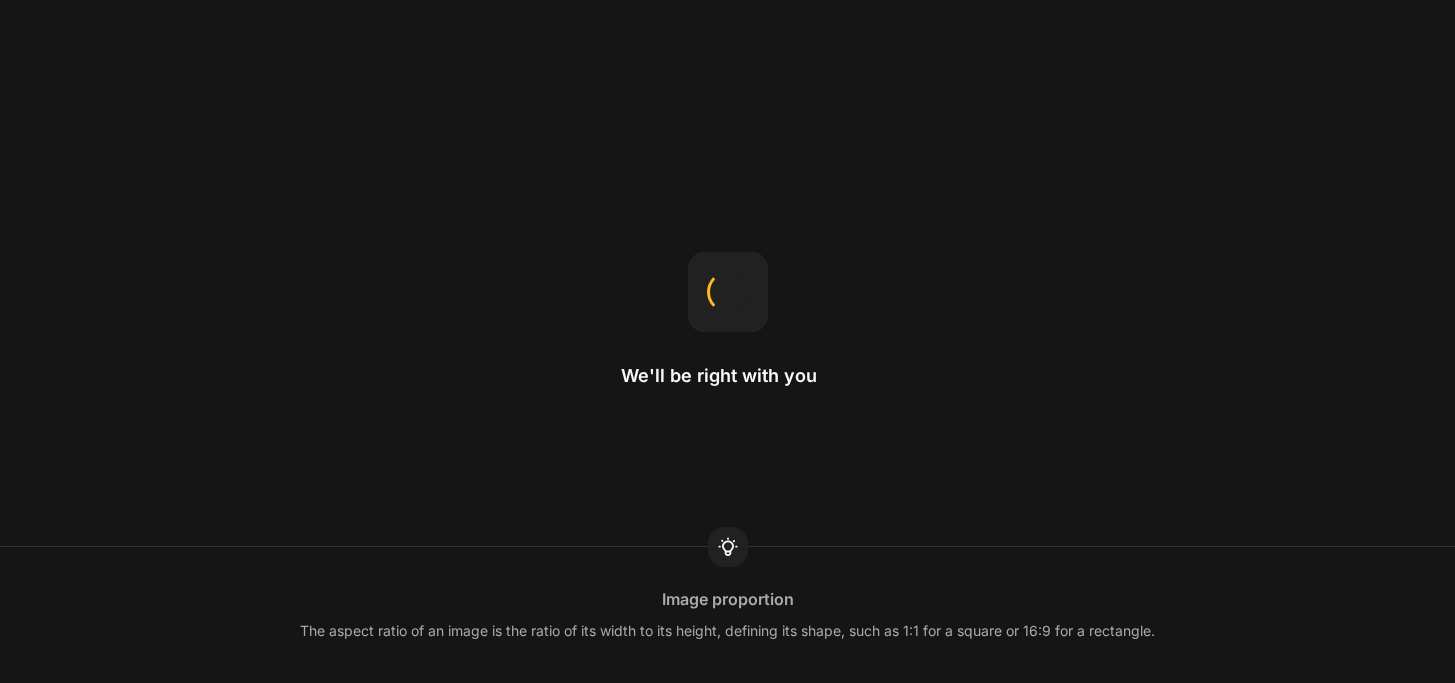 scroll, scrollTop: 0, scrollLeft: 0, axis: both 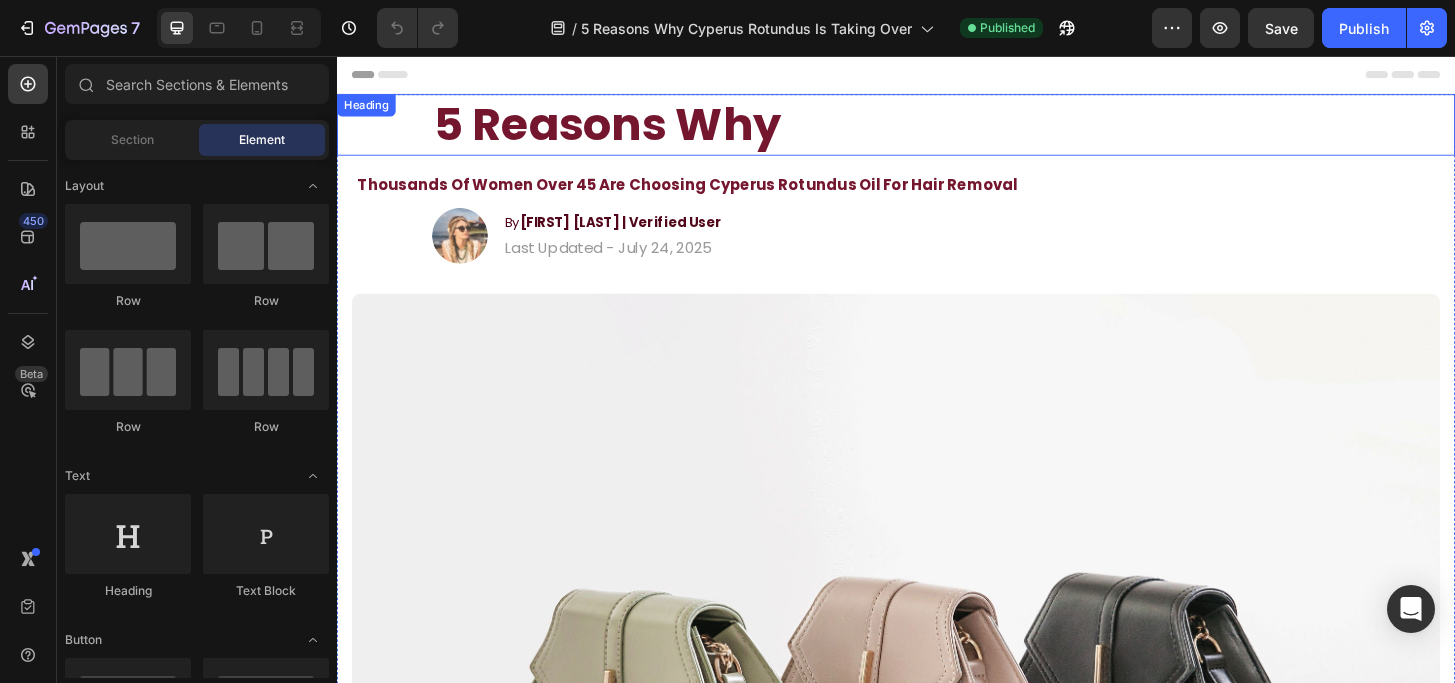click on "5 Reasons Why" at bounding box center [937, 130] 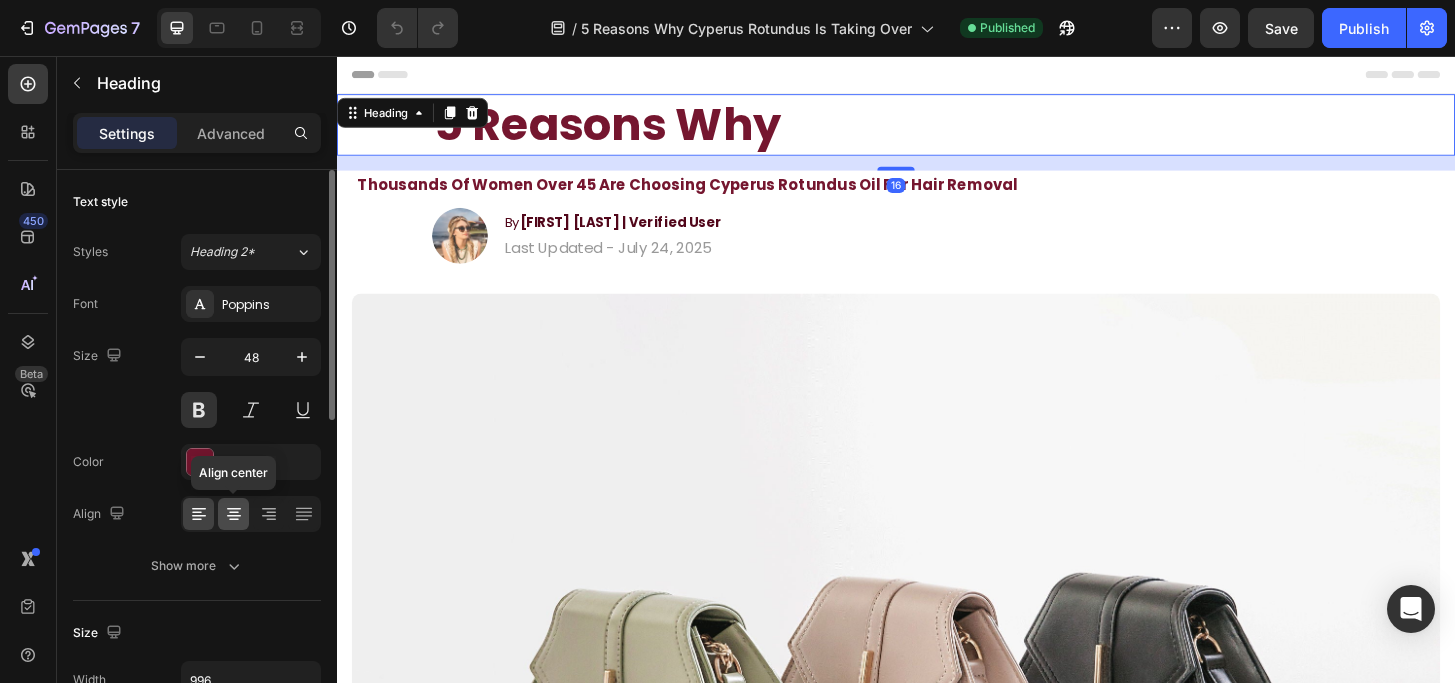 click 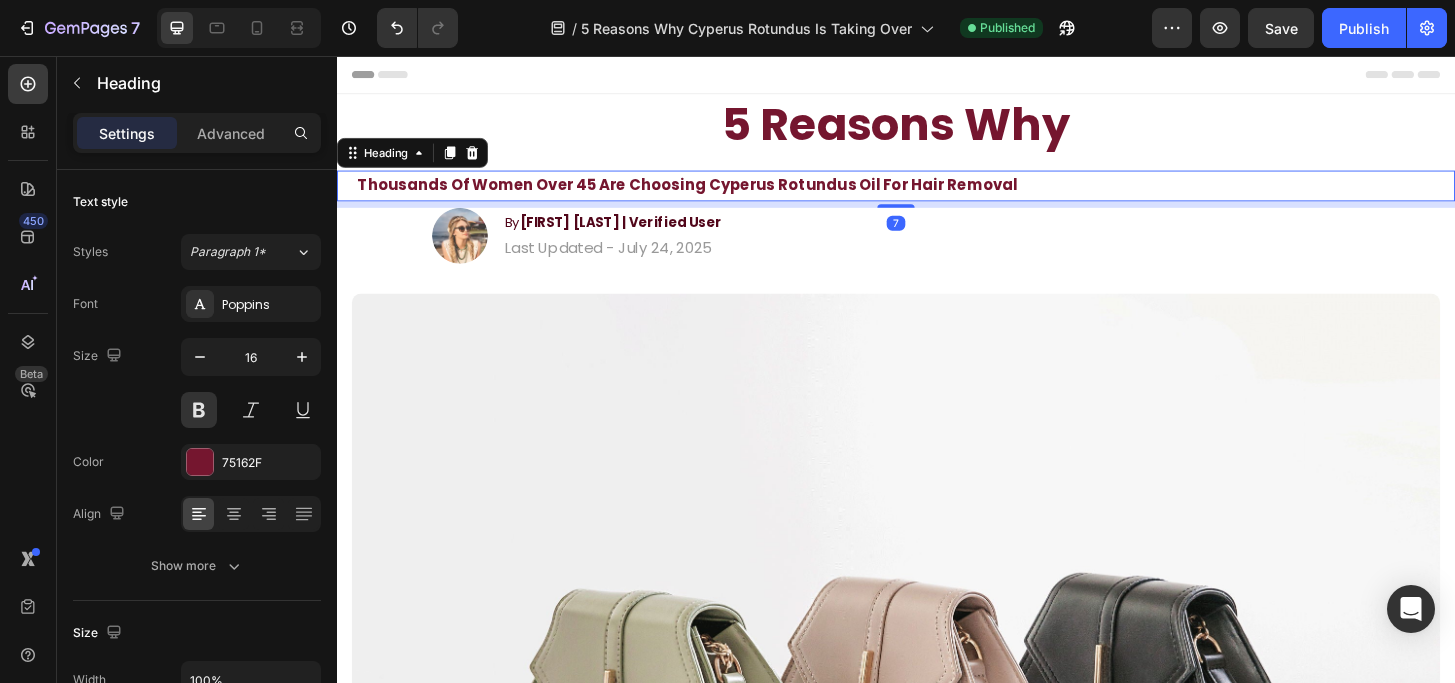 click on "Thousands Of Women Over 45 Are Choosing Cyperus Rotundus Oil For Hair Removal" at bounding box center [937, 195] 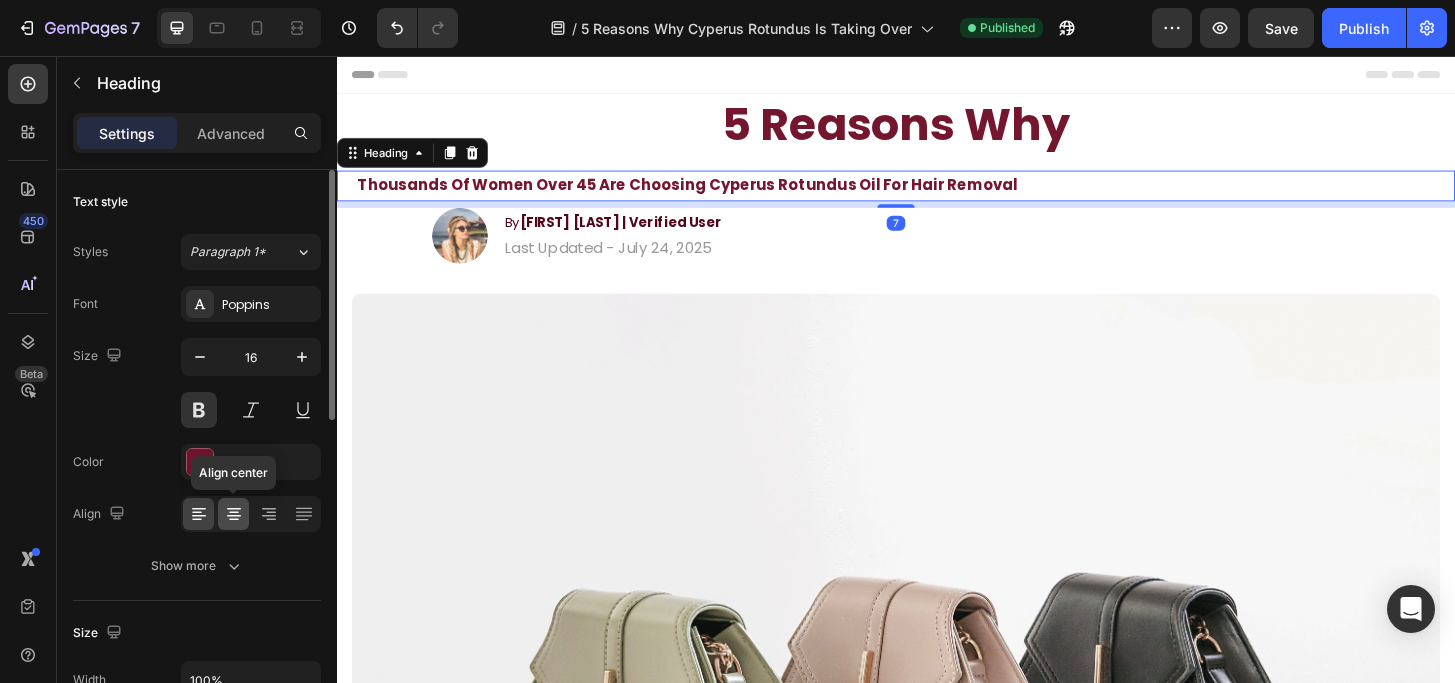 click 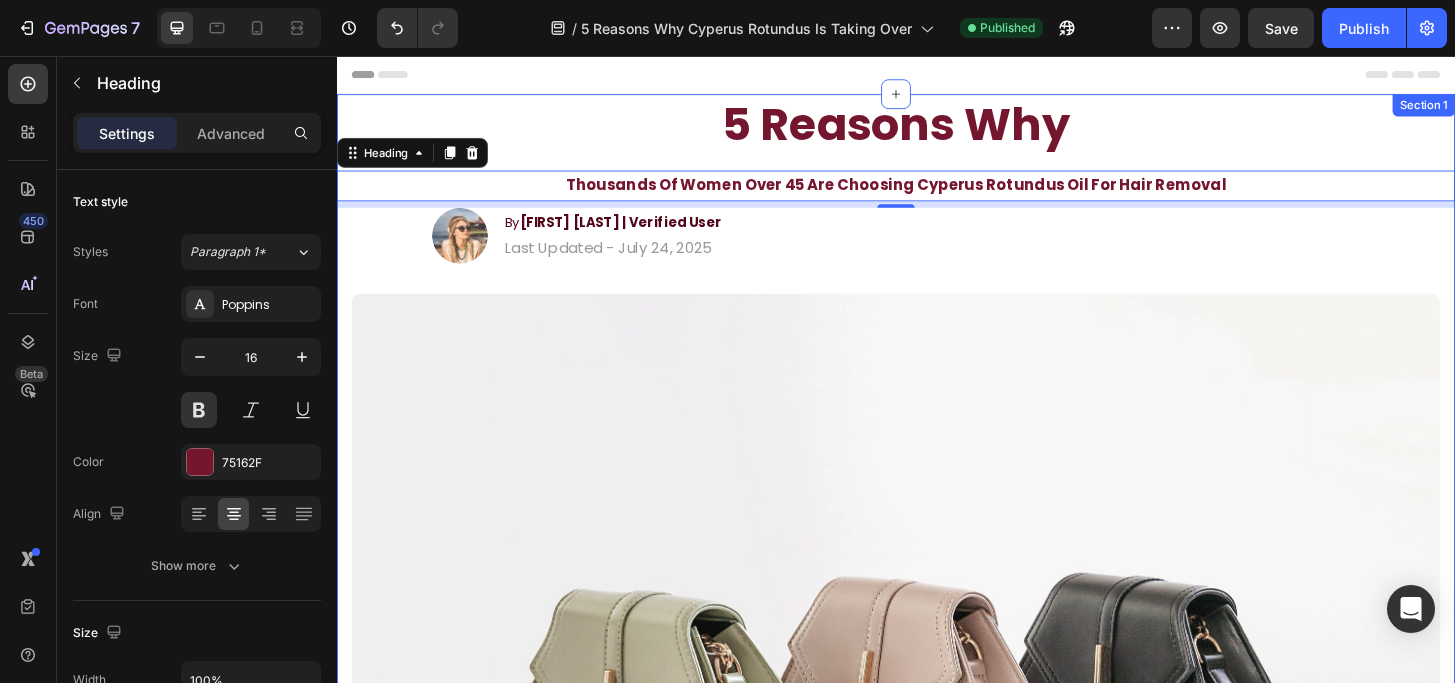 click on "5 Reasons Why Heading Thousands Of Women Over 45 Are Choosing Cyperus Rotundus Oil For Hair Removal Heading   7 Image By  [FIRST] [LAST] | Verified User Heading Last Updated - July 24, 2025 Text Block Row Image #1 Choice For 25,000+ Women Worldwide Text Block Why Thousands Wish They Found This Earlier Heading                Title Line They Tried Everything For Stubborn Hair That Just Wouldn't Leave. Here's Why Thousands Say Centr Is The Only Thing That Worked Text Block Check Availability Button TRY RISK FREE FOR 30 DAYS | FREE SHIPPING Text Block Row Image 1.  It Naturally Stops Hair Regrowth  At The Root Heading Cyperus Rotundus Oil has been clinically shown to  gradually reduce hair growth —especially when combined with occasional waxing or sugaring.    No more razors or tweezers which don't target the root problem. Just a simple, daily routine that actually brings lasting results. Text Block Row 2. It Works On Hairs Even  Better  Than Lasers Heading   Studies found Cyperus Rotundus oil reduced  Image" at bounding box center [937, 1929] 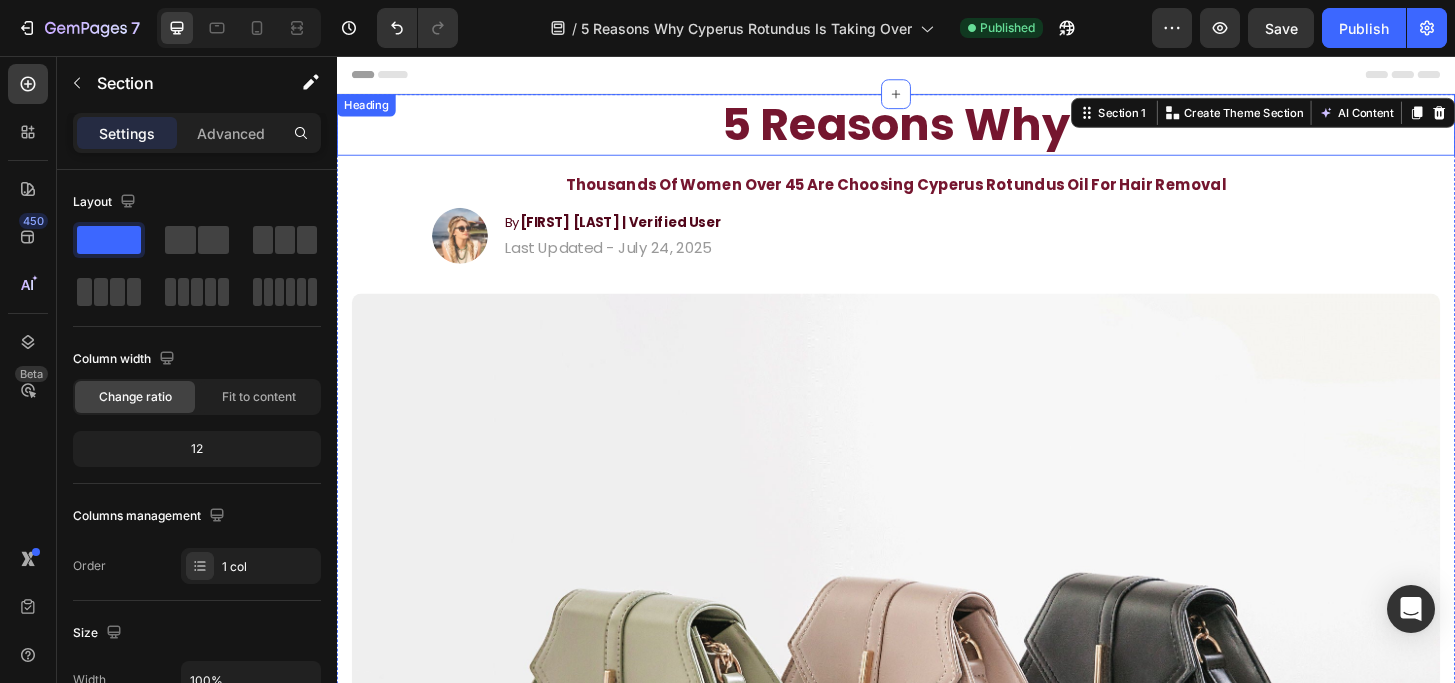 click on "5 Reasons Why" at bounding box center (937, 130) 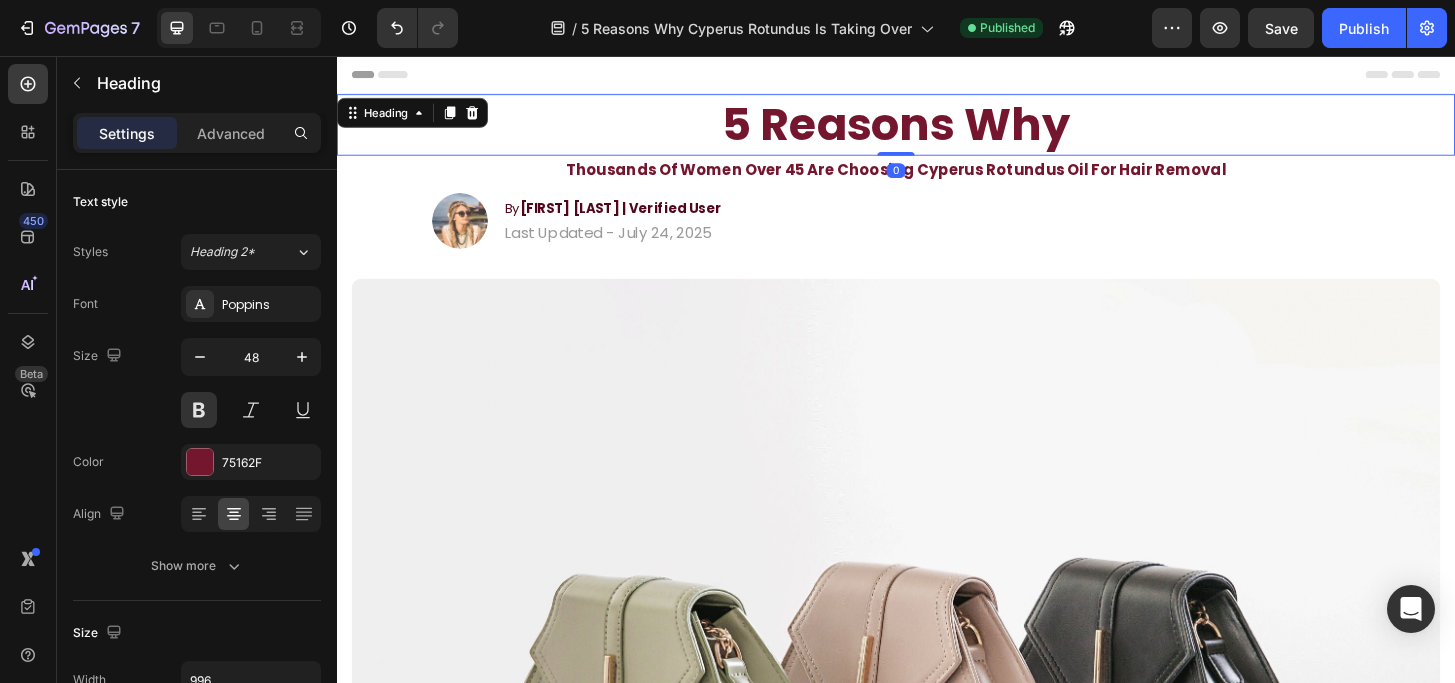 drag, startPoint x: 940, startPoint y: 176, endPoint x: 942, endPoint y: 93, distance: 83.02409 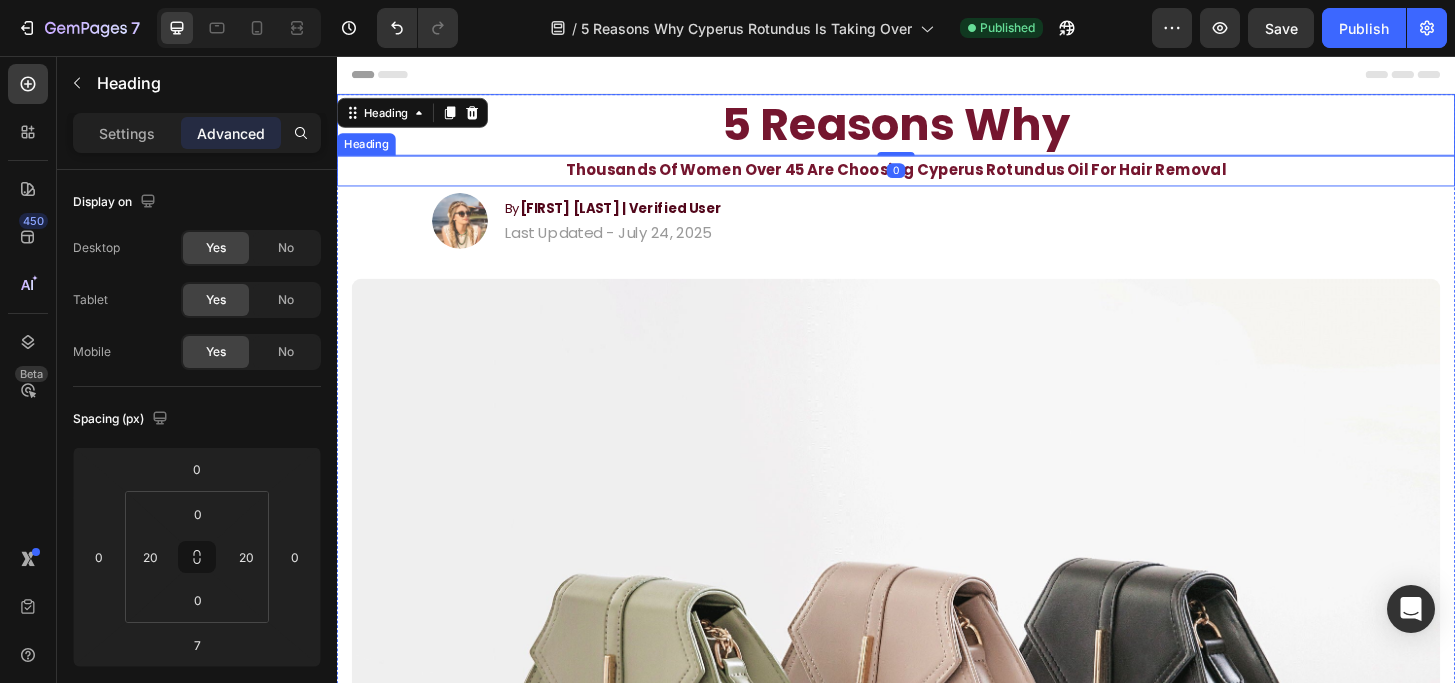 click on "Thousands Of Women Over 45 Are Choosing Cyperus Rotundus Oil For Hair Removal" at bounding box center (937, 179) 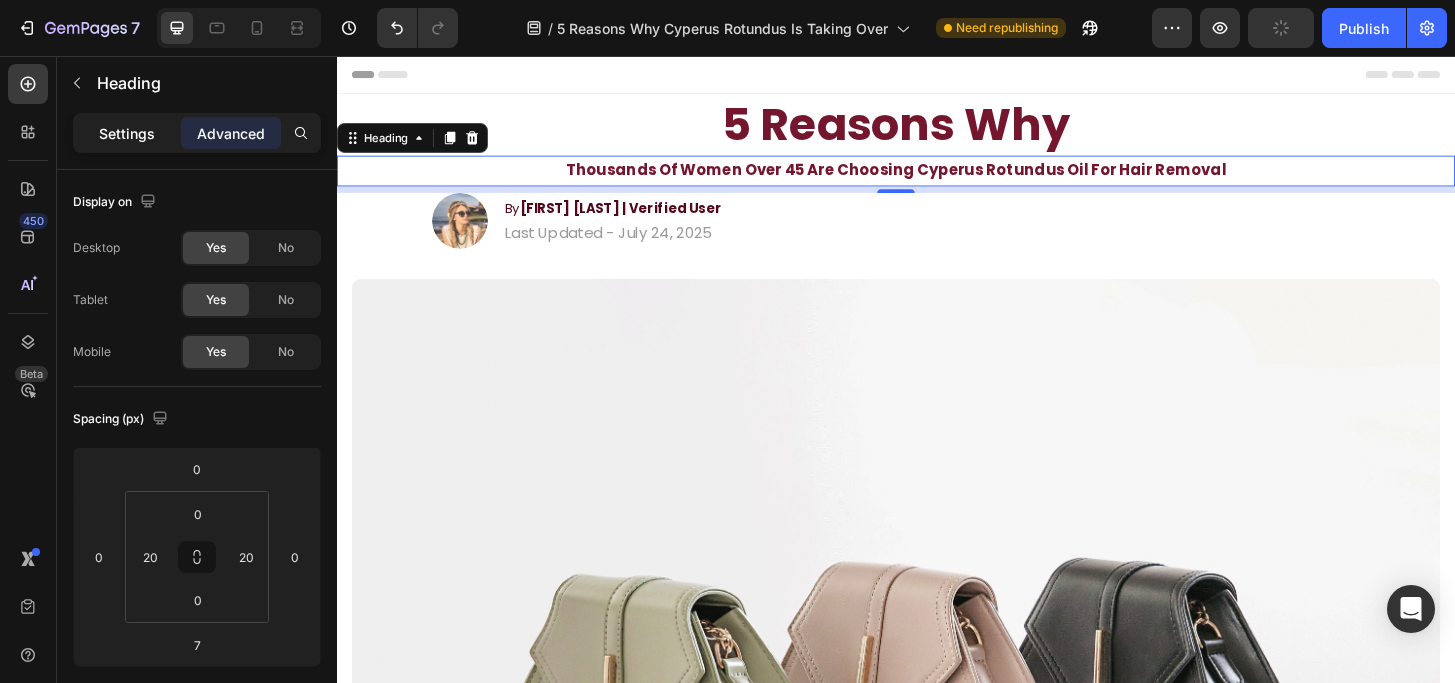 click on "Settings" at bounding box center (127, 133) 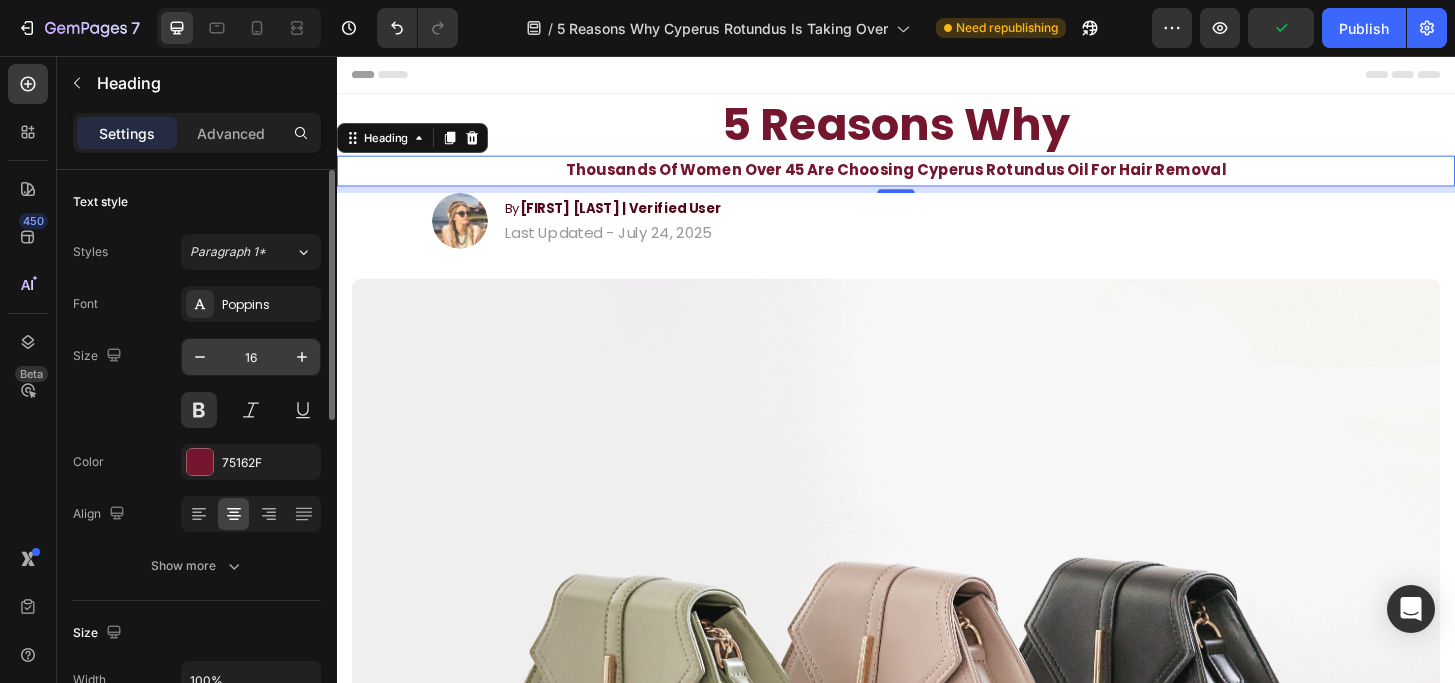 click on "16" at bounding box center [251, 357] 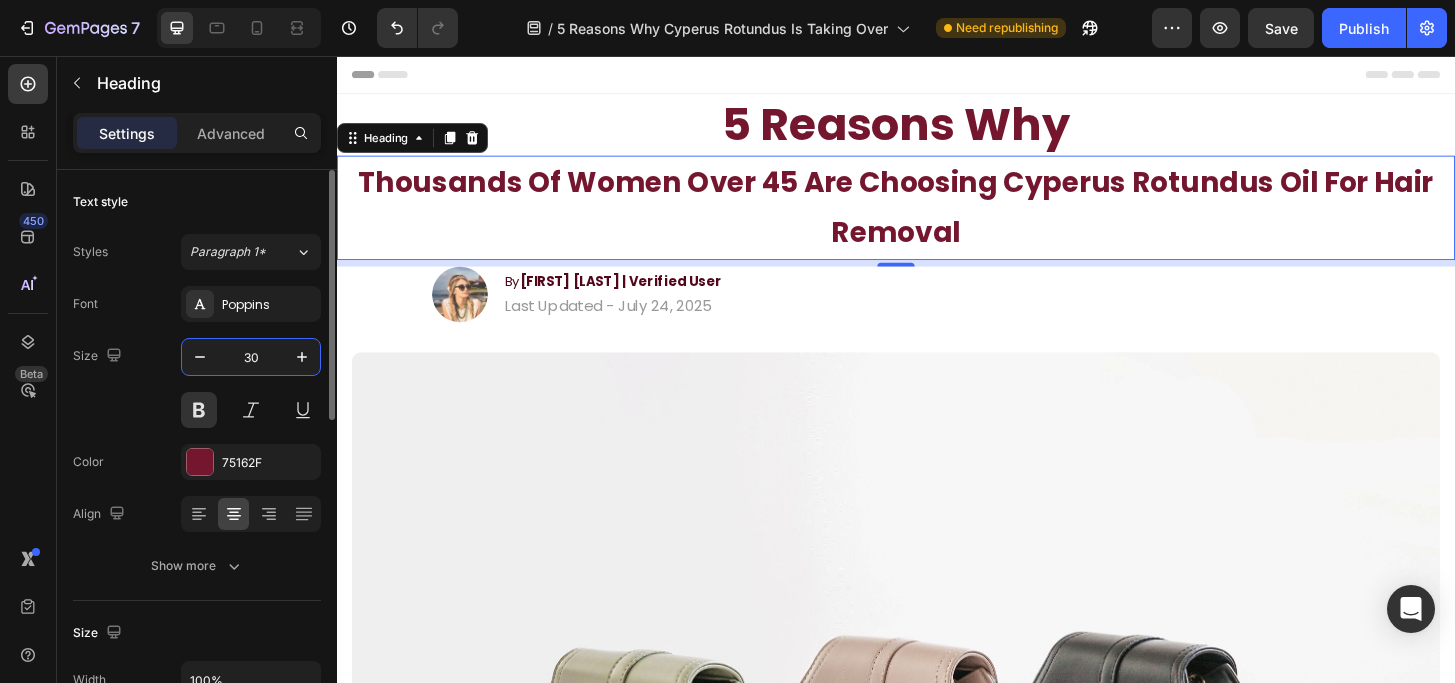 type on "3" 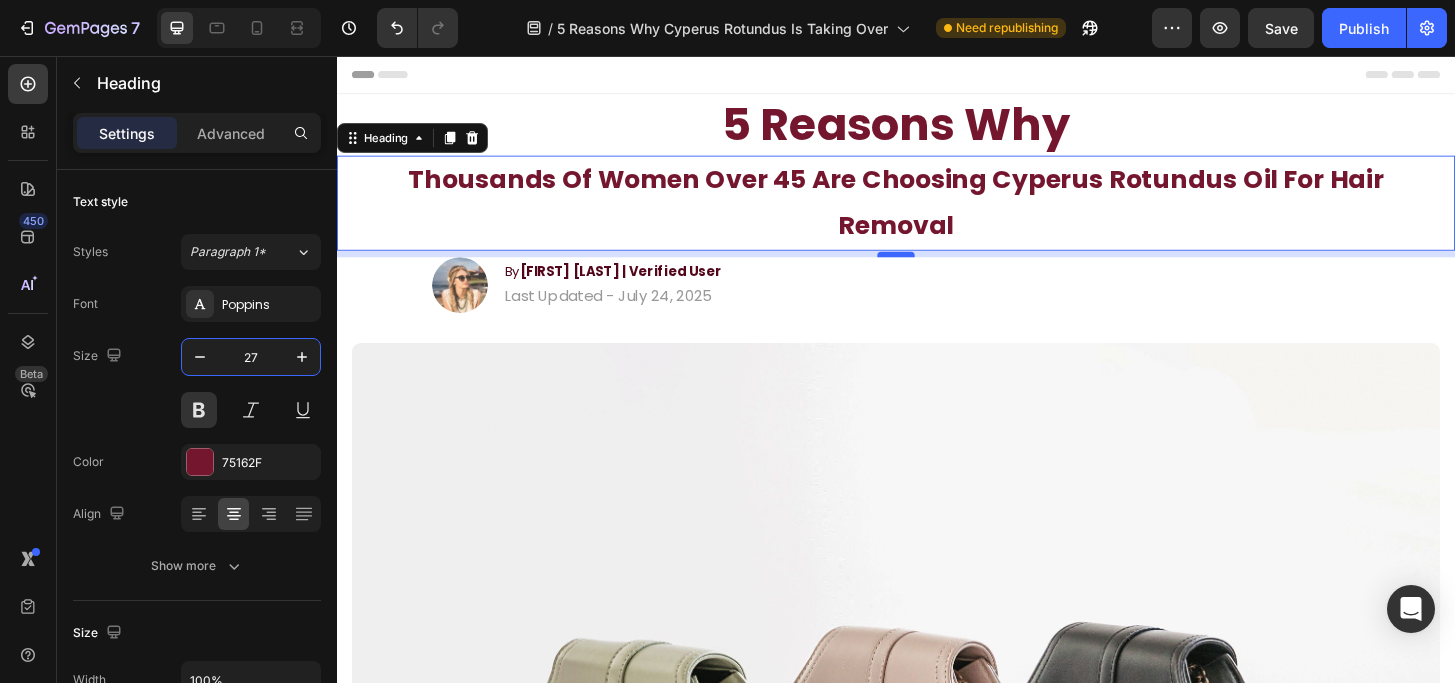 type on "27" 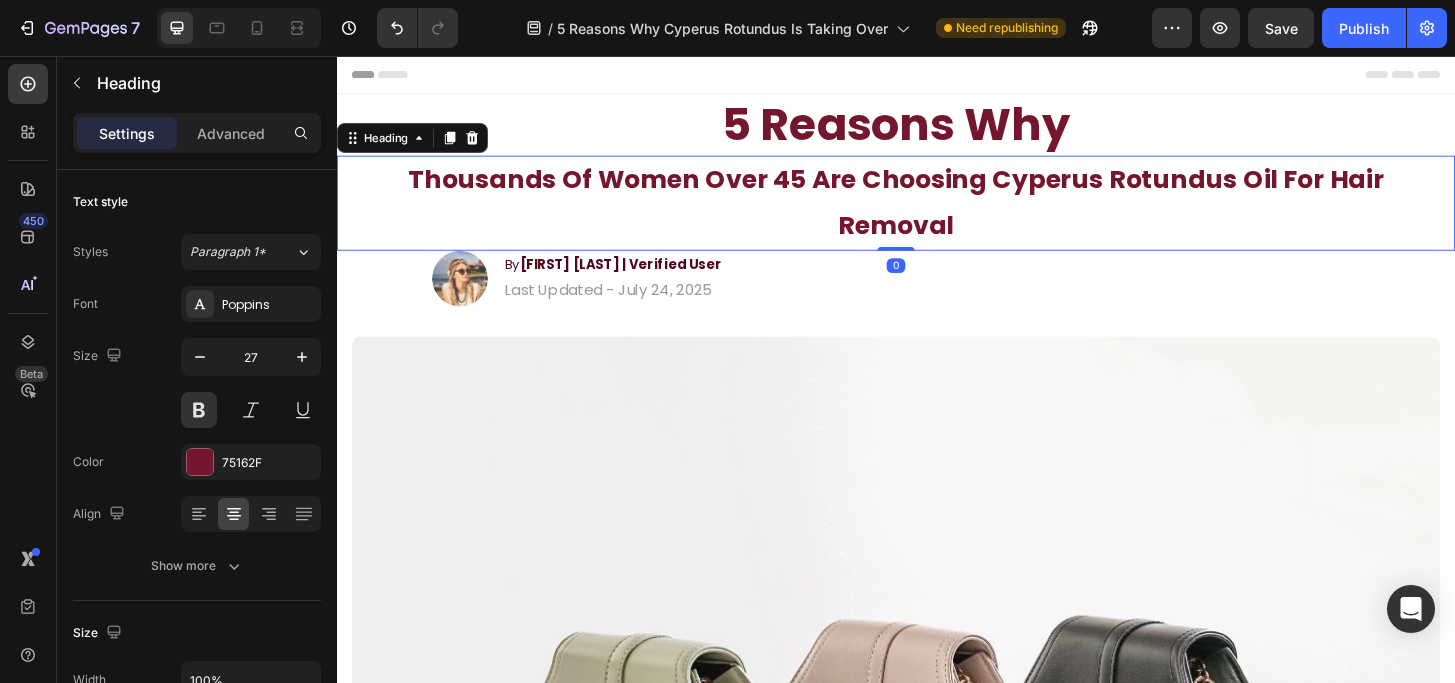 drag, startPoint x: 955, startPoint y: 267, endPoint x: 955, endPoint y: 232, distance: 35 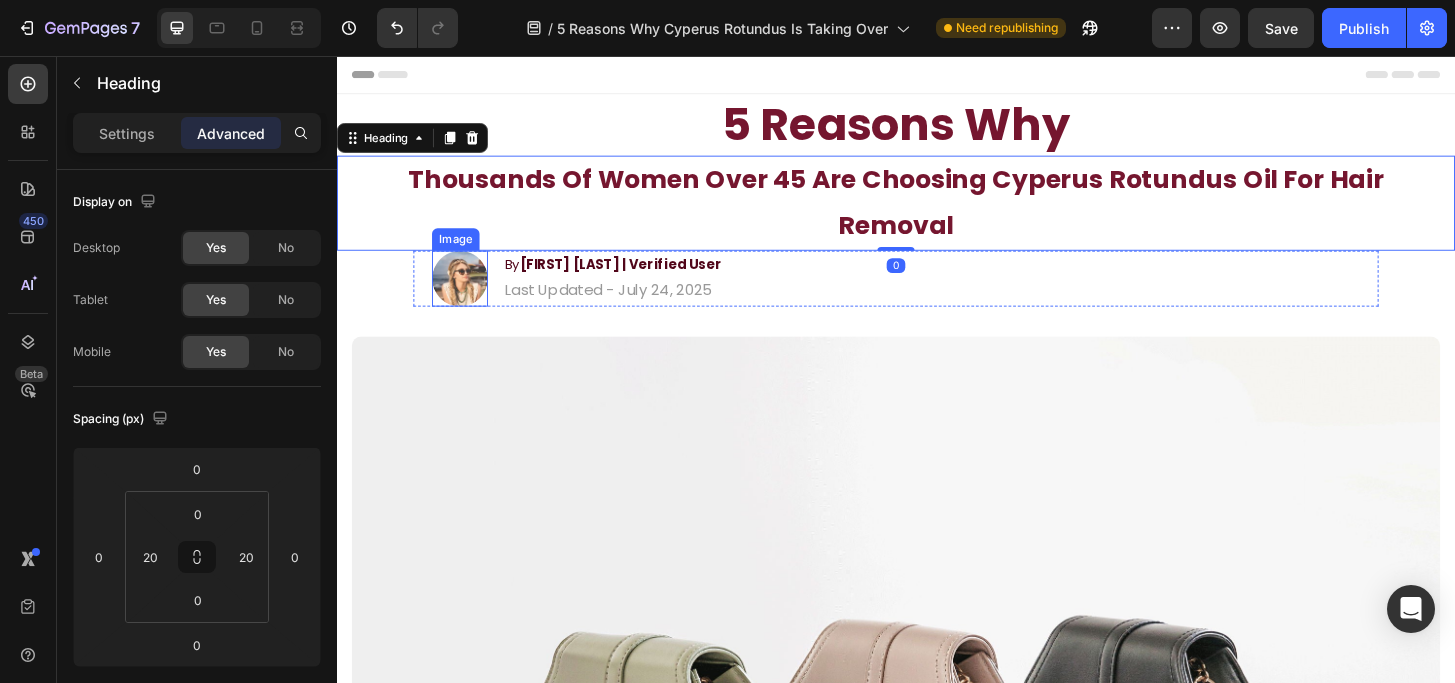 click at bounding box center [469, 295] 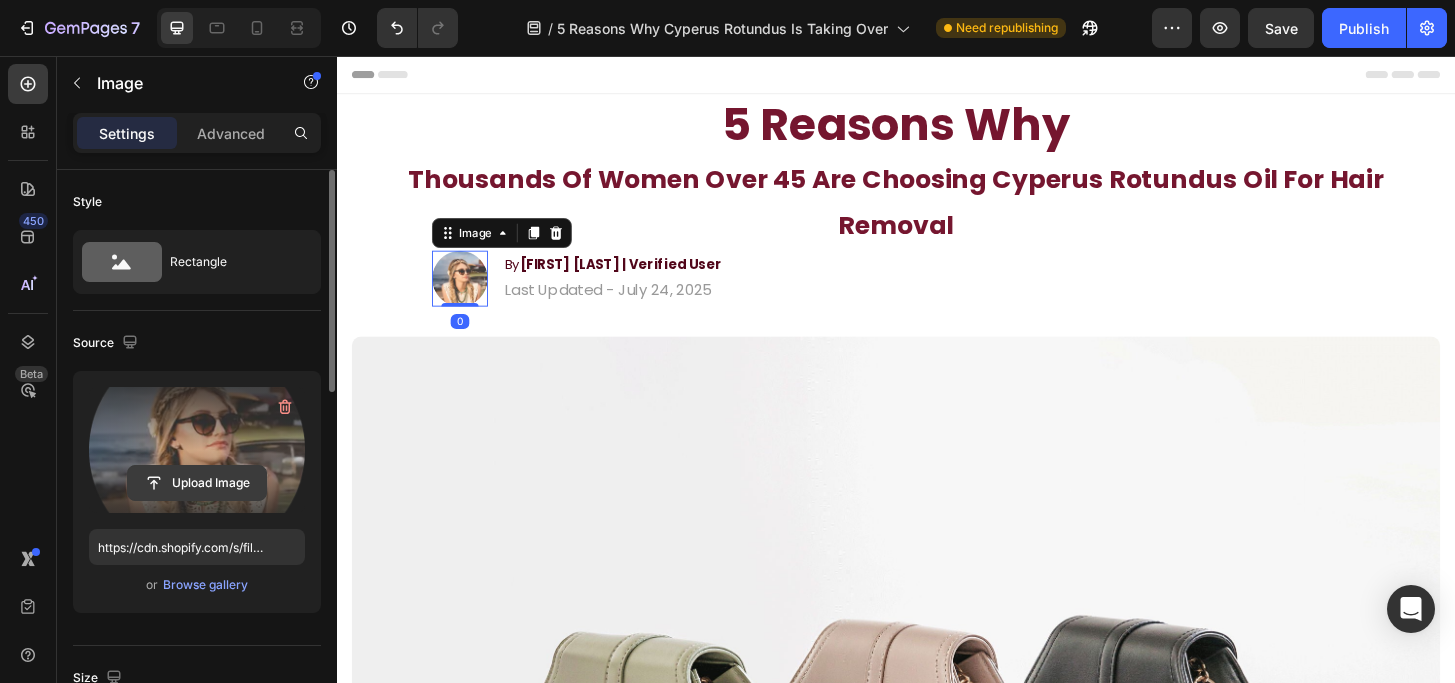 click 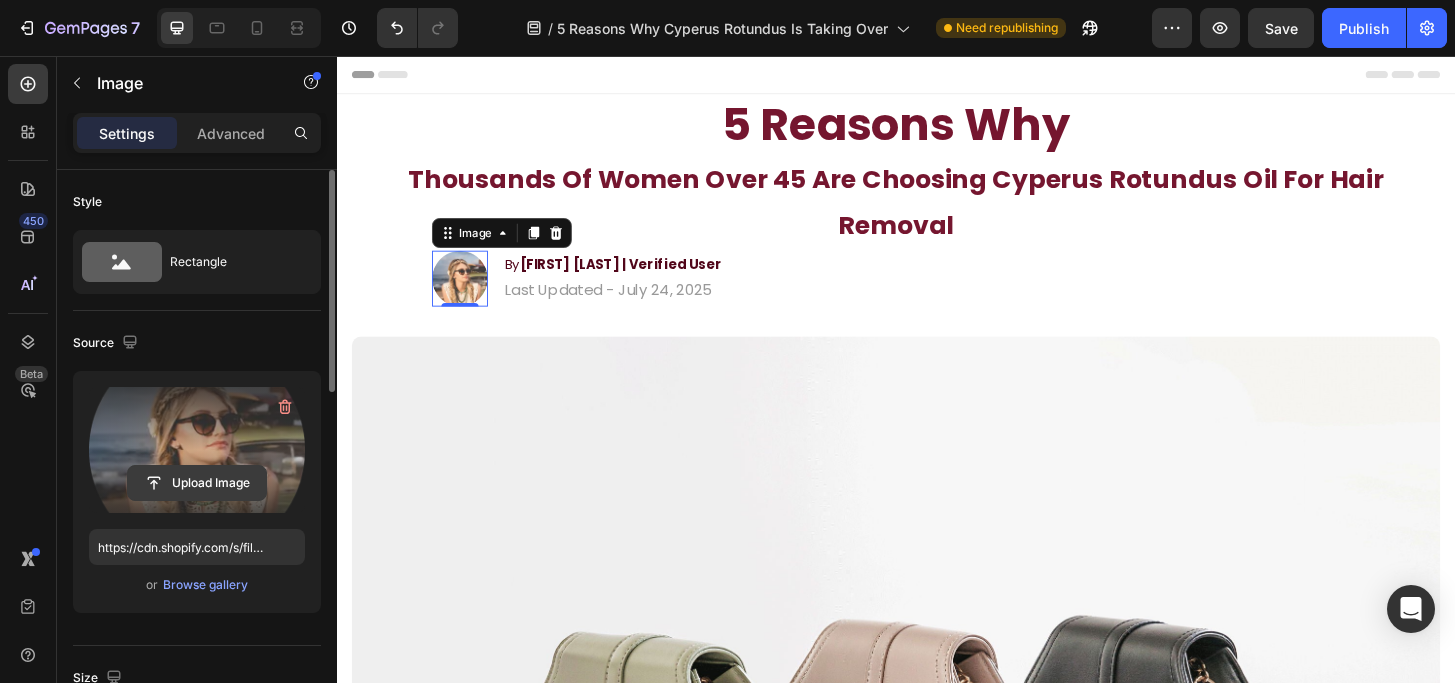 click 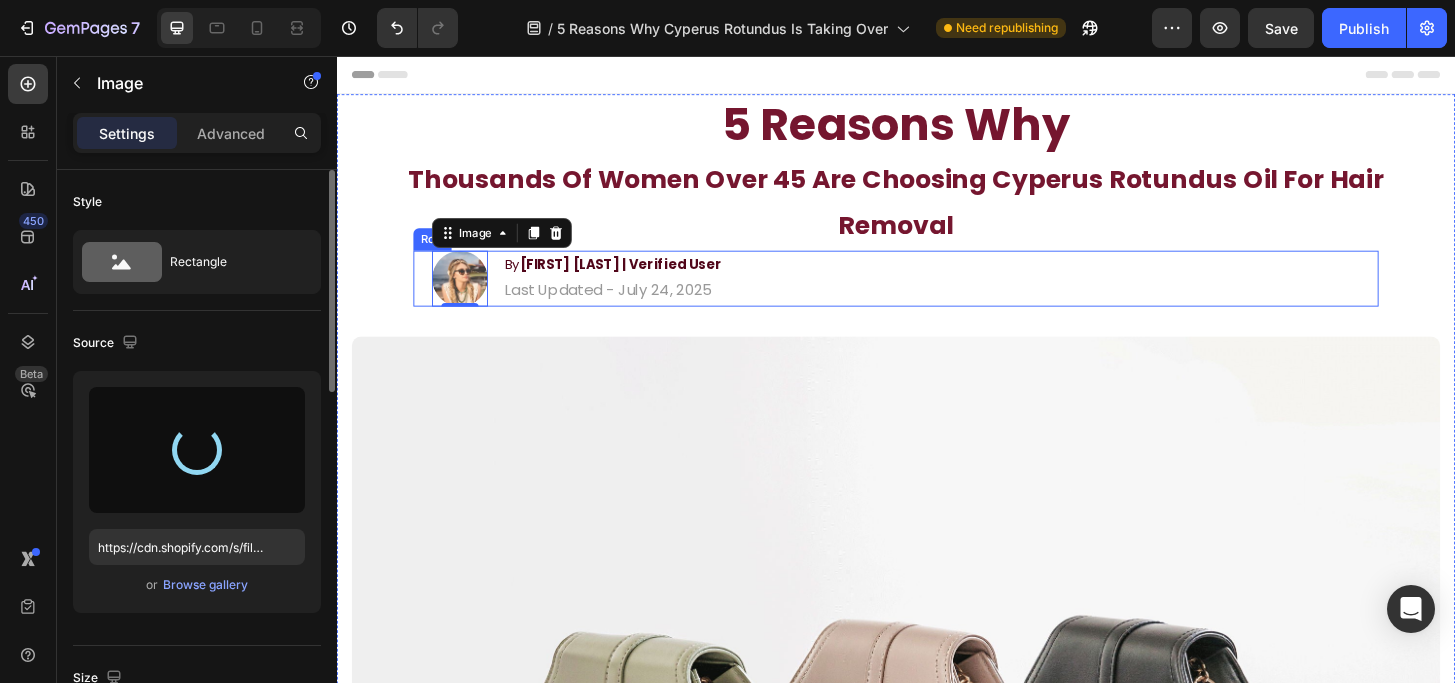 type on "https://cdn.shopify.com/s/files/1/0599/6832/3719/files/gempages_560326653935354965-4ab0b02c-334f-4d6d-a6a7-c6b32a0d04c2.jpg" 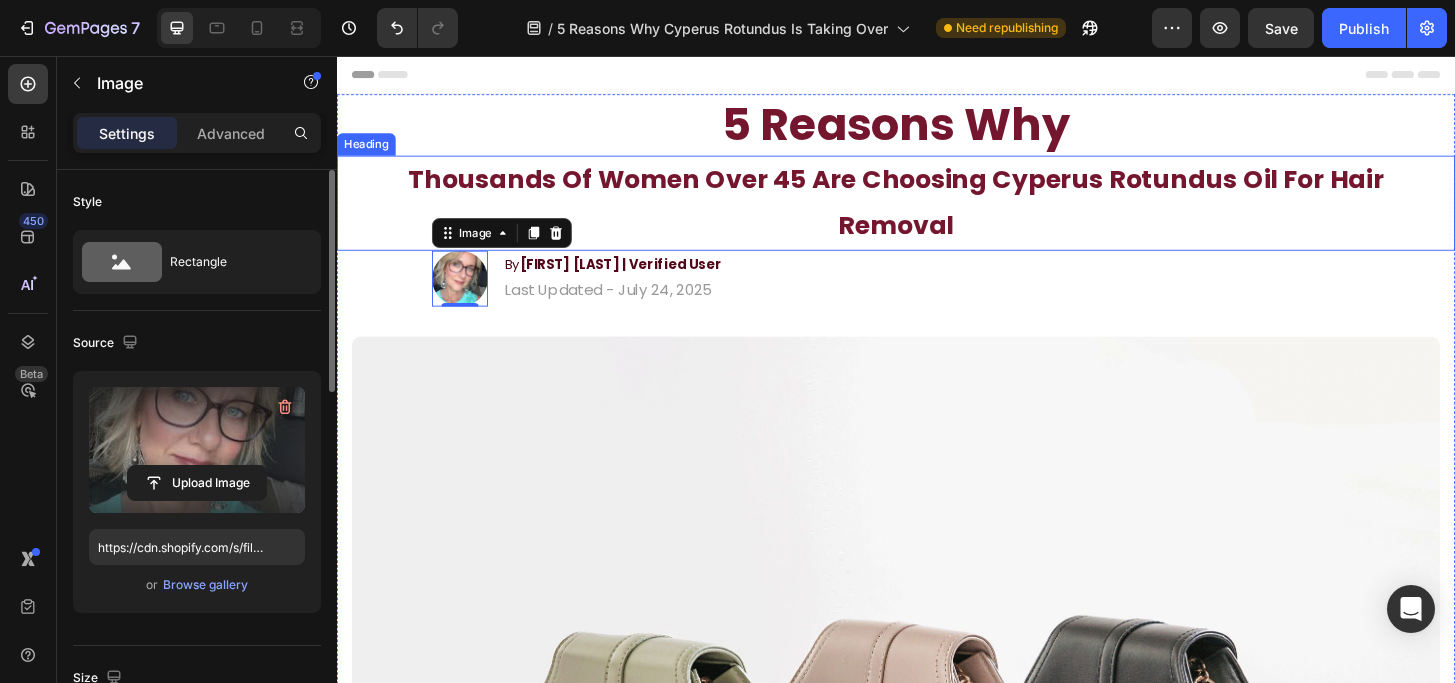 click on "5 Reasons Why" at bounding box center [937, 130] 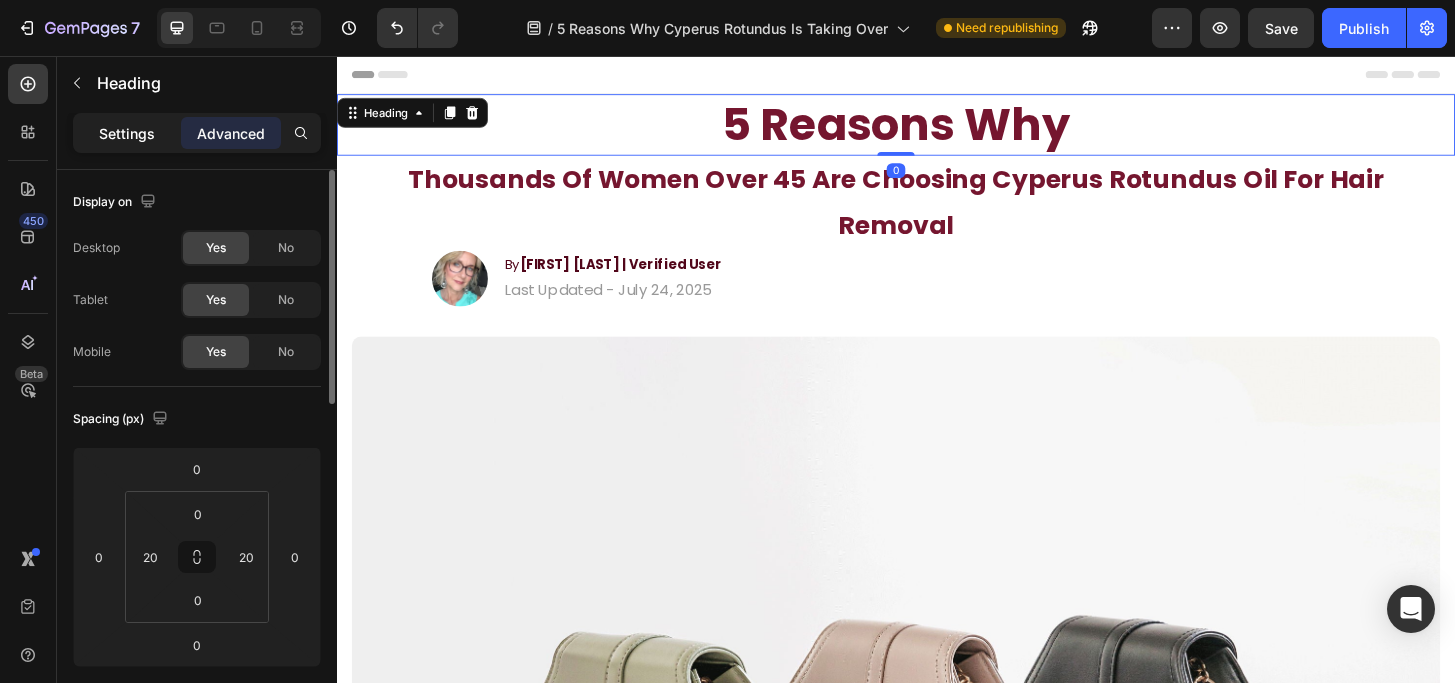 click on "Settings" at bounding box center (127, 133) 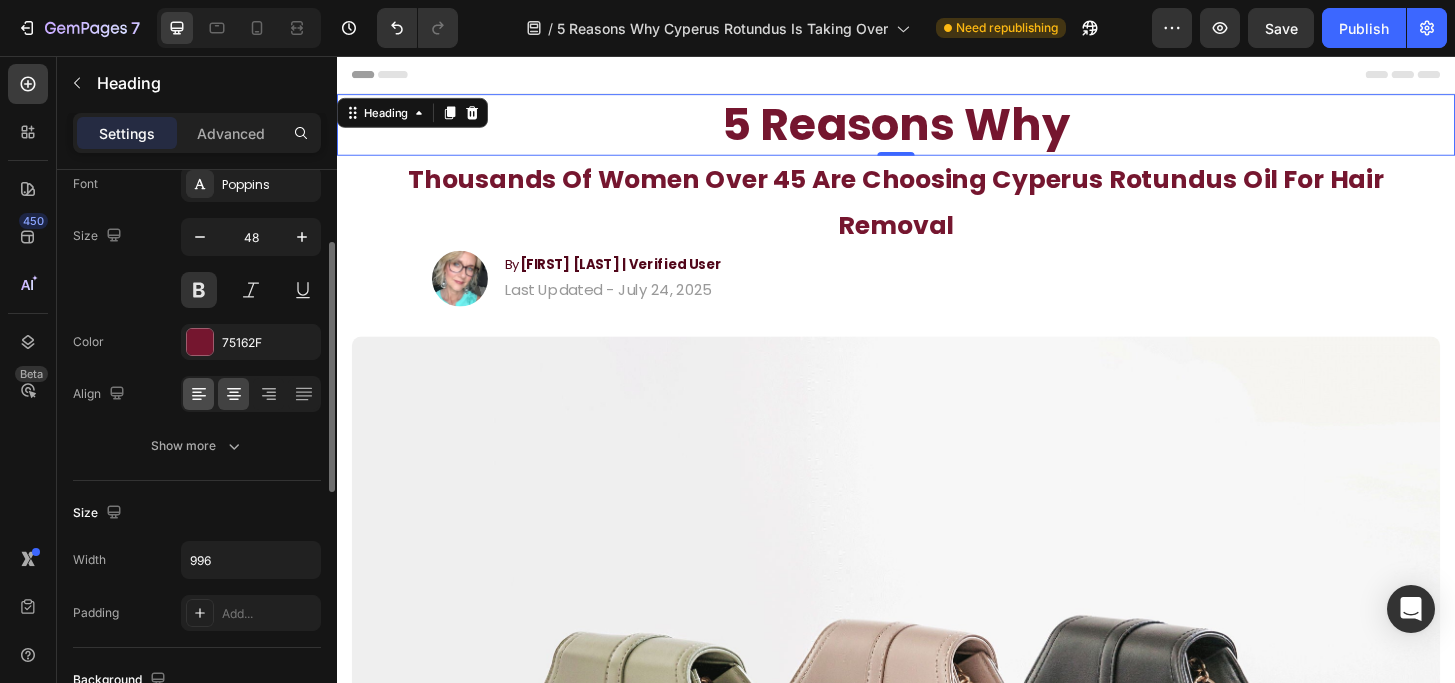 scroll, scrollTop: 134, scrollLeft: 0, axis: vertical 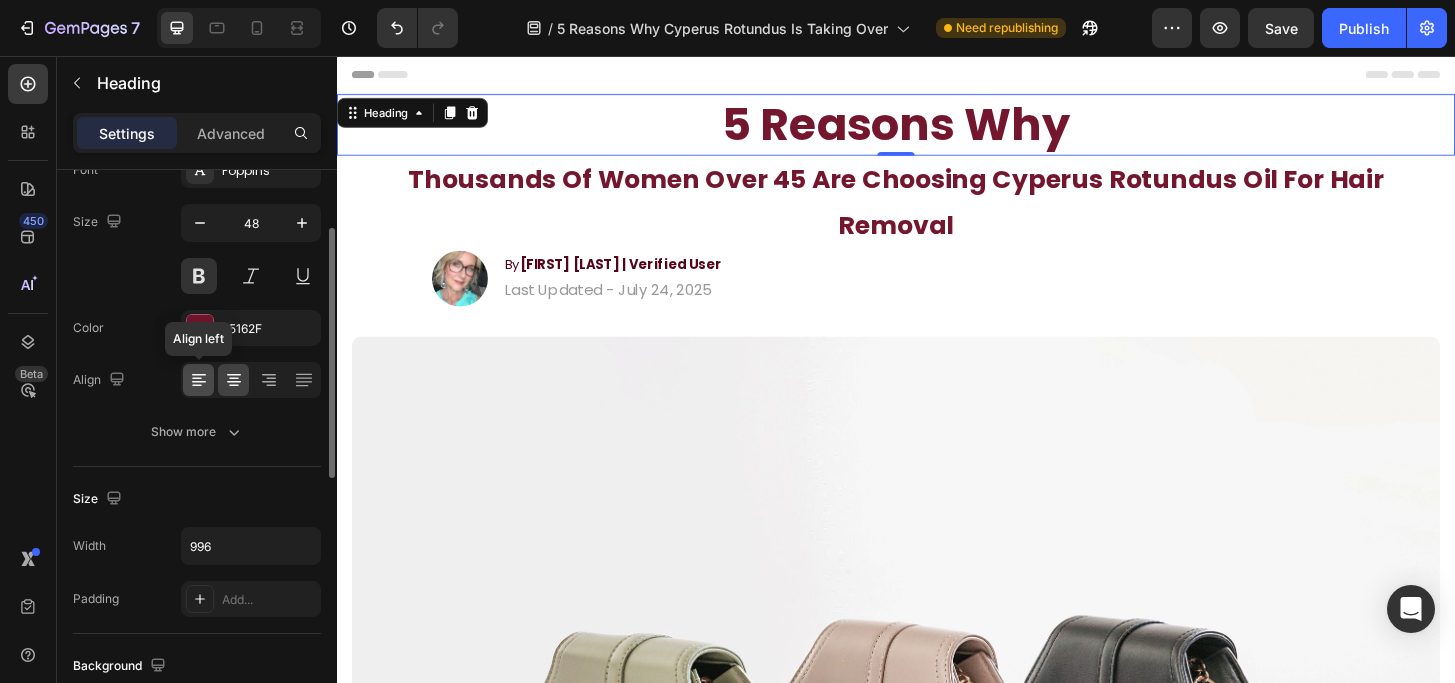 click 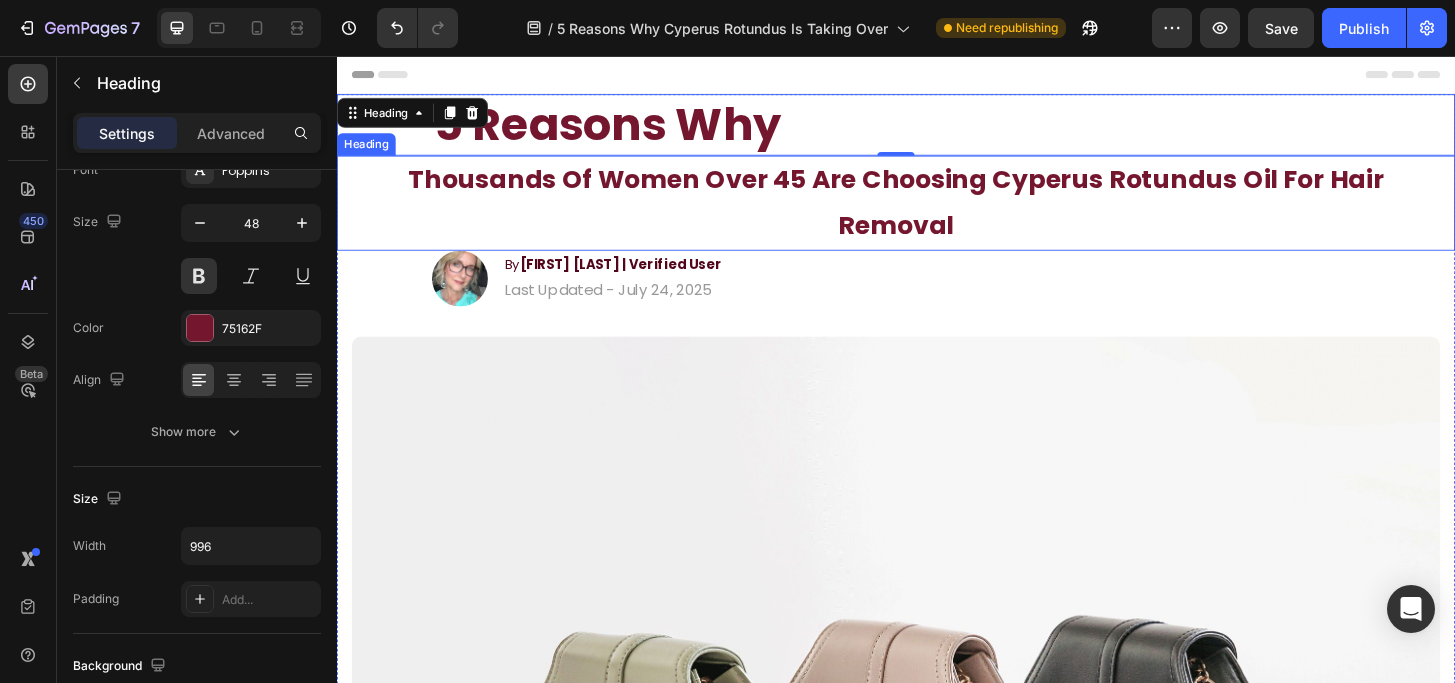 click on "Thousands Of Women Over 45 Are Choosing Cyperus Rotundus Oil For Hair Removal" at bounding box center [937, 213] 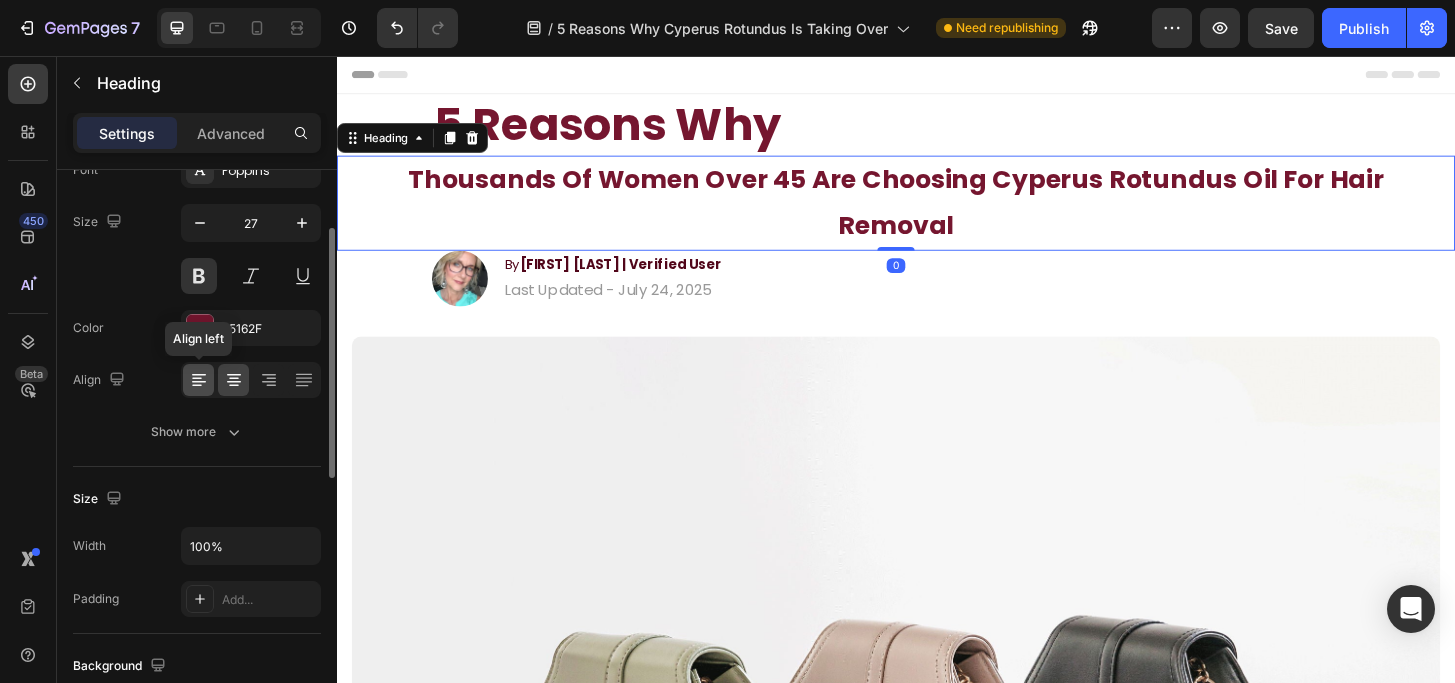 click 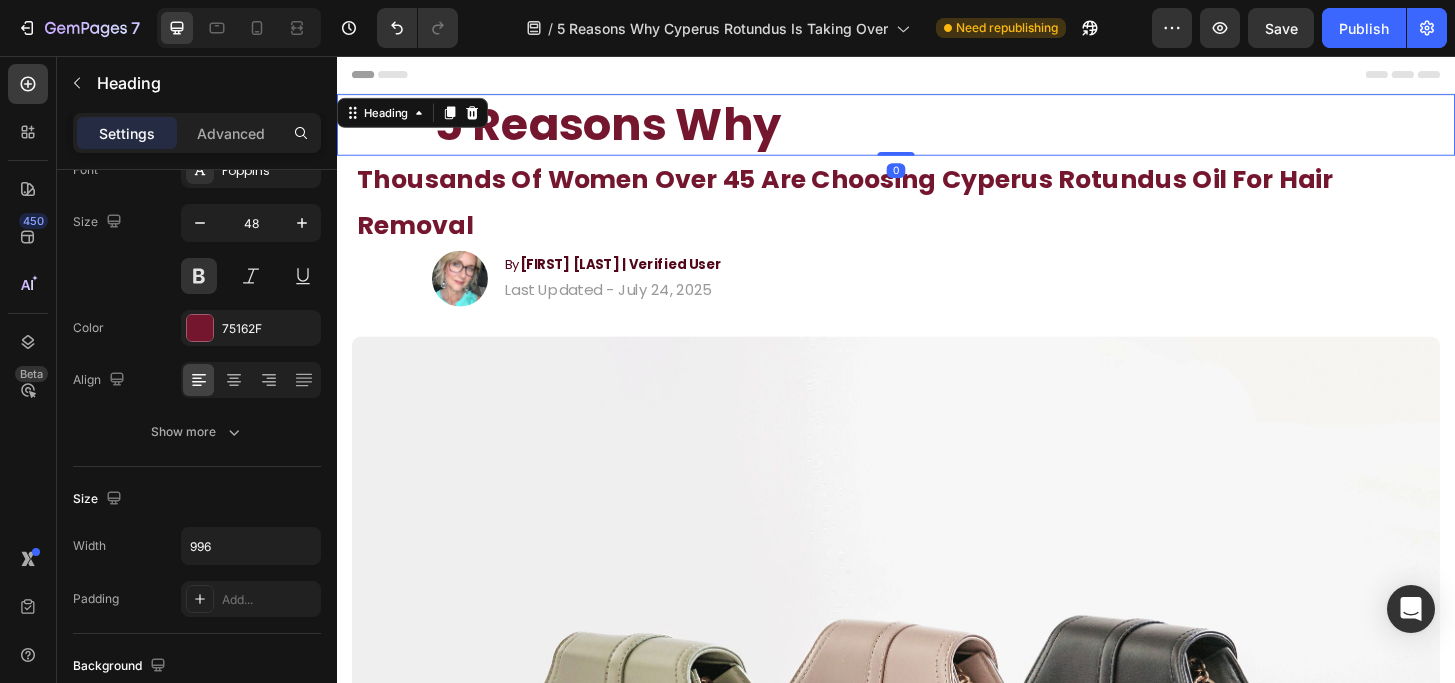 click on "5 Reasons Why" at bounding box center [937, 130] 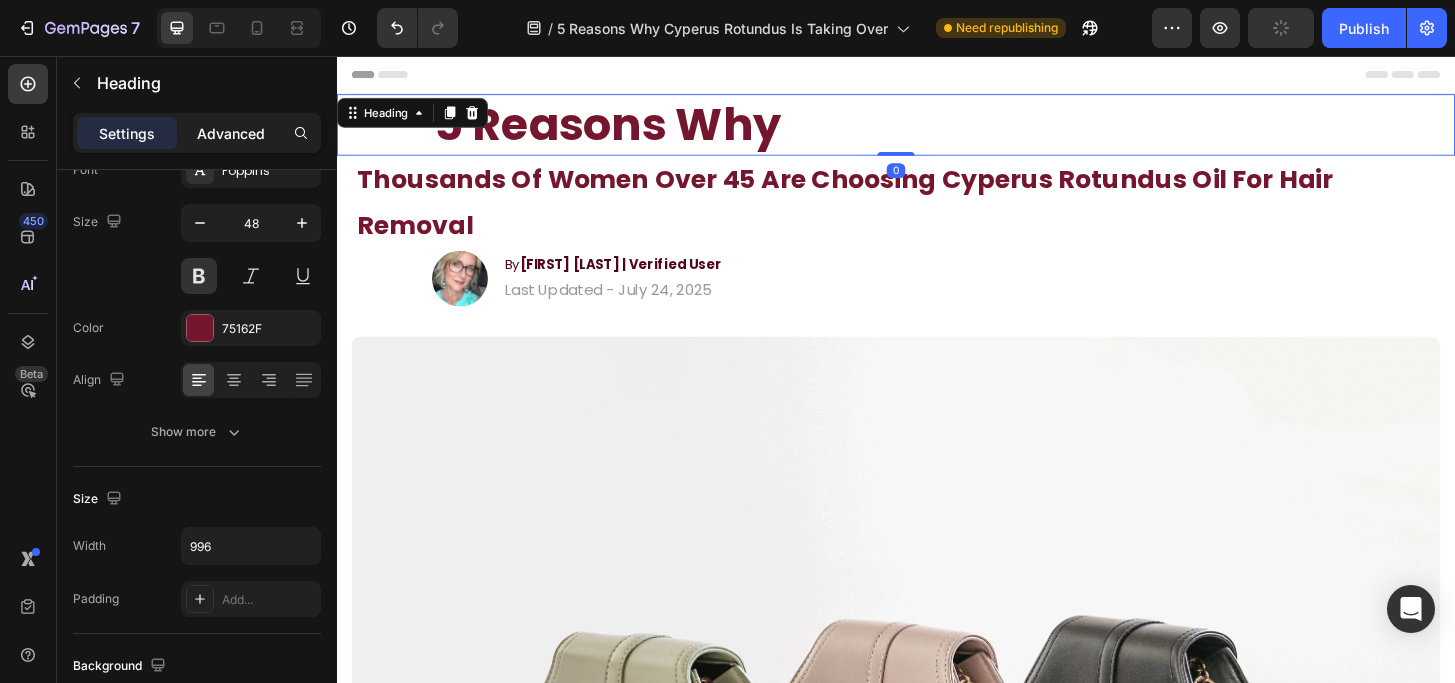 click on "Advanced" at bounding box center (231, 133) 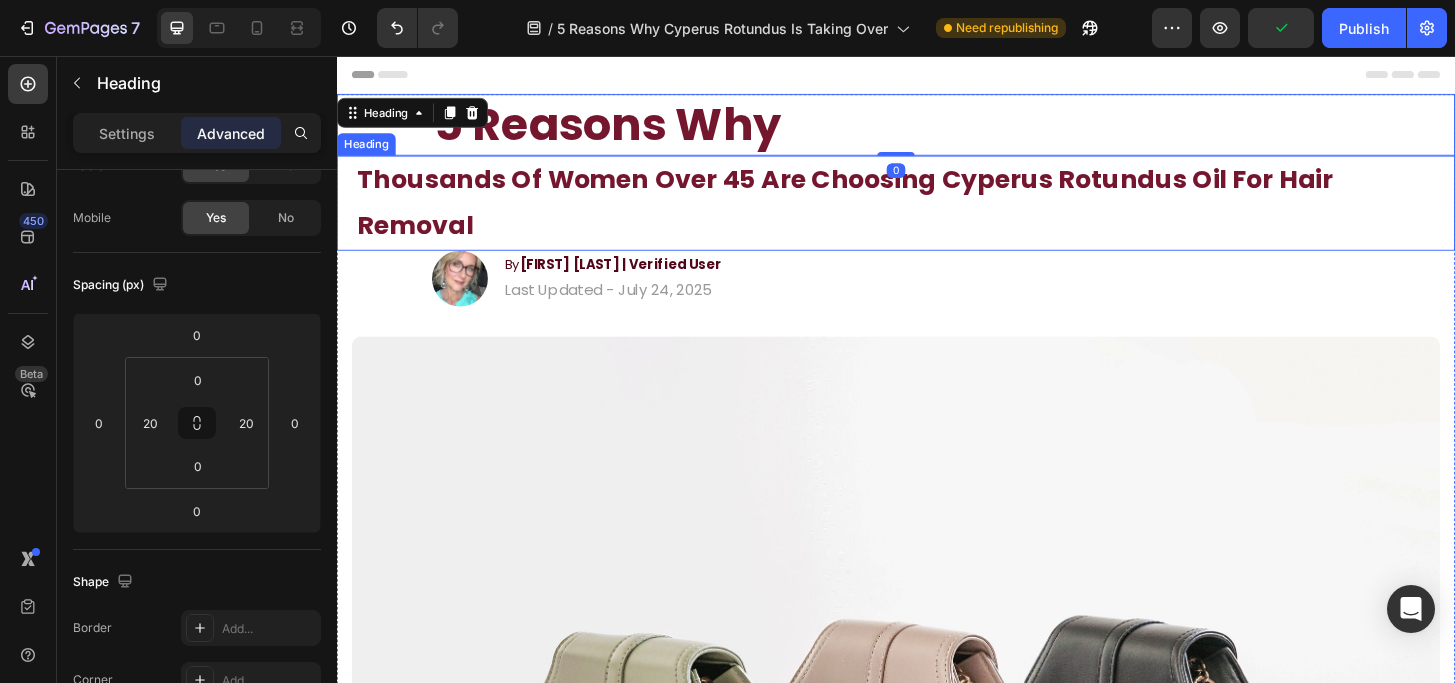 click on "Thousands Of Women Over 45 Are Choosing Cyperus Rotundus Oil For Hair Removal" at bounding box center [937, 213] 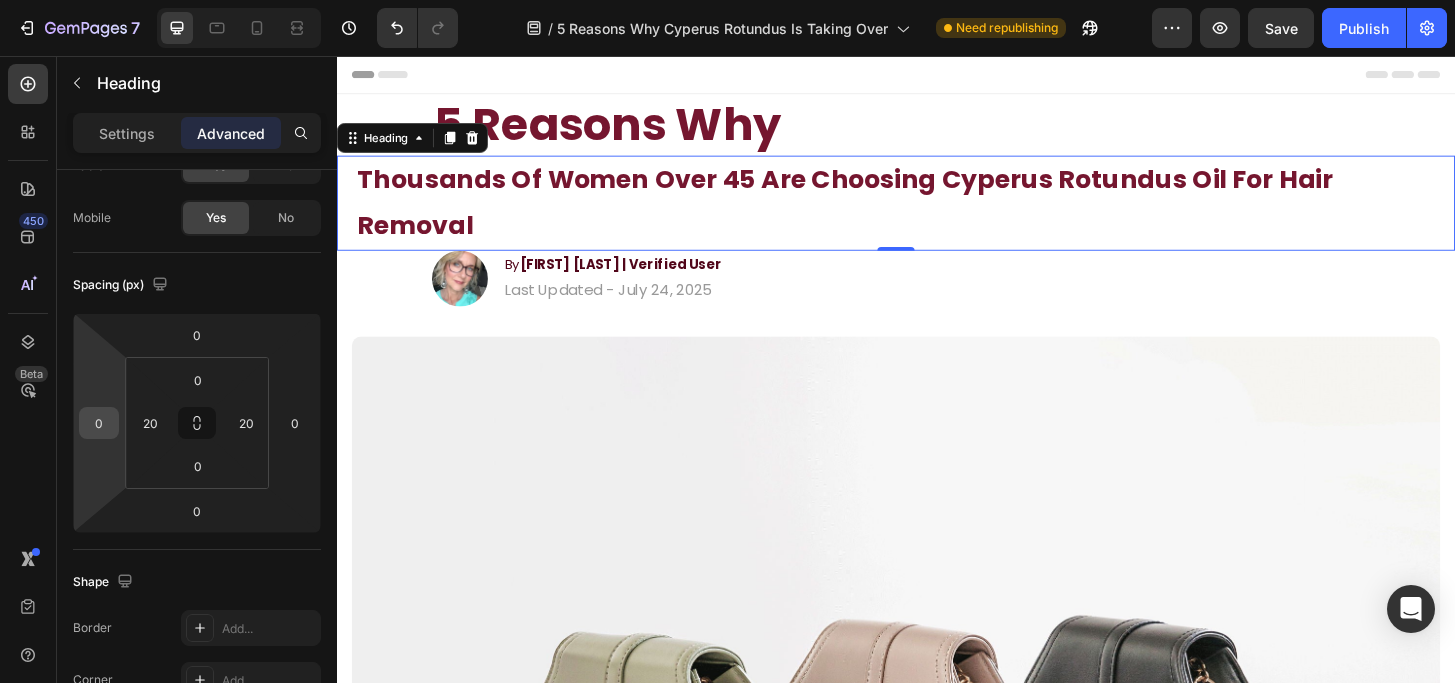 click on "0" at bounding box center [99, 423] 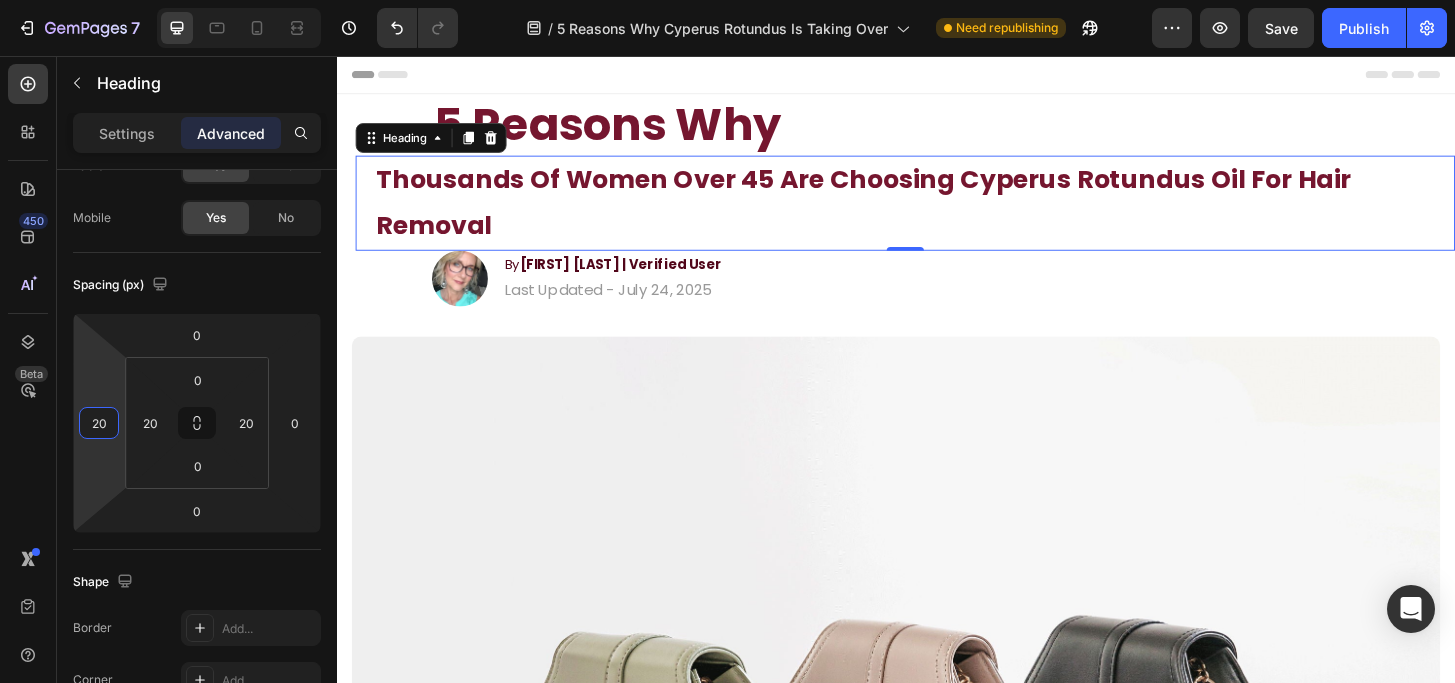 type on "2" 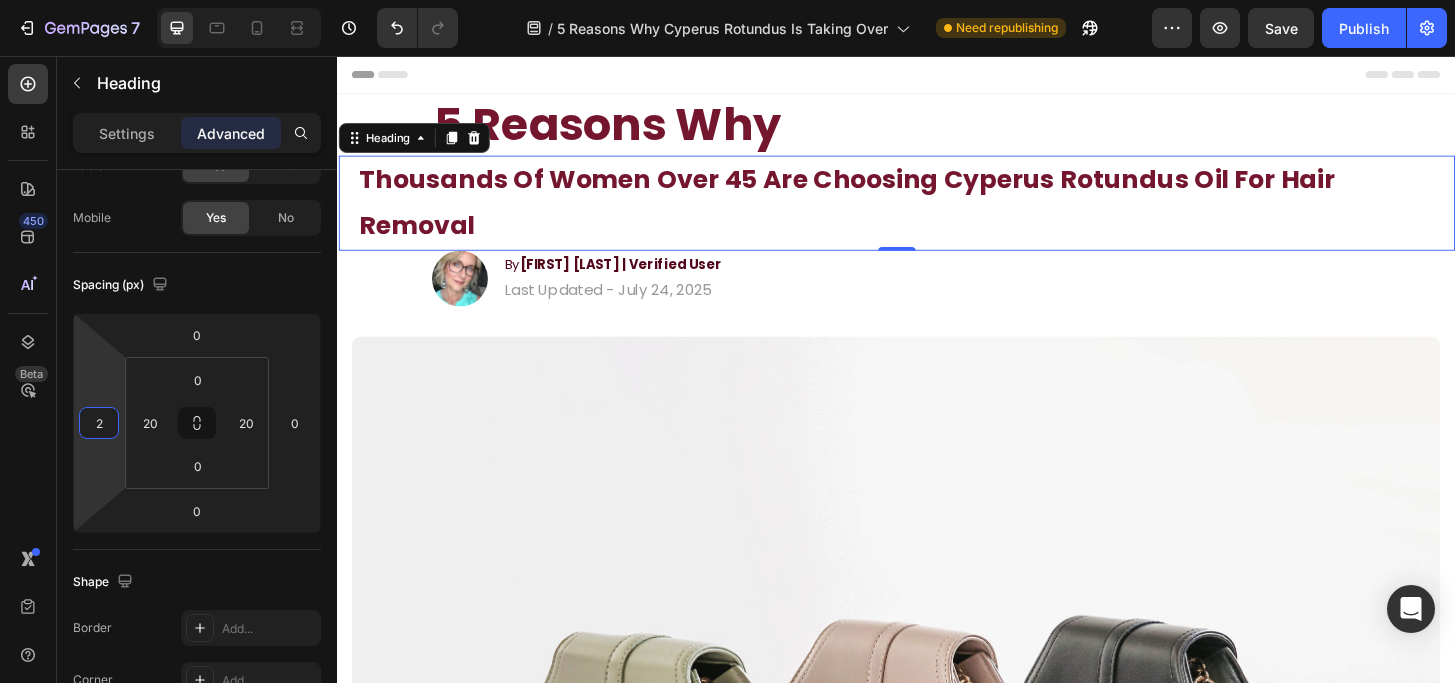 type 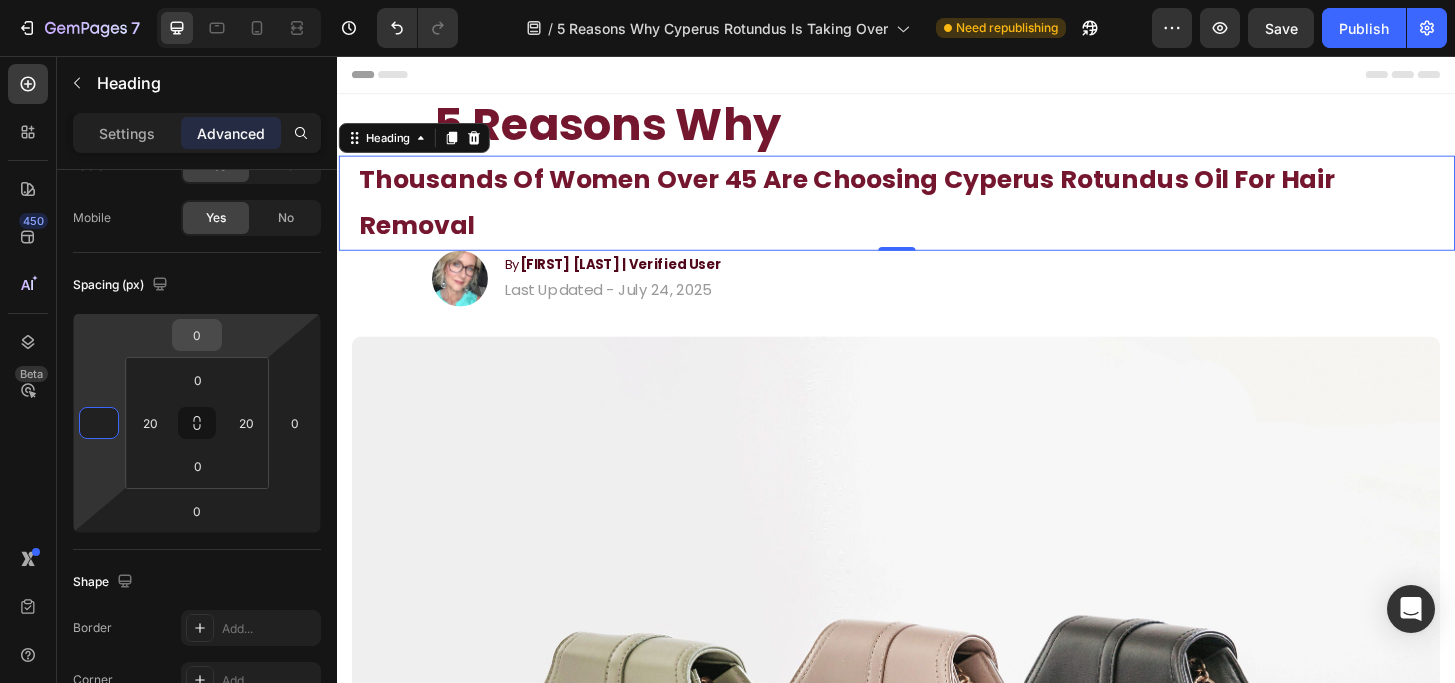 scroll, scrollTop: 192, scrollLeft: 0, axis: vertical 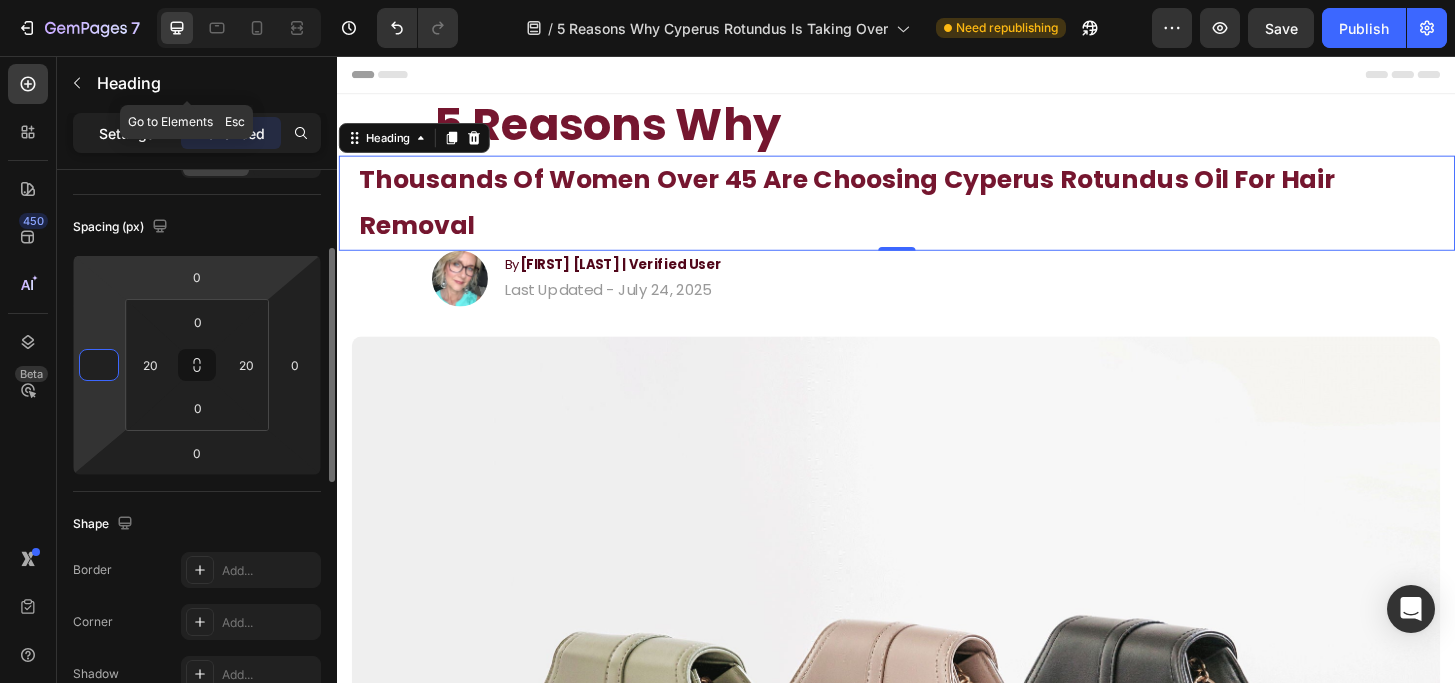 click on "Settings" at bounding box center (127, 133) 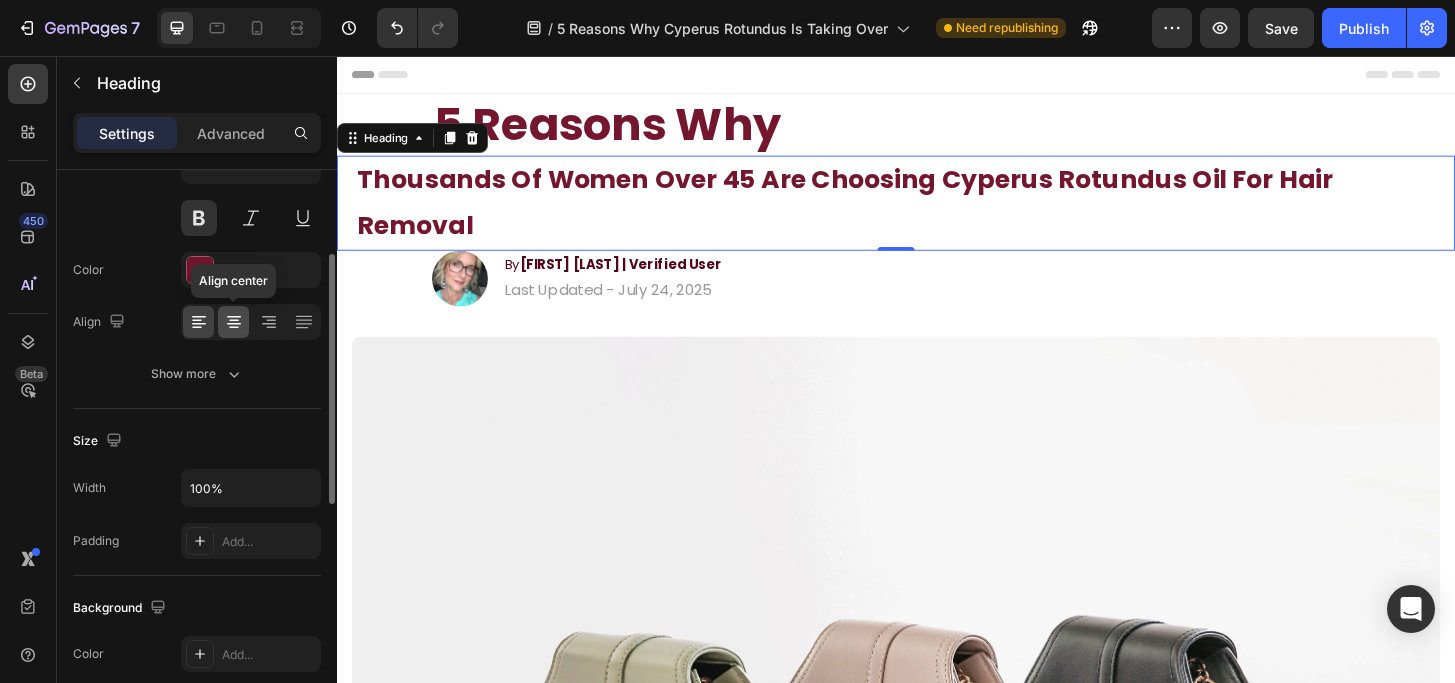 click 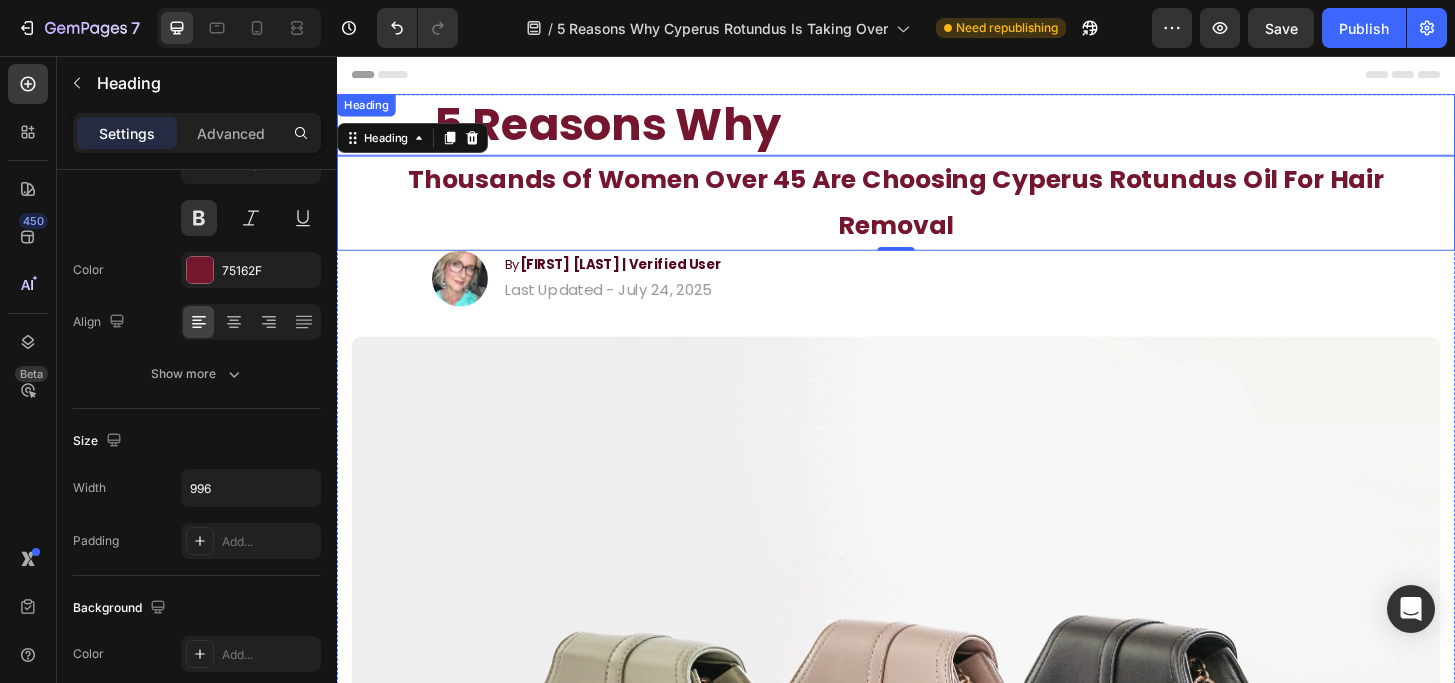 click on "5 Reasons Why" at bounding box center [937, 130] 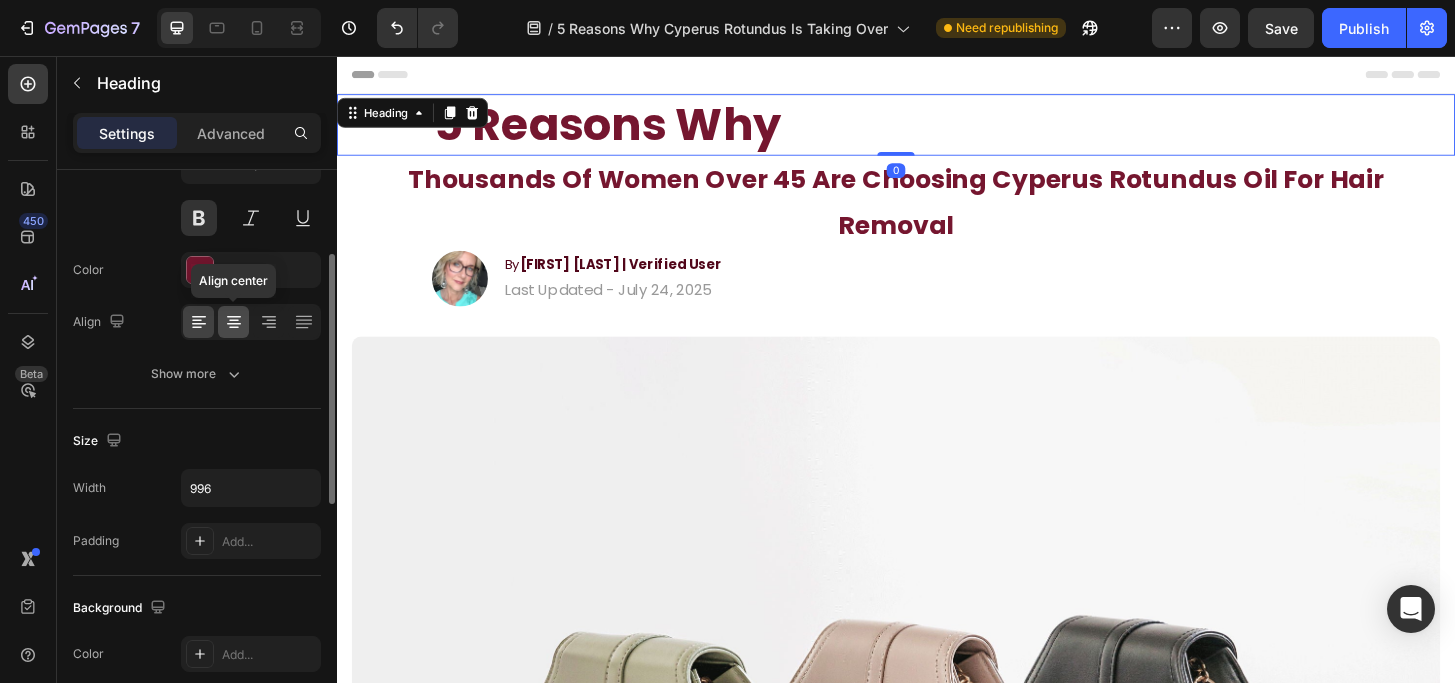 click 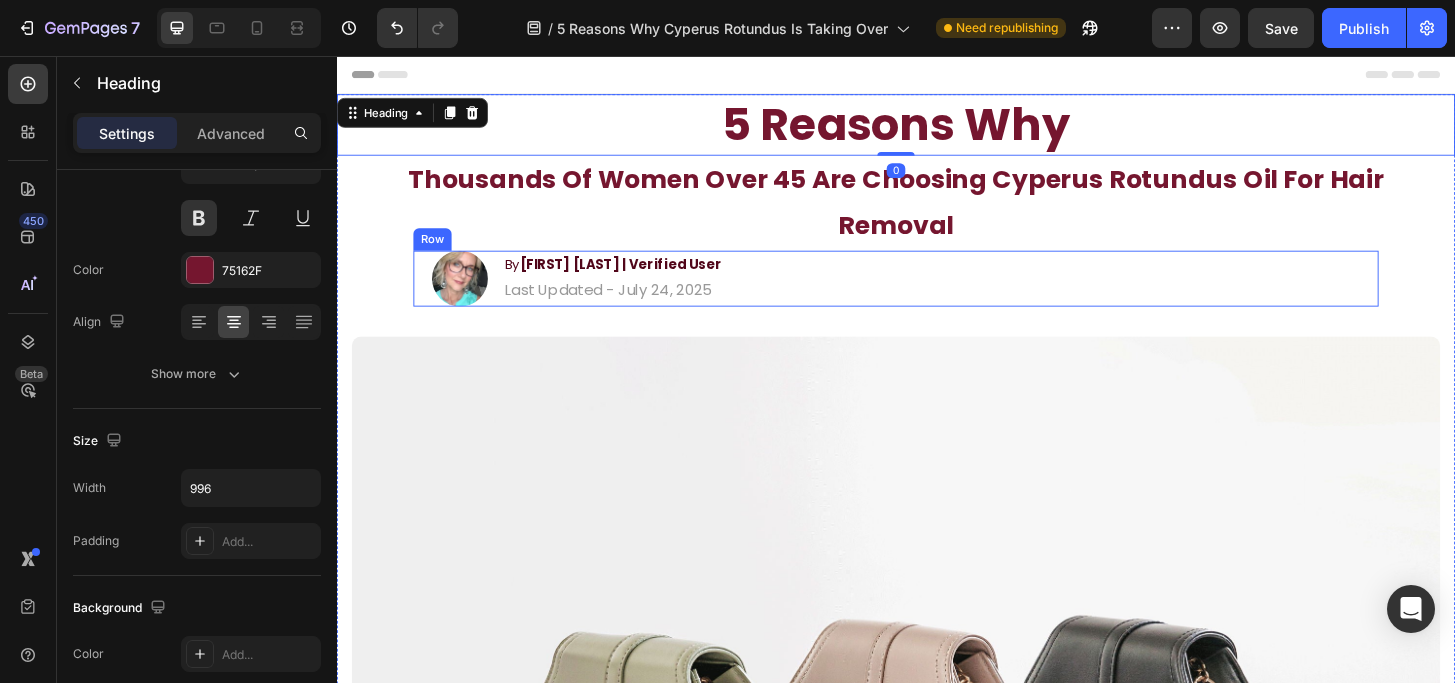 click on "Image By  [FIRST] [LAST] | Verified User Heading Last Updated - July 24, 2025 Text Block Row" at bounding box center (937, 295) 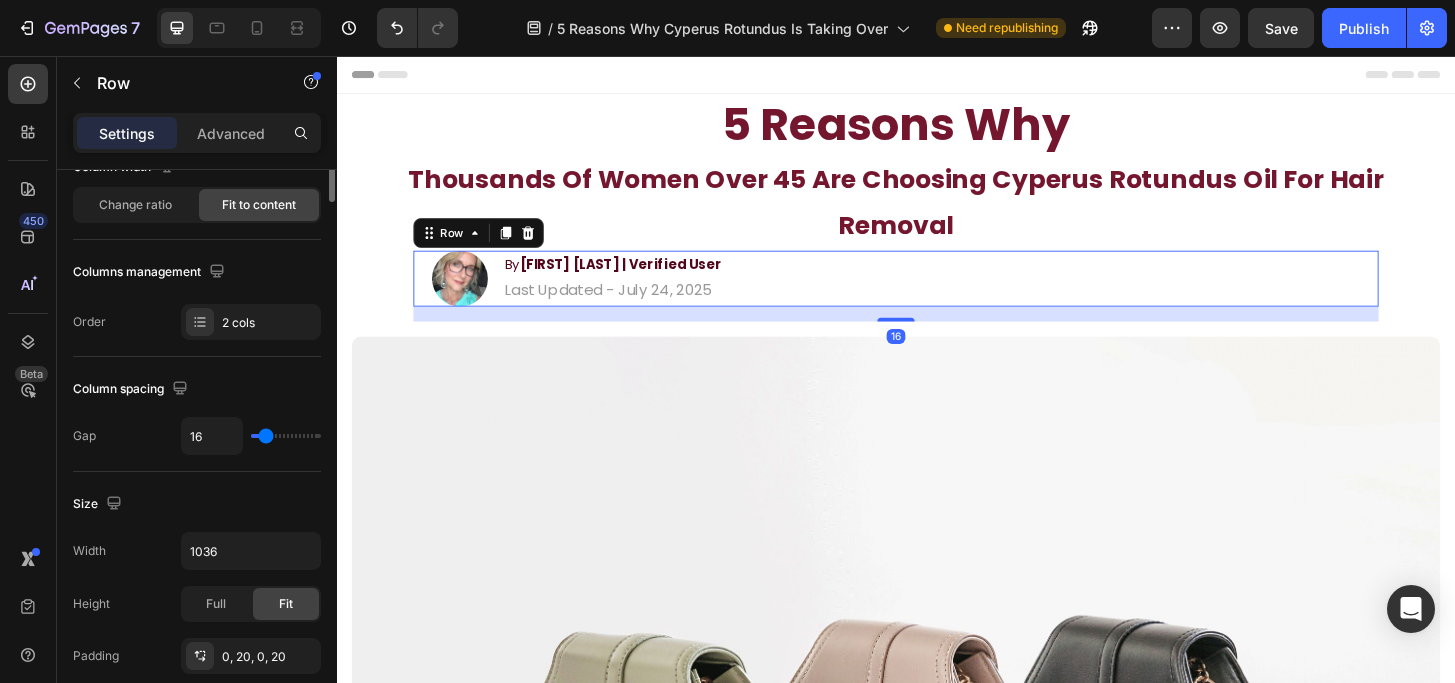 scroll, scrollTop: 0, scrollLeft: 0, axis: both 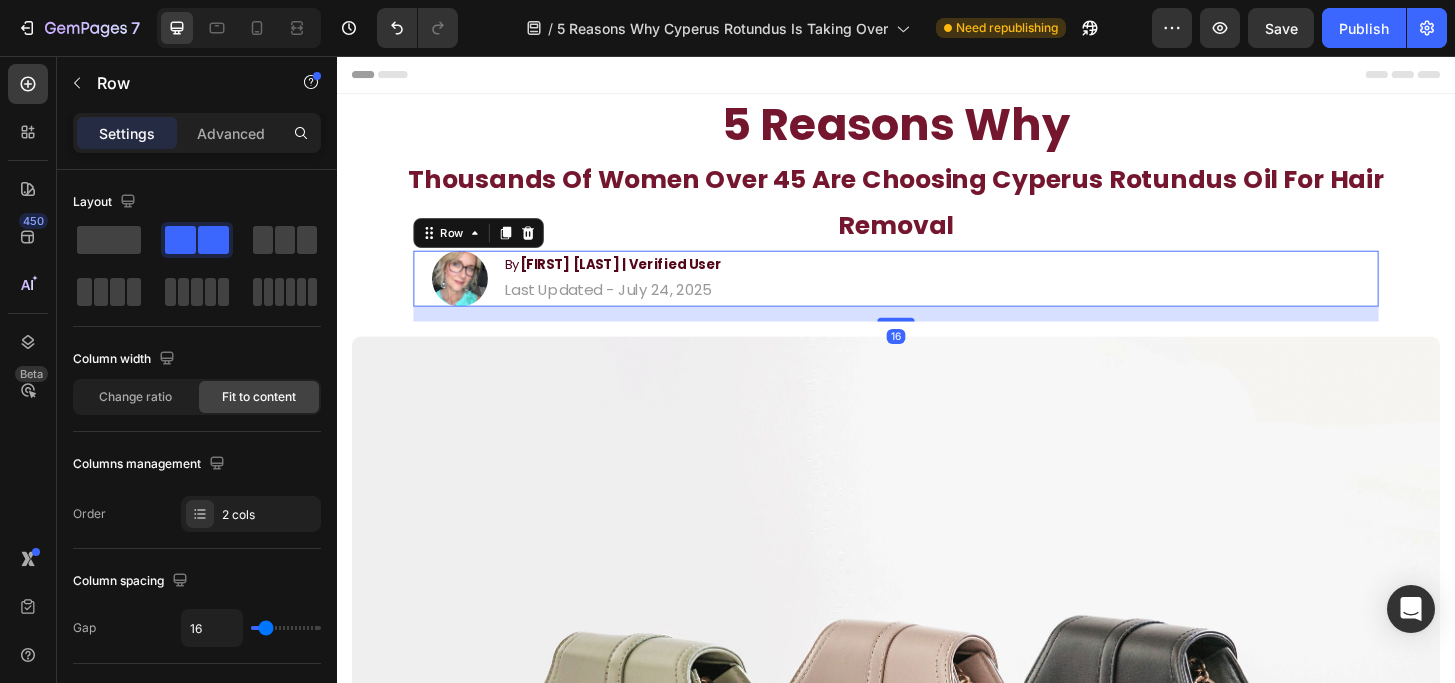 click at bounding box center [937, 795] 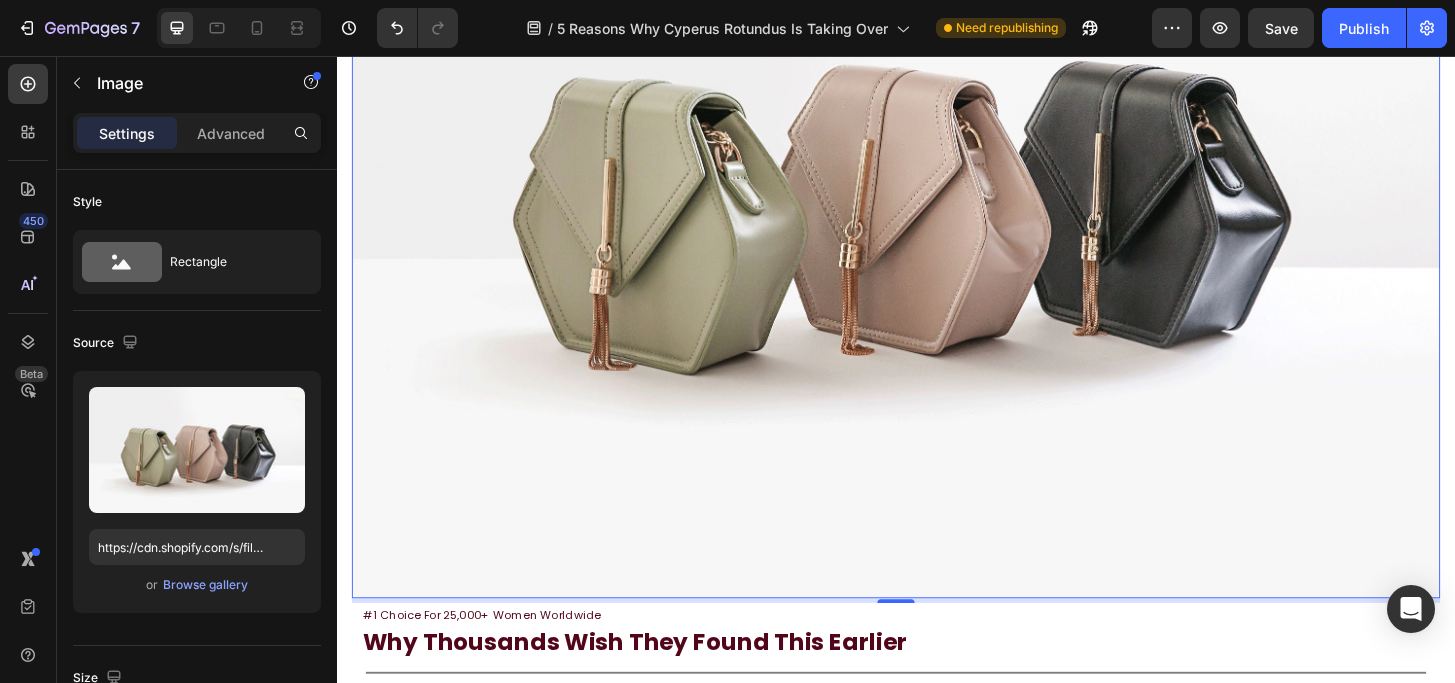 scroll, scrollTop: 577, scrollLeft: 0, axis: vertical 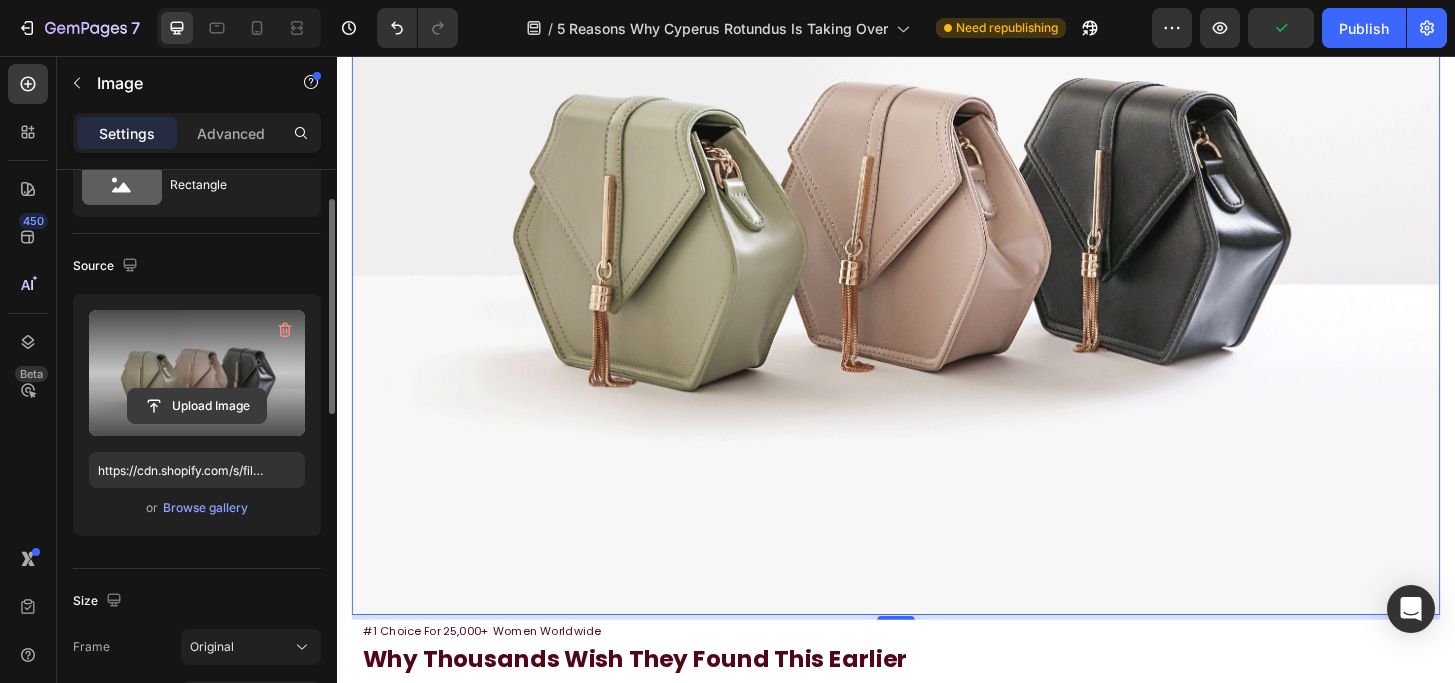 click 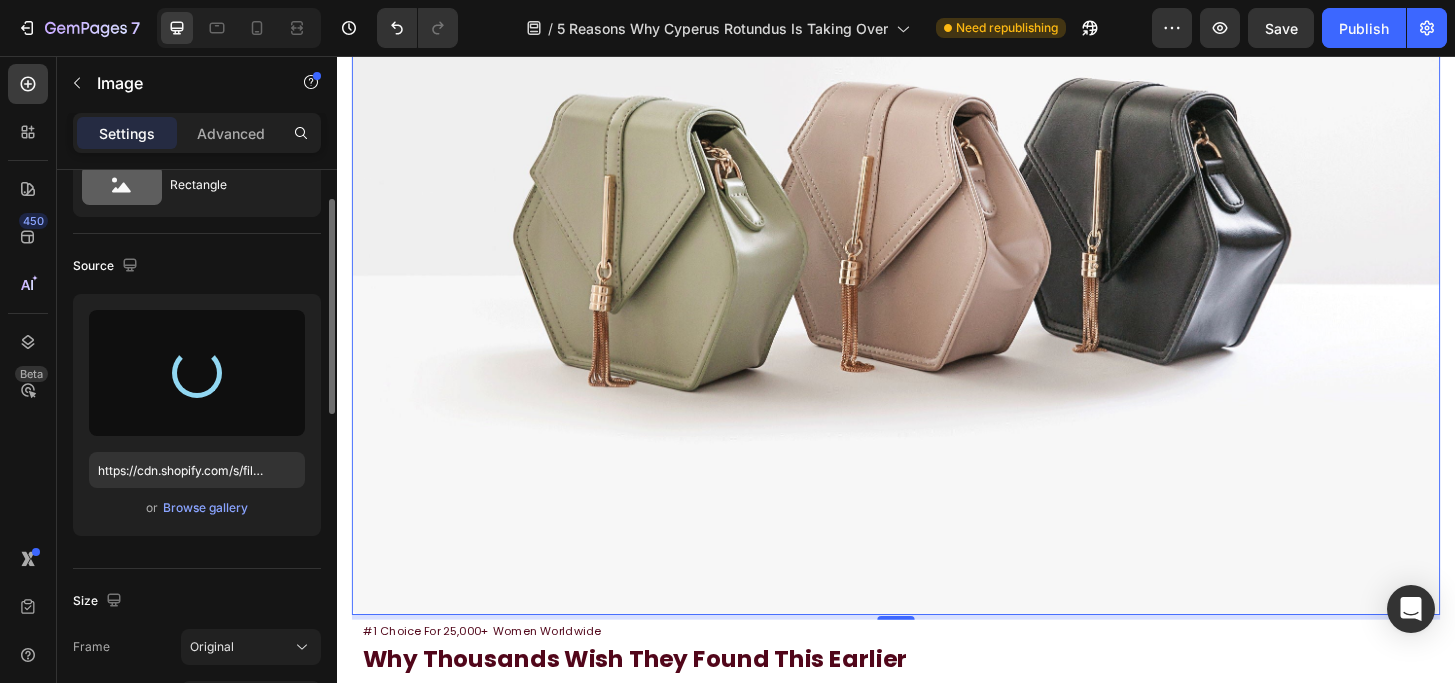 type on "https://cdn.shopify.com/s/files/1/0599/6832/3719/files/gempages_560326653935354965-5a4cf985-8647-4a8d-be27-4e92bdd4e44a.png" 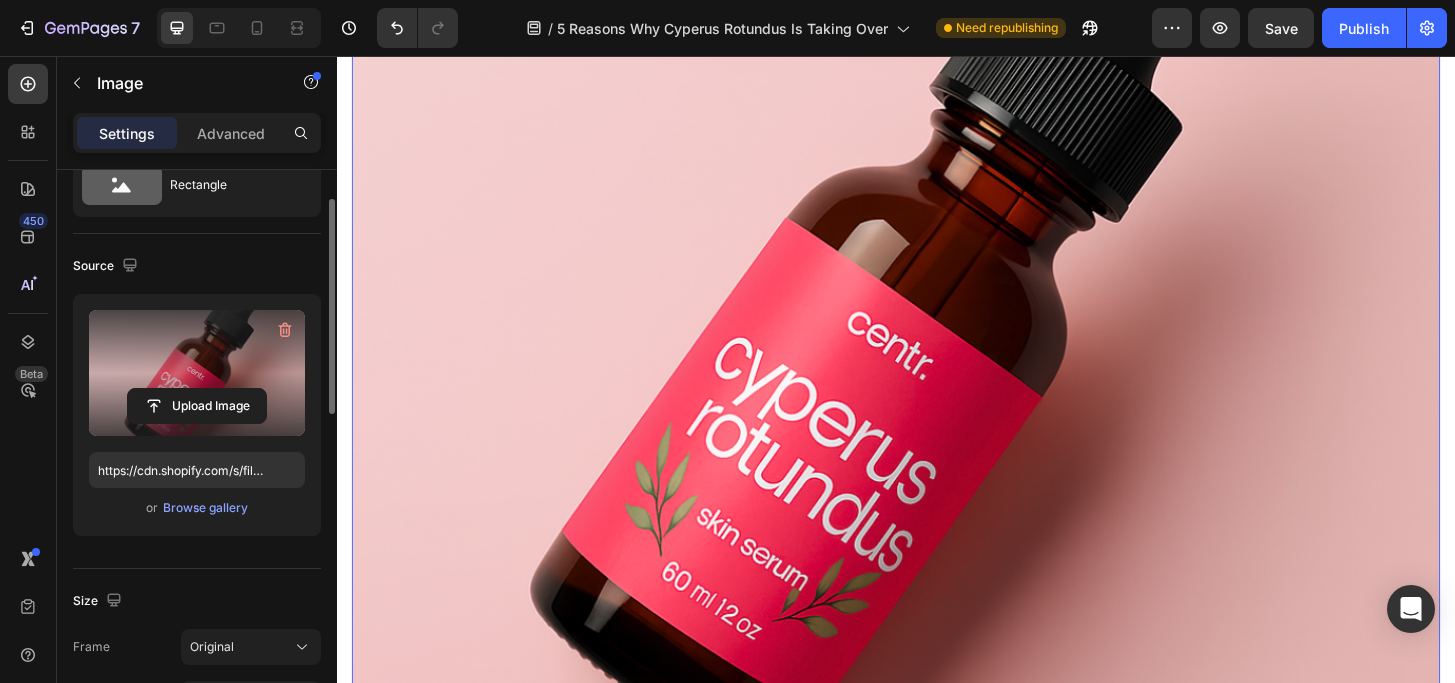 click at bounding box center [937, 364] 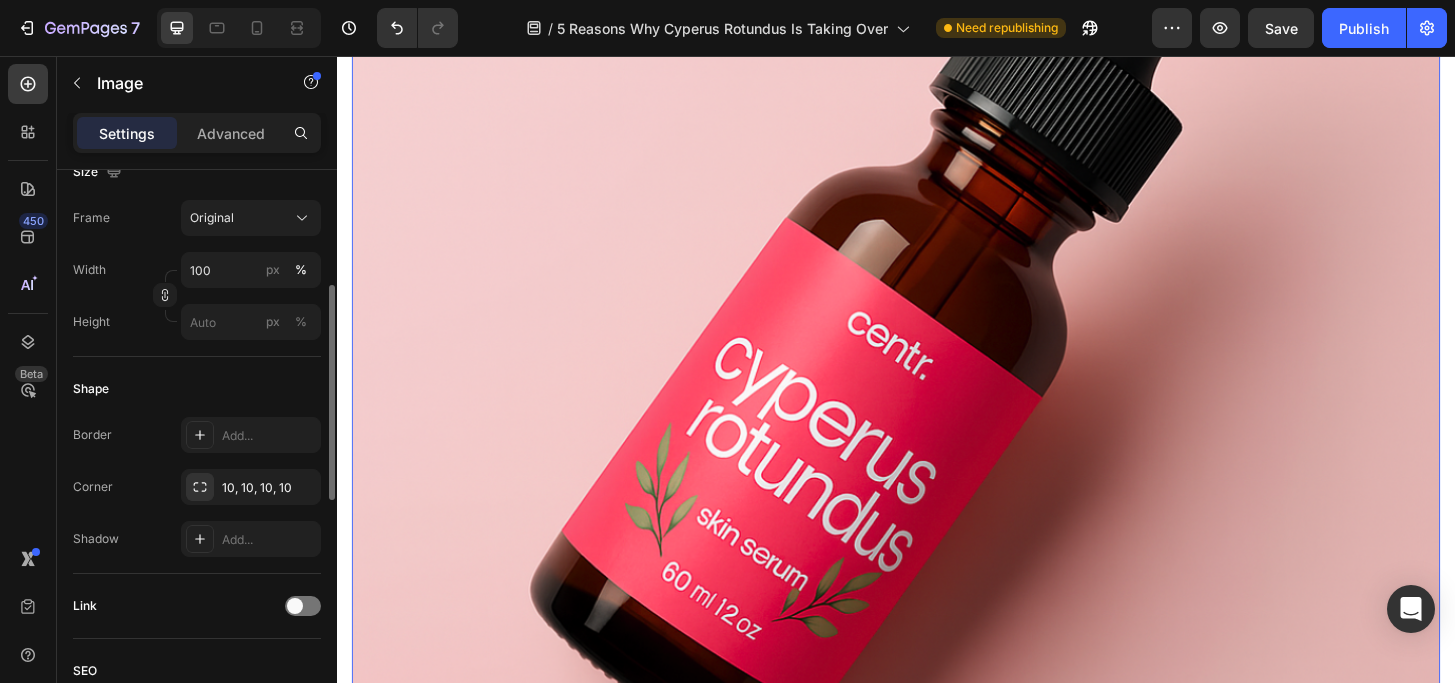 scroll, scrollTop: 507, scrollLeft: 0, axis: vertical 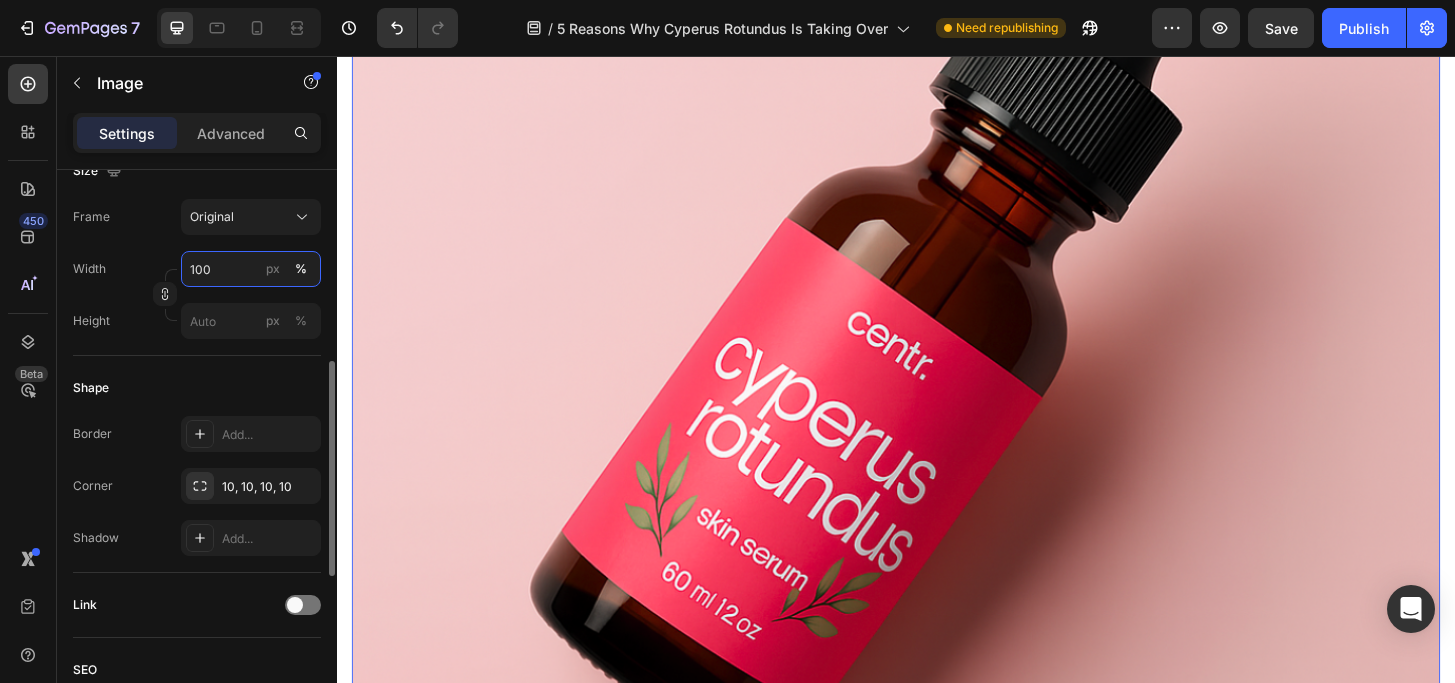 click on "100" at bounding box center [251, 269] 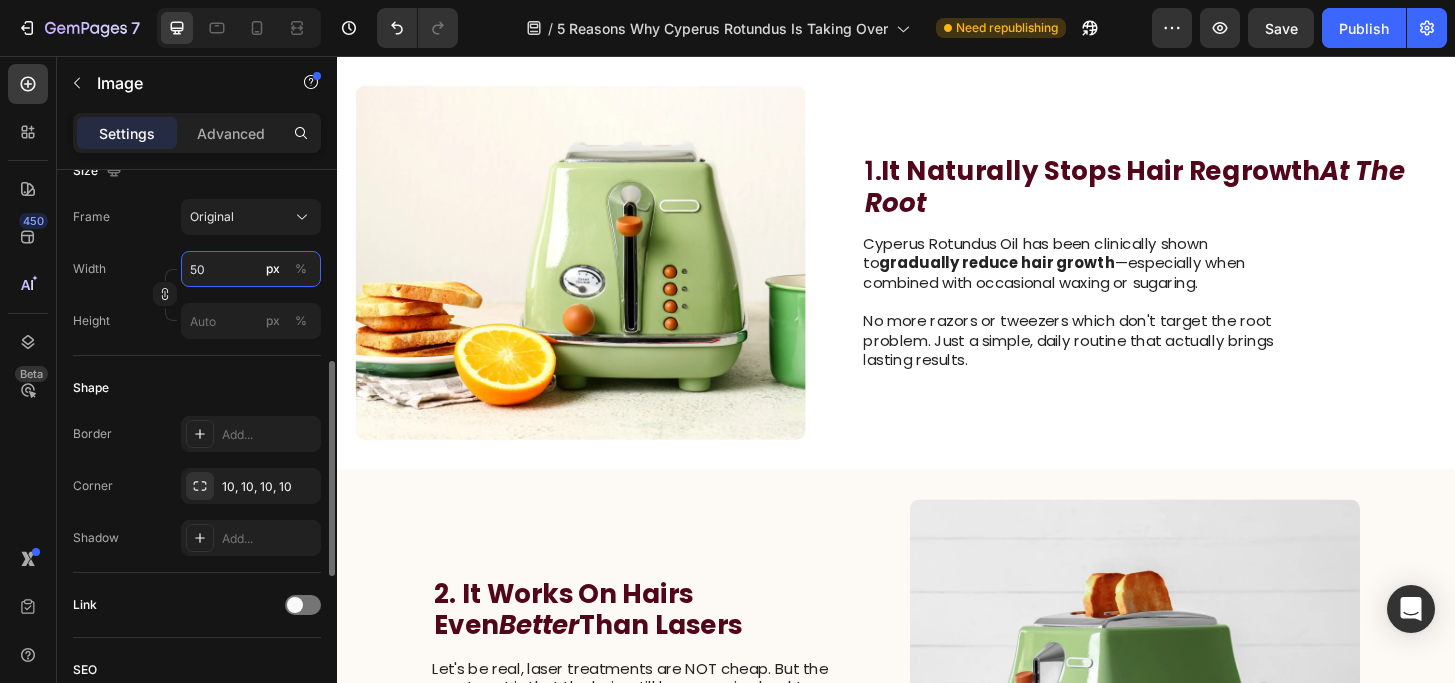 type on "5" 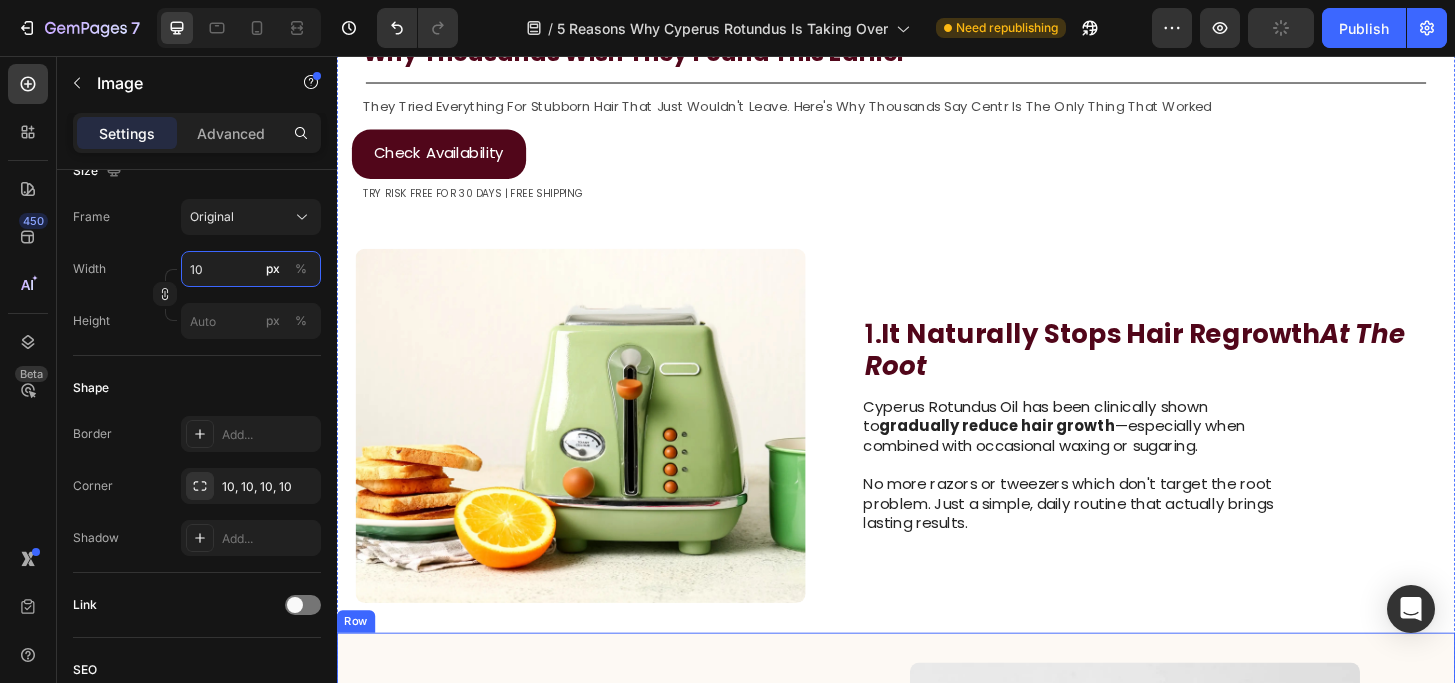 scroll, scrollTop: 0, scrollLeft: 0, axis: both 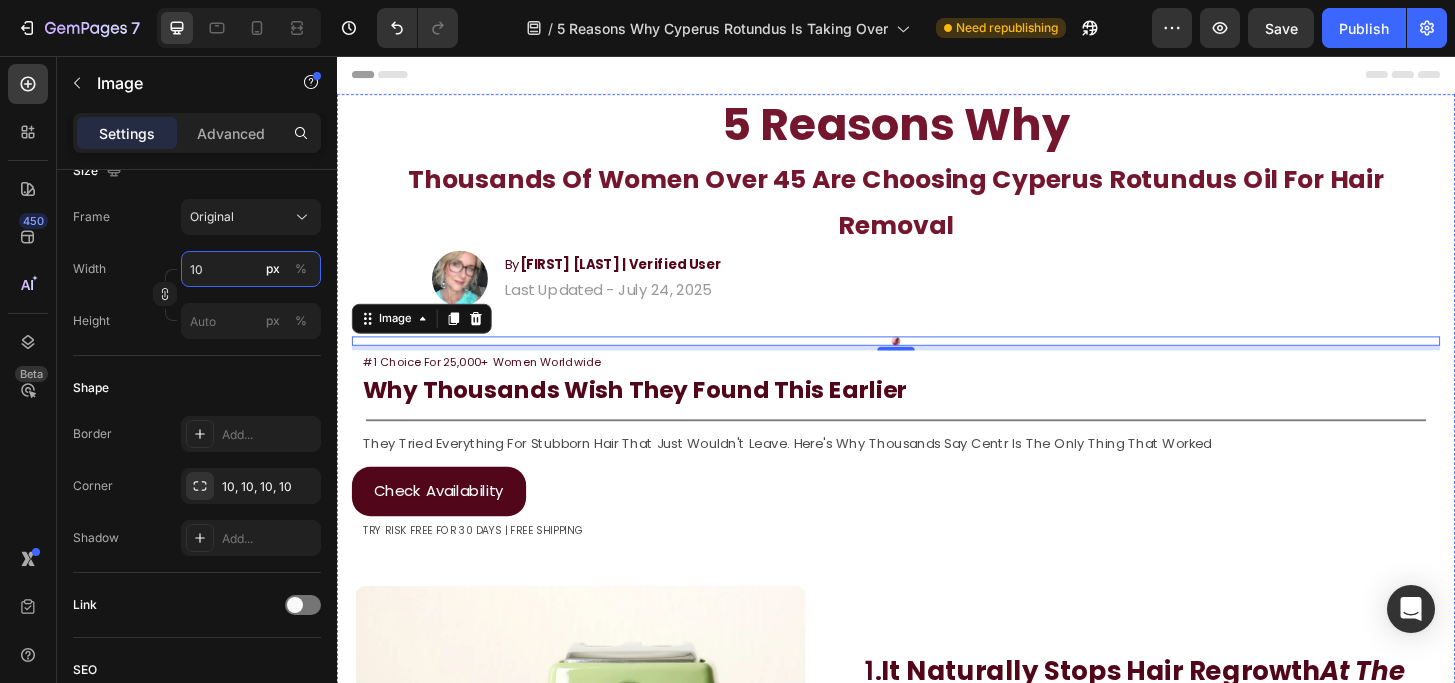 type on "1" 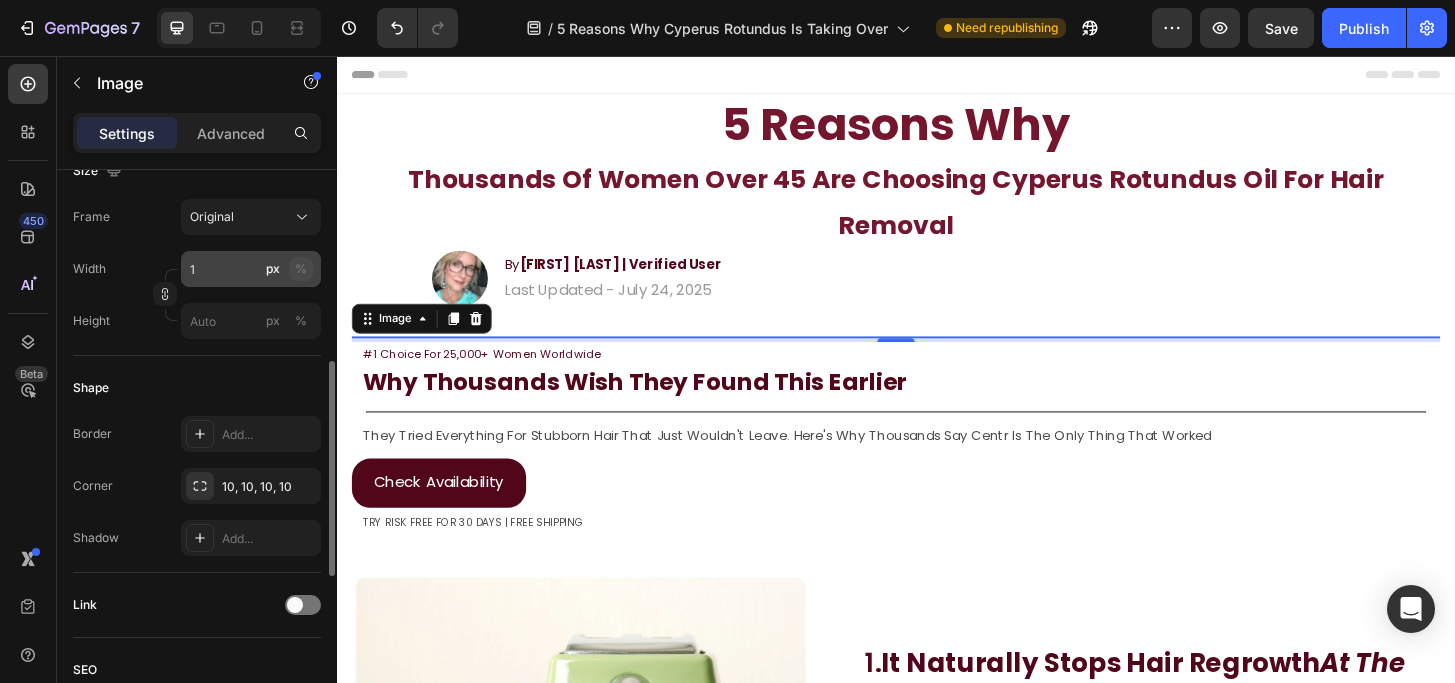 click on "%" at bounding box center [301, 269] 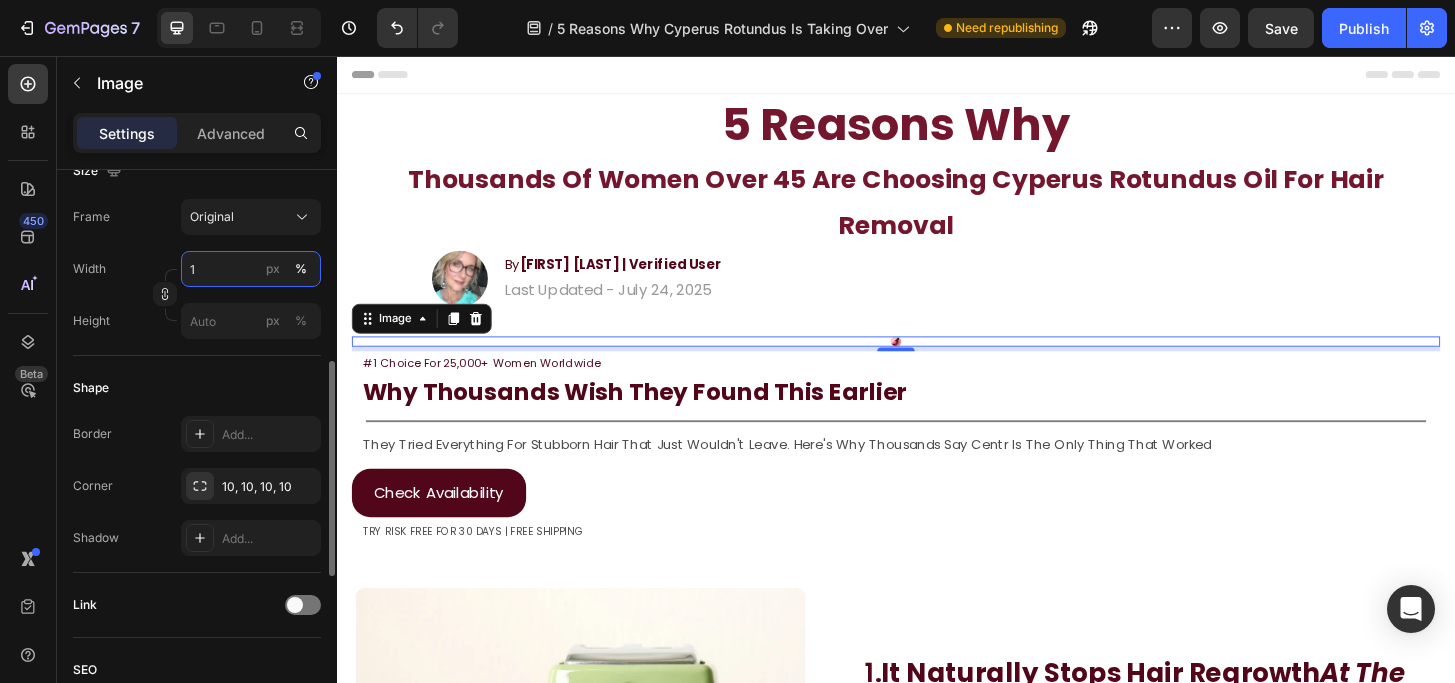 click on "1" at bounding box center (251, 269) 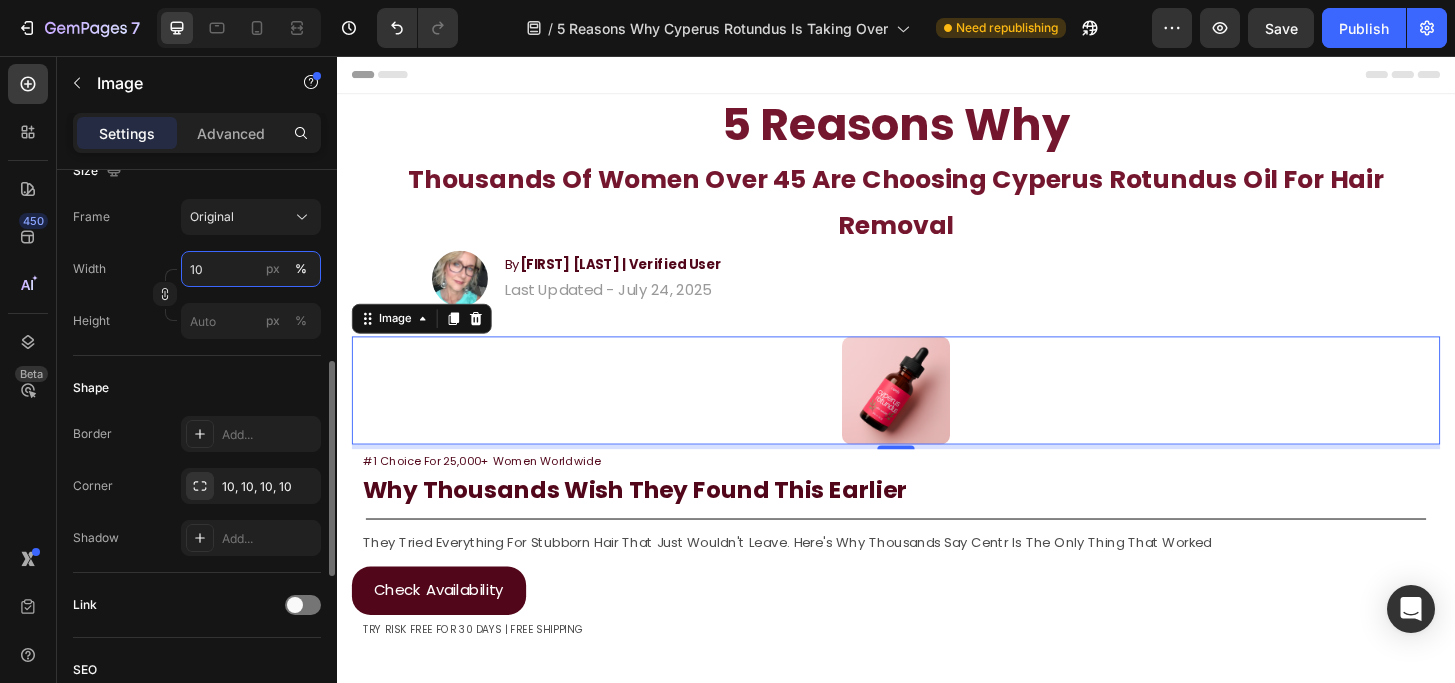 type on "1" 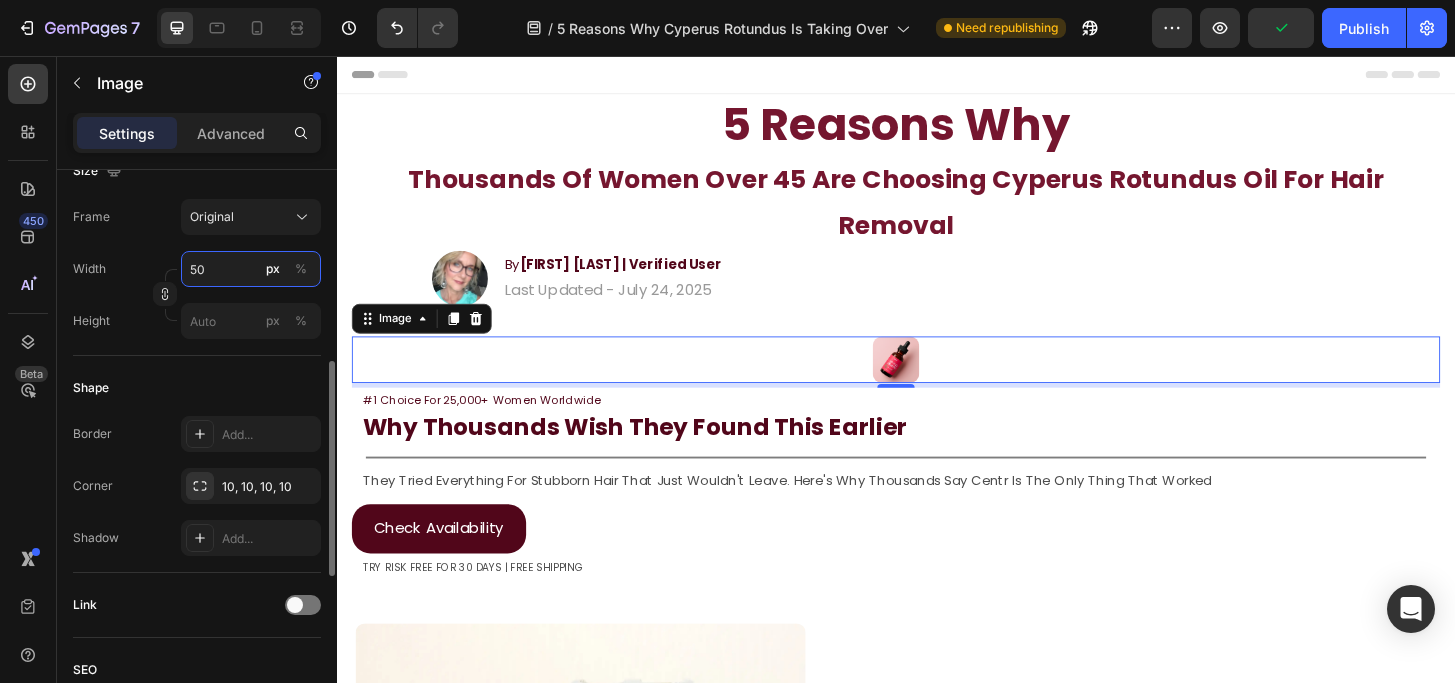 type on "5" 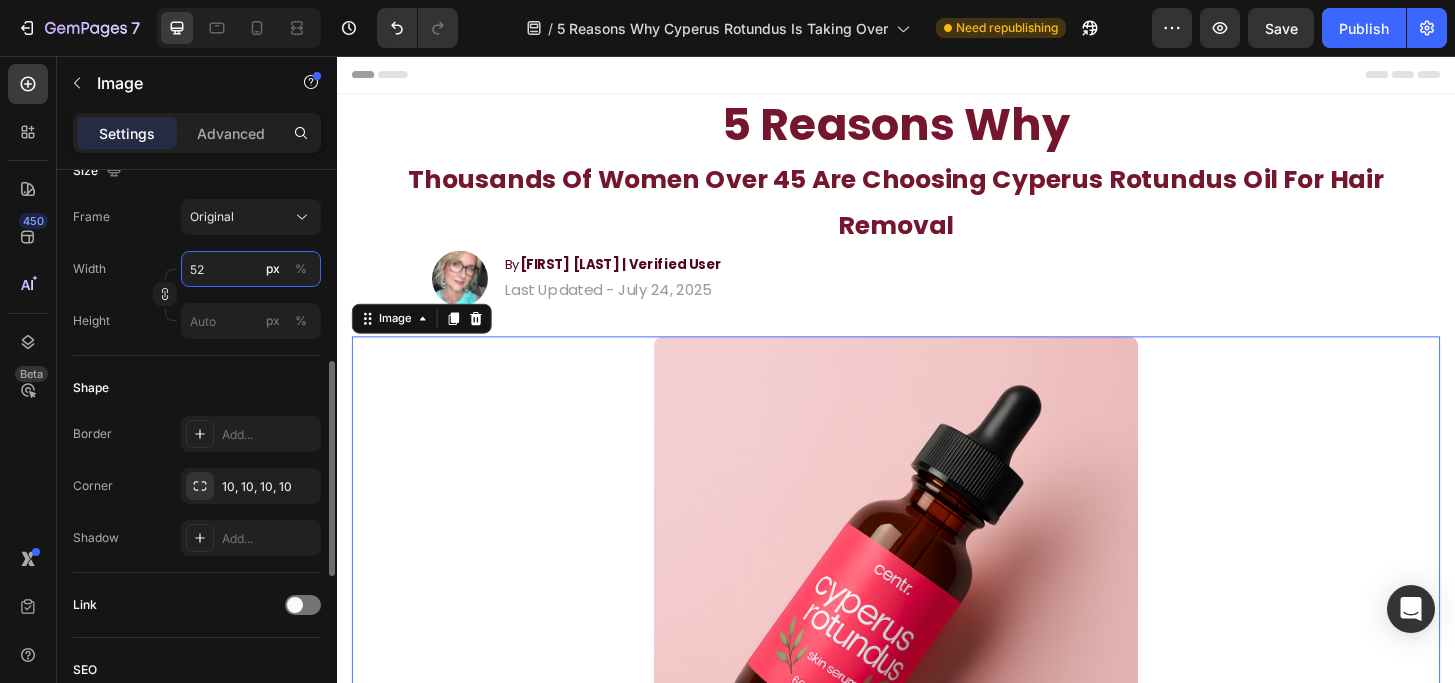 type on "5" 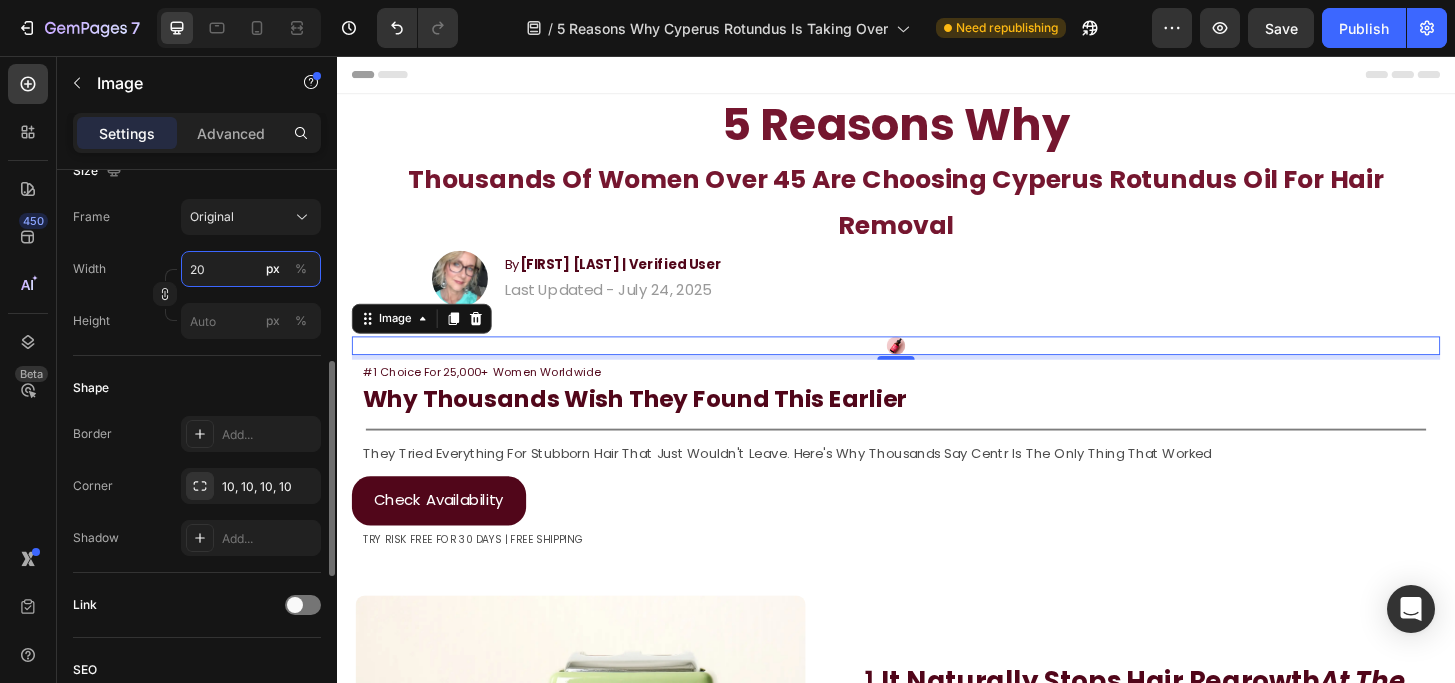 type on "200" 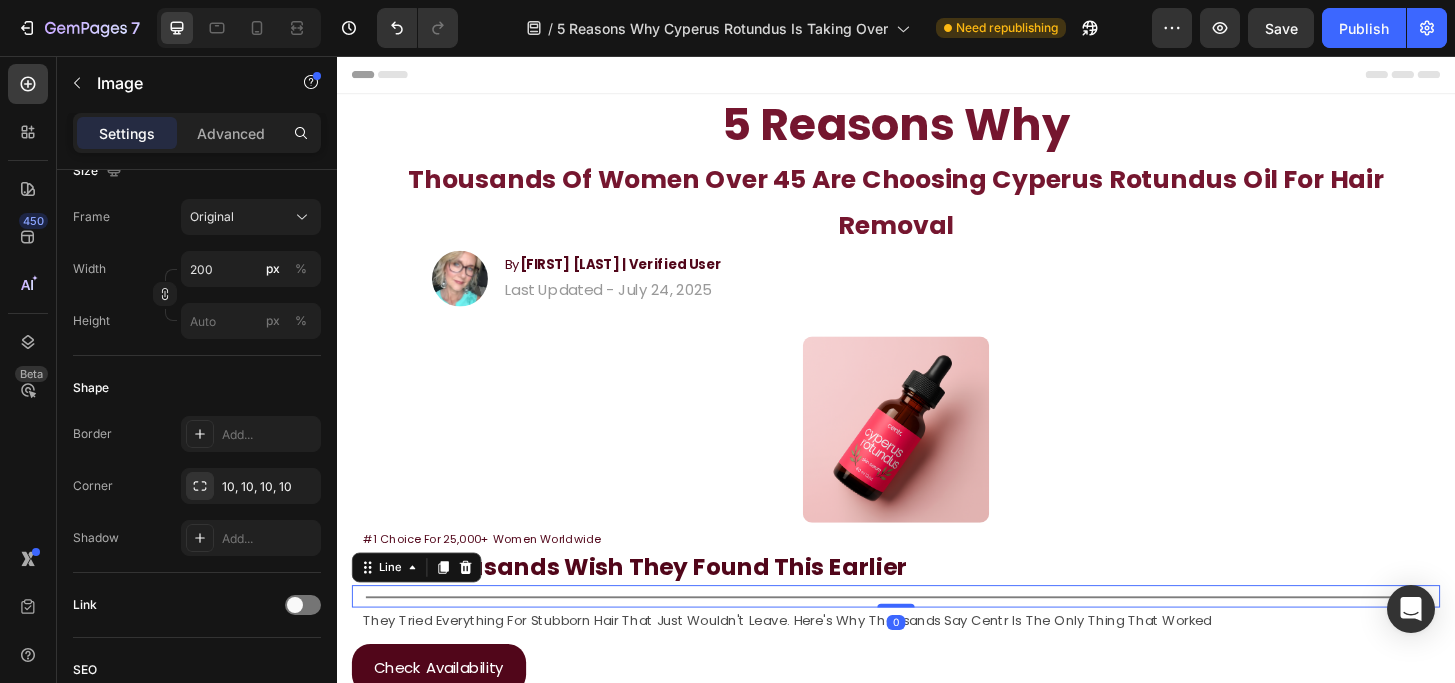 click on "Title Line   0" at bounding box center (937, 636) 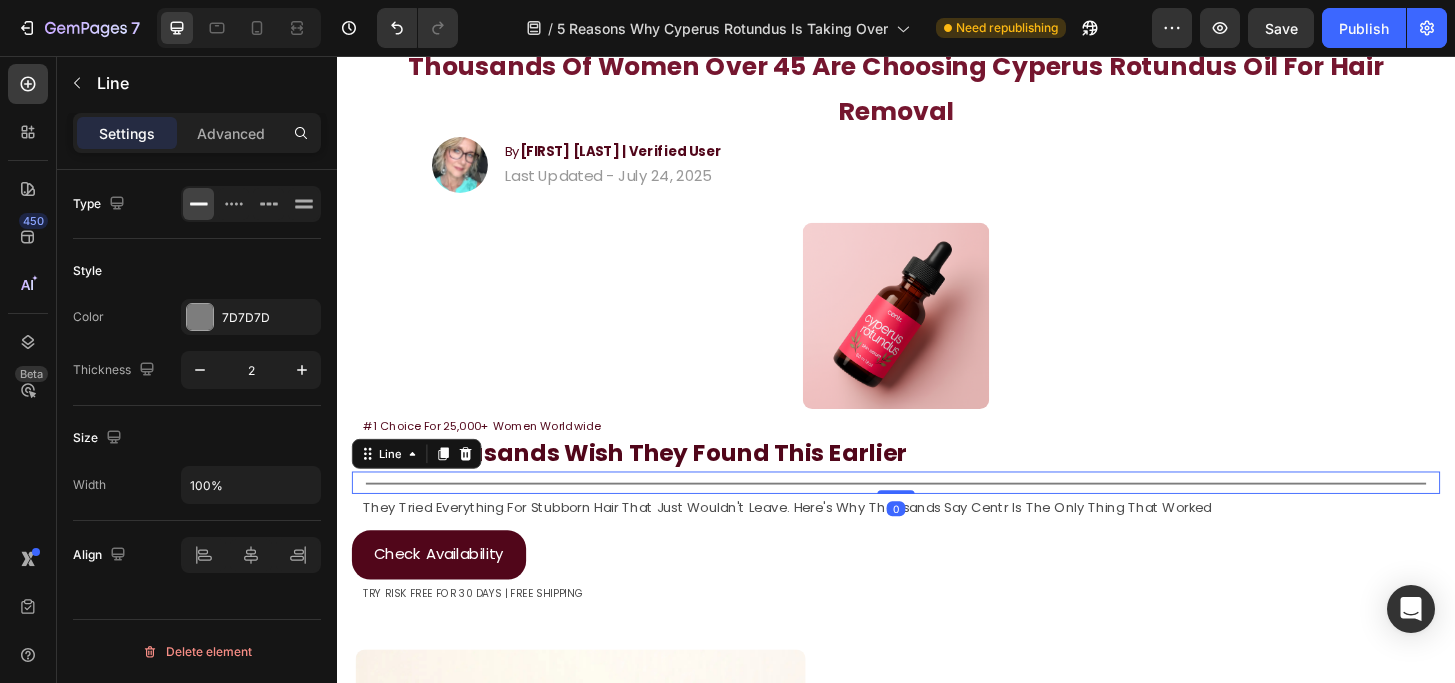 scroll, scrollTop: 156, scrollLeft: 0, axis: vertical 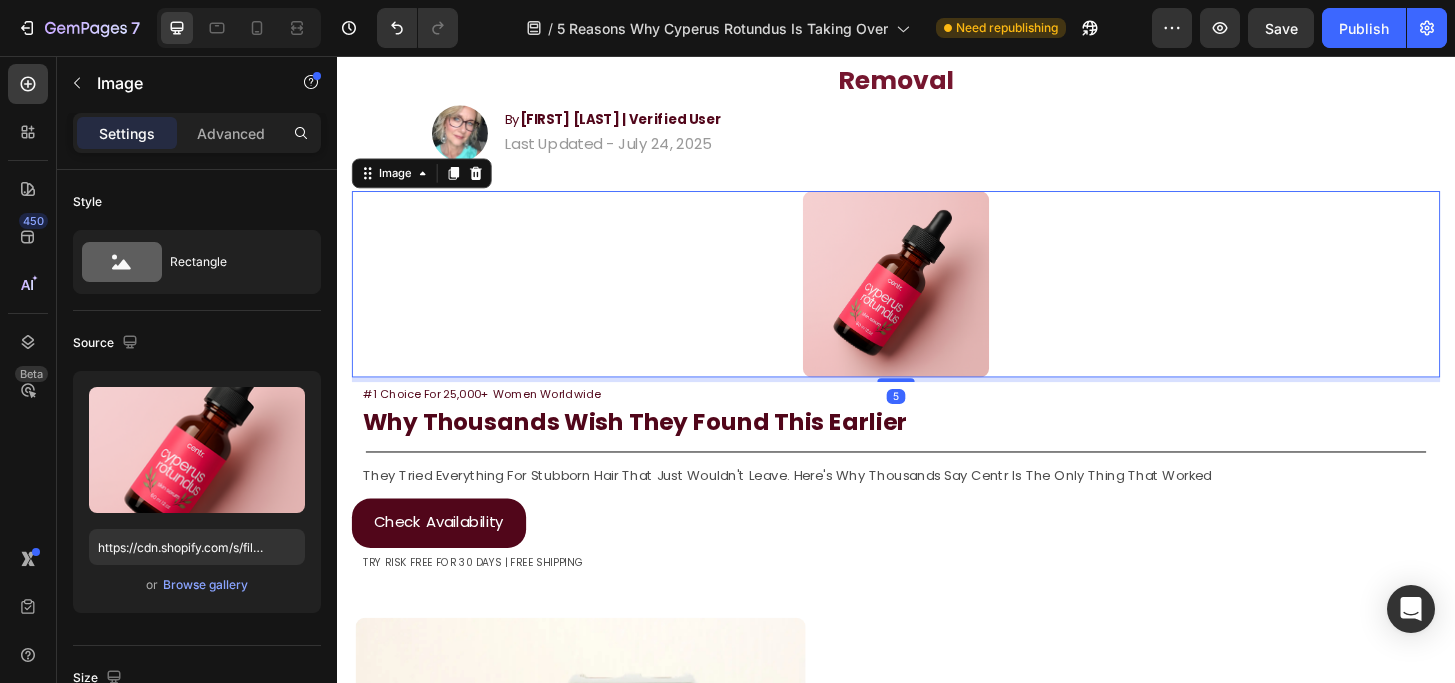 click at bounding box center [937, 301] 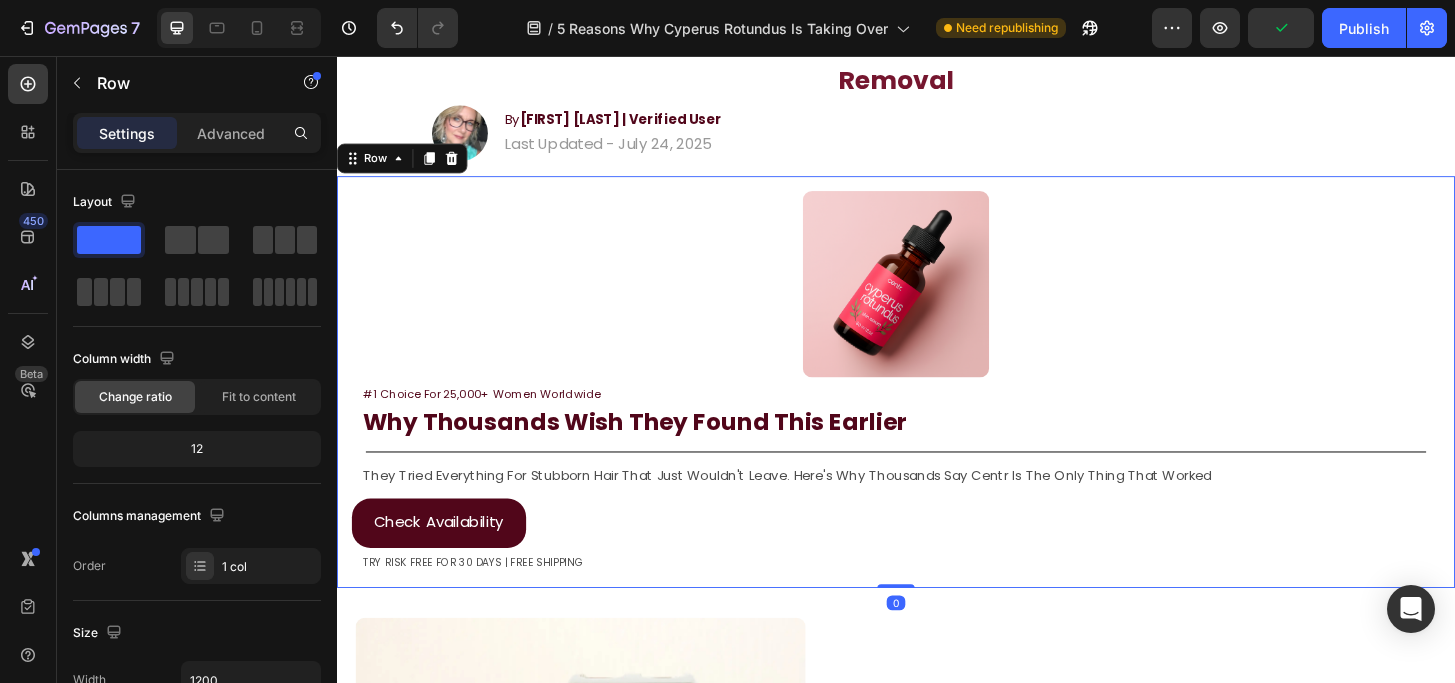 click on "Image #1 Choice For 25,000+ Women Worldwide Text Block Why Thousands Wish They Found This Earlier Heading                Title Line They Tried Everything For Stubborn Hair That Just Wouldn't Leave. Here's Why Thousands Say Centr Is The Only Thing That Worked Text Block Check Availability Button TRY RISK FREE FOR 30 DAYS | FREE SHIPPING Text Block Row   0" at bounding box center [937, 406] 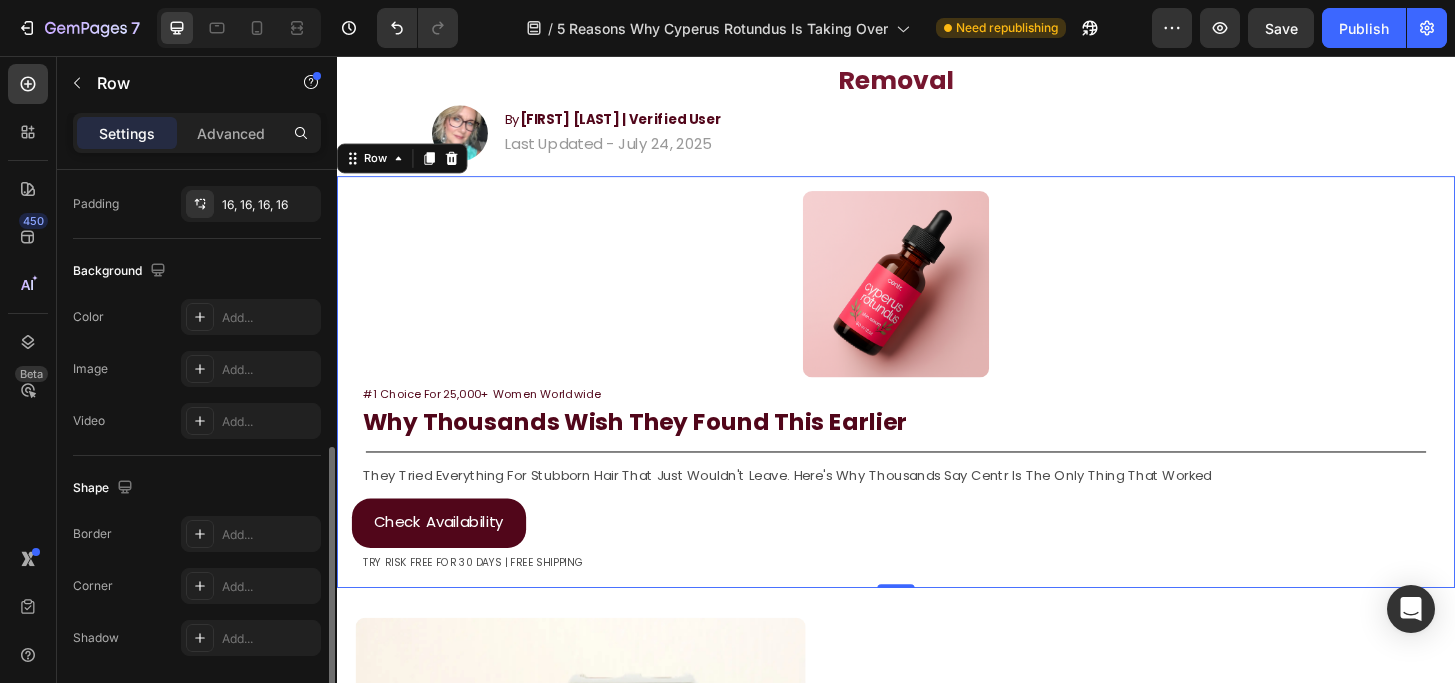 scroll, scrollTop: 591, scrollLeft: 0, axis: vertical 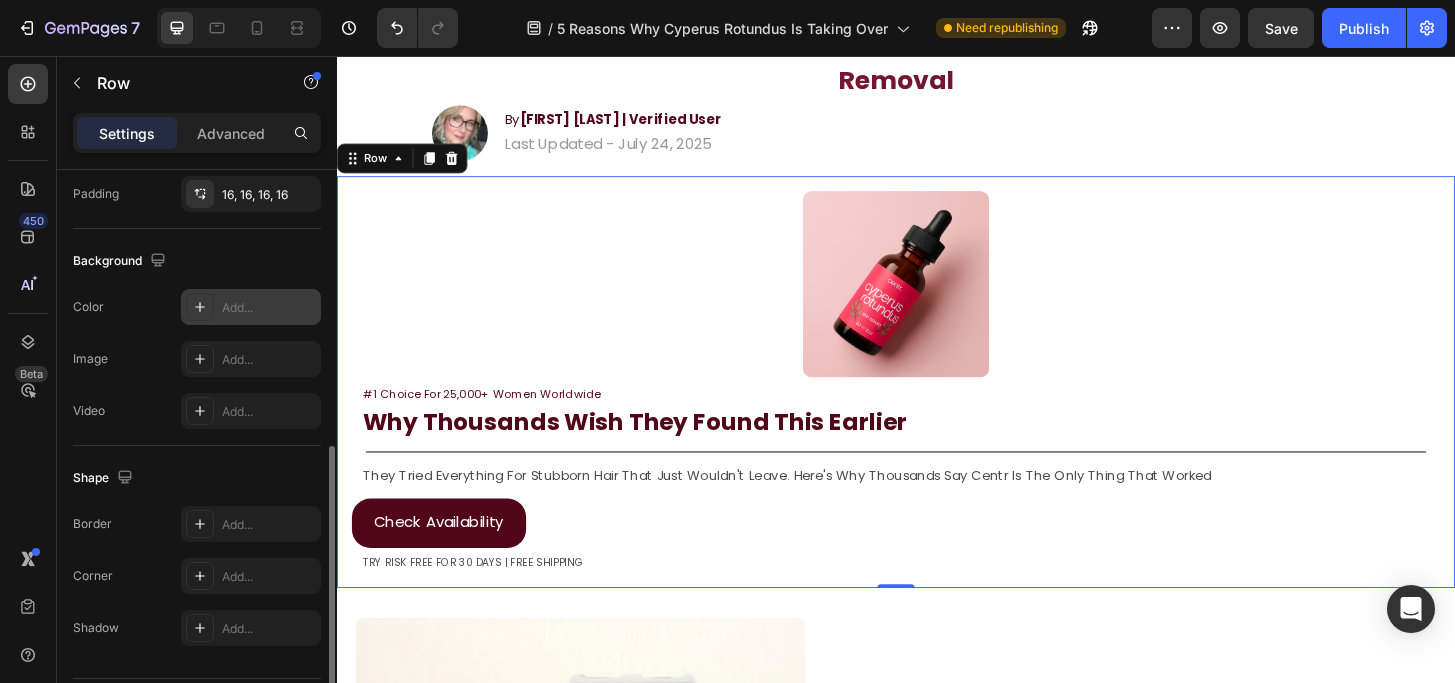 click on "Add..." at bounding box center (269, 308) 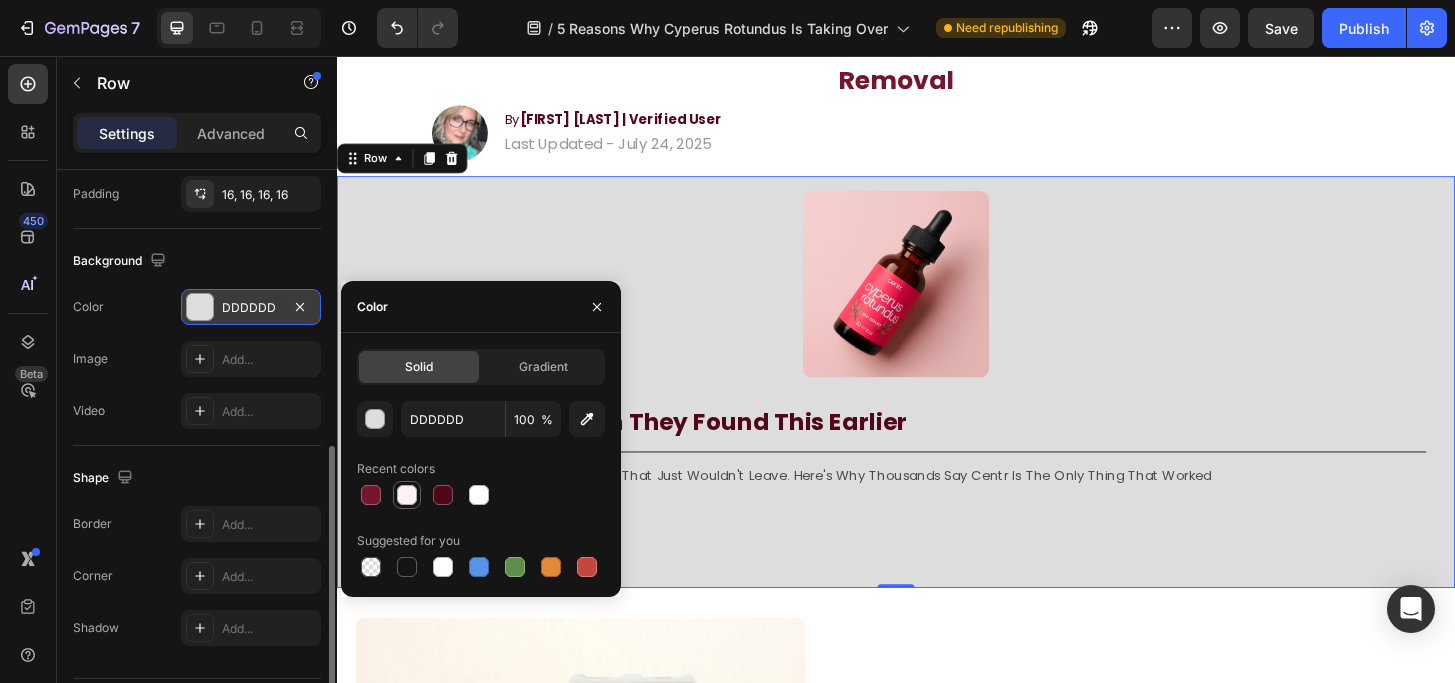 click at bounding box center [407, 495] 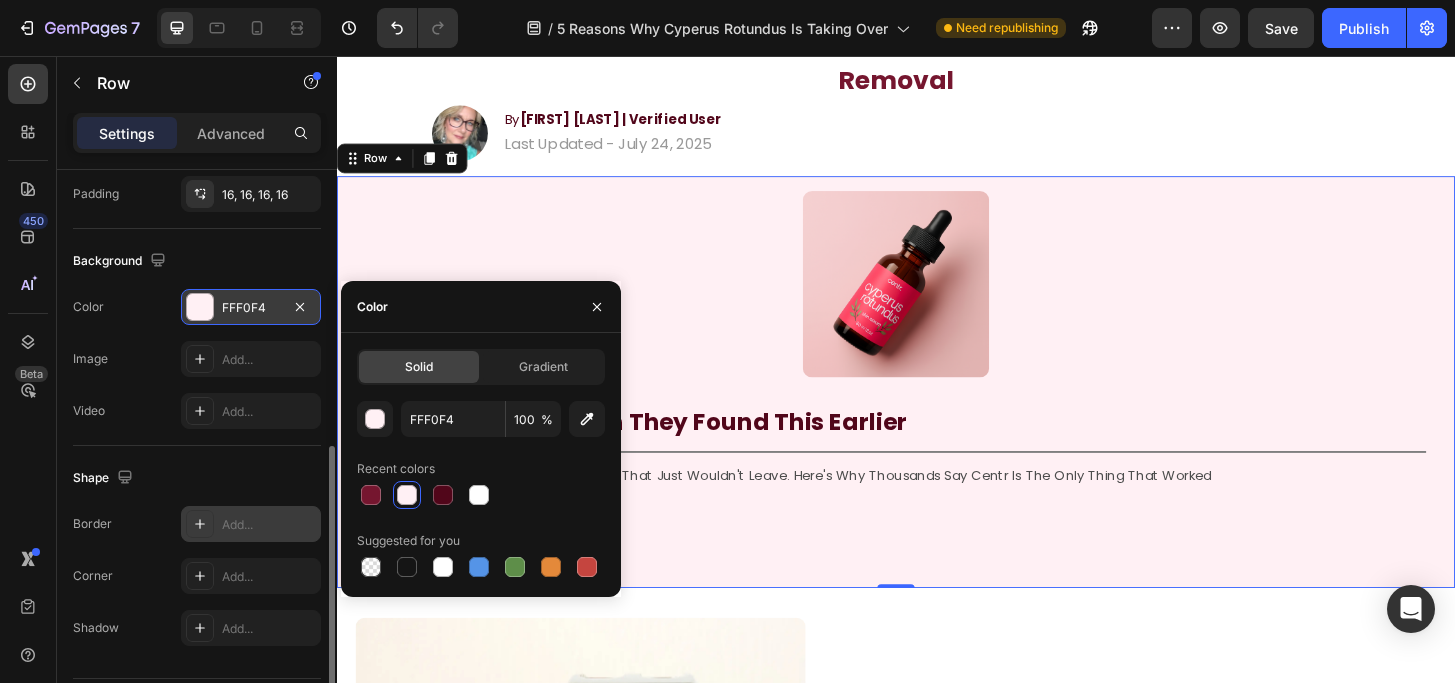 click on "Add..." at bounding box center (269, 525) 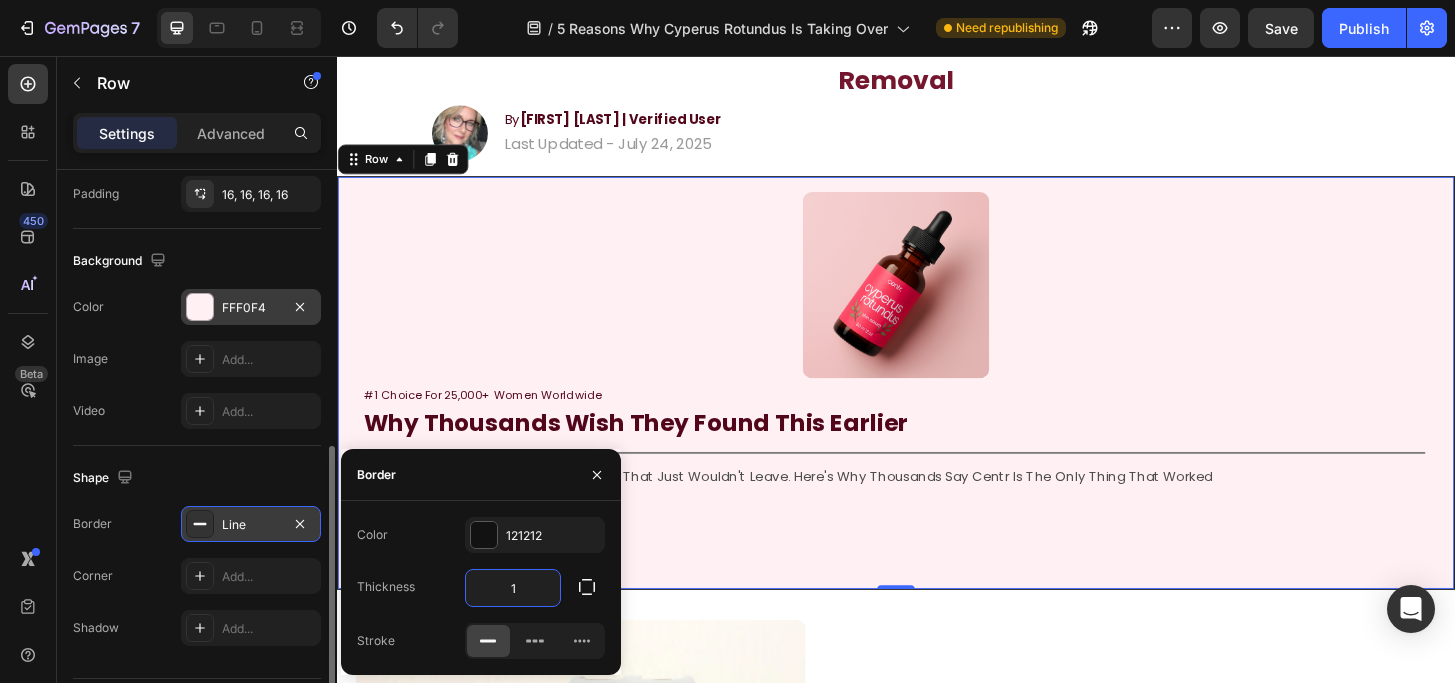 click on "1" at bounding box center [513, 588] 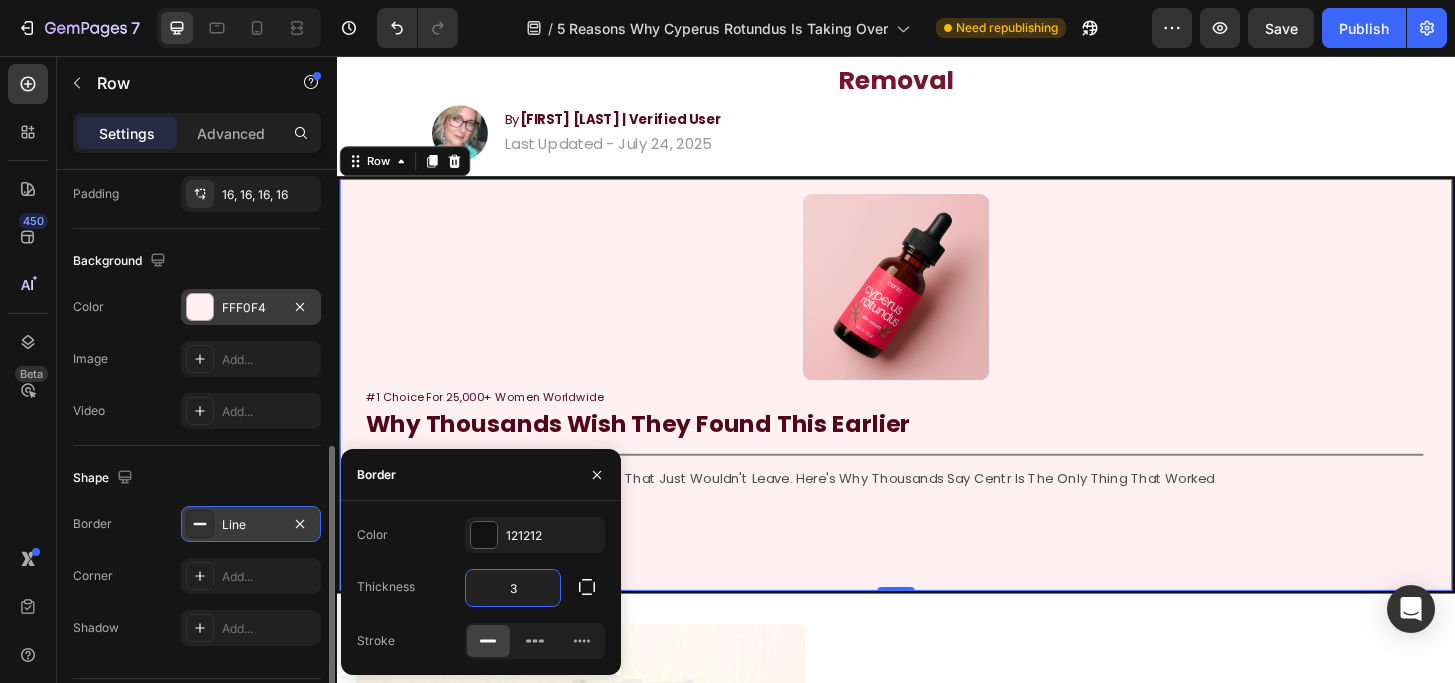 type on "3" 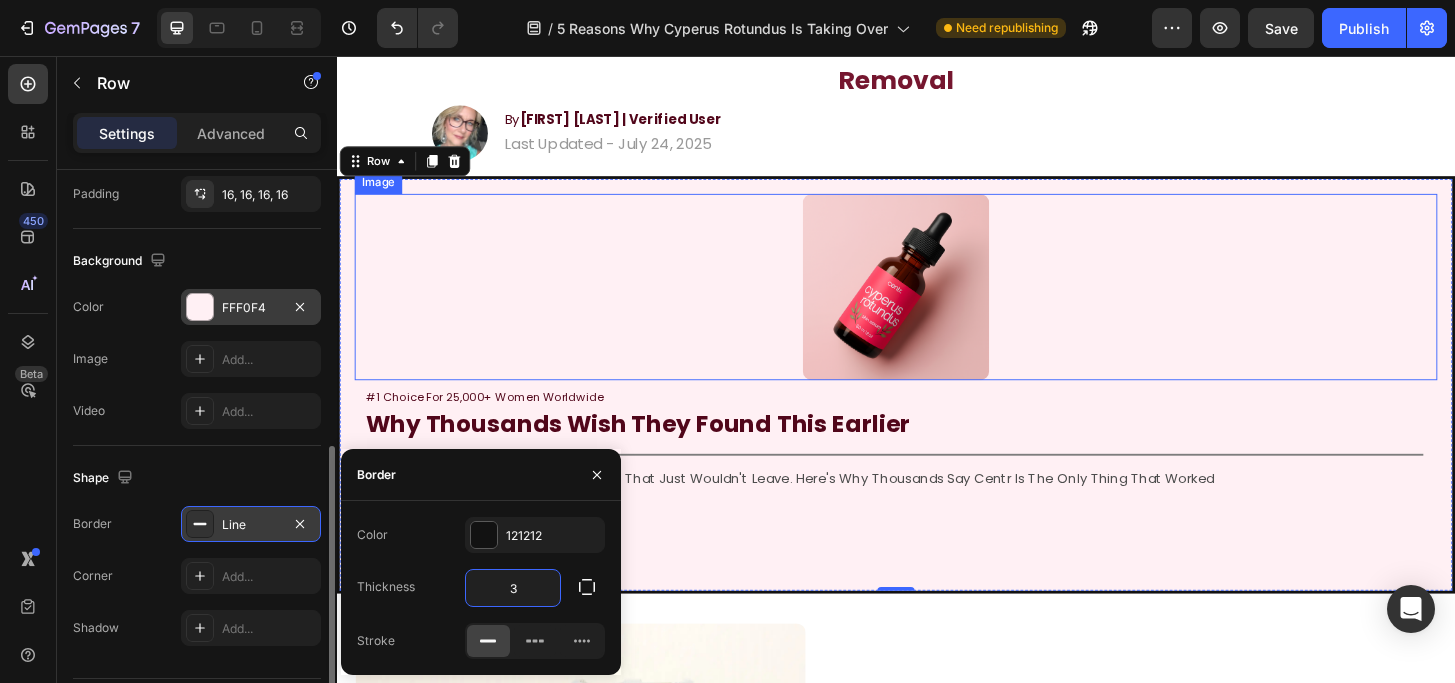 click at bounding box center [937, 304] 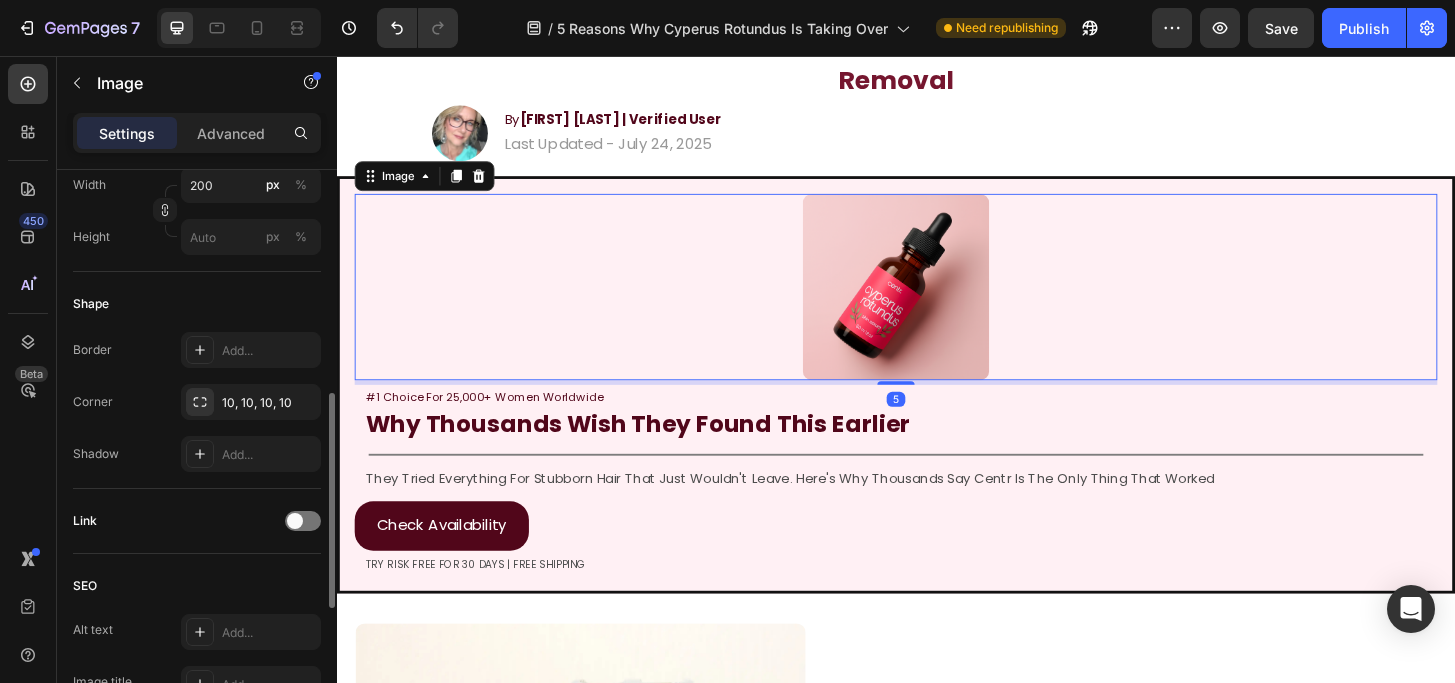 scroll, scrollTop: 0, scrollLeft: 0, axis: both 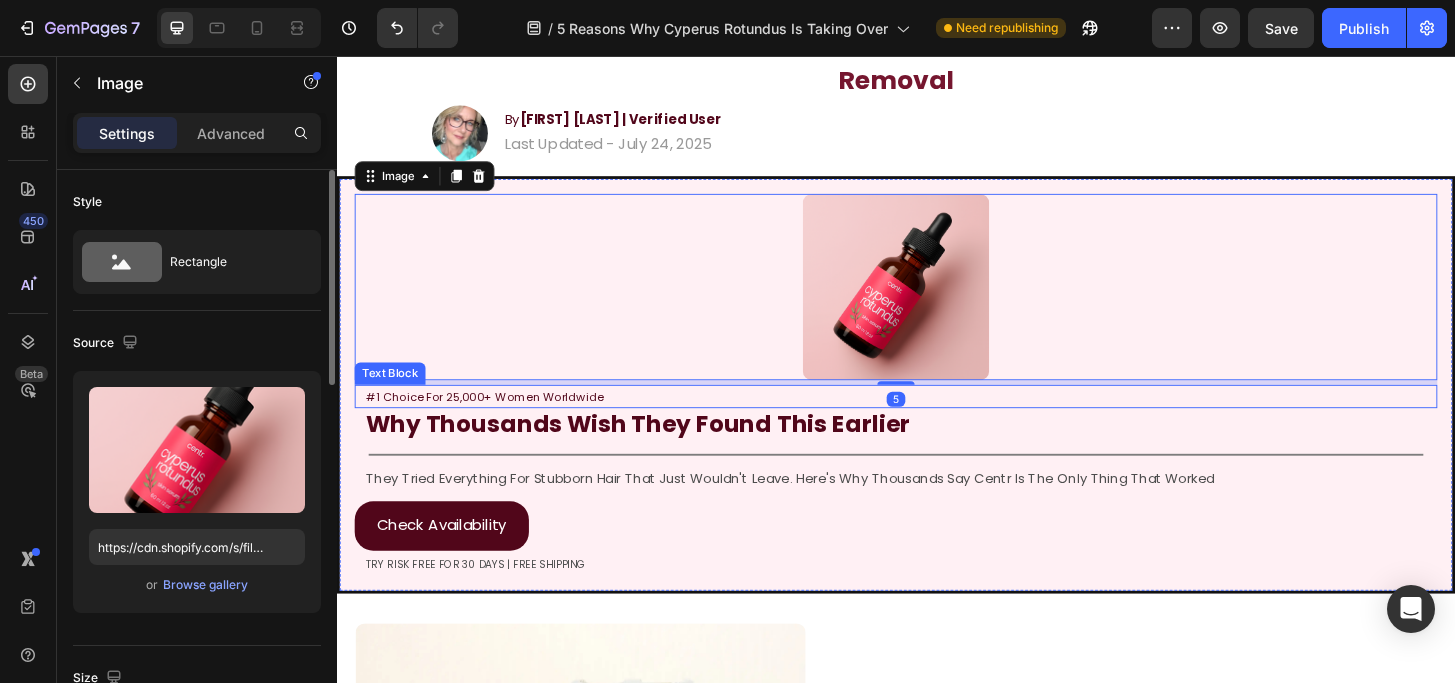 click on "#1 Choice For 25,000+ Women Worldwide" at bounding box center [937, 422] 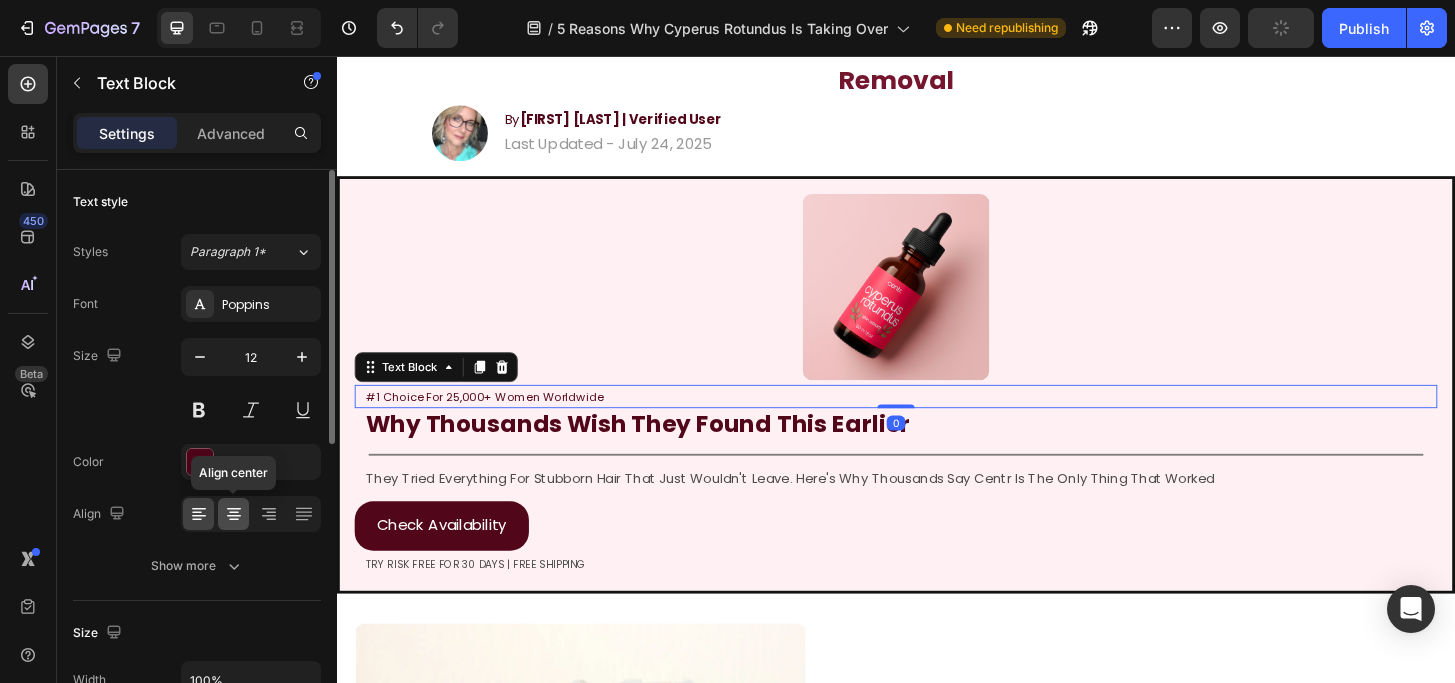 click 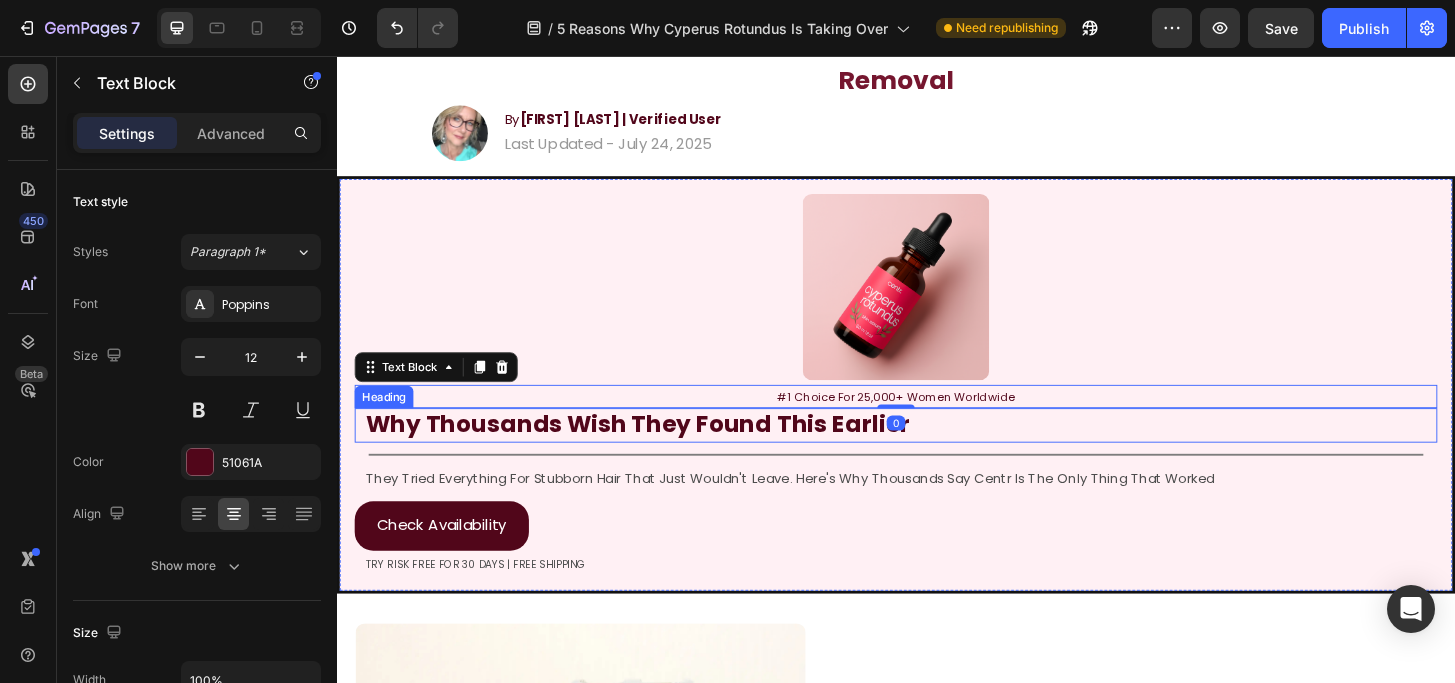 click on "Why Thousands Wish They Found This Earlier" at bounding box center (660, 451) 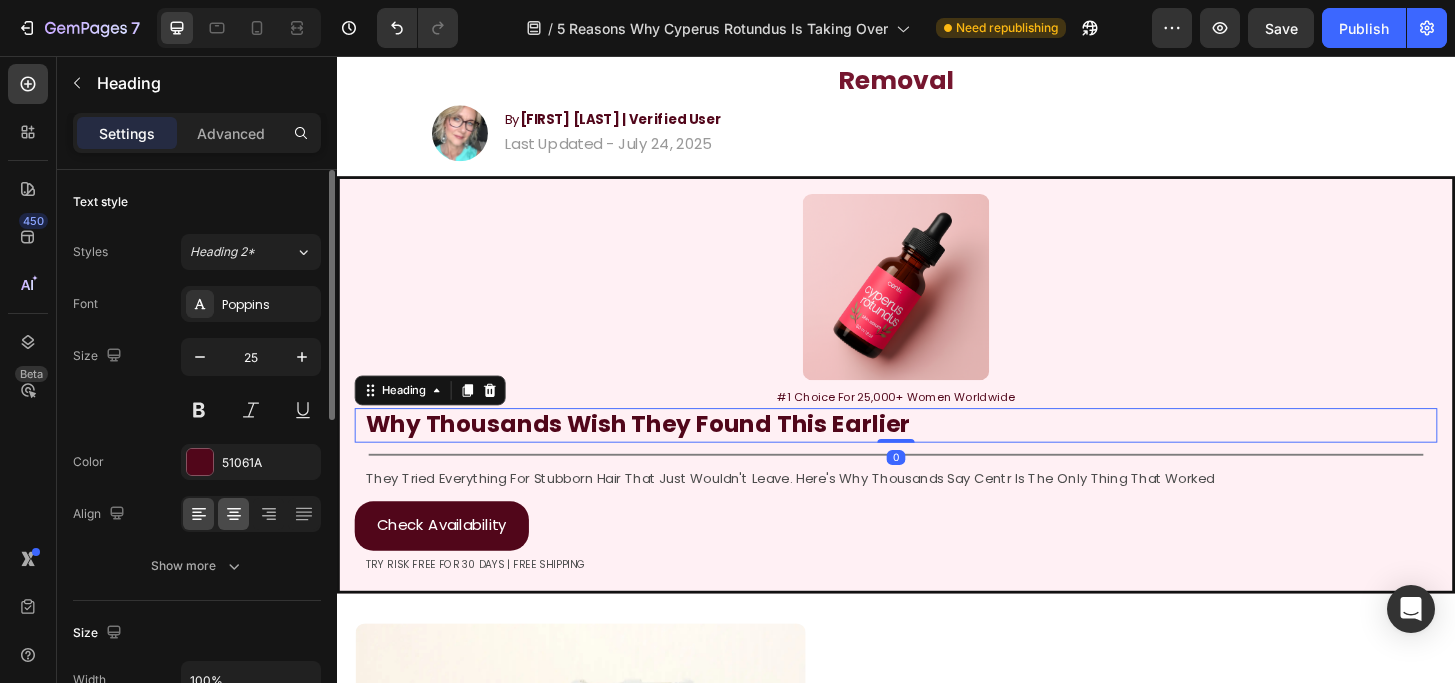 click 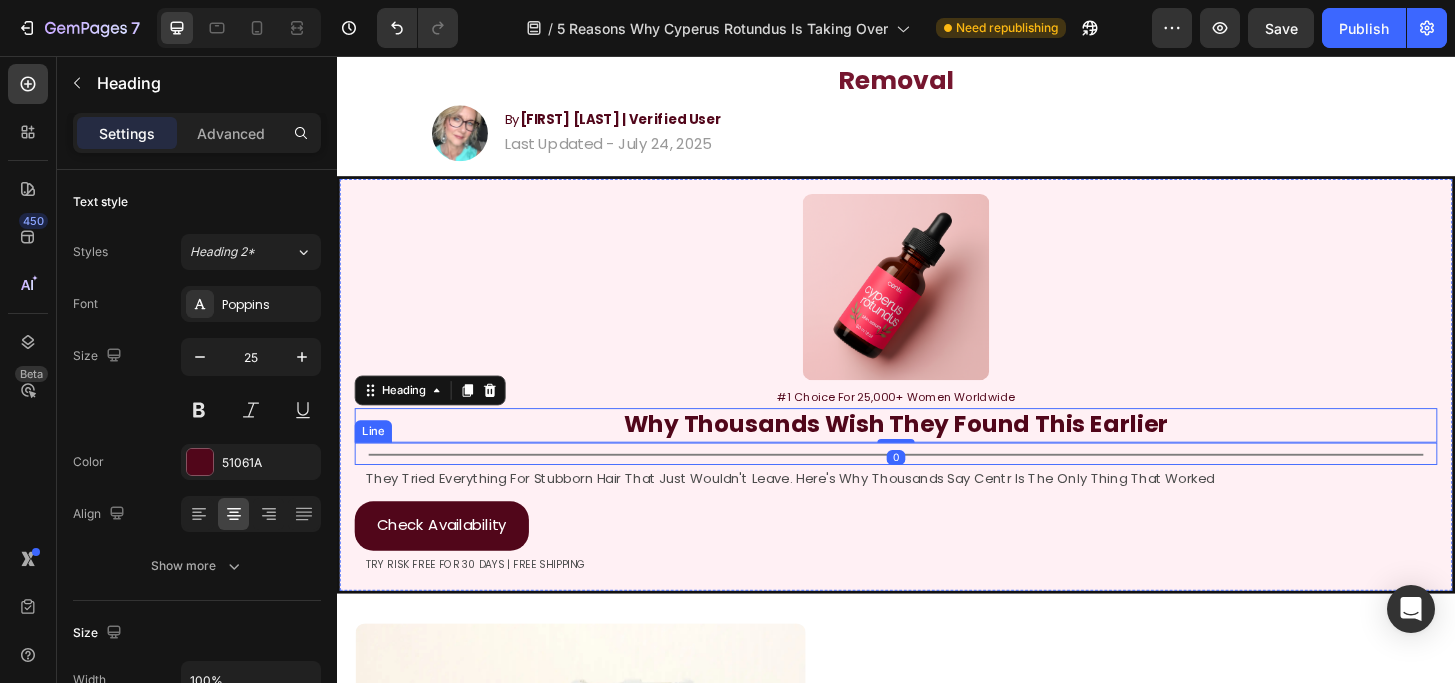 click on "Title Line" at bounding box center [937, 483] 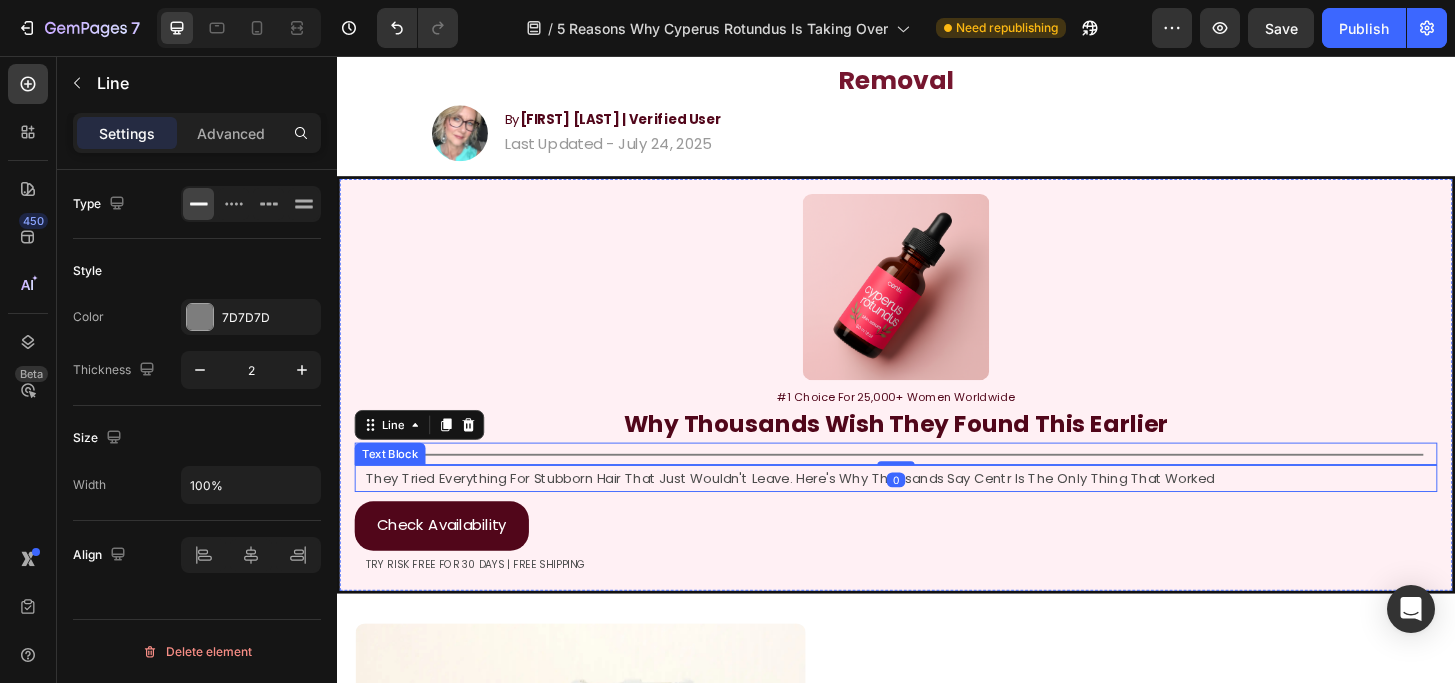 click on "They Tried Everything For Stubborn Hair That Just Wouldn't Leave. Here's Why Thousands Say Centr Is The Only Thing That Worked" at bounding box center (937, 509) 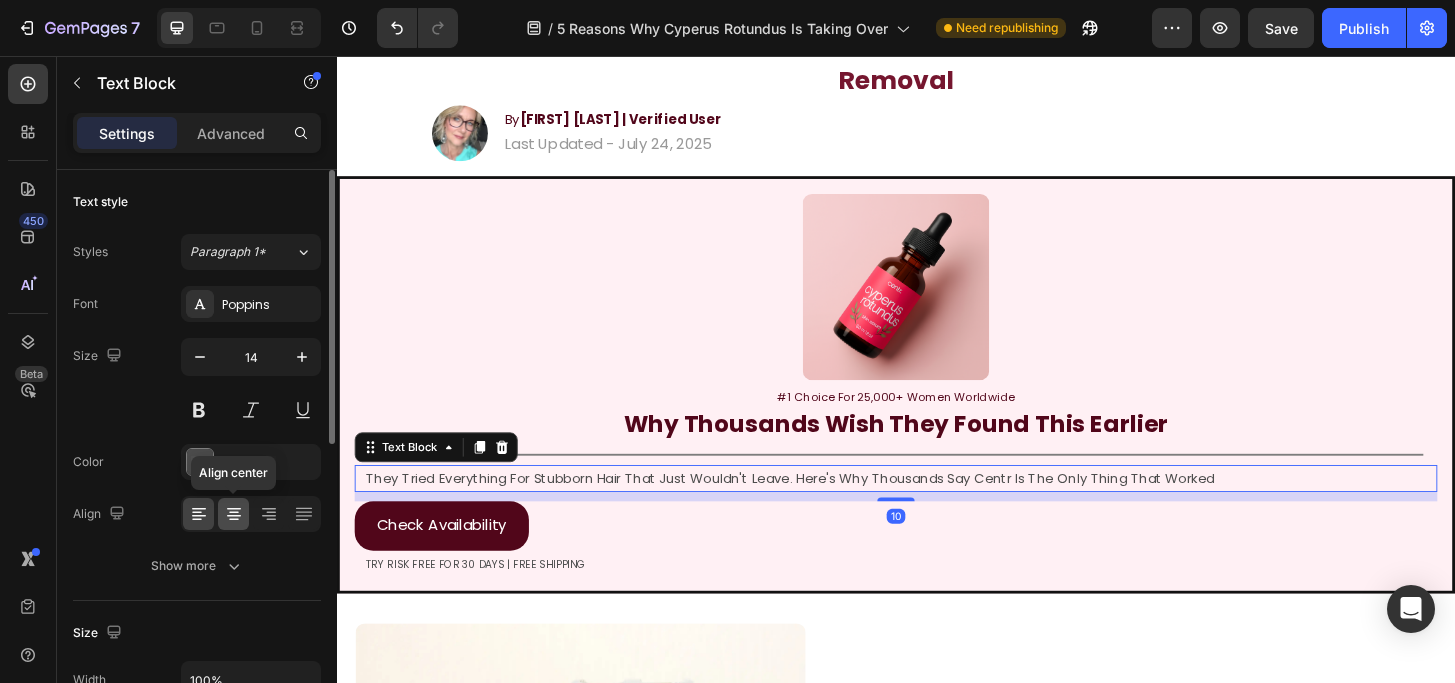 click 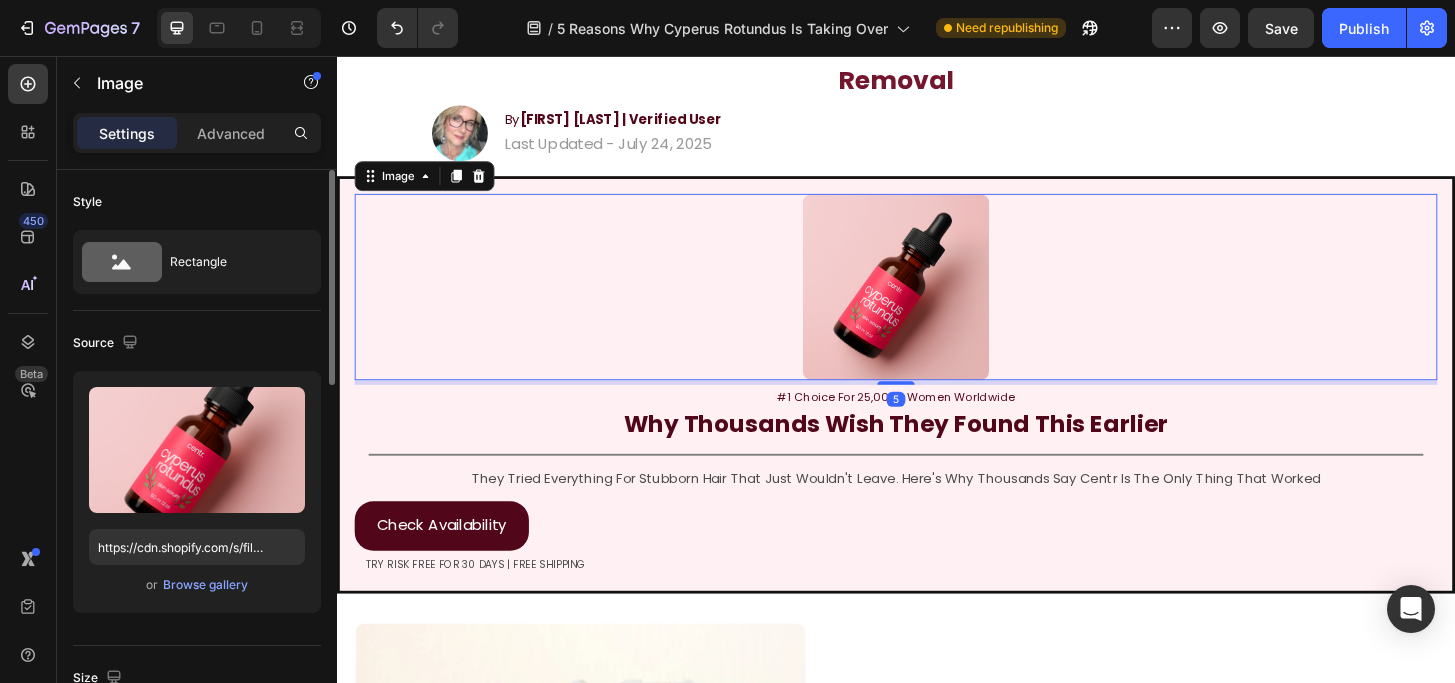 click at bounding box center [937, 304] 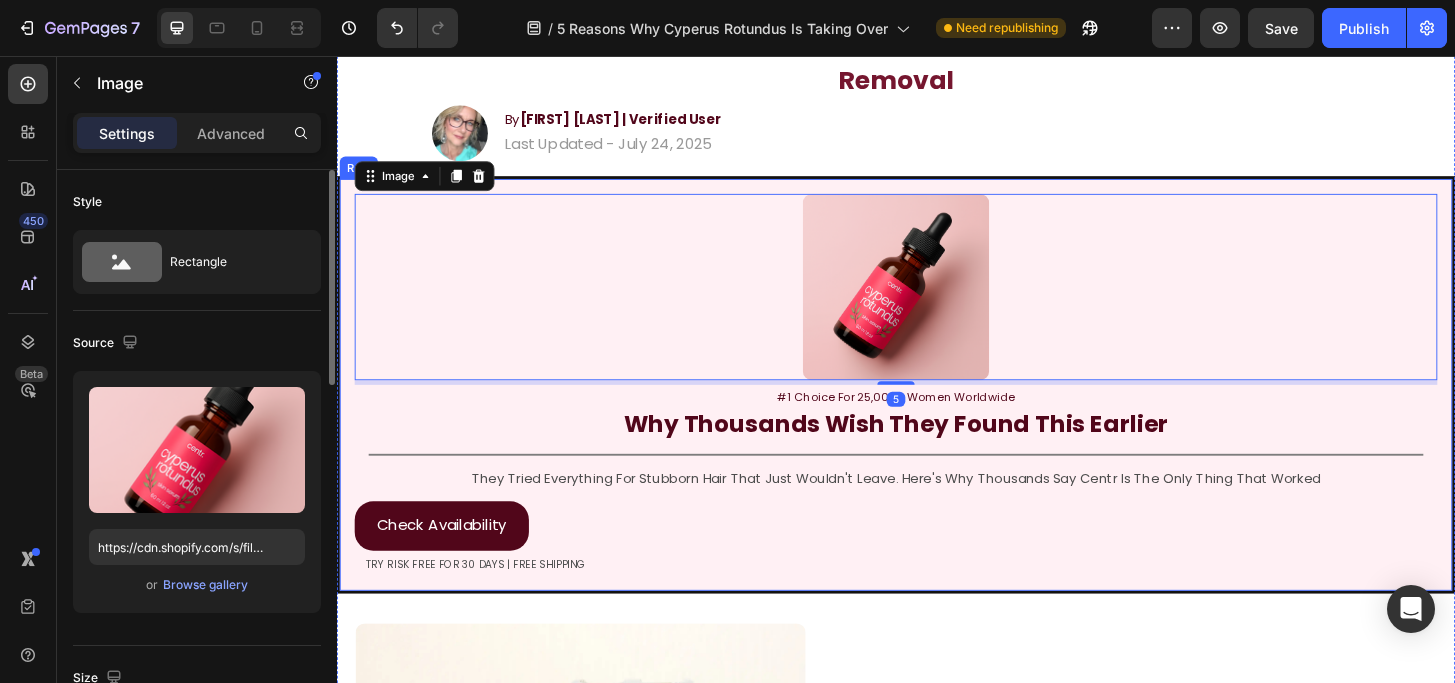 click on "Image   5 #1 Choice For 25,000+ Women Worldwide Text Block Why Thousands Wish They Found This Earlier Heading                Title Line They Tried Everything For Stubborn Hair That Just Wouldn't Leave. Here's Why Thousands Say Centr Is The Only Thing That Worked Text Block Check Availability Button TRY RISK FREE FOR 30 DAYS | FREE SHIPPING Text Block Row" at bounding box center [937, 409] 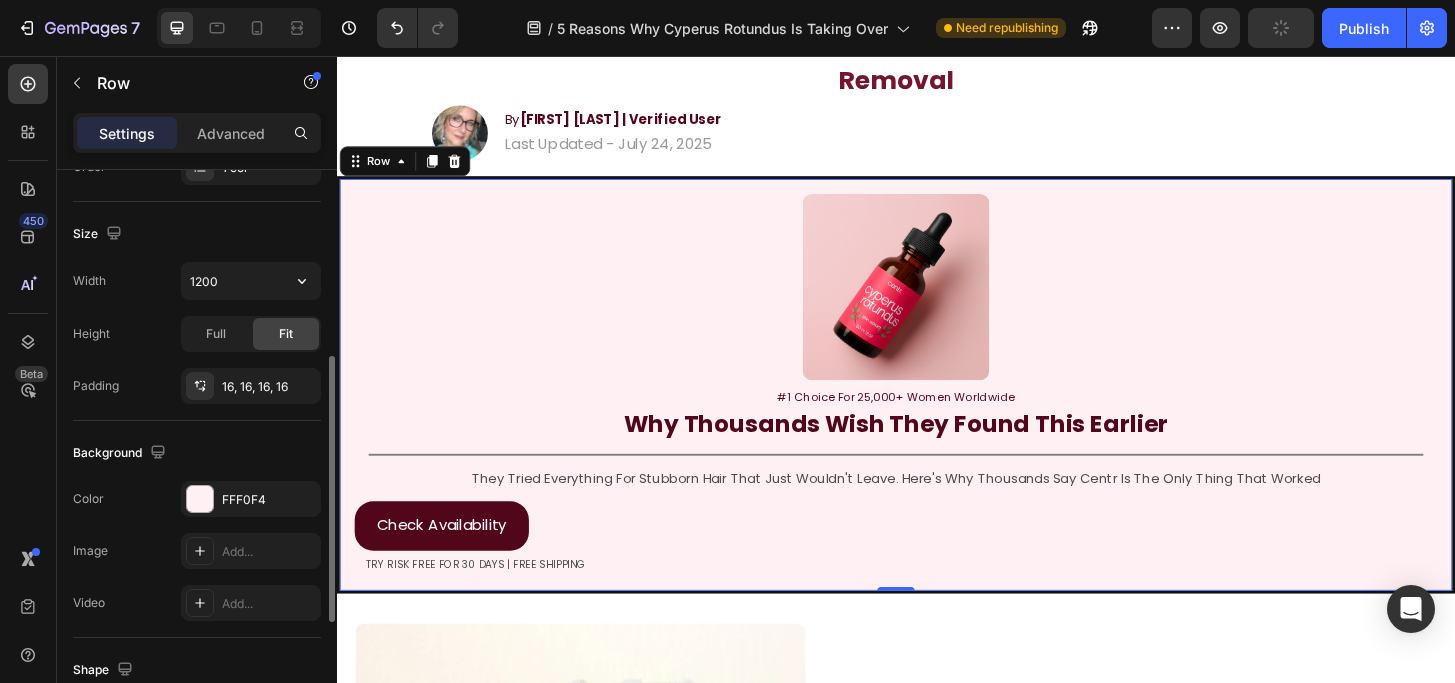 scroll, scrollTop: 396, scrollLeft: 0, axis: vertical 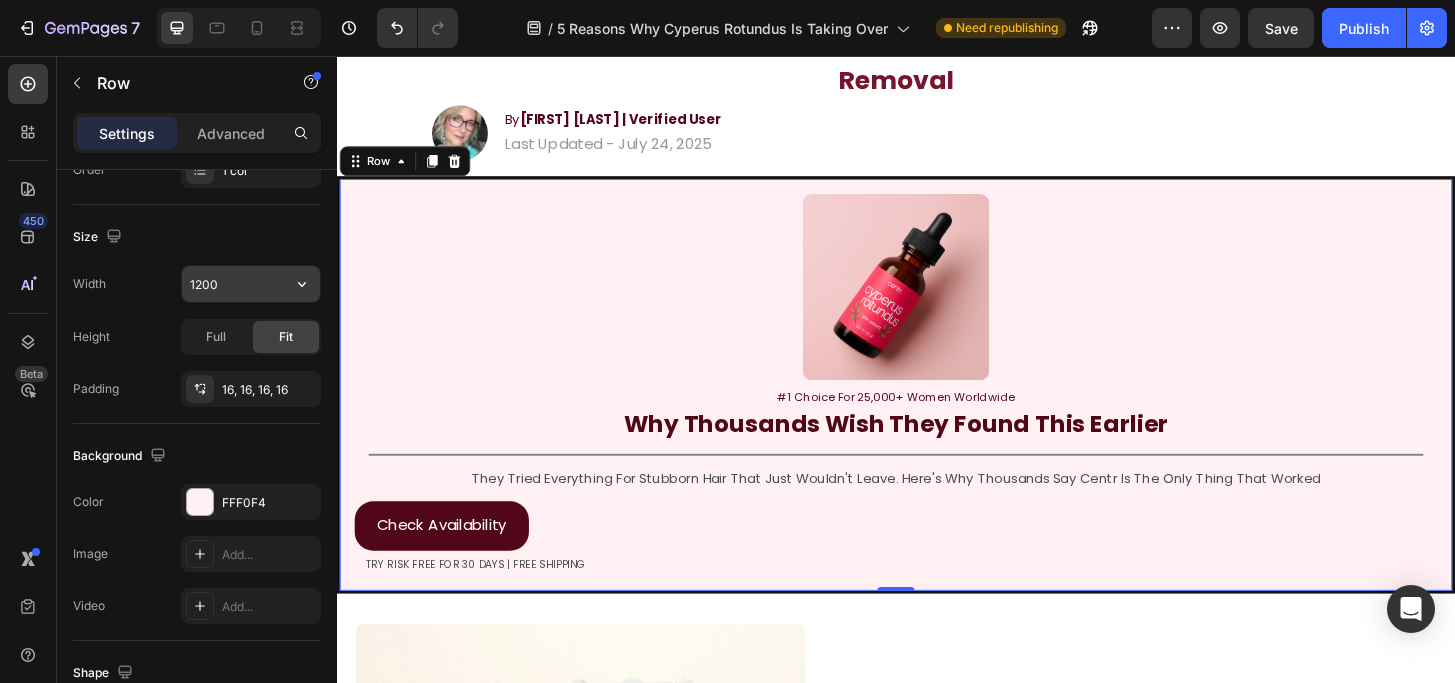 click on "1200" at bounding box center [251, 284] 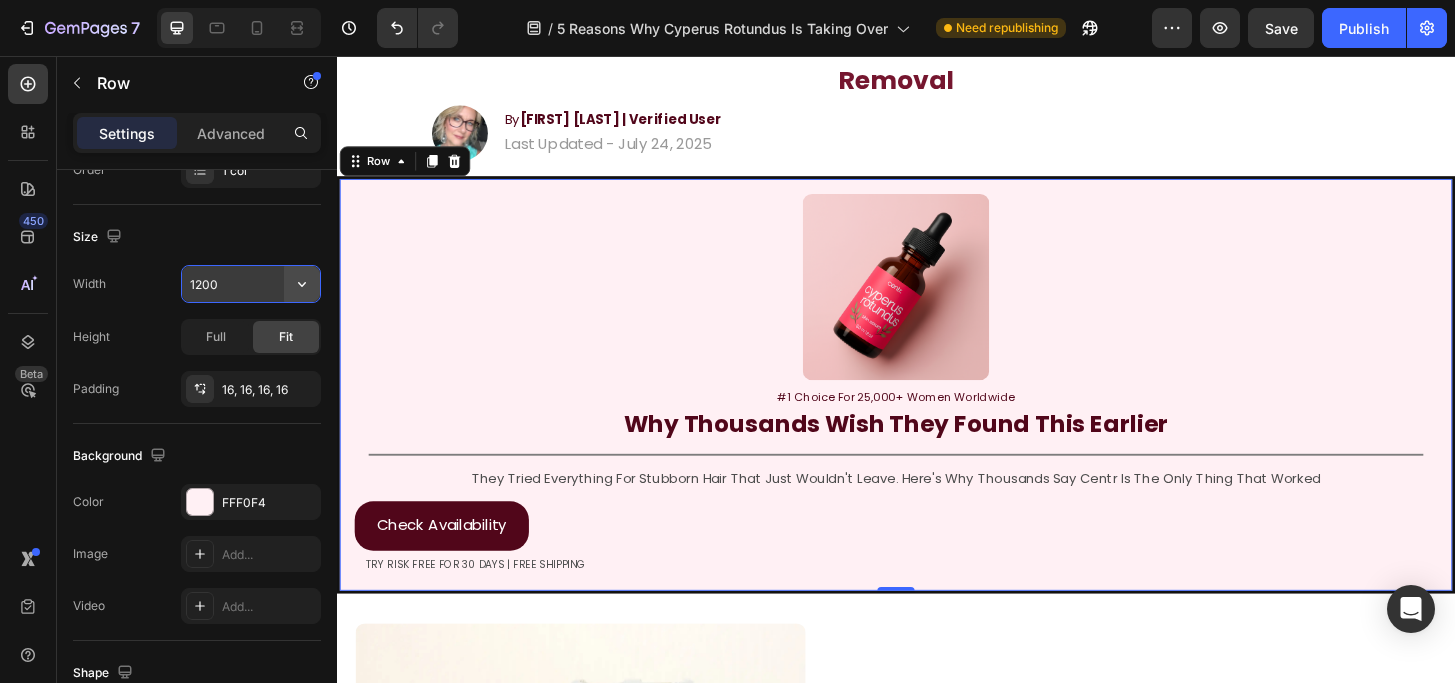 click 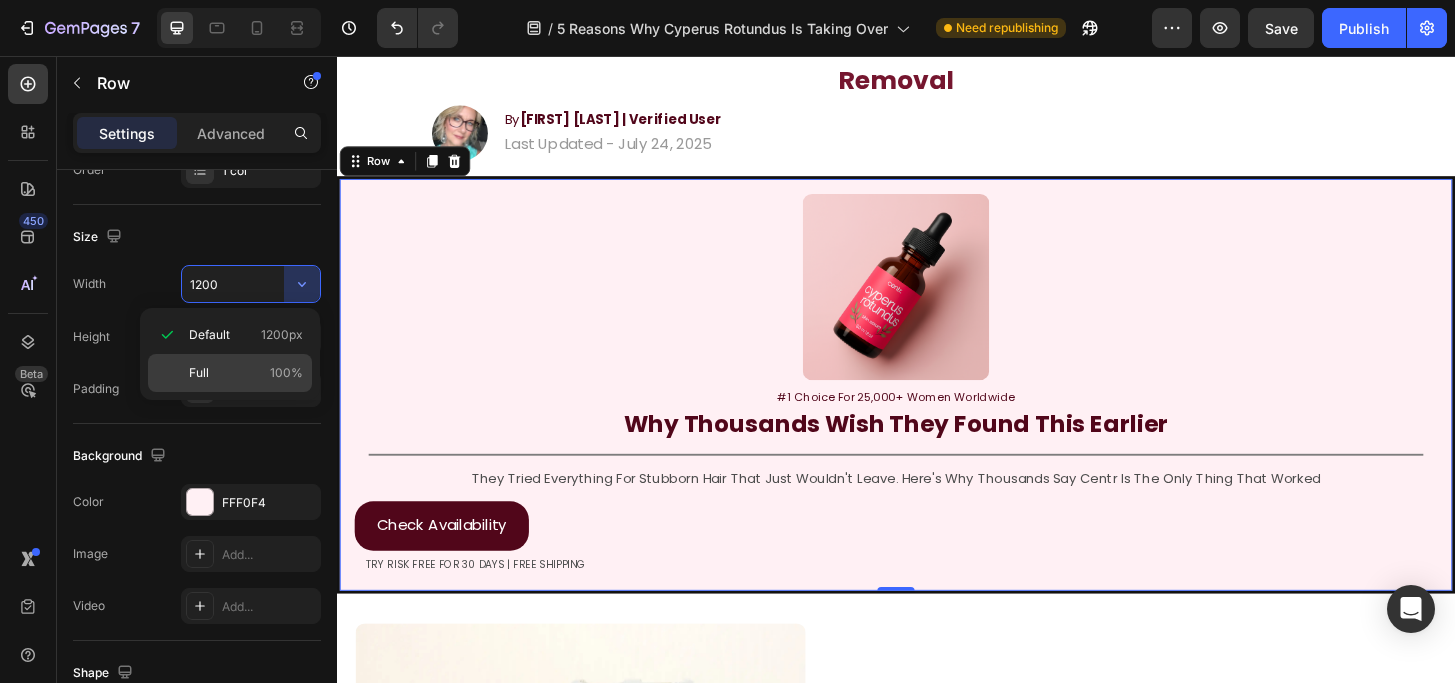 click on "100%" at bounding box center (286, 373) 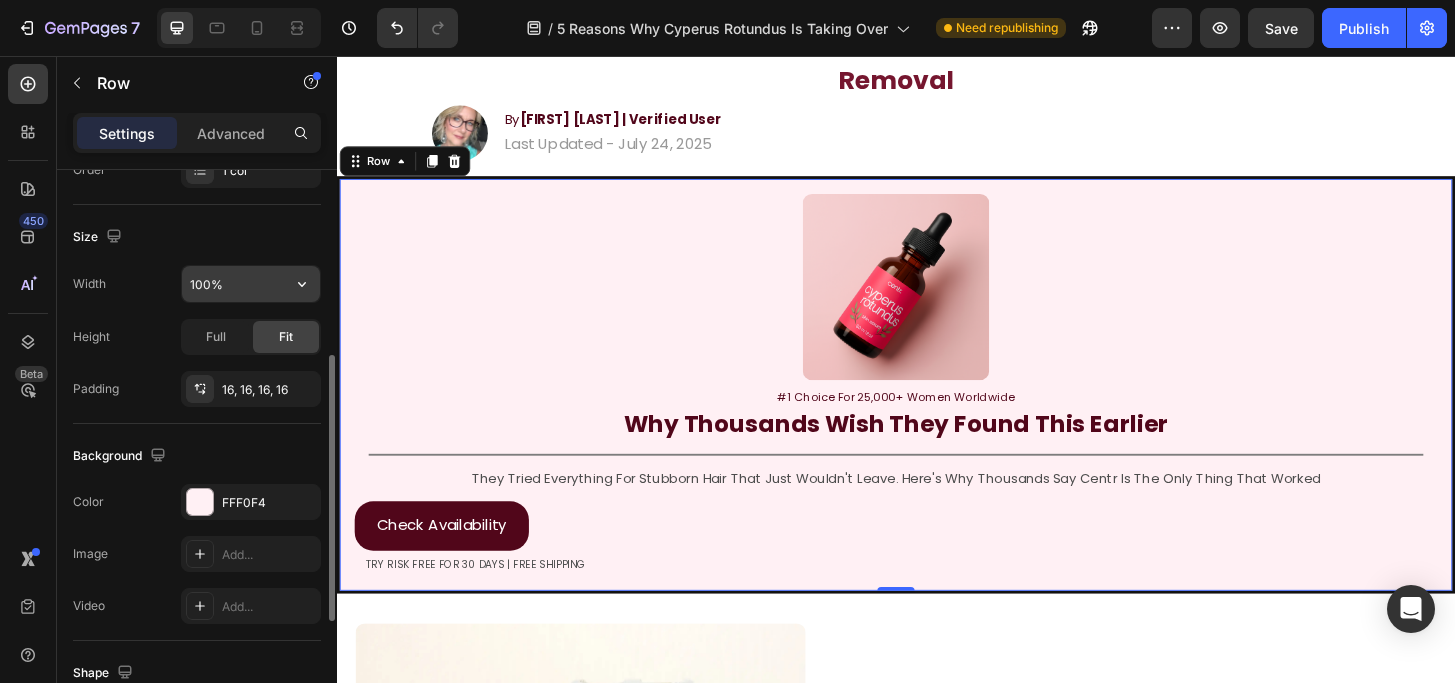 click on "100%" at bounding box center [251, 284] 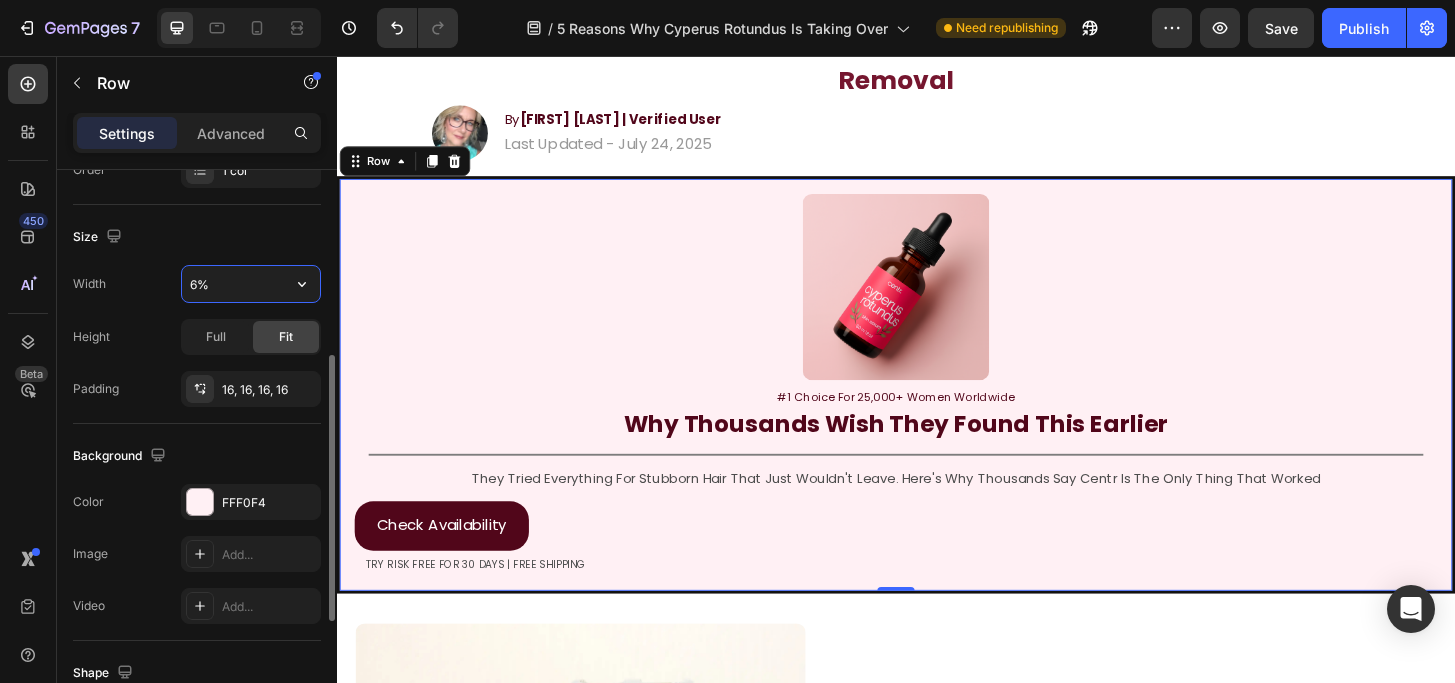 type on "60%" 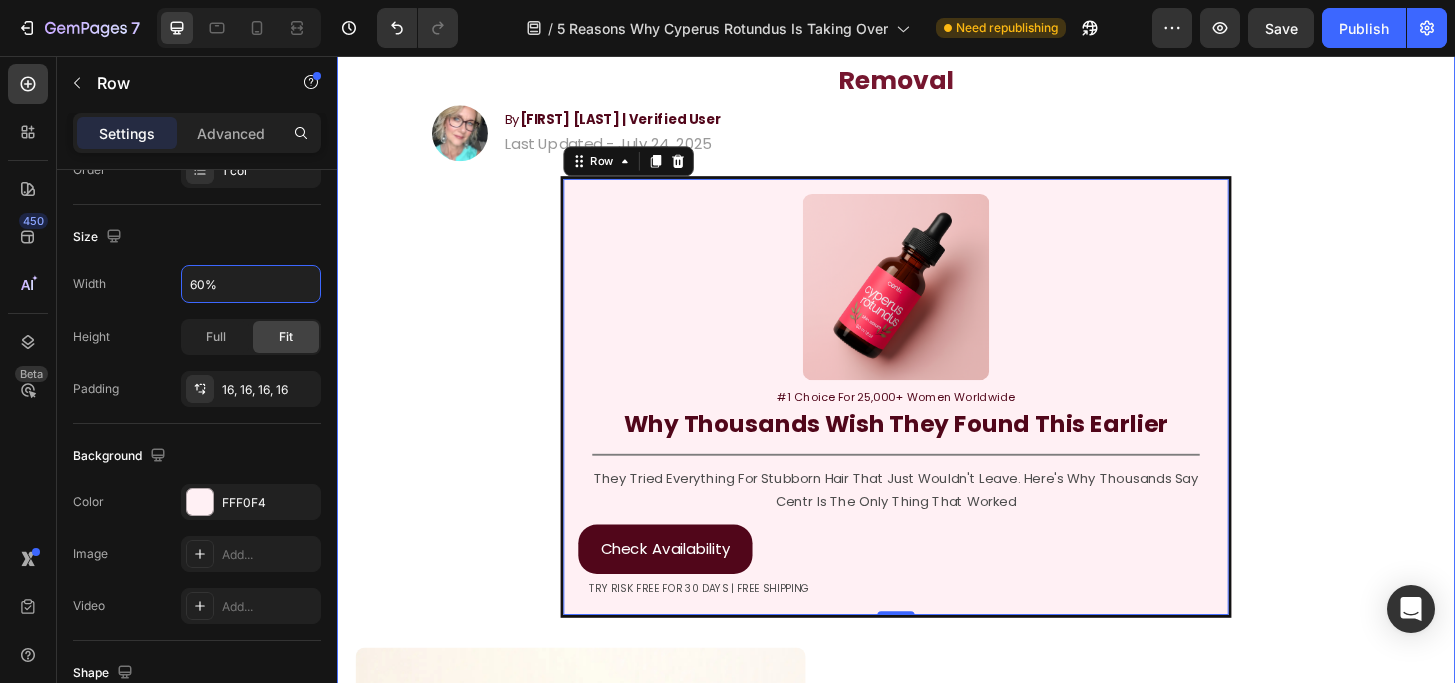 click on "5 Reasons Why Heading Thousands Of Women Over 45 Are Choosing Cyperus Rotundus Oil For Hair Removal Heading Image By  [FIRST] [LAST] | Verified User Heading Last Updated - July 24, 2025 Text Block Row Image #1 Choice For 25,000+ Women Worldwide Text Block Why Thousands Wish They Found This Earlier Heading                Title Line They Tried Everything For Stubborn Hair That Just Wouldn't Leave. Here's Why Thousands Say Centr Is The Only Thing That Worked Text Block Check Availability Button TRY RISK FREE FOR 30 DAYS | FREE SHIPPING Text Block Row   0 Image 1.  It Naturally Stops Hair Regrowth  At The Root Heading Cyperus Rotundus Oil has been clinically shown to  gradually reduce hair growth —especially when combined with occasional waxing or sugaring.    No more razors or tweezers which don't target the root problem. Just a simple, daily routine that actually brings lasting results. Text Block Row 2. It Works On Hairs Even  Better  Than Lasers Heading   Studies found Cyperus Rotundus oil reduced  Image" at bounding box center (937, 1473) 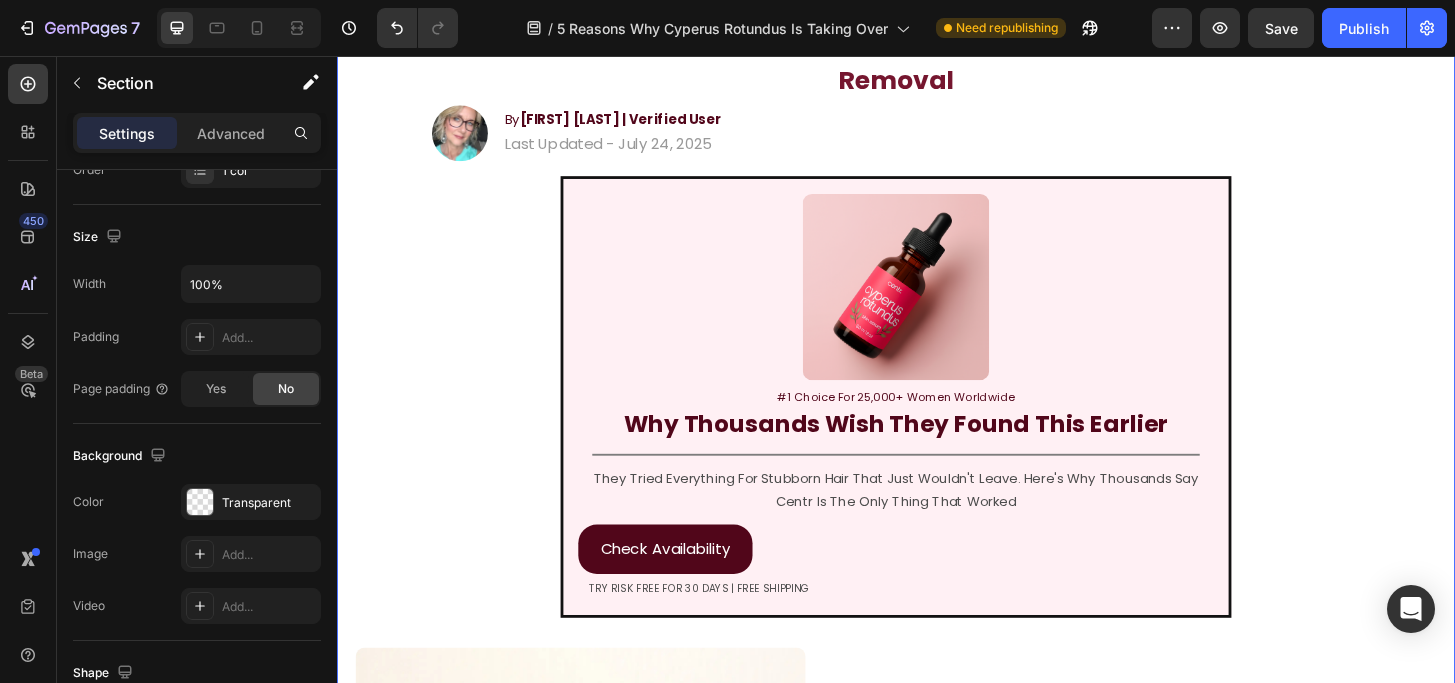 scroll, scrollTop: 0, scrollLeft: 0, axis: both 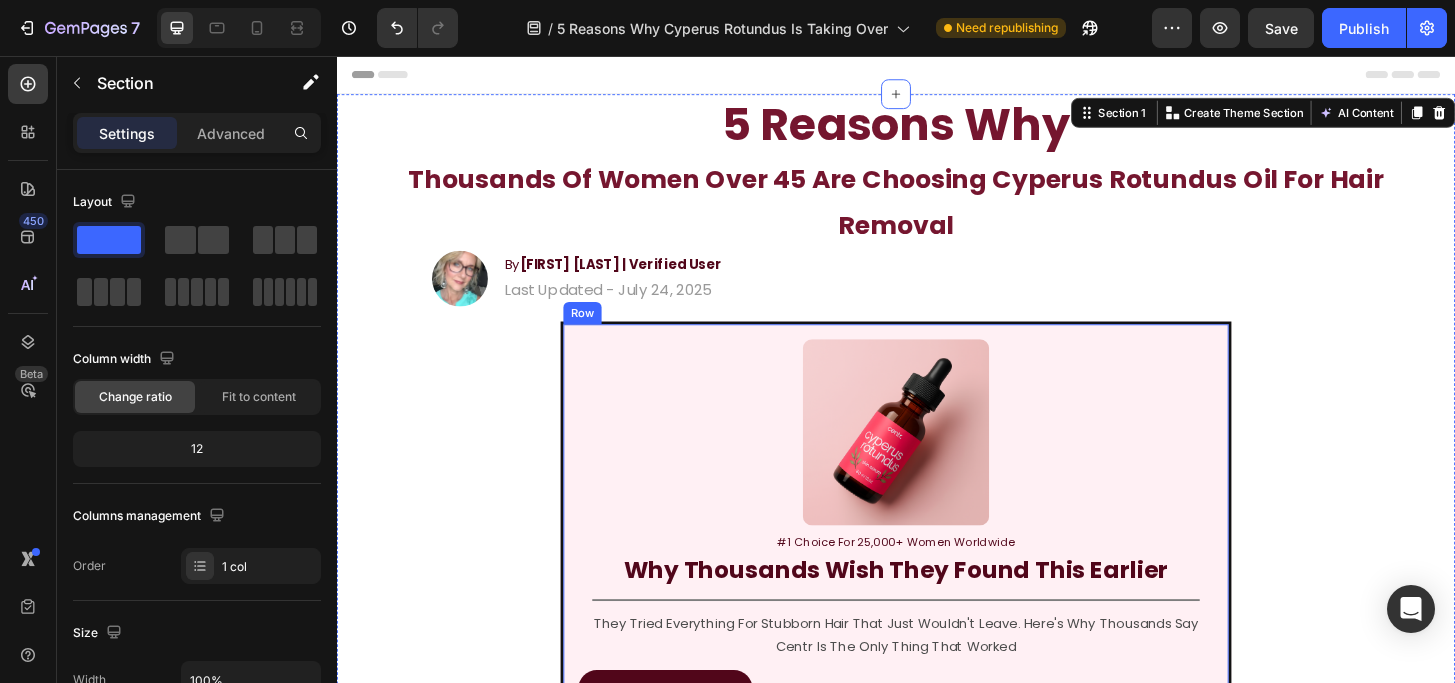 click on "Image #1 Choice For 25,000+ Women Worldwide Text Block Why Thousands Wish They Found This Earlier Heading                Title Line They Tried Everything For Stubborn Hair That Just Wouldn't Leave. Here's Why Thousands Say Centr Is The Only Thing That Worked Text Block Check Availability Button TRY RISK FREE FOR 30 DAYS | FREE SHIPPING Text Block Row" at bounding box center (937, 578) 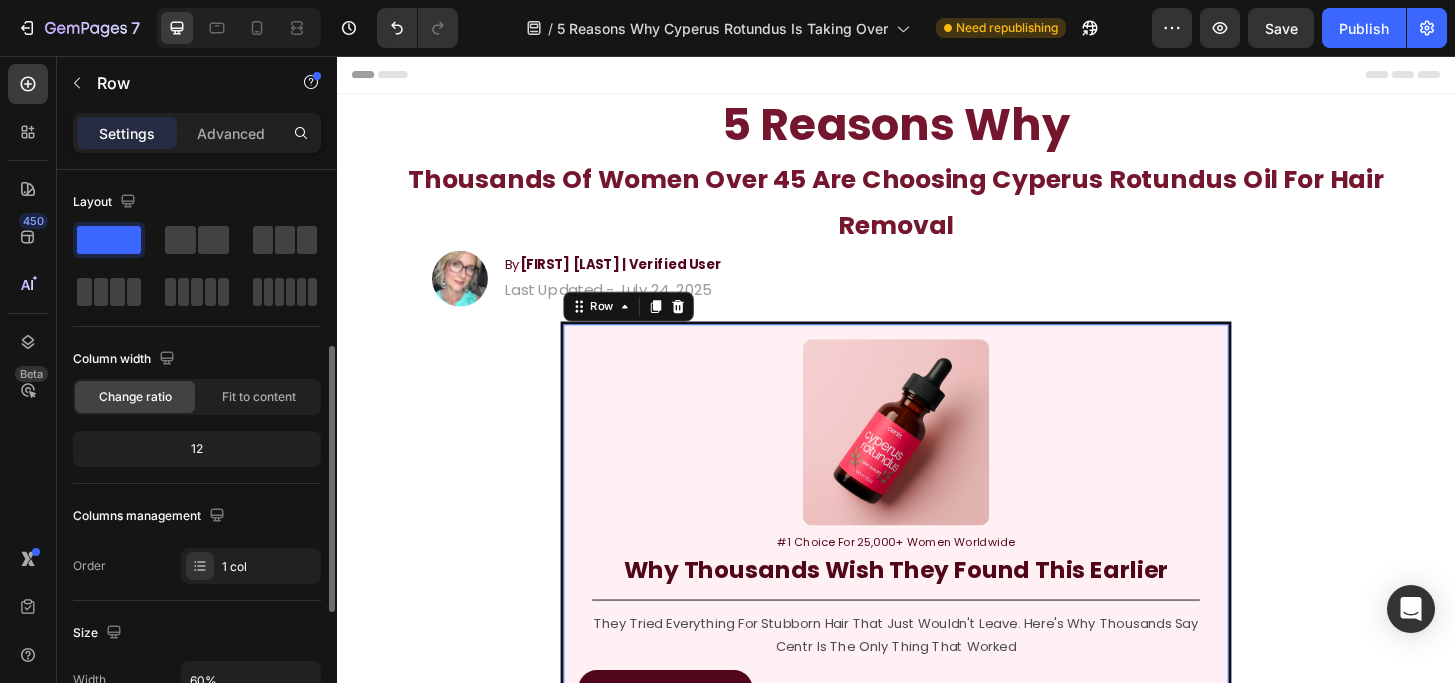 scroll, scrollTop: 650, scrollLeft: 0, axis: vertical 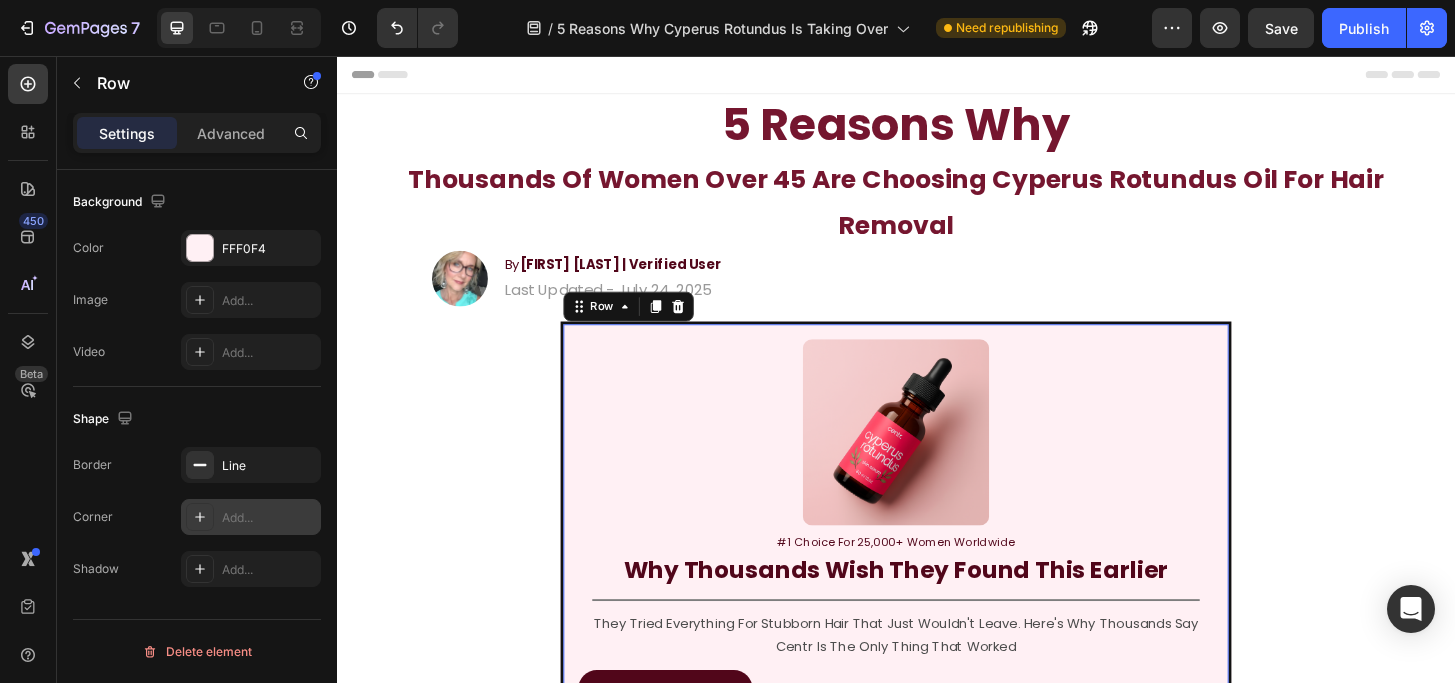 click on "Add..." at bounding box center [251, 517] 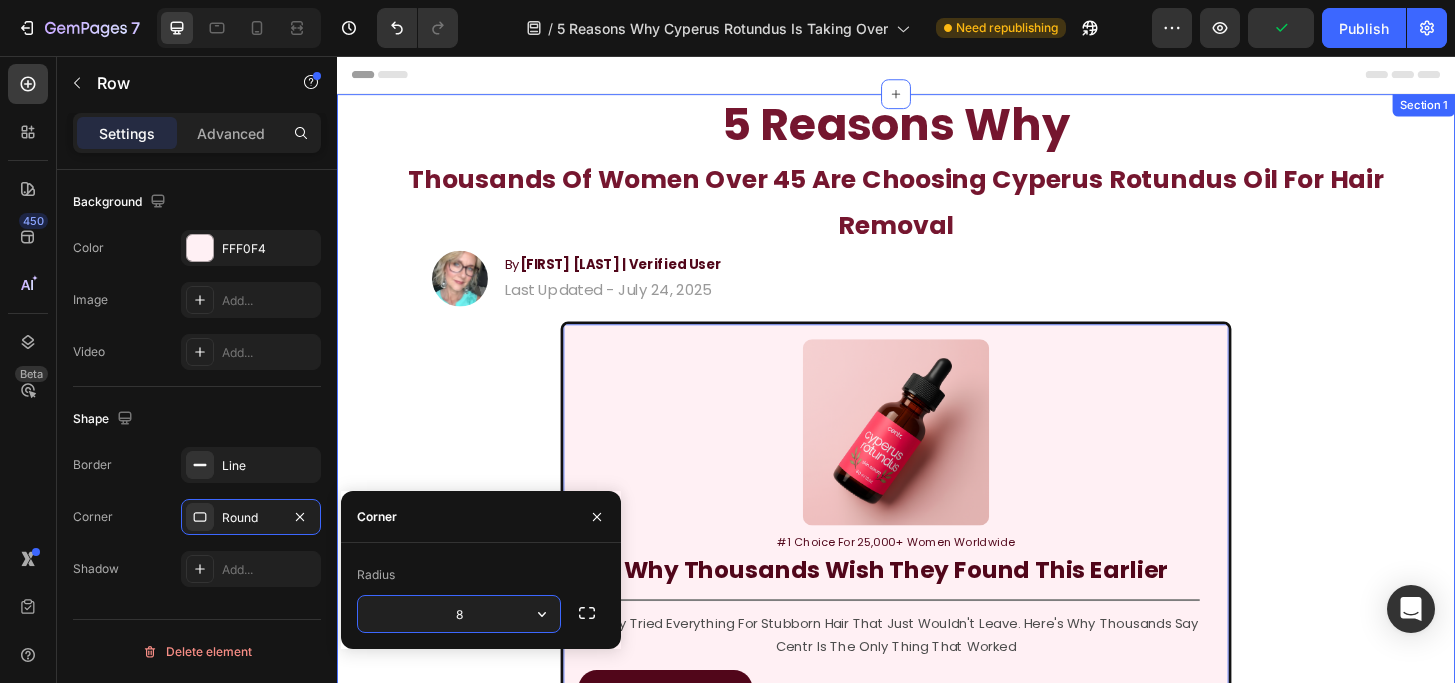 click on "5 Reasons Why Heading Thousands Of Women Over 45 Are Choosing Cyperus Rotundus Oil For Hair Removal Heading Image By  [FIRST] [LAST] | Verified User Heading Last Updated - July 24, 2025 Text Block Row Image #1 Choice For 25,000+ Women Worldwide Text Block Why Thousands Wish They Found This Earlier Heading                Title Line They Tried Everything For Stubborn Hair That Just Wouldn't Leave. Here's Why Thousands Say Centr Is The Only Thing That Worked Text Block Check Availability Button TRY RISK FREE FOR 30 DAYS | FREE SHIPPING Text Block Row   0 Image 1.  It Naturally Stops Hair Regrowth  At The Root Heading Cyperus Rotundus Oil has been clinically shown to  gradually reduce hair growth —especially when combined with occasional waxing or sugaring.    No more razors or tweezers which don't target the root problem. Just a simple, daily routine that actually brings lasting results. Text Block Row 2. It Works On Hairs Even  Better  Than Lasers Heading   Studies found Cyperus Rotundus oil reduced  Image" at bounding box center (937, 1629) 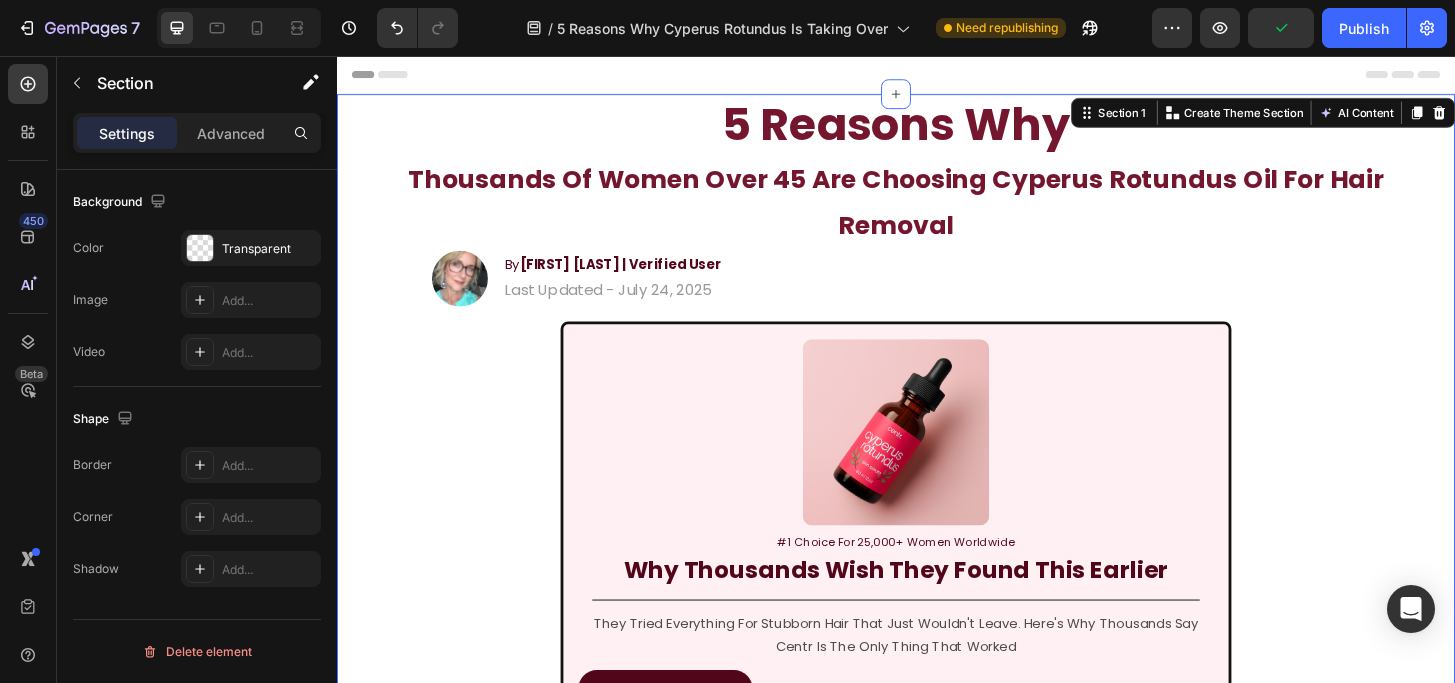 scroll, scrollTop: 0, scrollLeft: 0, axis: both 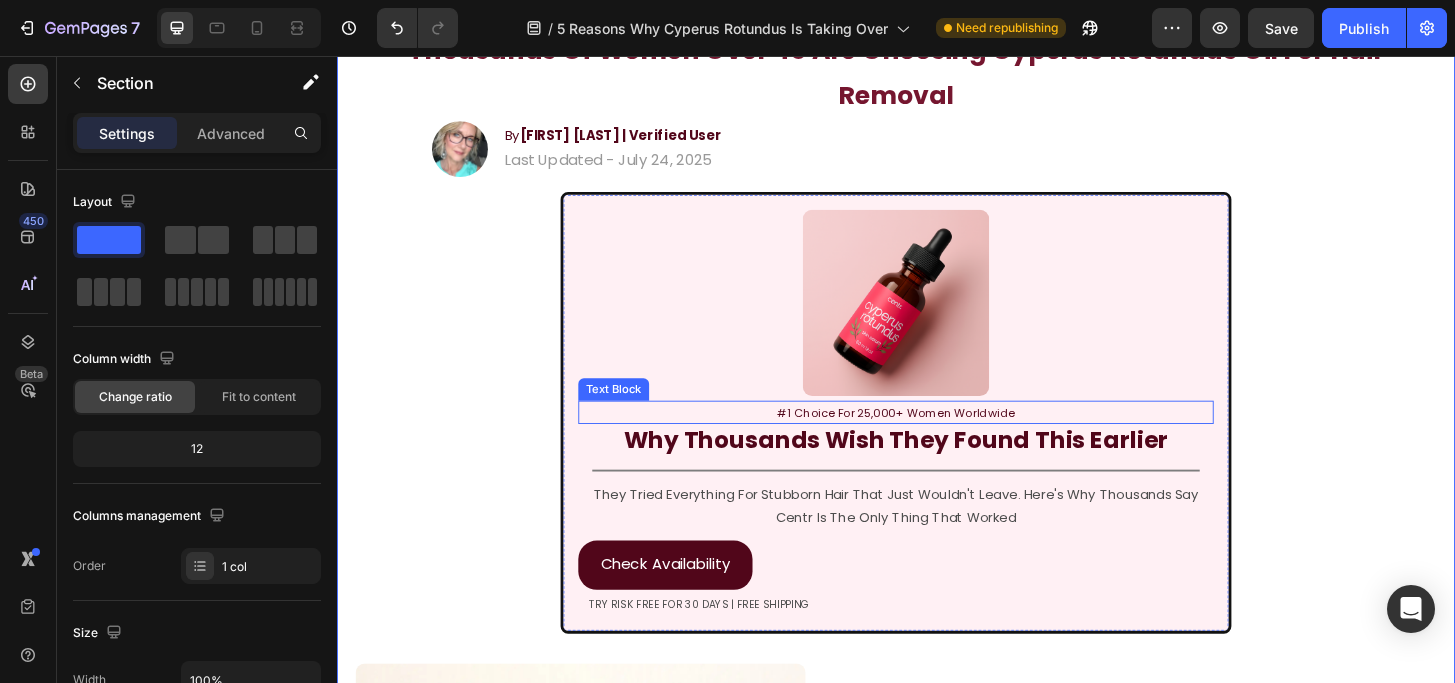 click on "#1 Choice For 25,000+ Women Worldwide" at bounding box center (937, 439) 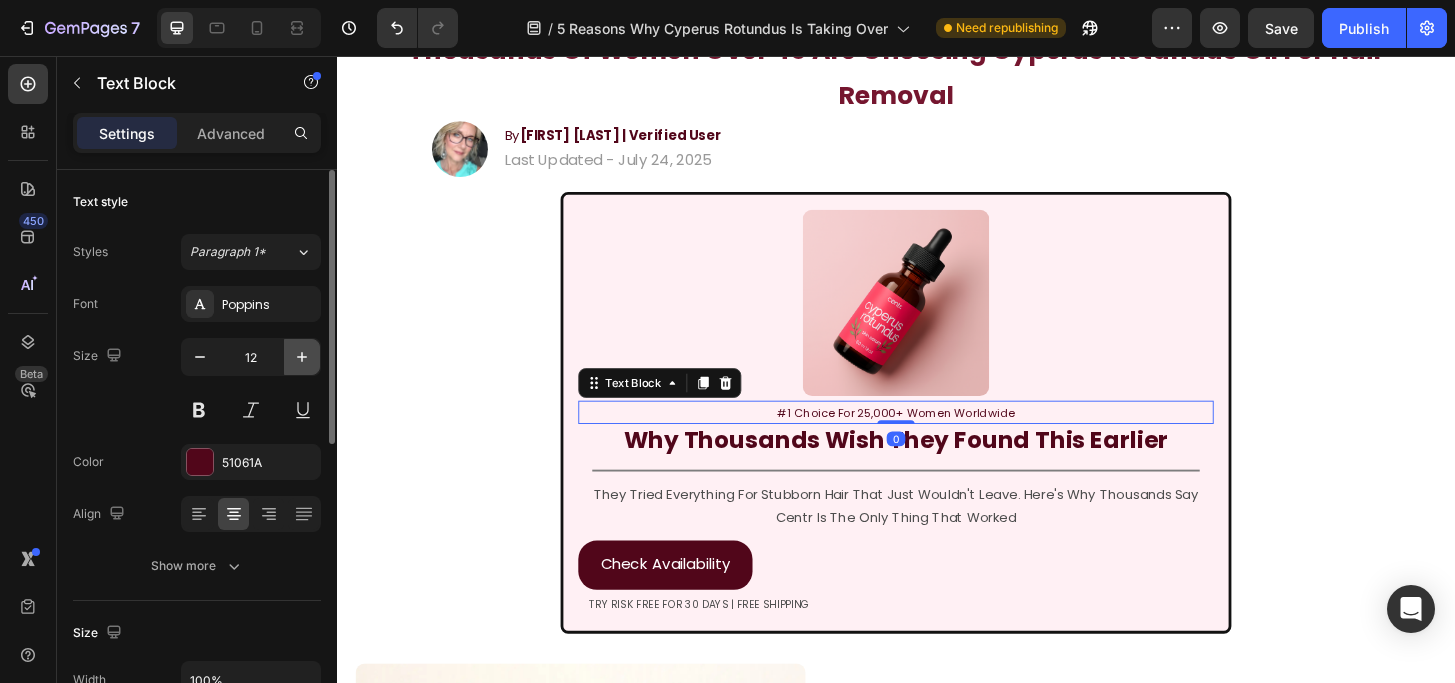 click 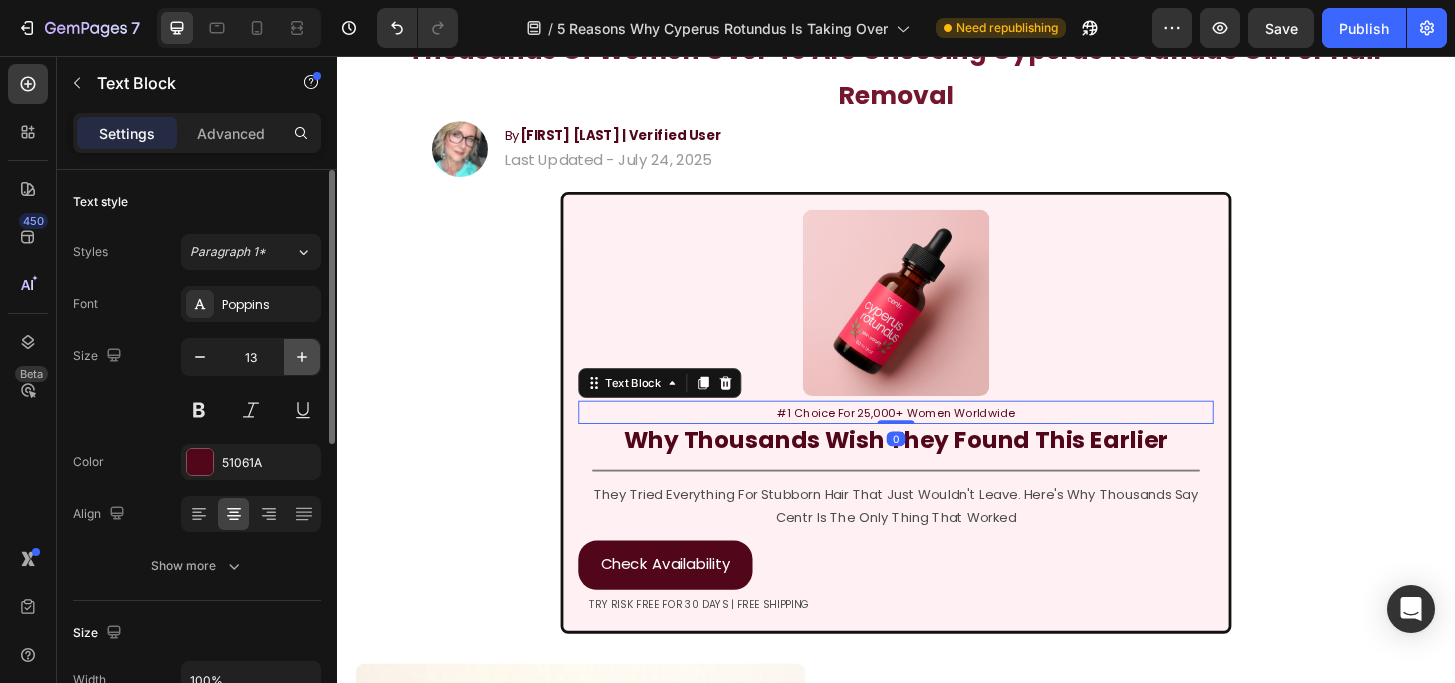 click 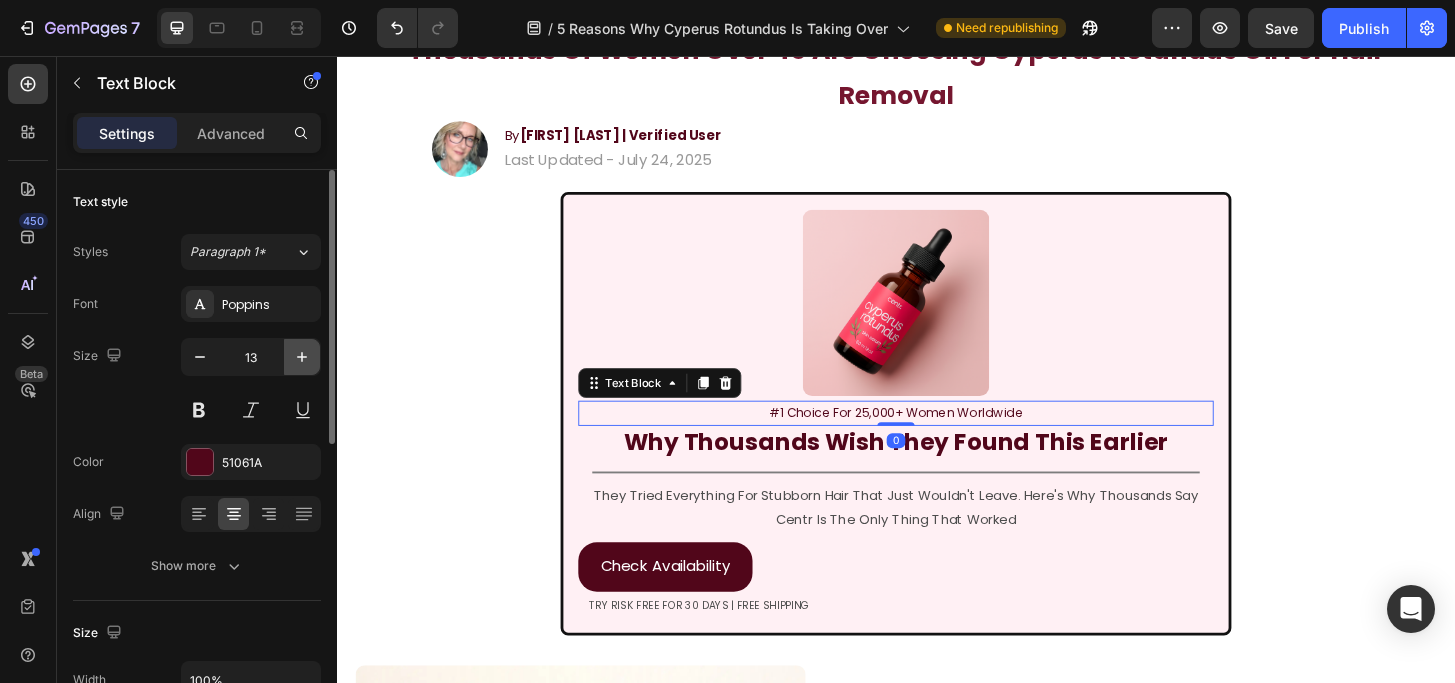 click 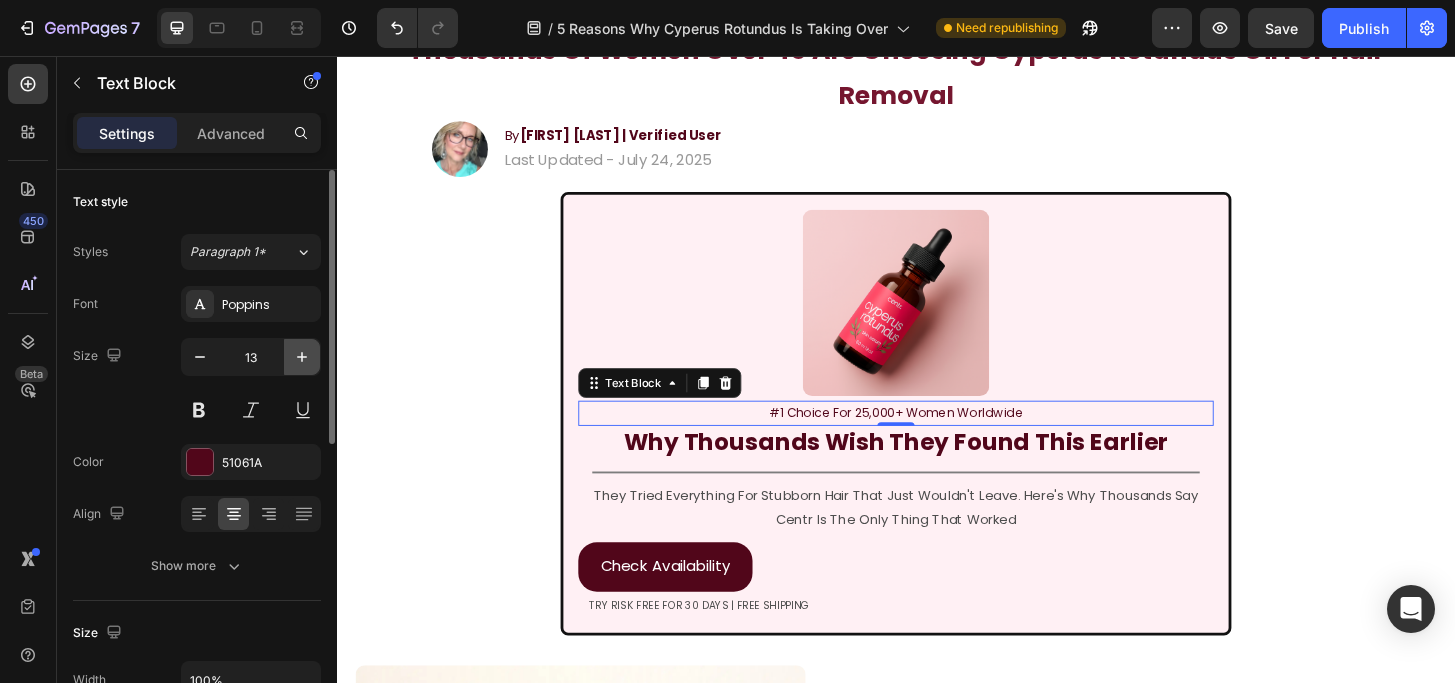 click 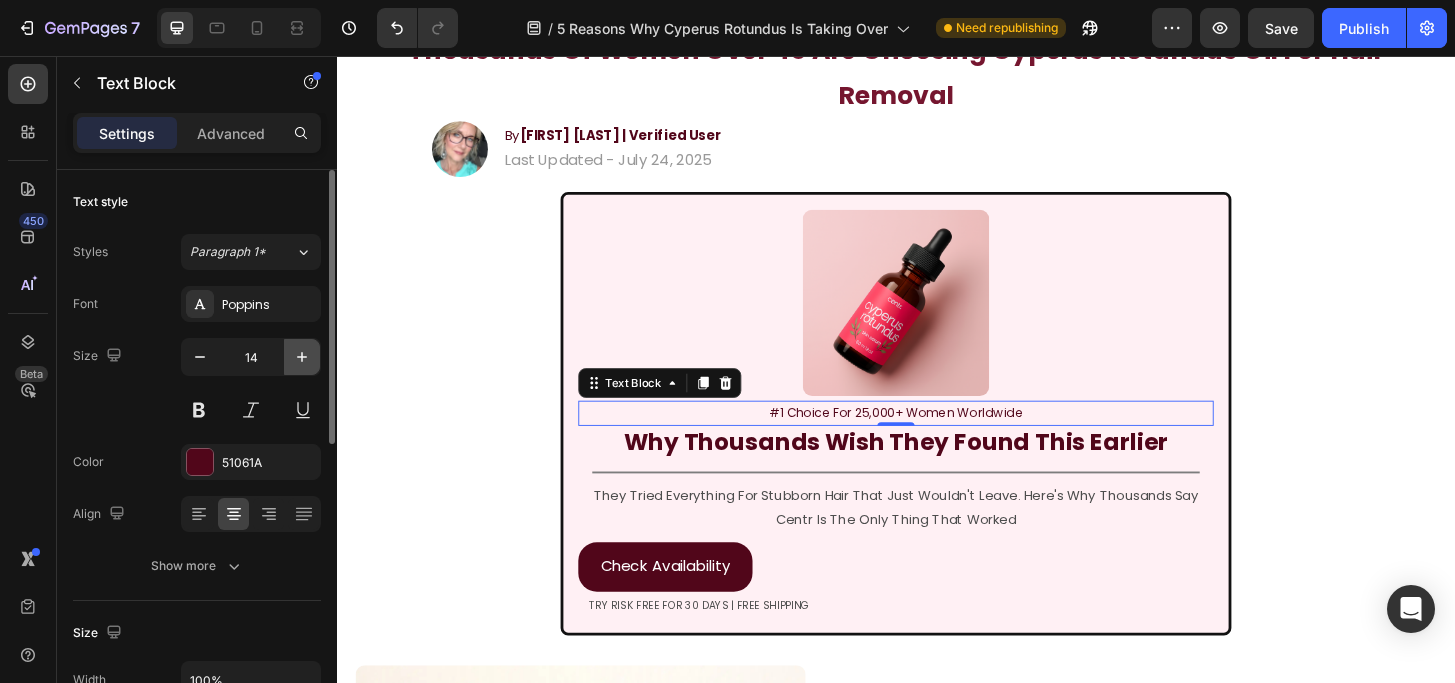 click 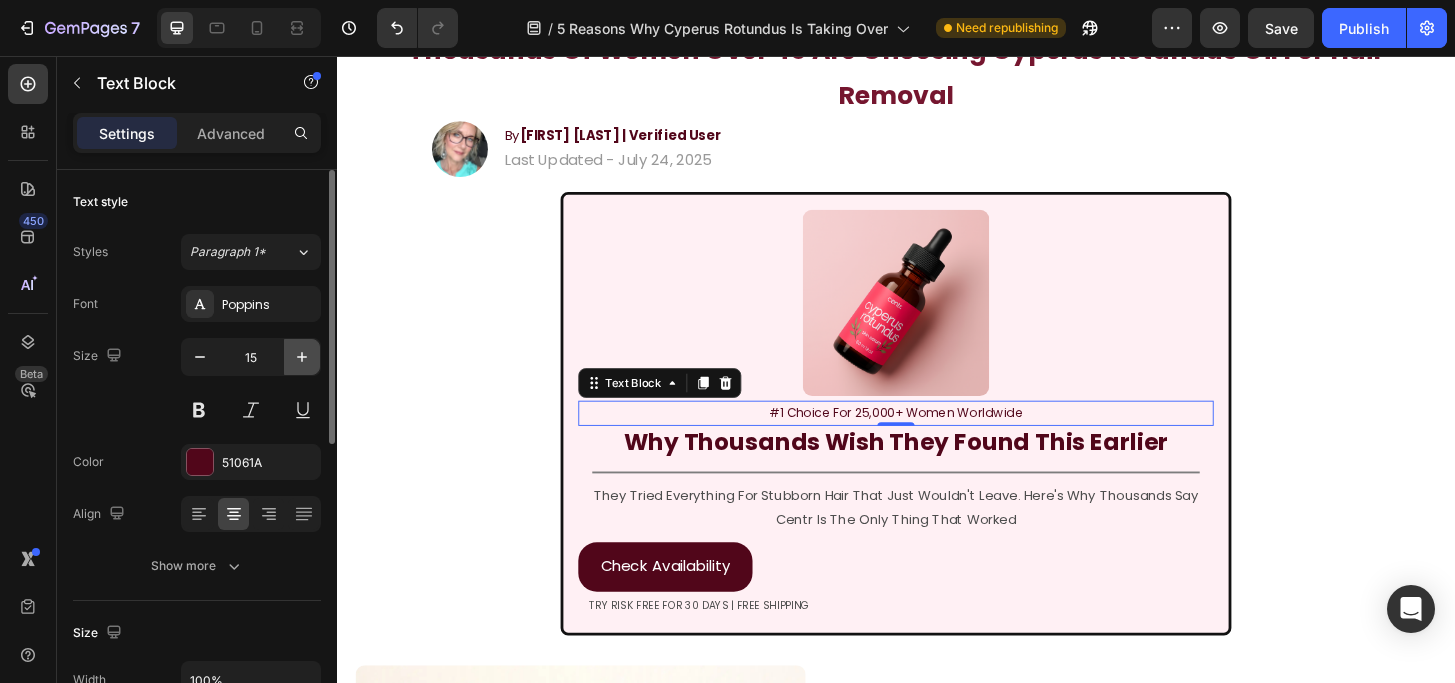 click 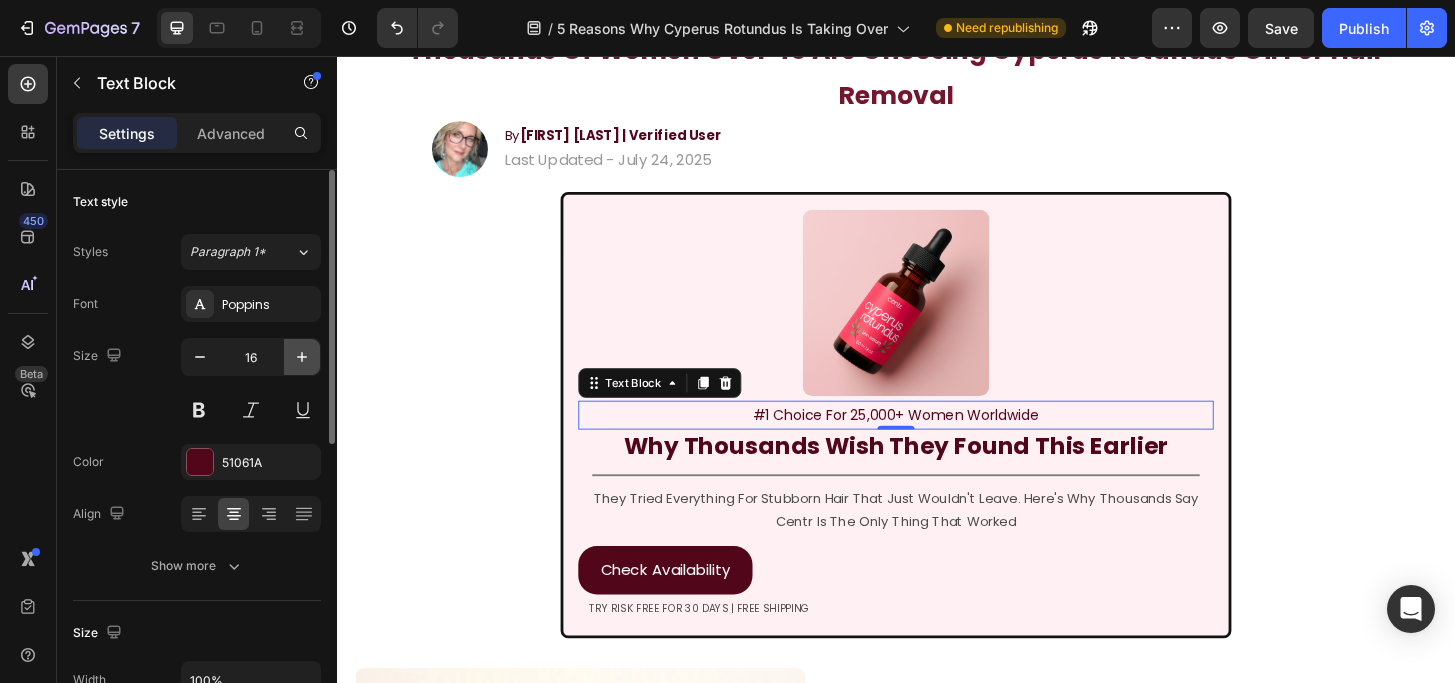 click 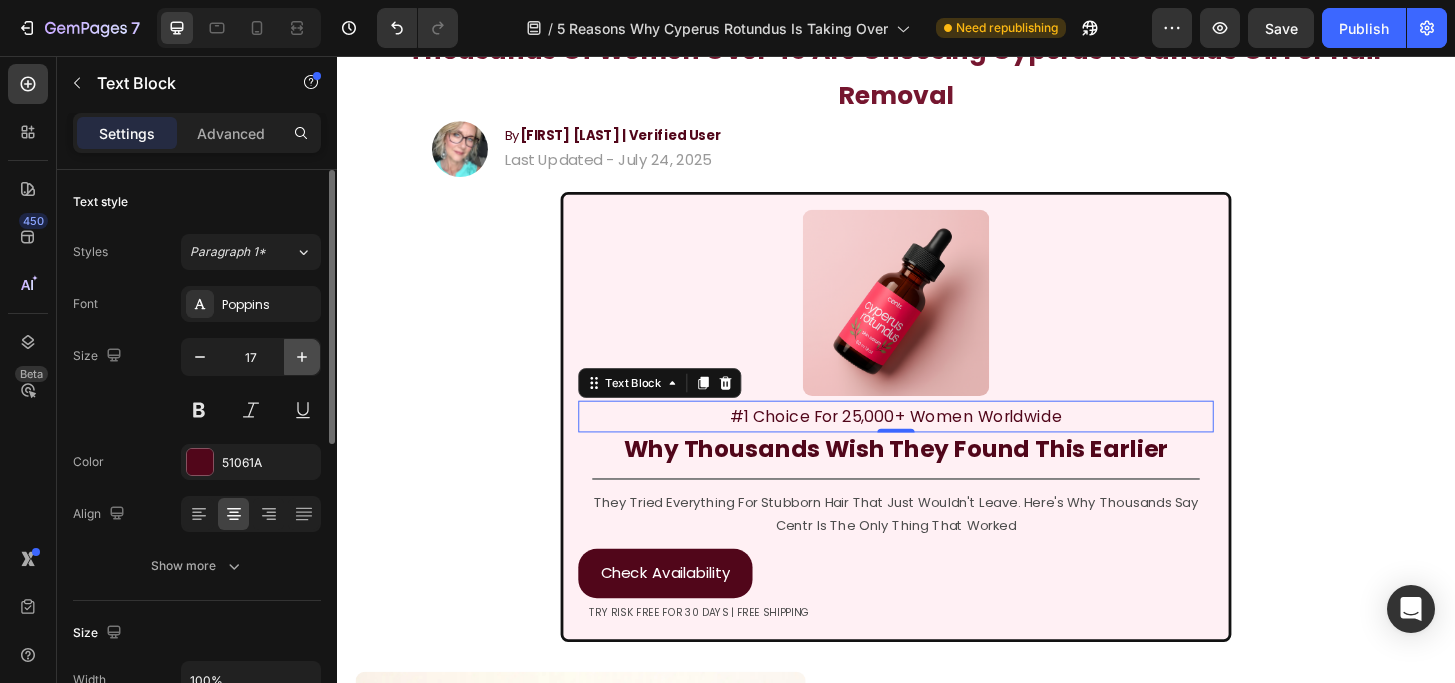 click 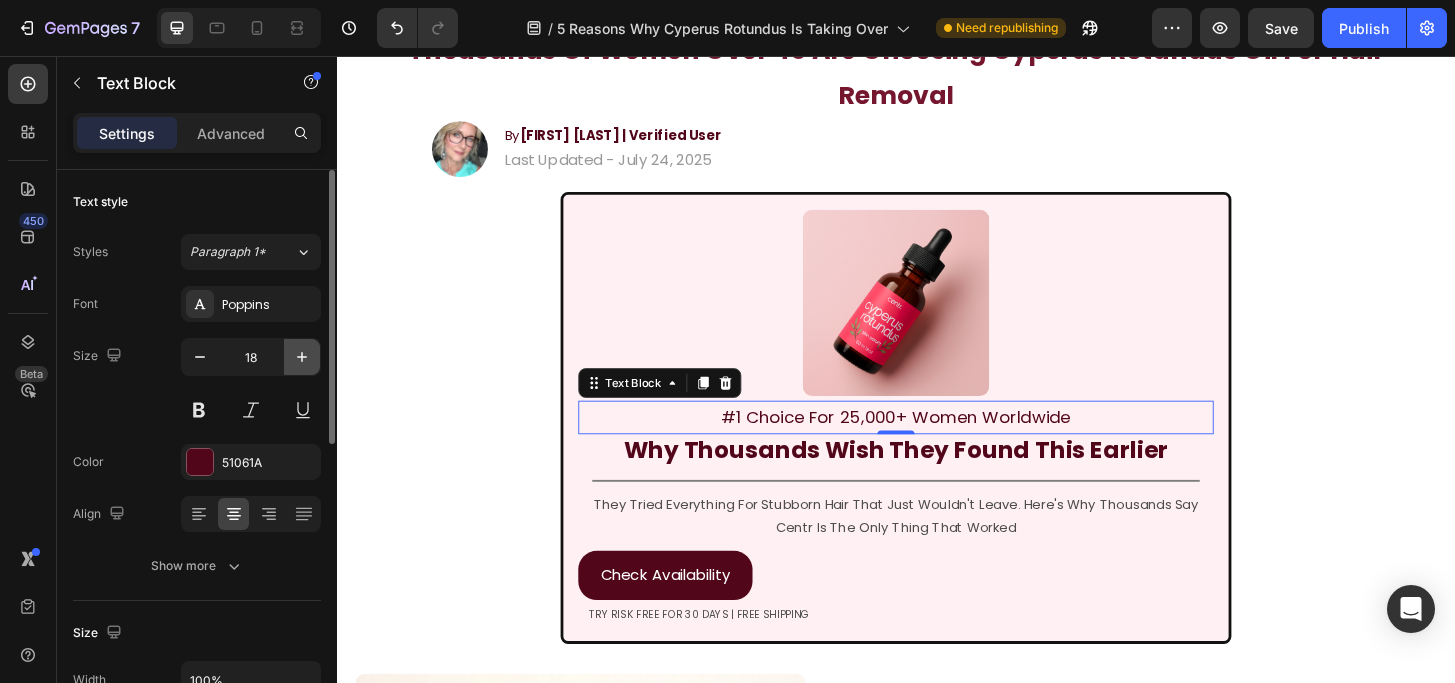 click 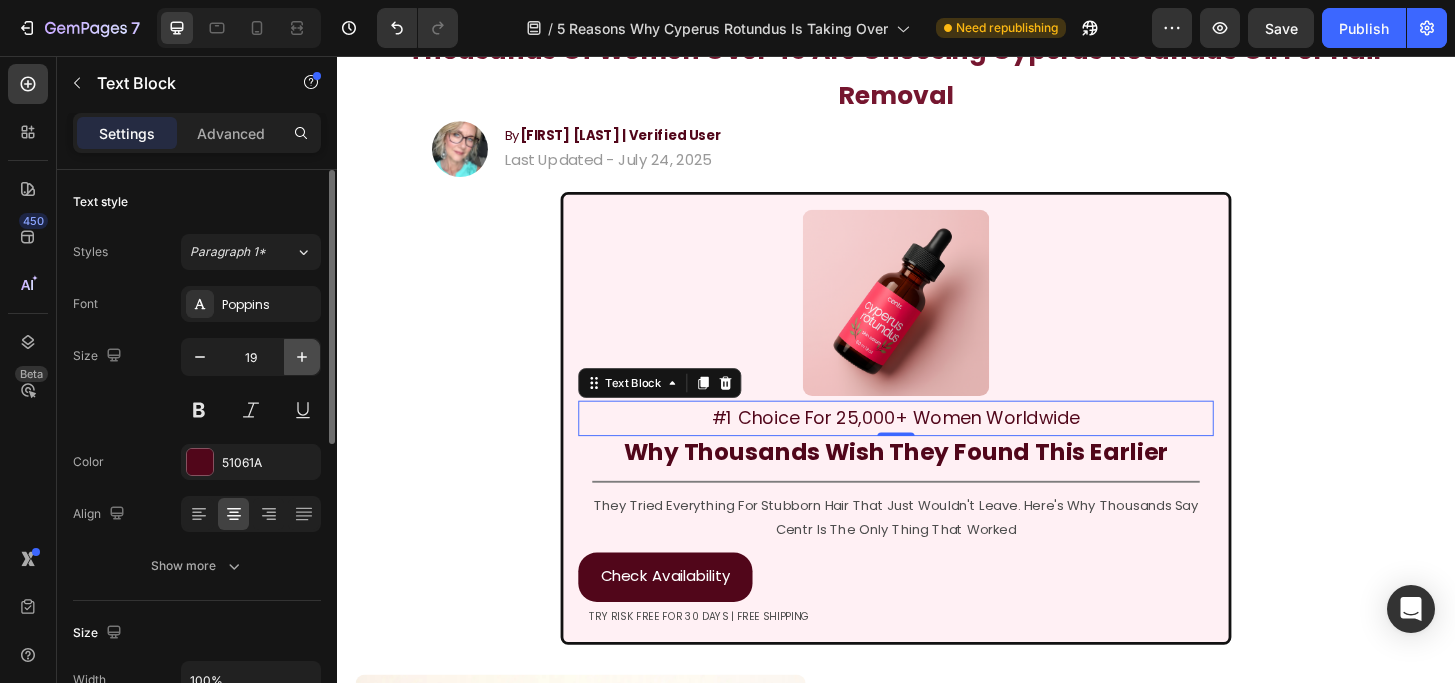 click 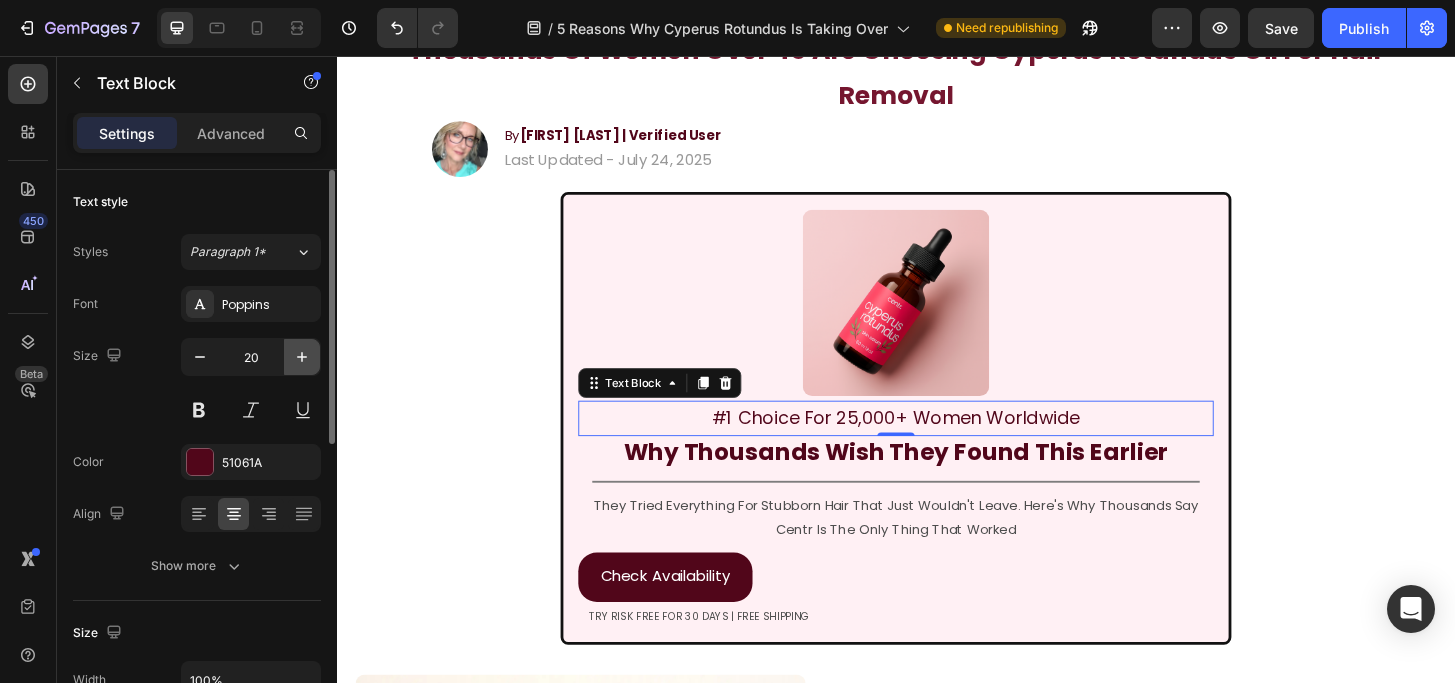 click 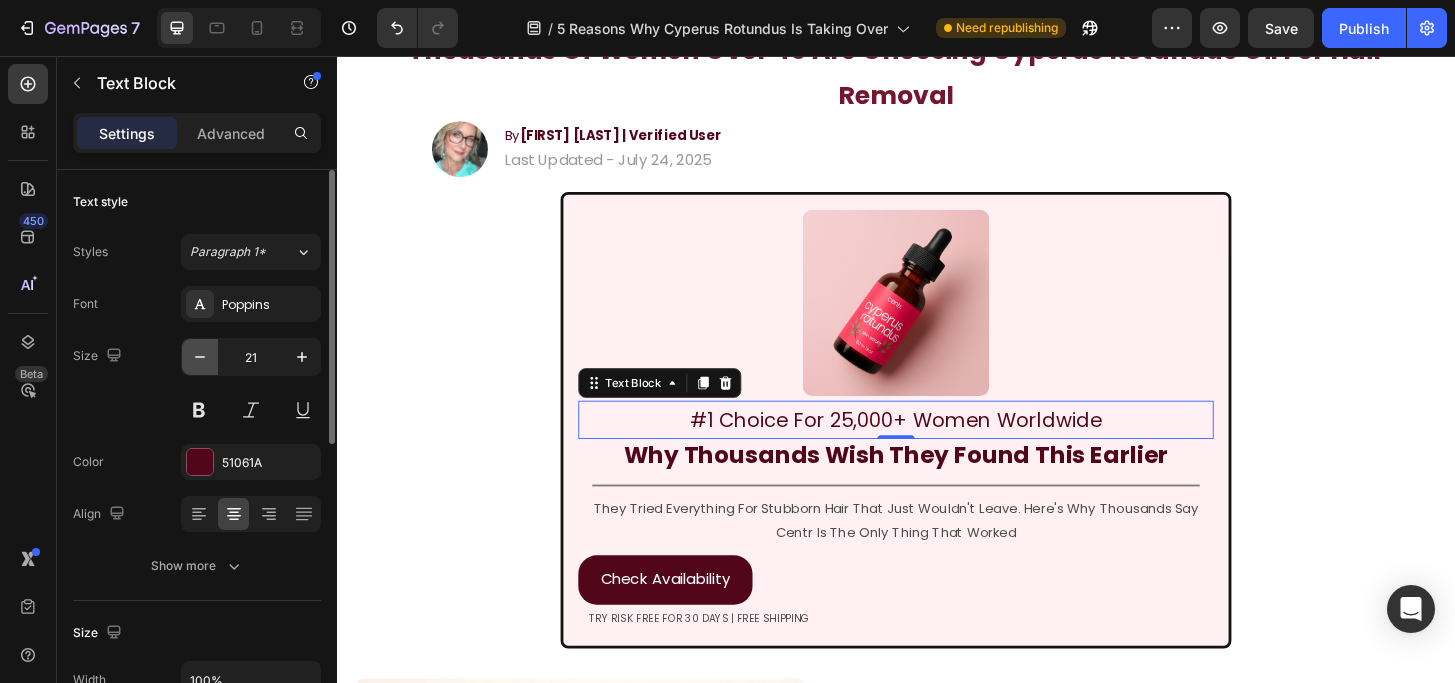 click at bounding box center (200, 357) 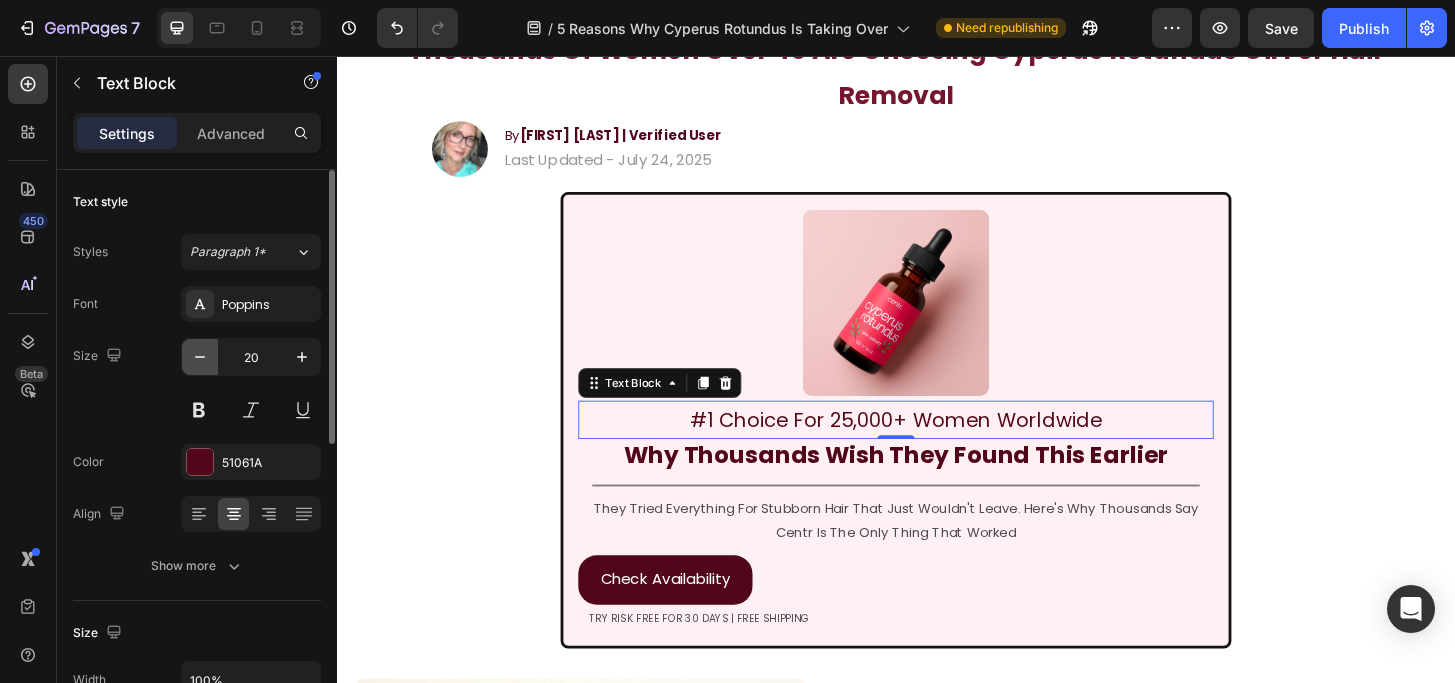 click at bounding box center (200, 357) 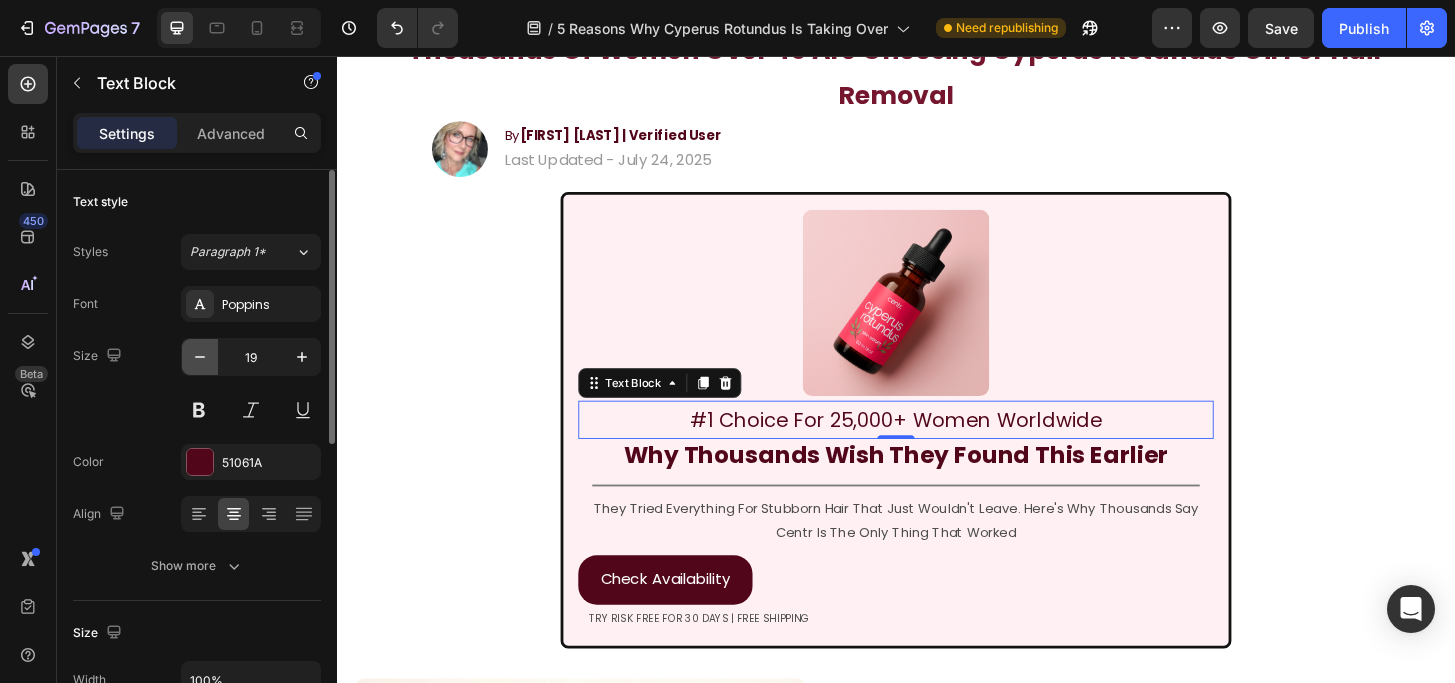 click at bounding box center (200, 357) 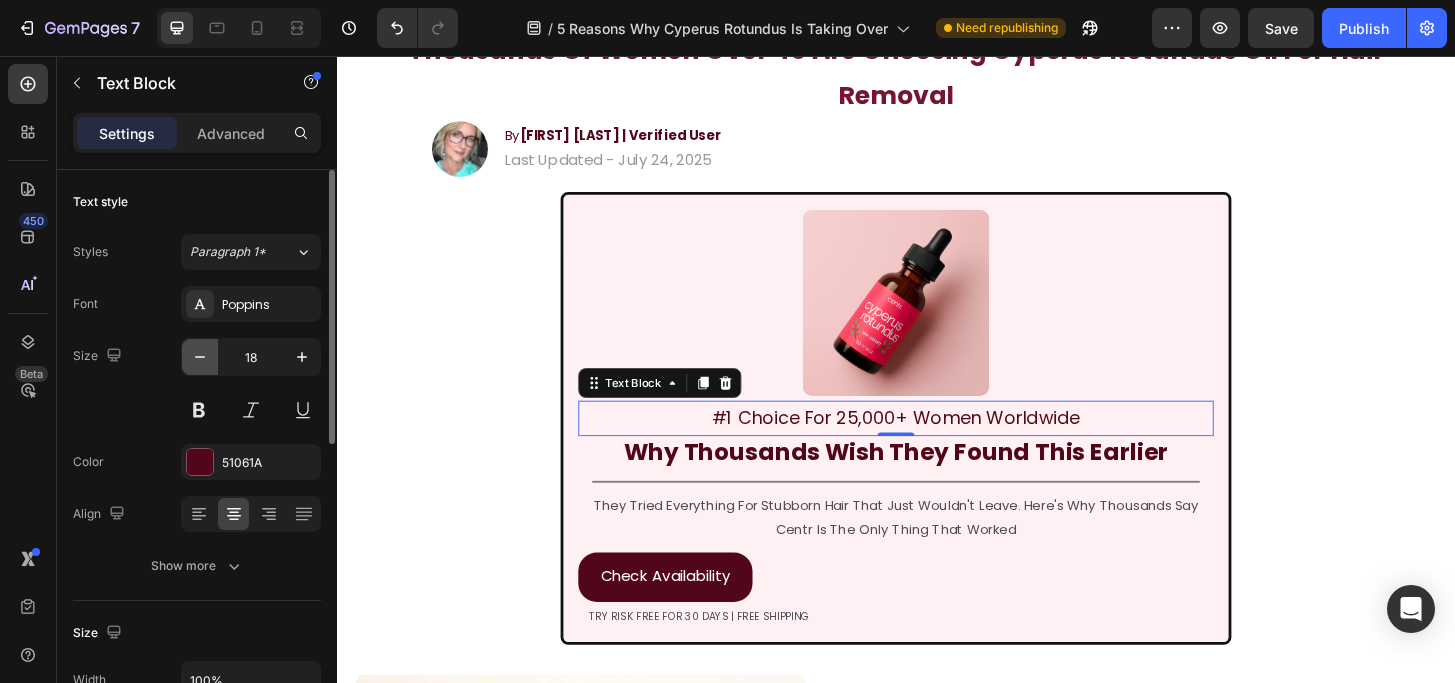 click at bounding box center [200, 357] 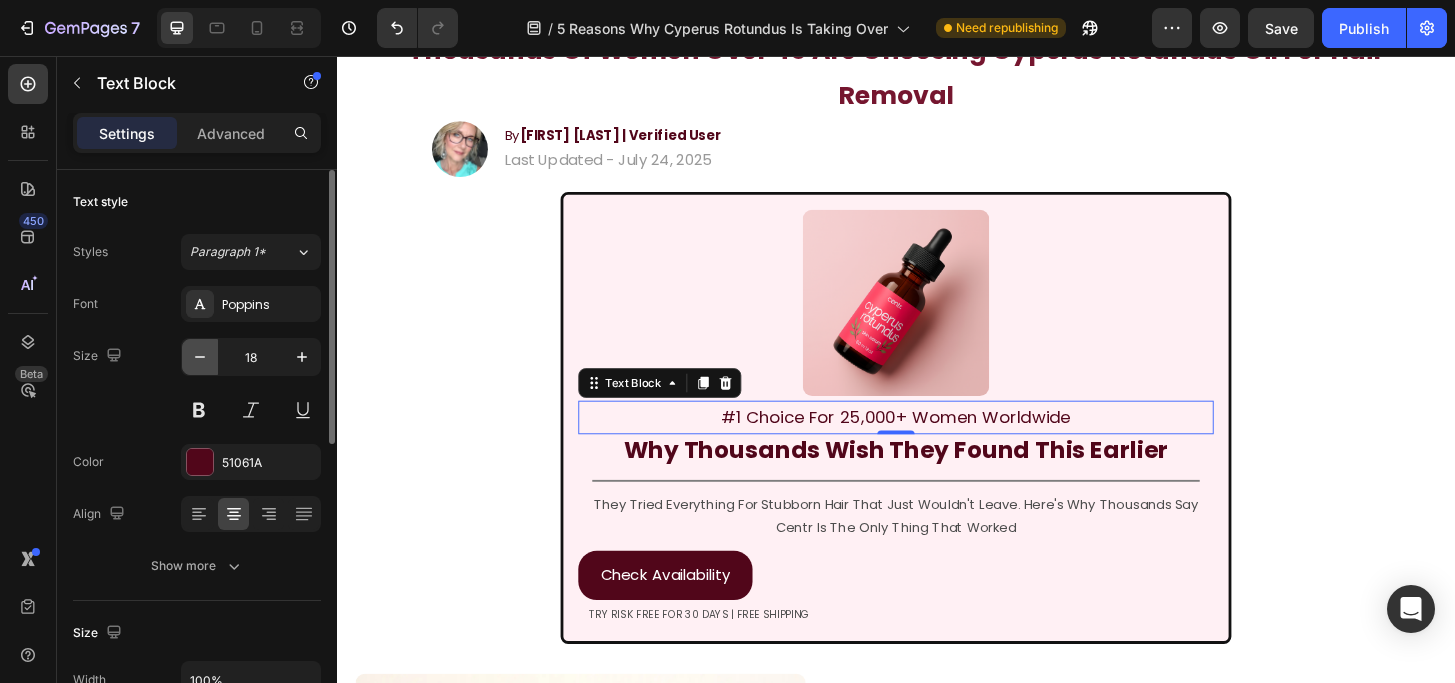 type on "17" 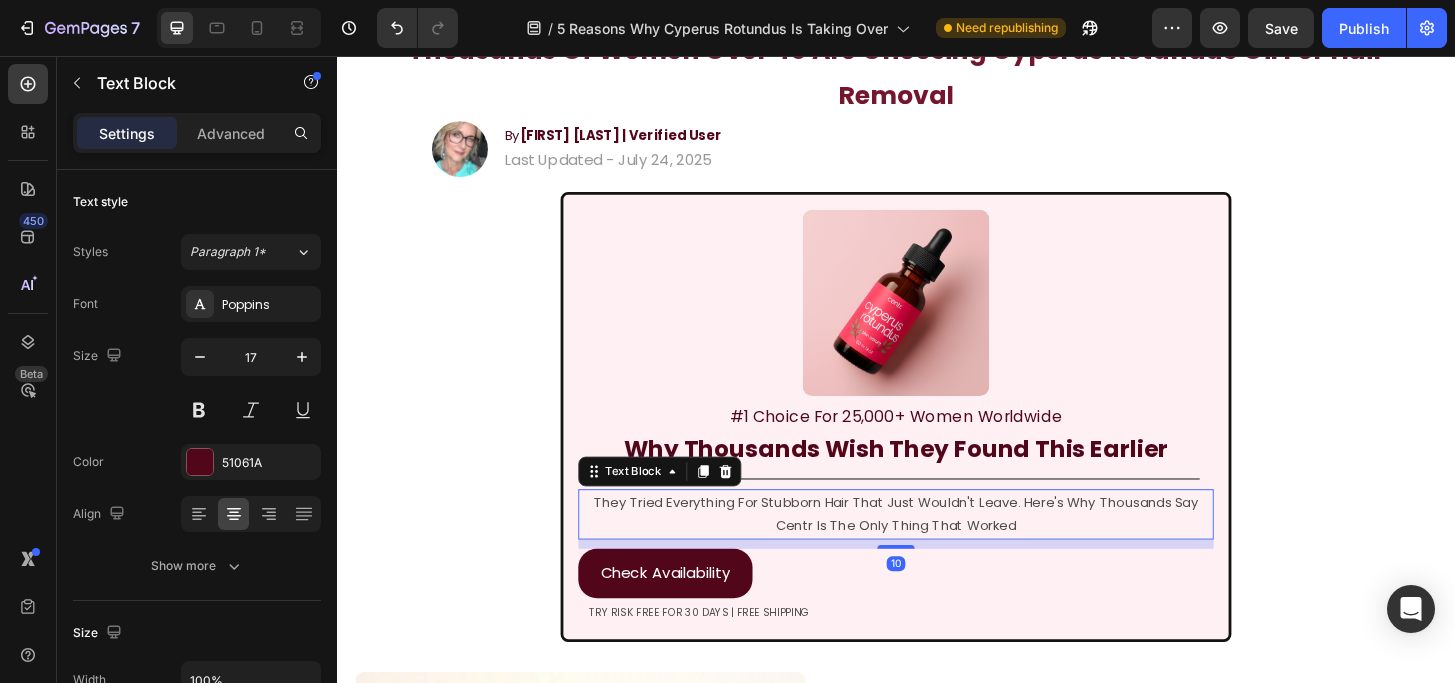 click on "They Tried Everything For Stubborn Hair That Just Wouldn't Leave. Here's Why Thousands Say Centr Is The Only Thing That Worked" at bounding box center [937, 548] 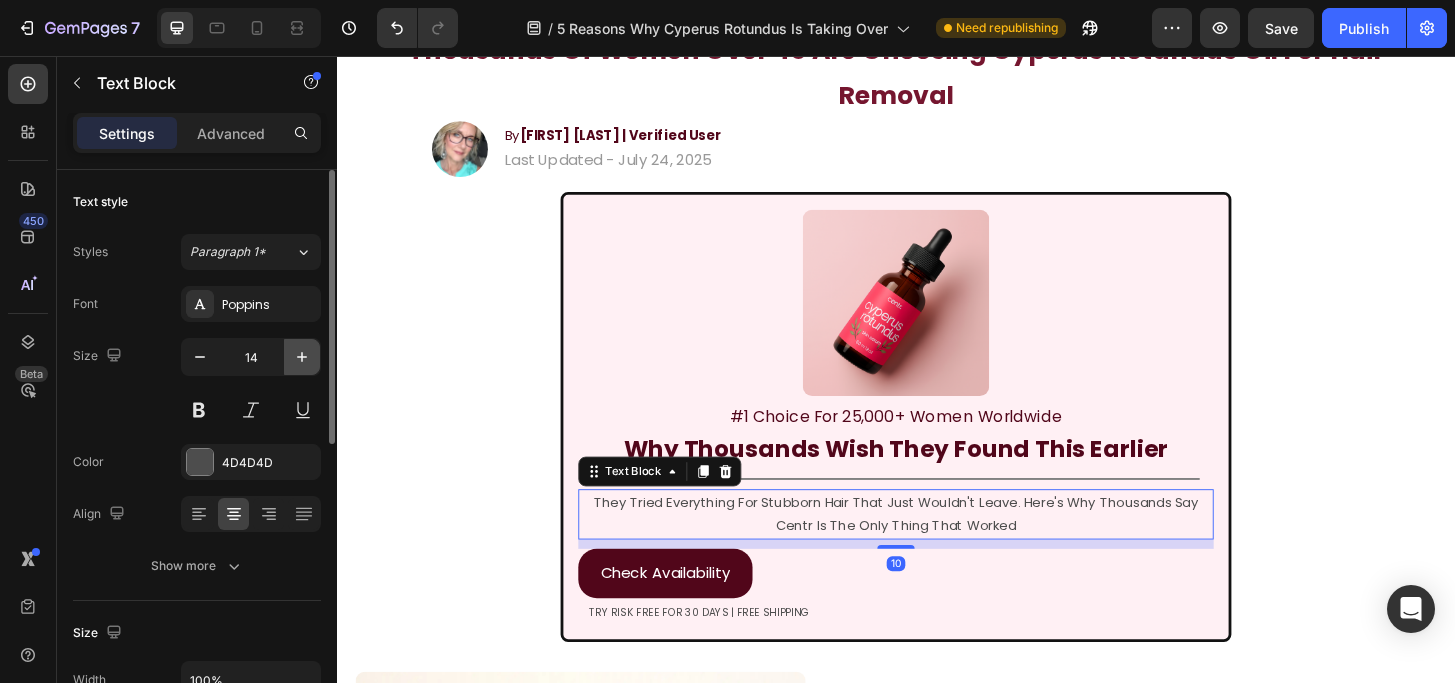 click 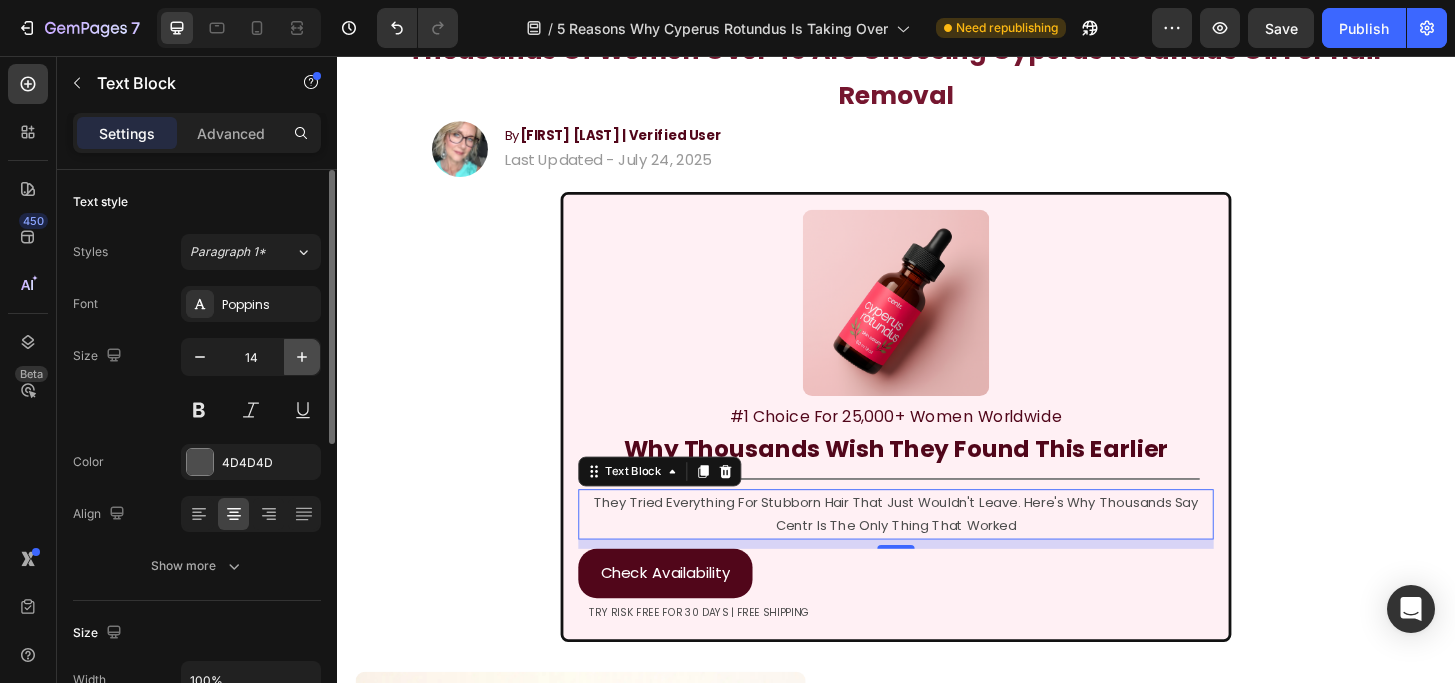 click 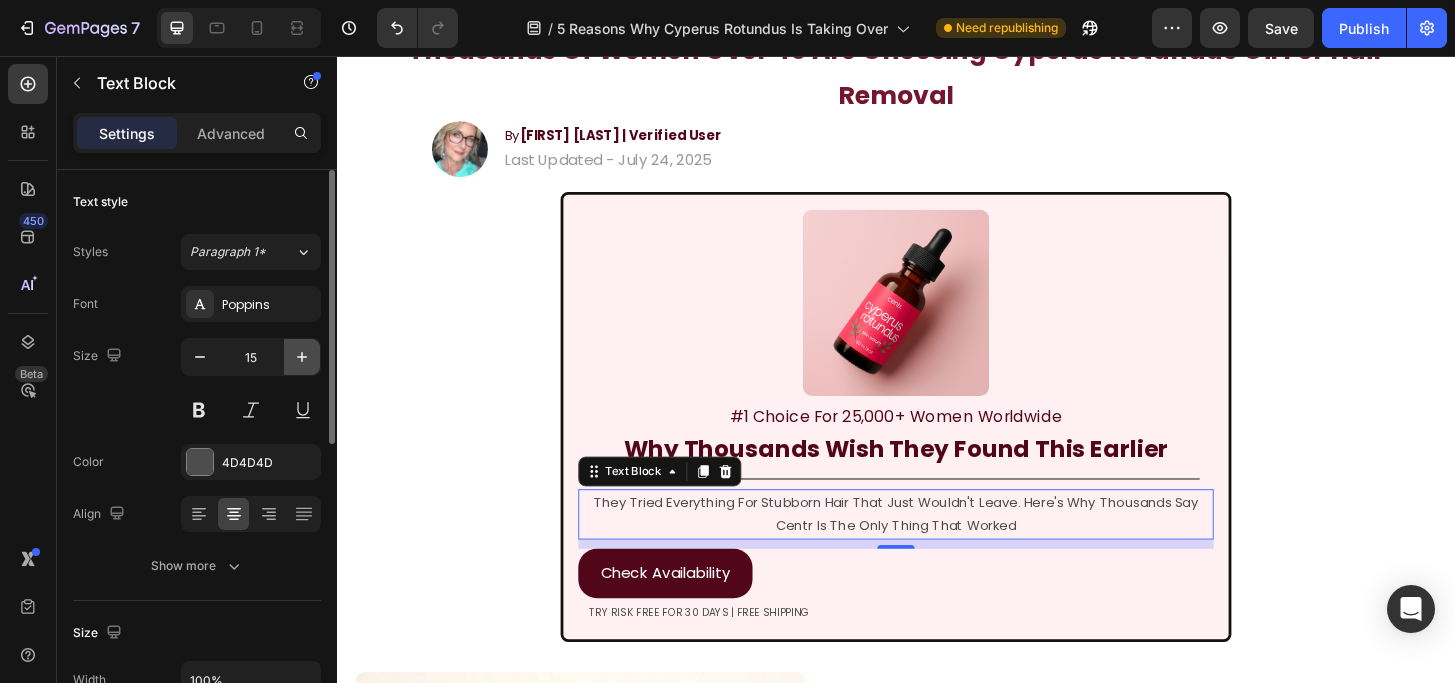 click 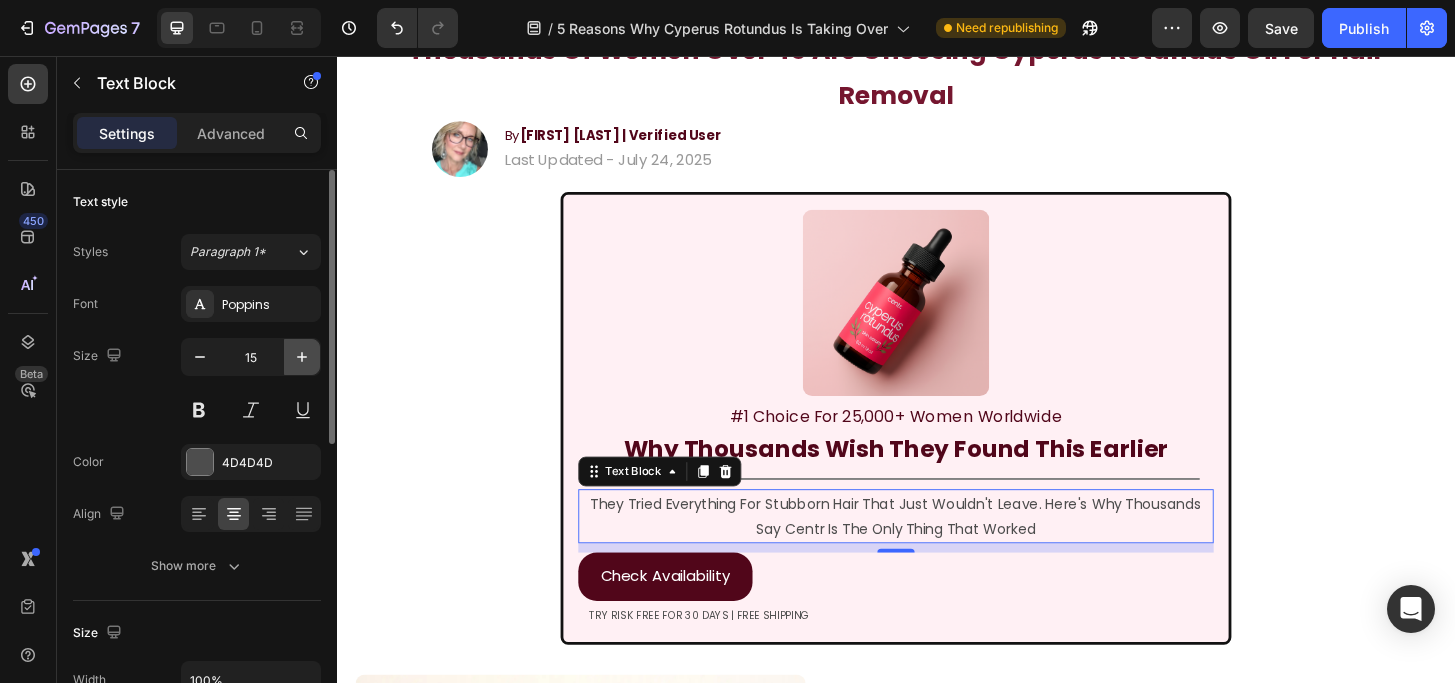 click 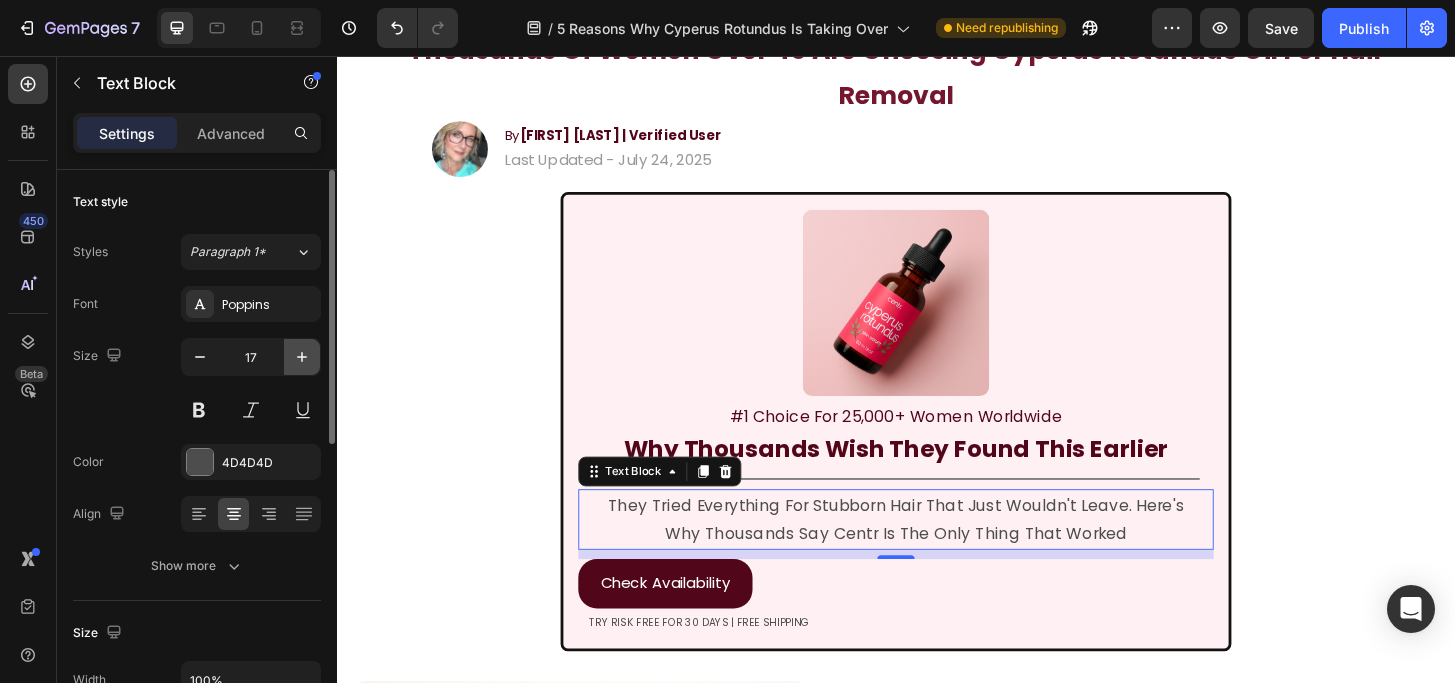 click 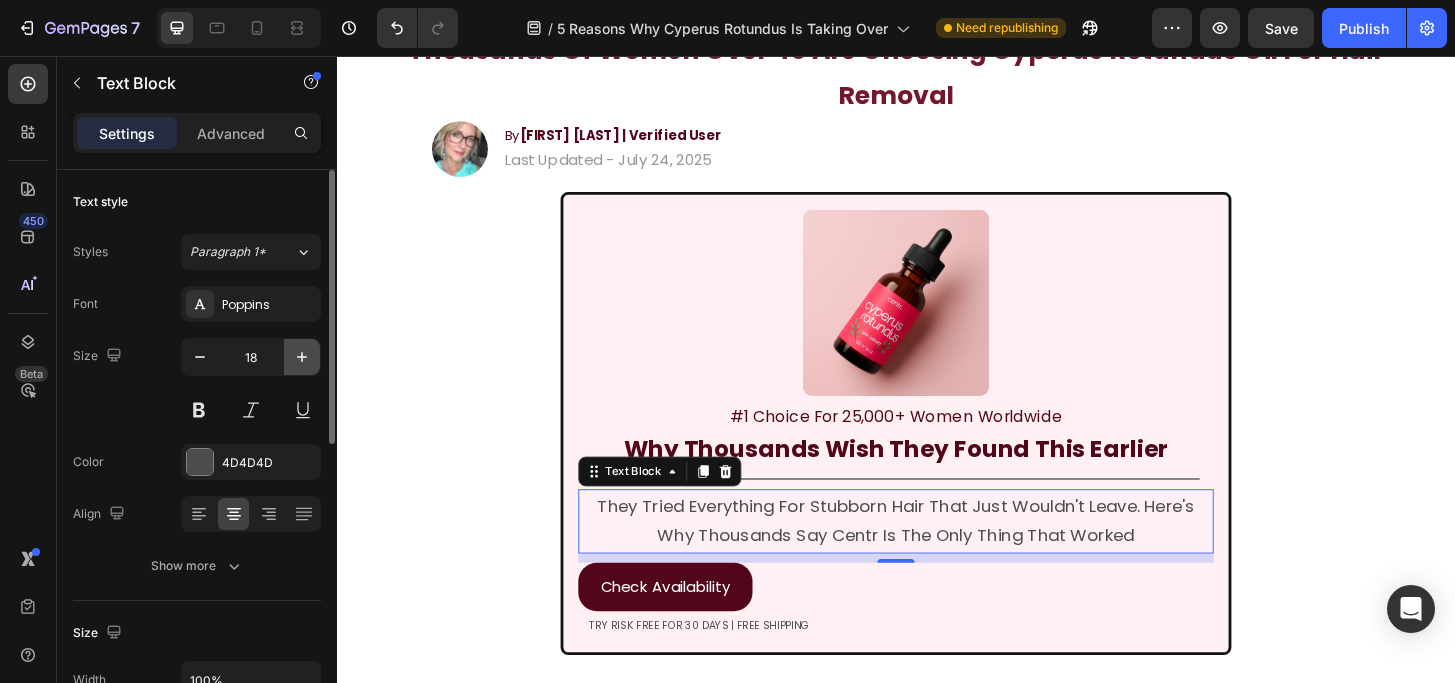 click 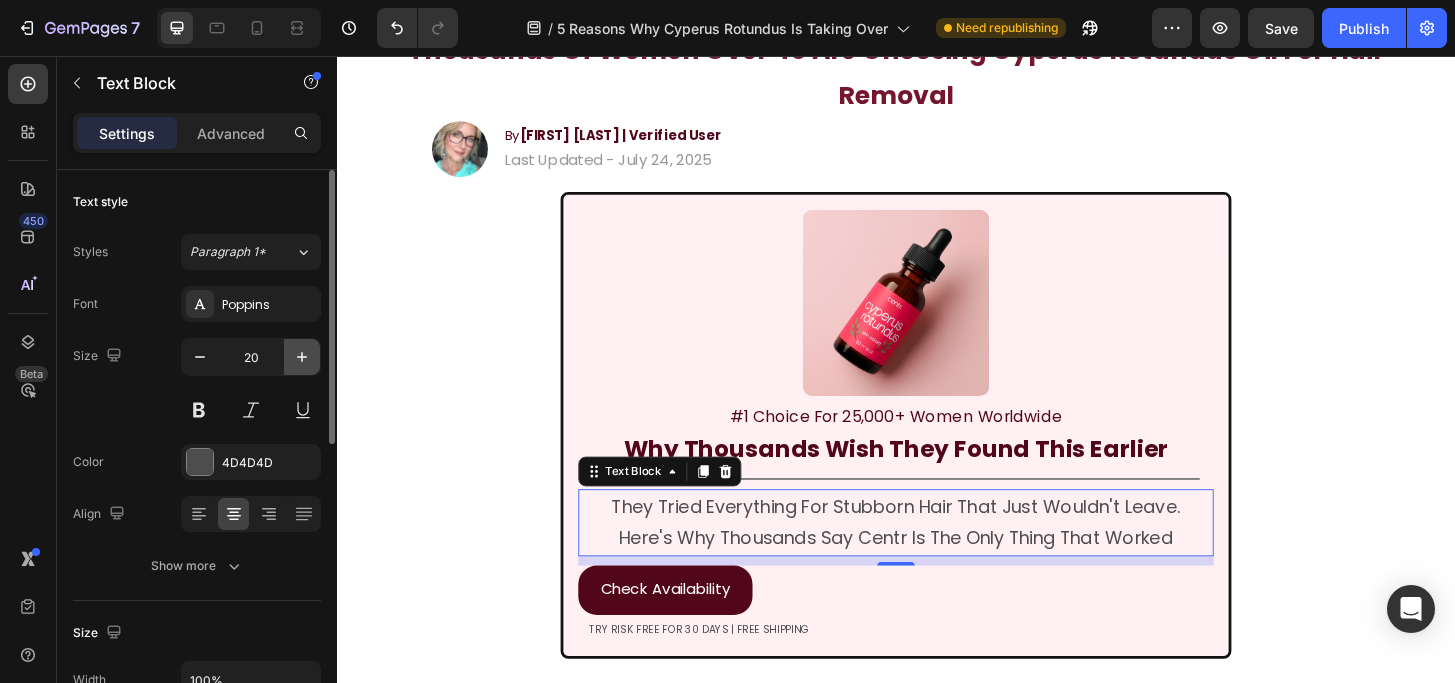 click 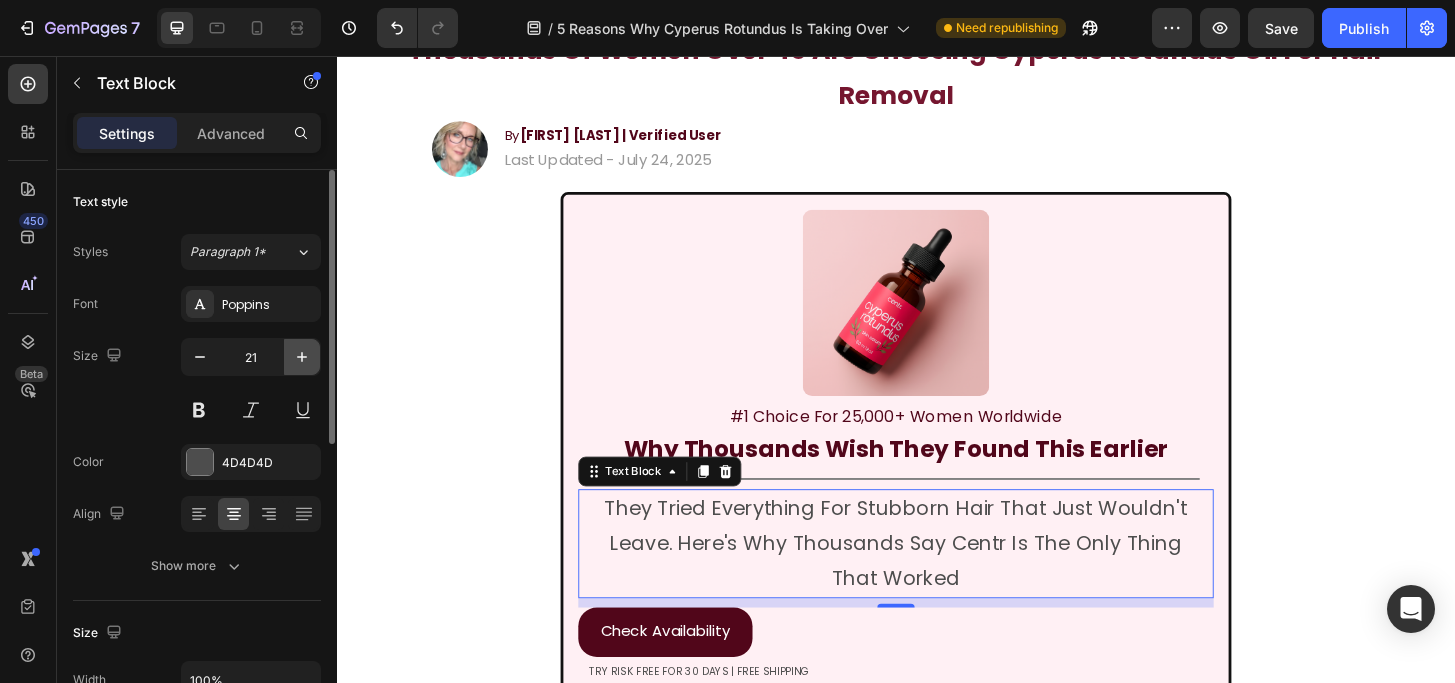 click 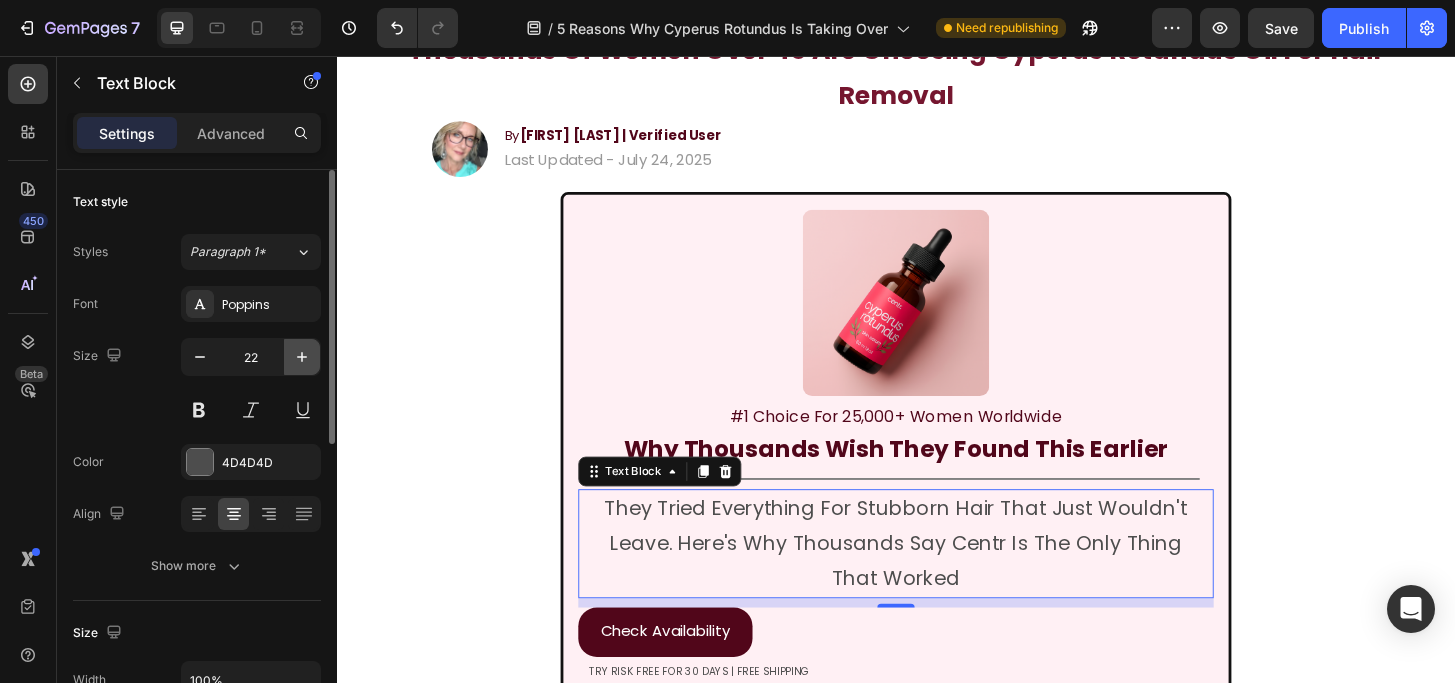 click 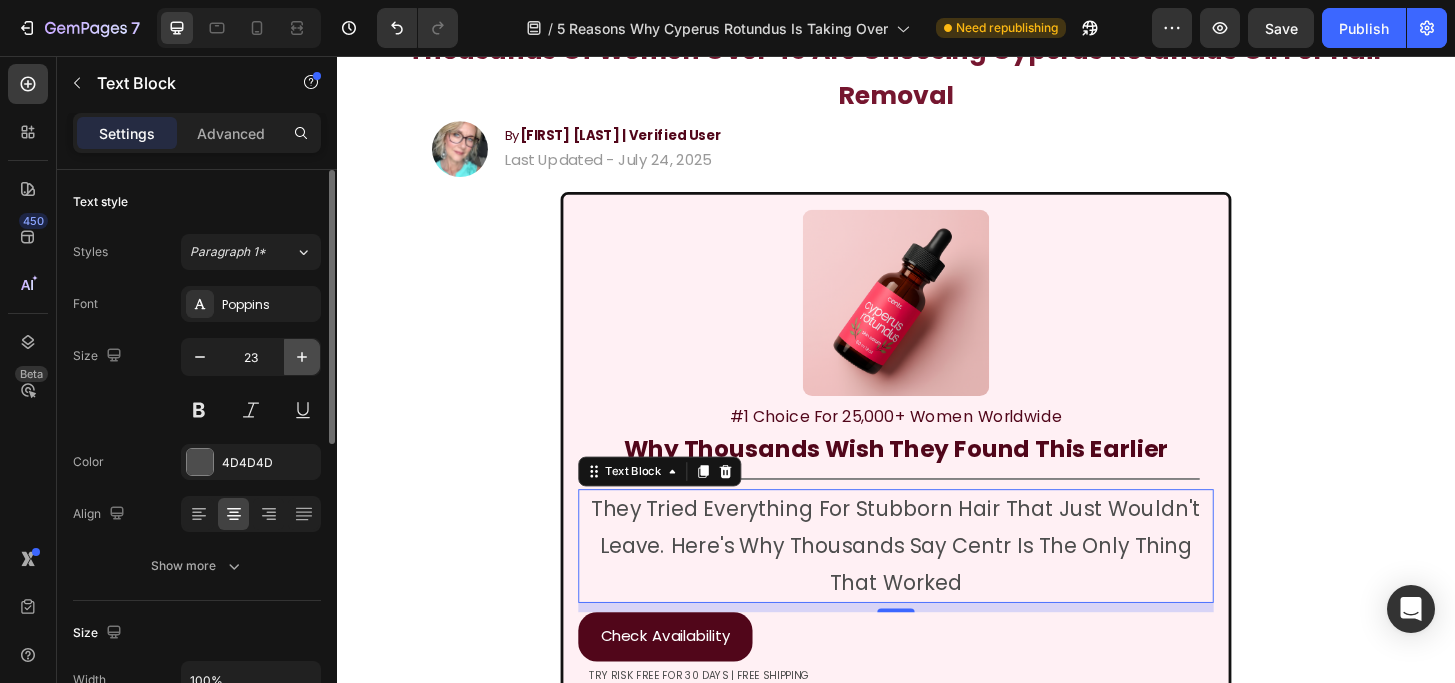 click 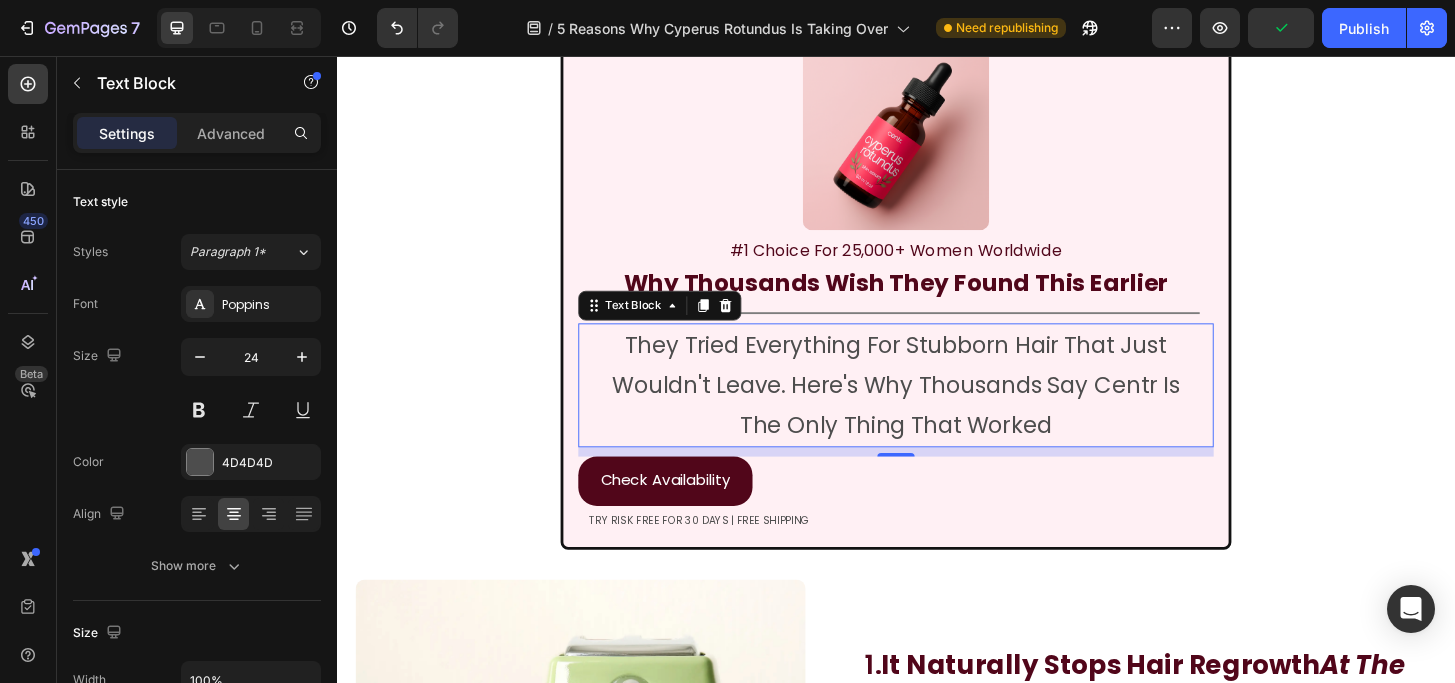 scroll, scrollTop: 333, scrollLeft: 0, axis: vertical 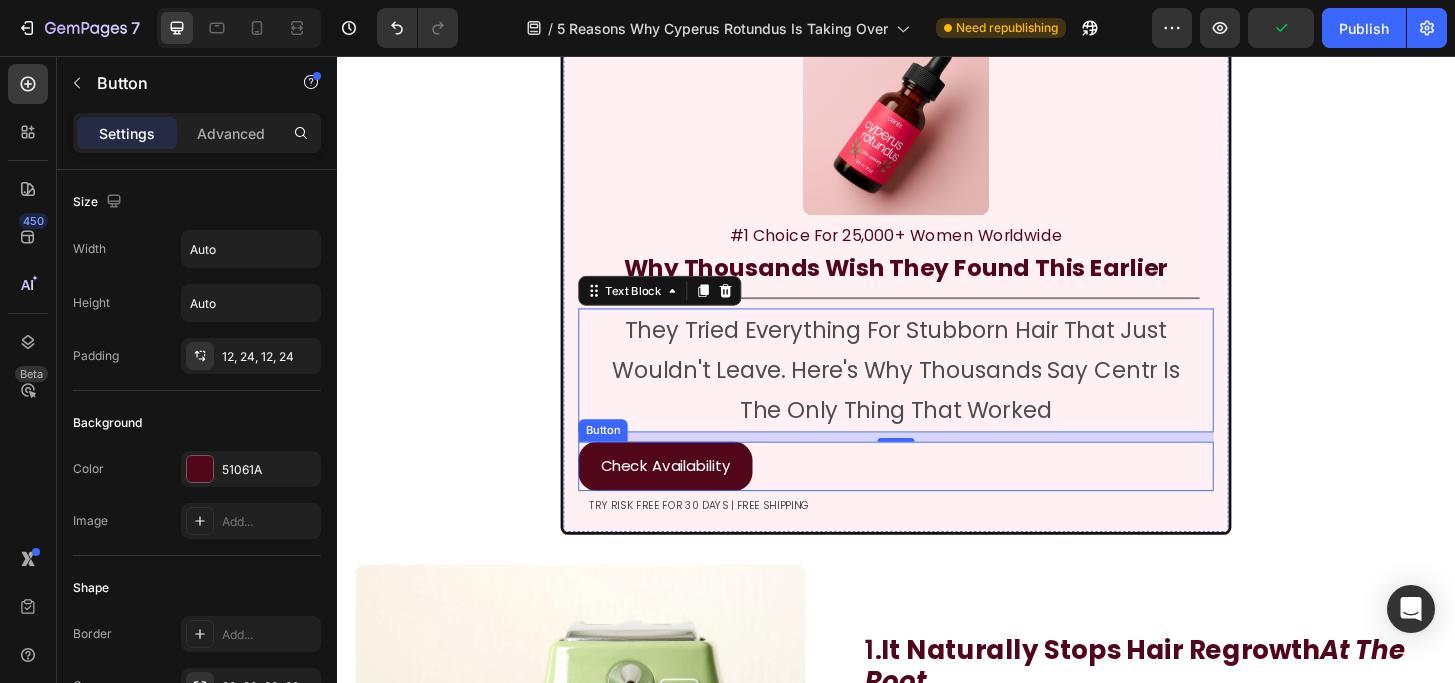 click on "Check Availability Button" at bounding box center [937, 496] 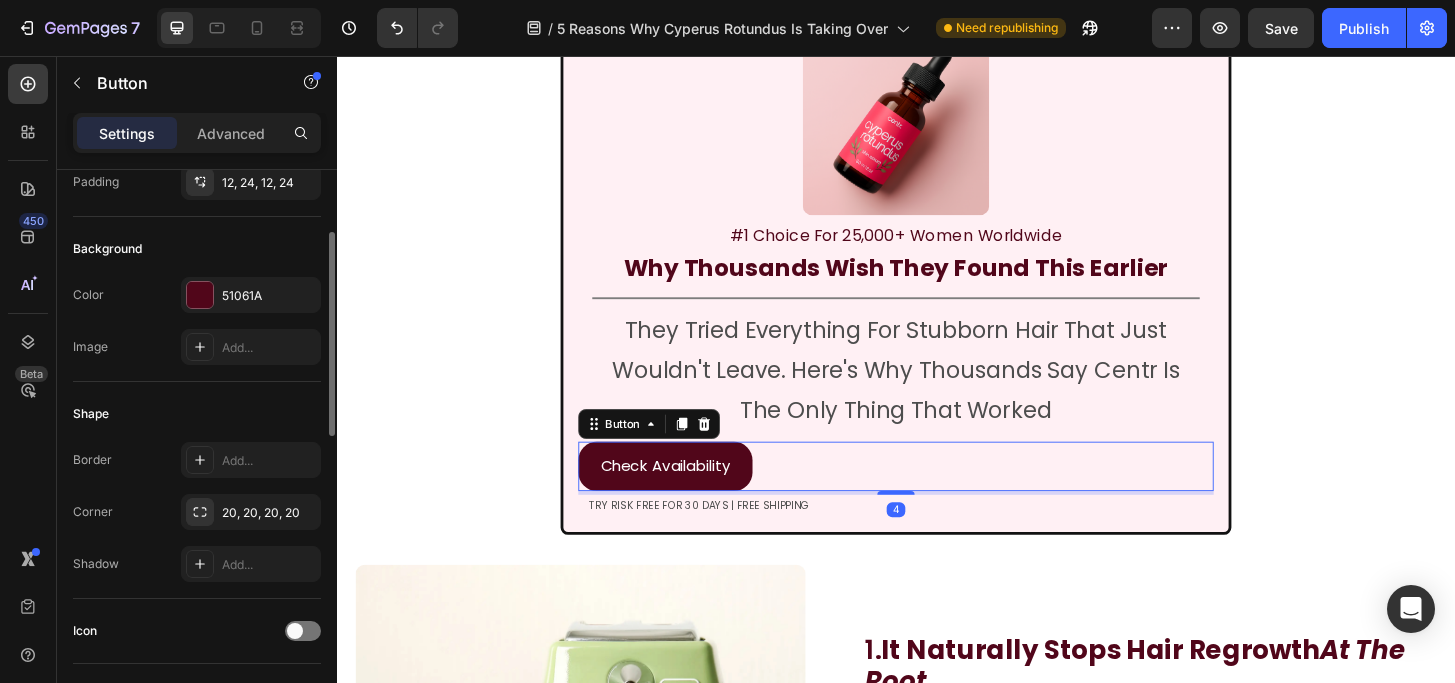 scroll, scrollTop: 295, scrollLeft: 0, axis: vertical 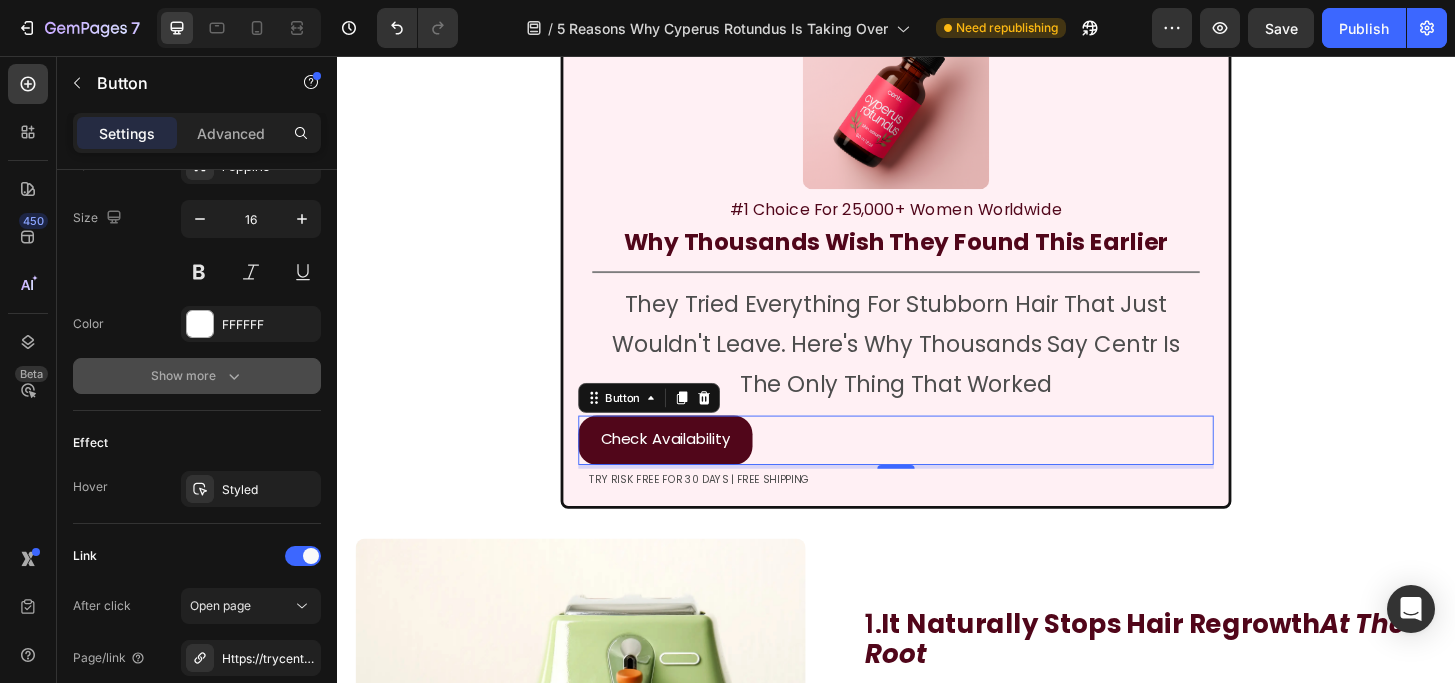 click 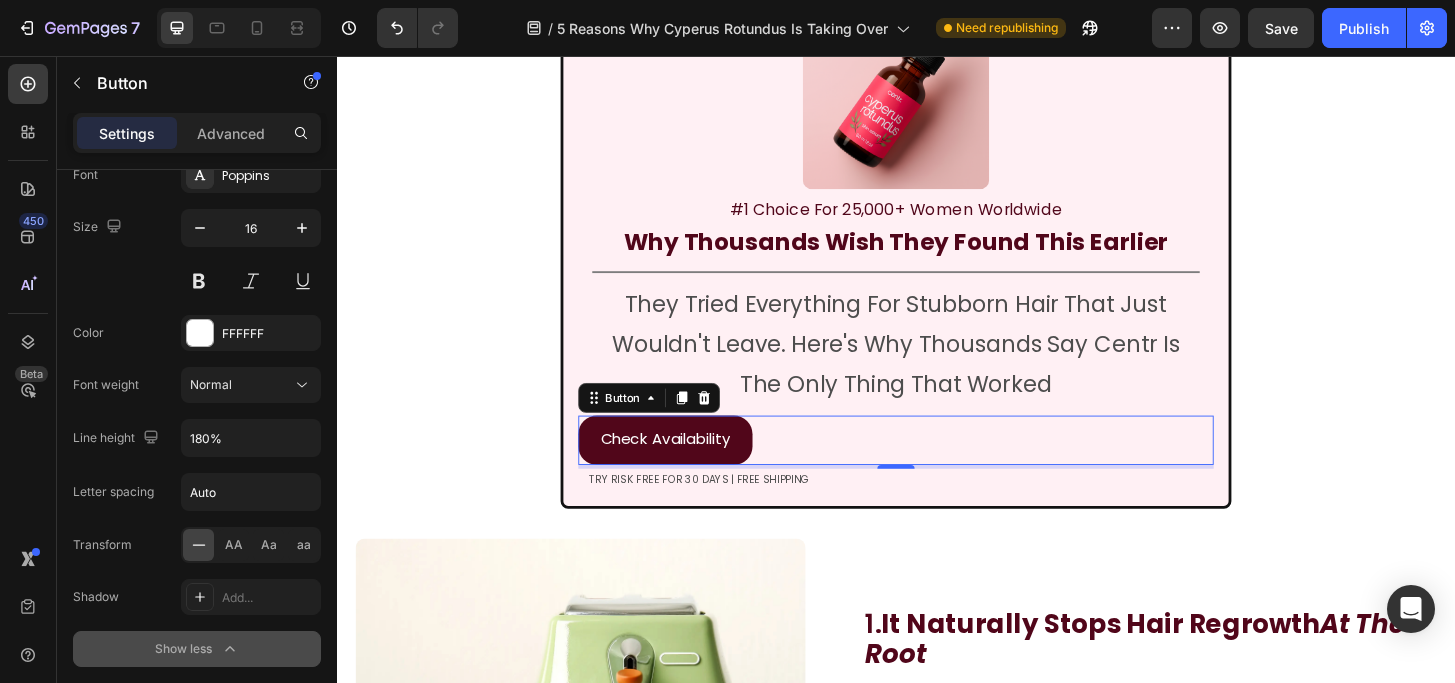 scroll, scrollTop: 1284, scrollLeft: 0, axis: vertical 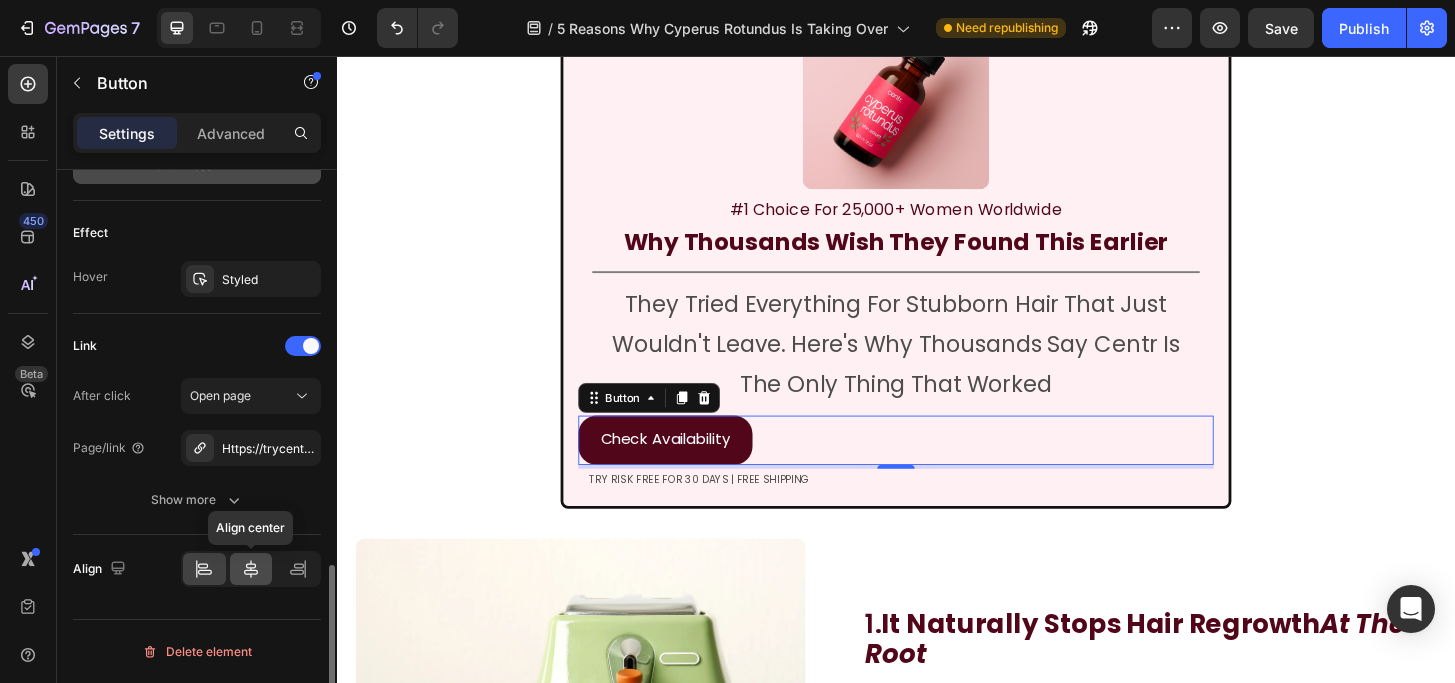 click 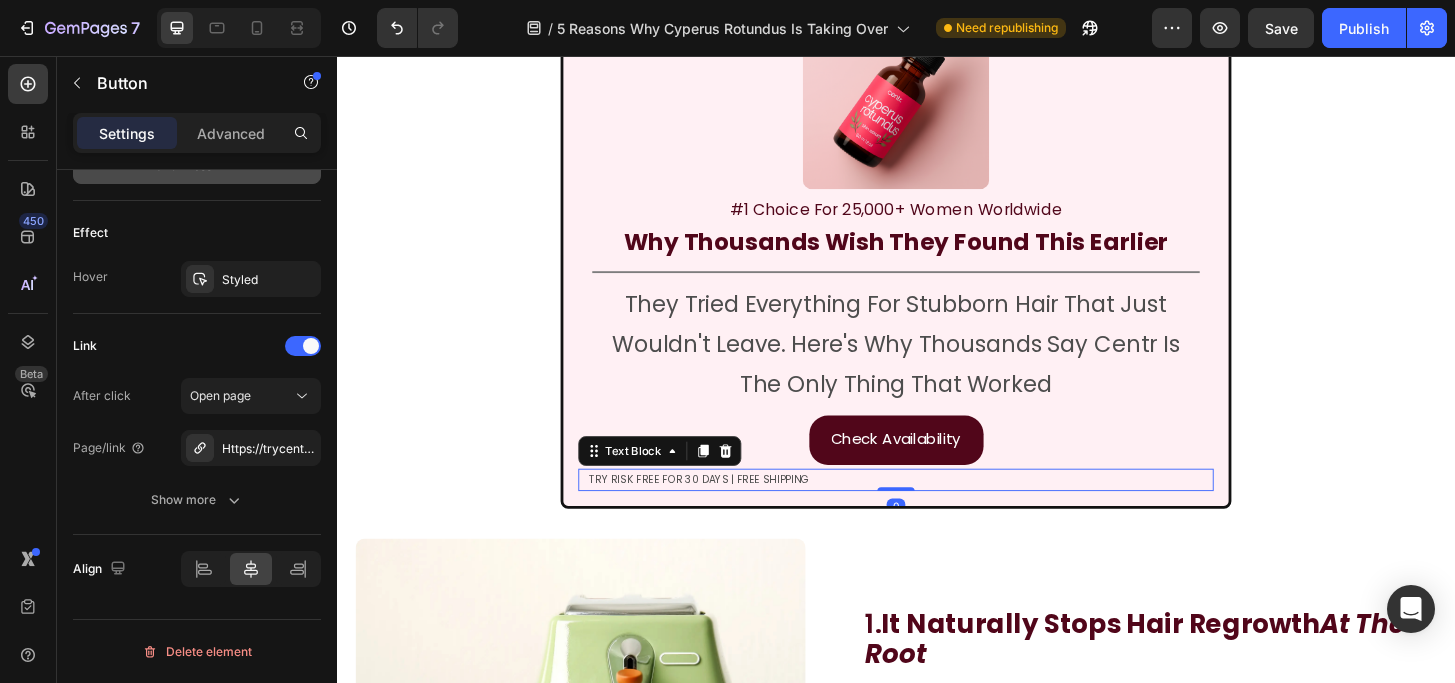 click on "TRY RISK FREE FOR 30 DAYS | FREE SHIPPING" at bounding box center [937, 511] 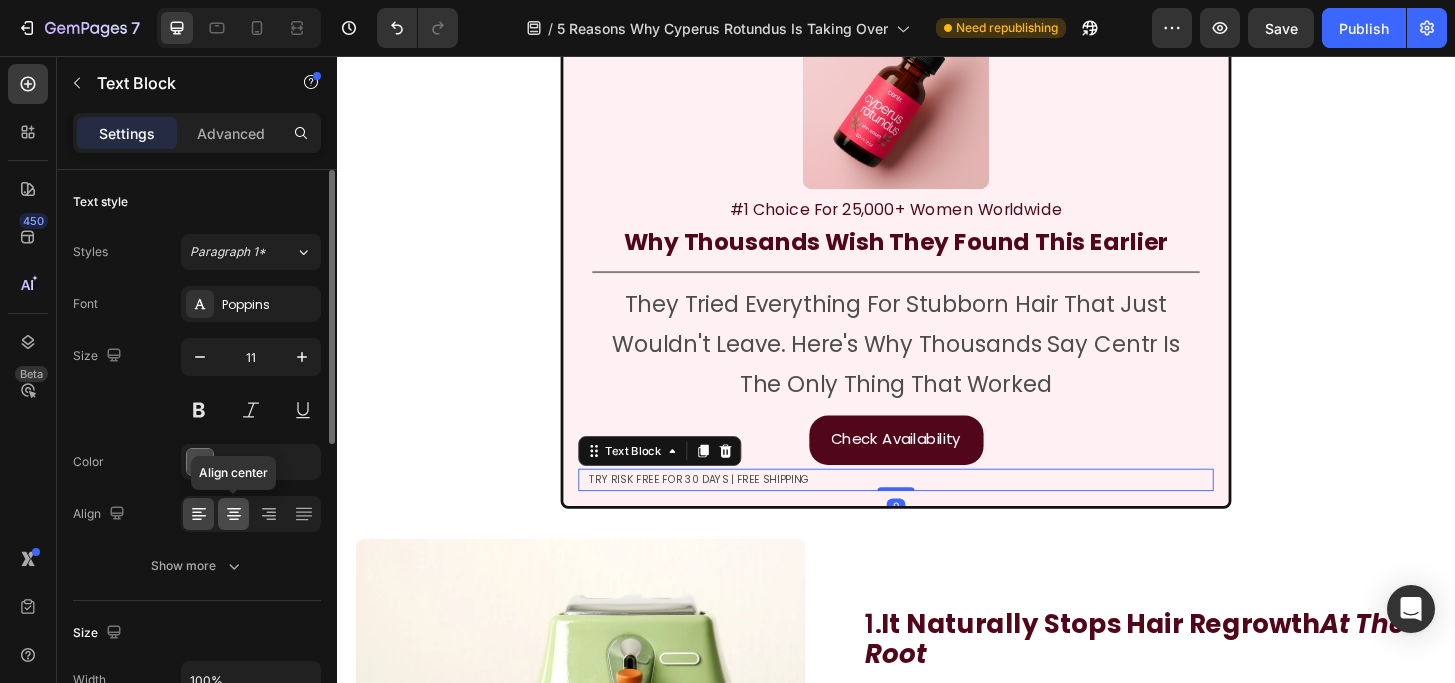 click 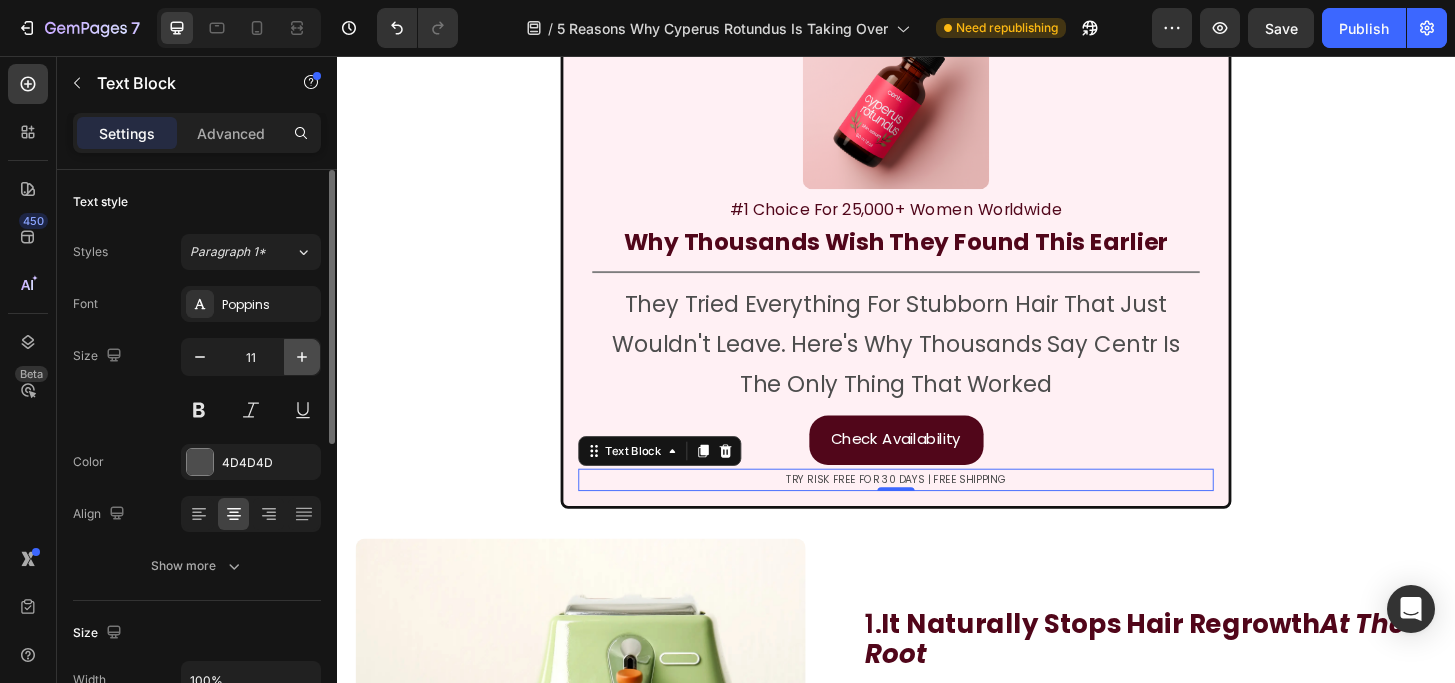 click 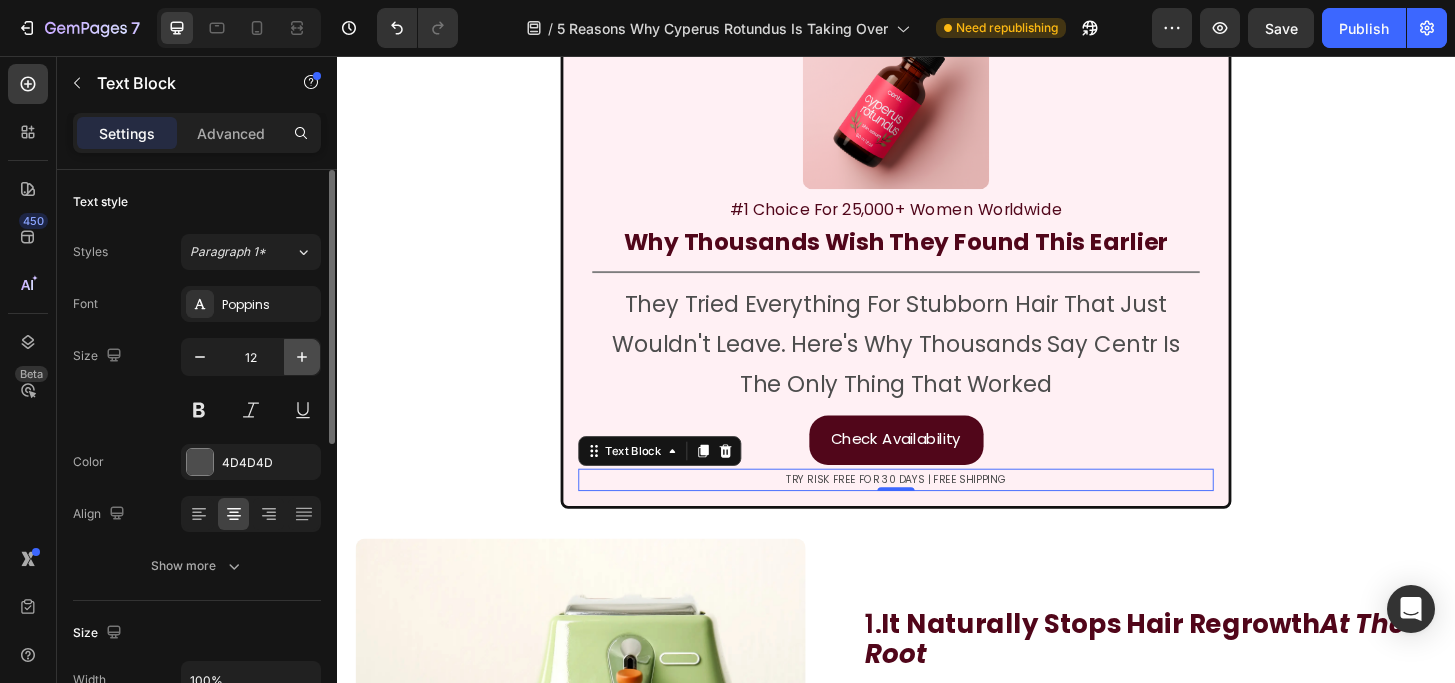 click 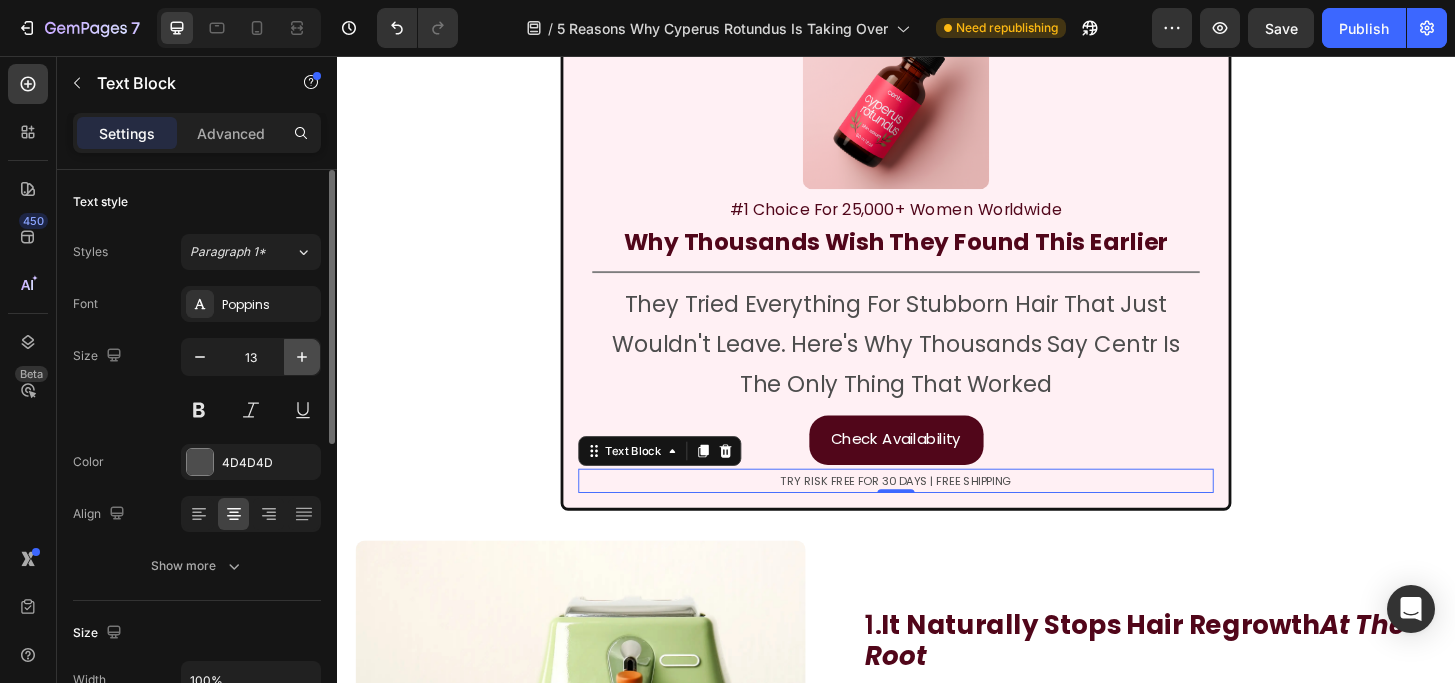 click 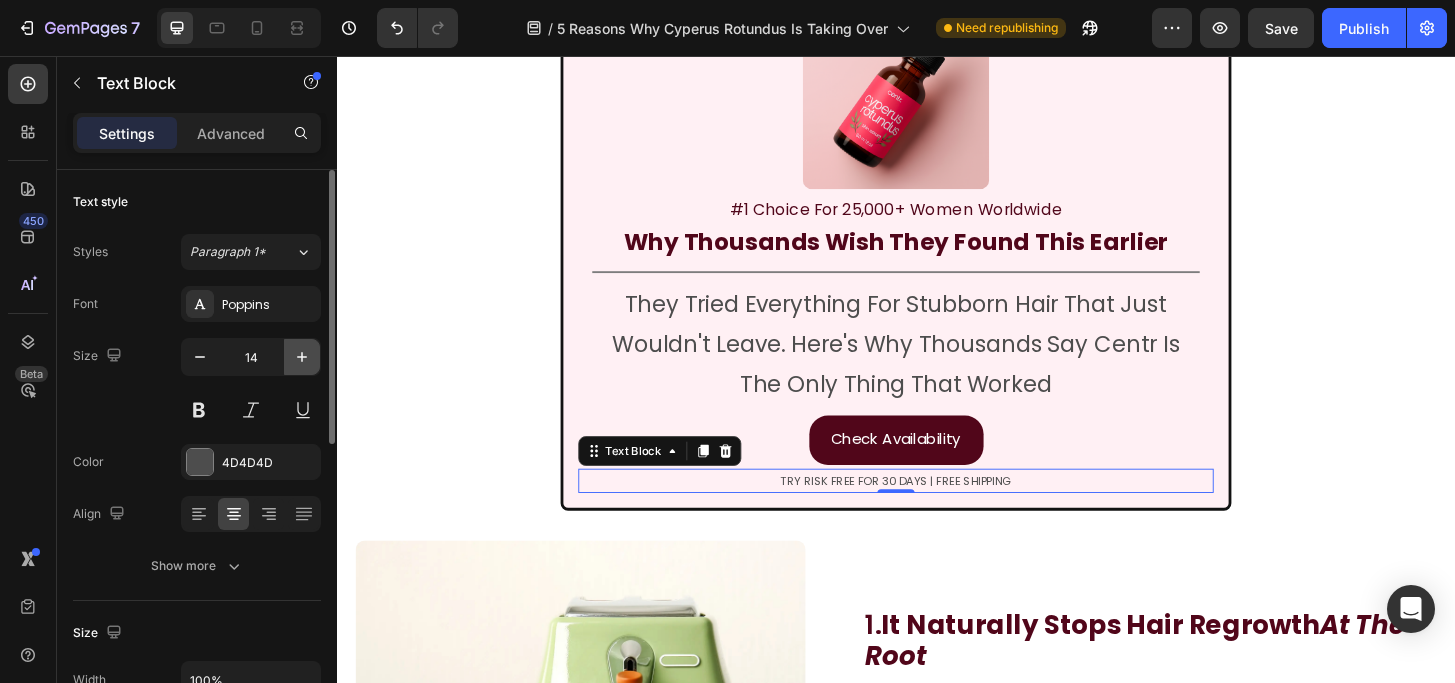 click 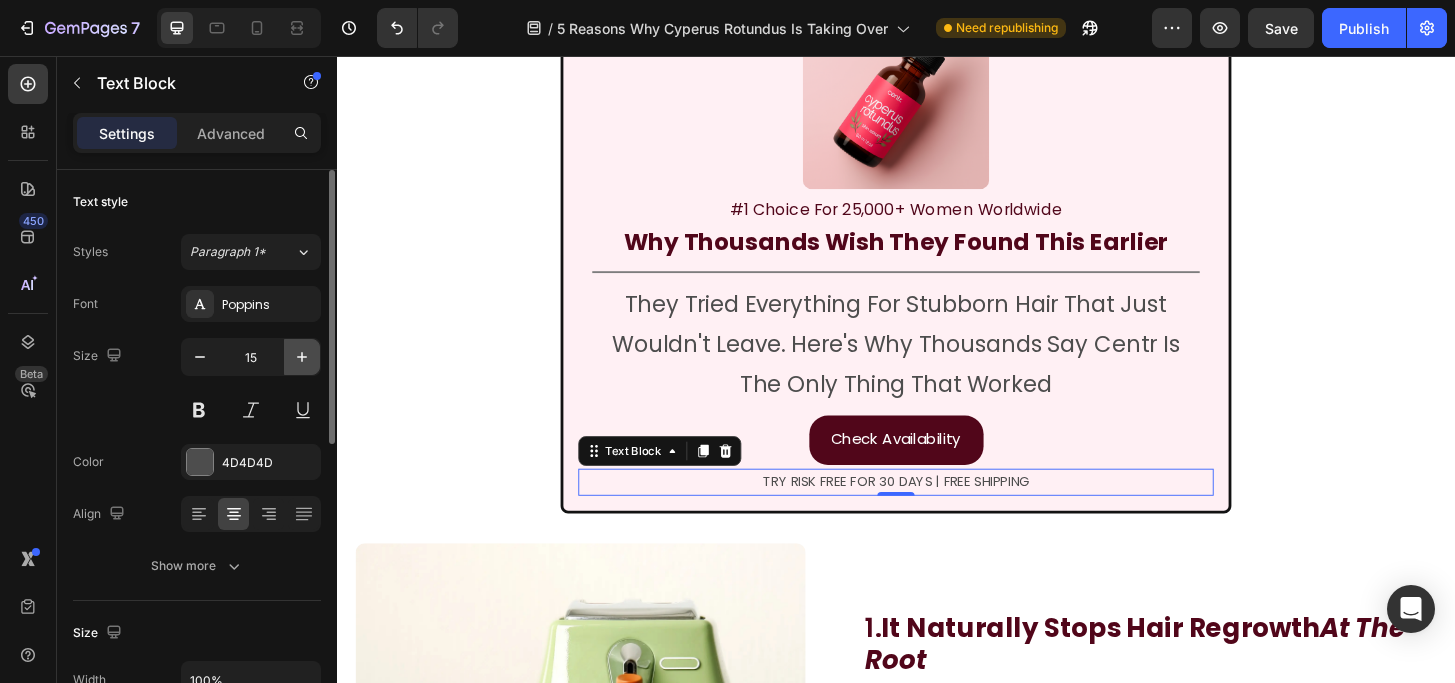 click 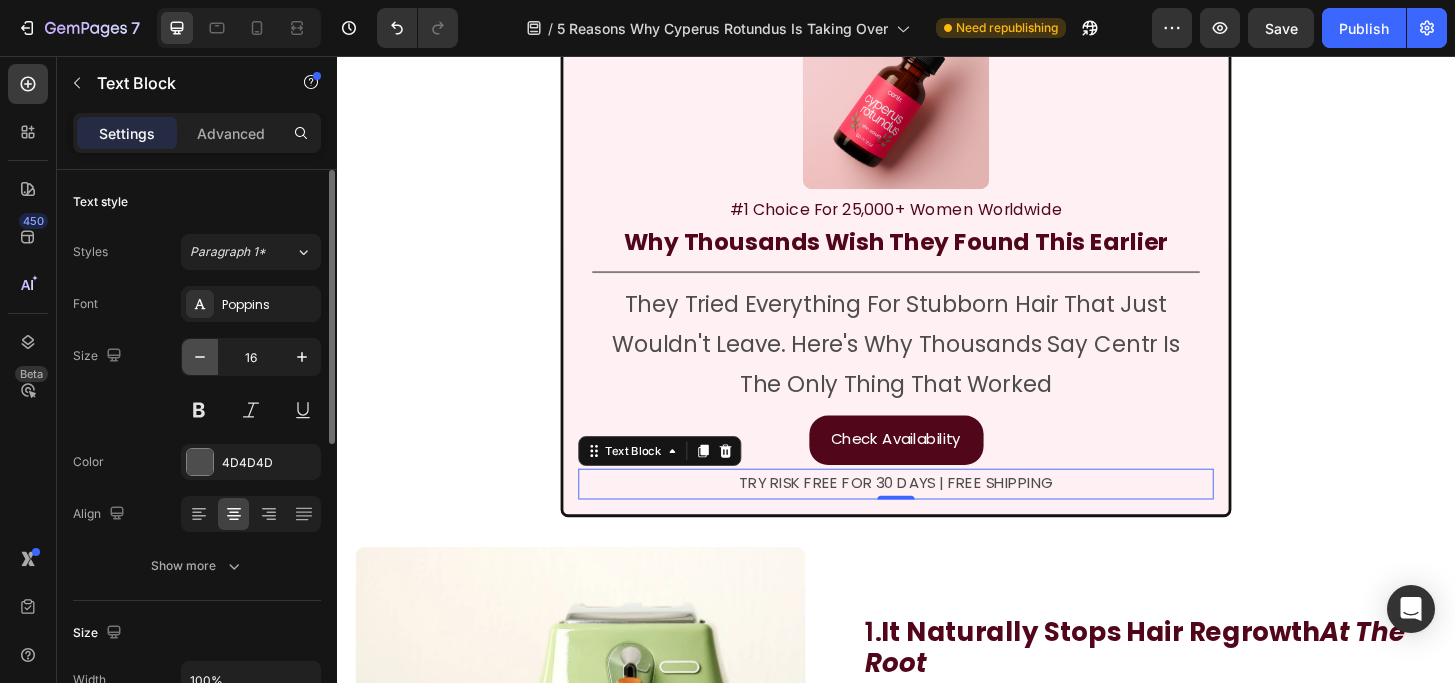 click at bounding box center [200, 357] 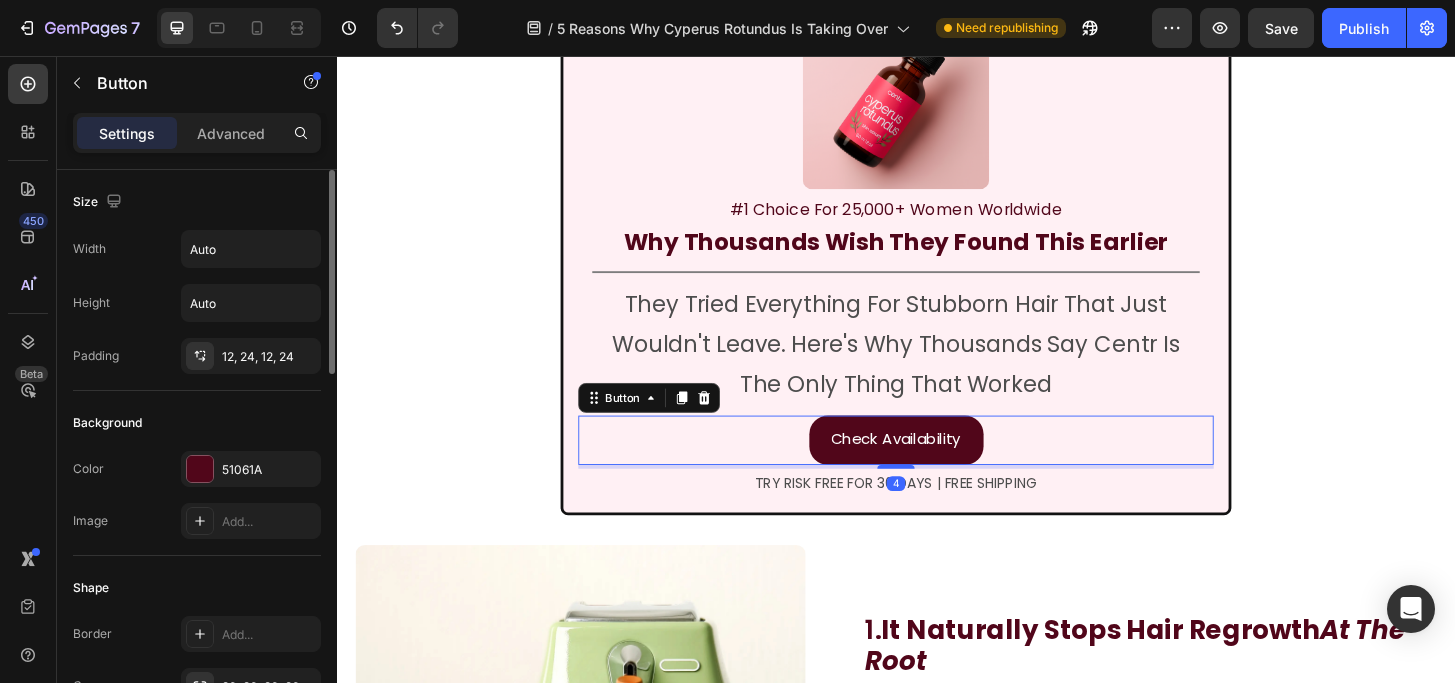 click on "Check Availability Button   4" at bounding box center (937, 468) 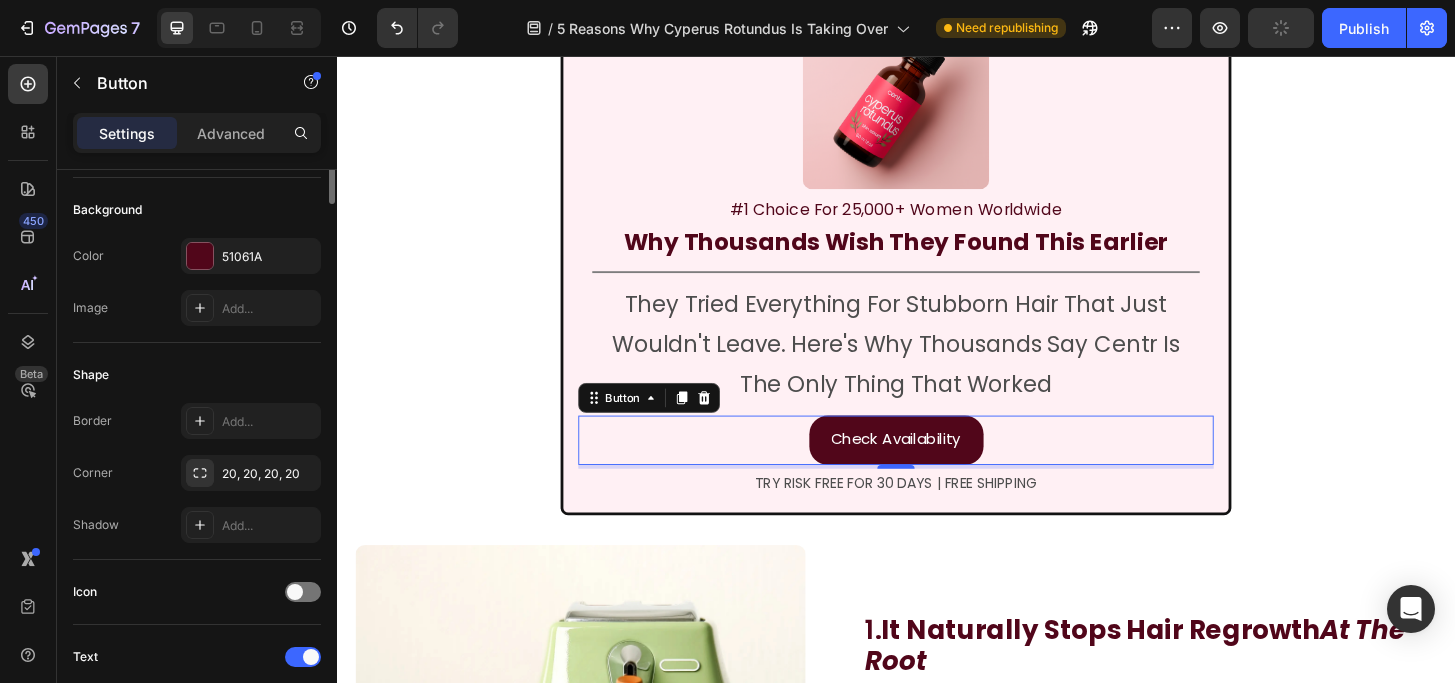 scroll, scrollTop: 0, scrollLeft: 0, axis: both 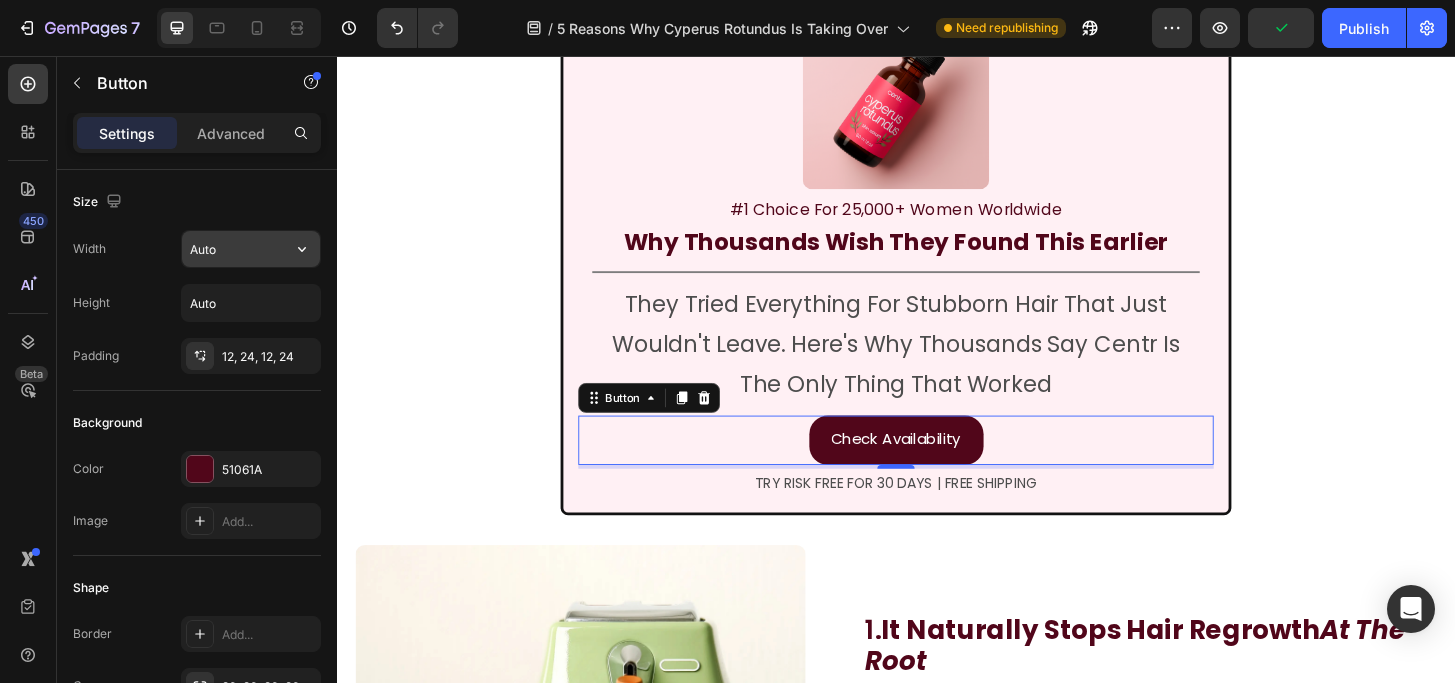 click on "Auto" at bounding box center (251, 249) 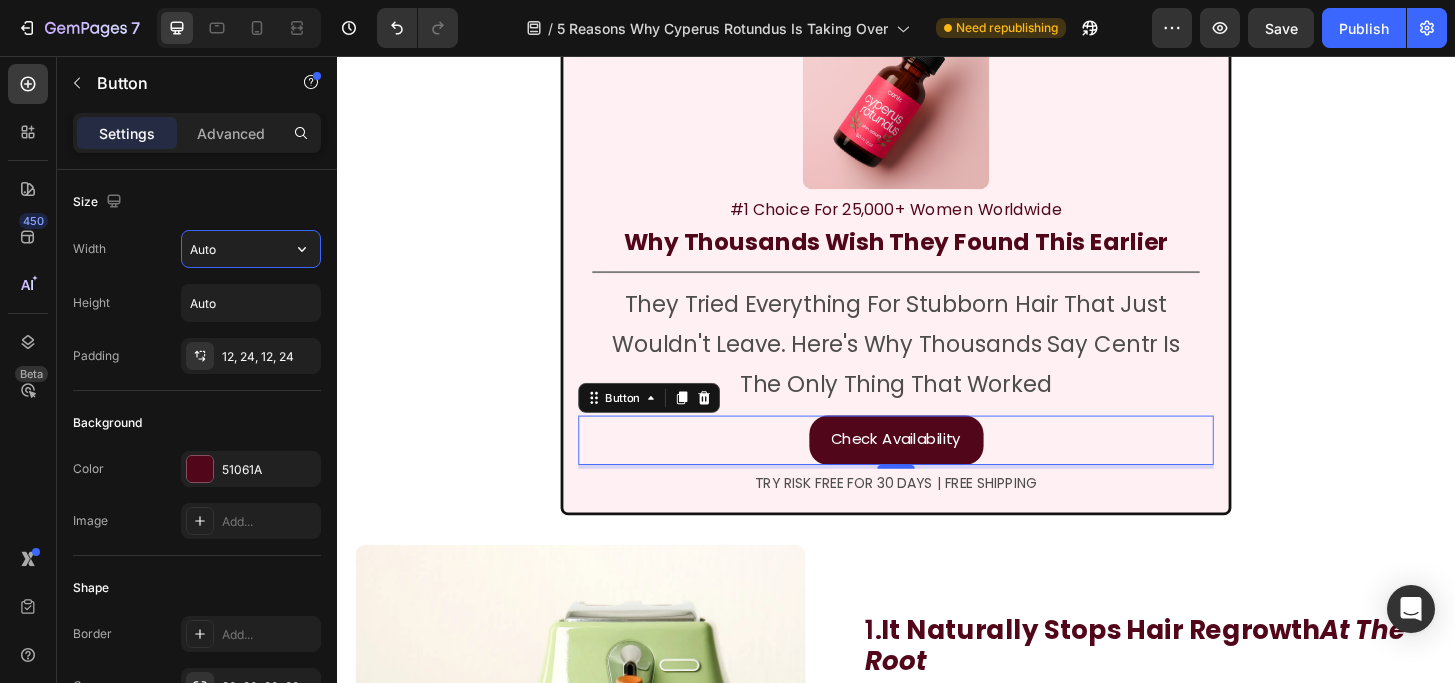 click on "Auto" at bounding box center (251, 249) 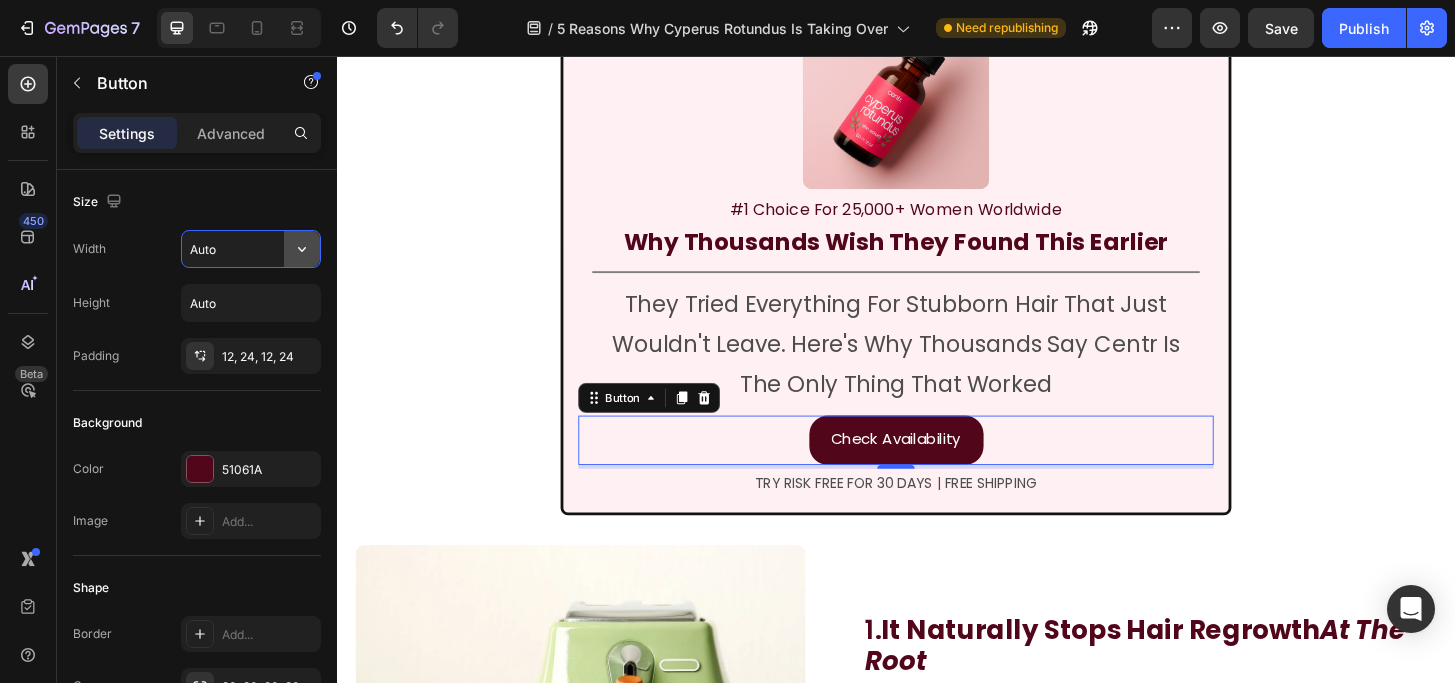 click 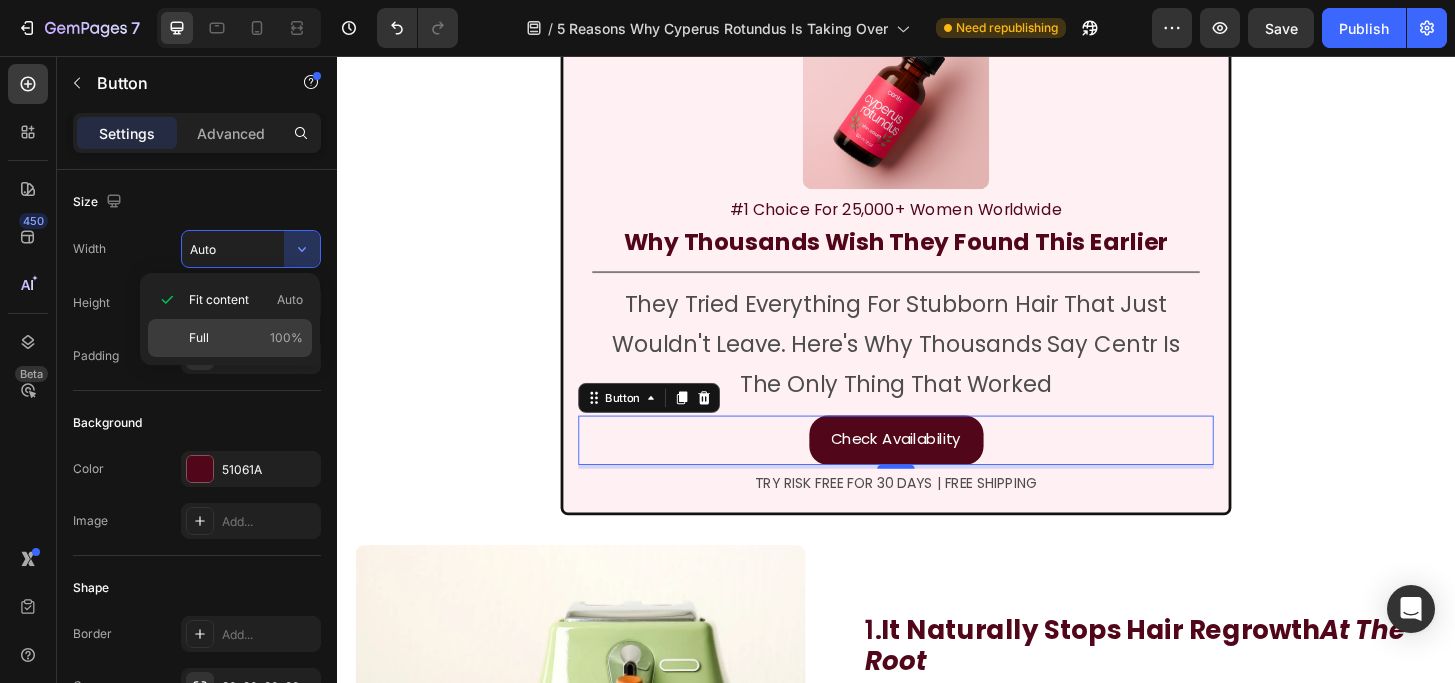 click on "Full 100%" at bounding box center (246, 338) 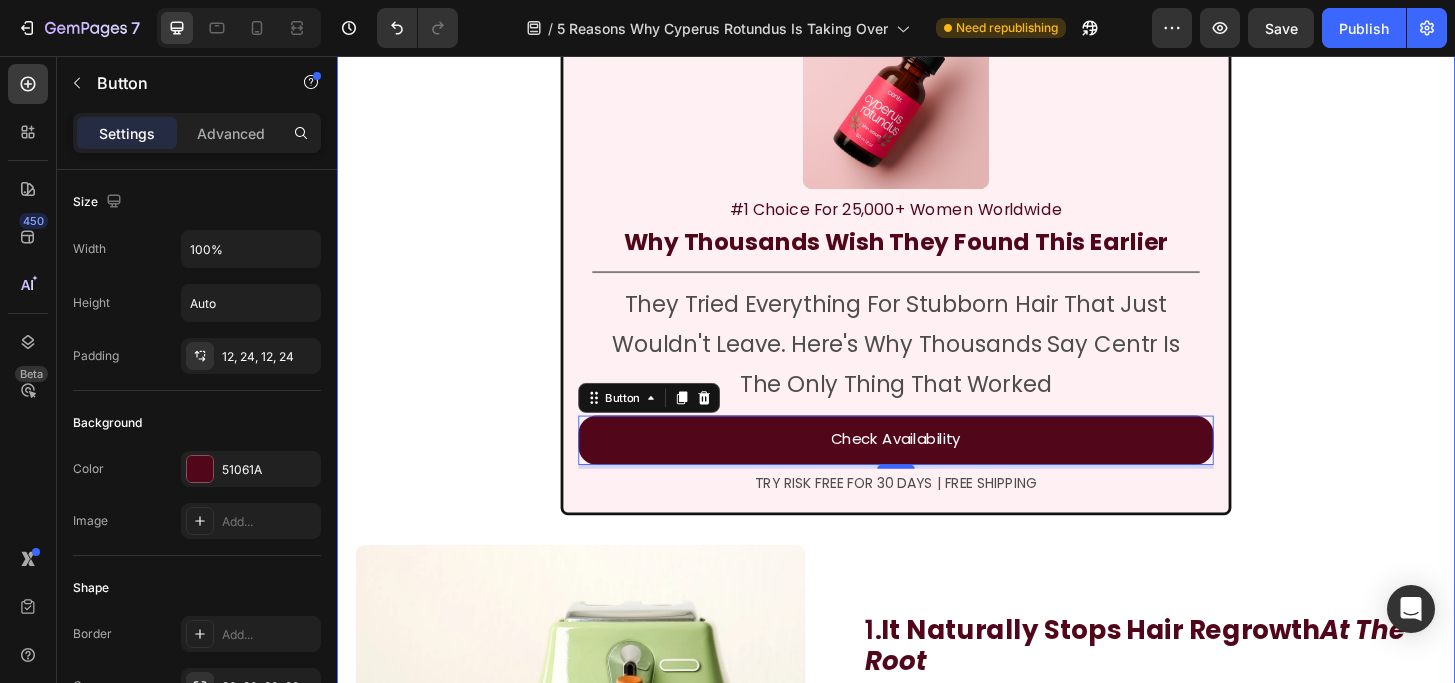 click on "5 Reasons Why Heading Thousands Of Women Over 45 Are Choosing Cyperus Rotundus Oil For Hair Removal Heading Image By  [FIRST] [LAST] | Verified User Heading Last Updated - July 24, 2025 Text Block Row Image #1 Choice For 25,000+ Women Worldwide Text Block Why Thousands Wish They Found This Earlier Heading                Title Line They Tried Everything For Stubborn Hair That Just Wouldn't Leave. Here's Why Thousands Say Centr Is The Only Thing That Worked Text Block Check Availability Button   4 TRY RISK FREE FOR 30 DAYS | FREE SHIPPING Text Block Row Image 1.  It Naturally Stops Hair Regrowth  At The Root Heading Cyperus Rotundus Oil has been clinically shown to  gradually reduce hair growth —especially when combined with occasional waxing or sugaring.    No more razors or tweezers which don't target the root problem. Just a simple, daily routine that actually brings lasting results. Text Block Row 2. It Works On Hairs Even  Better  Than Lasers Heading   Studies found Cyperus Rotundus oil reduced  Image" at bounding box center [937, 1316] 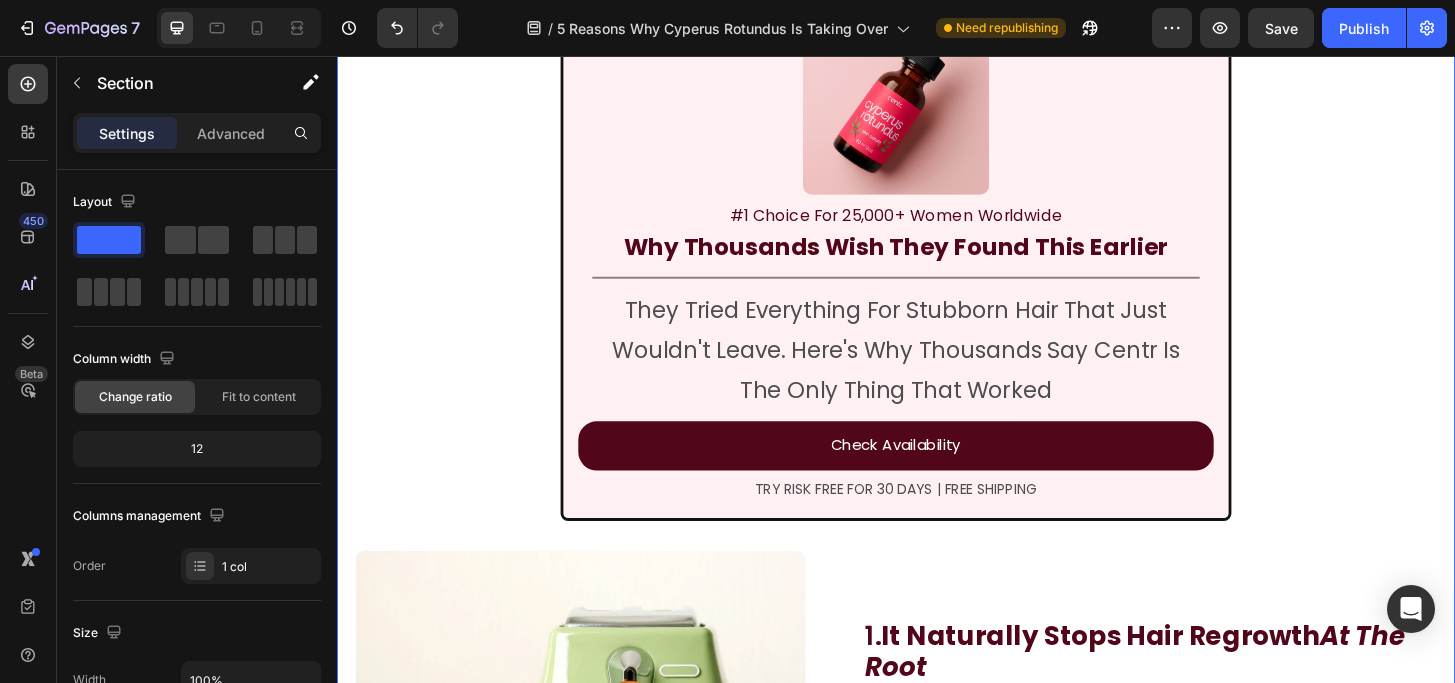 scroll, scrollTop: 359, scrollLeft: 0, axis: vertical 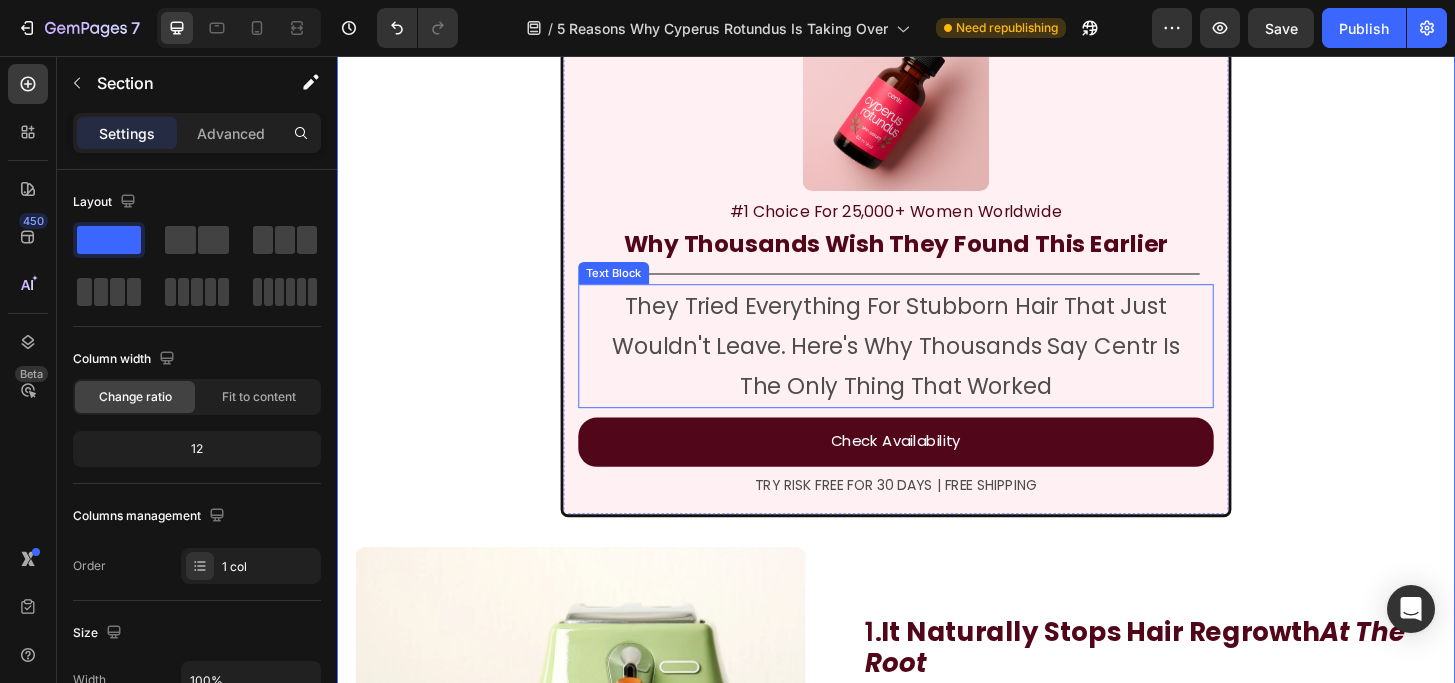 click on "They Tried Everything For Stubborn Hair That Just Wouldn't Leave. Here's Why Thousands Say Centr Is The Only Thing That Worked" at bounding box center [937, 368] 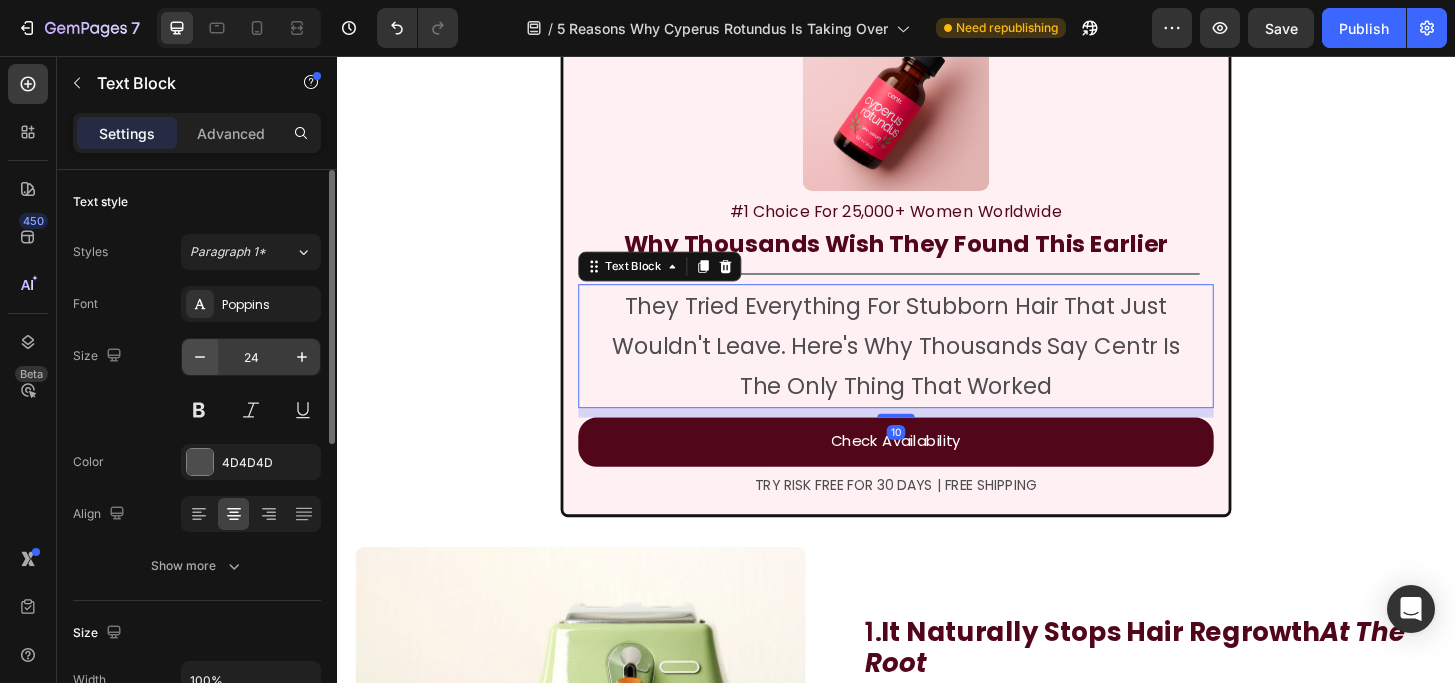 click at bounding box center (200, 357) 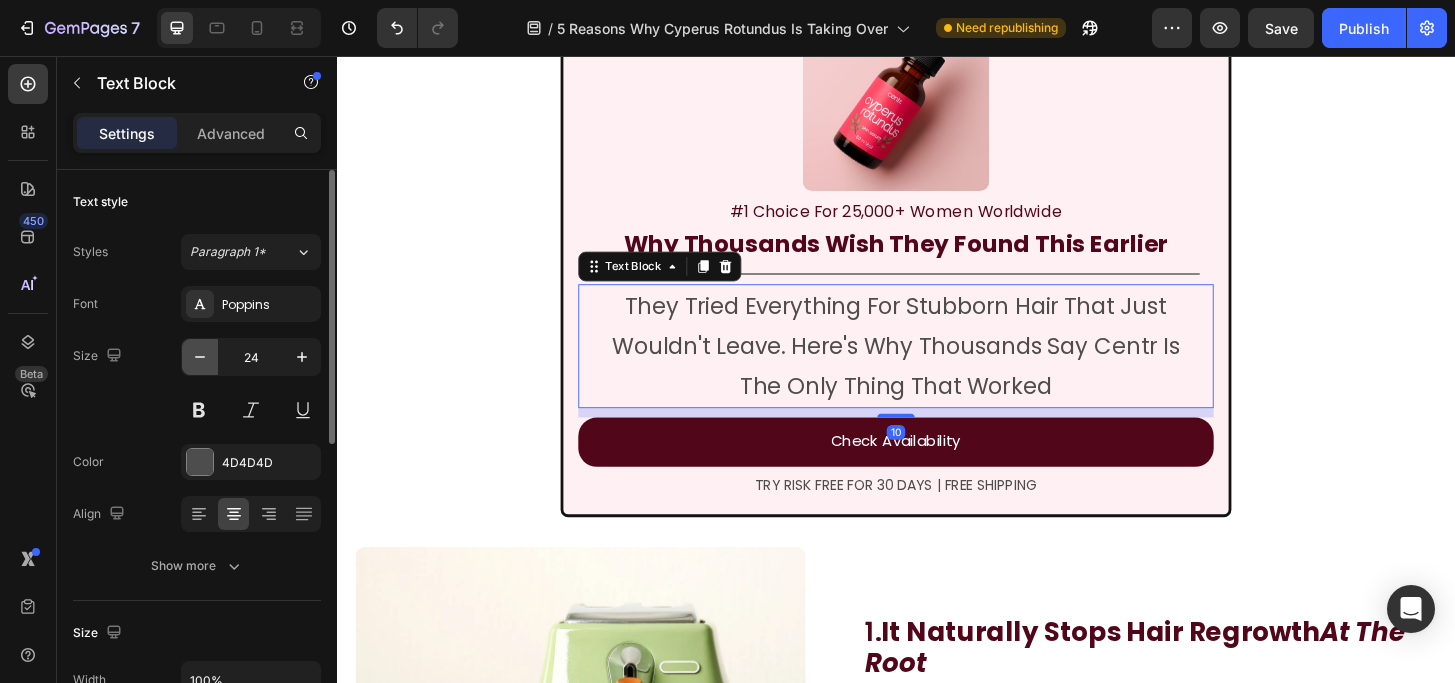 type on "23" 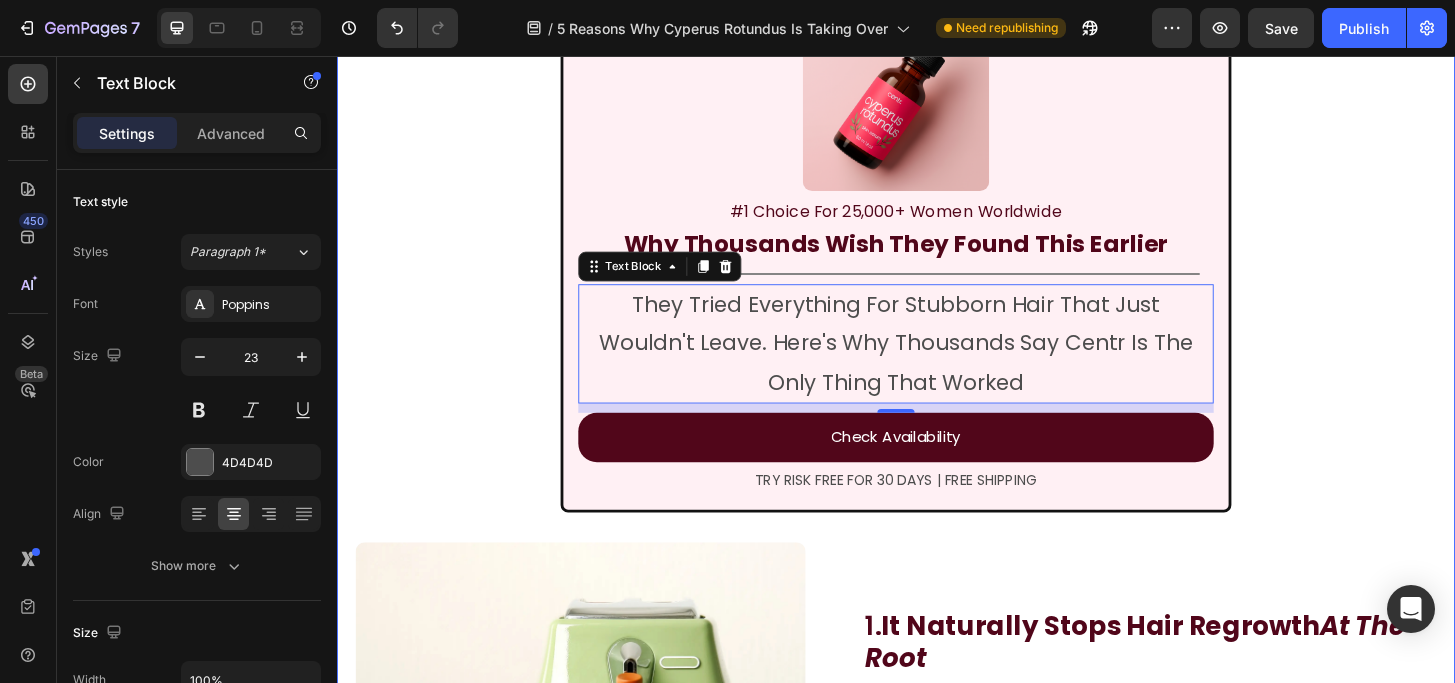 click on "5 Reasons Why Heading Thousands Of Women Over 45 Are Choosing Cyperus Rotundus Oil For Hair Removal Heading Image By  [FIRST] [LAST] | Verified User Heading Last Updated - July 24, 2025 Text Block Row Image #1 Choice For 25,000+ Women Worldwide Text Block Why Thousands Wish They Found This Earlier Heading                Title Line They Tried Everything For Stubborn Hair That Just Wouldn't Leave. Here's Why Thousands Say Centr Is The Only Thing That Worked Text Block   10 Check Availability Button TRY RISK FREE FOR 30 DAYS | FREE SHIPPING Text Block Row Image 1.  It Naturally Stops Hair Regrowth  At The Root Heading Cyperus Rotundus Oil has been clinically shown to  gradually reduce hair growth —especially when combined with occasional waxing or sugaring.    No more razors or tweezers which don't target the root problem. Just a simple, daily routine that actually brings lasting results. Text Block Row 2. It Works On Hairs Even  Better  Than Lasers Heading   Studies found Cyperus Rotundus oil reduced  Image |" at bounding box center (937, 1315) 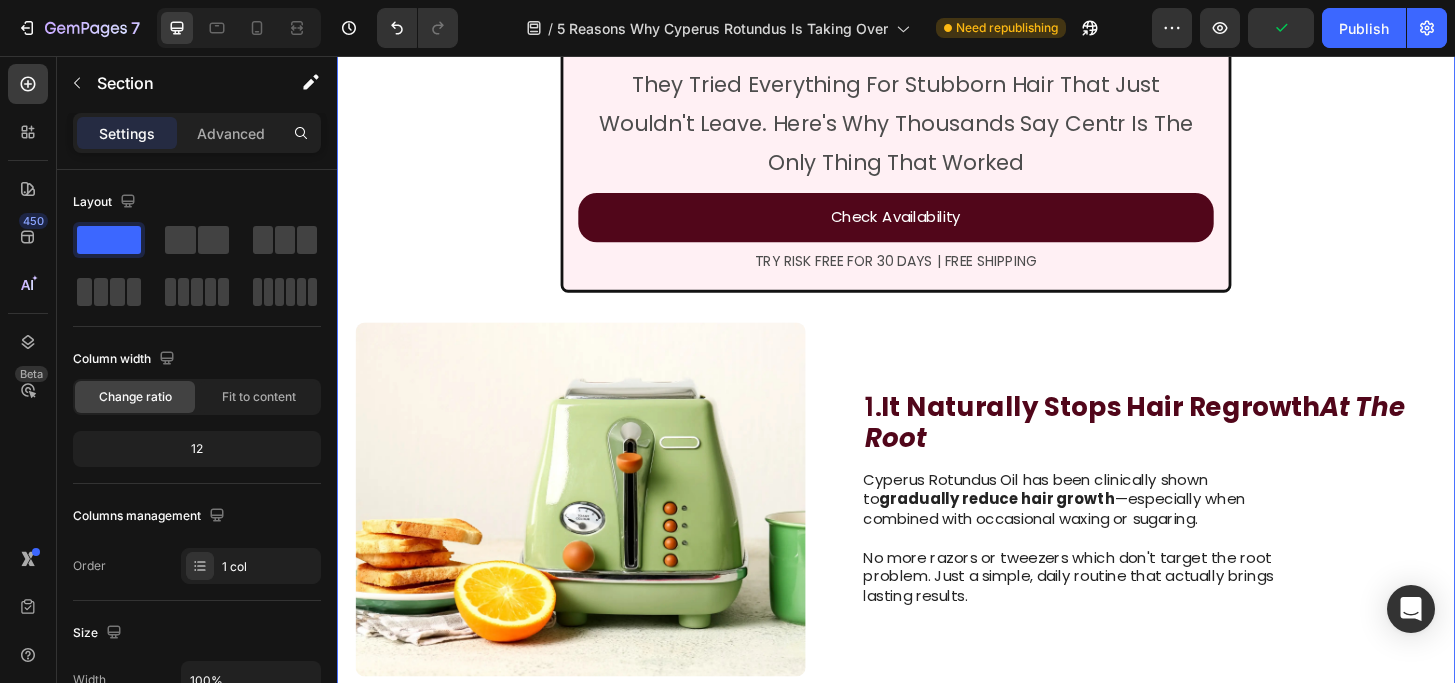 scroll, scrollTop: 601, scrollLeft: 0, axis: vertical 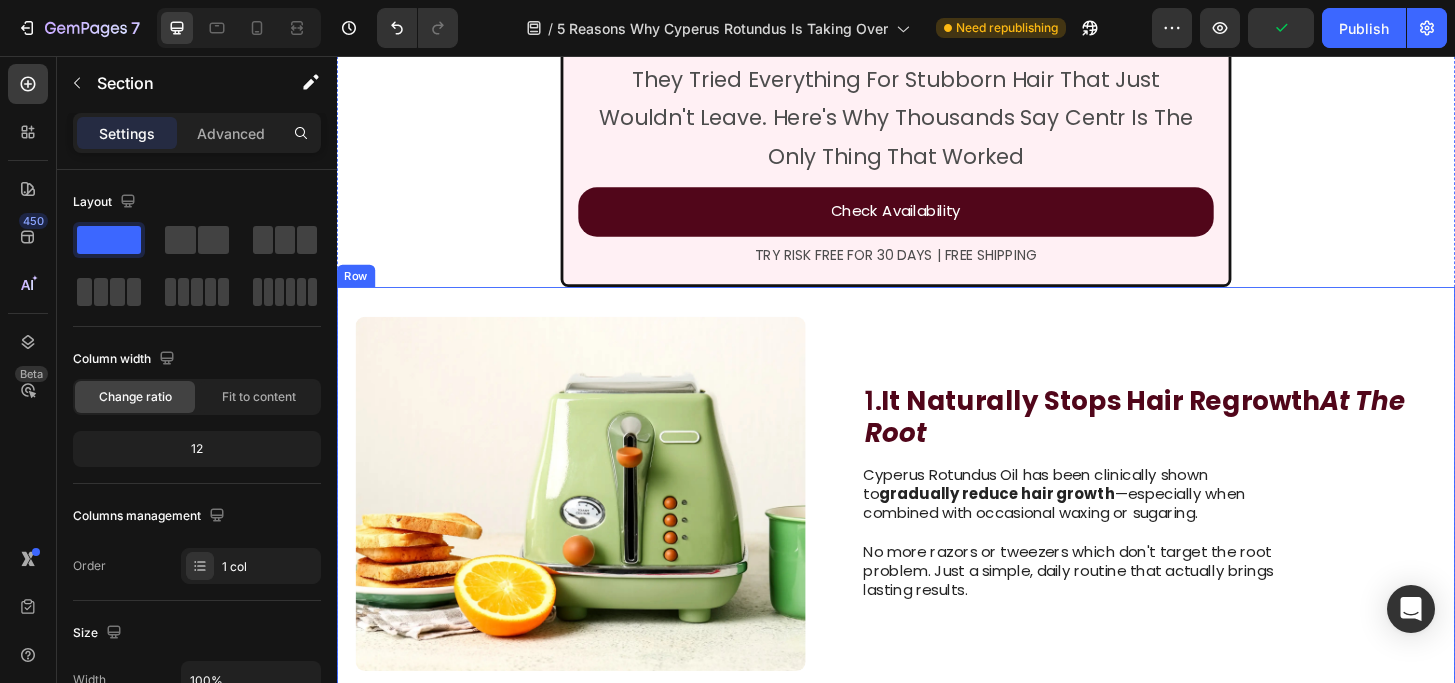 click on "1.  It Naturally Stops Hair Regrowth  At The Root Heading Cyperus Rotundus Oil has been clinically shown to  gradually reduce hair growth —especially when combined with occasional waxing or sugaring.    No more razors or tweezers which don't target the root problem. Just a simple, daily routine that actually brings lasting results. Text Block" at bounding box center [1209, 526] 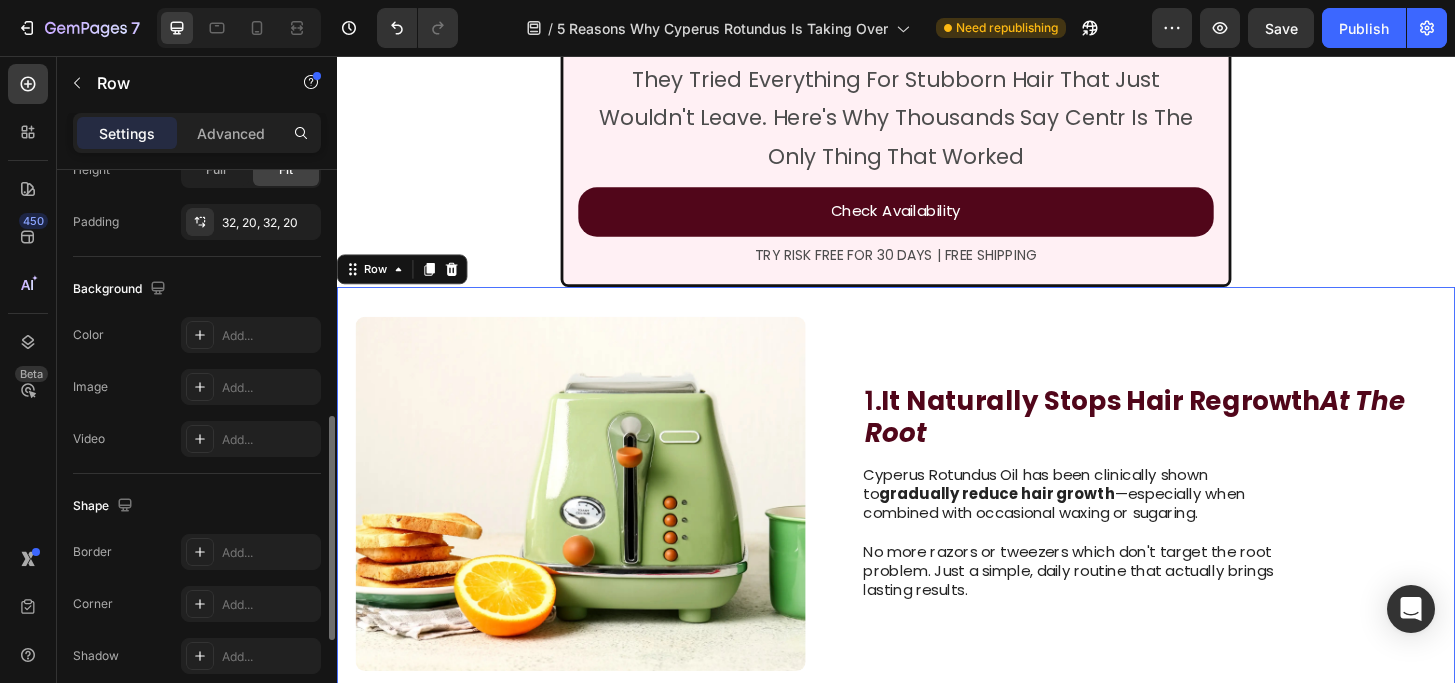 scroll, scrollTop: 673, scrollLeft: 0, axis: vertical 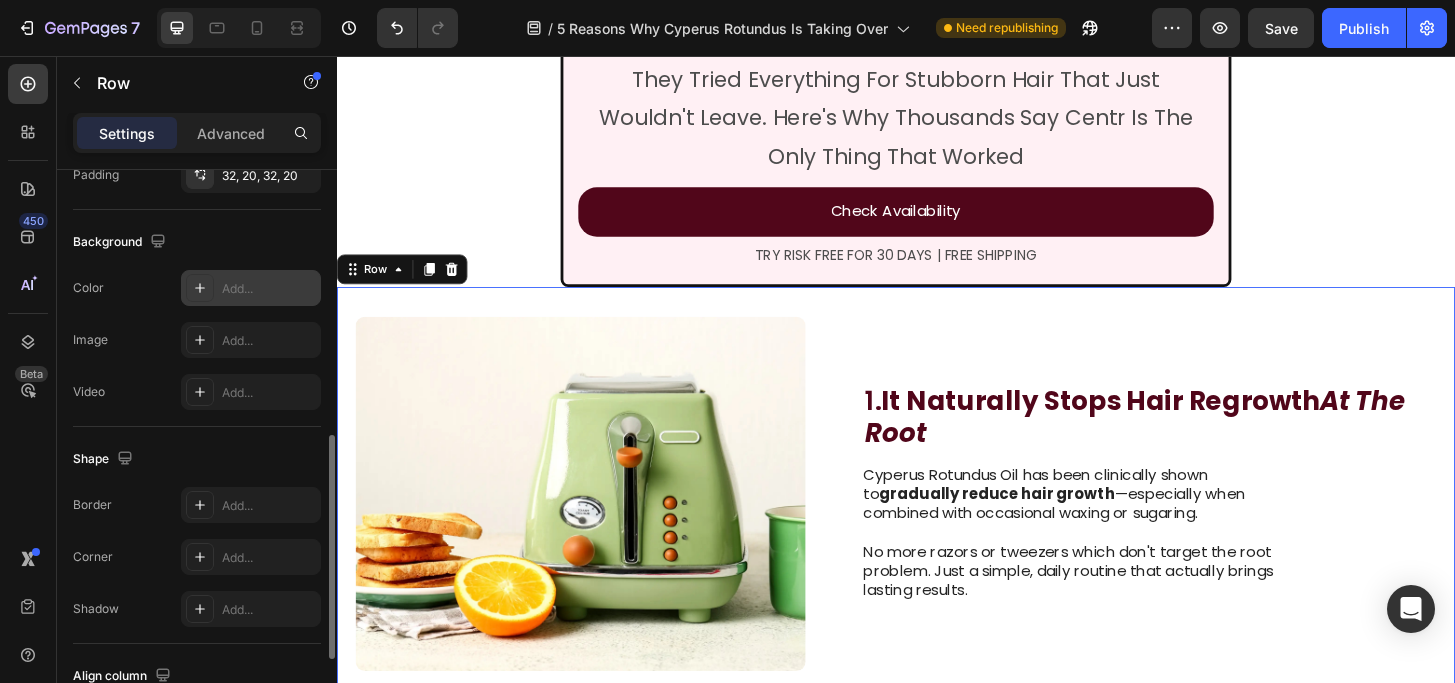 click on "Add..." at bounding box center (269, 289) 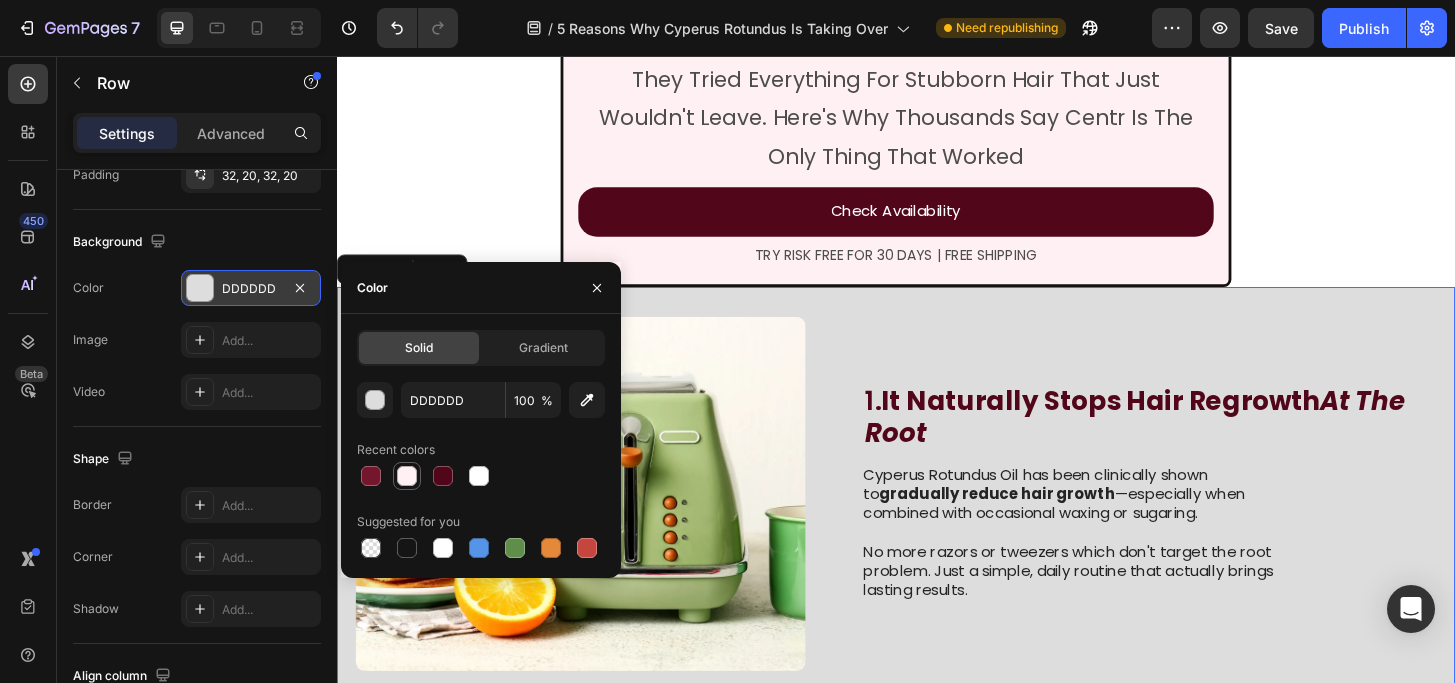 click at bounding box center (407, 476) 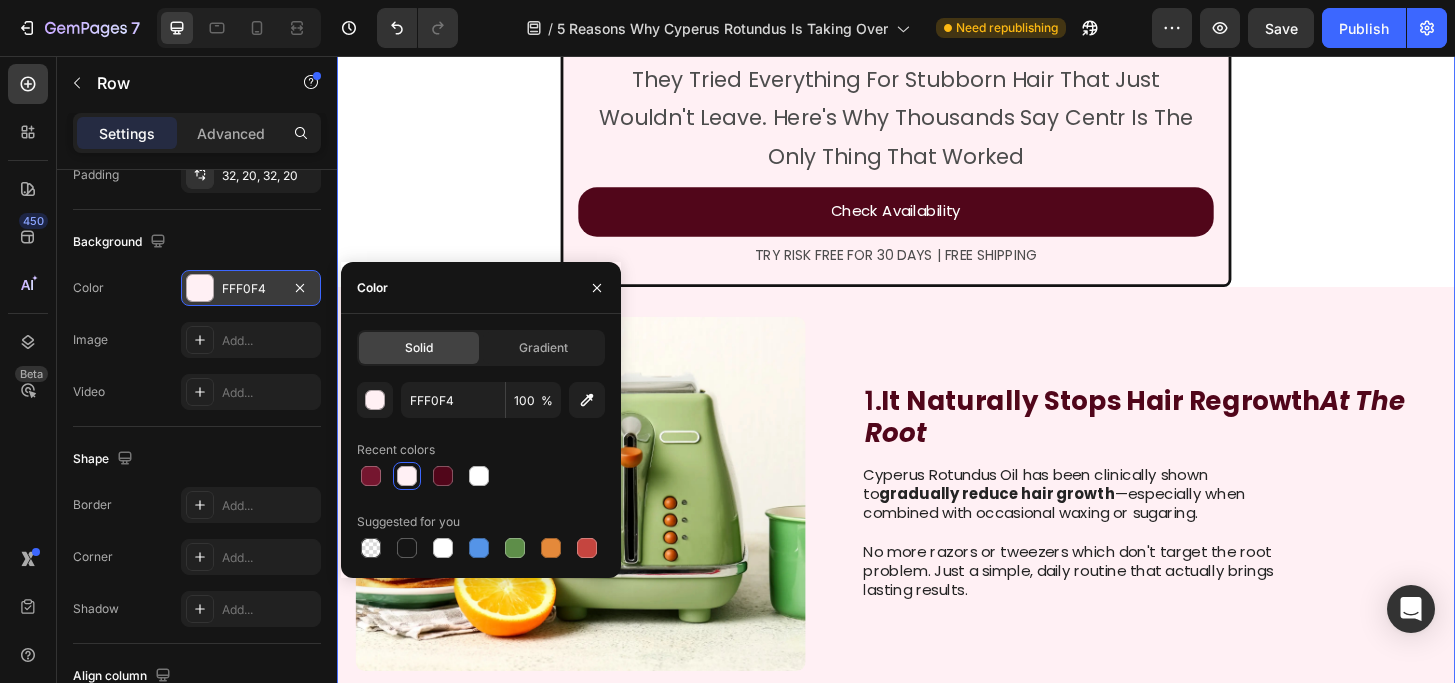 click on "5 Reasons Why Heading Thousands Of Women Over 45 Are Choosing Cyperus Rotundus Oil For Hair Removal Heading Image By  [FIRST] [LAST] | Verified User Heading Last Updated - July 24, 2025 Text Block Row Image #1 Choice For 25,000+ Women Worldwide Text Block Why Thousands Wish They Found This Earlier Heading                Title Line They Tried Everything For Stubborn Hair That Just Wouldn't Leave. Here's Why Thousands Say Centr Is The Only Thing That Worked Text Block Check Availability Button TRY RISK FREE FOR 30 DAYS | FREE SHIPPING Text Block Row Image 1.  It Naturally Stops Hair Regrowth  At The Root Heading Cyperus Rotundus Oil has been clinically shown to  gradually reduce hair growth —especially when combined with occasional waxing or sugaring.    No more razors or tweezers which don't target the root problem. Just a simple, daily routine that actually brings lasting results. Text Block Row 2. It Works On Hairs Even  Better  Than Lasers Heading   Studies found Cyperus Rotundus oil reduced  Text Block |" at bounding box center (937, 1073) 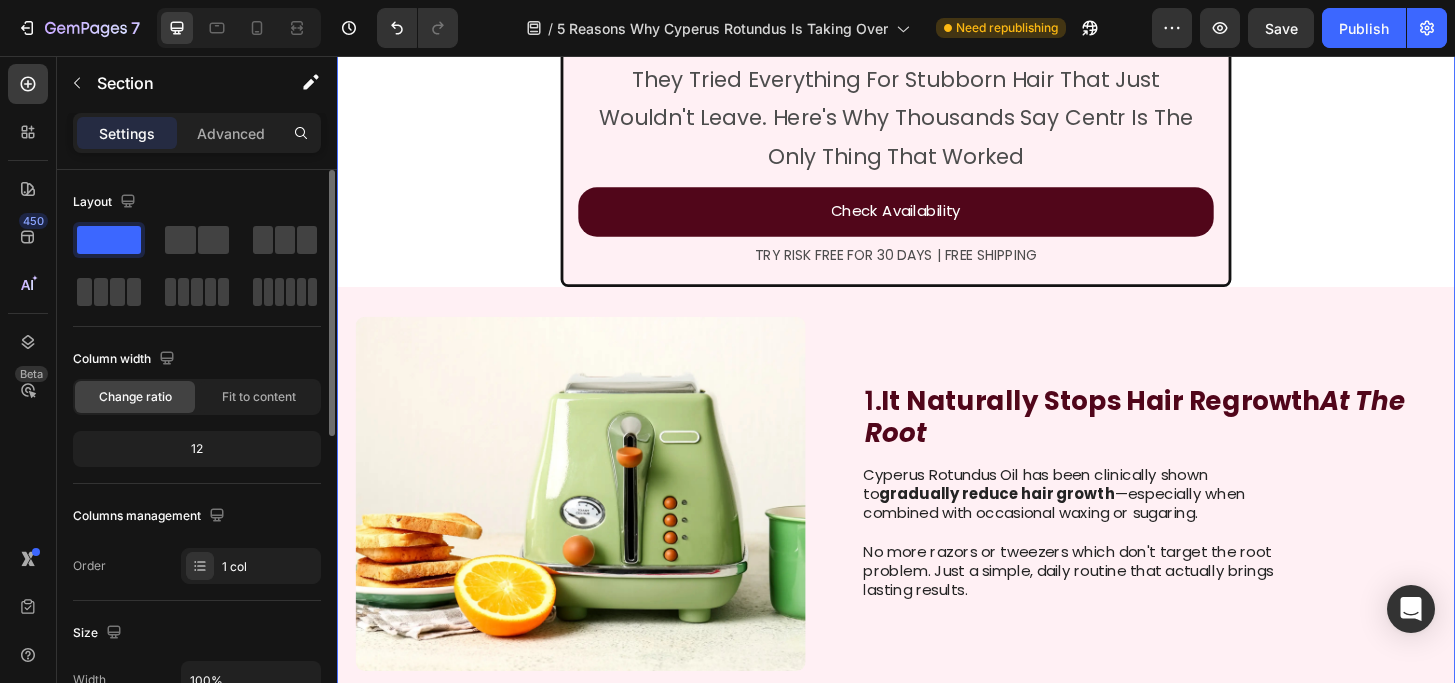 click on "5 Reasons Why Heading Thousands Of Women Over 45 Are Choosing Cyperus Rotundus Oil For Hair Removal Heading Image By  [FIRST] [LAST] | Verified User Heading Last Updated - July 24, 2025 Text Block Row Image #1 Choice For 25,000+ Women Worldwide Text Block Why Thousands Wish They Found This Earlier Heading                Title Line They Tried Everything For Stubborn Hair That Just Wouldn't Leave. Here's Why Thousands Say Centr Is The Only Thing That Worked Text Block Check Availability Button TRY RISK FREE FOR 30 DAYS | FREE SHIPPING Text Block Row Image 1.  It Naturally Stops Hair Regrowth  At The Root Heading Cyperus Rotundus Oil has been clinically shown to  gradually reduce hair growth —especially when combined with occasional waxing or sugaring.    No more razors or tweezers which don't target the root problem. Just a simple, daily routine that actually brings lasting results. Text Block Row 2. It Works On Hairs Even  Better  Than Lasers Heading   Studies found Cyperus Rotundus oil reduced  Text Block |" at bounding box center (937, 1073) 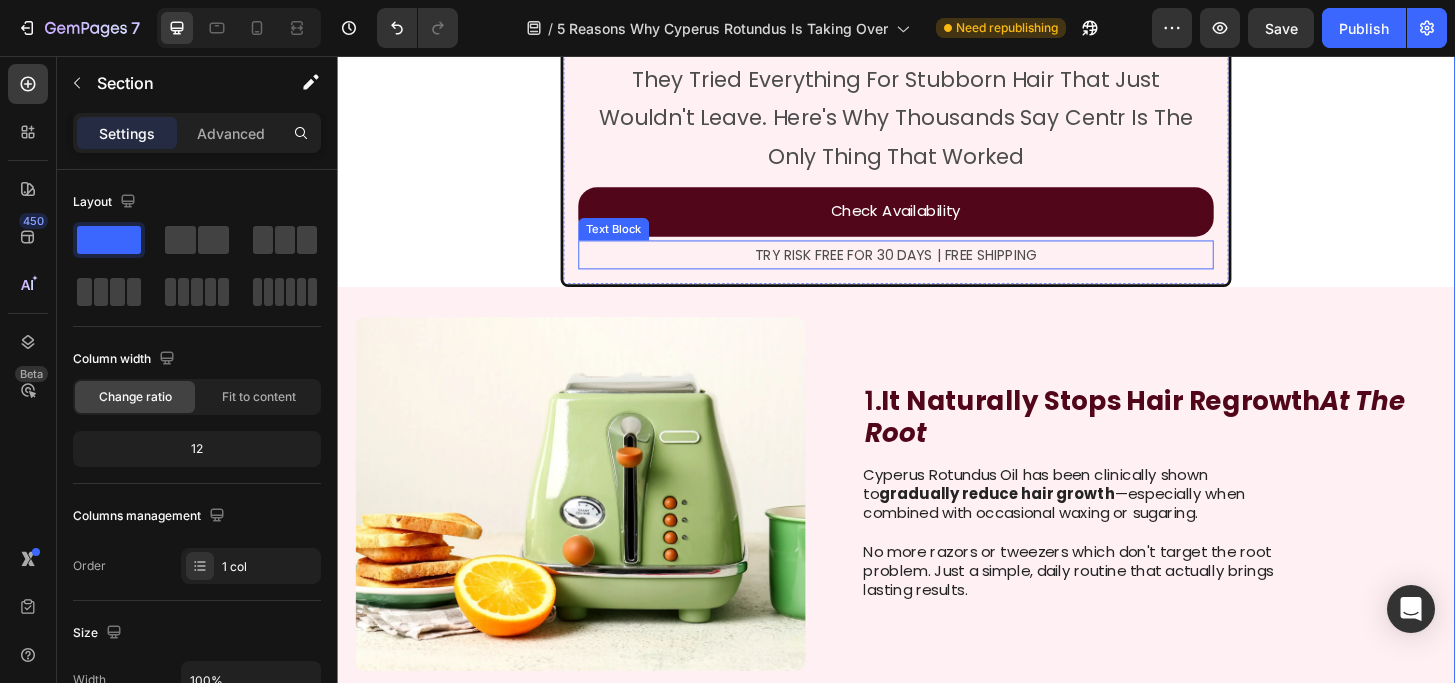 click on "TRY RISK FREE FOR 30 DAYS | FREE SHIPPING" at bounding box center [937, 269] 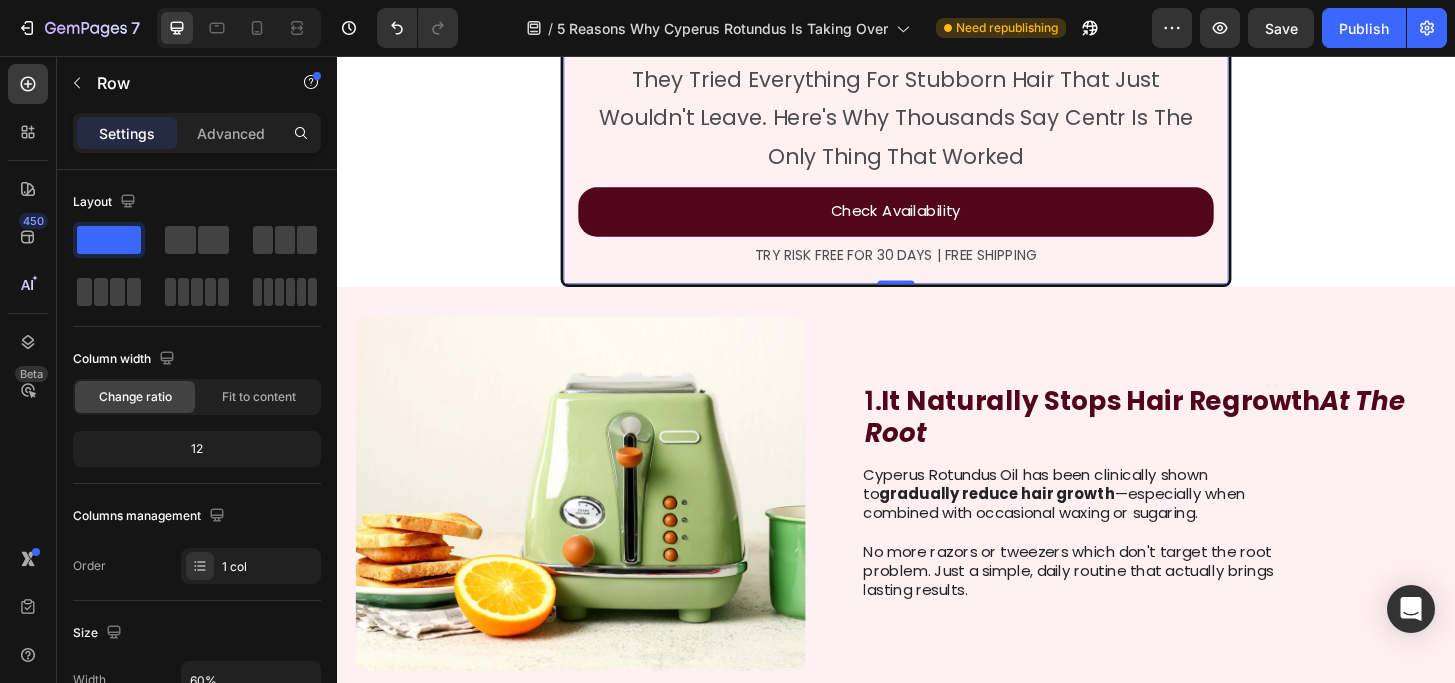 click on "Image #1 Choice For 25,000+ Women Worldwide Text Block Why Thousands Wish They Found This Earlier Heading                Title Line They Tried Everything For Stubborn Hair That Just Wouldn't Leave. Here's Why Thousands Say Centr Is The Only Thing That Worked Text Block Check Availability Button TRY RISK FREE FOR 30 DAYS | FREE SHIPPING Text Block Row   0" at bounding box center [937, 22] 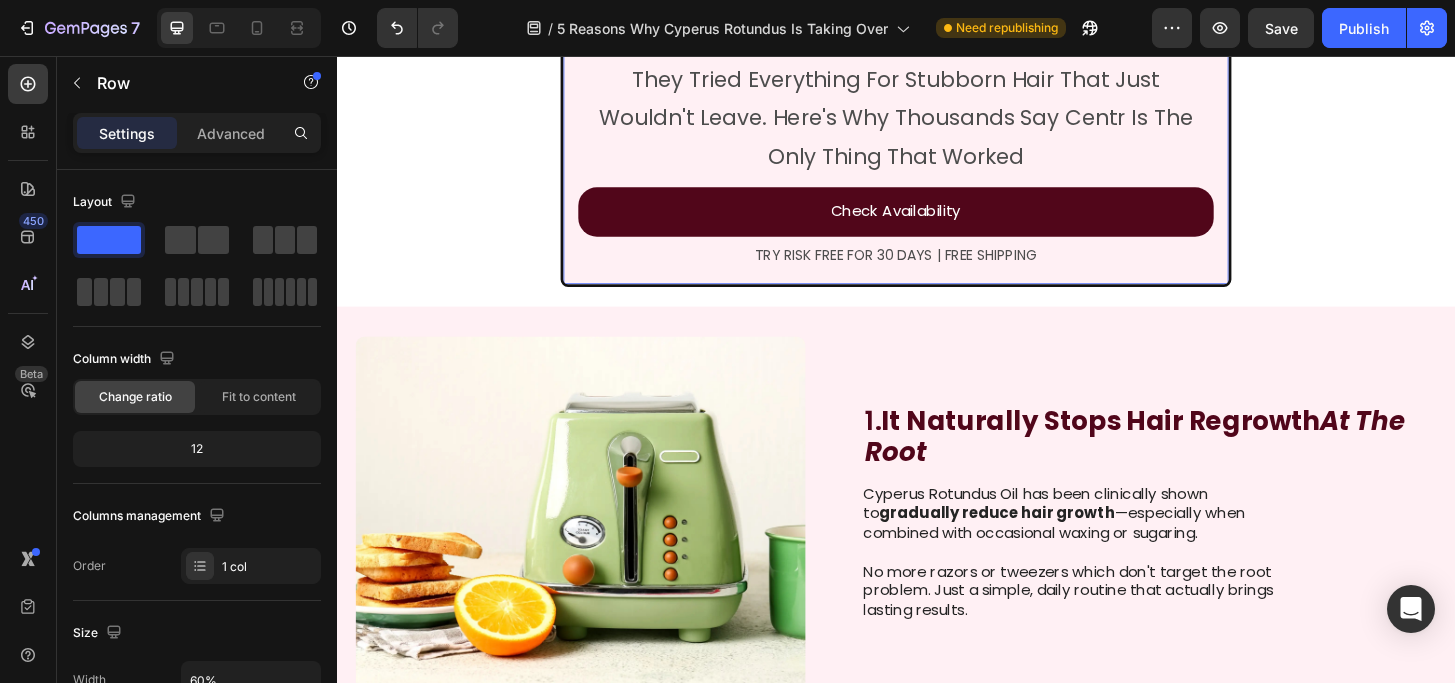 drag, startPoint x: 948, startPoint y: 296, endPoint x: 948, endPoint y: 315, distance: 19 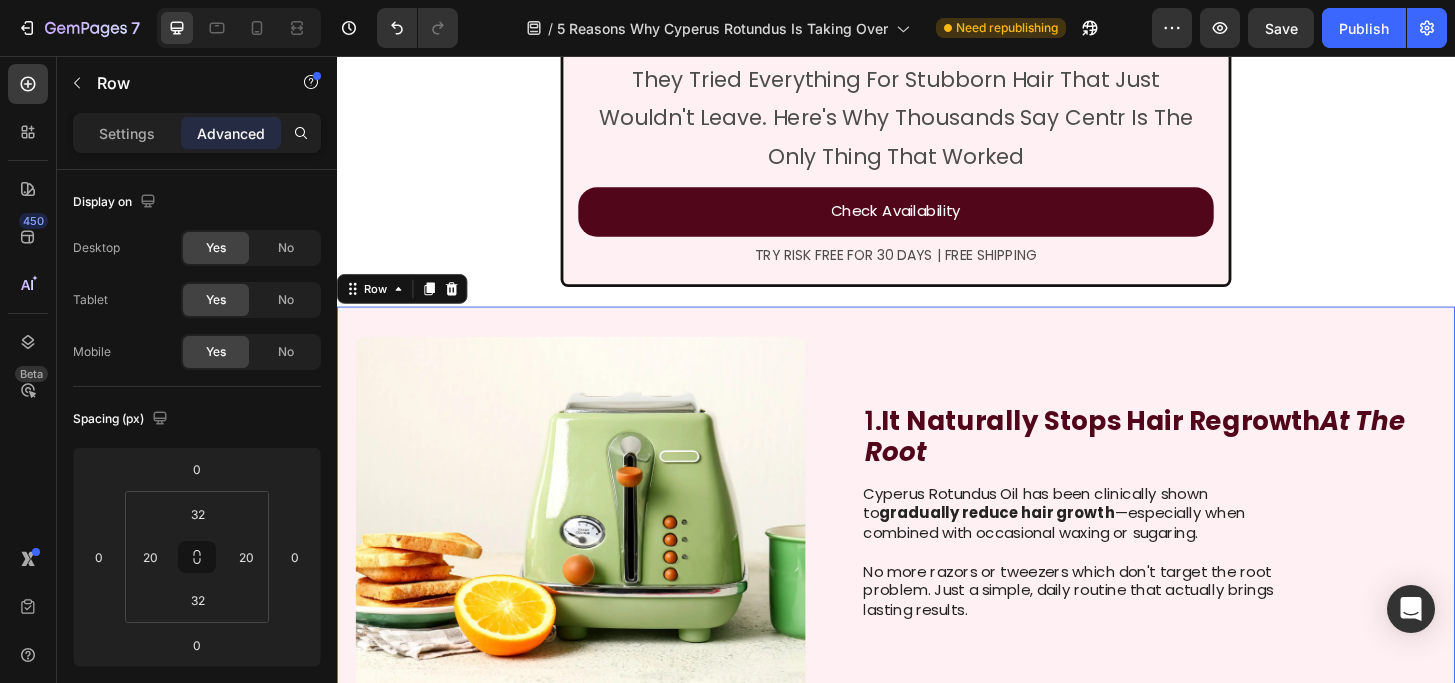 click on "1.  It Naturally Stops Hair Regrowth  At The Root Heading Cyperus Rotundus Oil has been clinically shown to  gradually reduce hair growth —especially when combined with occasional waxing or sugaring.    No more razors or tweezers which don't target the root problem. Just a simple, daily routine that actually brings lasting results. Text Block" at bounding box center (1209, 547) 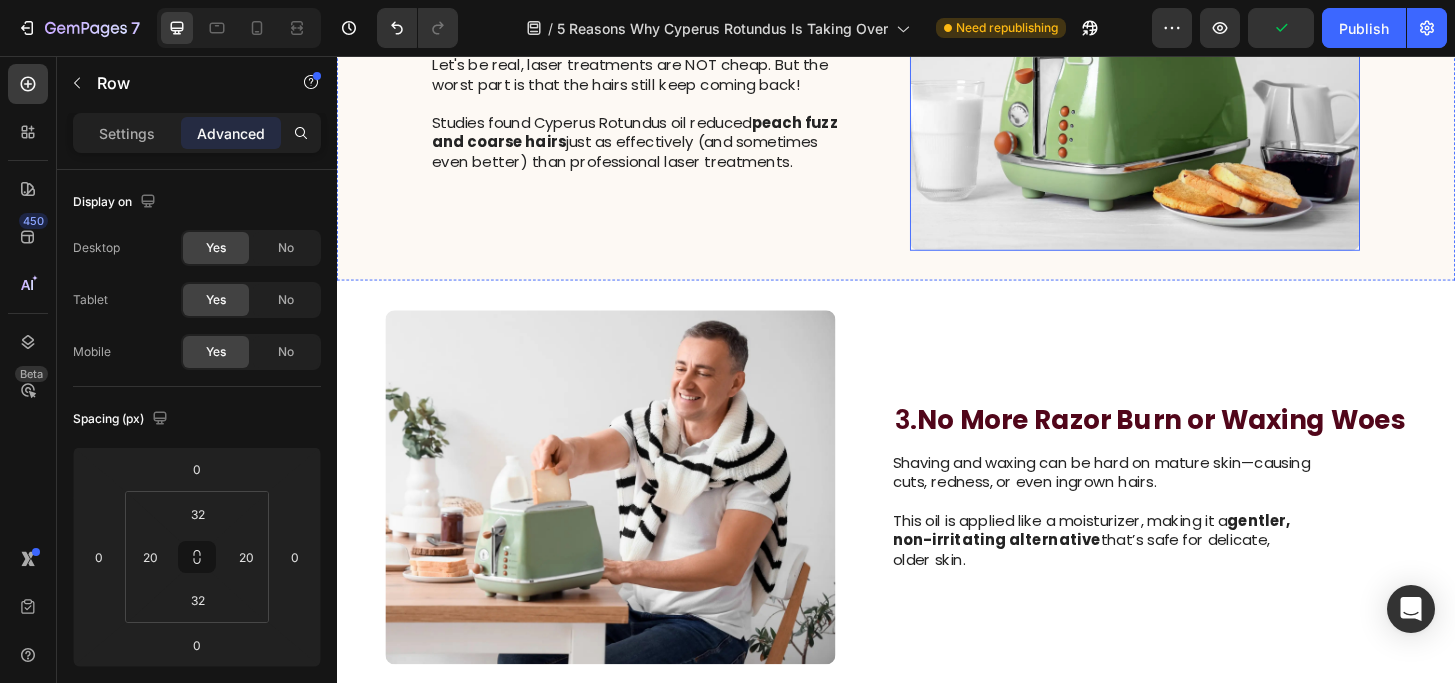 scroll, scrollTop: 1537, scrollLeft: 0, axis: vertical 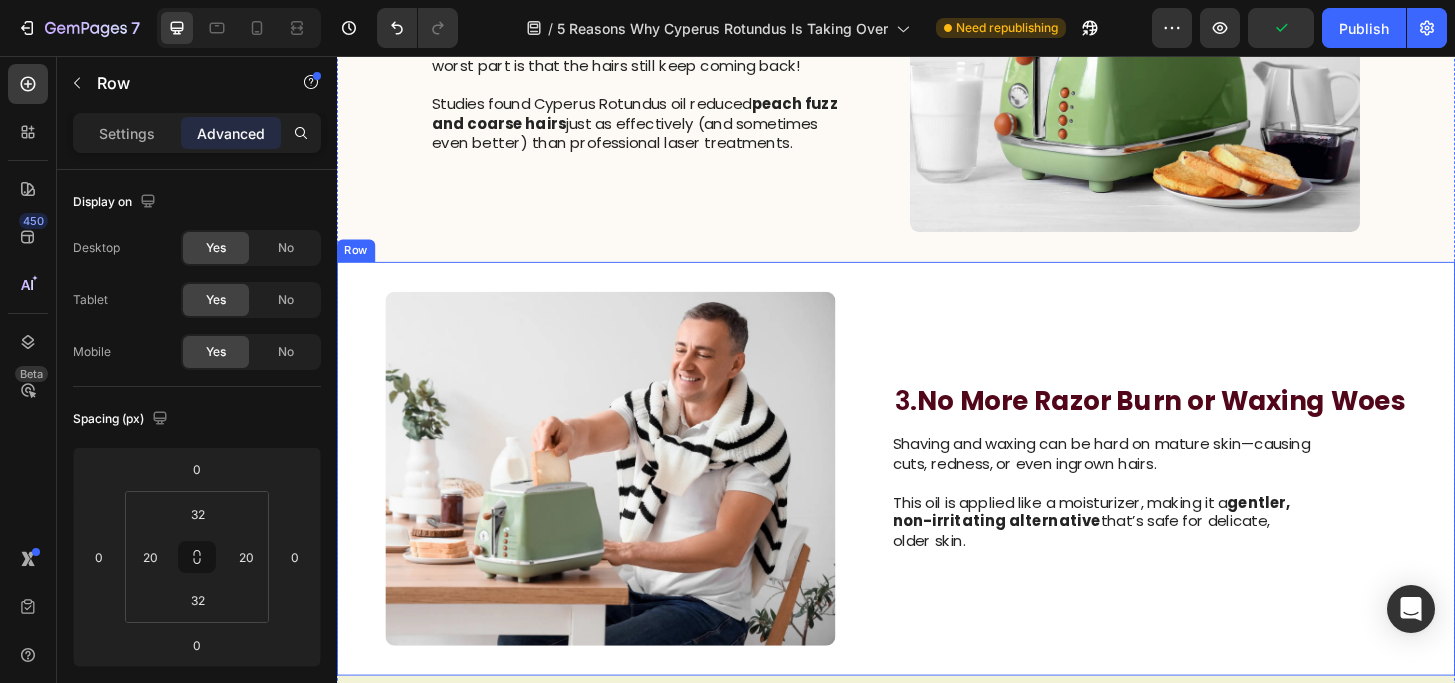 click on "Image 3.  No More Razor Burn or Waxing Woes Heading Shaving and waxing can be hard on mature skin—causing cuts, redness, or even ingrown hairs.    This oil is applied like a moisturizer, making it a  gentler, non-irritating alternative  that’s safe for delicate, older skin. Text Block Row" at bounding box center [937, 499] 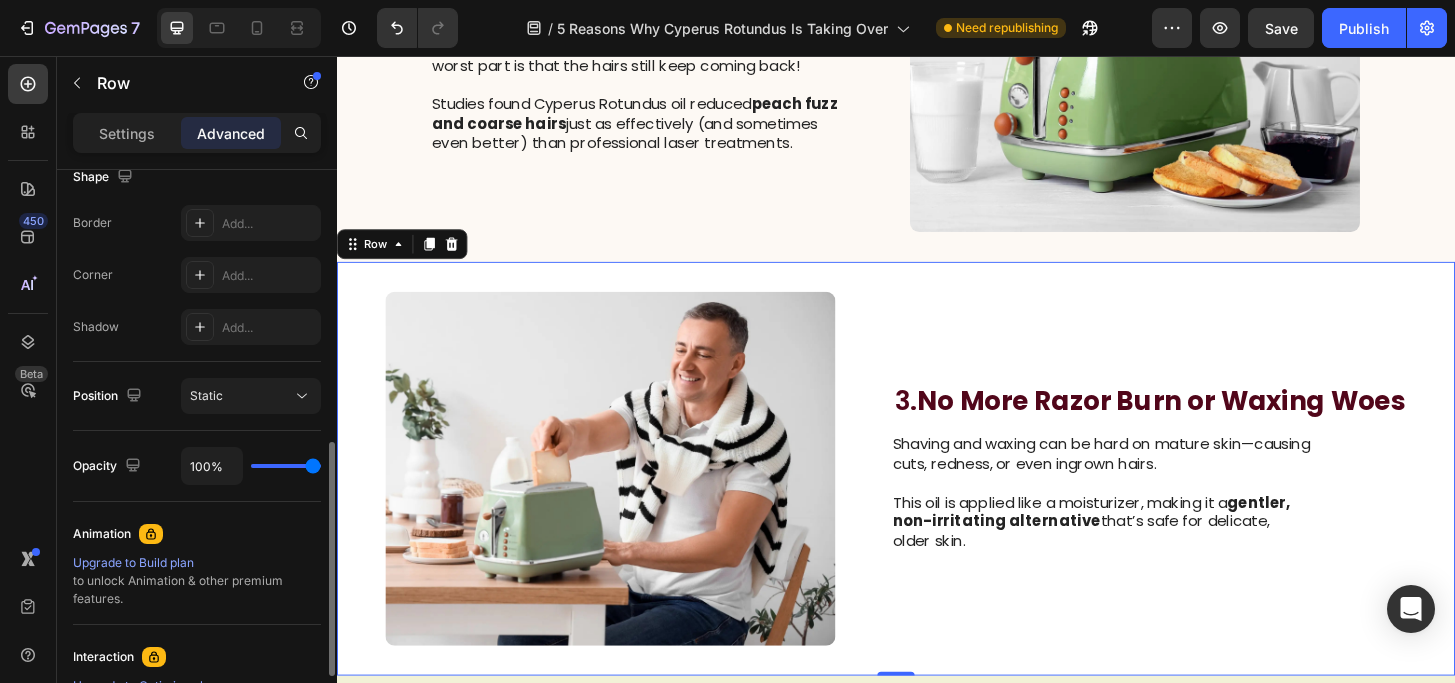scroll, scrollTop: 520, scrollLeft: 0, axis: vertical 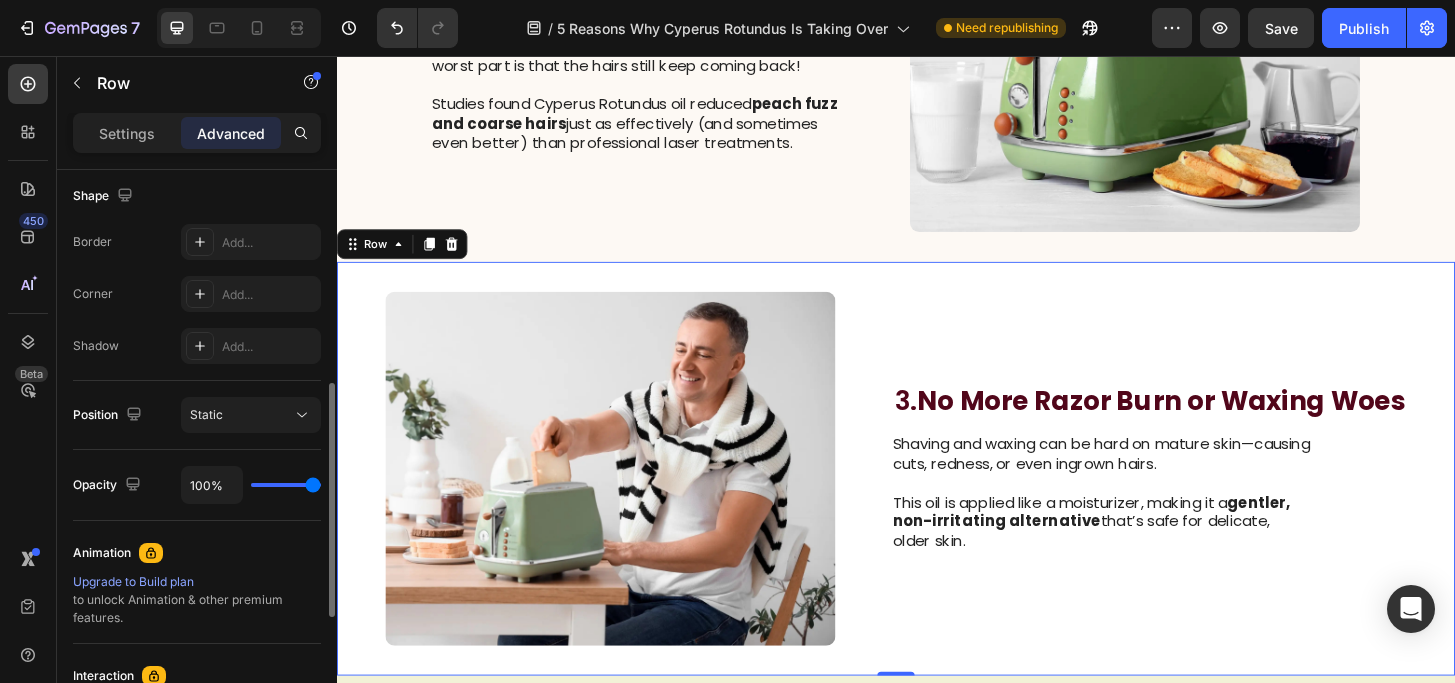 click on "Settings Advanced" at bounding box center (197, 133) 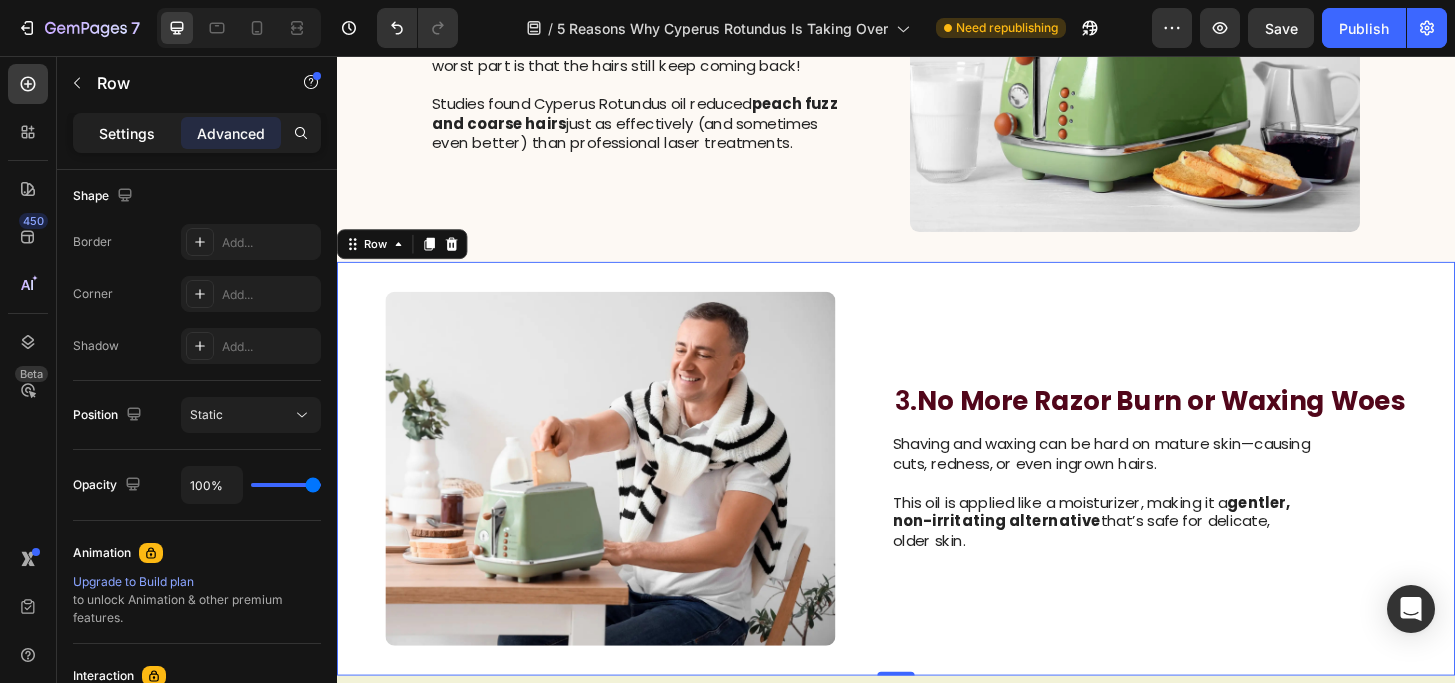 click on "Settings" 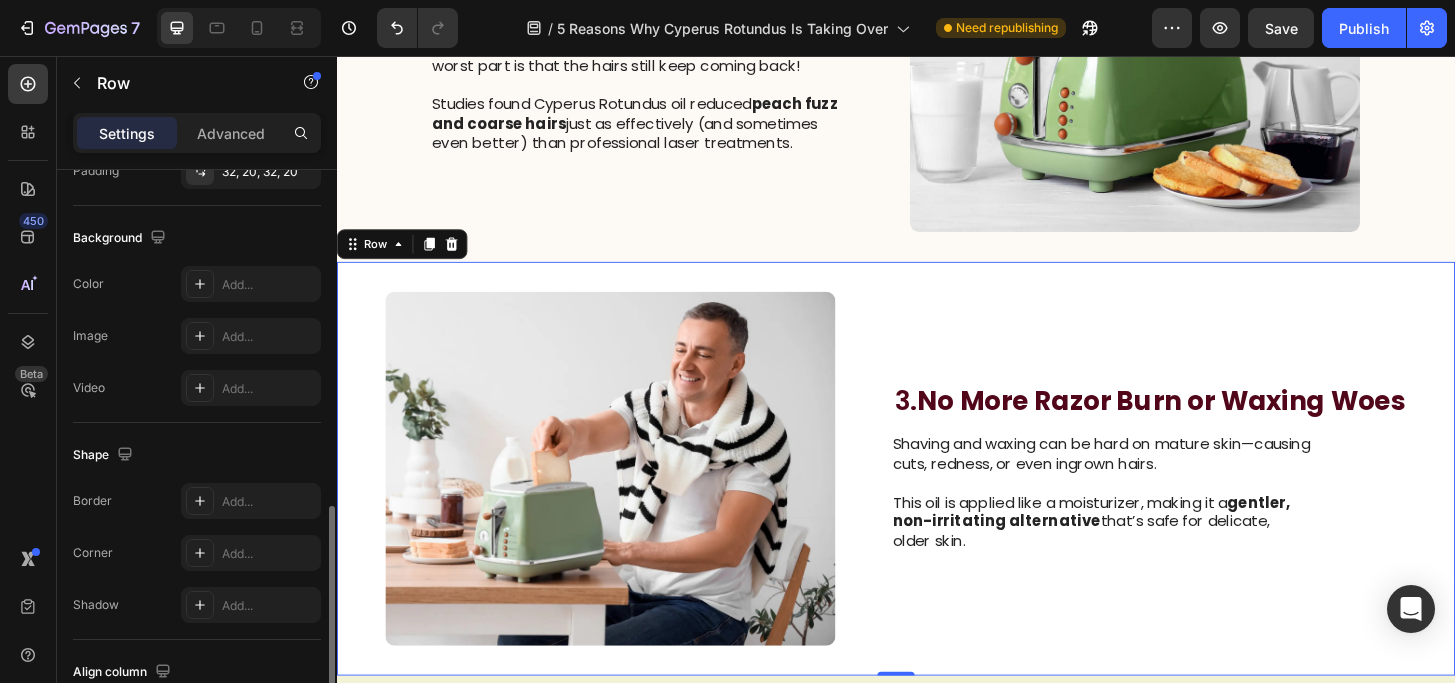 scroll, scrollTop: 730, scrollLeft: 0, axis: vertical 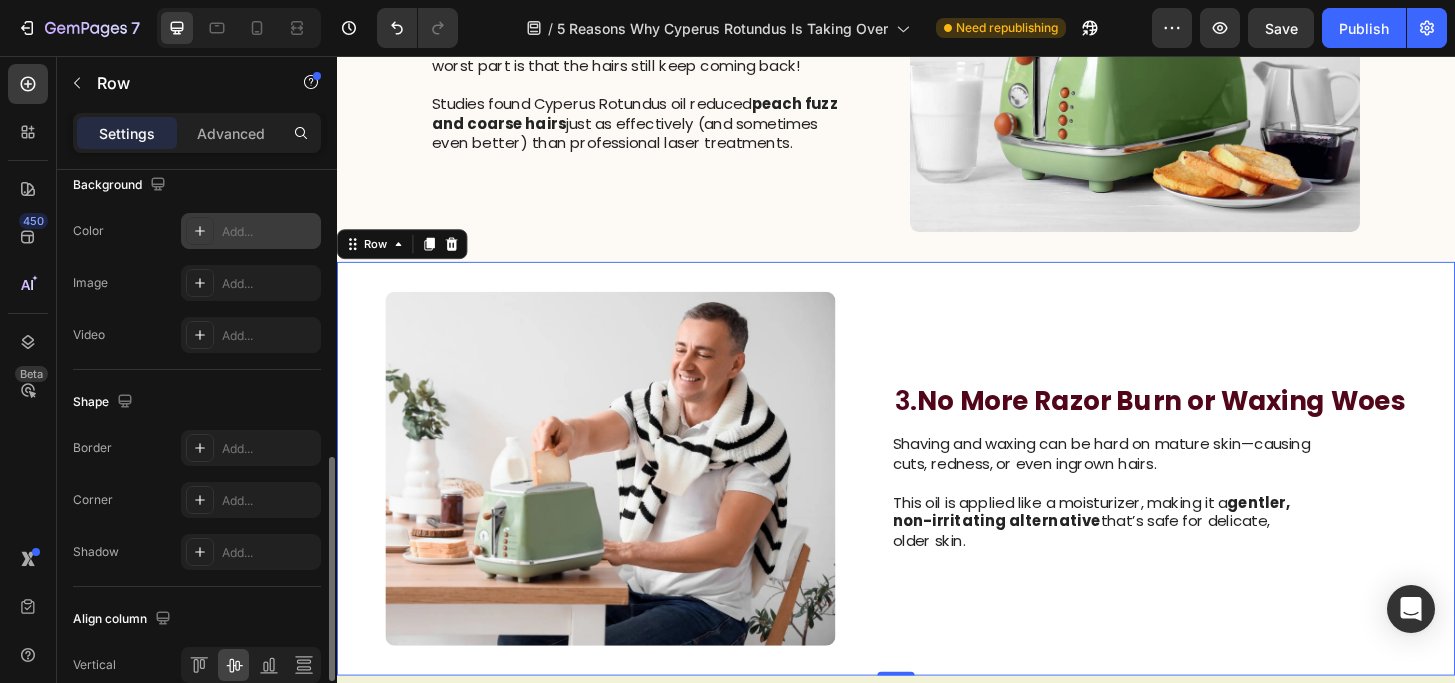 click on "Add..." at bounding box center (251, 231) 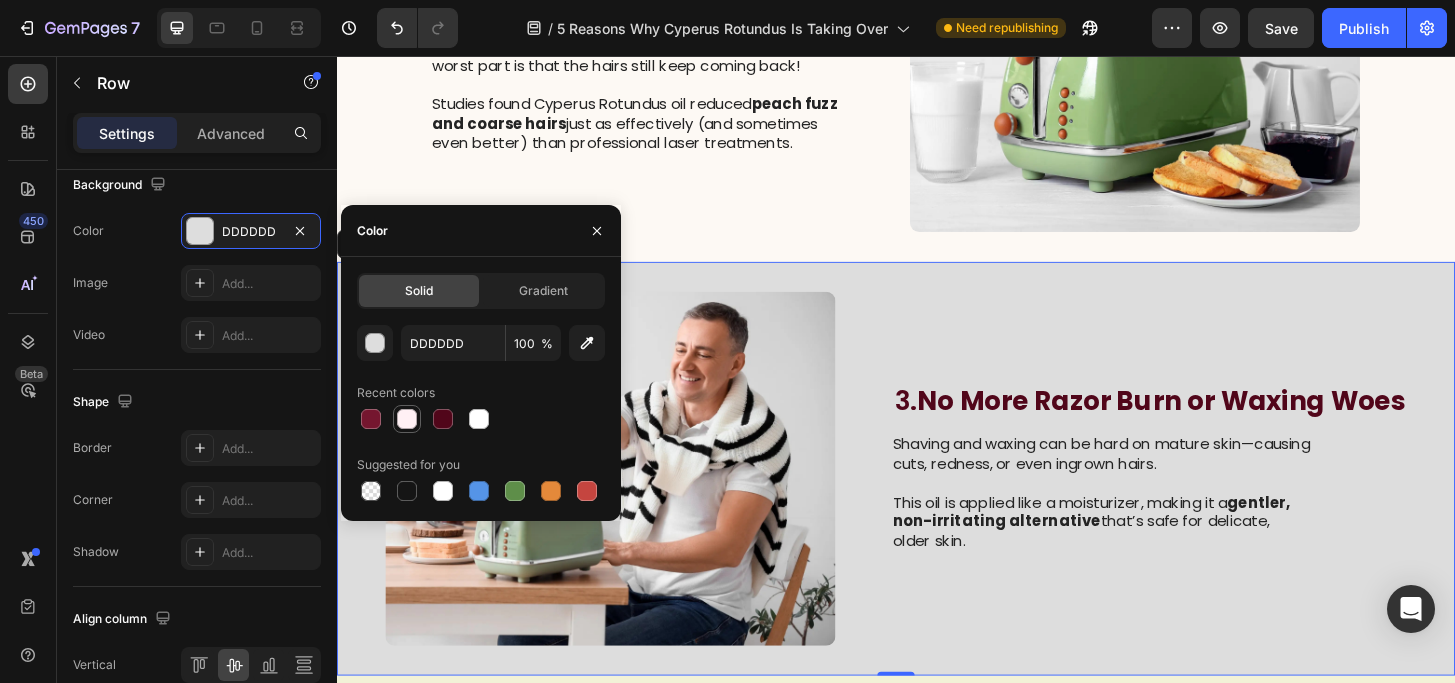 click at bounding box center [407, 419] 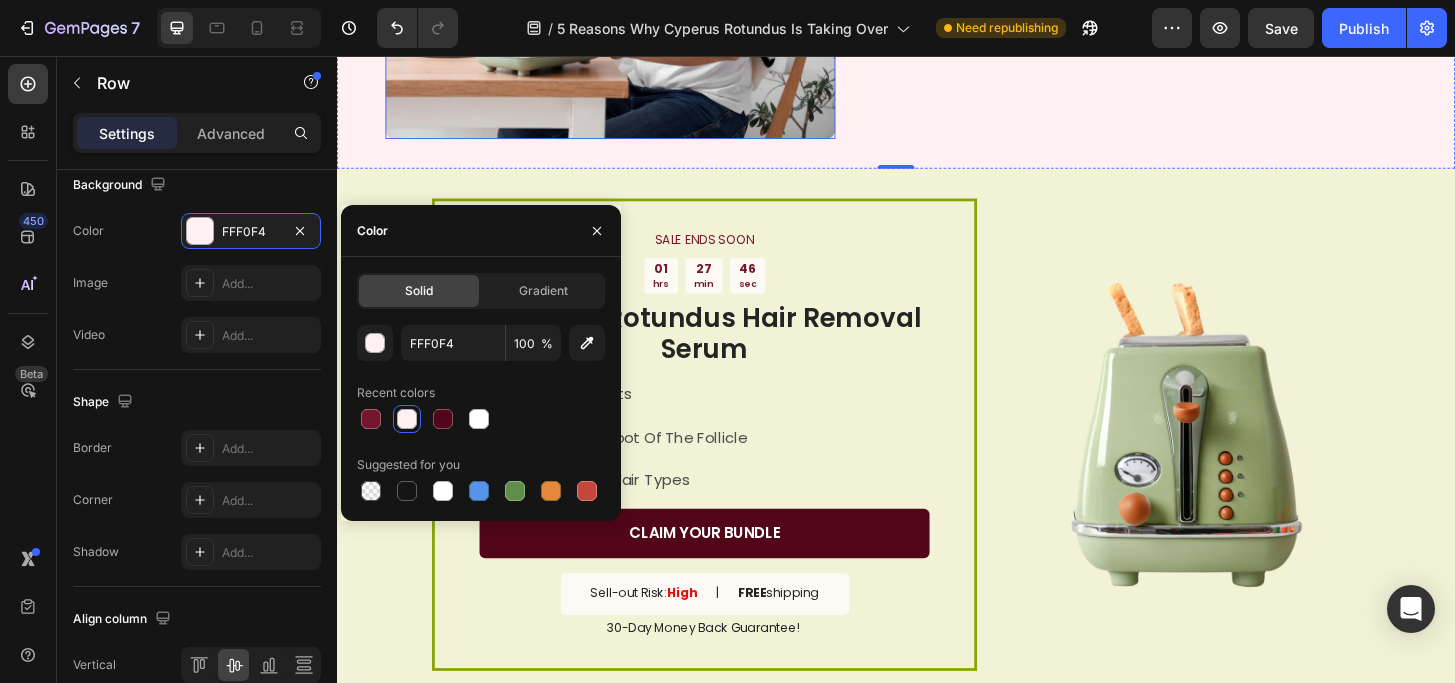 scroll, scrollTop: 2121, scrollLeft: 0, axis: vertical 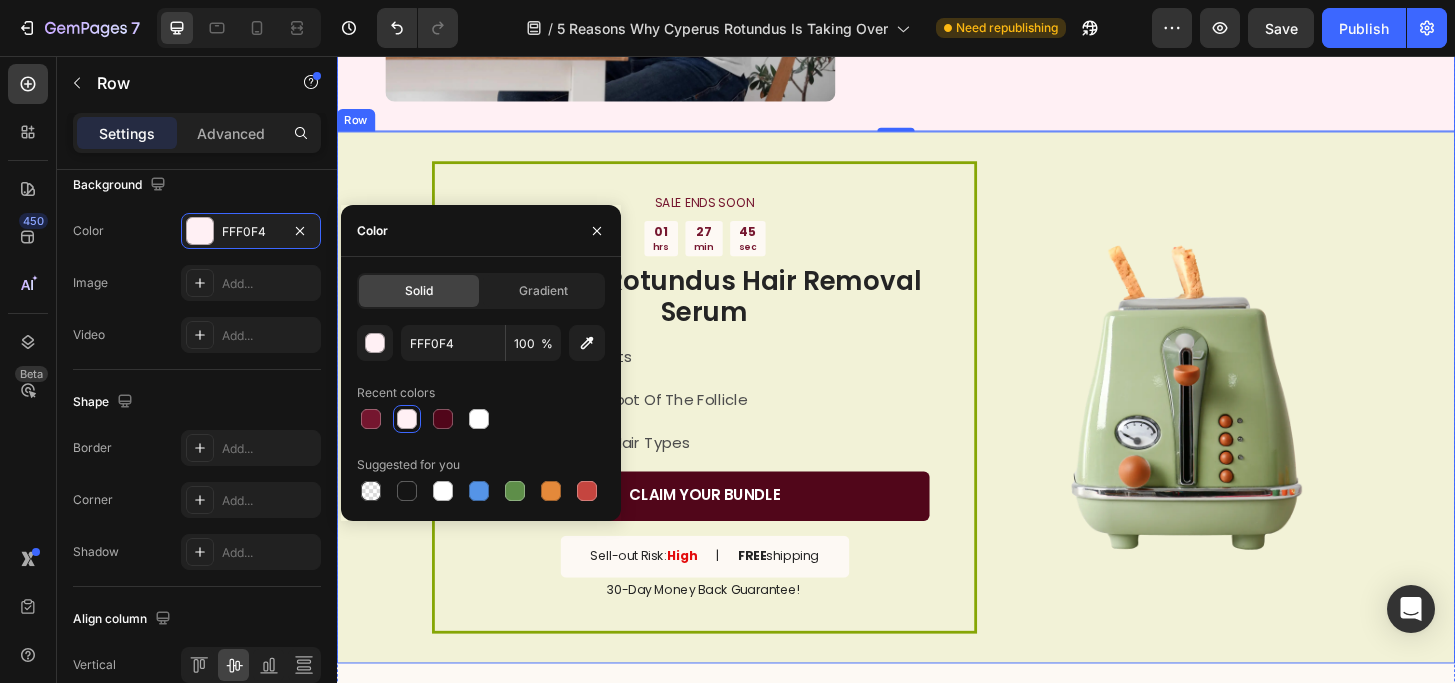 click on "Image" at bounding box center [1244, 422] 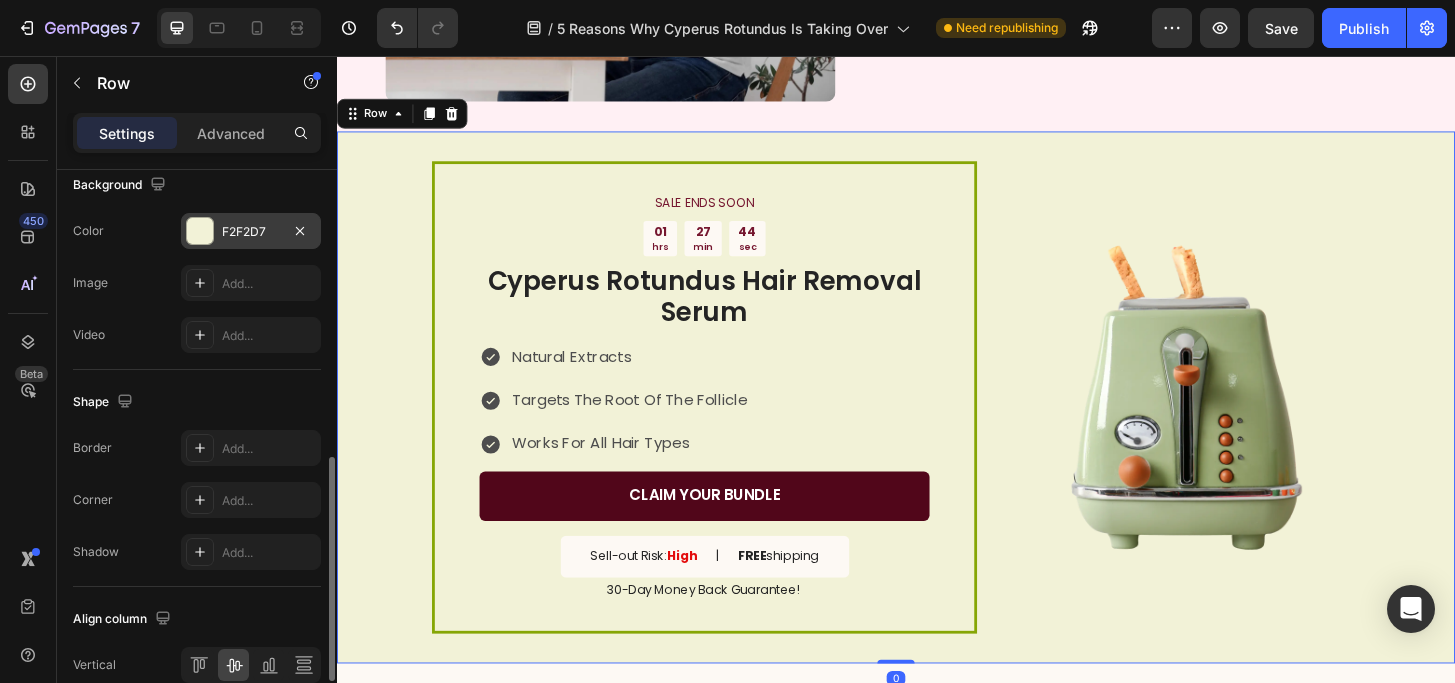 click at bounding box center [200, 231] 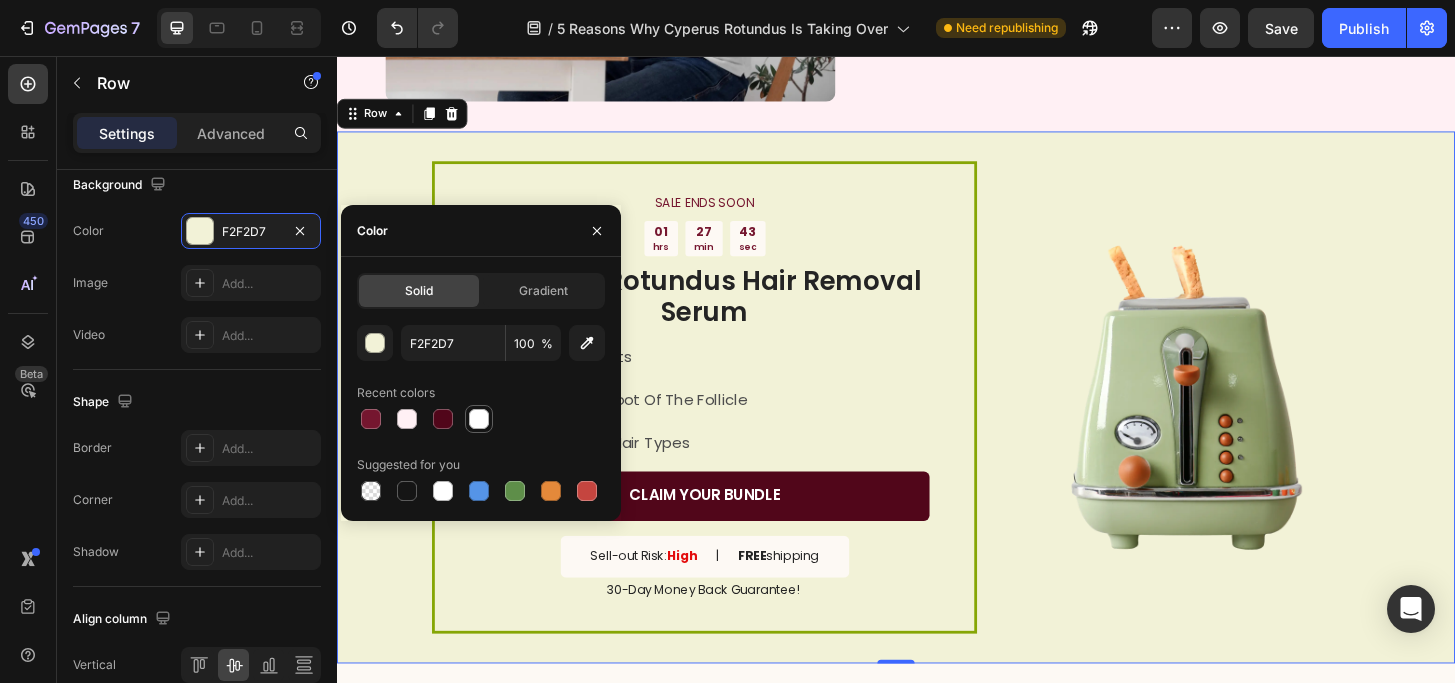 click at bounding box center (479, 419) 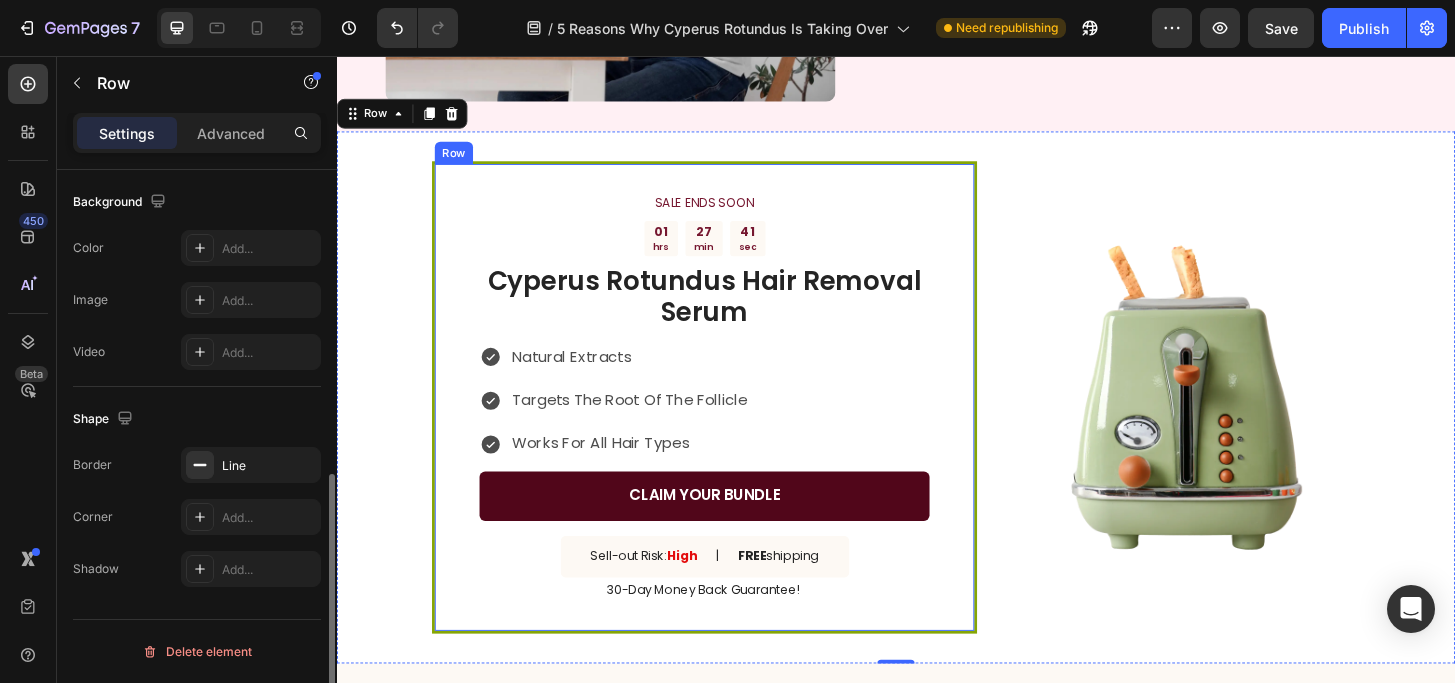 click on "SALE ENDS SOON Text Block 01 hrs 27 min 41 sec Countdown Timer Cyperus Rotundus Hair Removal Serum Heading Natural Extracts Targets The Root Of The Follicle Works For All Hair Types Item List CLAIM YOUR BUNDLE Button Sell-out Risk:  High Text Block | Text Block FREE  shipping Text Block Row 30-Day Money Back Guarantee! Text Block Row" at bounding box center [731, 422] 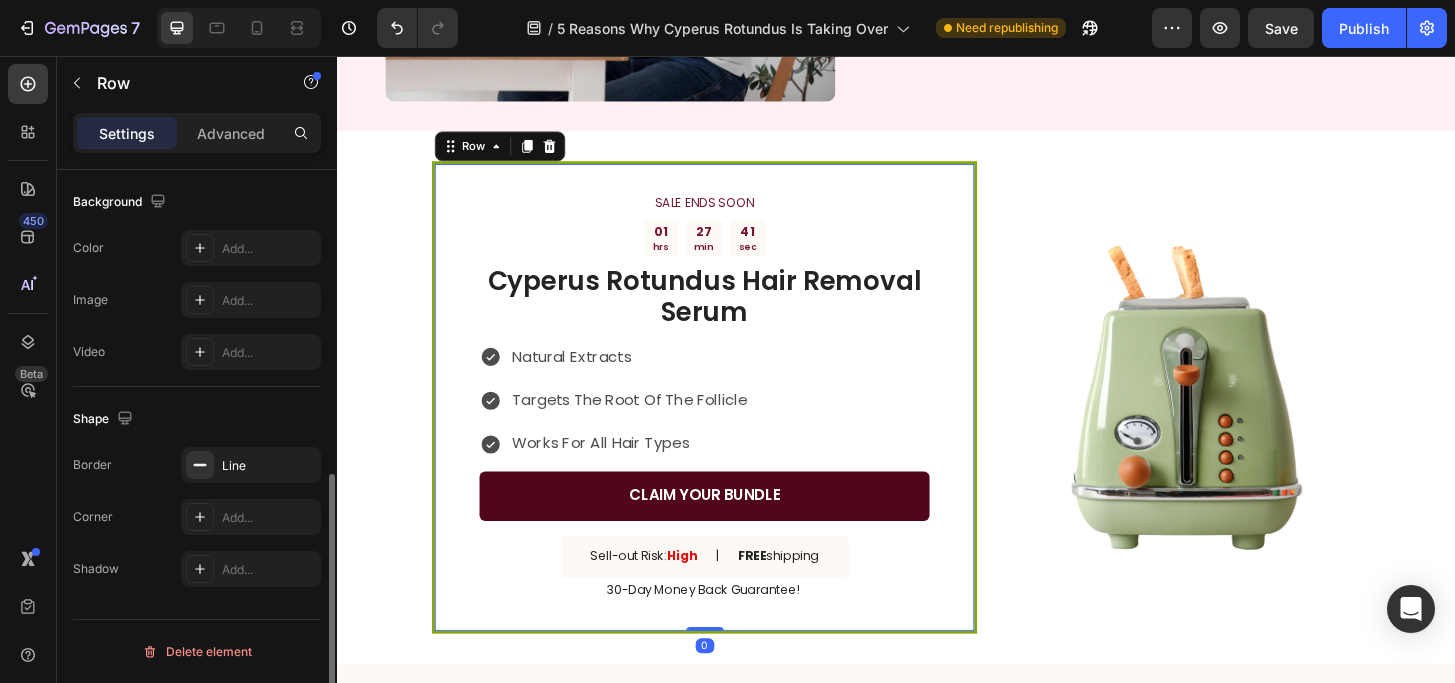scroll, scrollTop: 650, scrollLeft: 0, axis: vertical 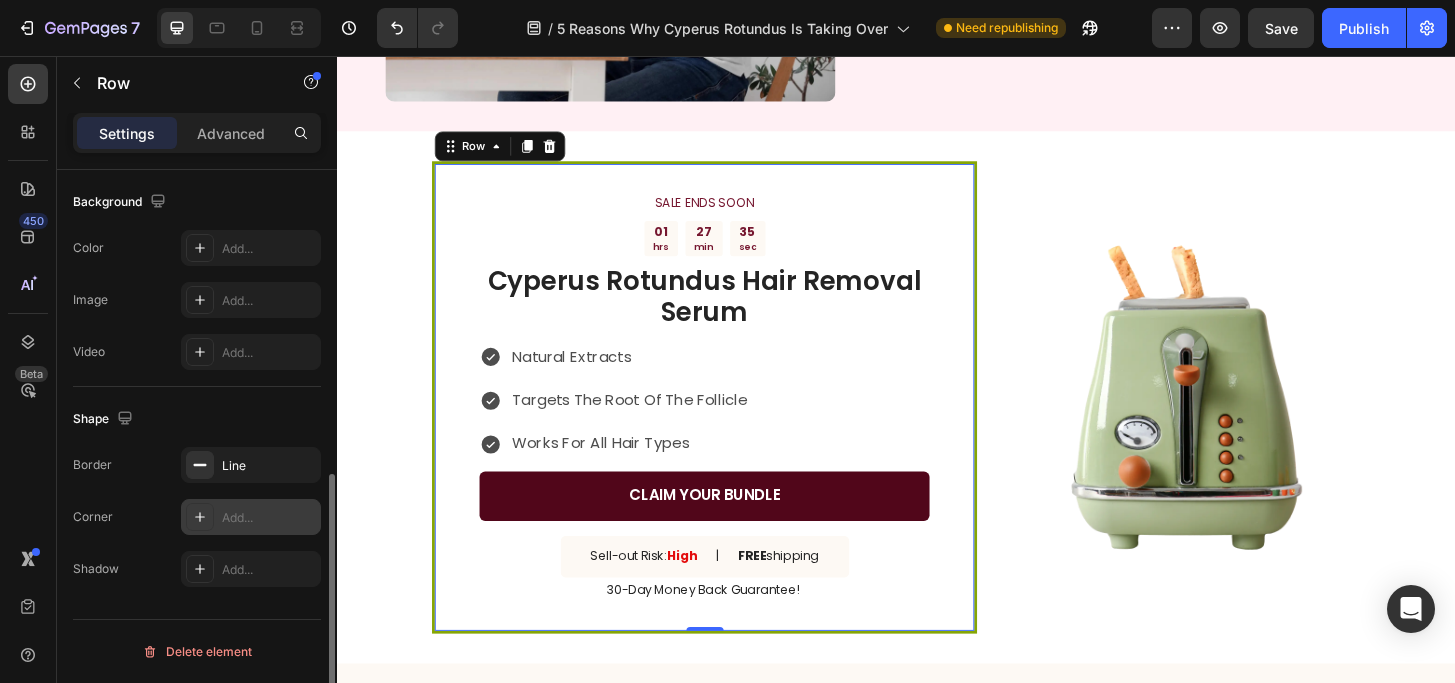 click at bounding box center [200, 517] 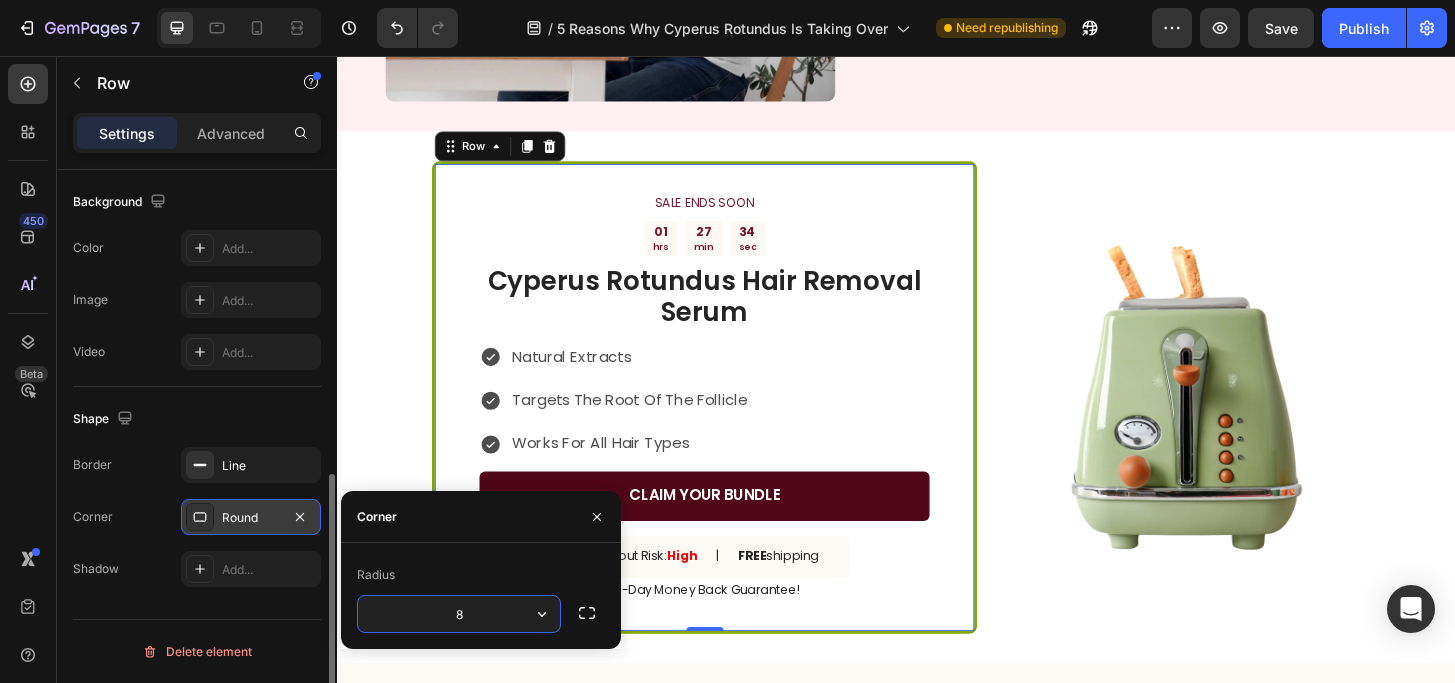 click at bounding box center [200, 517] 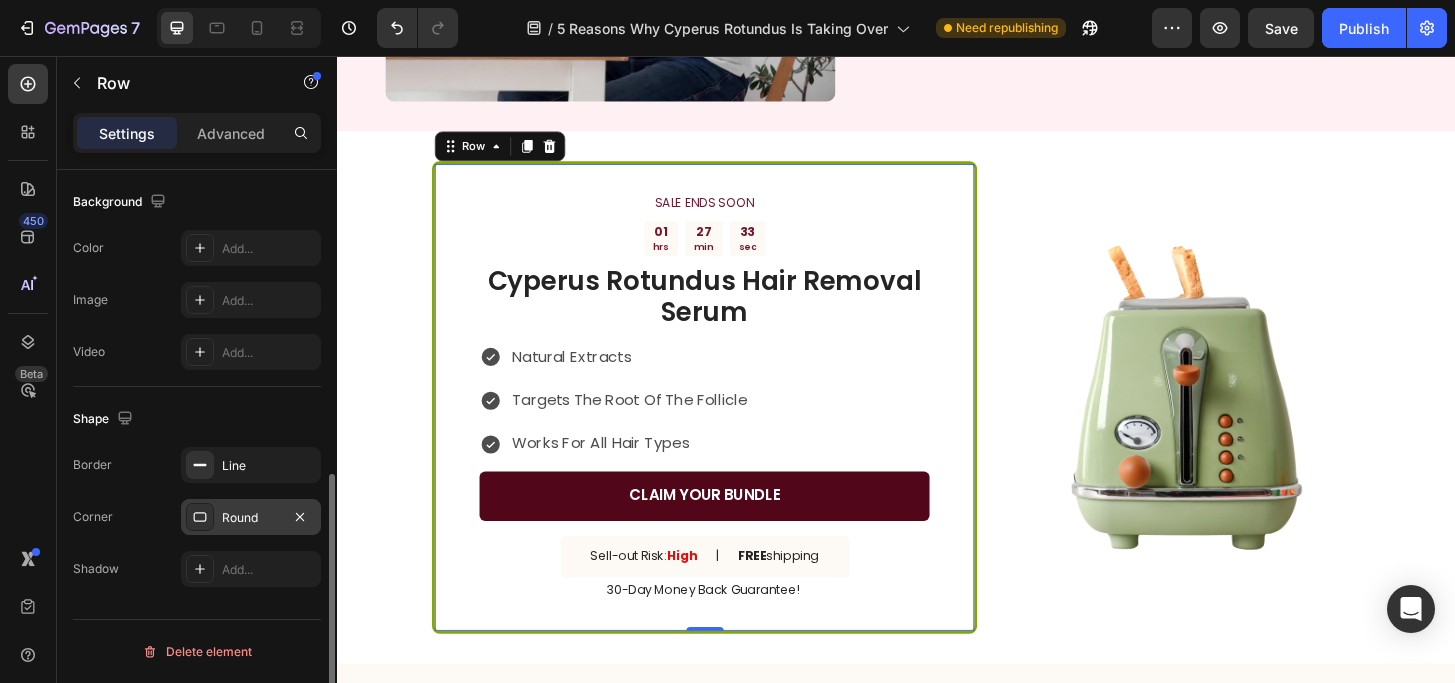 click on "Round" at bounding box center [251, 518] 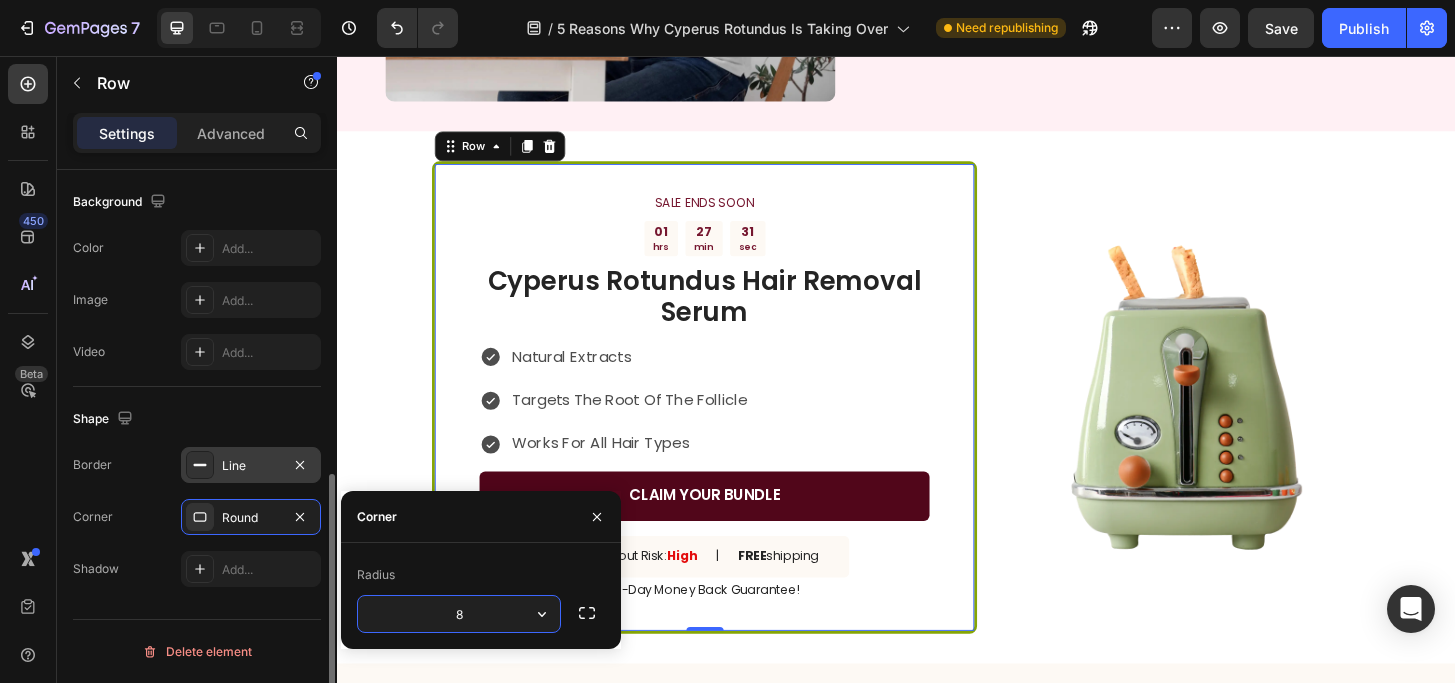 click on "Line" at bounding box center (251, 466) 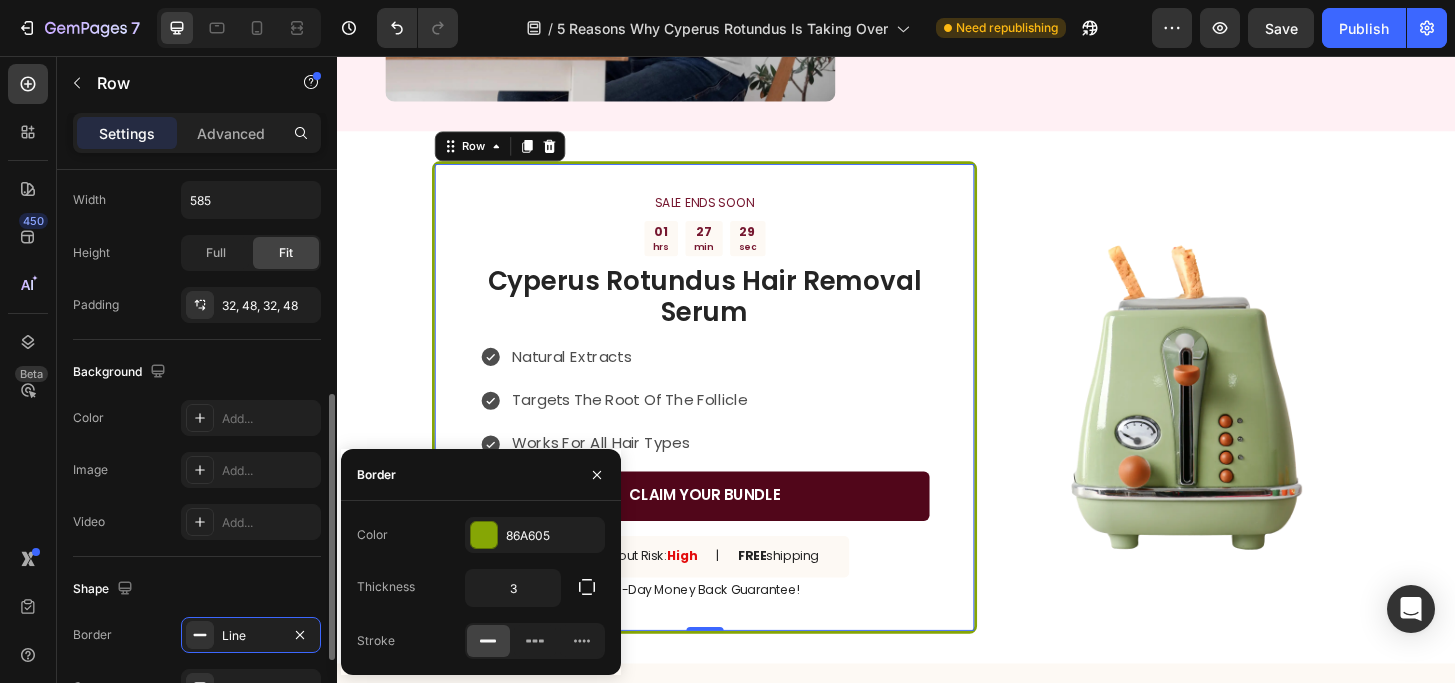 scroll, scrollTop: 650, scrollLeft: 0, axis: vertical 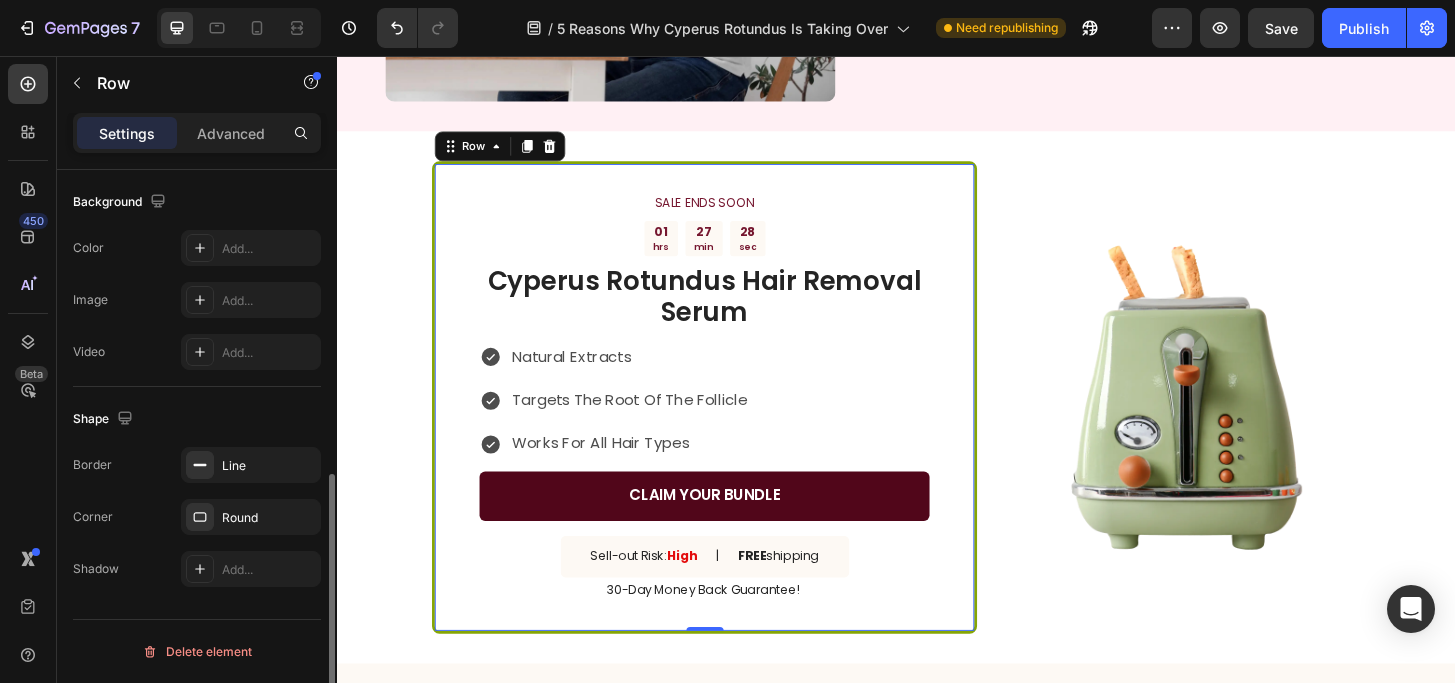 click on "Border Line" at bounding box center (197, 465) 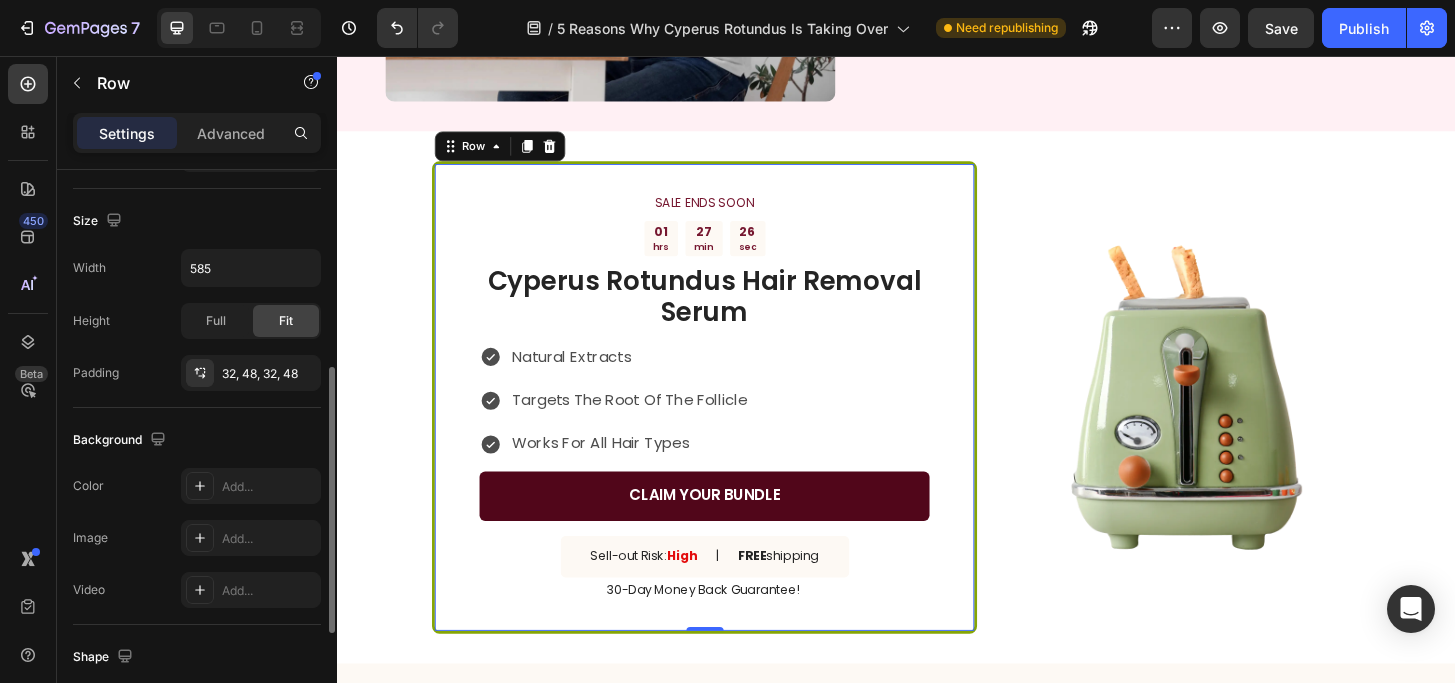 scroll, scrollTop: 415, scrollLeft: 0, axis: vertical 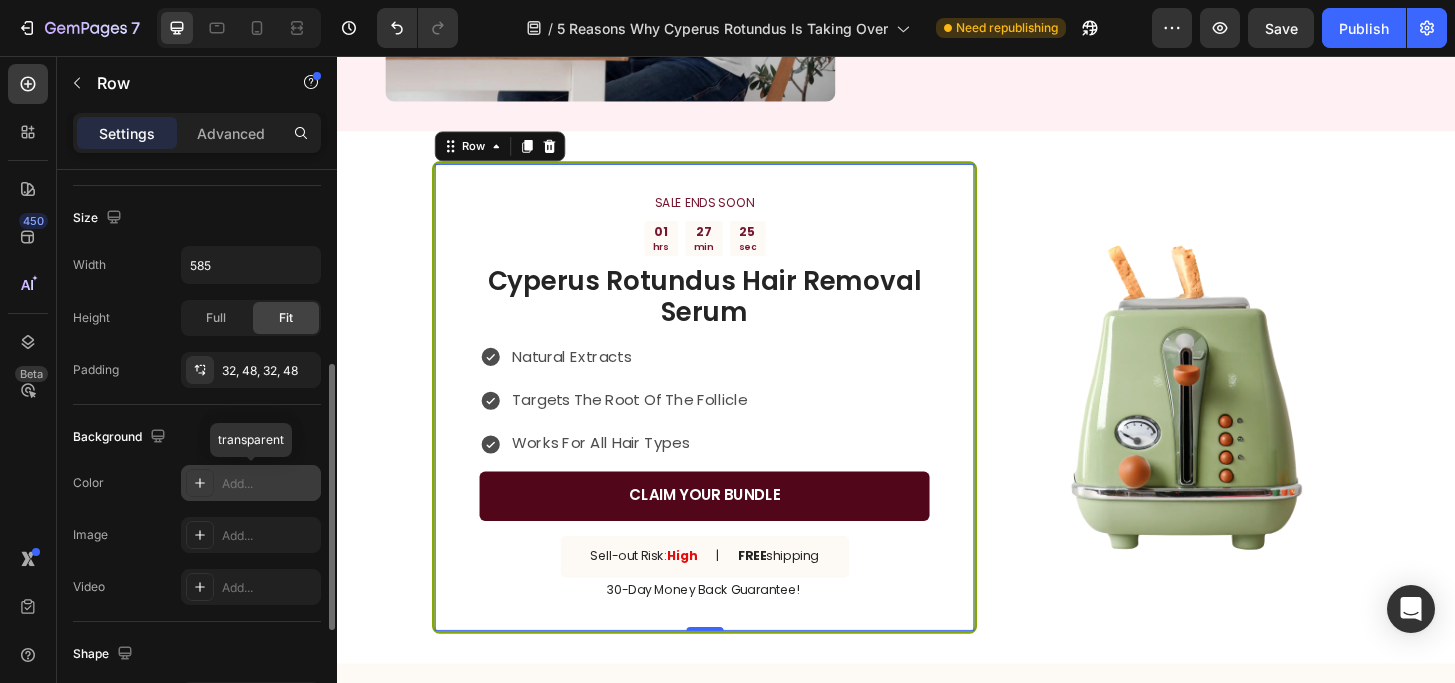 click on "Add..." at bounding box center [269, 484] 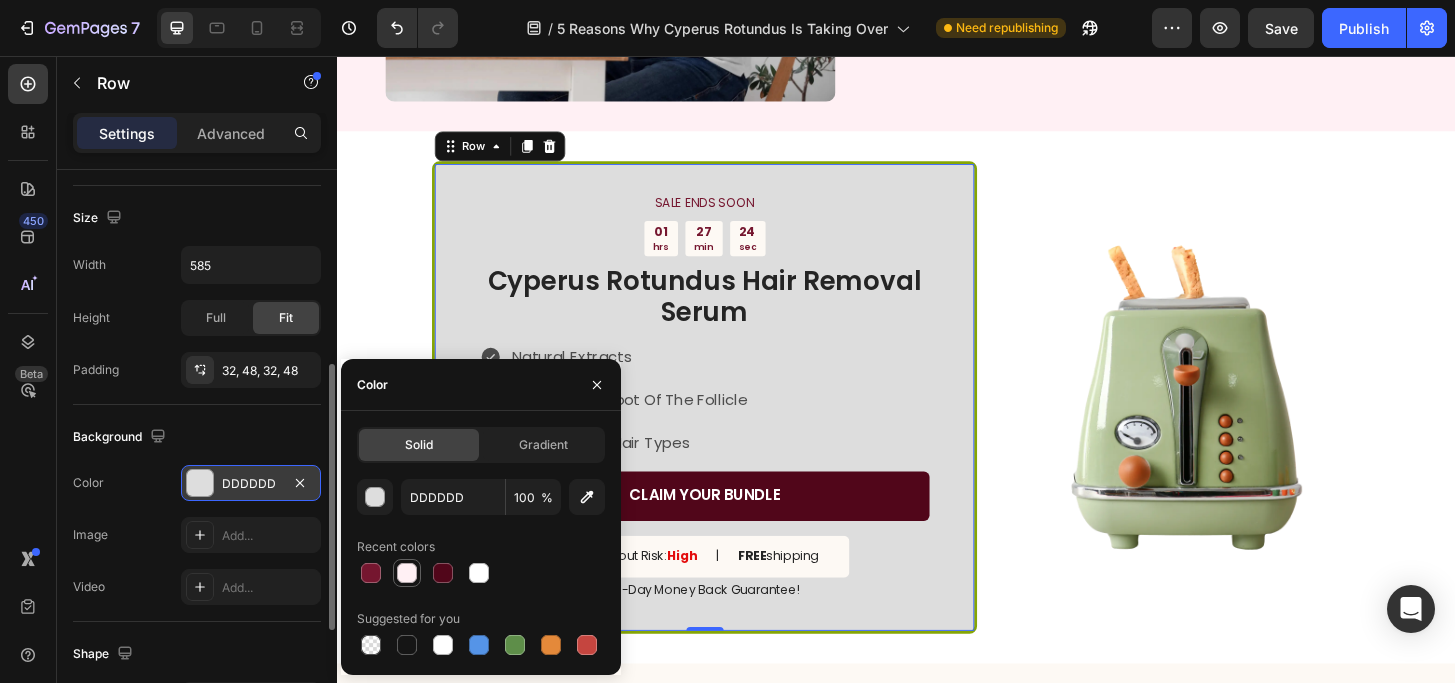 click at bounding box center [407, 573] 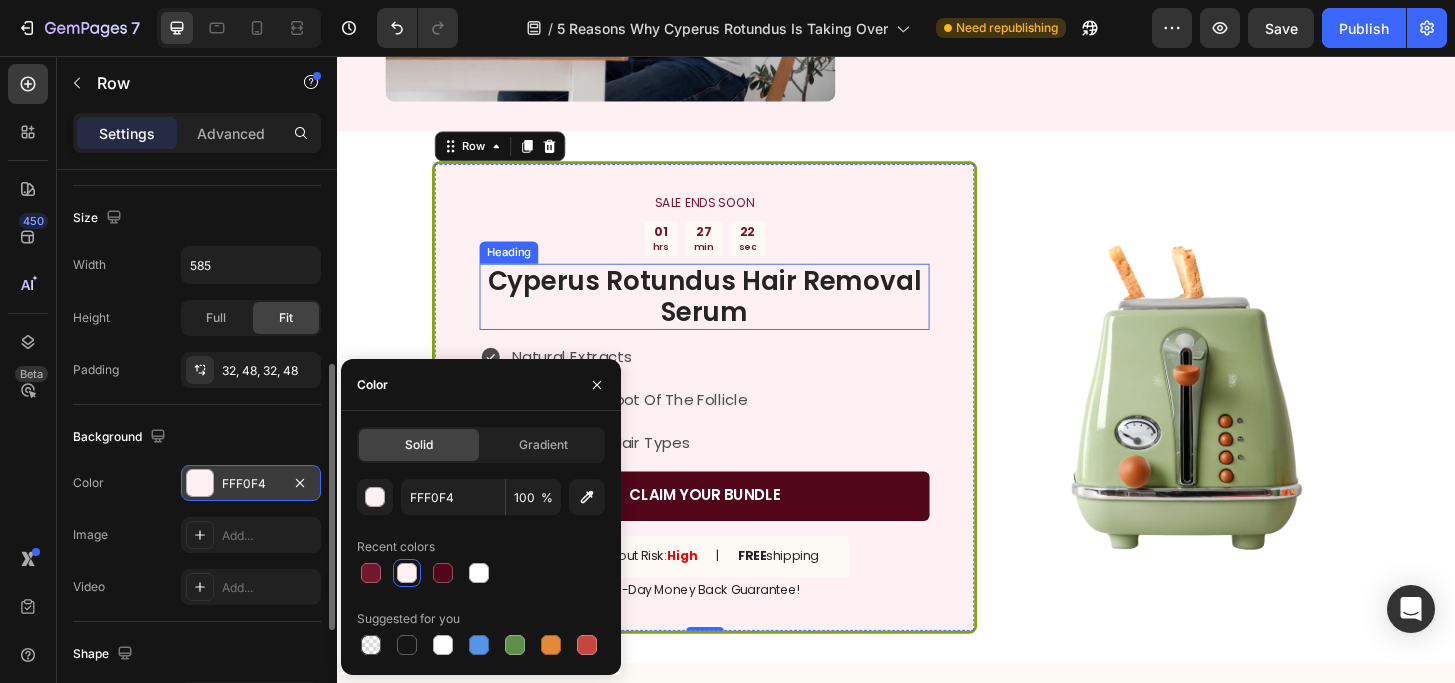 click on "Cyperus Rotundus Hair Removal Serum" at bounding box center (731, 314) 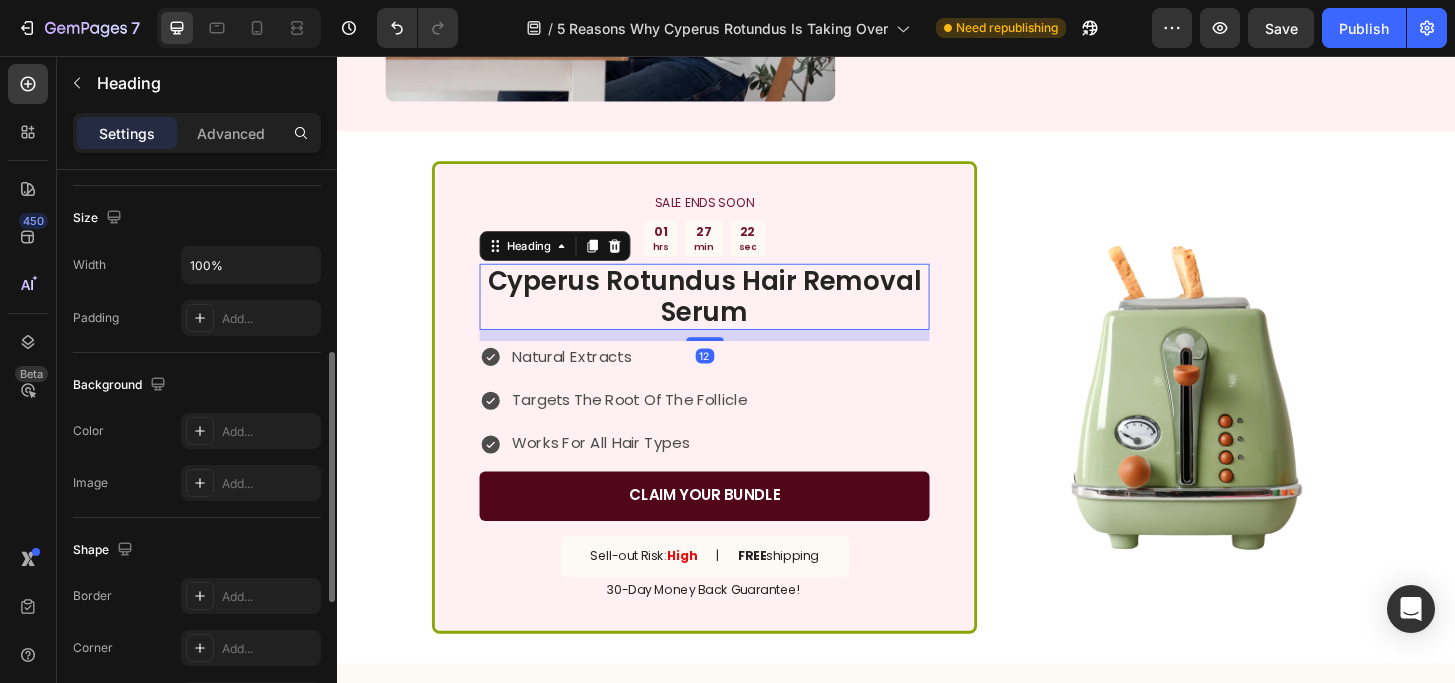 scroll, scrollTop: 0, scrollLeft: 0, axis: both 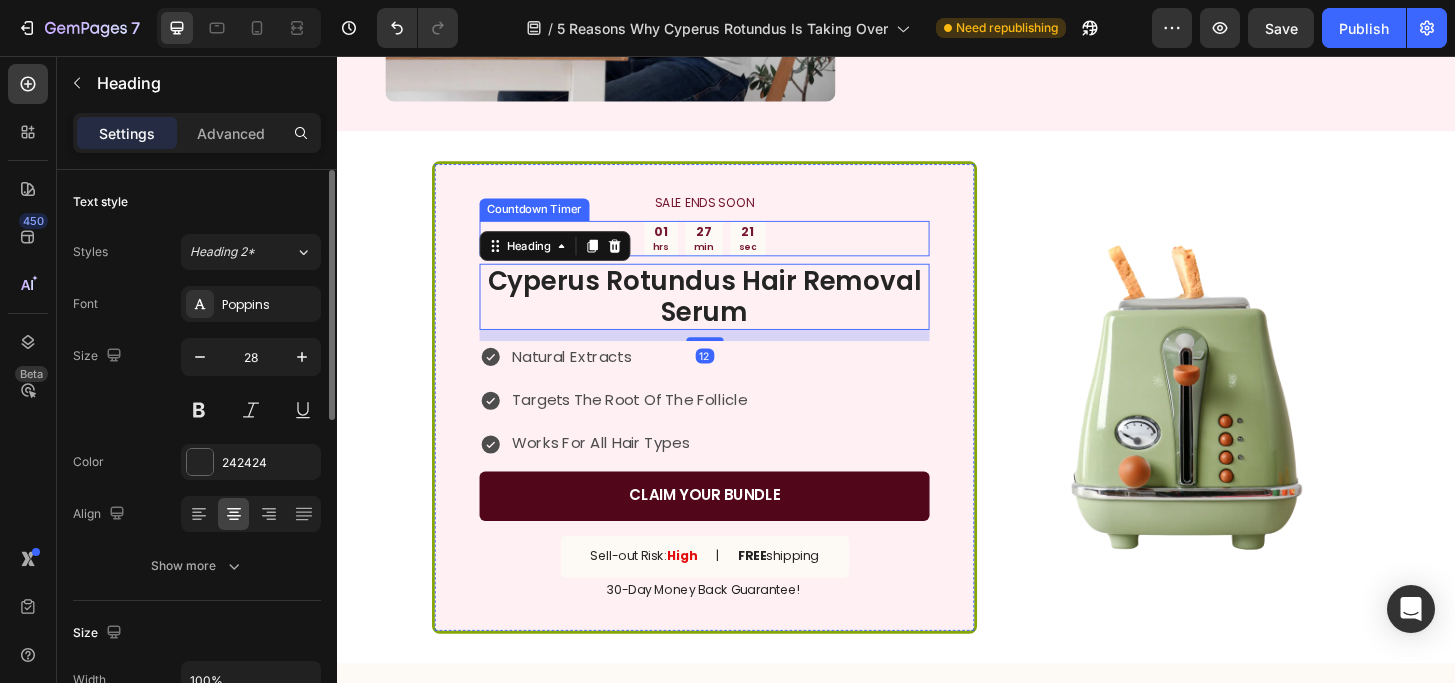 click on "01 hrs 27 min 21 sec" at bounding box center [731, 252] 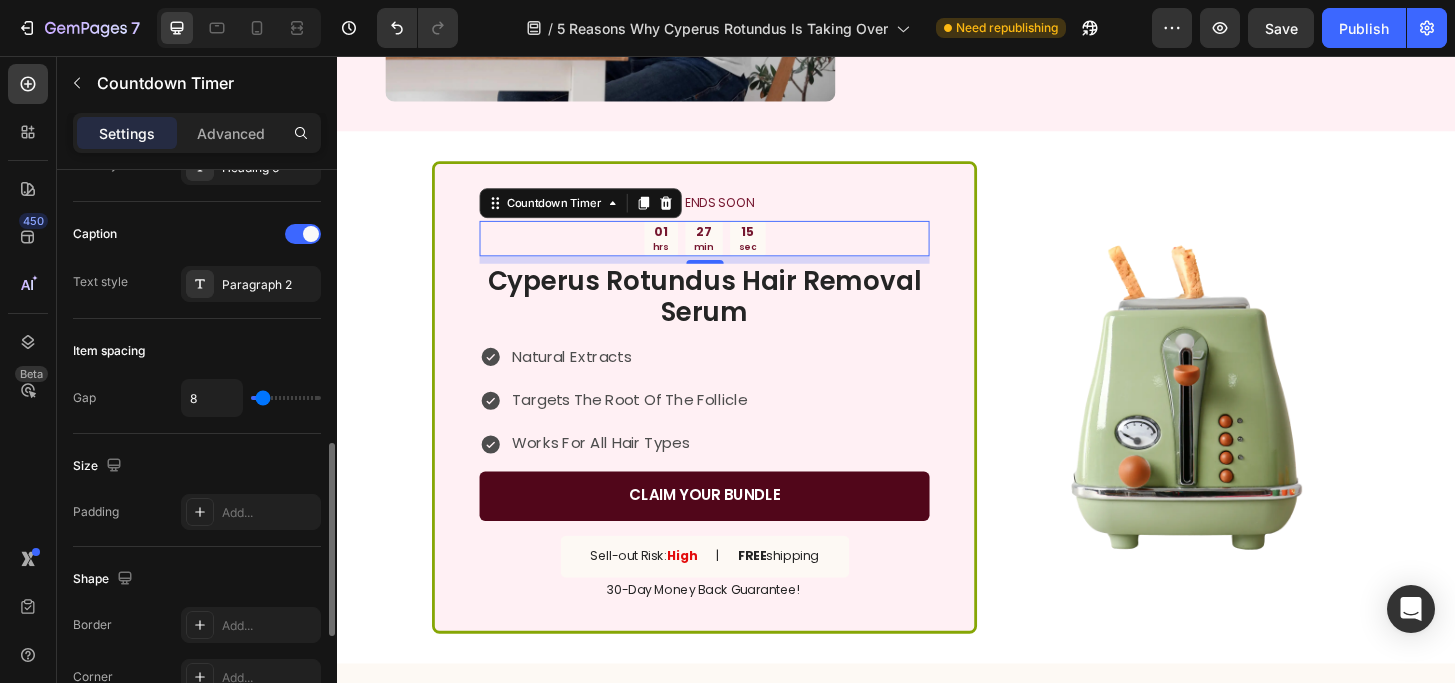 scroll, scrollTop: 735, scrollLeft: 0, axis: vertical 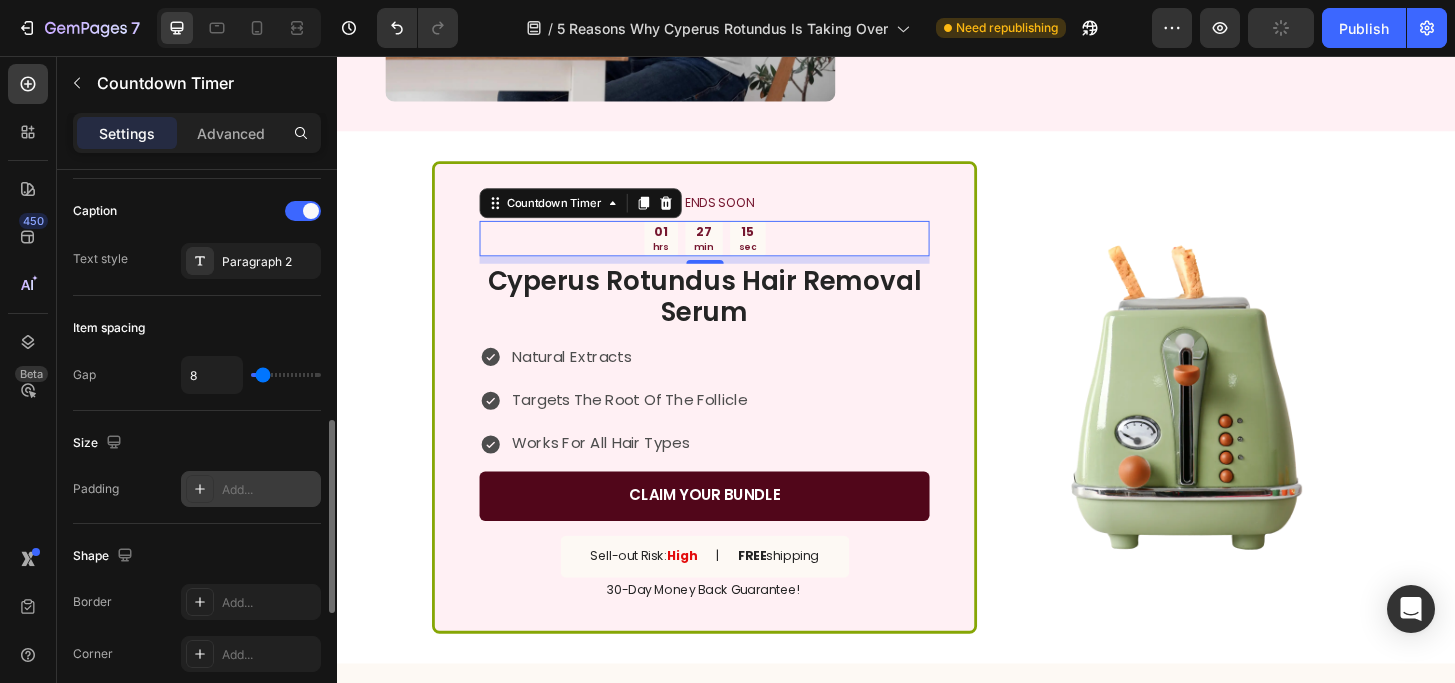 click on "Add..." at bounding box center [251, 489] 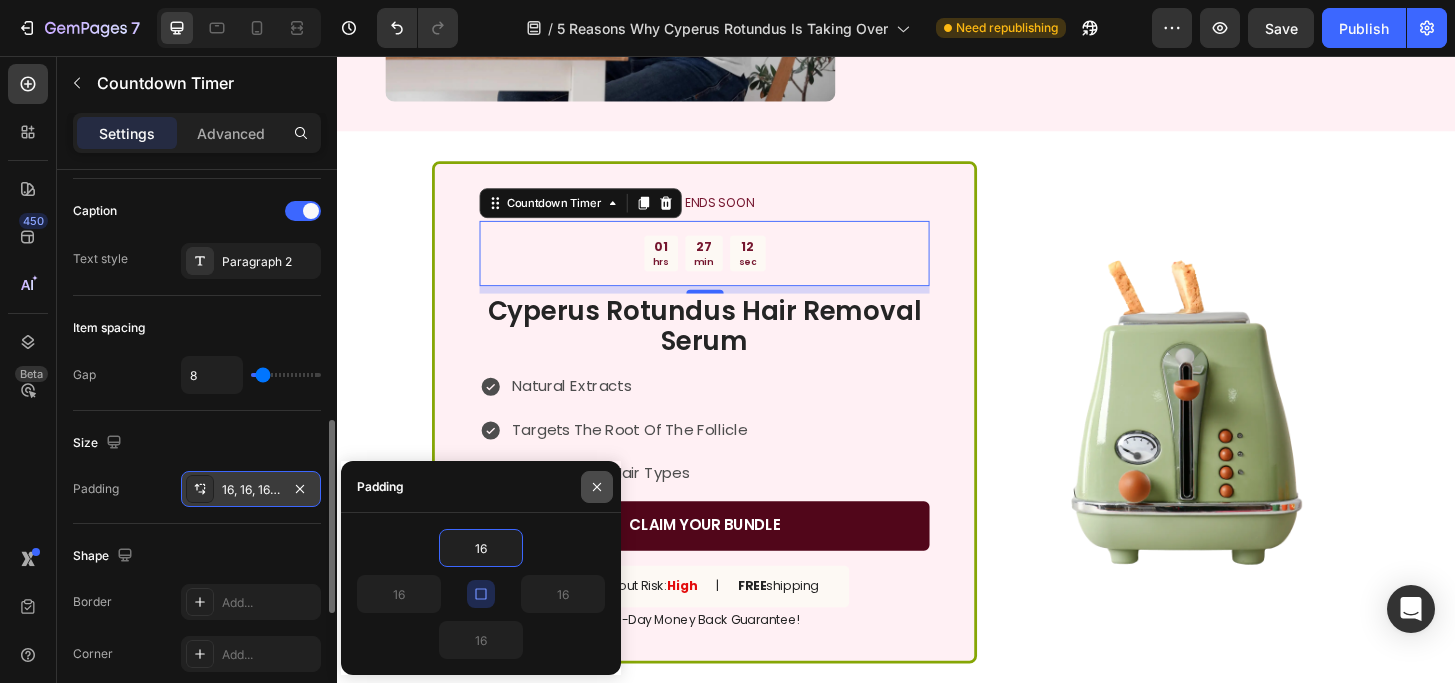 click 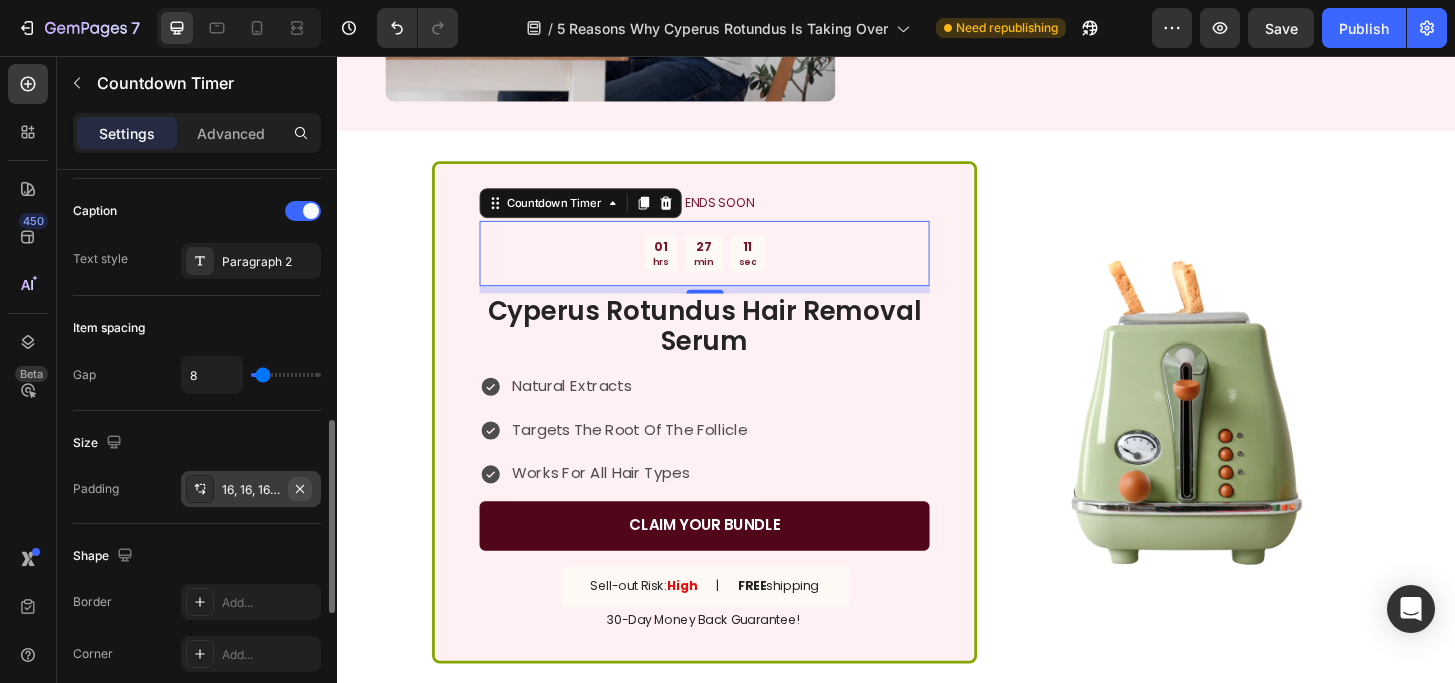 click 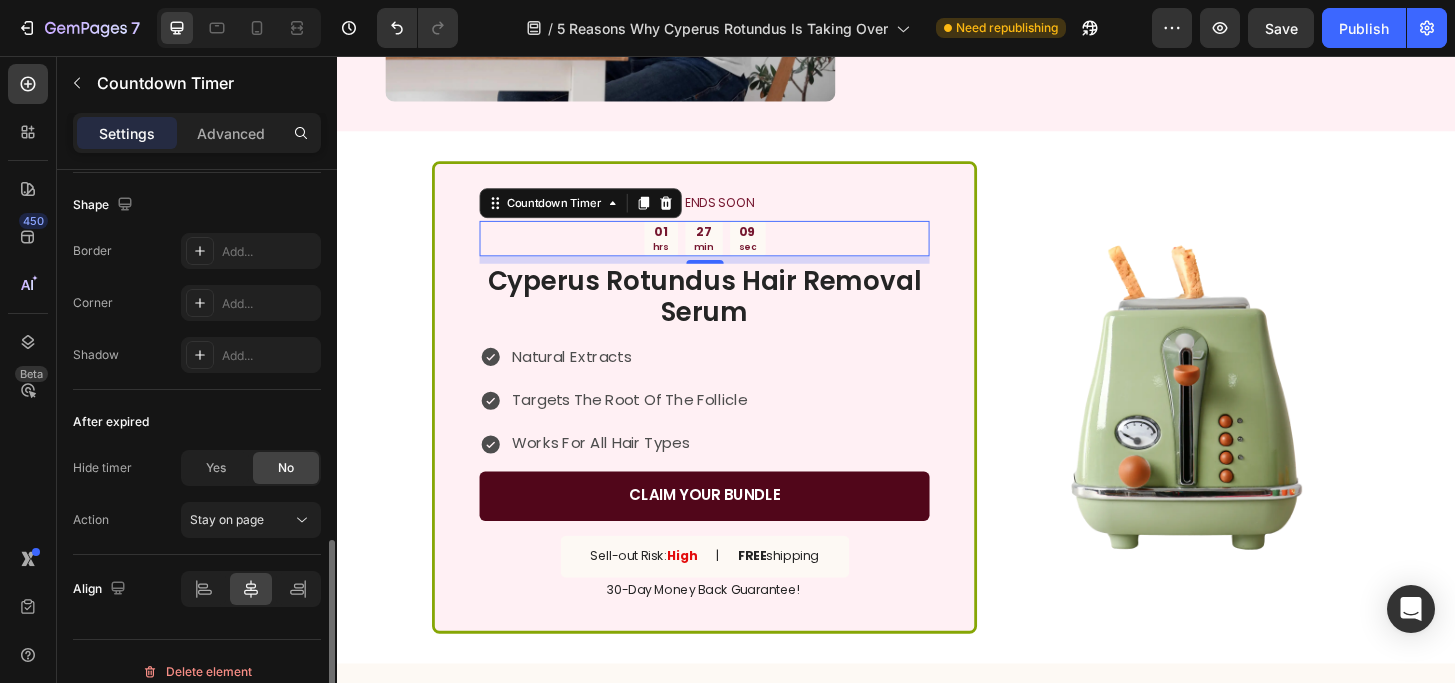 scroll, scrollTop: 1106, scrollLeft: 0, axis: vertical 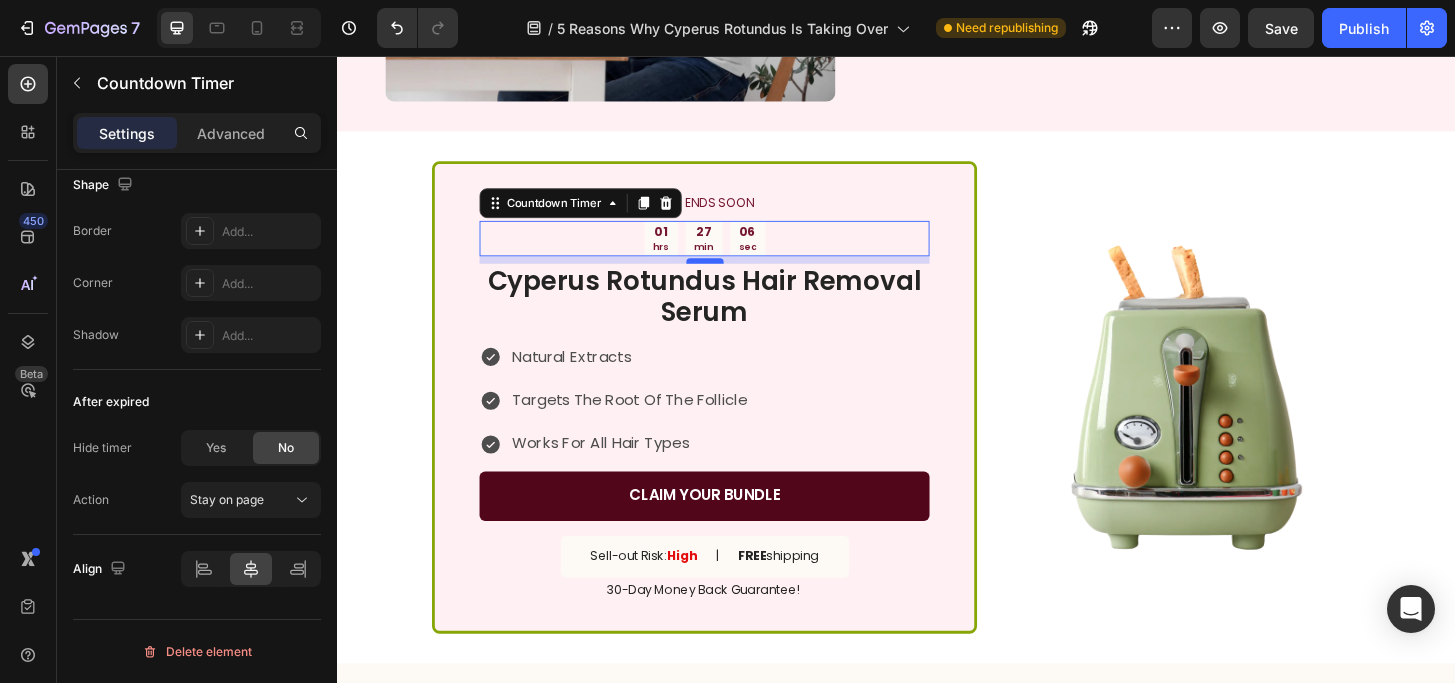click at bounding box center (732, 276) 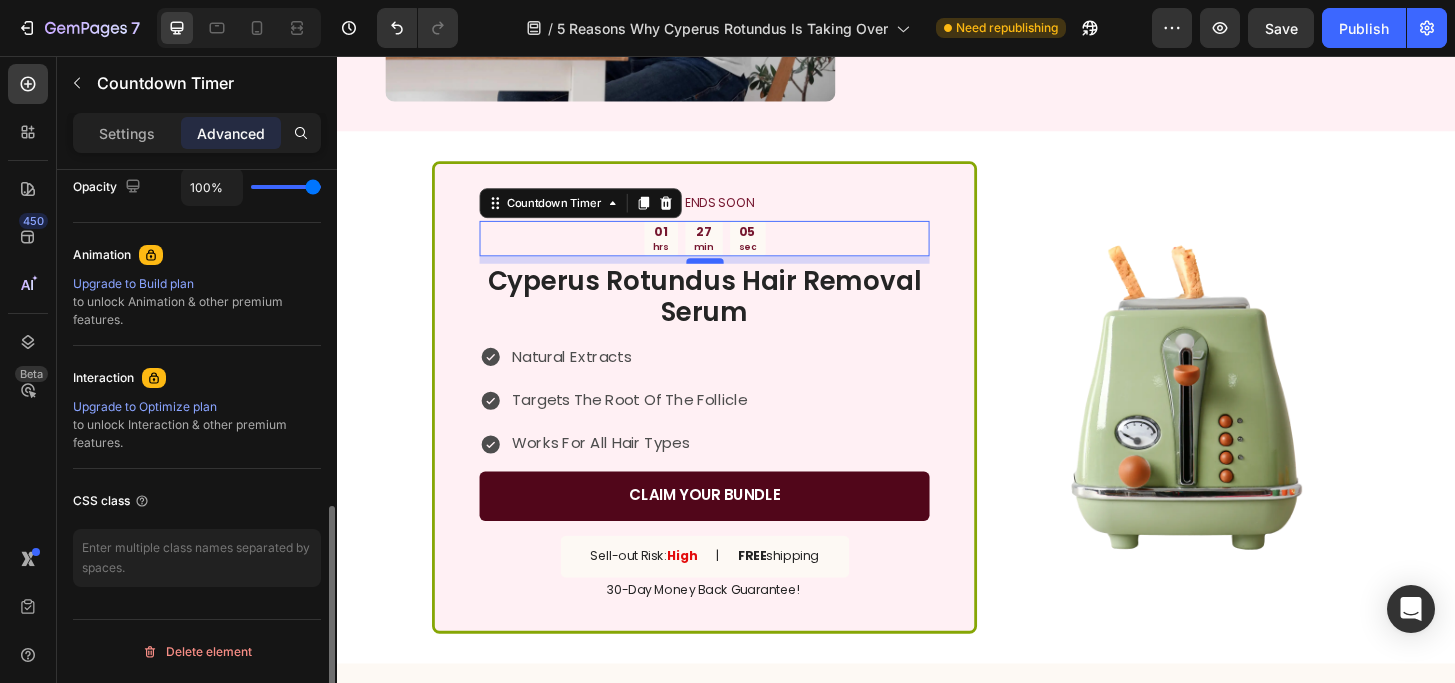 scroll, scrollTop: 818, scrollLeft: 0, axis: vertical 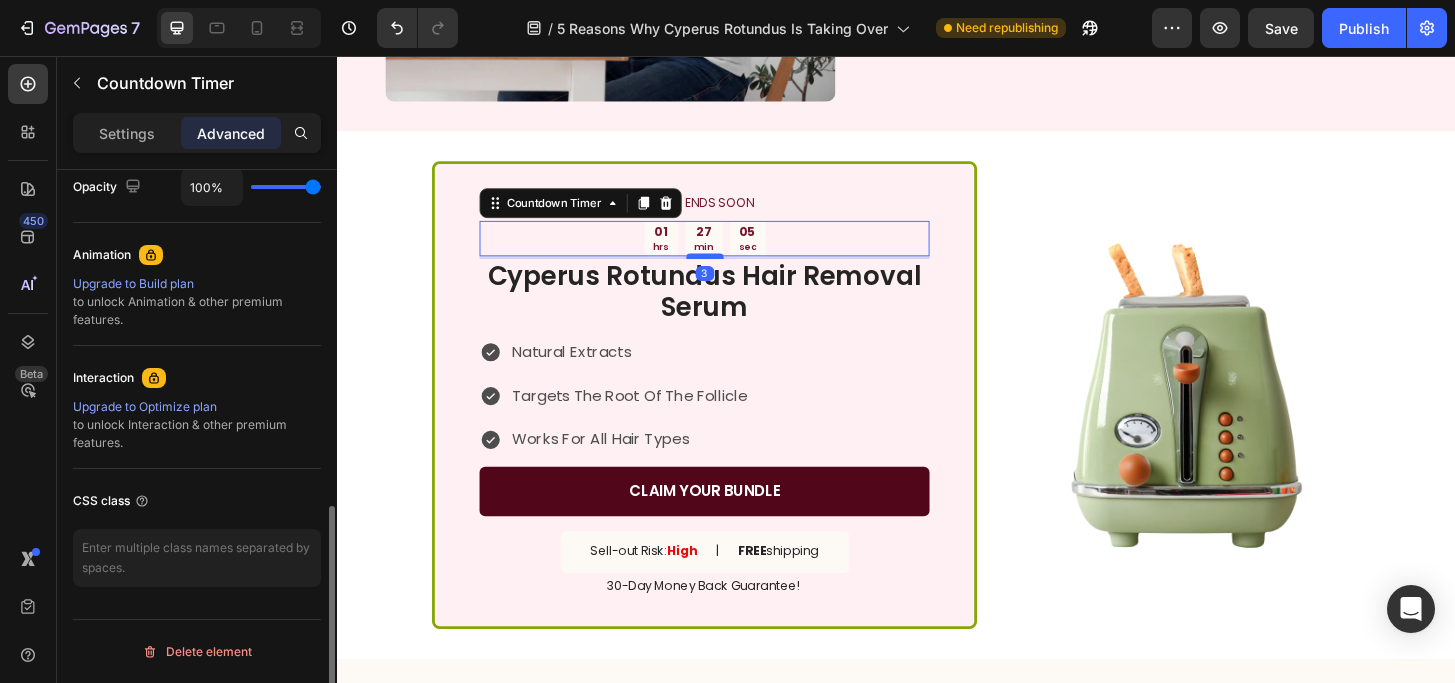 click at bounding box center [732, 271] 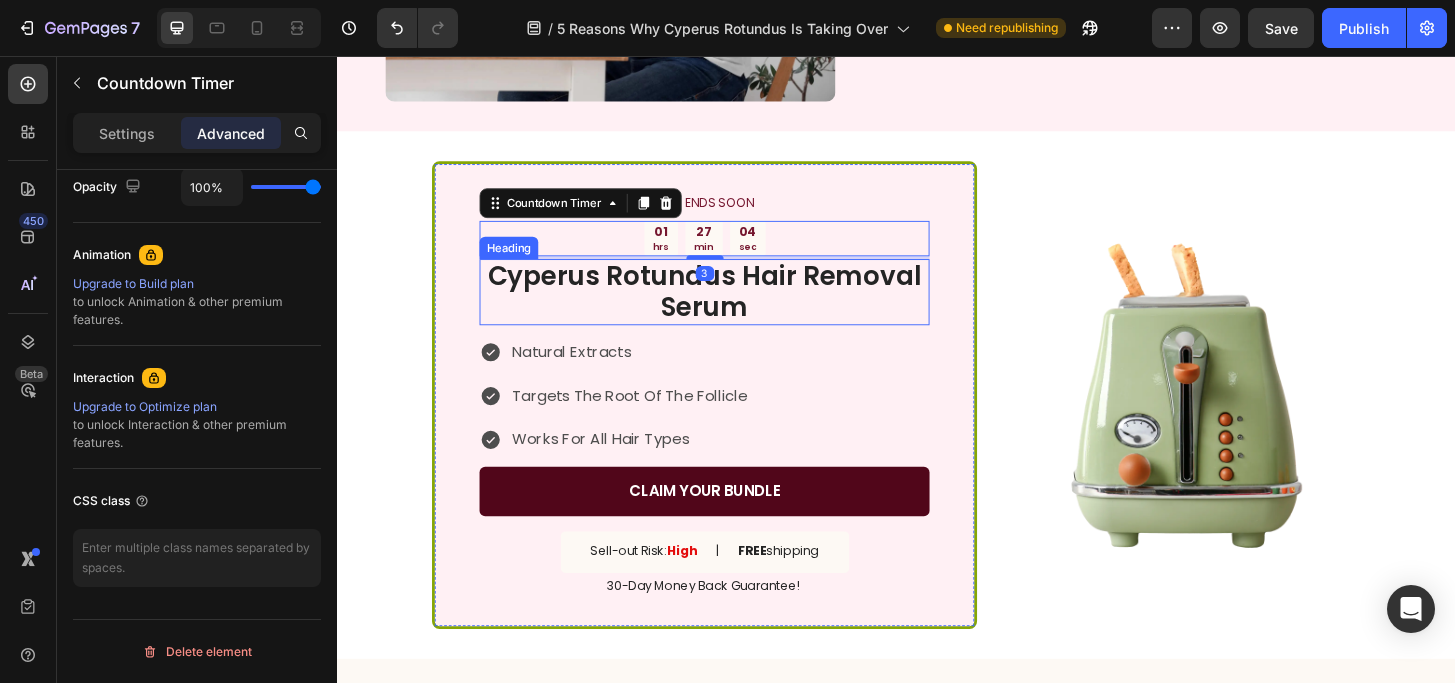 click on "Cyperus Rotundus Hair Removal Serum" at bounding box center (731, 309) 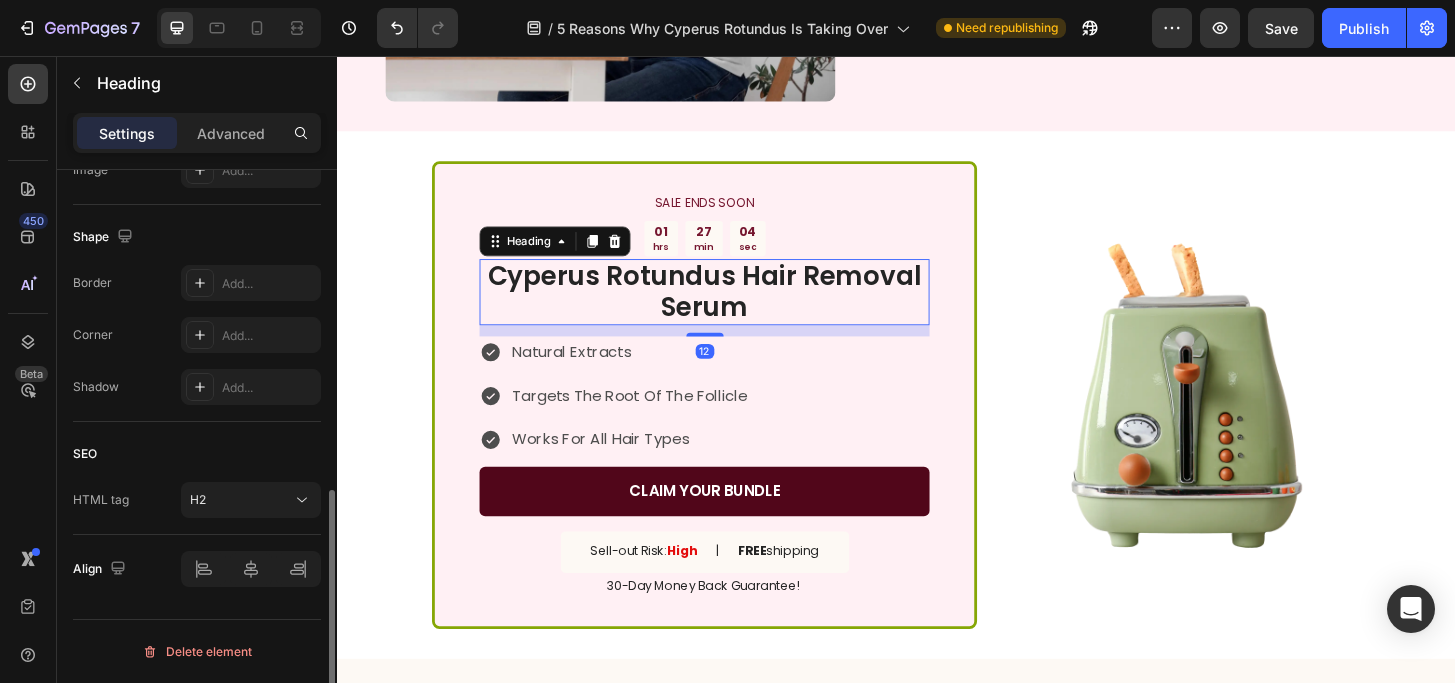scroll, scrollTop: 0, scrollLeft: 0, axis: both 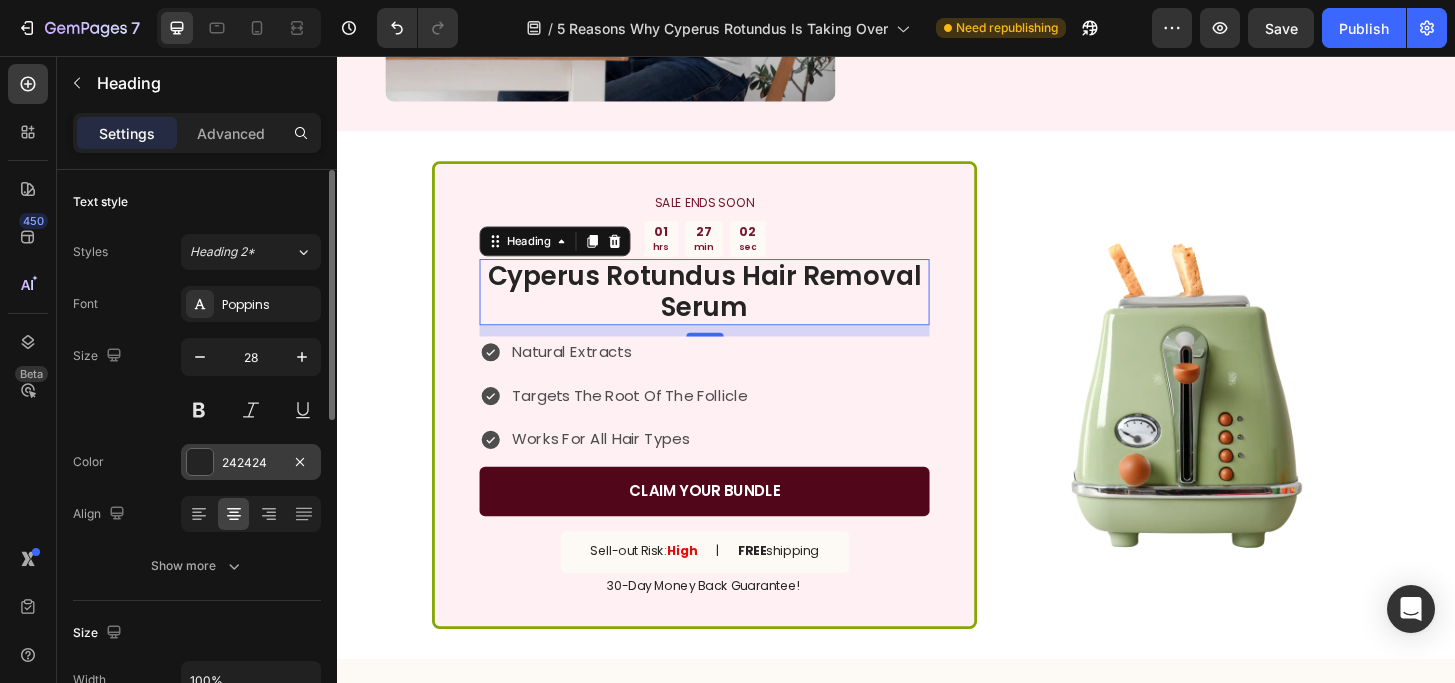 click at bounding box center [200, 462] 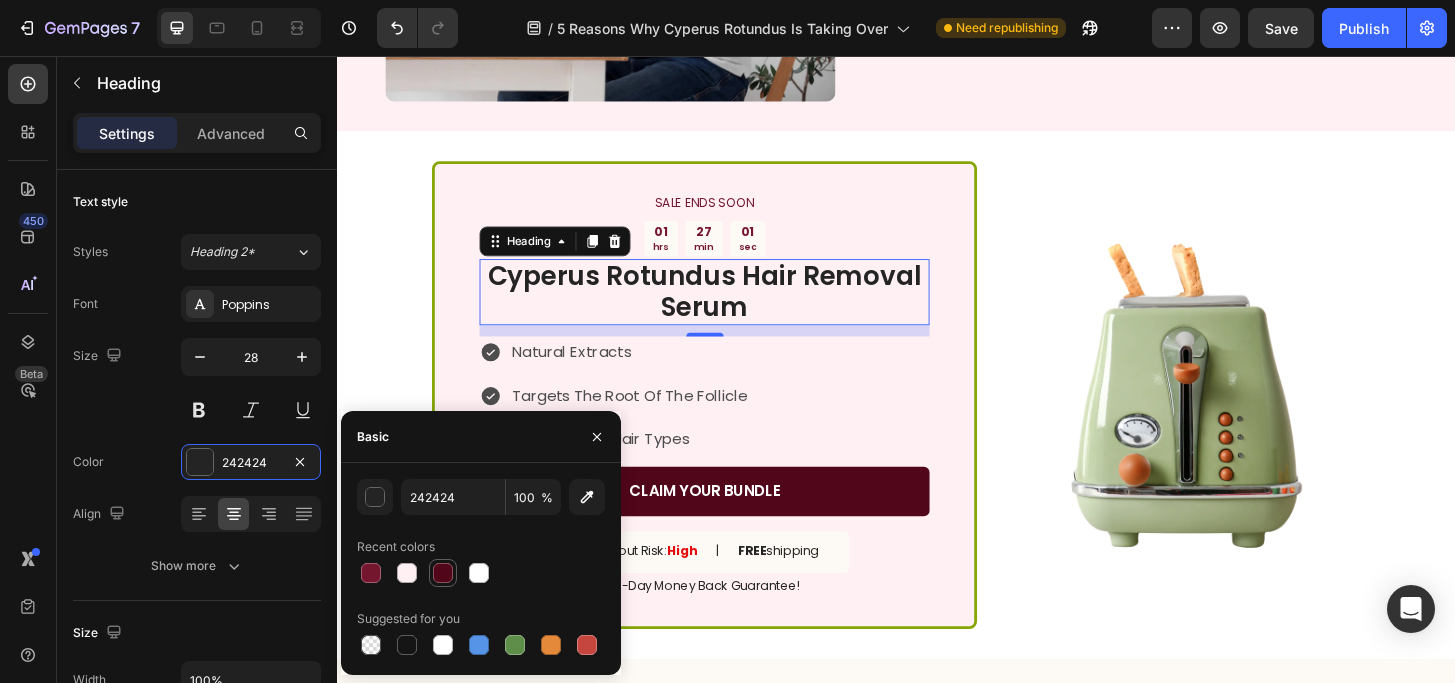 click at bounding box center (443, 573) 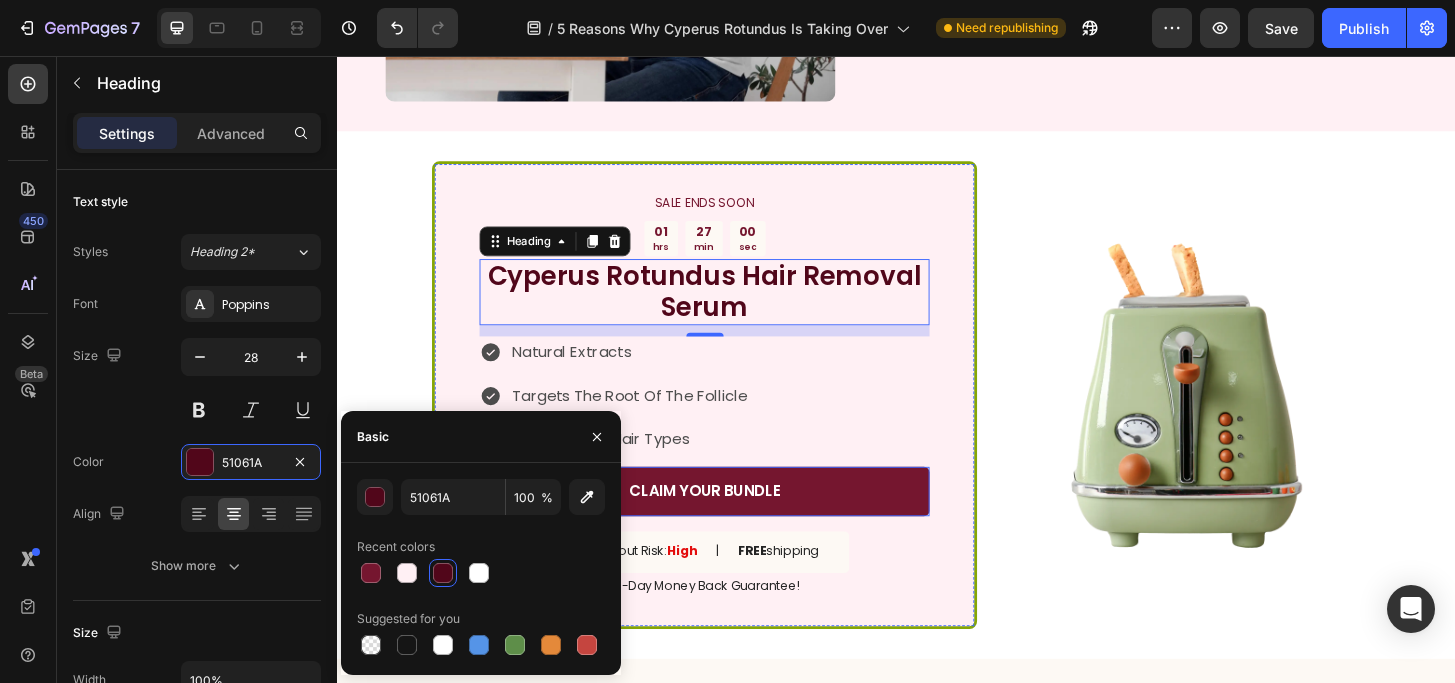 click on "CLAIM YOUR BUNDLE" at bounding box center (731, 523) 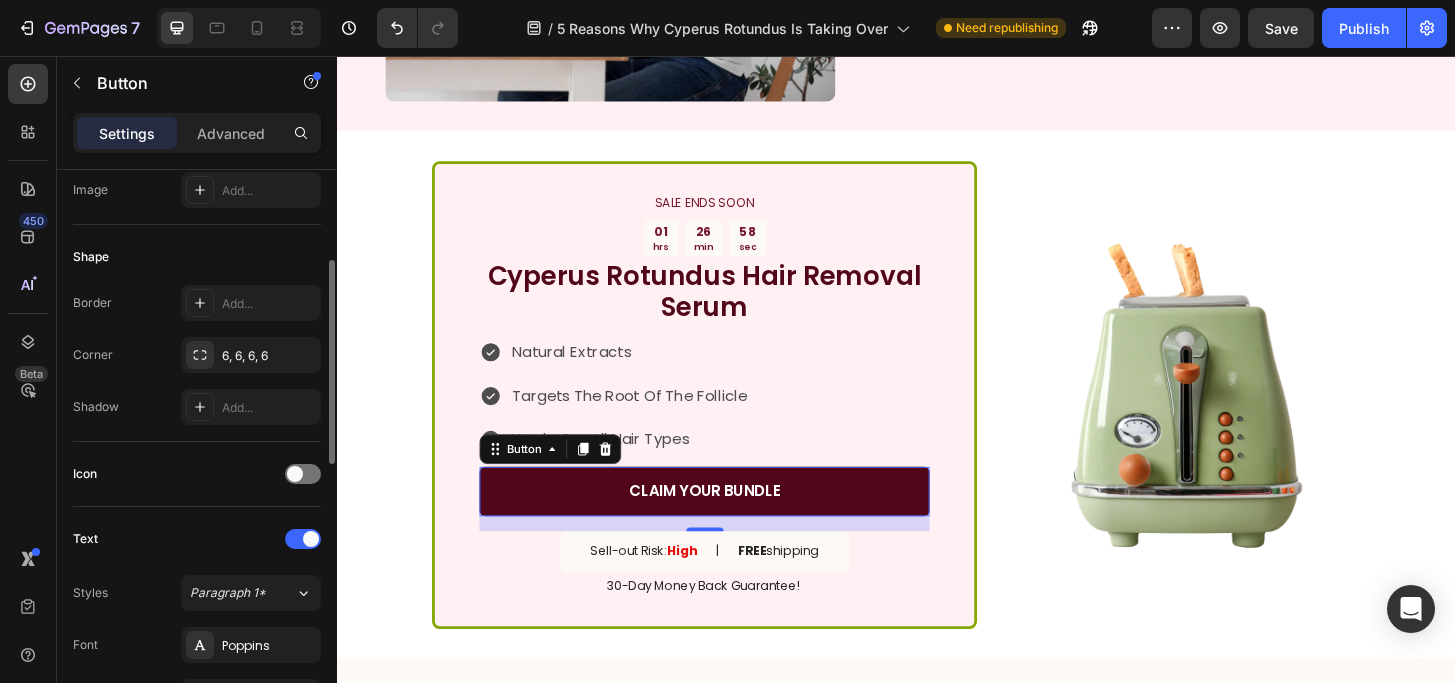 scroll, scrollTop: 333, scrollLeft: 0, axis: vertical 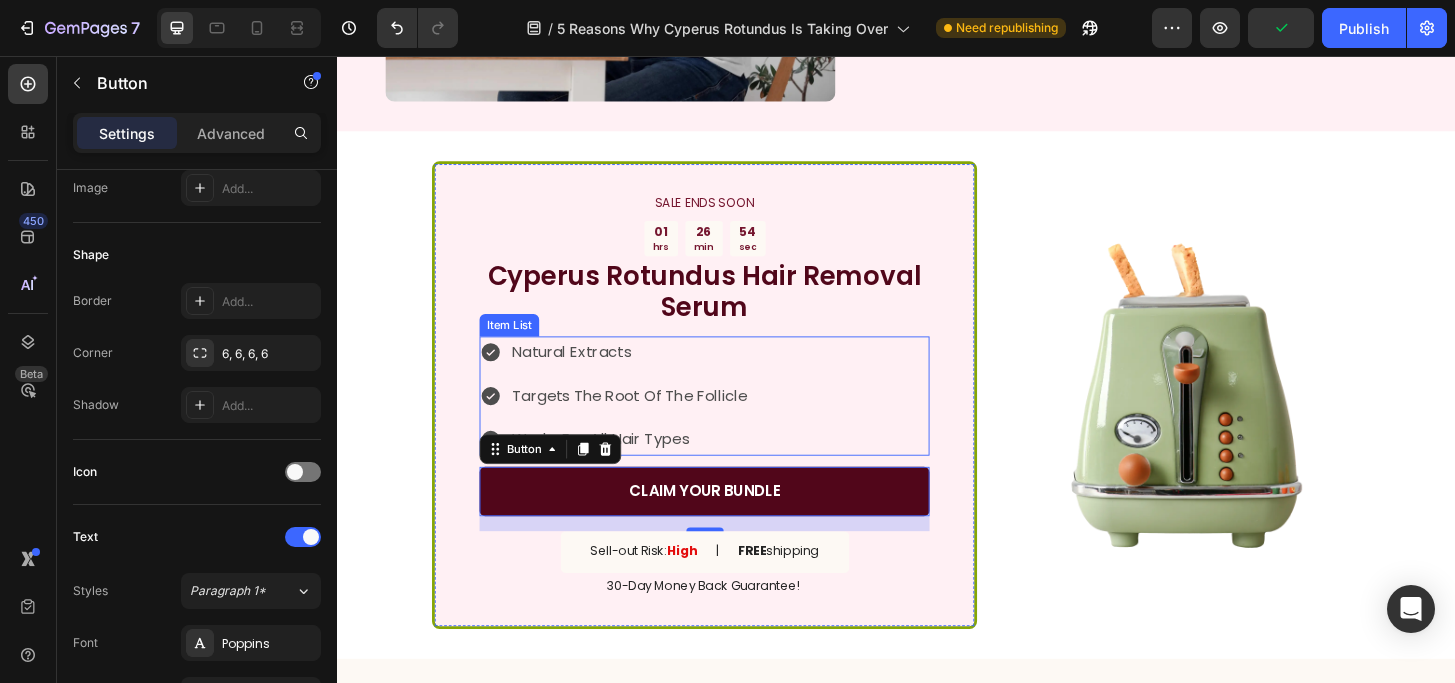 click on "Natural Extracts" at bounding box center [651, 374] 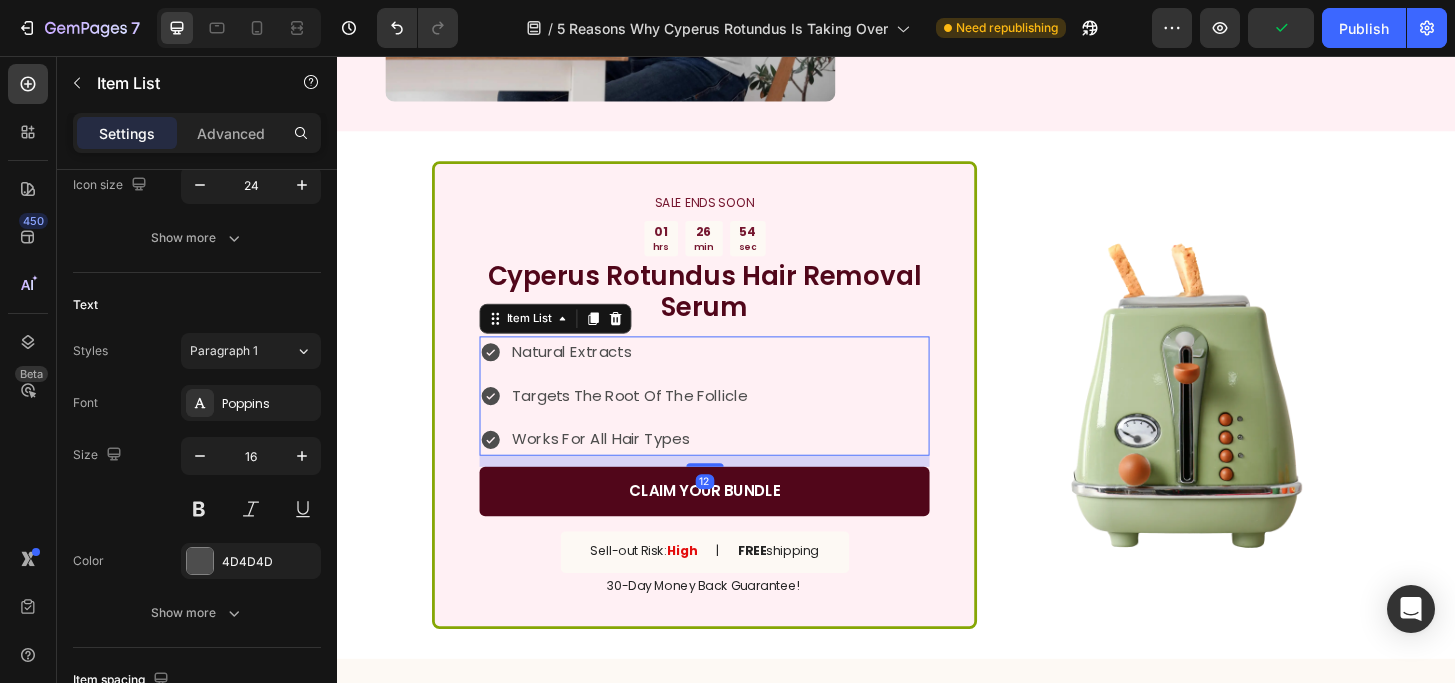 scroll, scrollTop: 0, scrollLeft: 0, axis: both 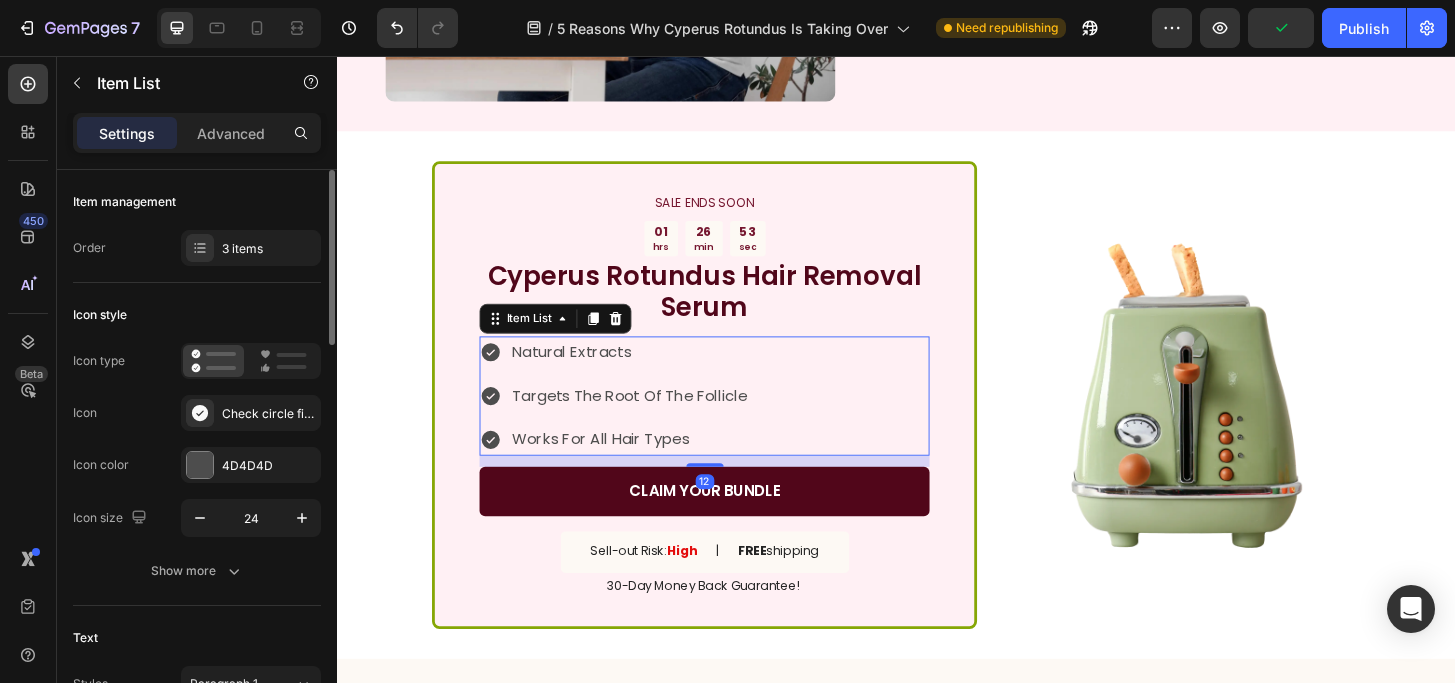 click on "Natural Extracts Targets The Root Of The Follicle Works For All Hair Types" at bounding box center [731, 421] 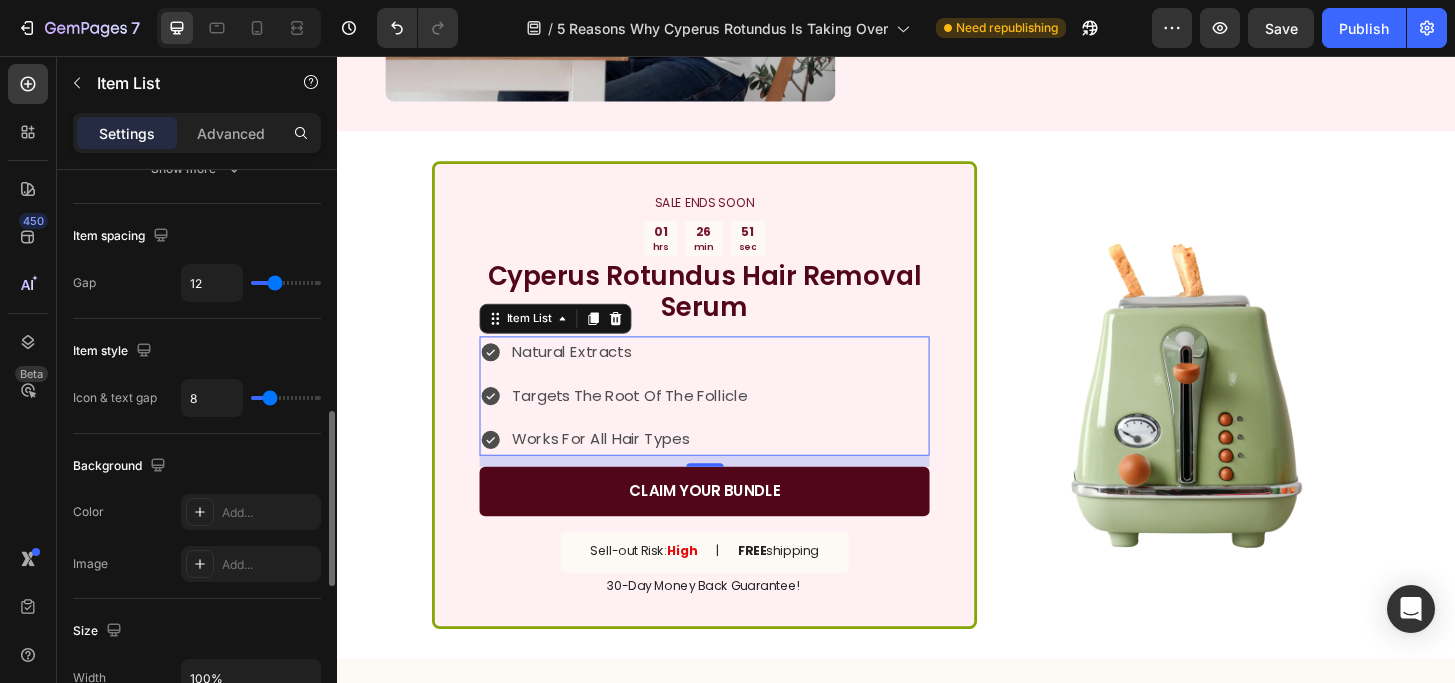 scroll, scrollTop: 778, scrollLeft: 0, axis: vertical 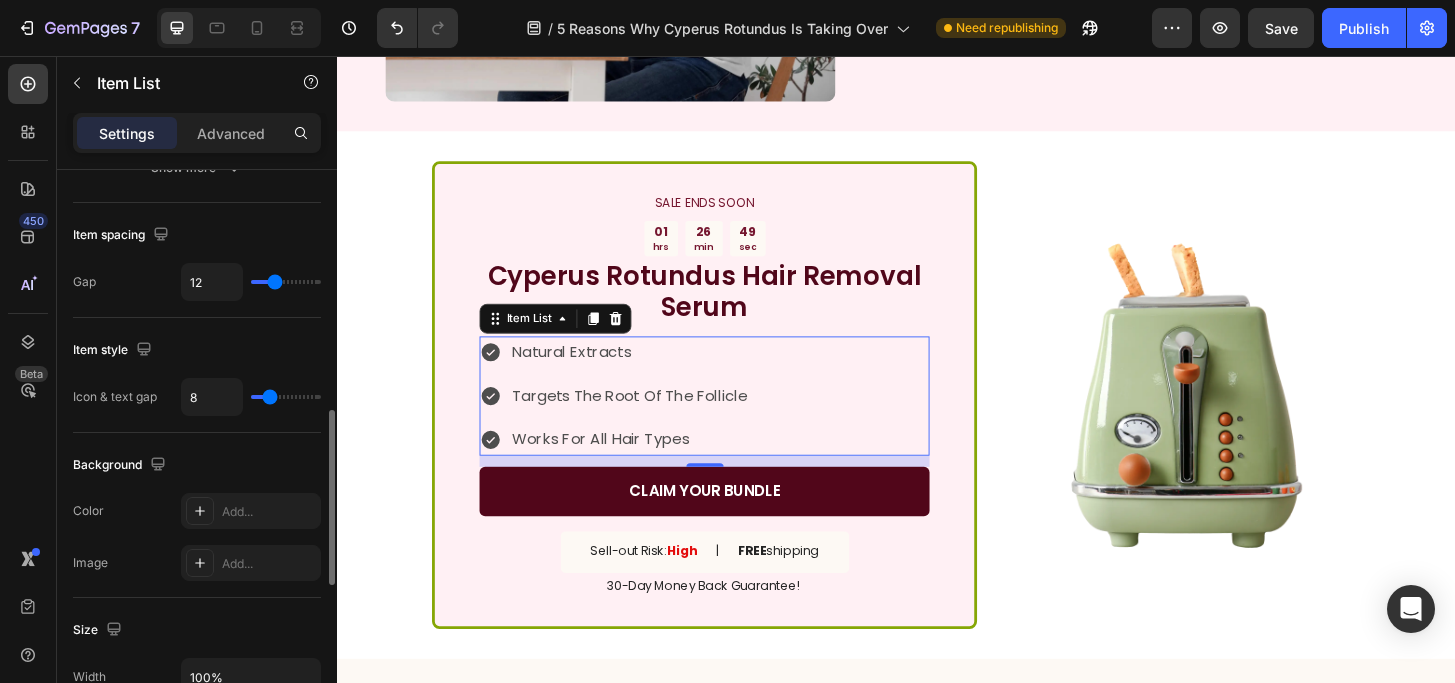 type on "13" 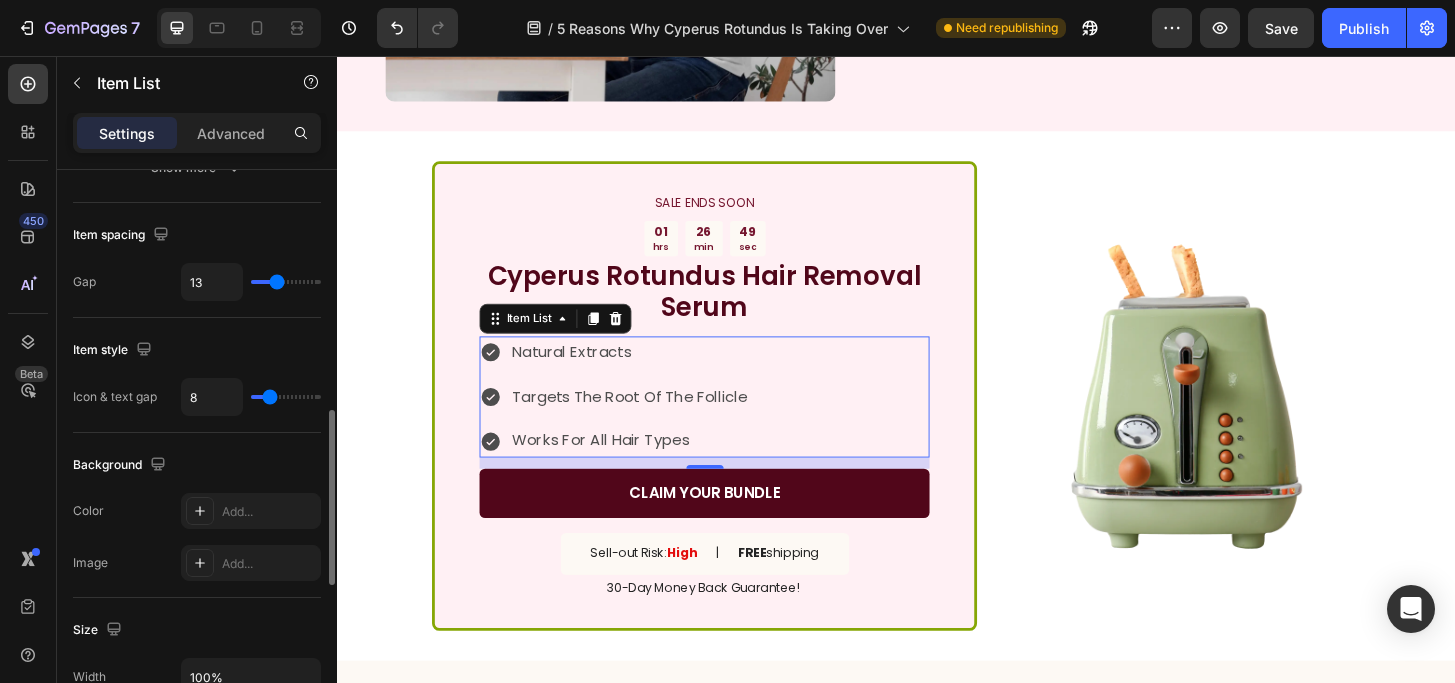 type on "12" 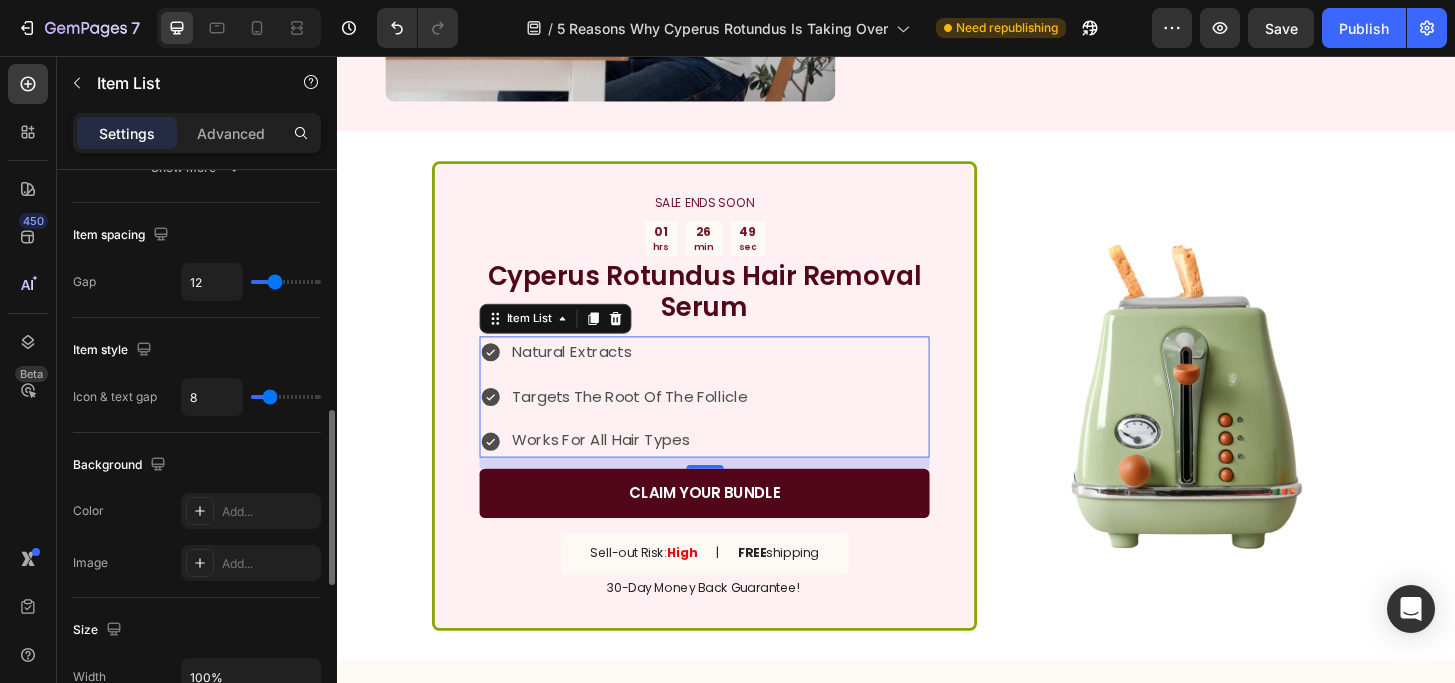 type on "11" 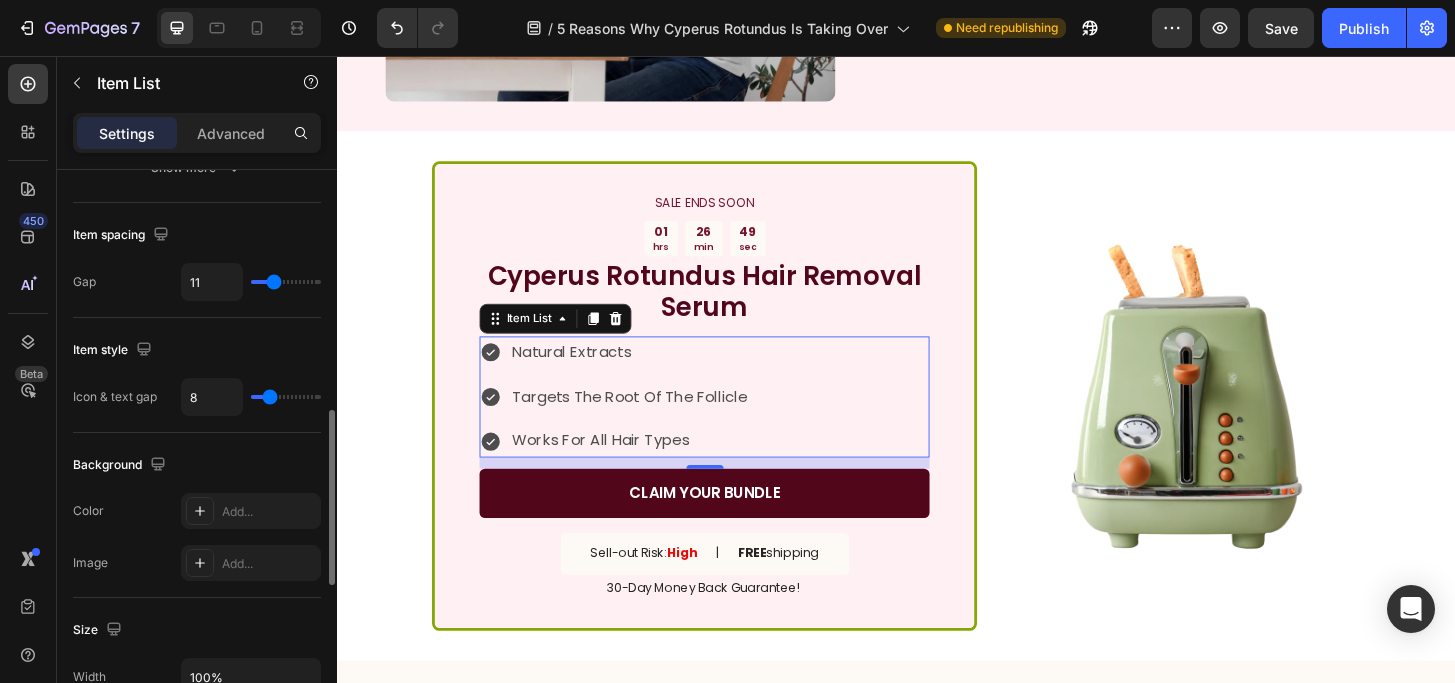 type on "9" 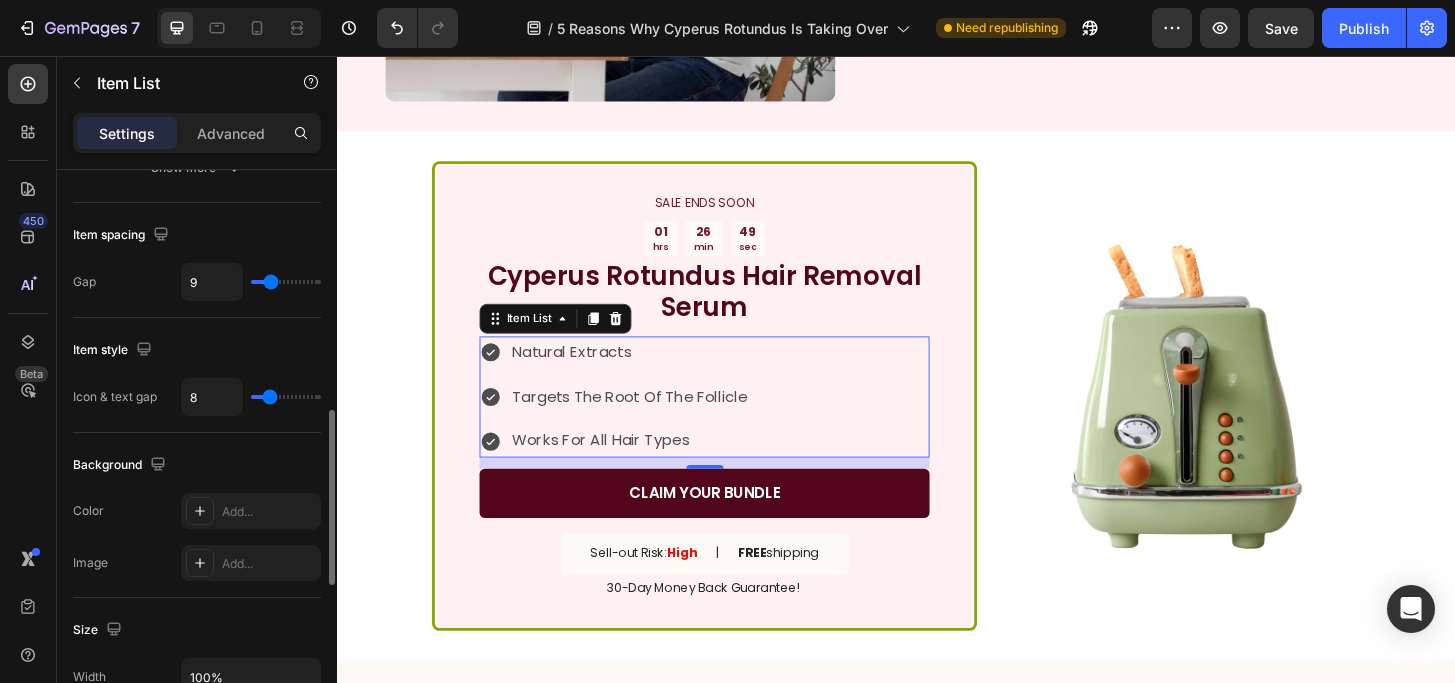 type on "5" 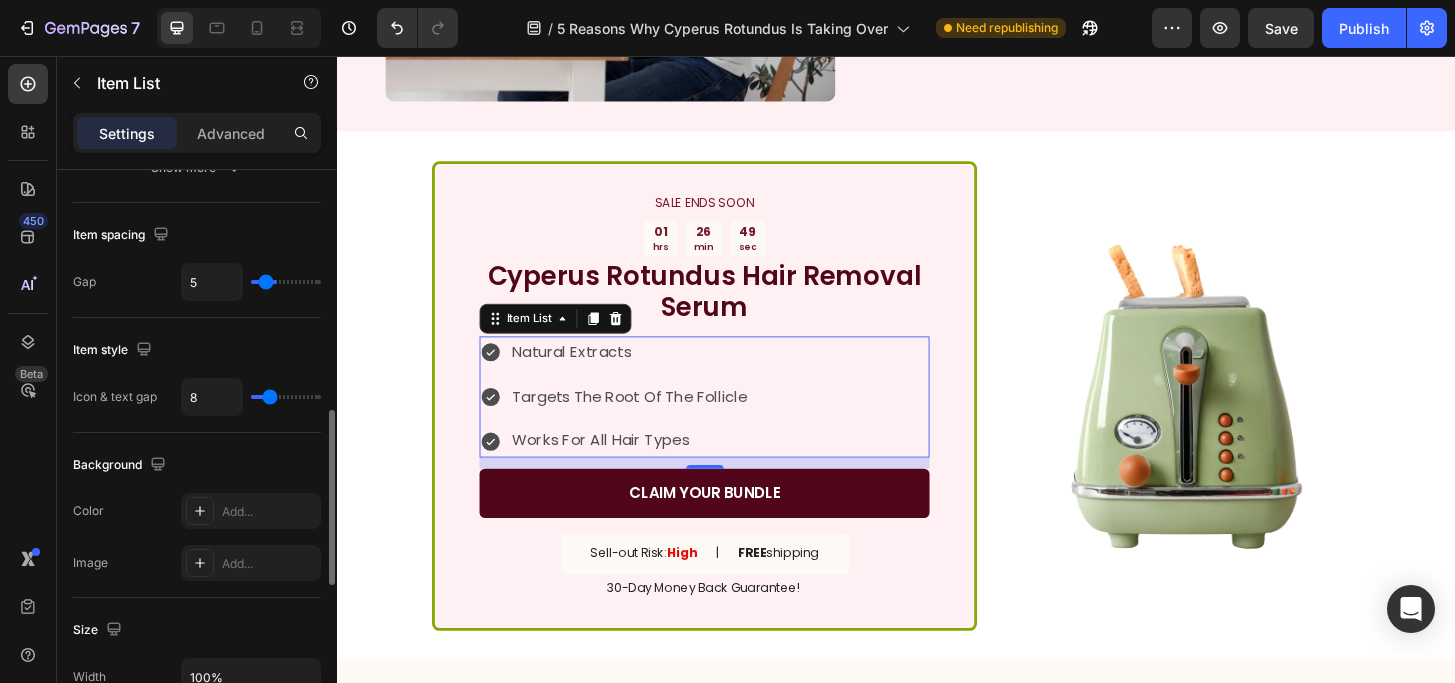 type on "2" 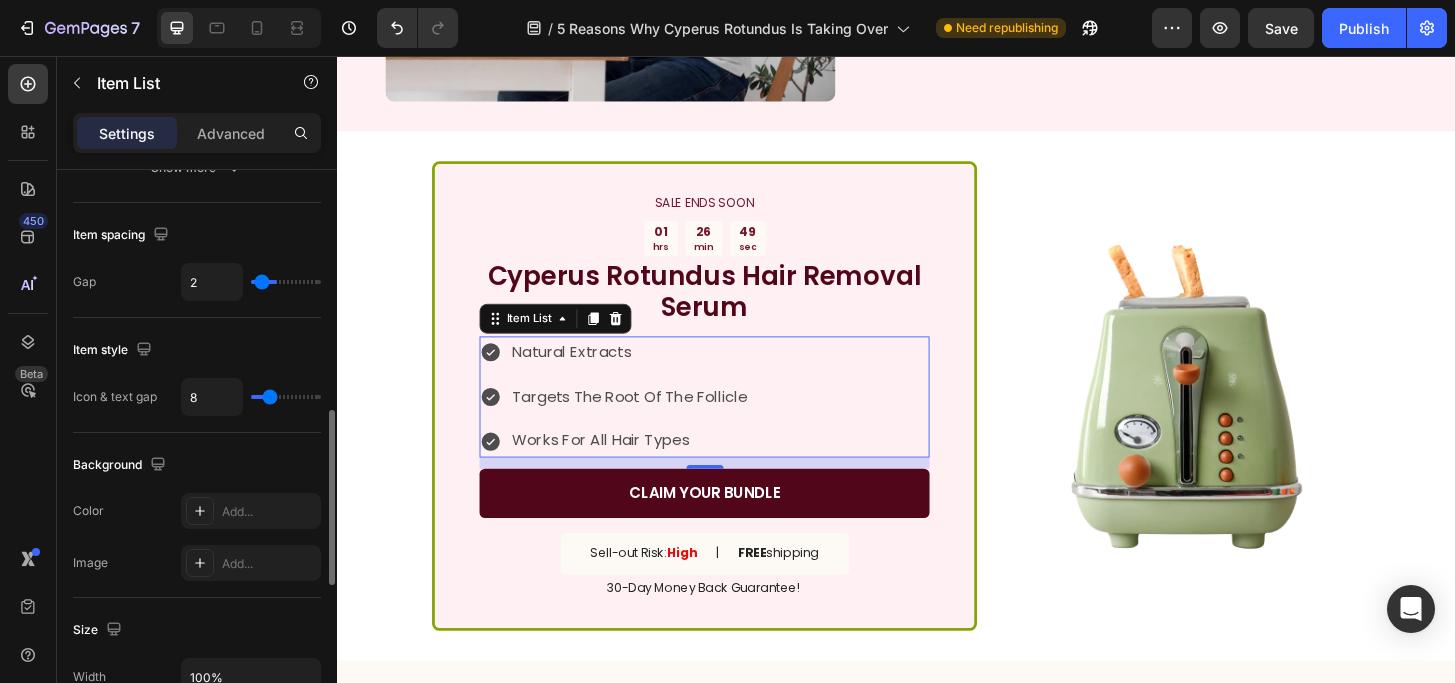 type on "0" 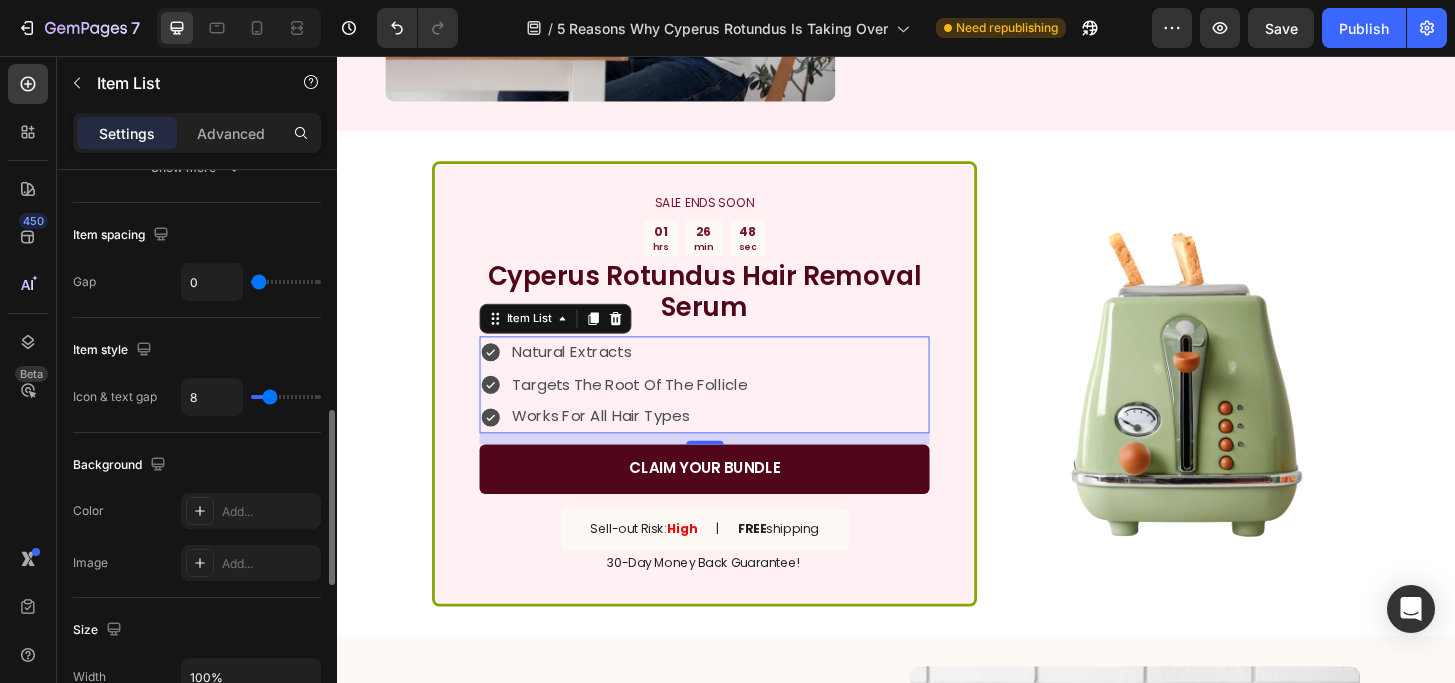 drag, startPoint x: 276, startPoint y: 283, endPoint x: 244, endPoint y: 282, distance: 32.01562 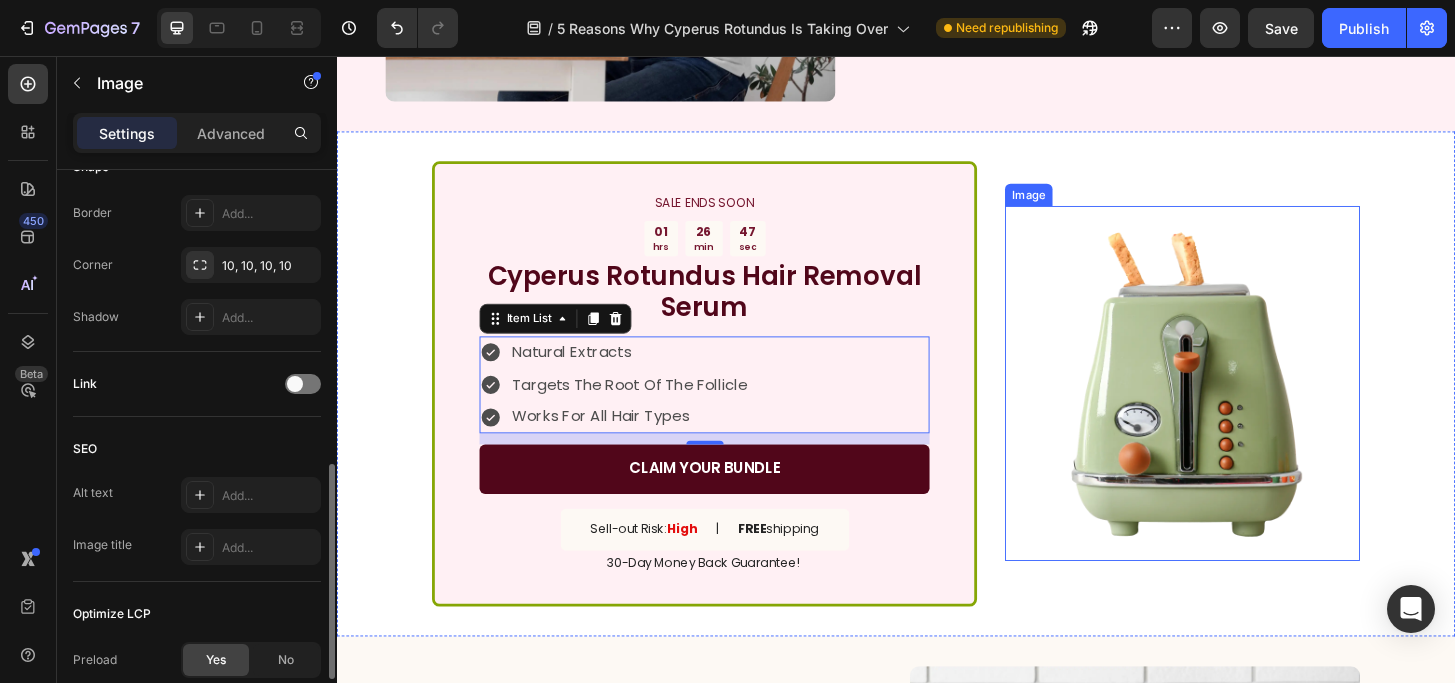 click at bounding box center (1244, 407) 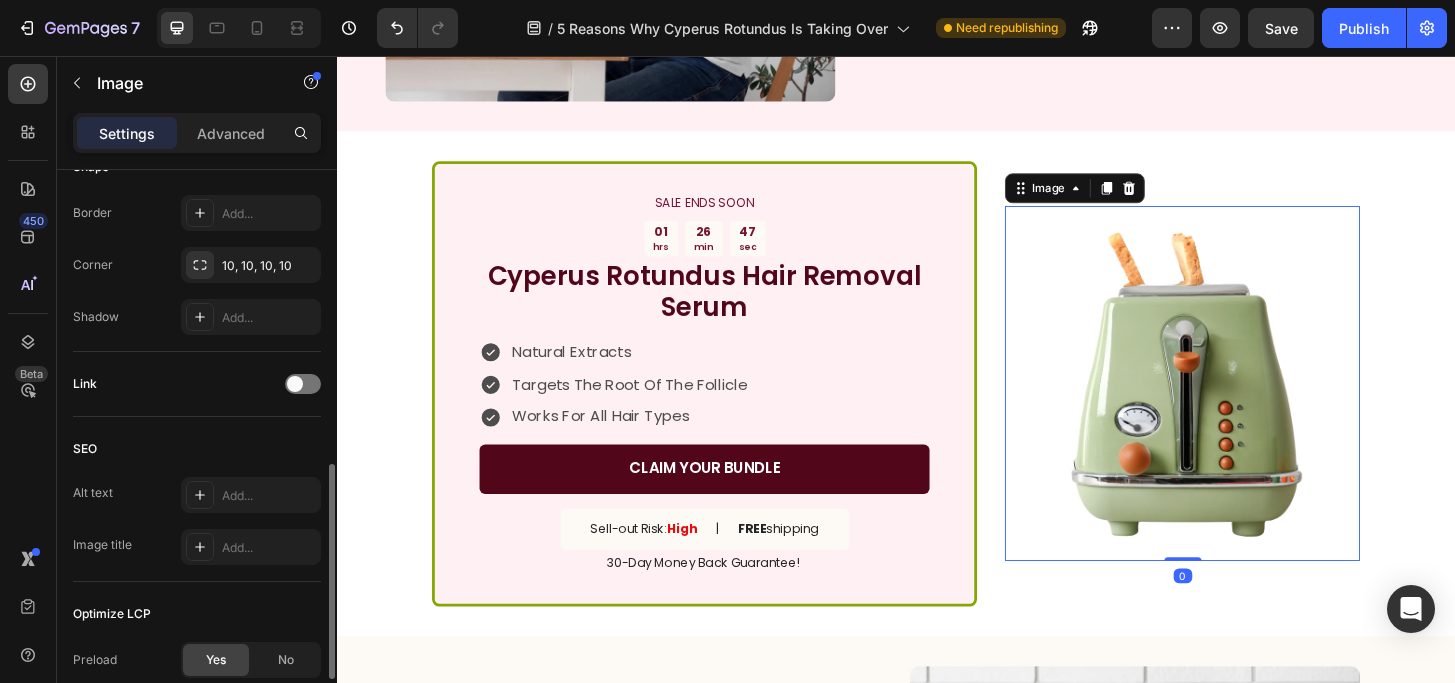 scroll, scrollTop: 0, scrollLeft: 0, axis: both 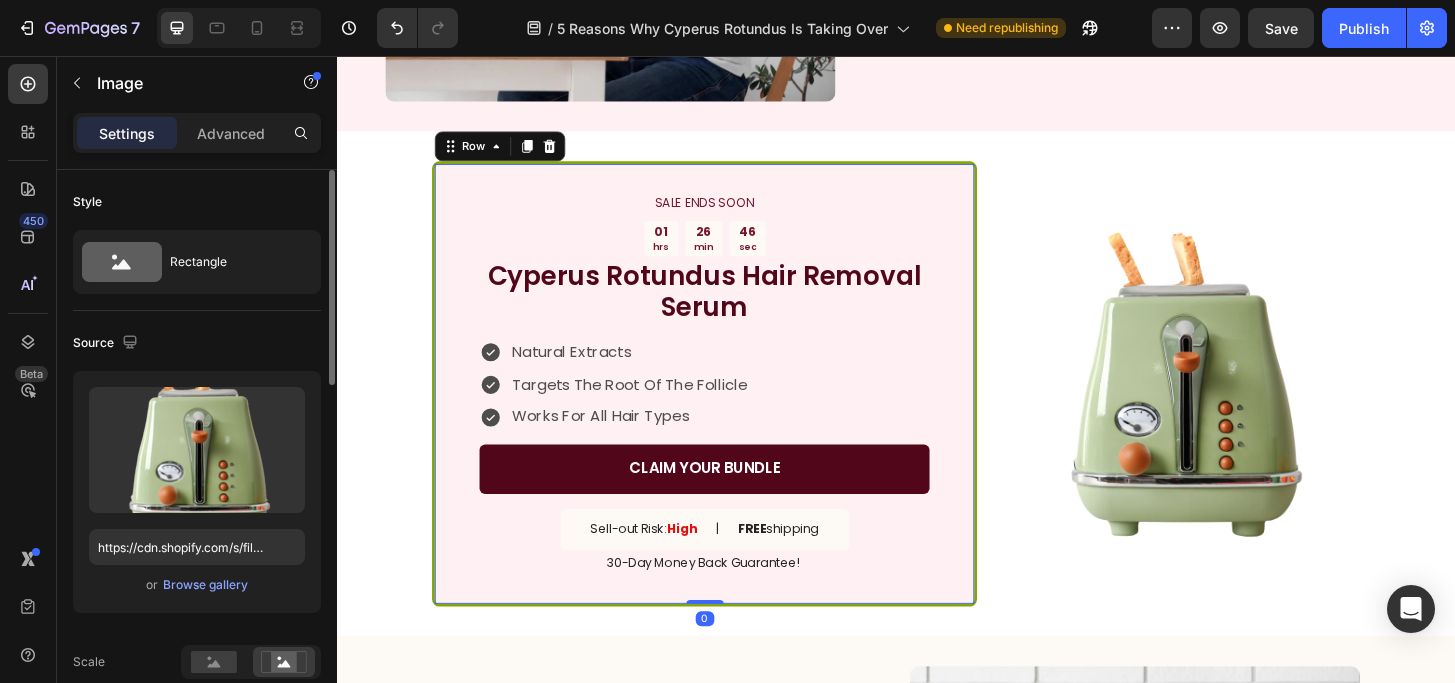 click on "SALE ENDS SOON Text Block 01 hrs 26 min 46 sec Countdown Timer Cyperus Rotundus Hair Removal Serum Heading Natural Extracts Targets The Root Of The Follicle Works For All Hair Types Item List CLAIM YOUR BUNDLE Button Sell-out Risk:  High Text Block | Text Block FREE  shipping Text Block Row 30-Day Money Back Guarantee! Text Block Row   0" at bounding box center (731, 408) 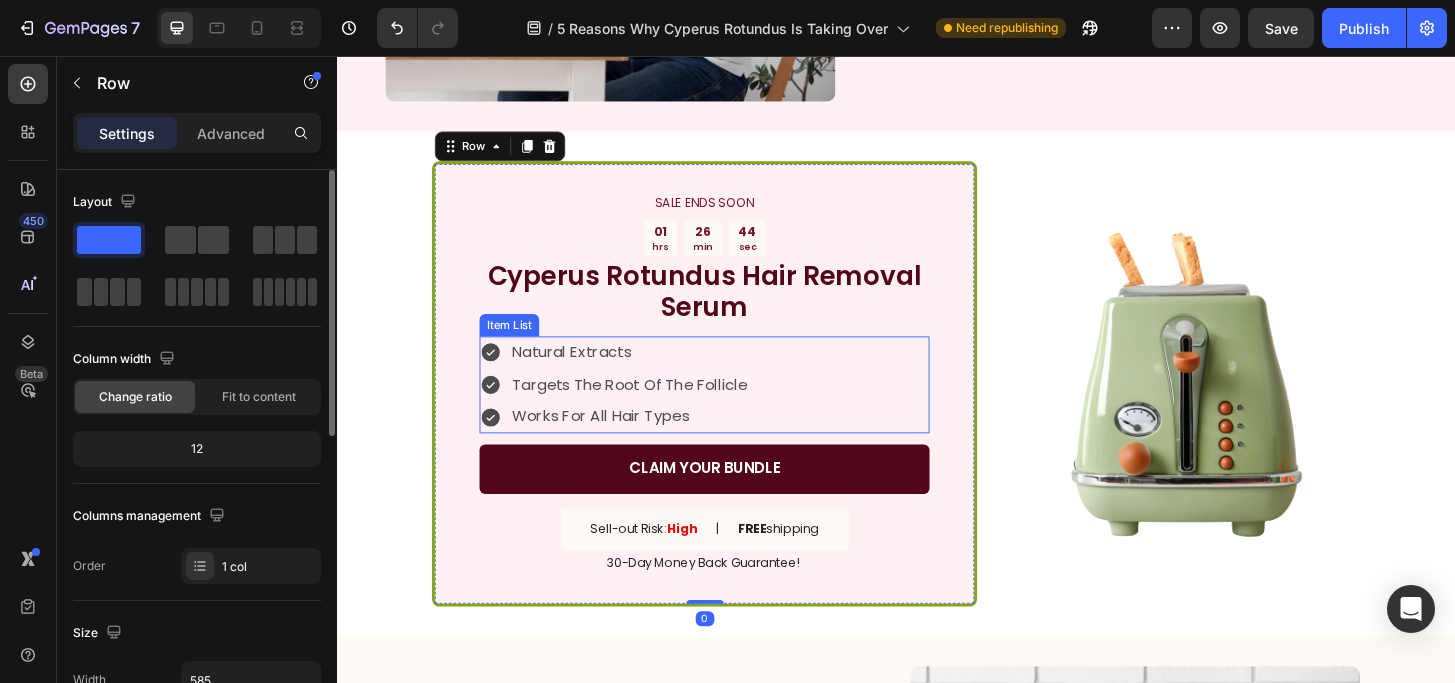 click on "Natural Extracts Targets The Root Of The Follicle Works For All Hair Types" at bounding box center (731, 409) 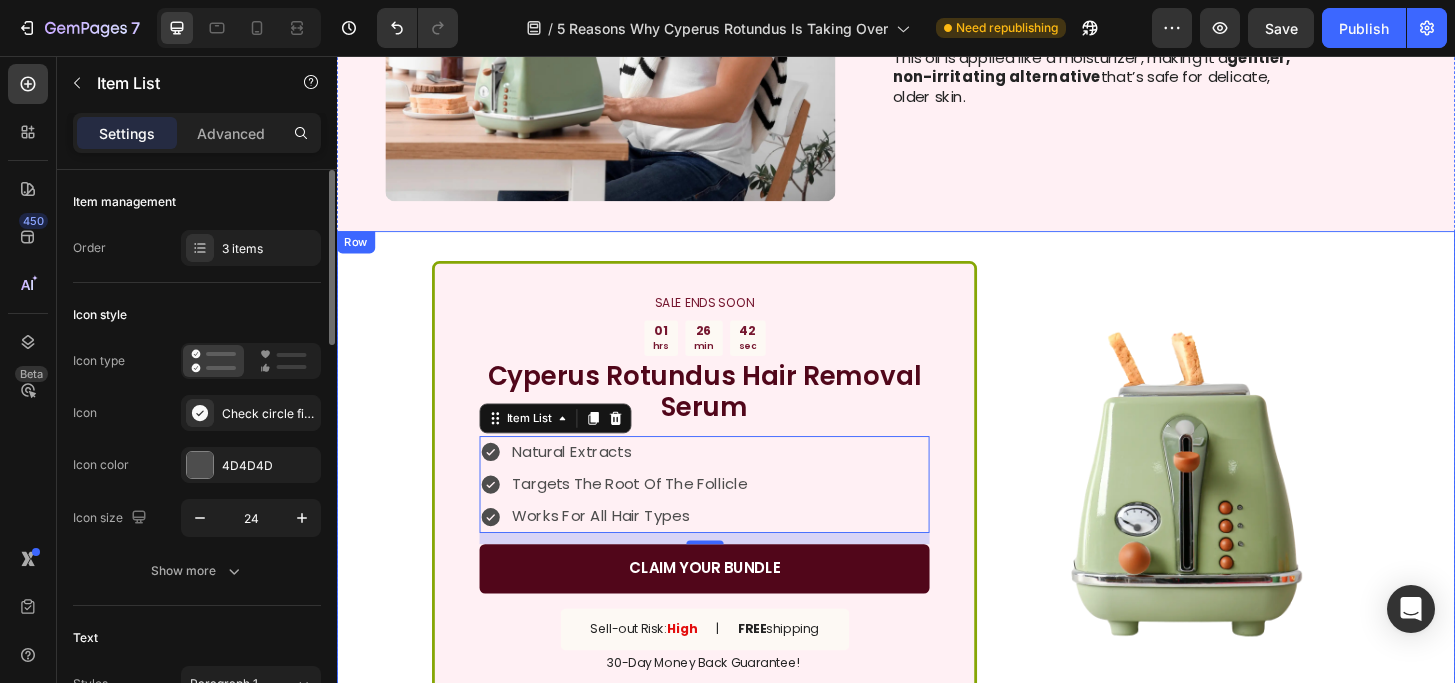 scroll, scrollTop: 1600, scrollLeft: 0, axis: vertical 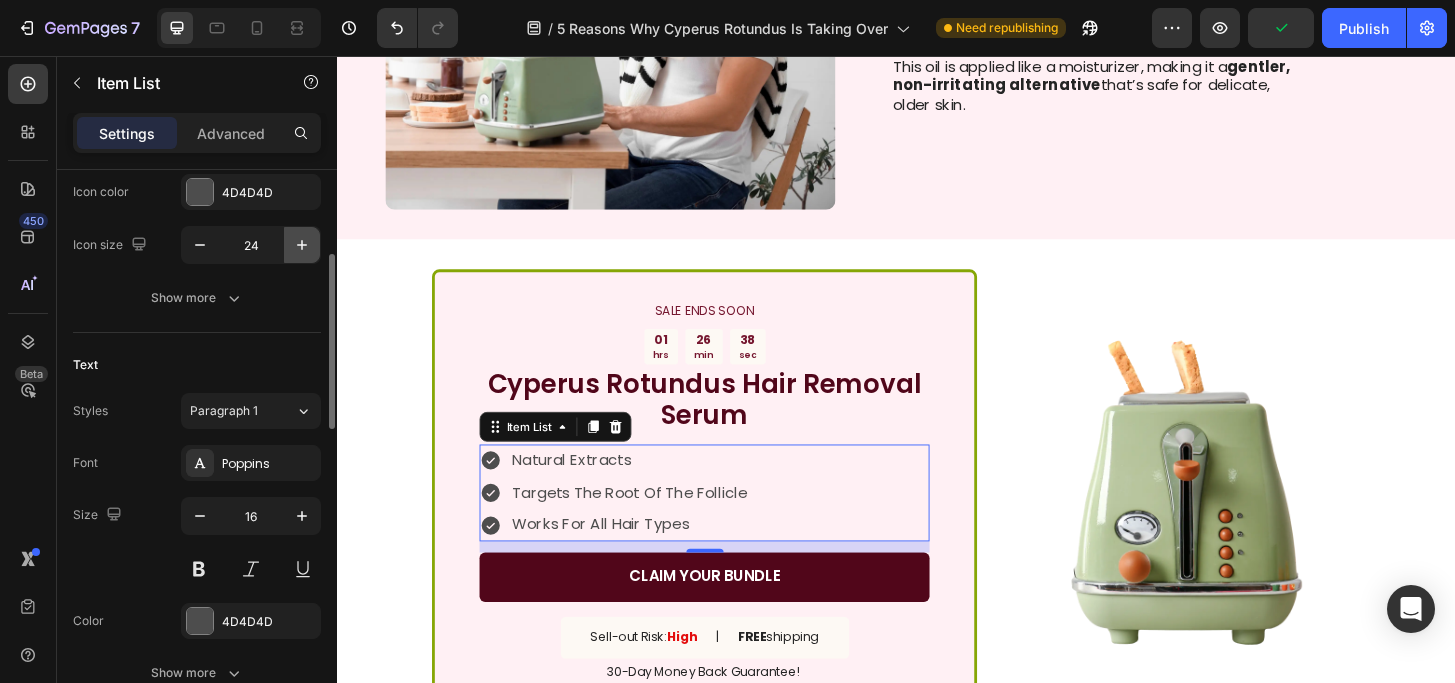 click 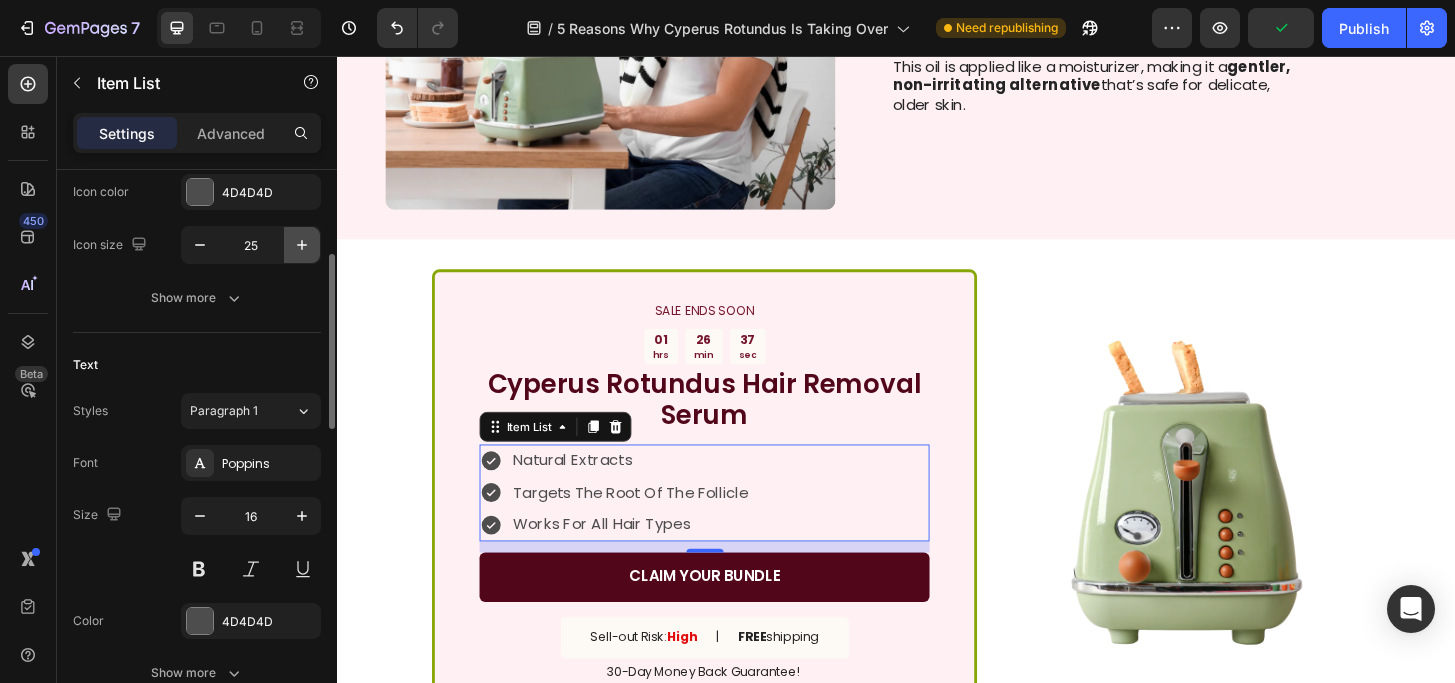 click 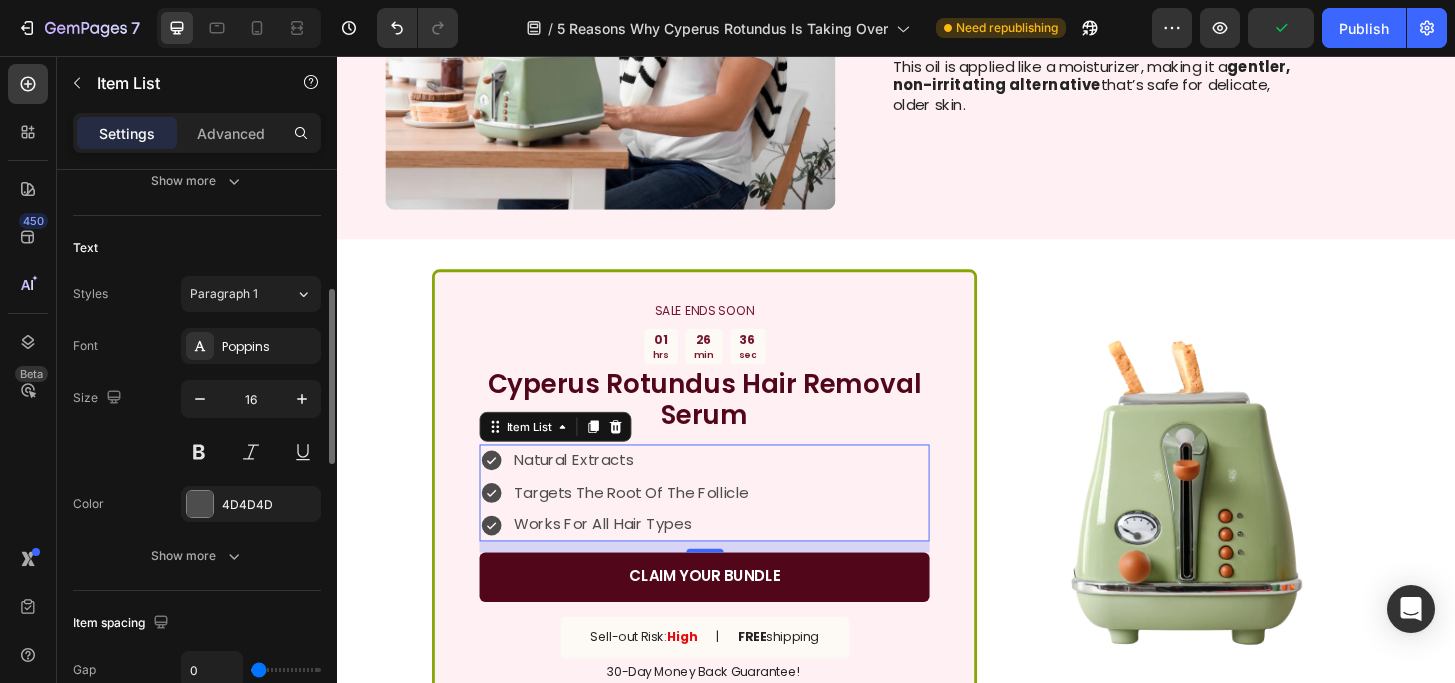 scroll, scrollTop: 391, scrollLeft: 0, axis: vertical 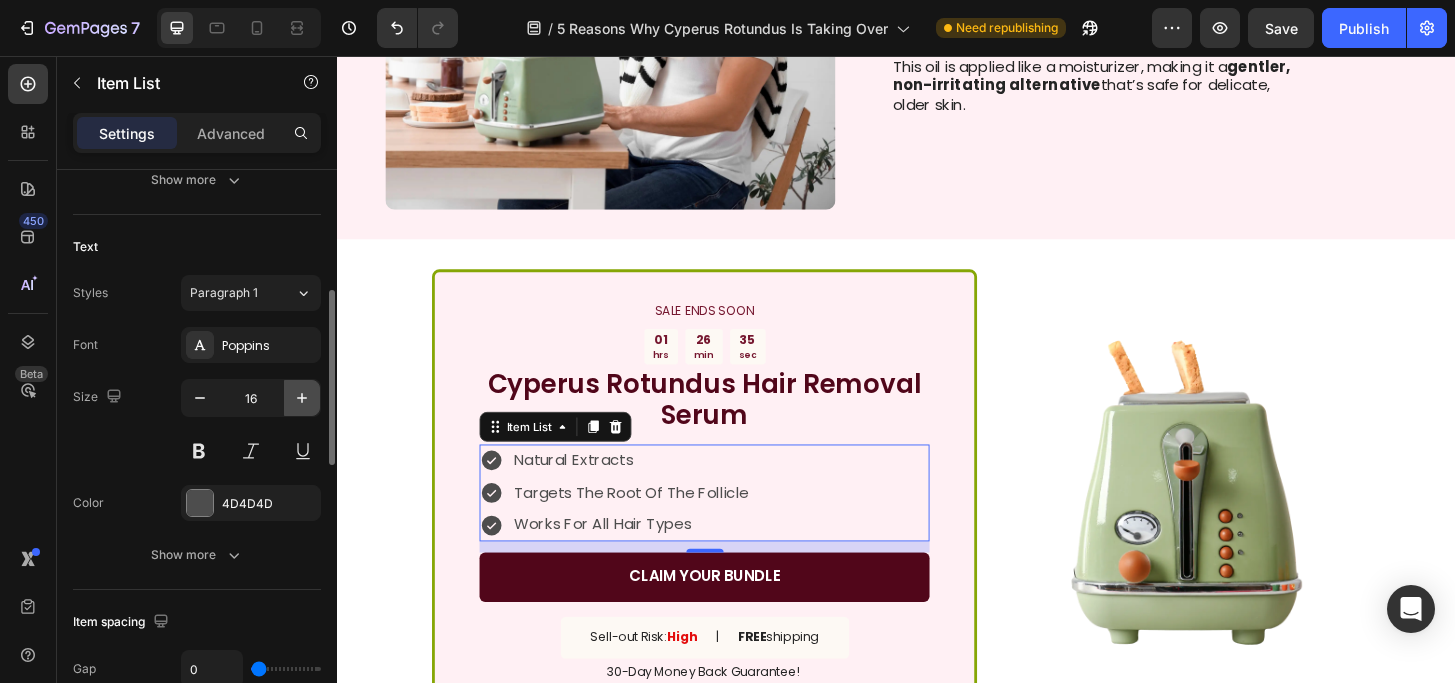 click 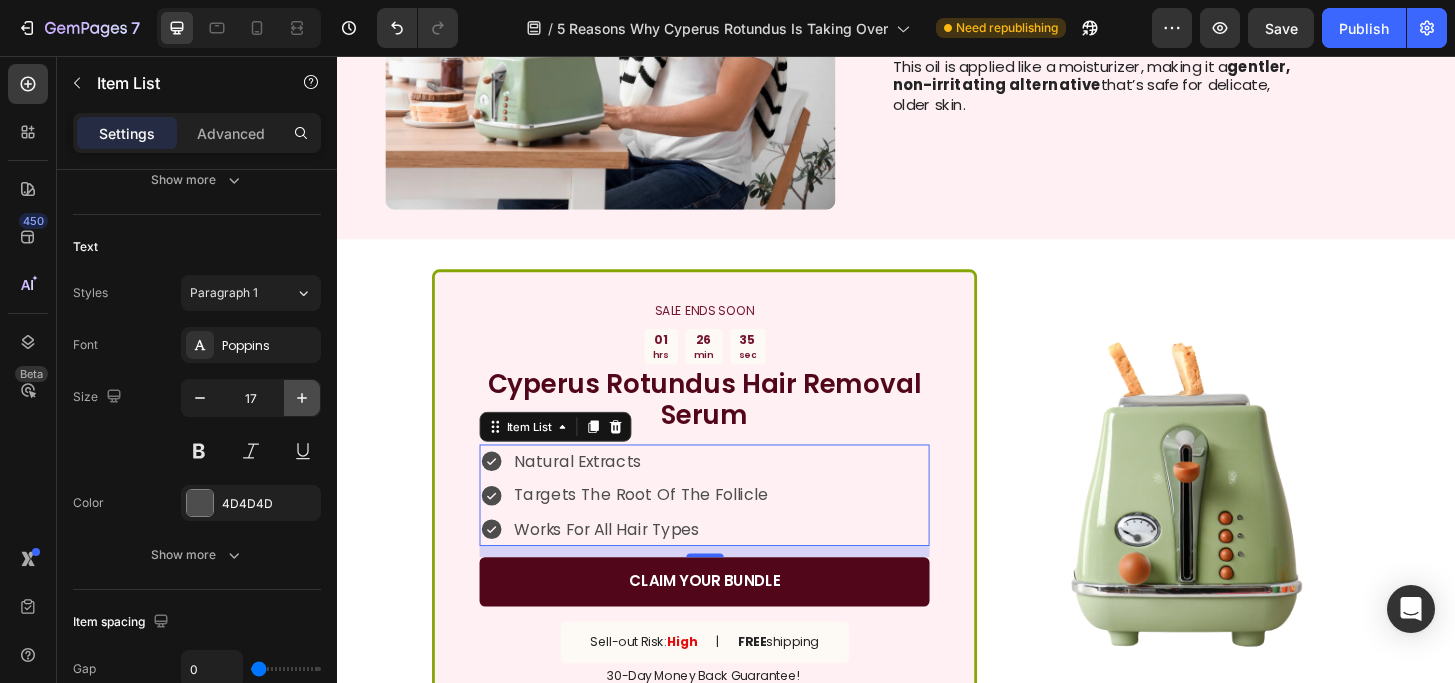 click 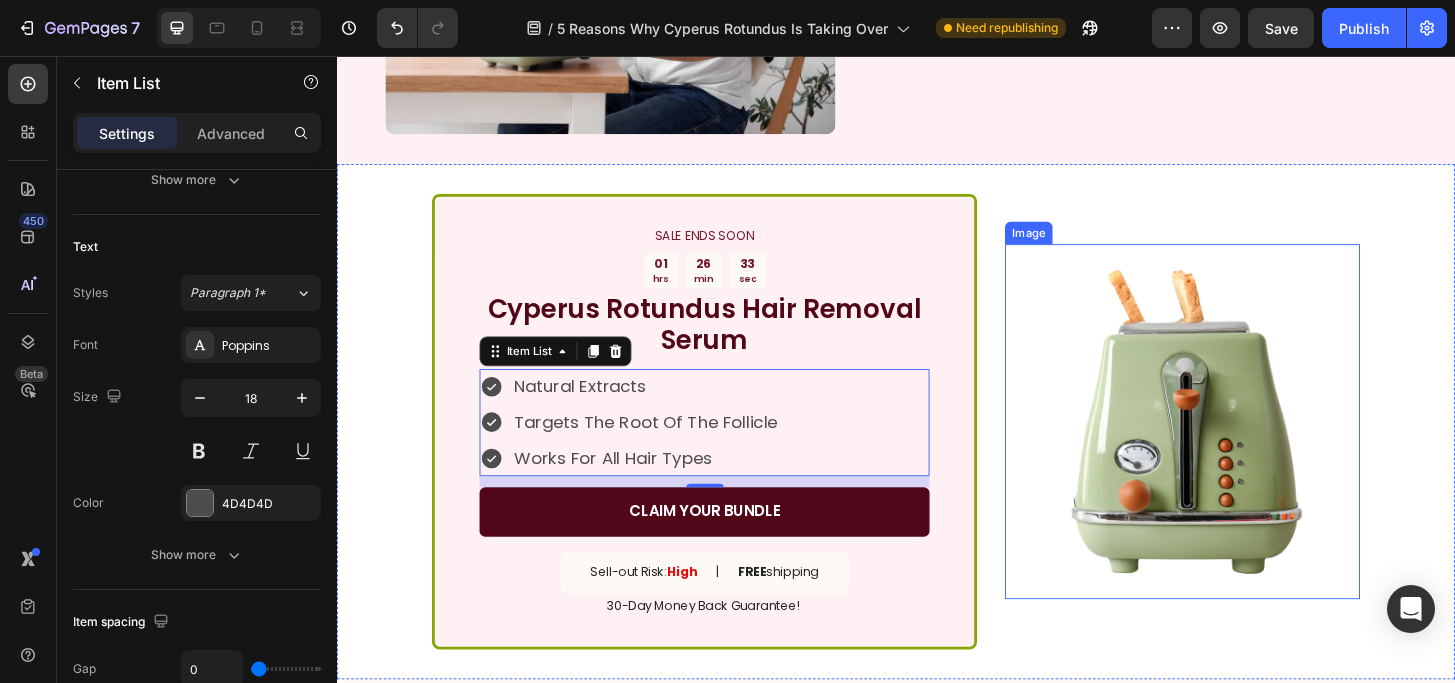 scroll, scrollTop: 2106, scrollLeft: 0, axis: vertical 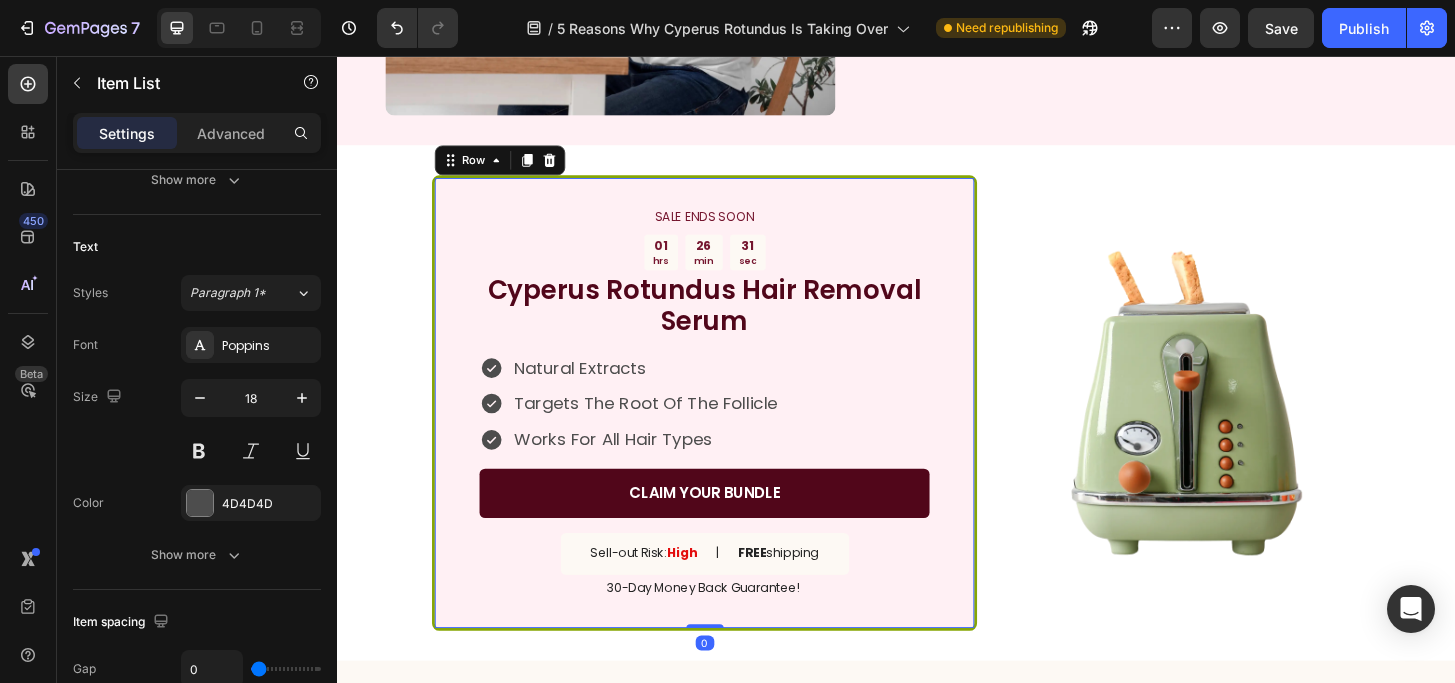 click on "CLAIM YOUR BUNDLE Button" at bounding box center (731, 533) 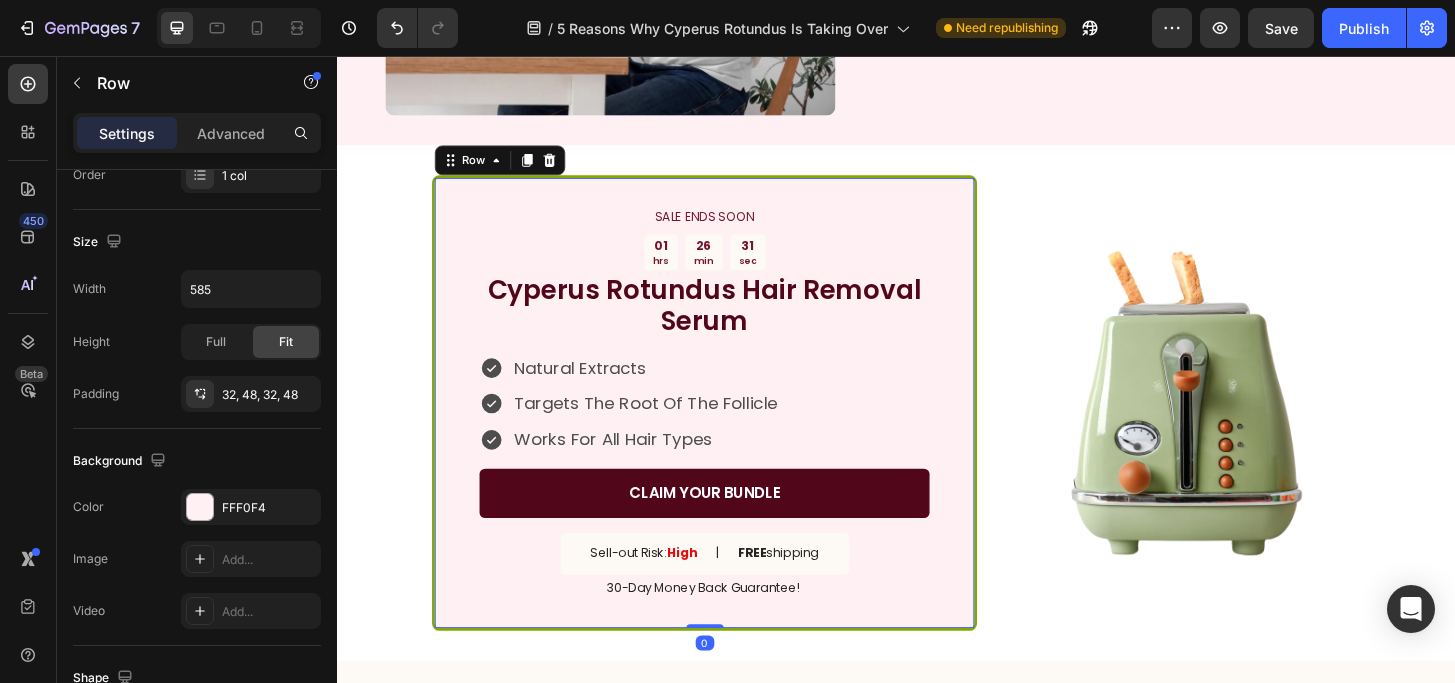 scroll, scrollTop: 0, scrollLeft: 0, axis: both 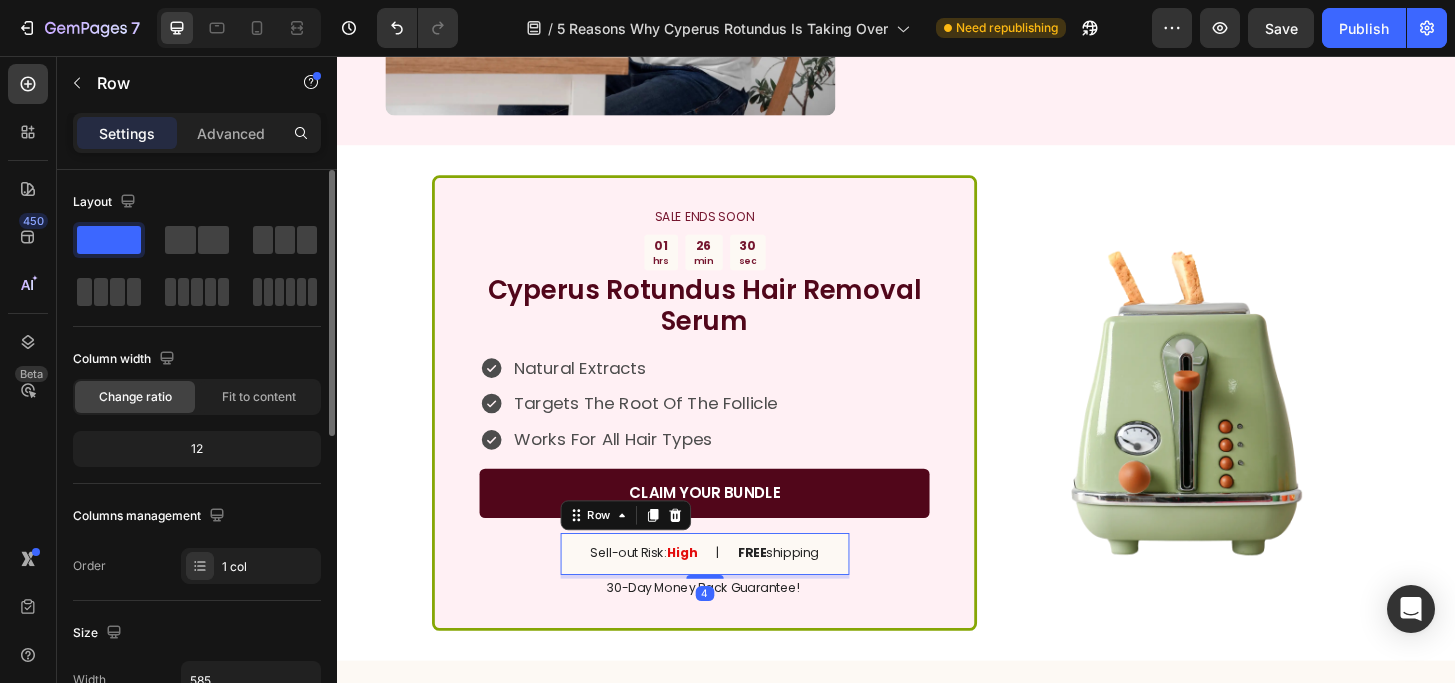 click on "Sell-out Risk:  High Text Block | Text Block FREE  shipping Text Block Row   4" at bounding box center [732, 590] 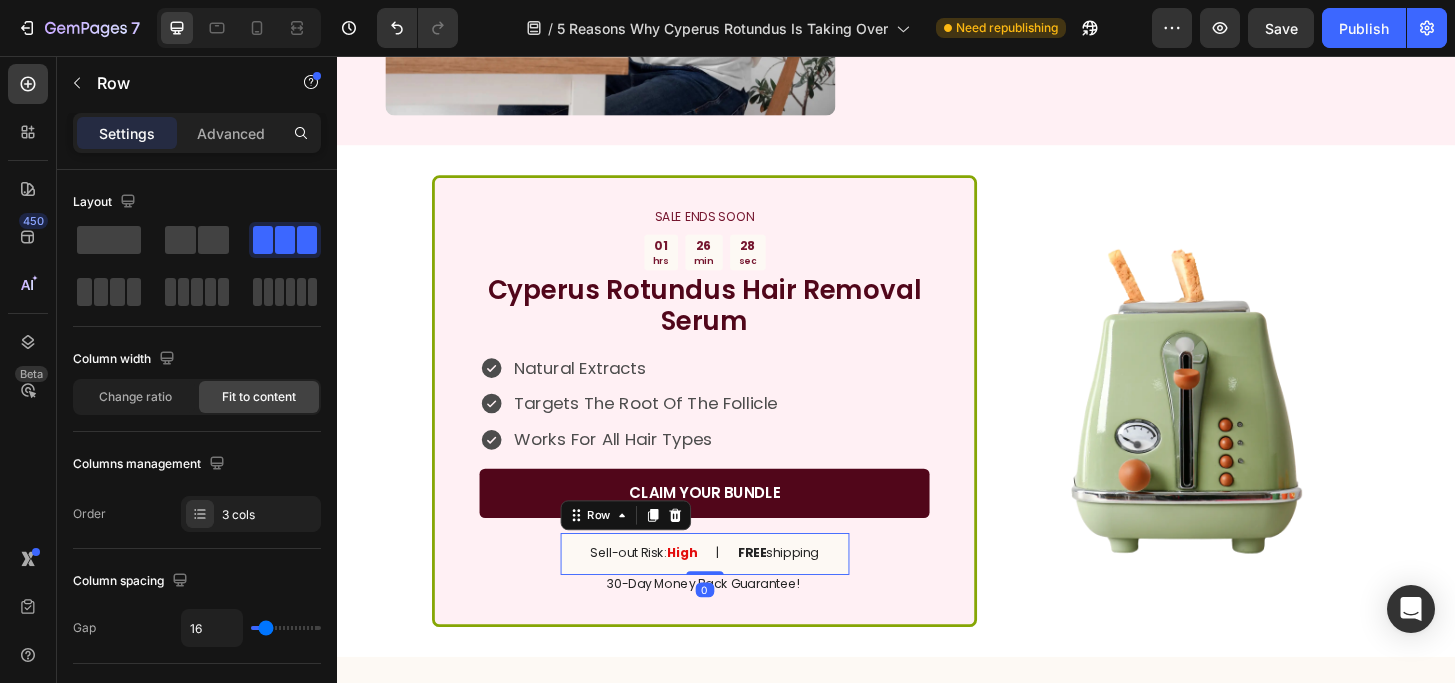 drag, startPoint x: 743, startPoint y: 614, endPoint x: 743, endPoint y: 565, distance: 49 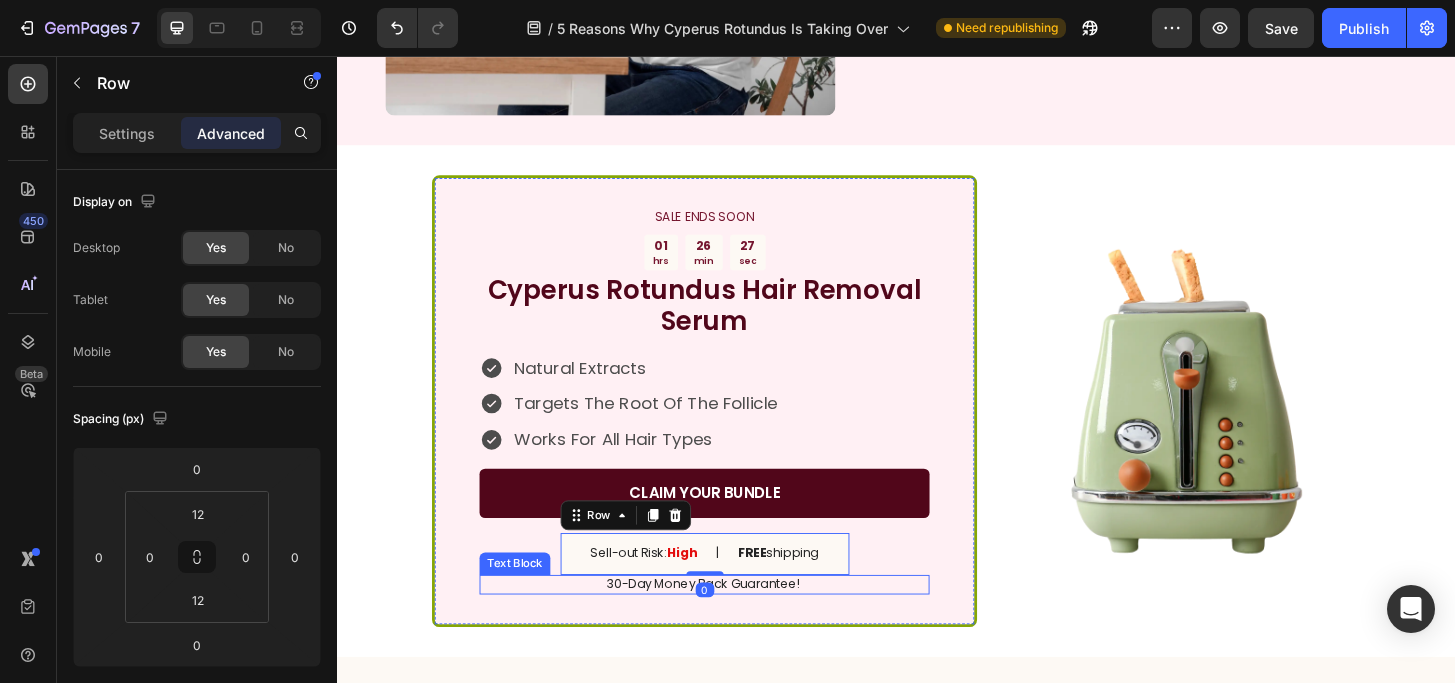 click on "30-Day Money Back Guarantee!" at bounding box center [730, 623] 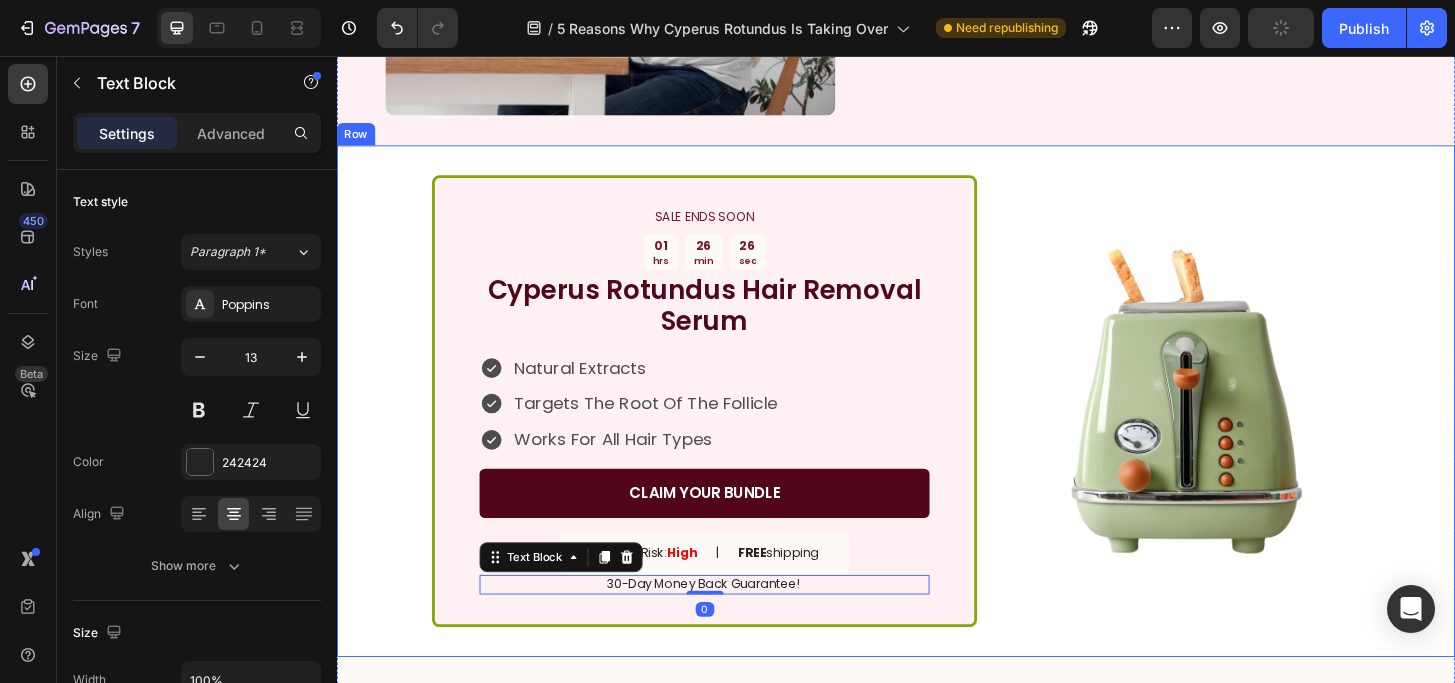 click on "SALE ENDS SOON Text Block 01 hrs 26 min 26 sec Countdown Timer Cyperus Rotundus Hair Removal Serum Heading Natural Extracts Targets The Root Of The Follicle Works For All Hair Types Item List CLAIM YOUR BUNDLE Button Sell-out Risk:  High Text Block | Text Block FREE  shipping Text Block Row 30-Day Money Back Guarantee! Text Block   0 Row Image Row" at bounding box center (937, 426) 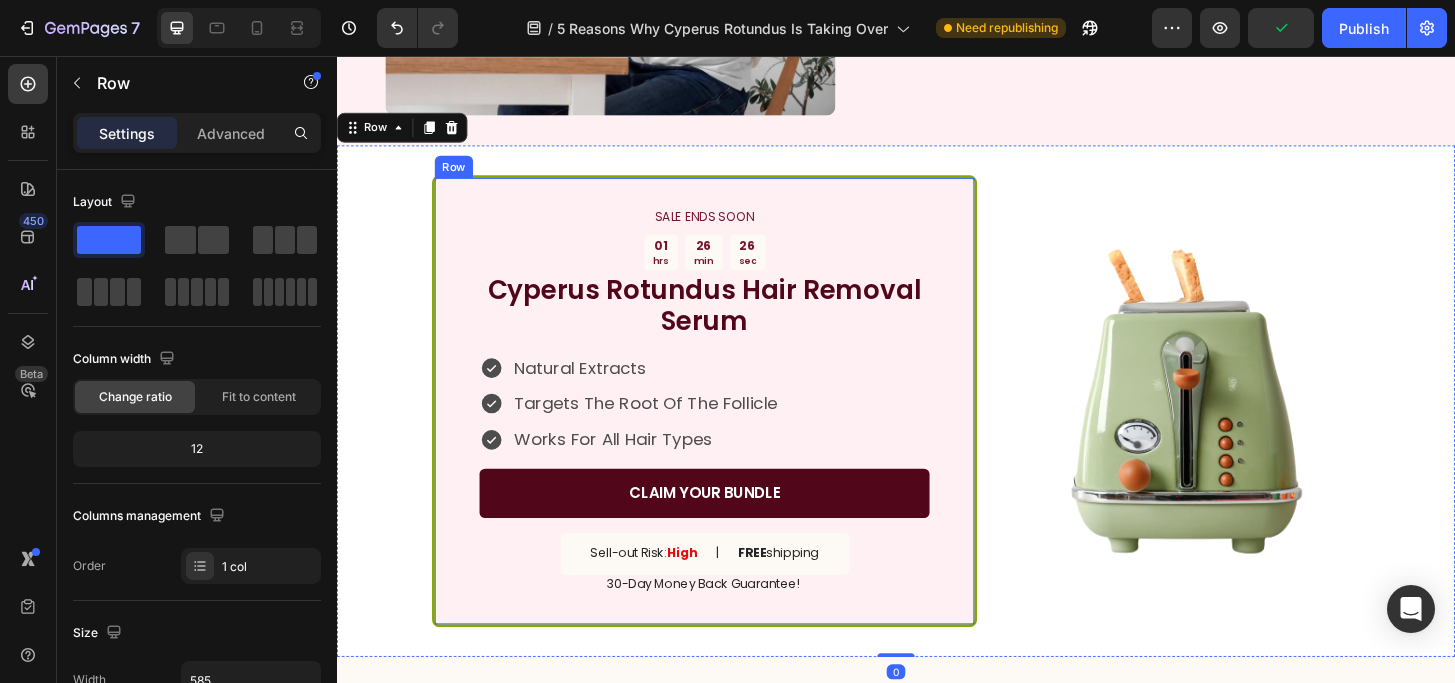 click on "SALE ENDS SOON Text Block 01 hrs 26 min 26 sec Countdown Timer Cyperus Rotundus Hair Removal Serum Heading Natural Extracts Targets The Root Of The Follicle Works For All Hair Types Item List CLAIM YOUR BUNDLE Button Sell-out Risk:  High Text Block | Text Block FREE  shipping Text Block Row 30-Day Money Back Guarantee! Text Block Row" at bounding box center (731, 426) 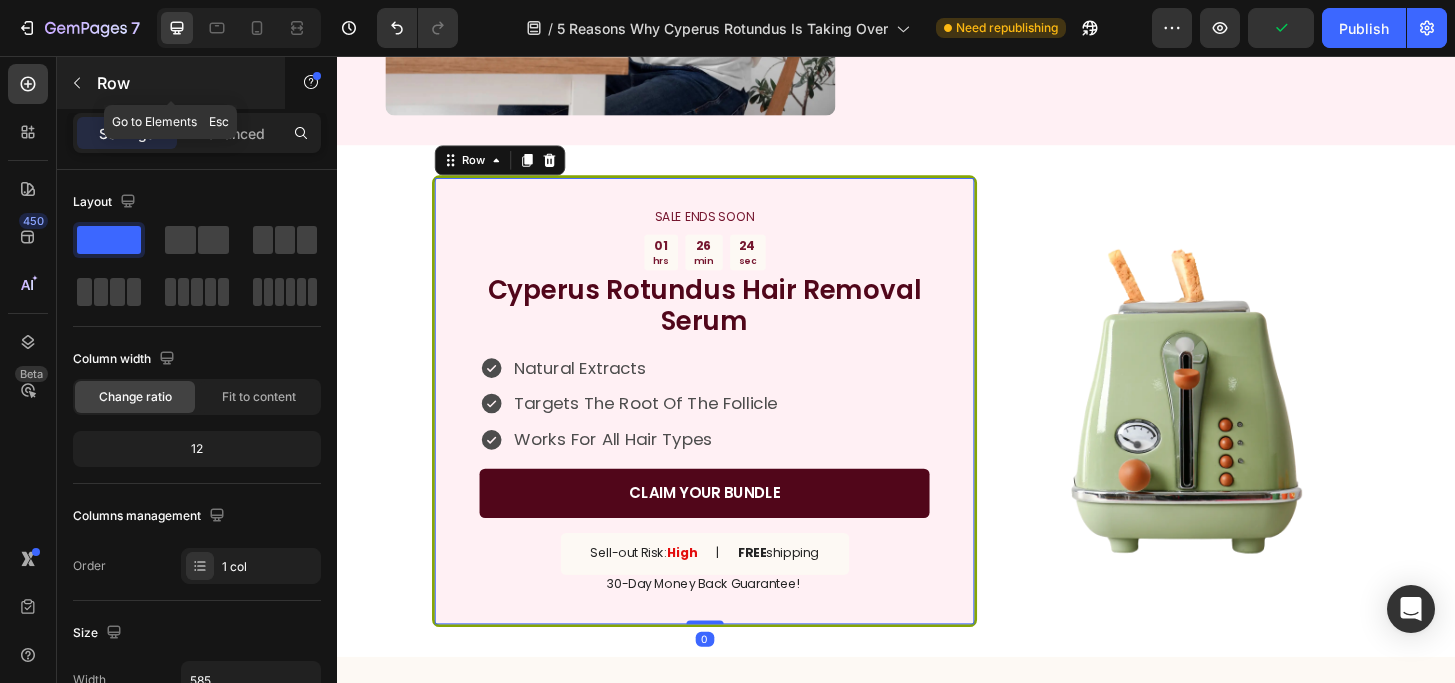 click on "Row" at bounding box center (171, 83) 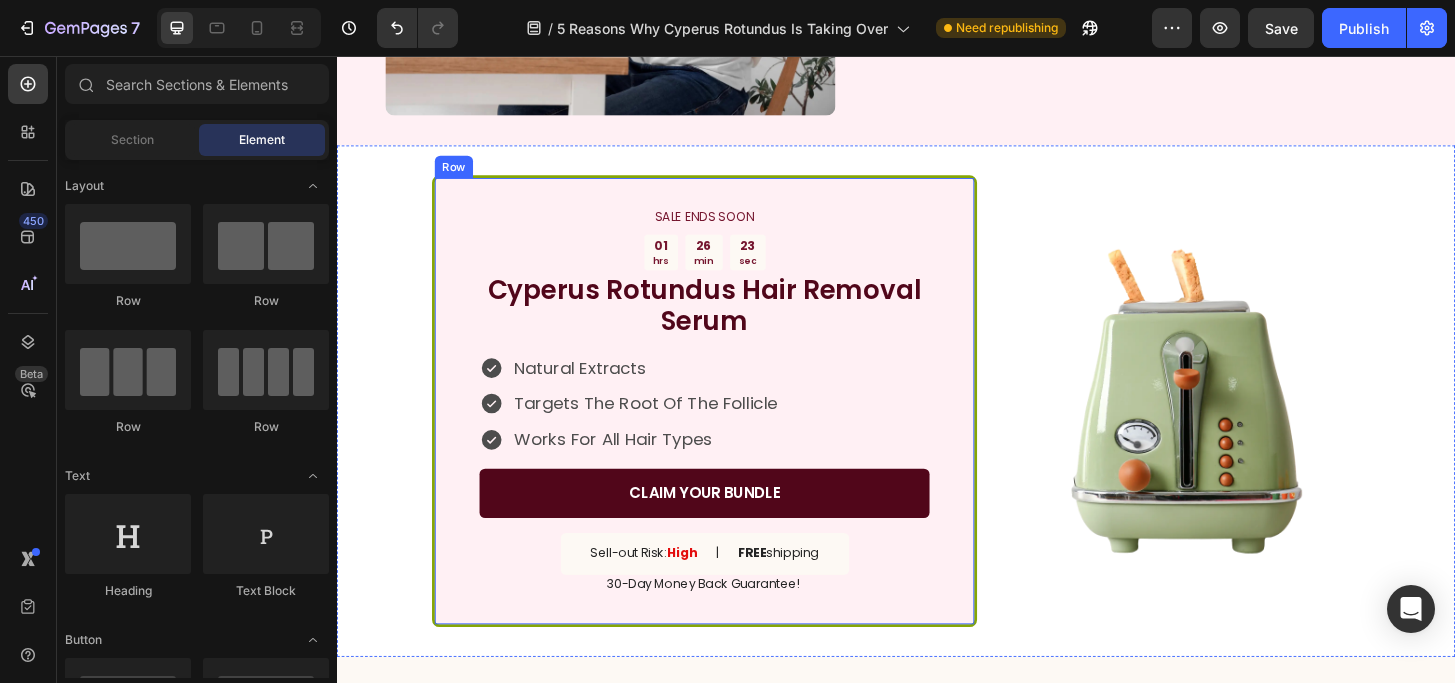 click on "SALE ENDS SOON Text Block 01 hrs 26 min 23 sec Countdown Timer Cyperus Rotundus Hair Removal Serum Heading Natural Extracts Targets The Root Of The Follicle Works For All Hair Types Item List CLAIM YOUR BUNDLE Button Sell-out Risk:  High Text Block | Text Block FREE  shipping Text Block Row 30-Day Money Back Guarantee! Text Block Row" at bounding box center [731, 426] 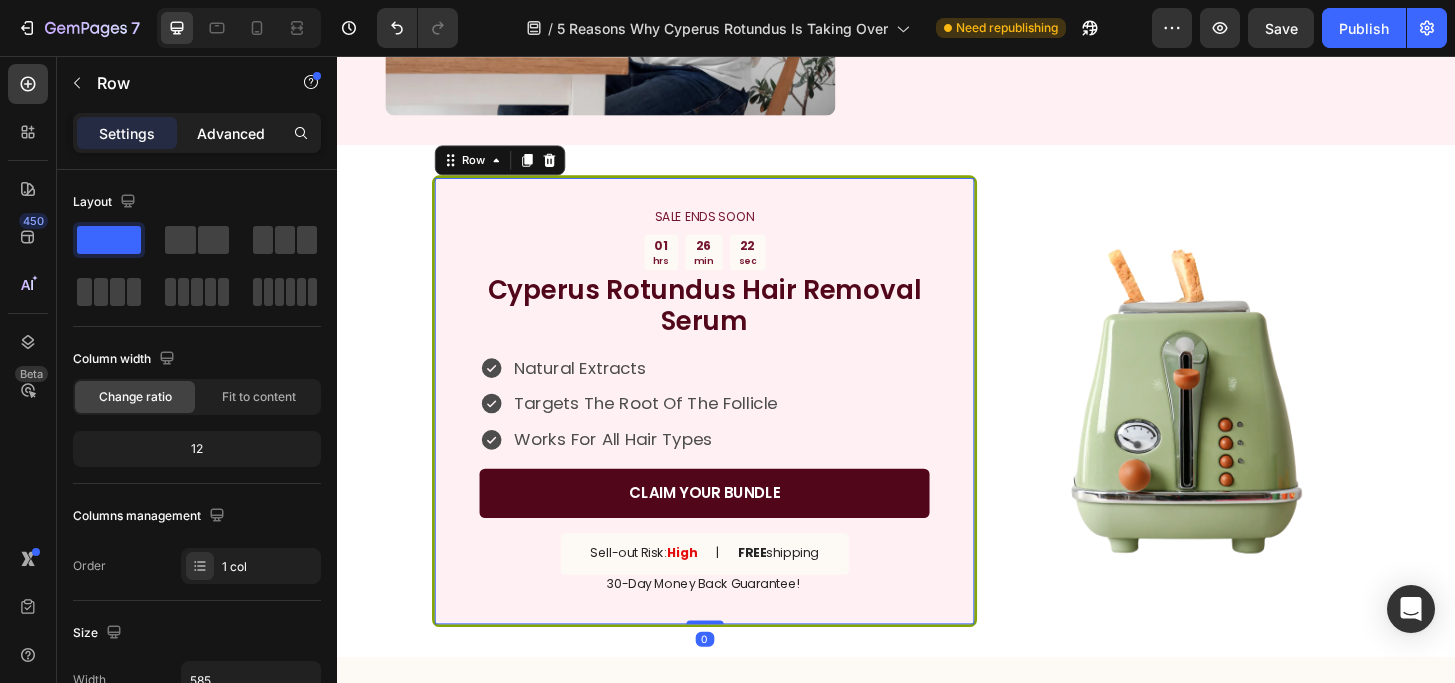 click on "Advanced" at bounding box center (231, 133) 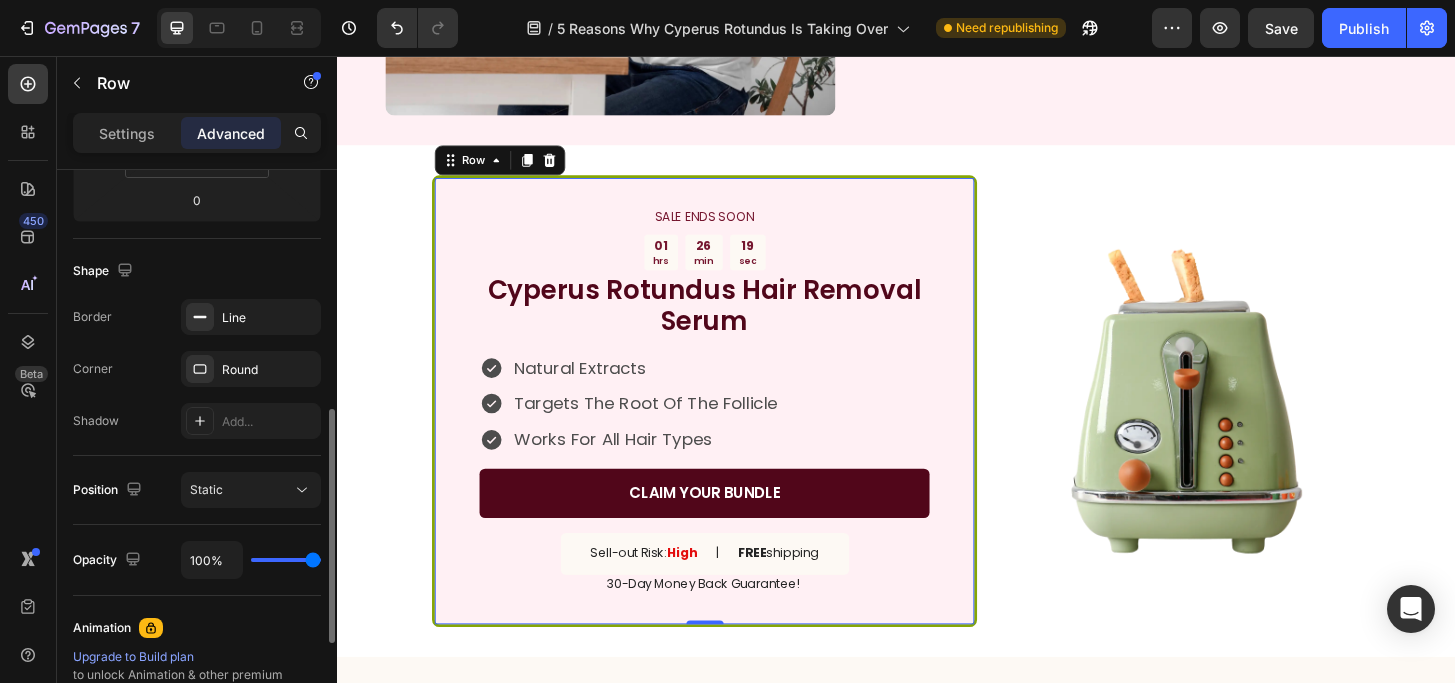 scroll, scrollTop: 443, scrollLeft: 0, axis: vertical 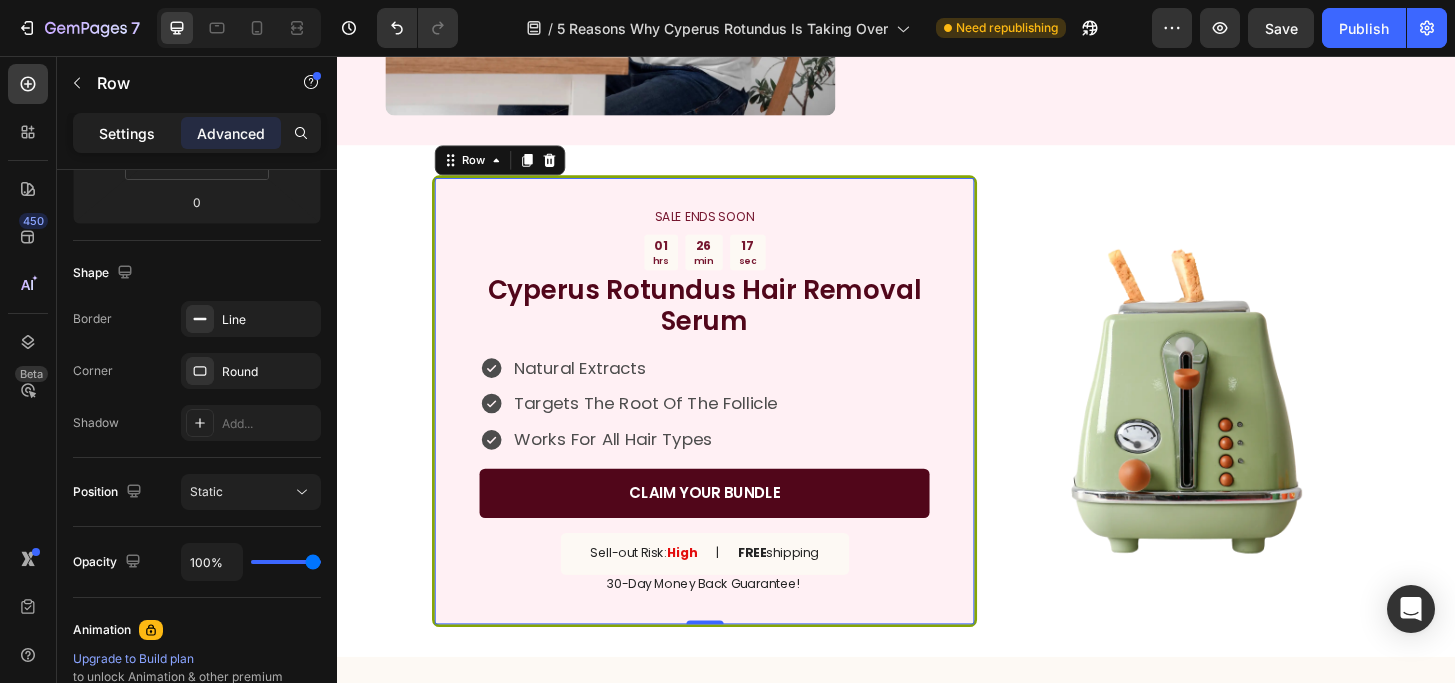 click on "Settings" at bounding box center [127, 133] 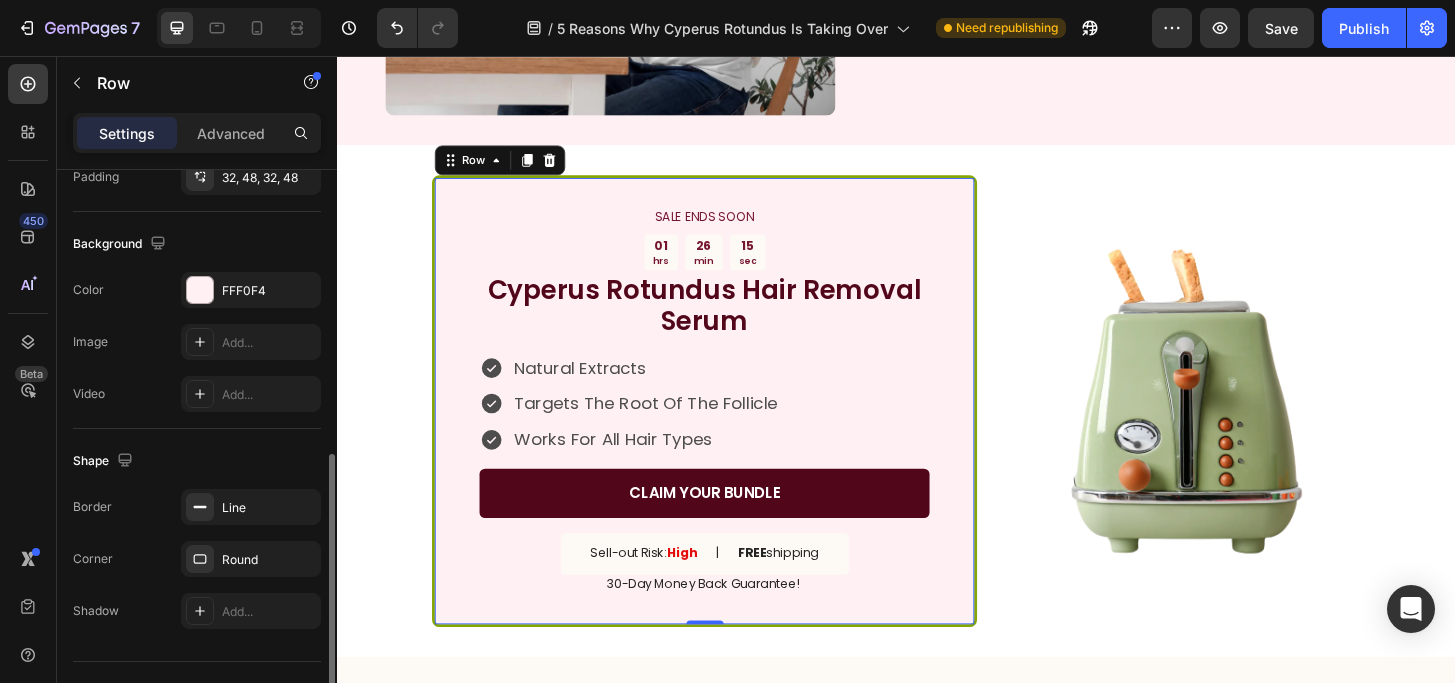 scroll, scrollTop: 650, scrollLeft: 0, axis: vertical 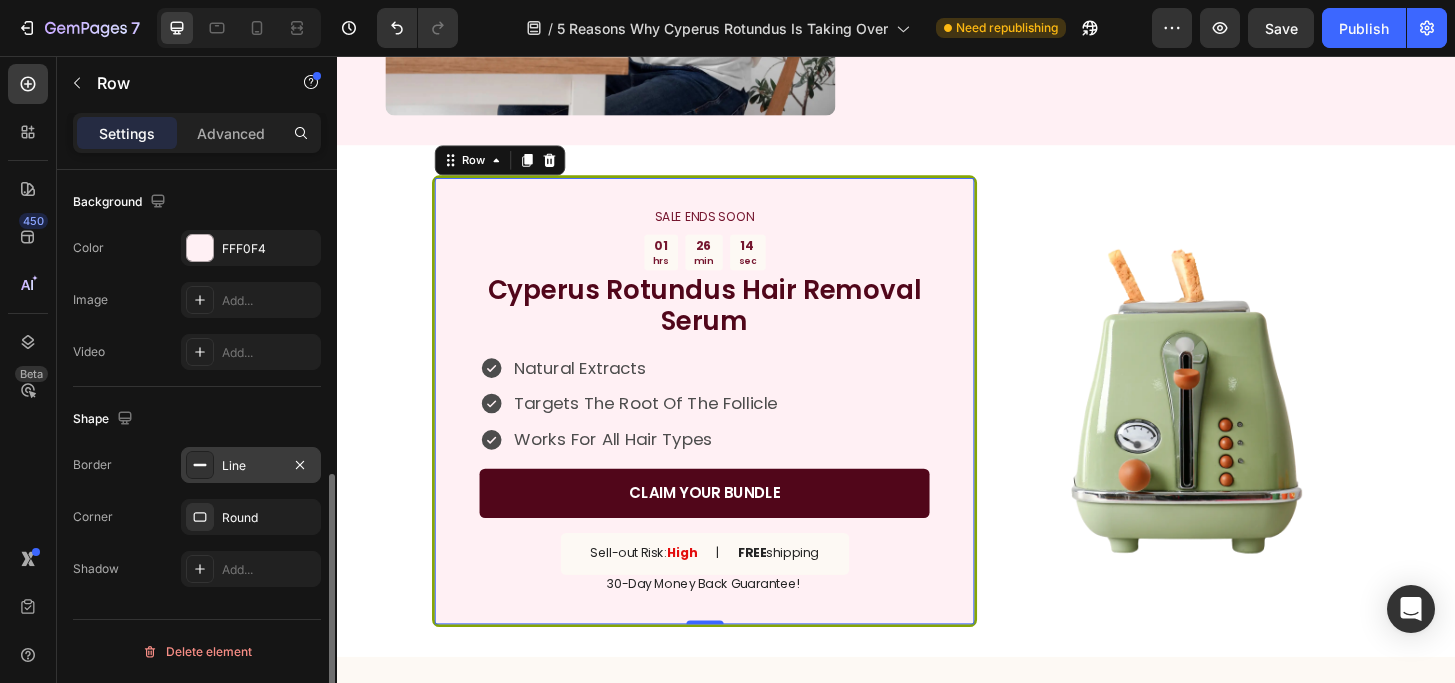 click on "Line" at bounding box center [251, 466] 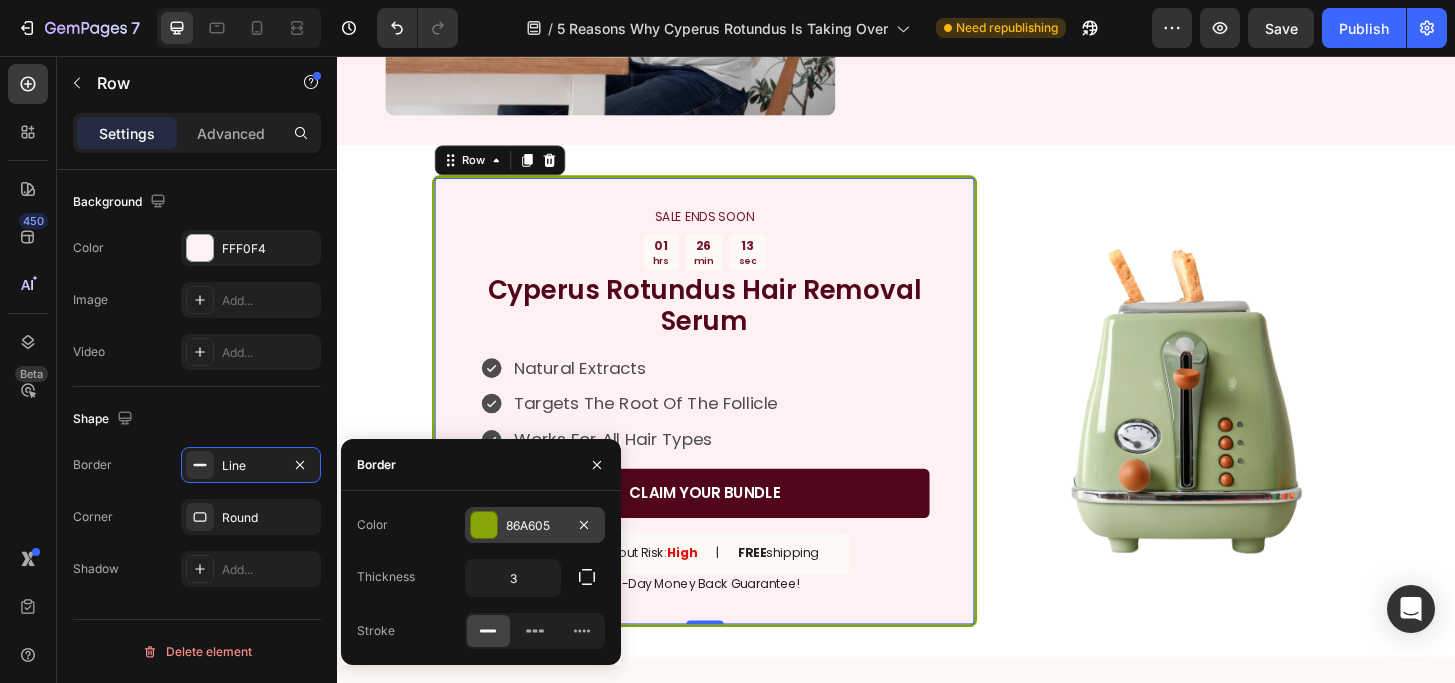 click at bounding box center [484, 525] 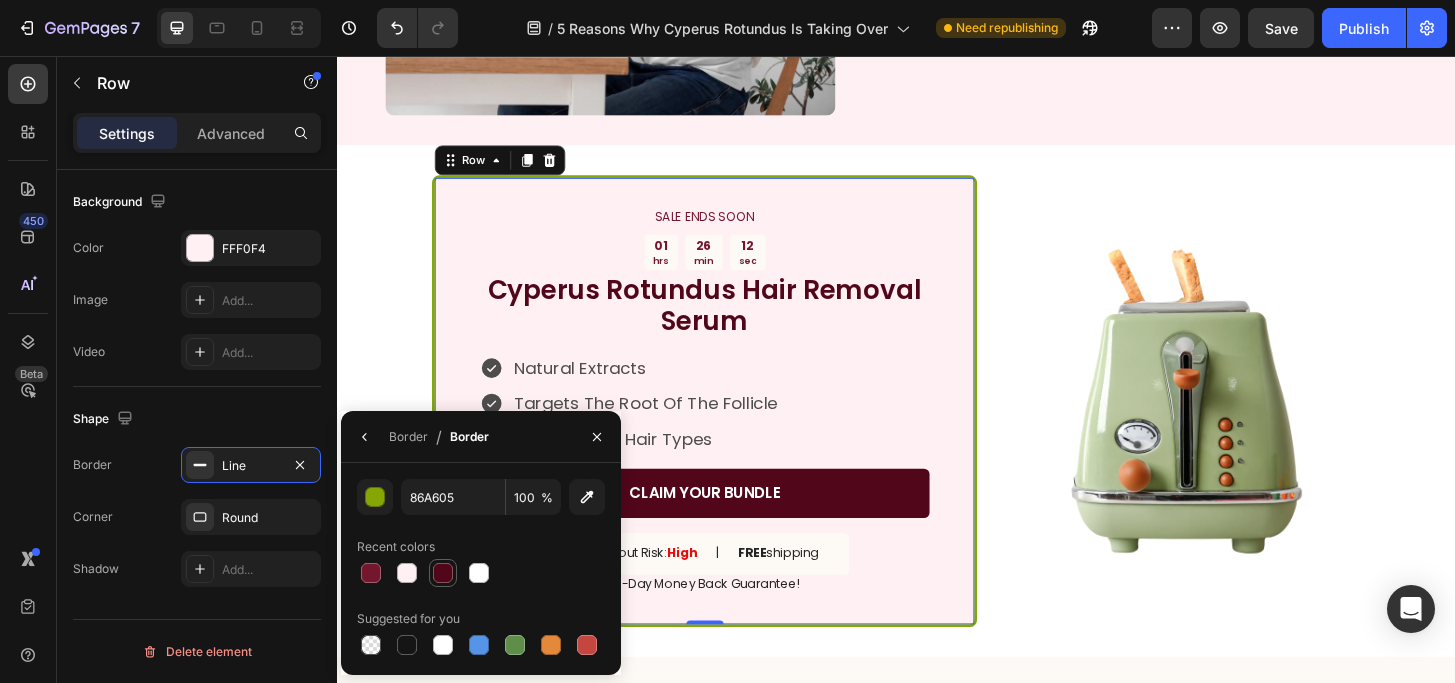 click at bounding box center (443, 573) 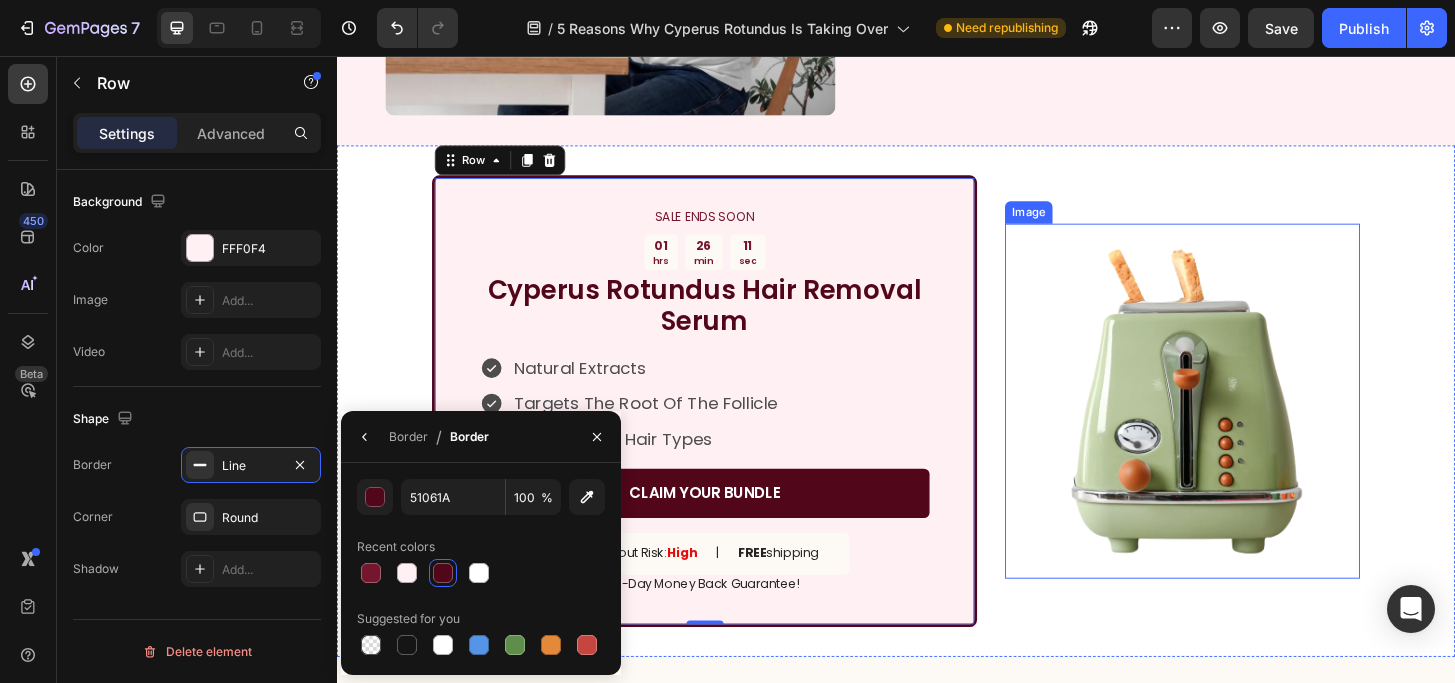 click at bounding box center (1244, 426) 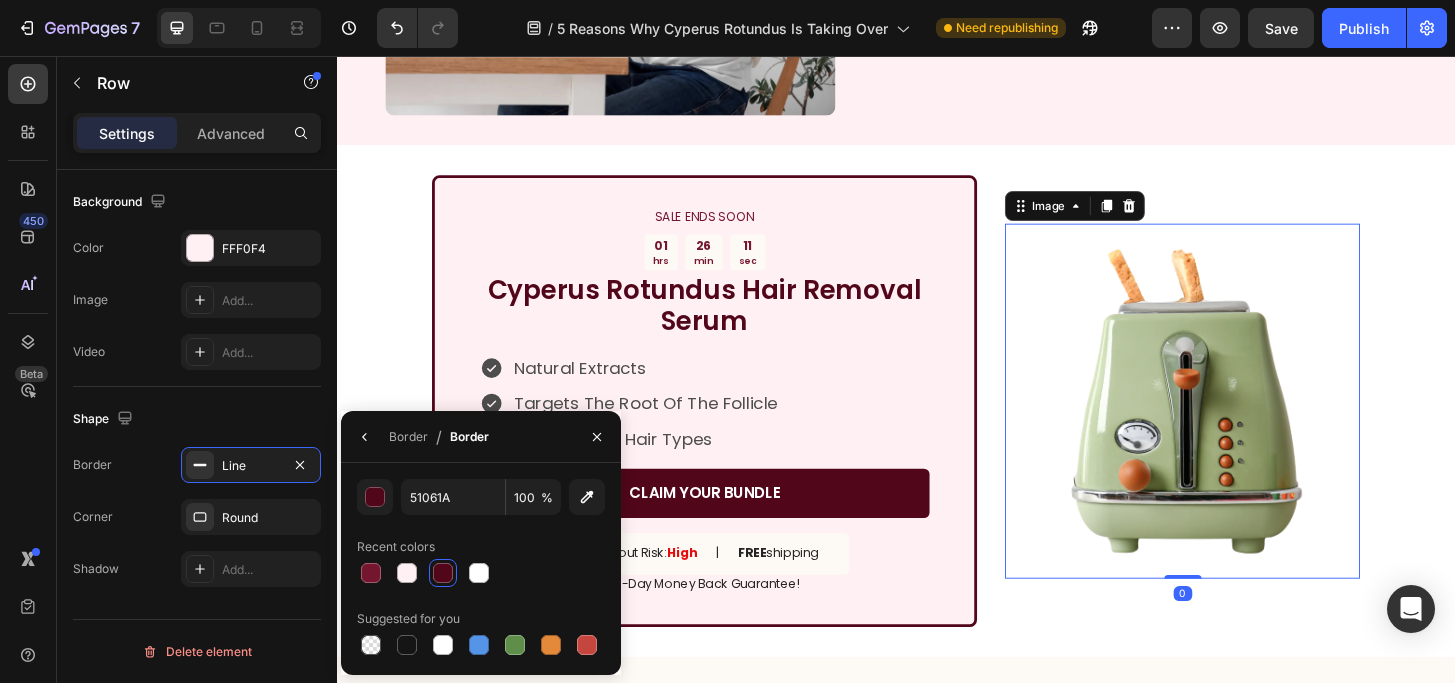 scroll, scrollTop: 0, scrollLeft: 0, axis: both 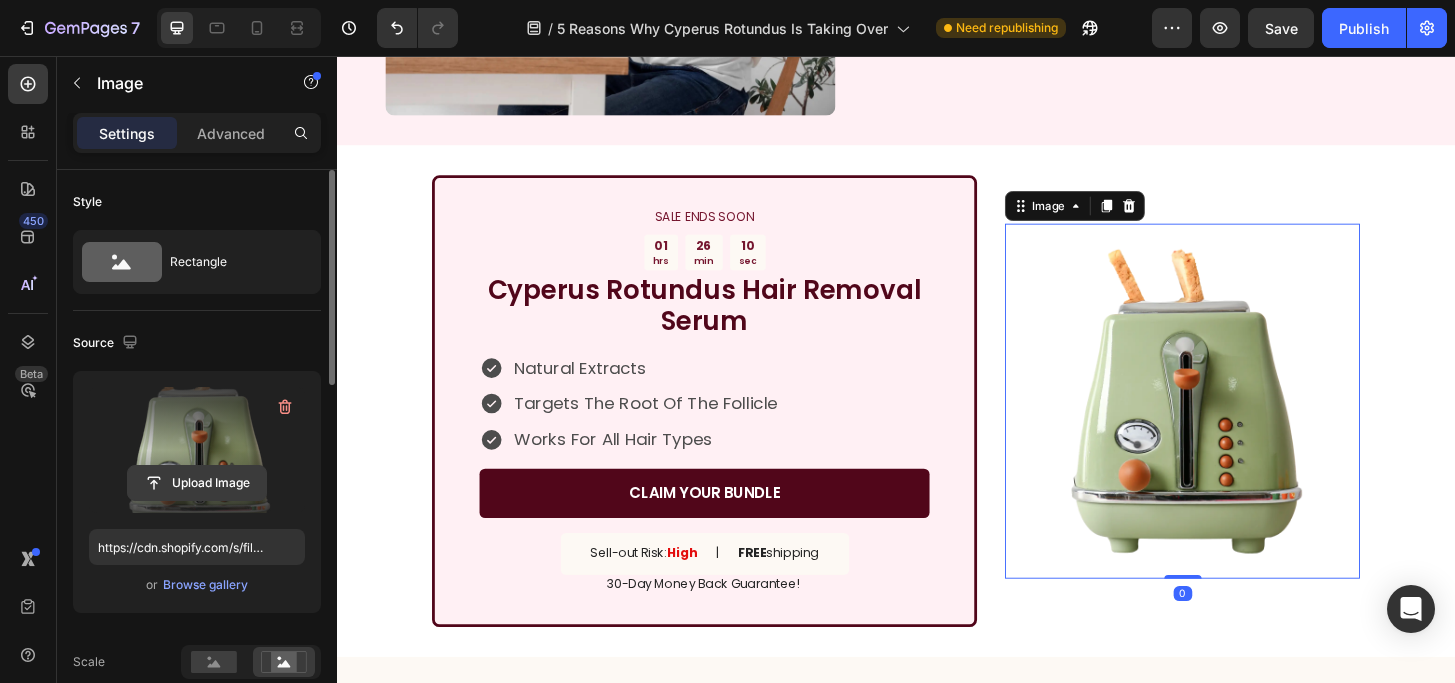 click 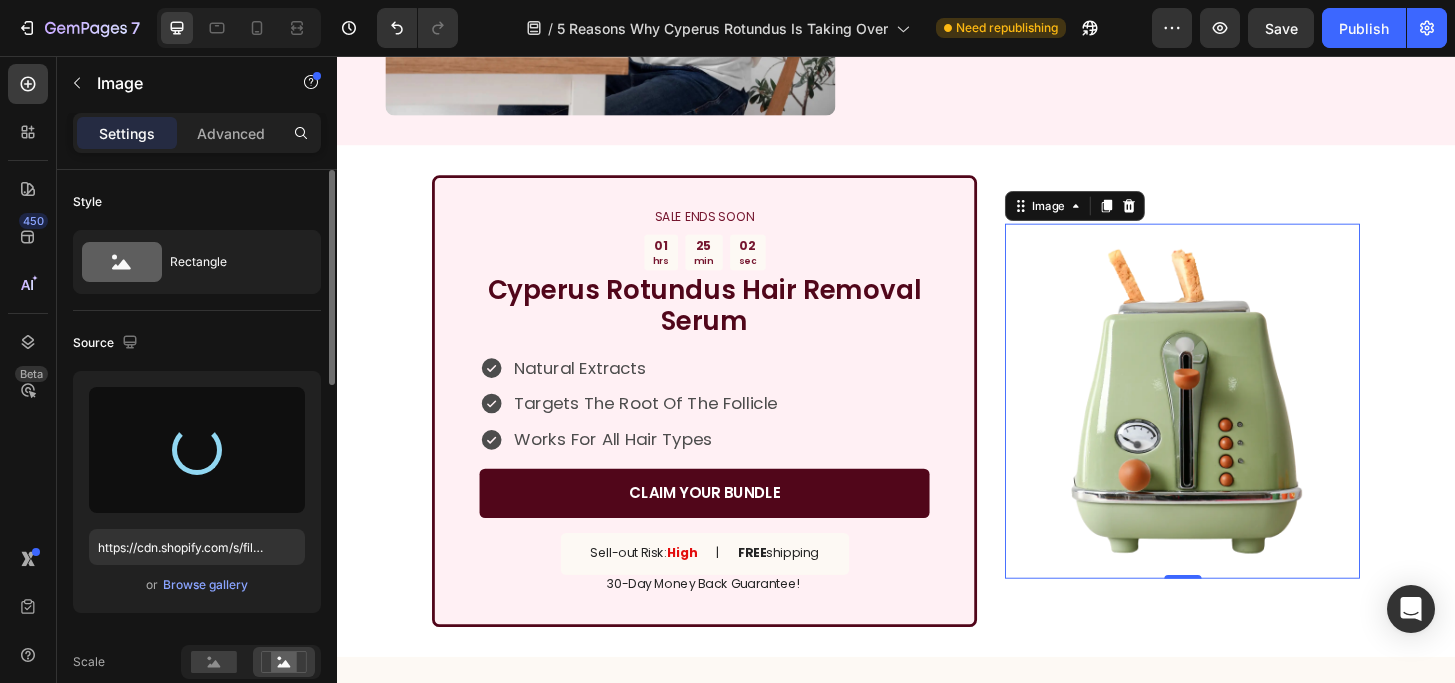 type on "https://cdn.shopify.com/s/files/1/0599/6832/3719/files/gempages_560326653935354965-5a4cf985-8647-4a8d-be27-4e92bdd4e44a.png" 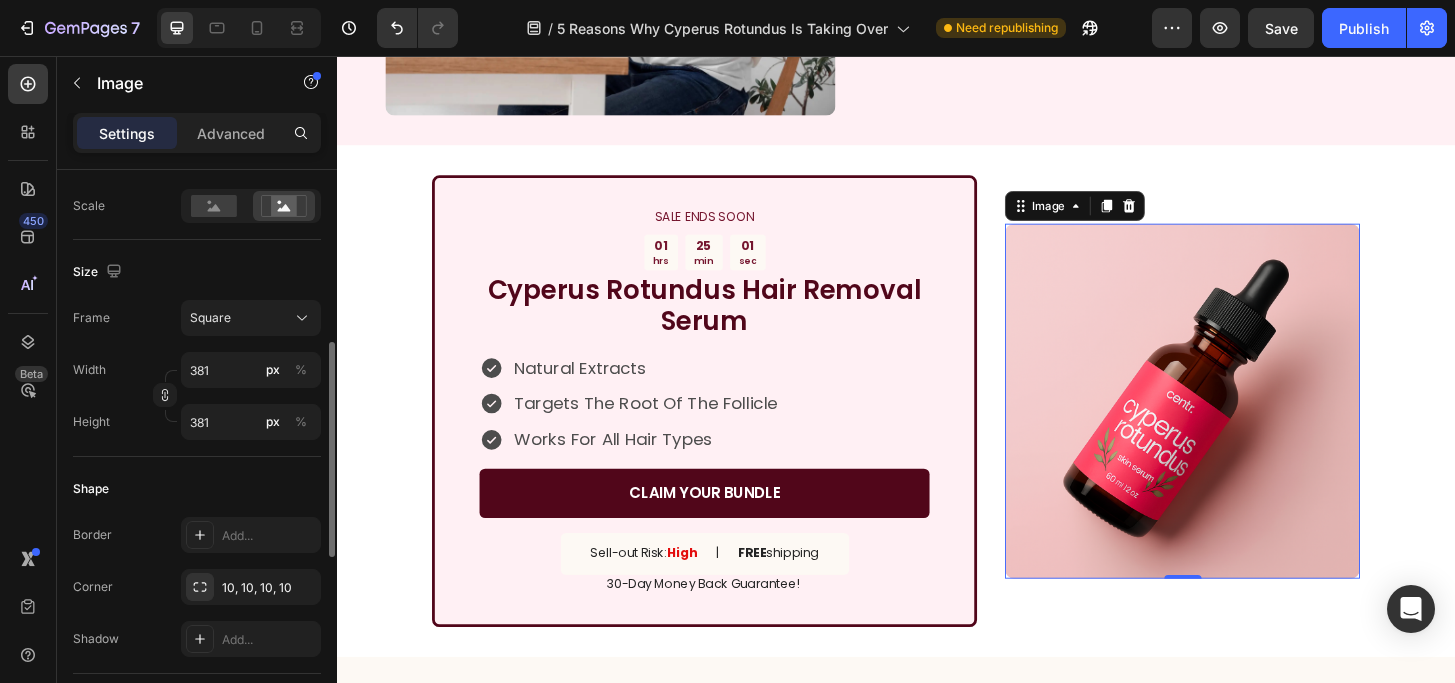 scroll, scrollTop: 522, scrollLeft: 0, axis: vertical 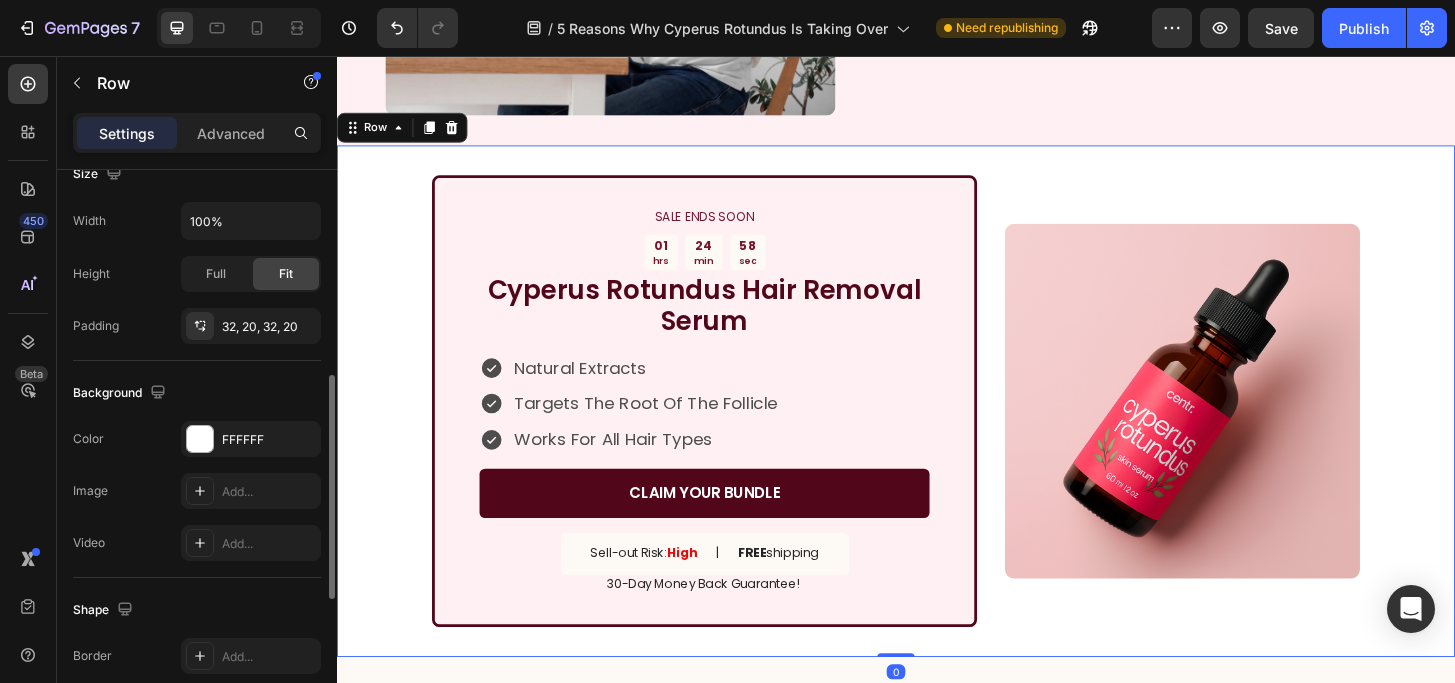 click on "SALE ENDS SOON Text Block 01 hrs 24 min 58 sec Countdown Timer Cyperus Rotundus Hair Removal Serum Heading Natural Extracts Targets The Root Of The Follicle Works For All Hair Types Item List CLAIM YOUR BUNDLE Button Sell-out Risk:  High Text Block | Text Block FREE  shipping Text Block Row 30-Day Money Back Guarantee! Text Block Row Image Row   0" at bounding box center [937, 426] 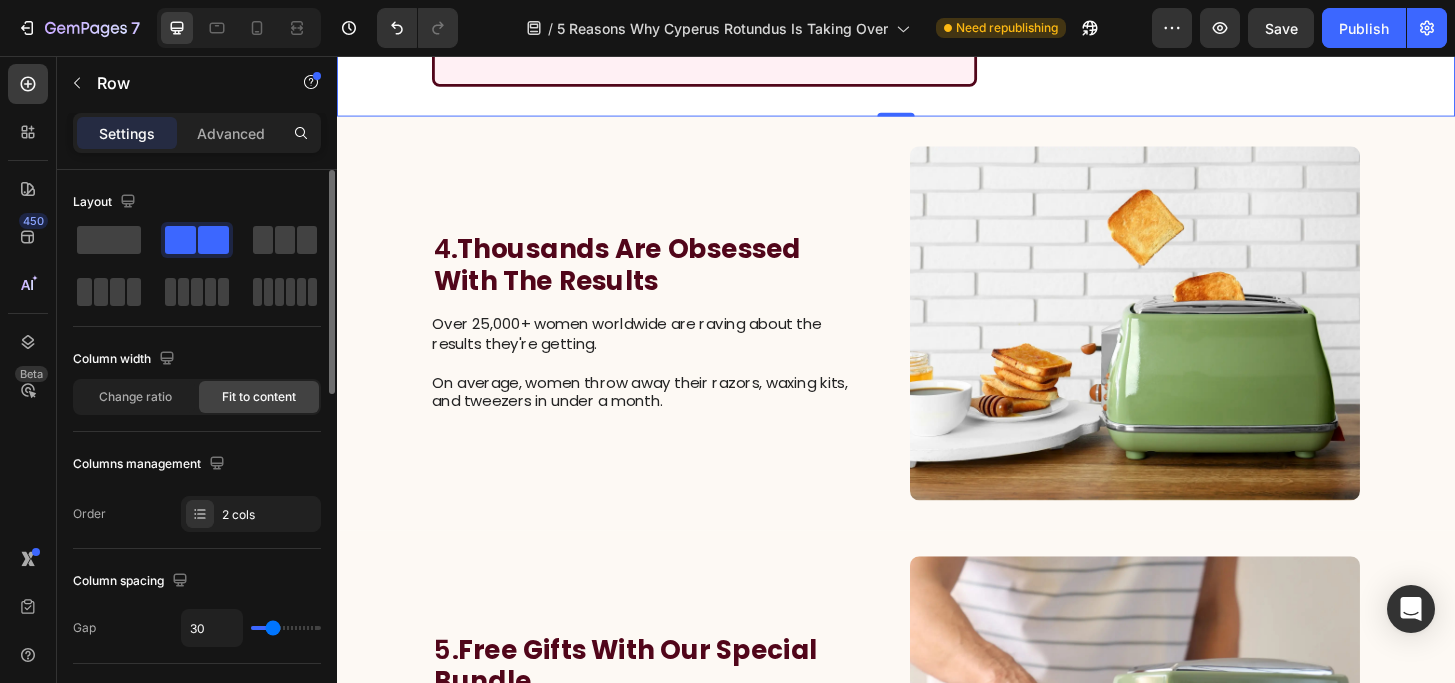 scroll, scrollTop: 2659, scrollLeft: 0, axis: vertical 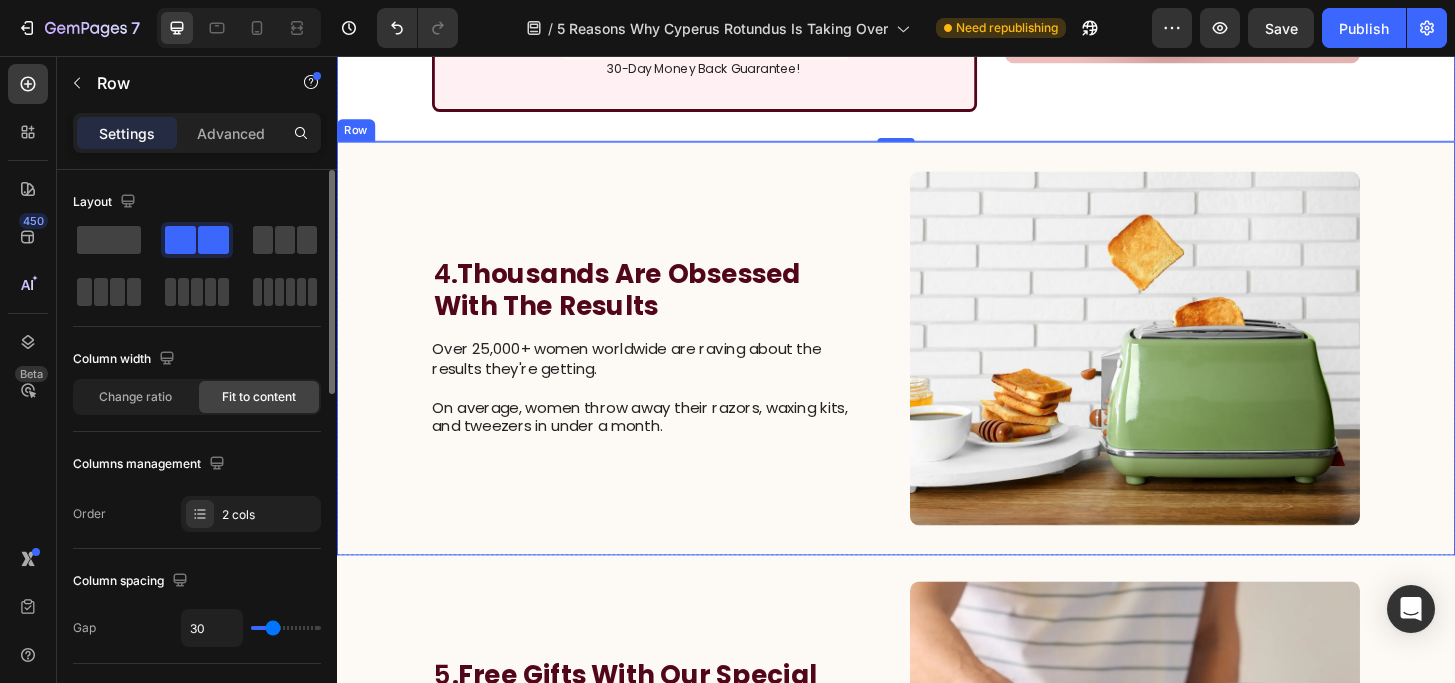 click on "4.  Thousands Are Obsessed With The Results Heading Over 25,000+ women worldwide are raving about the results they're getting.    On average, women throw away their razors, waxing kits, and tweezers in under a month. Text Block Image Row" at bounding box center (937, 370) 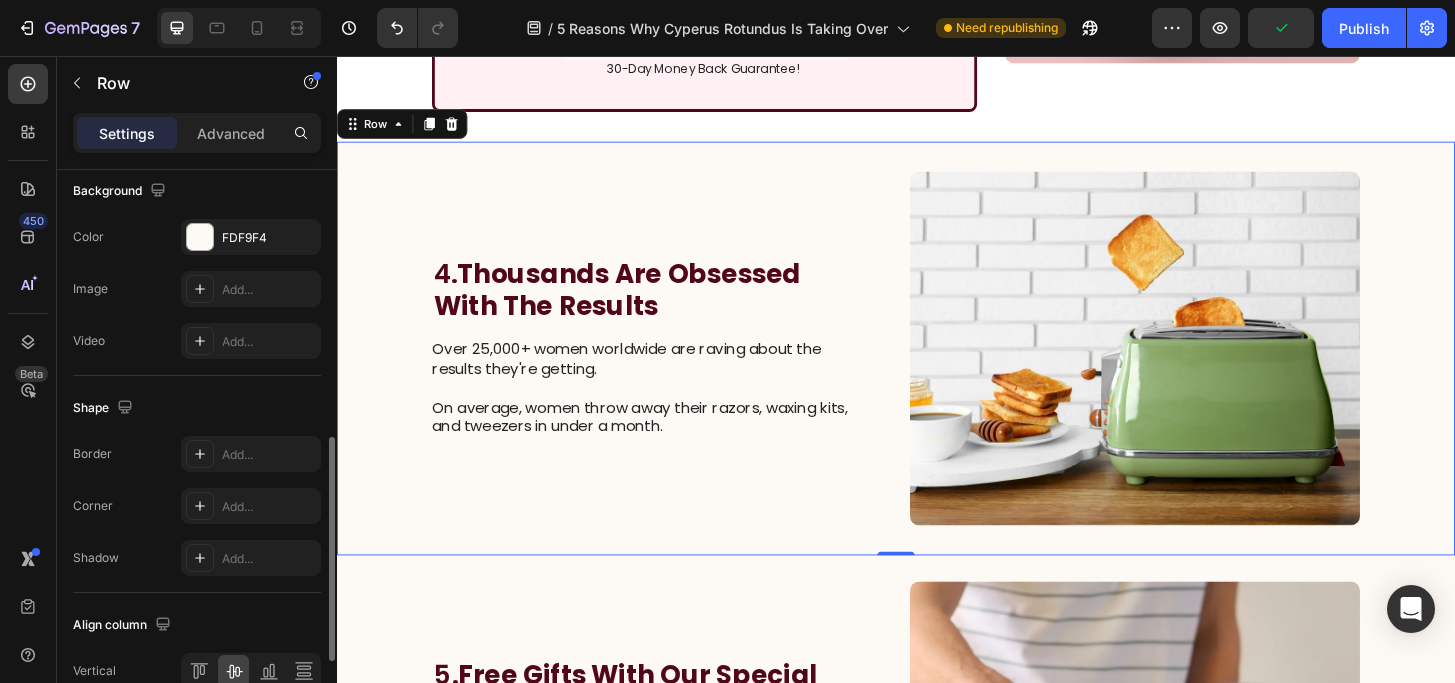 scroll, scrollTop: 686, scrollLeft: 0, axis: vertical 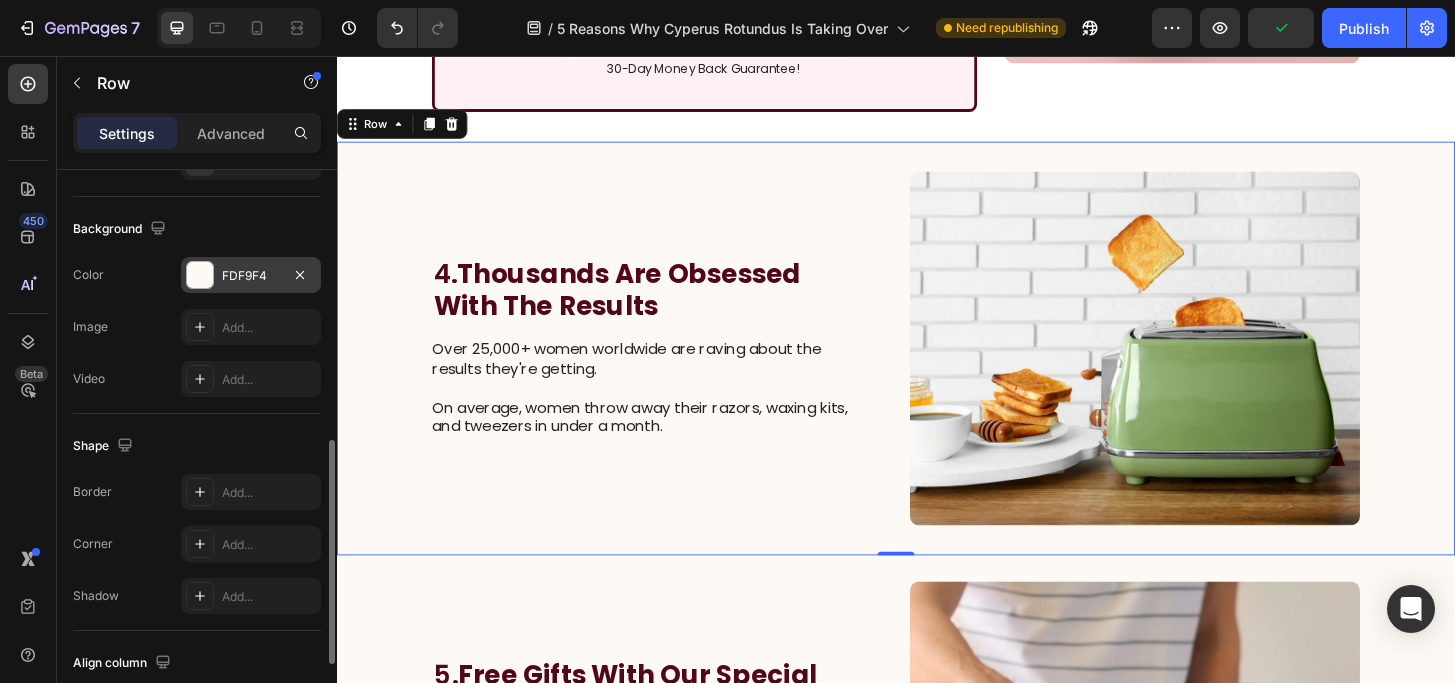 click on "FDF9F4" at bounding box center [251, 276] 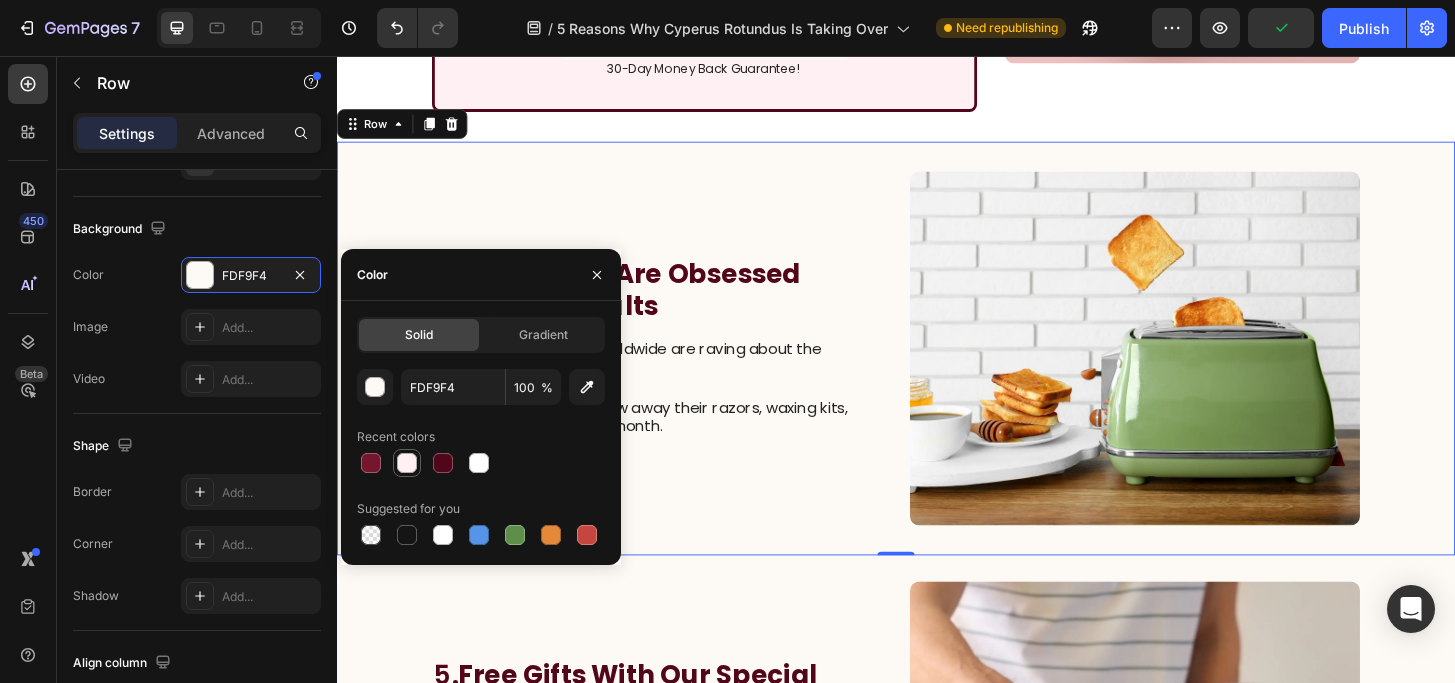 click at bounding box center (407, 463) 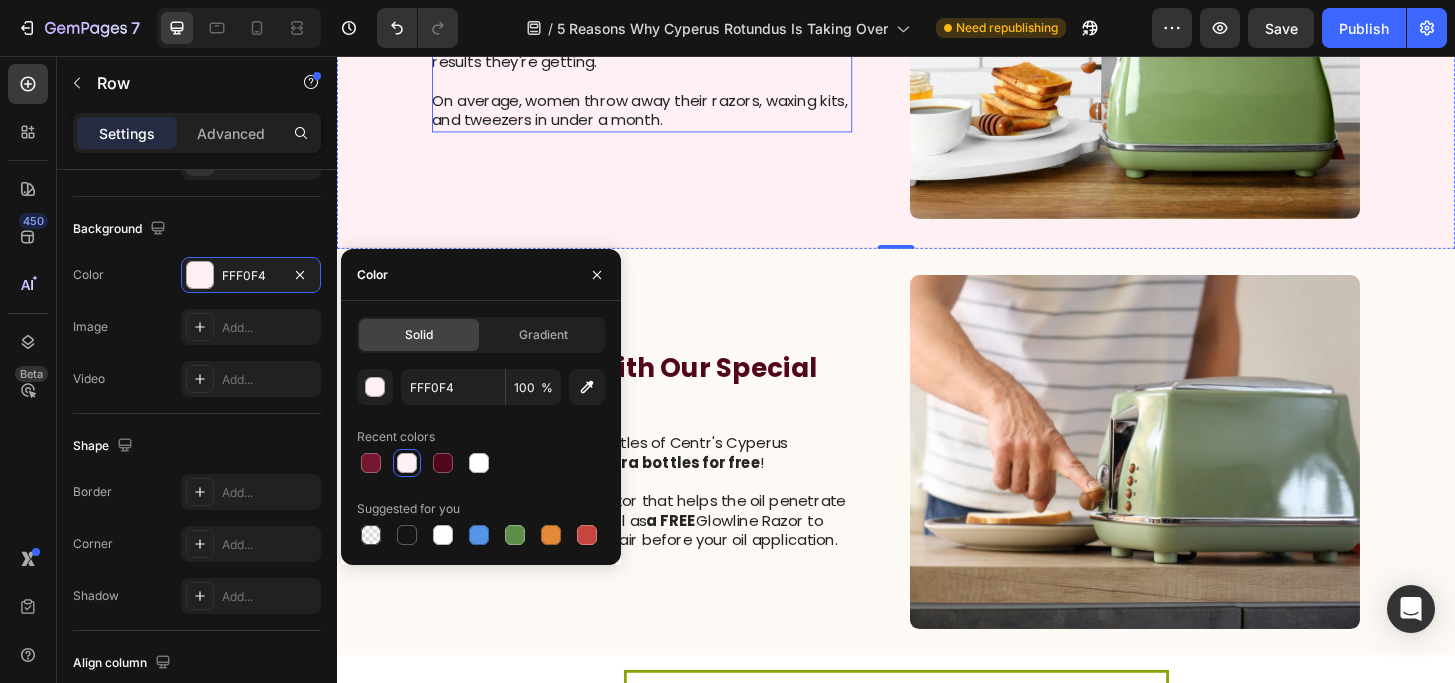 scroll, scrollTop: 2993, scrollLeft: 0, axis: vertical 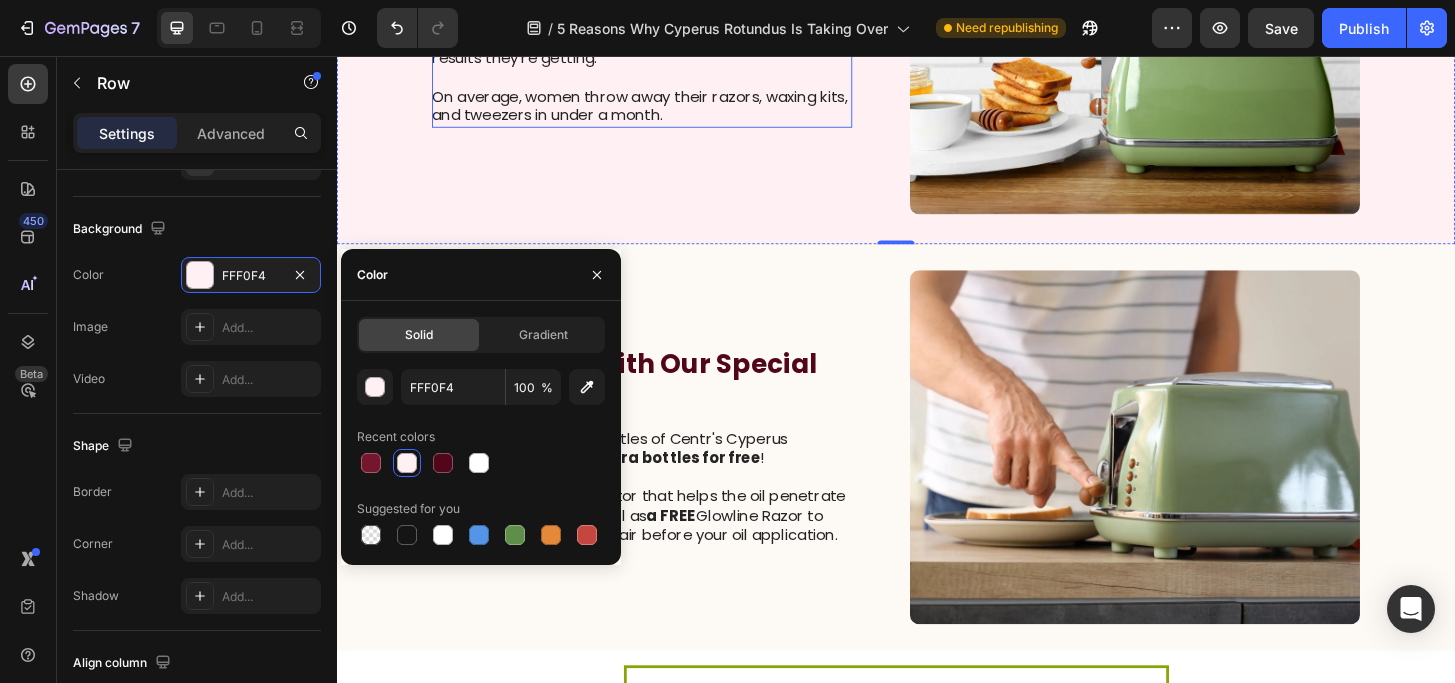 click on "5.  Free Gifts With Our Special Bundle" at bounding box center [664, 403] 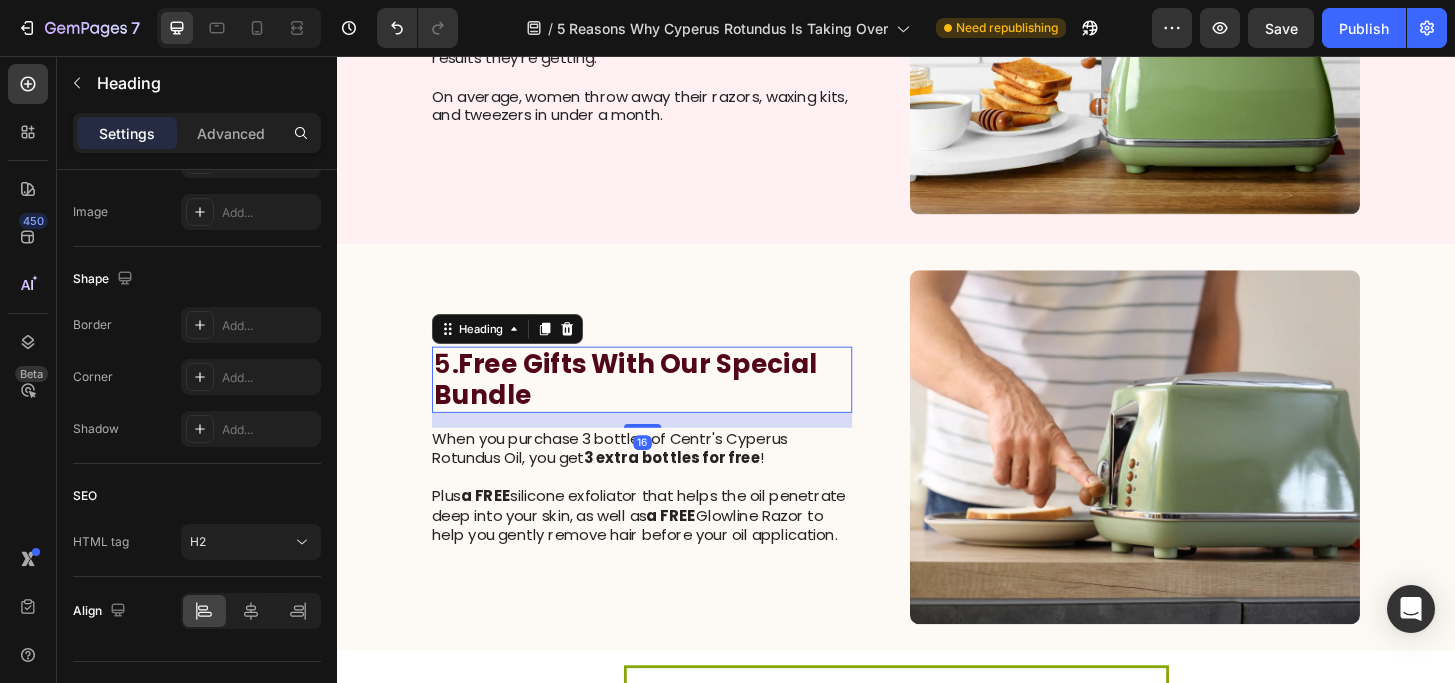 scroll, scrollTop: 0, scrollLeft: 0, axis: both 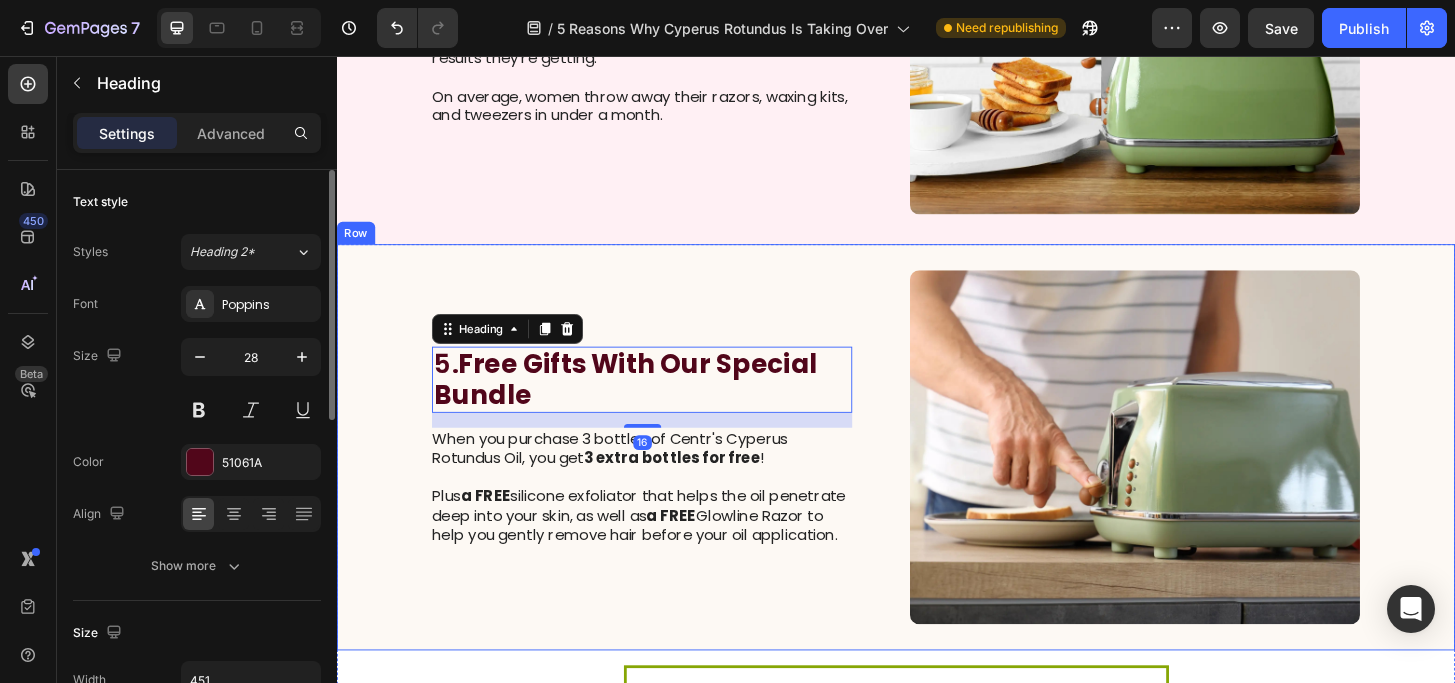 click on "5.  Free Gifts With Our Special Bundle Heading   16 When you purchase 3 bottles of Centr's Cyperus Rotundus Oil, you get  3 extra bottles for free !   Plus  a FREE  silicone exfoliator that helps the oil penetrate deep into your skin, as well as  a FREE  Glowline Razor to help you gently remove hair before your oil application. Text Block Image Row" at bounding box center [937, 476] 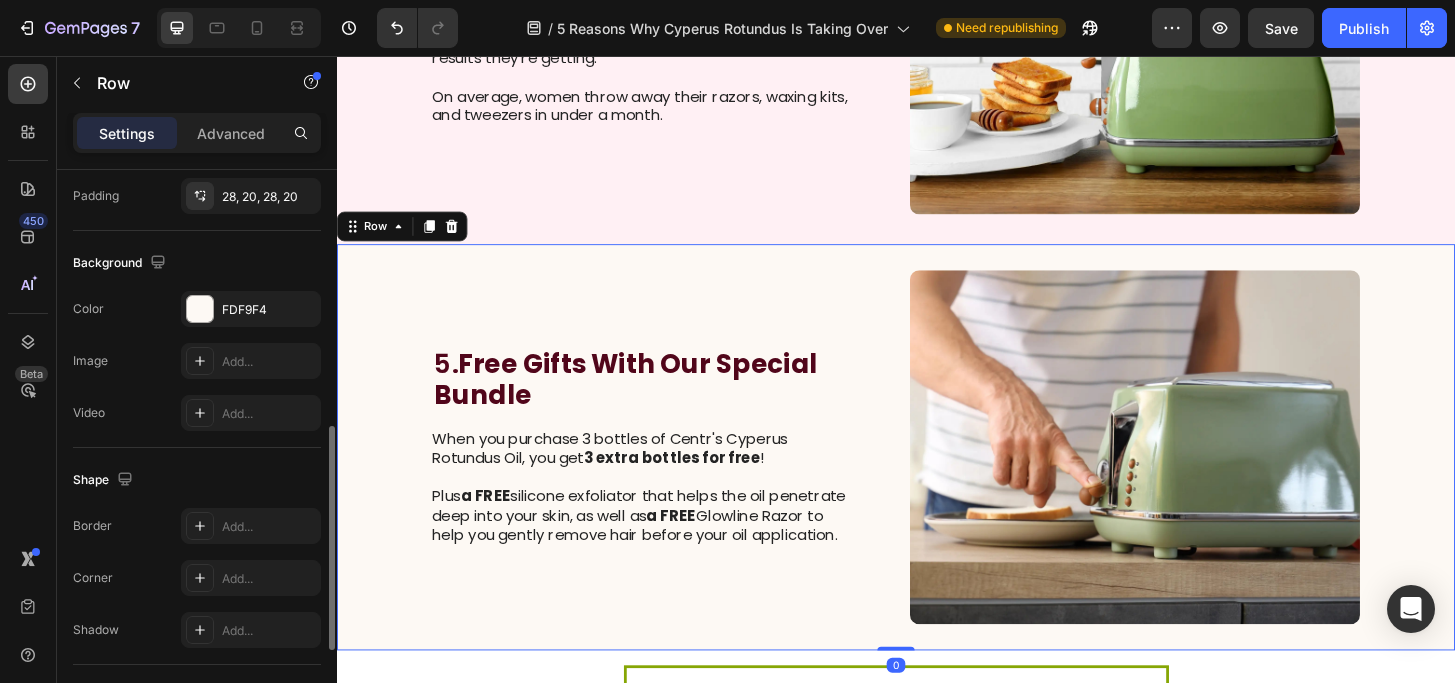 scroll, scrollTop: 623, scrollLeft: 0, axis: vertical 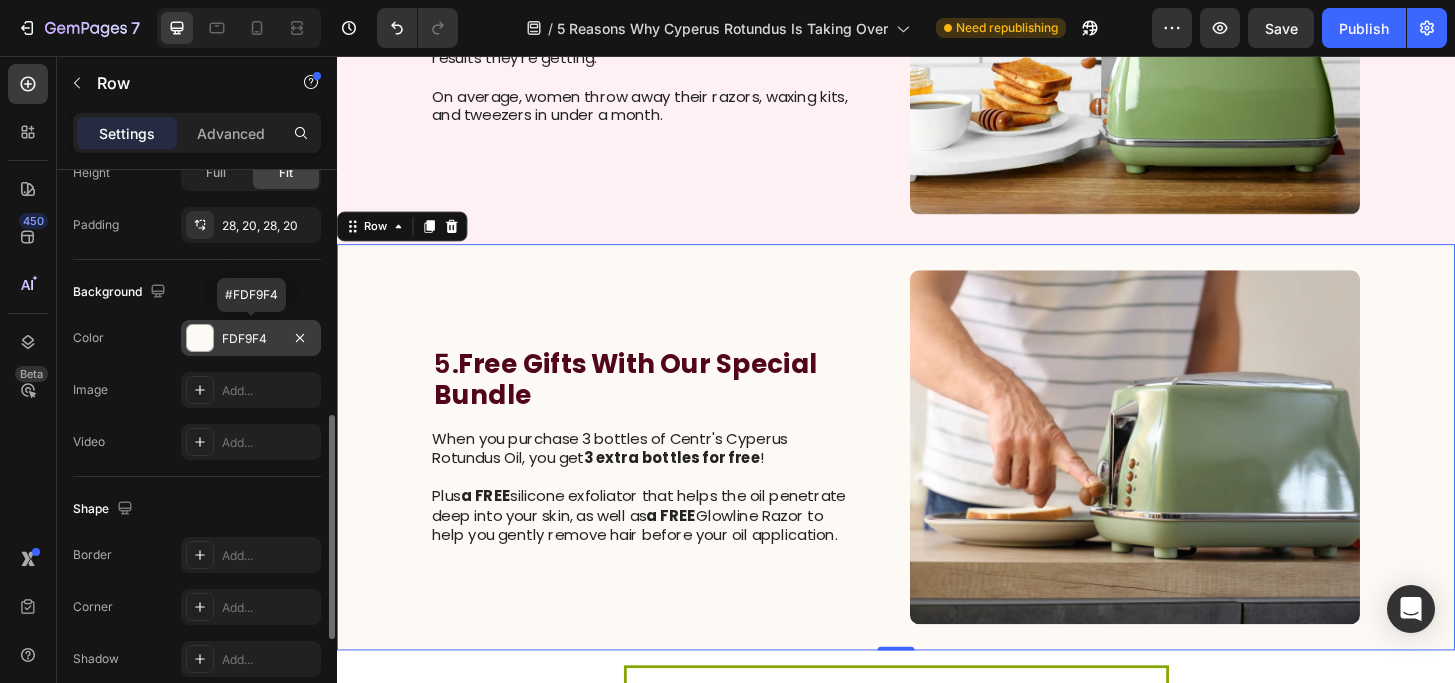 click on "FDF9F4" at bounding box center (251, 339) 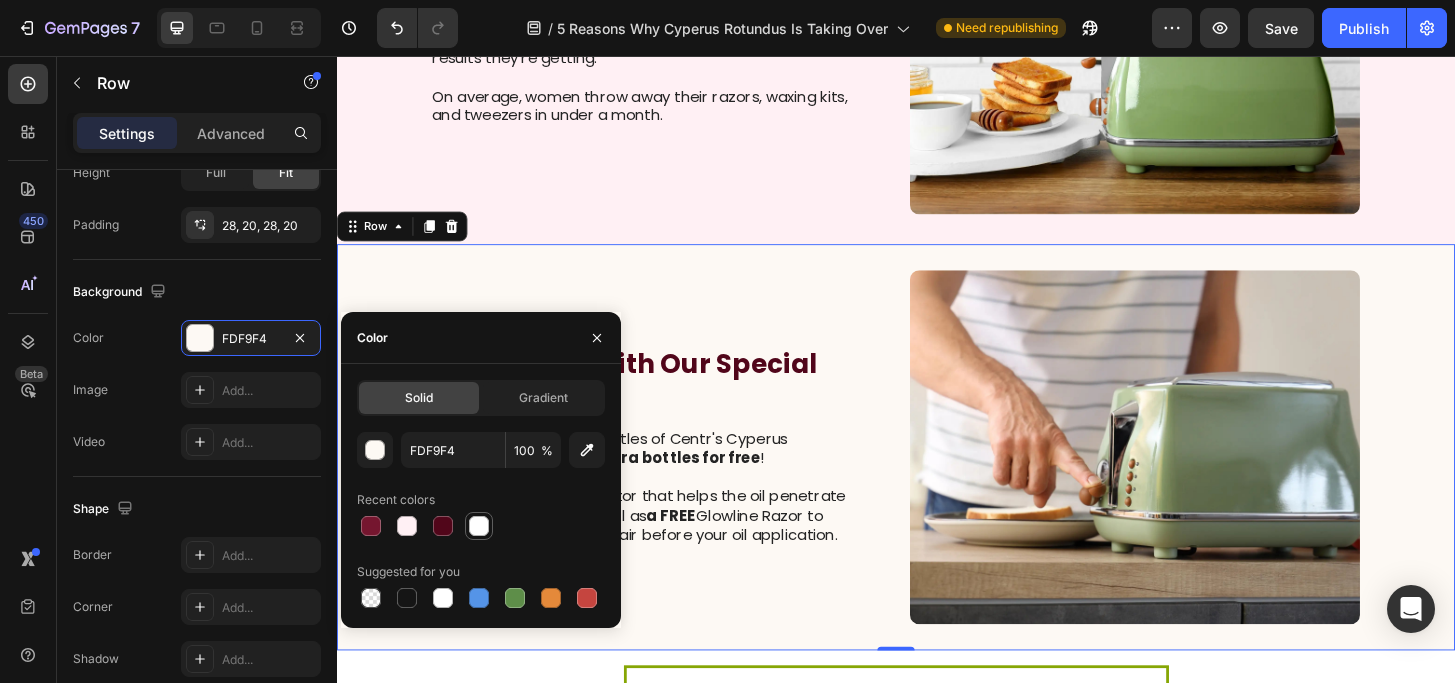 click at bounding box center (479, 526) 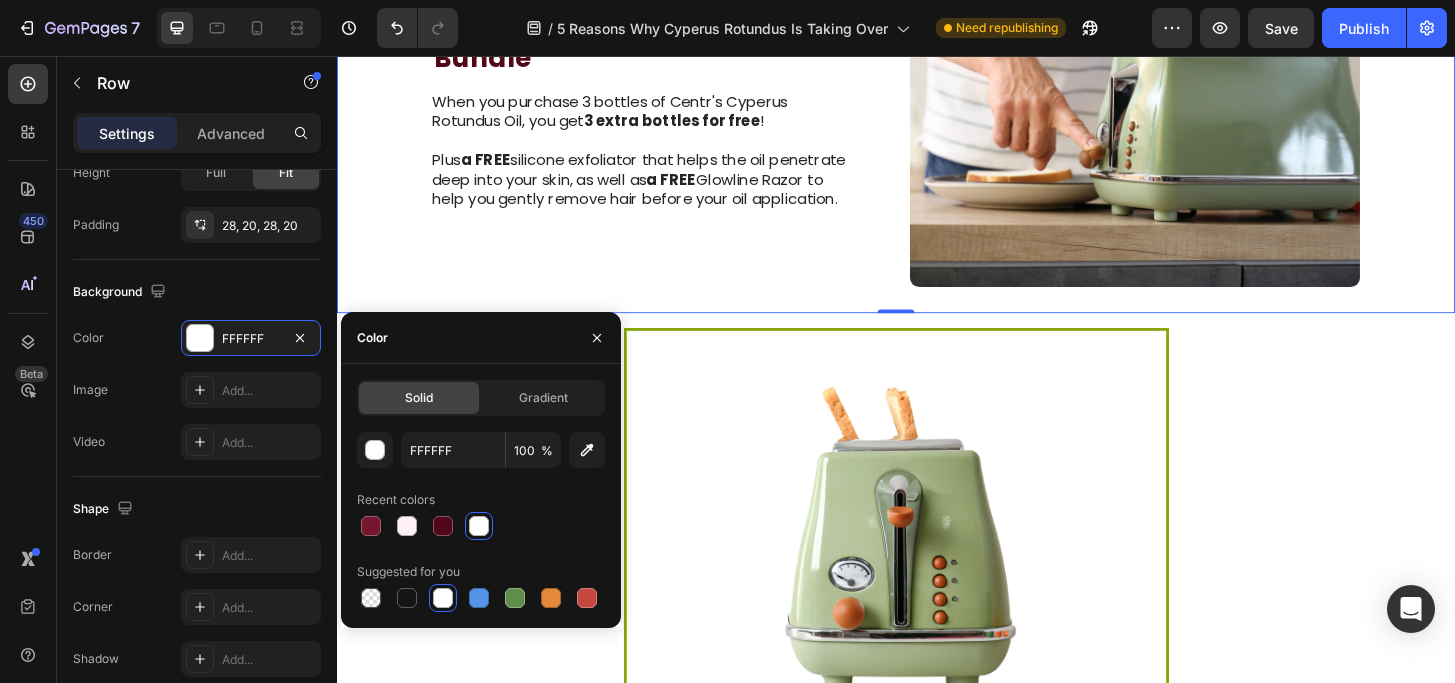 scroll, scrollTop: 3402, scrollLeft: 0, axis: vertical 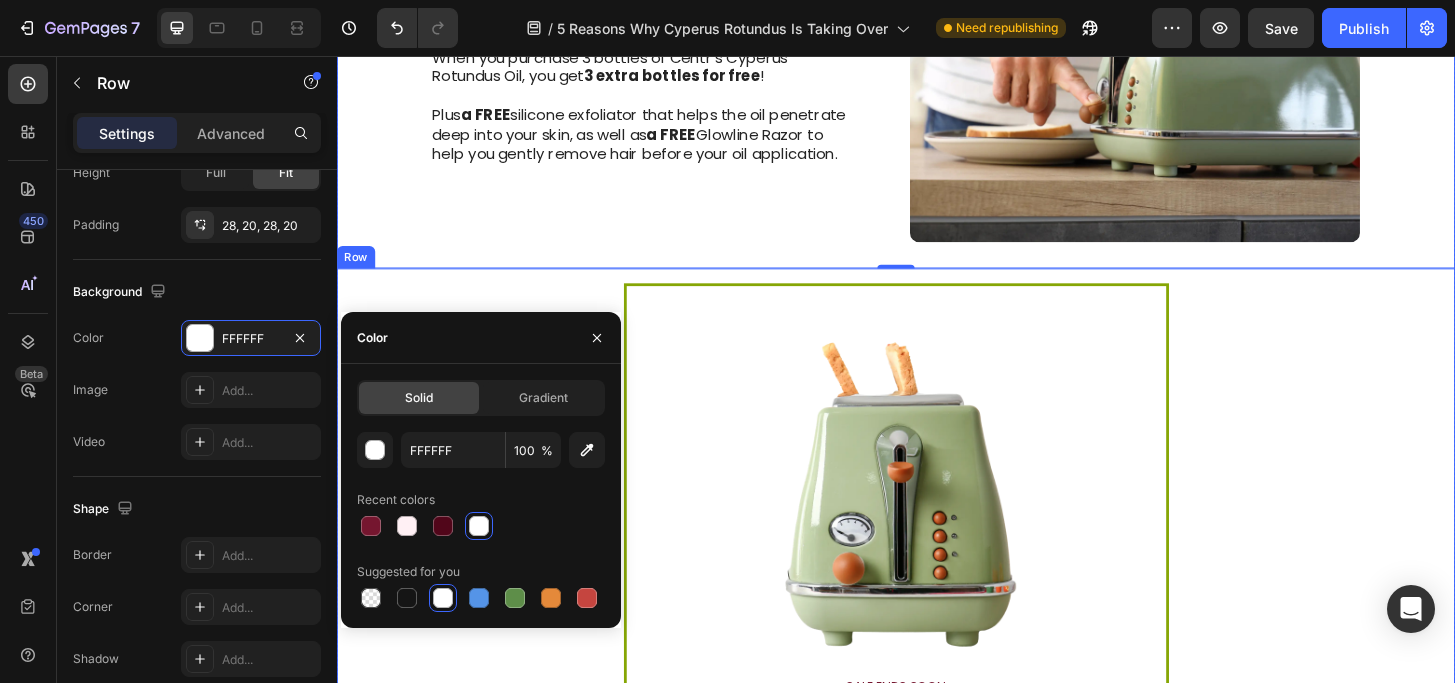 click on "Image SALE ENDS SOON Text Block 01 hrs 24 min 20 sec Countdown Timer Ultimate Natural Hair Removal Bundle Heading BUY 3 GET 3 FREE + FREE GIFTS Text Block Say Goodbye To Pesky Hairs, Forever Text Block CLAIM YOUR BUNDLE Button Sell-out Risk:  High Text Block | Text Block FREE  shipping Text Block Row 30-Day Money Back Guarantee! Text Block Row" at bounding box center [937, 714] 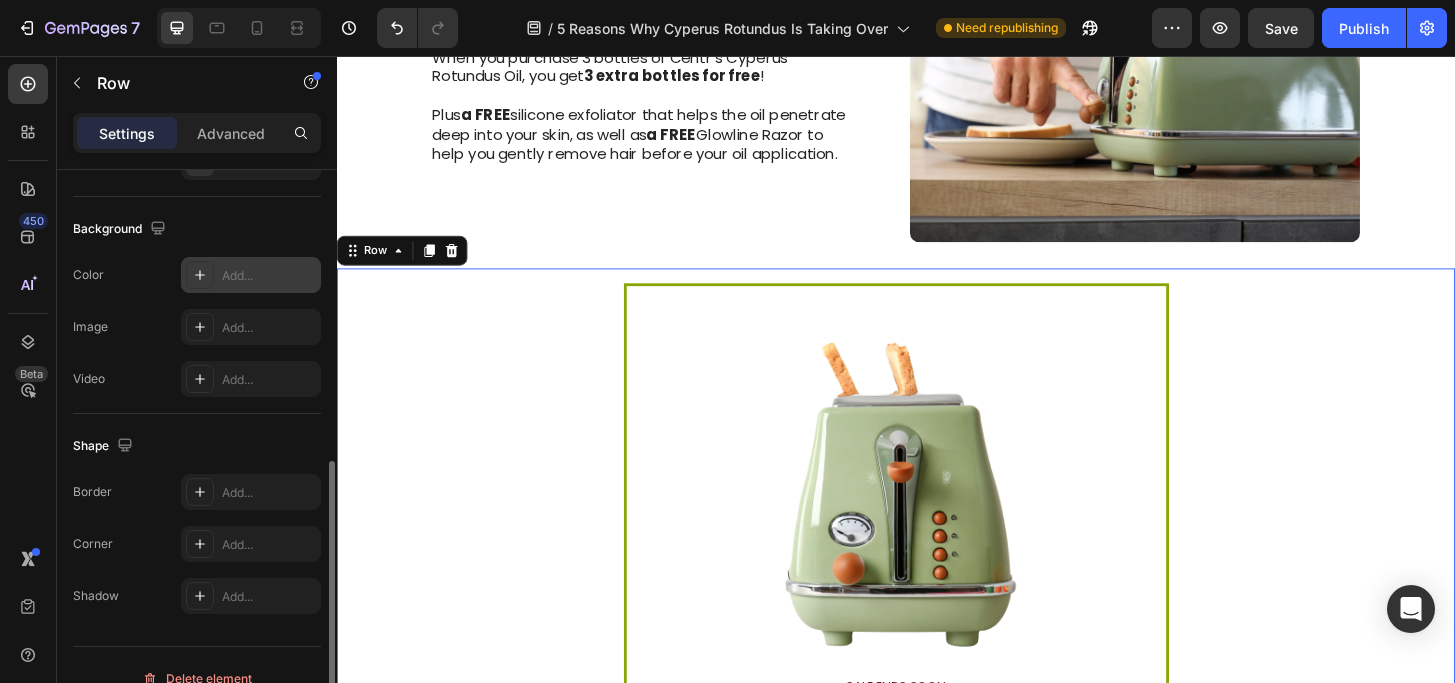 click on "Add..." at bounding box center (251, 275) 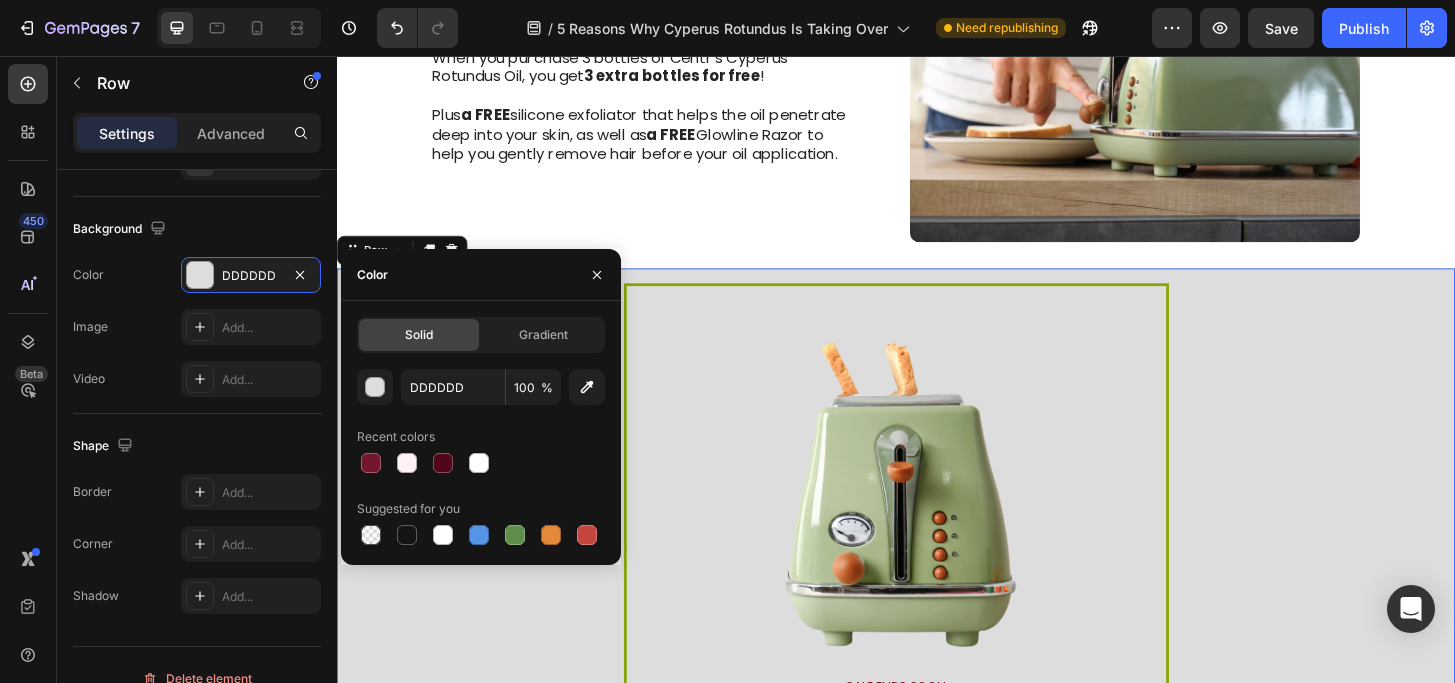click on "DDDDDD 100 % Recent colors Suggested for you" at bounding box center (481, 459) 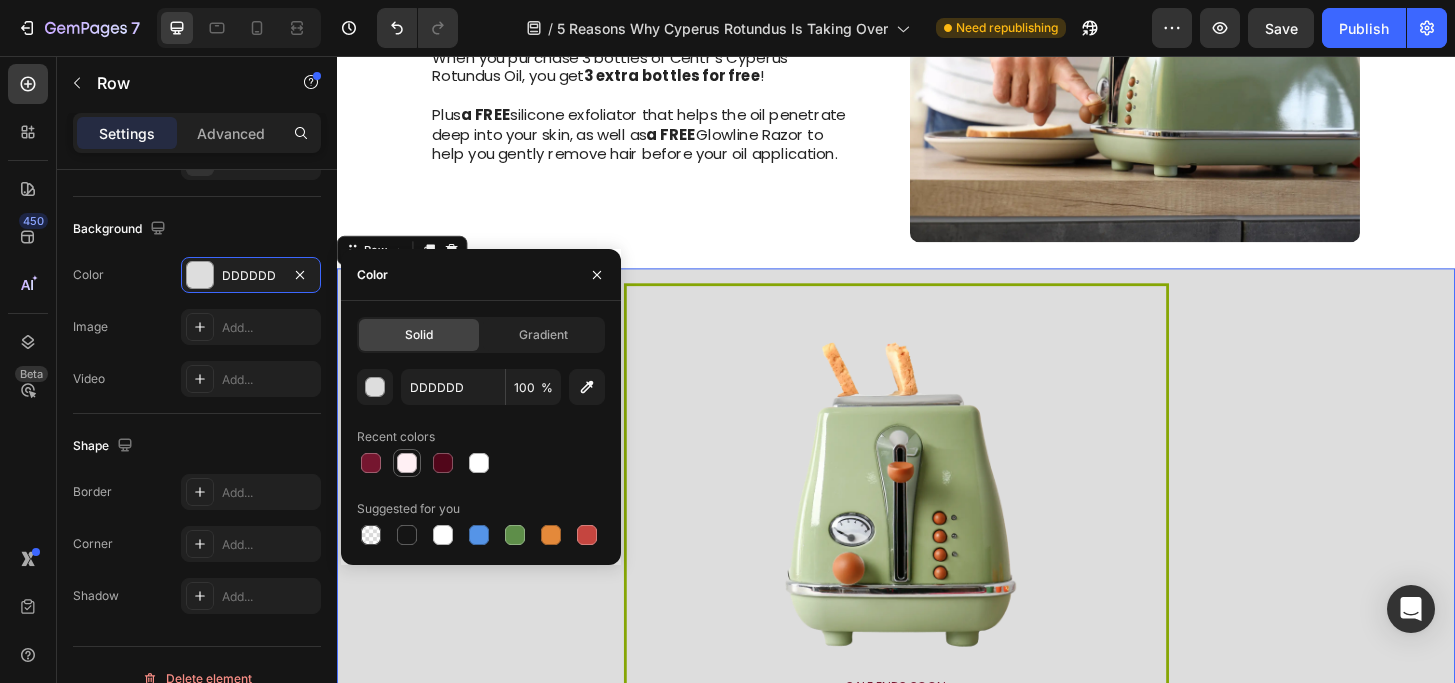 click at bounding box center [407, 463] 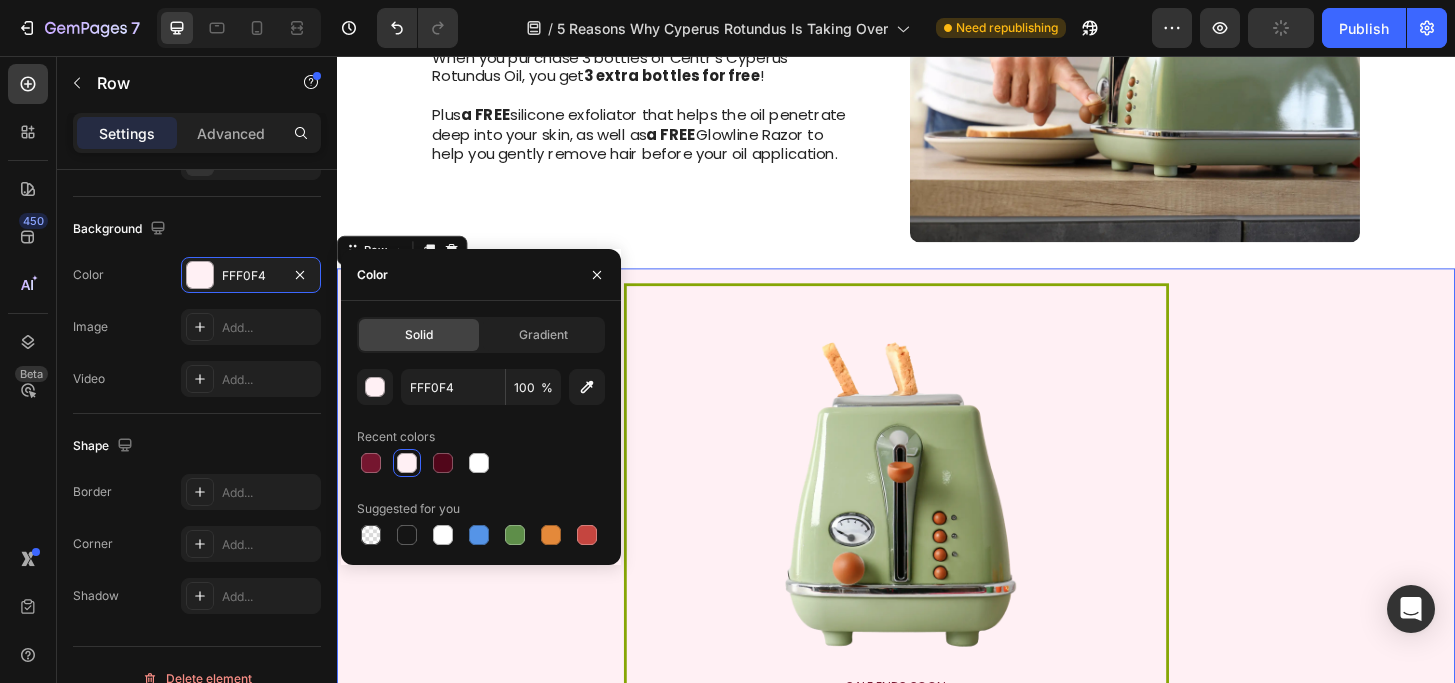 click on "Image SALE ENDS SOON Text Block 01 hrs 24 min 16 sec Countdown Timer Ultimate Natural Hair Removal Bundle Heading BUY 3 GET 3 FREE + FREE GIFTS Text Block Say Goodbye To Pesky Hairs, Forever Text Block CLAIM YOUR BUNDLE Button Sell-out Risk:  High Text Block | Text Block FREE  shipping Text Block Row 30-Day Money Back Guarantee! Text Block Row" at bounding box center [937, 714] 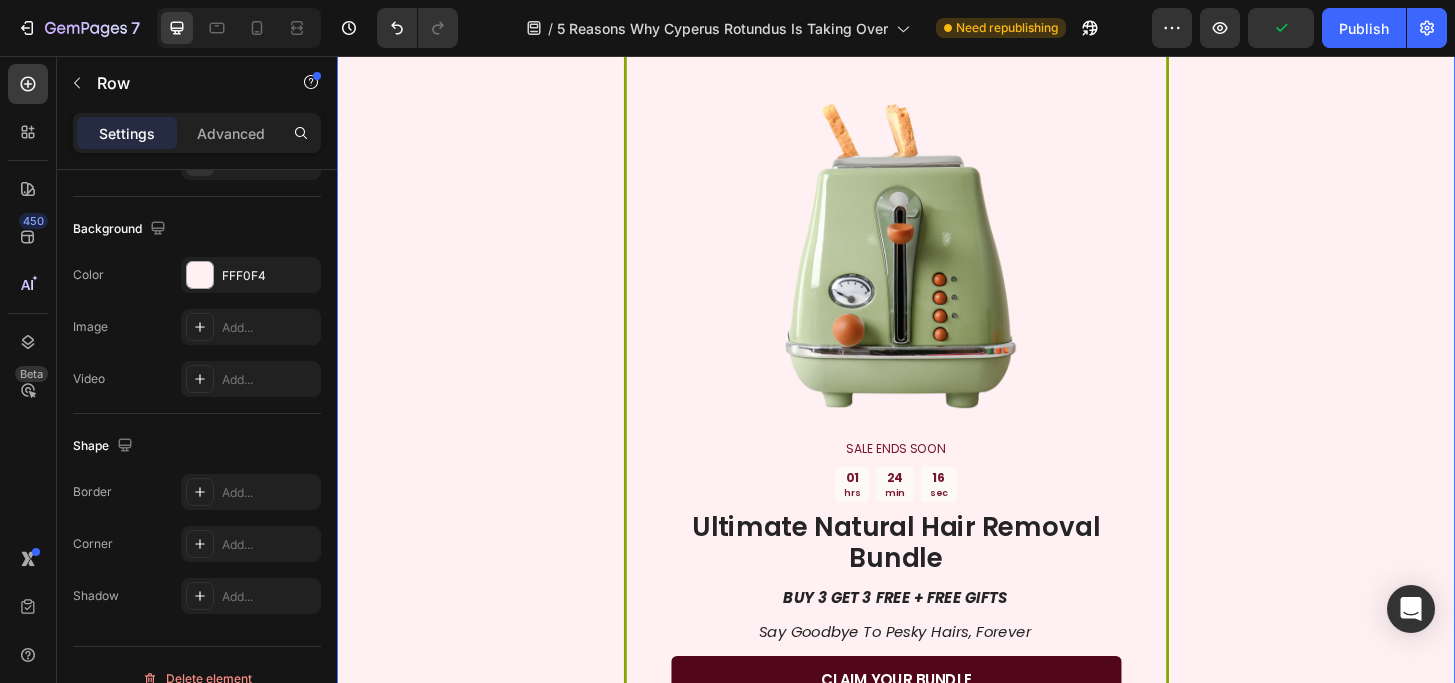 scroll, scrollTop: 3659, scrollLeft: 0, axis: vertical 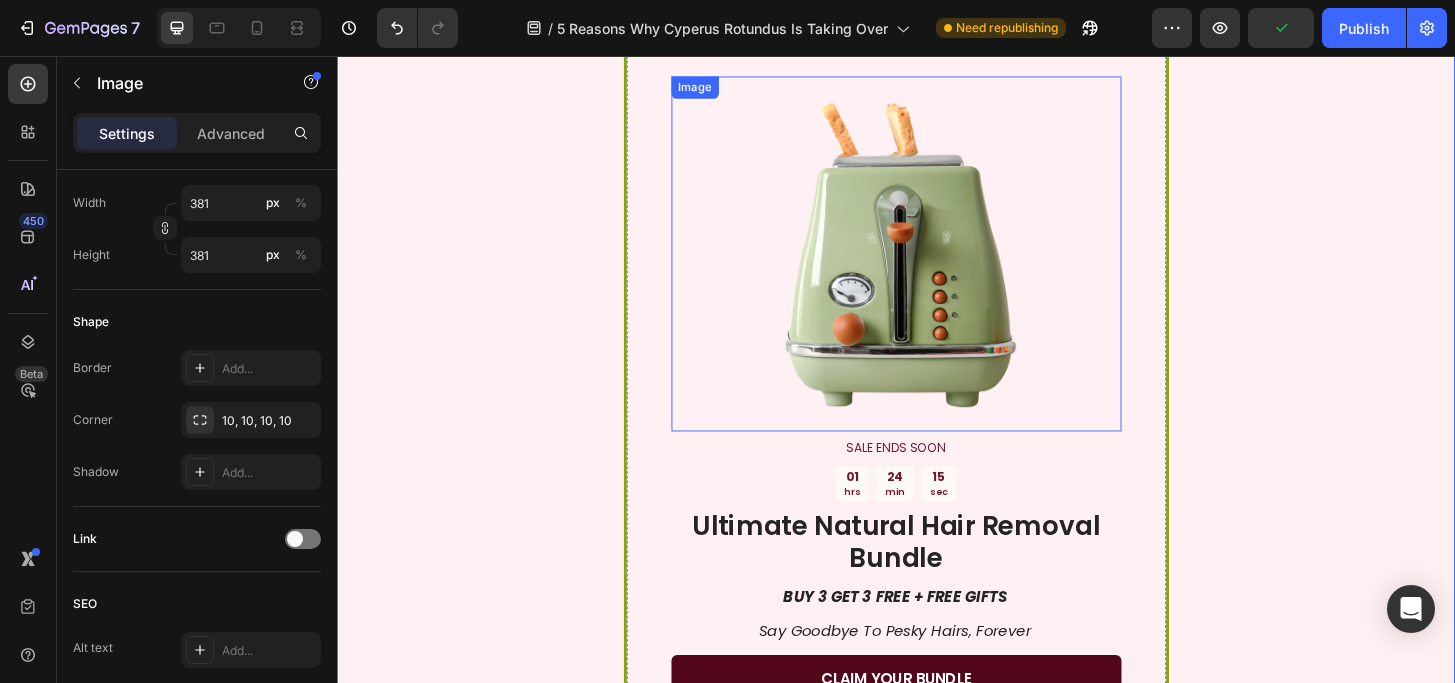 click at bounding box center [937, 268] 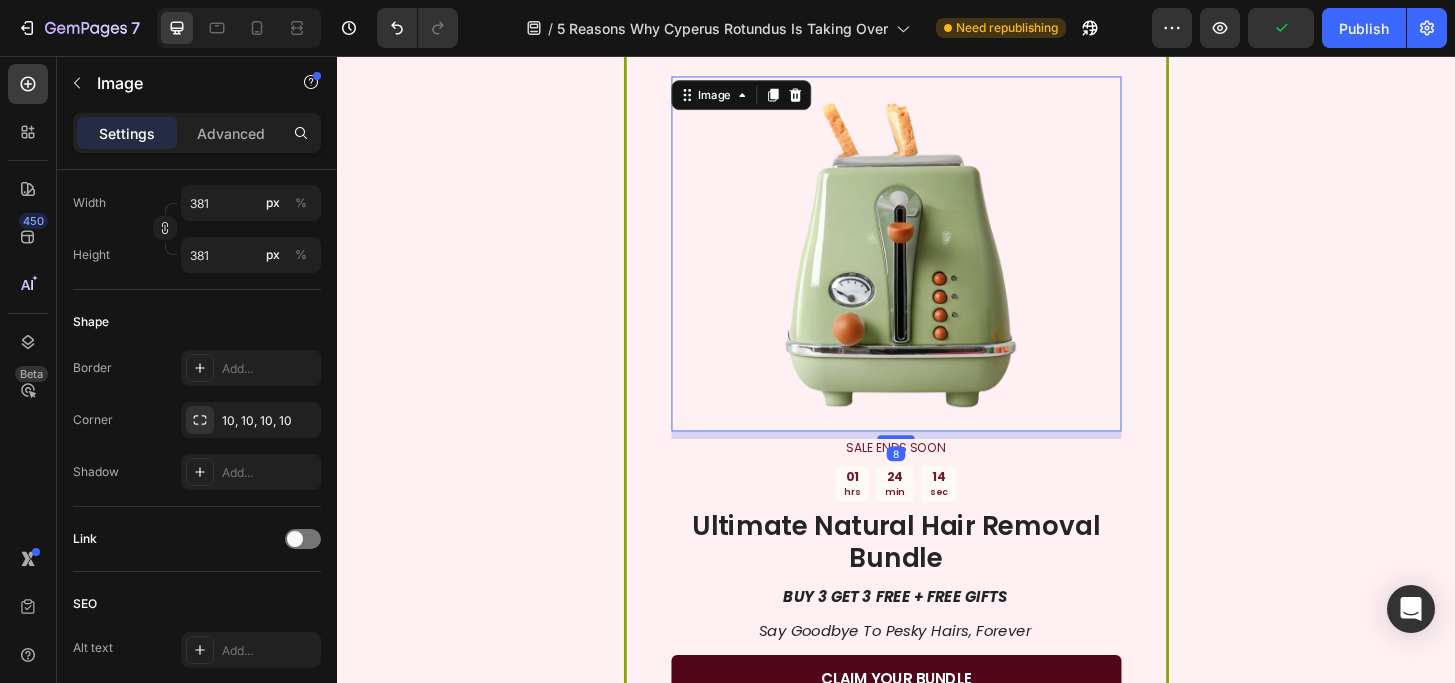scroll, scrollTop: 0, scrollLeft: 0, axis: both 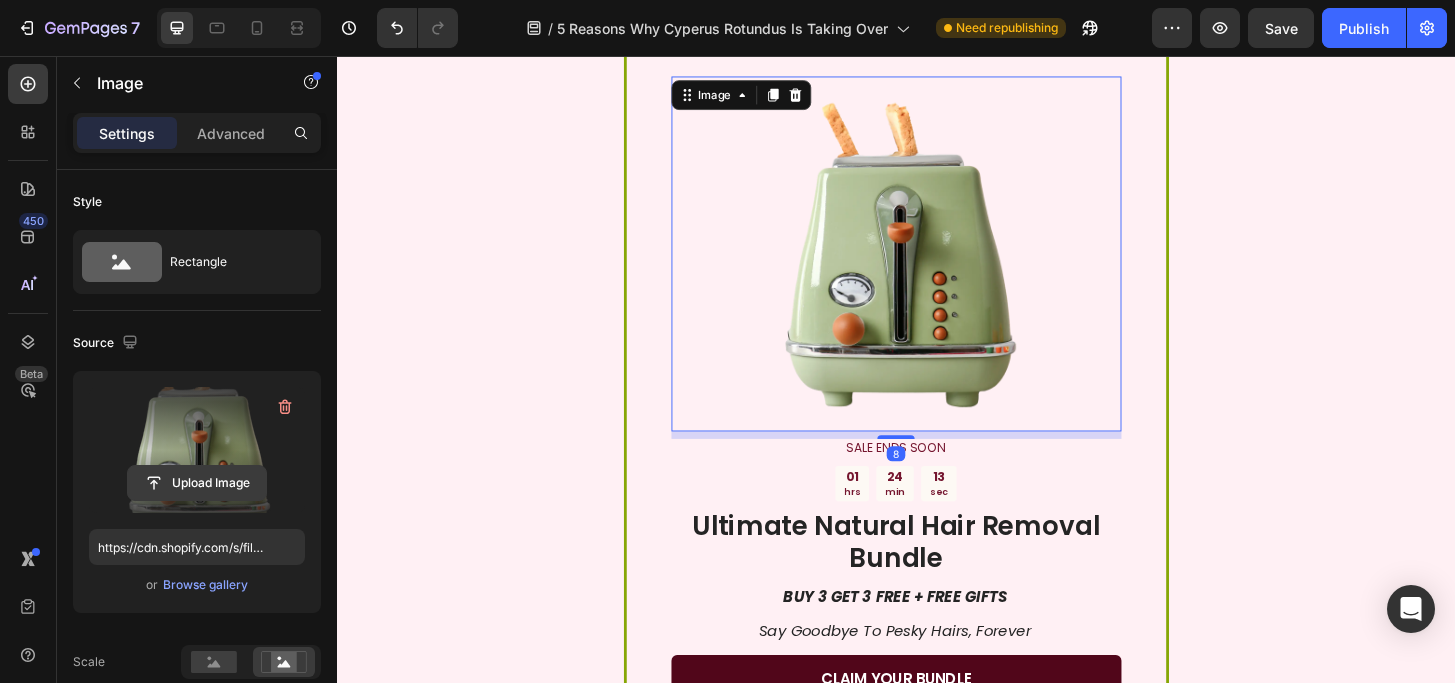 click 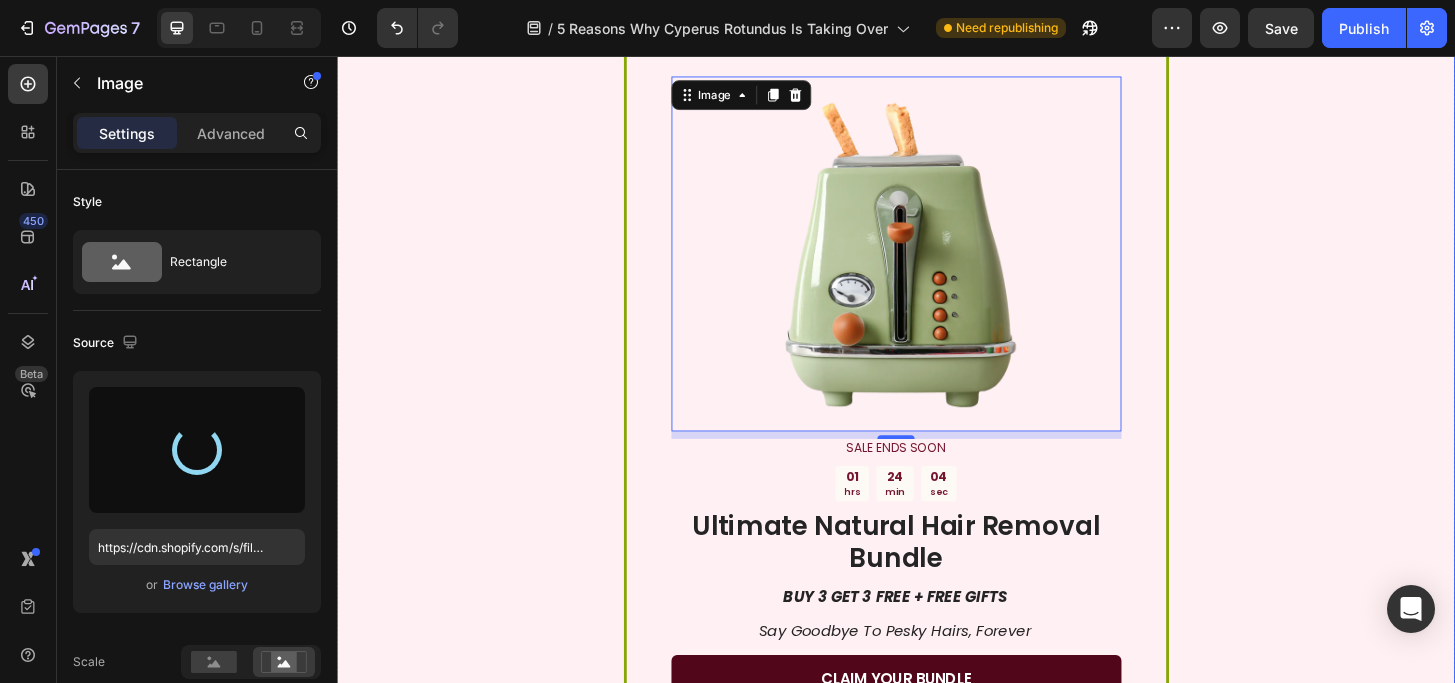 type on "https://cdn.shopify.com/s/files/1/0599/6832/3719/files/gempages_560326653935354965-dd6acd9d-e5de-4c13-95bc-83d7645c4079.png" 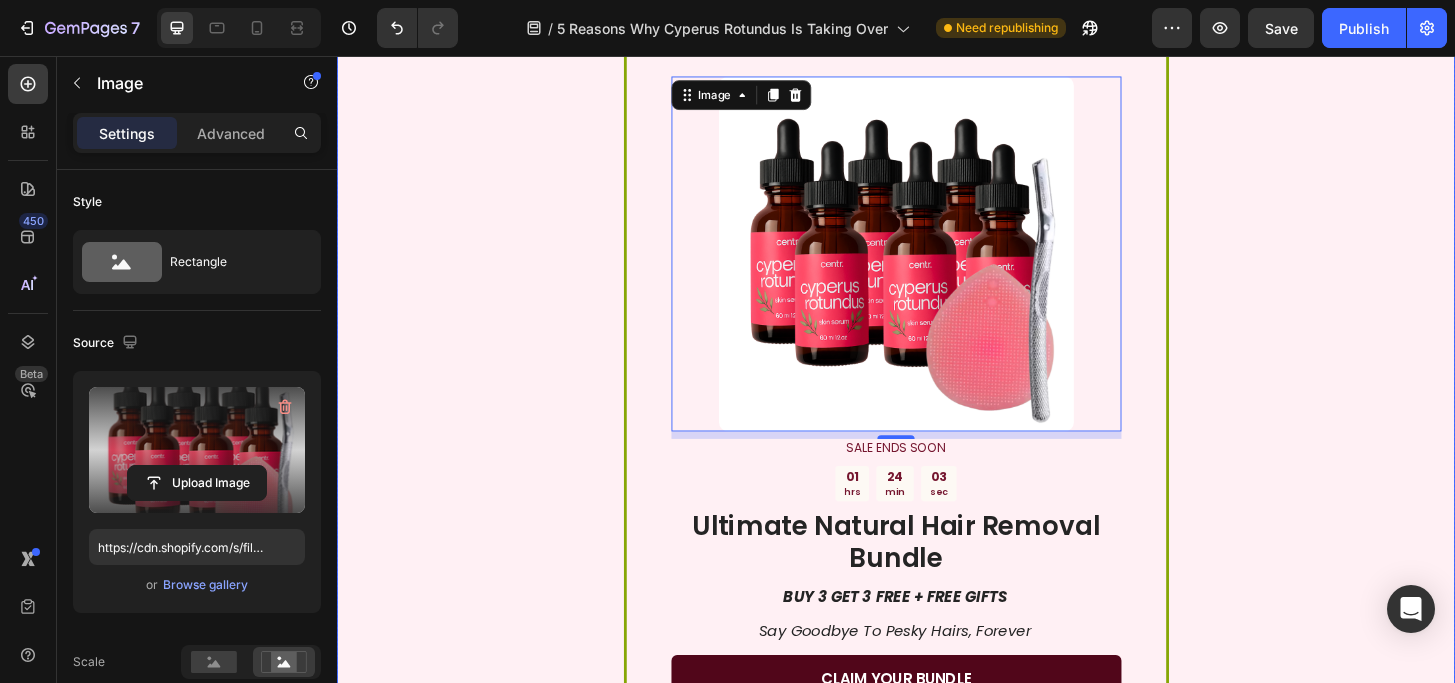 click on "Image   8 SALE ENDS SOON Text Block 01 hrs 24 min 03 sec Countdown Timer Ultimate Natural Hair Removal Bundle Heading BUY 3 GET 3 FREE + FREE GIFTS Text Block Say Goodbye To Pesky Hairs, Forever Text Block CLAIM YOUR BUNDLE Button Sell-out Risk:  High Text Block | Text Block FREE  shipping Text Block Row 30-Day Money Back Guarantee! Text Block Row" at bounding box center [937, 457] 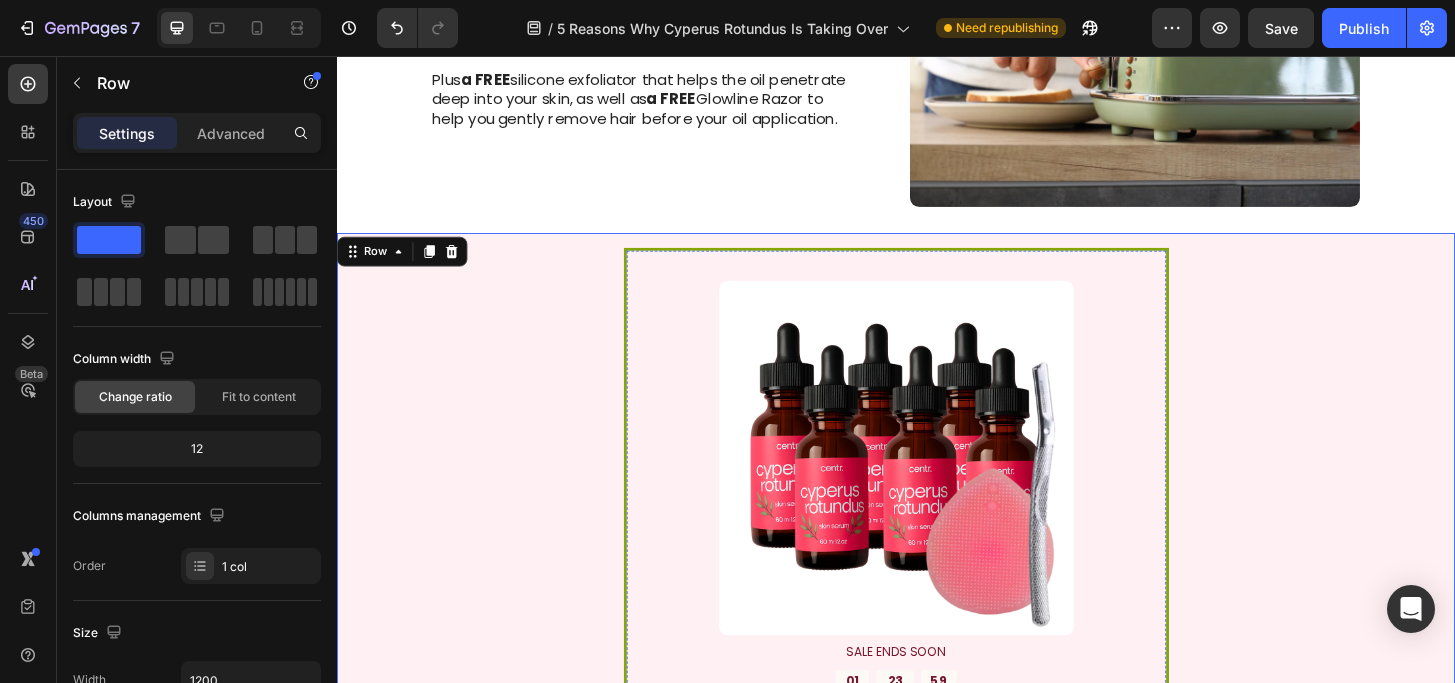 scroll, scrollTop: 3509, scrollLeft: 0, axis: vertical 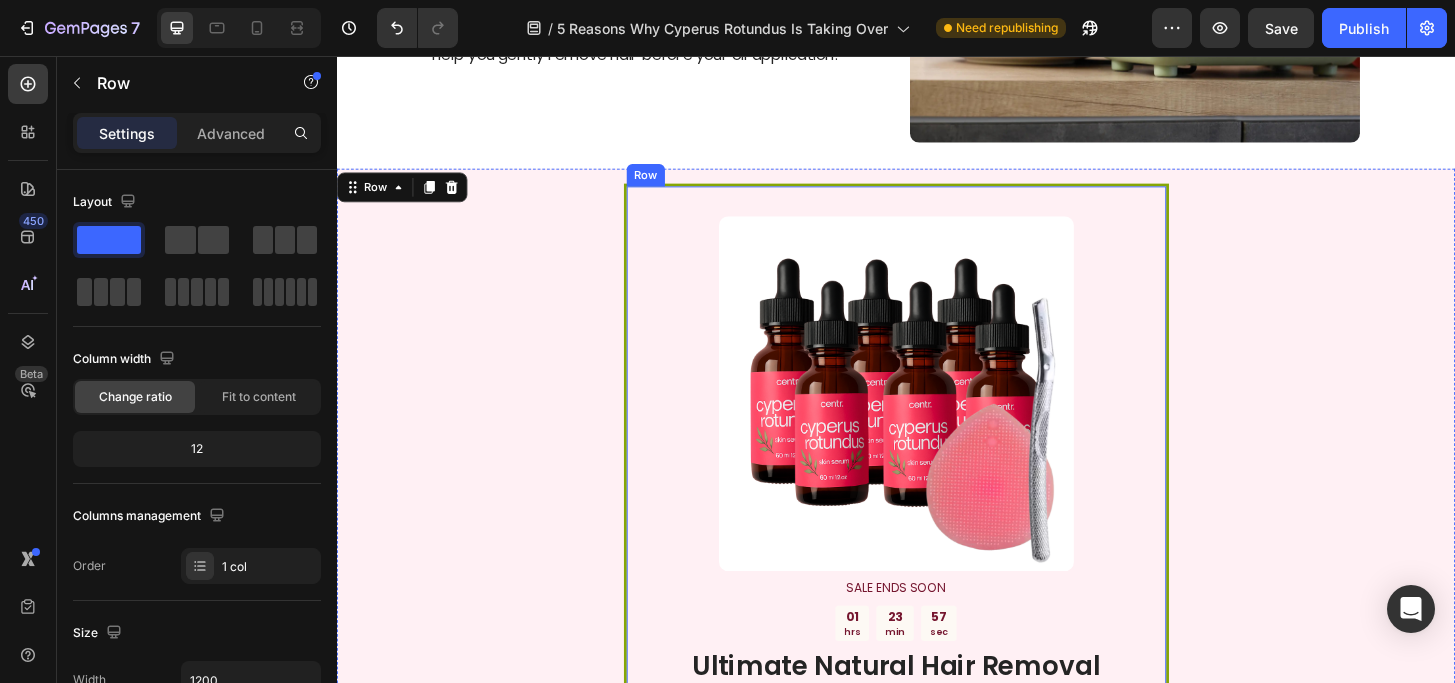 click on "Image SALE ENDS SOON Text Block 01 hrs 23 min 57 sec Countdown Timer Ultimate Natural Hair Removal Bundle Heading BUY 3 GET 3 FREE + FREE GIFTS Text Block Say Goodbye To Pesky Hairs, Forever Text Block CLAIM YOUR BUNDLE Button Sell-out Risk:  High Text Block | Text Block FREE  shipping Text Block Row 30-Day Money Back Guarantee! Text Block Row" at bounding box center (937, 607) 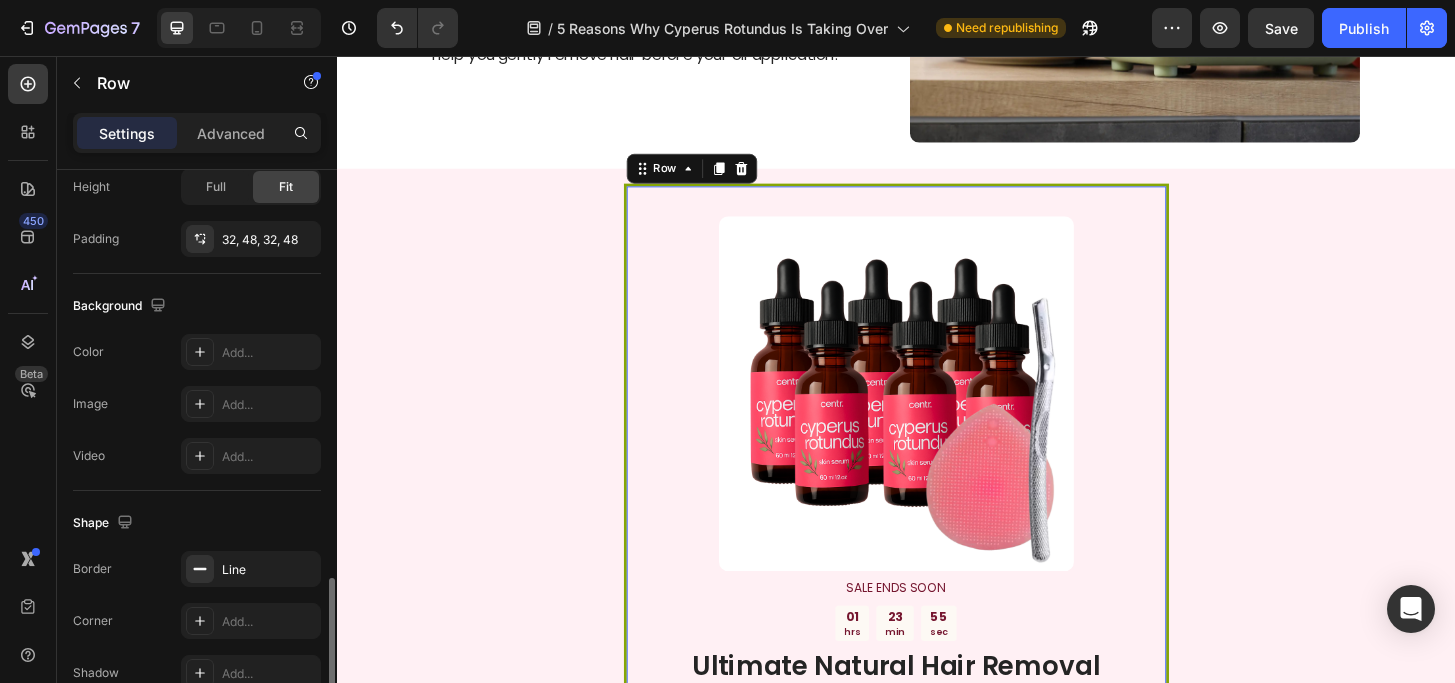 scroll, scrollTop: 650, scrollLeft: 0, axis: vertical 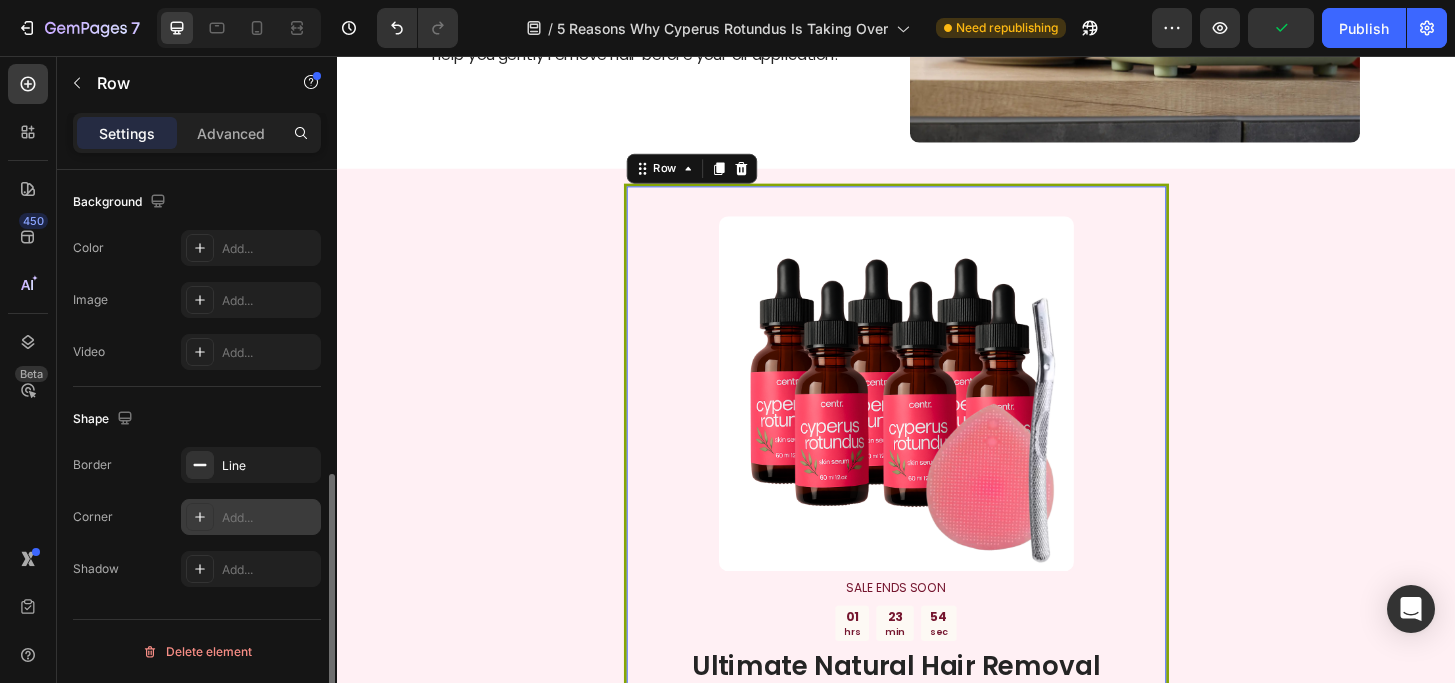 click on "Add..." at bounding box center (269, 518) 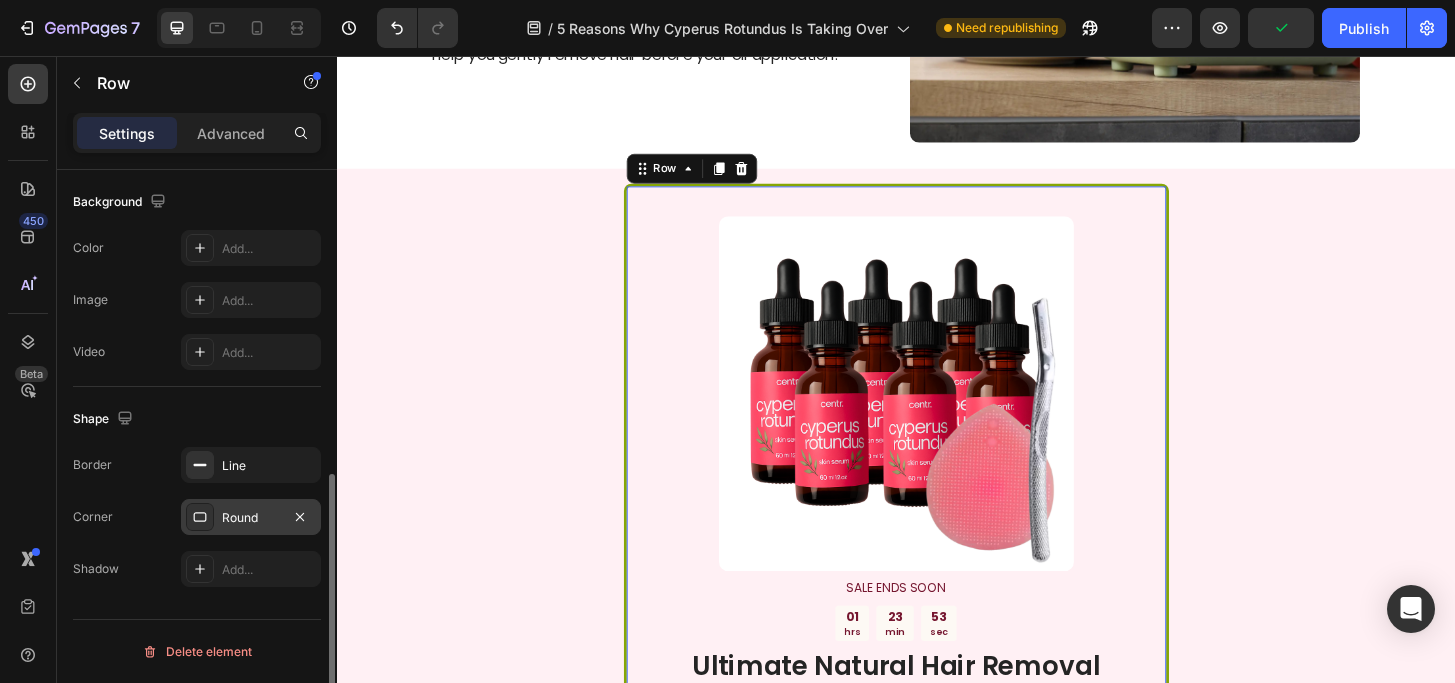 click on "Border Line Corner Round Shadow Add..." at bounding box center [197, 517] 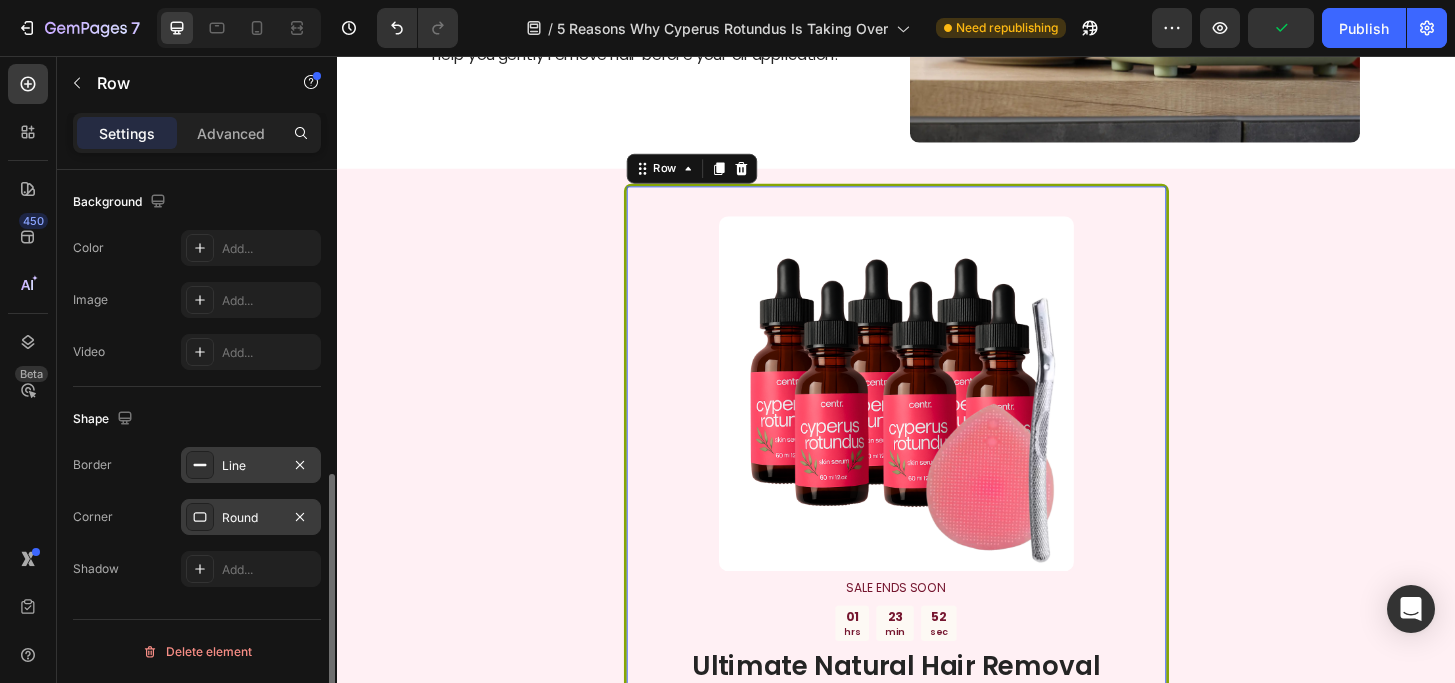 click on "Line" at bounding box center [251, 465] 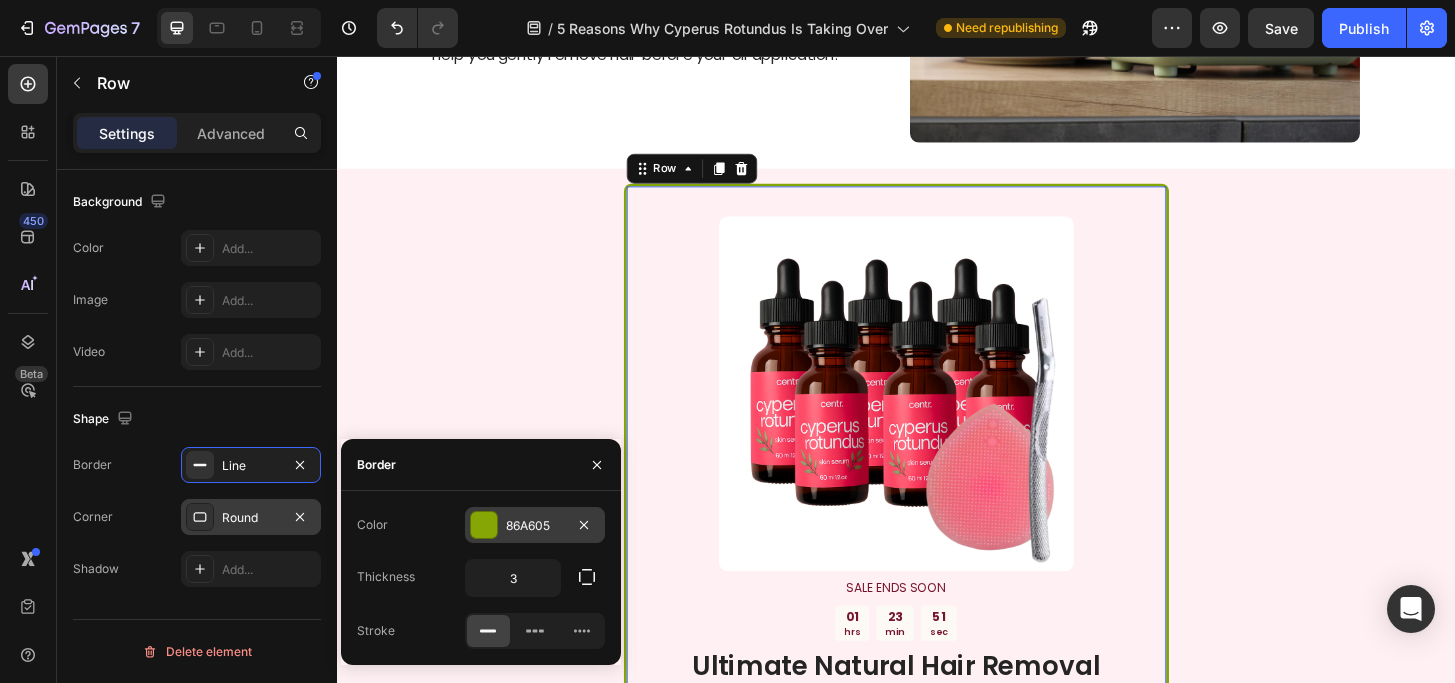 click on "86A605" at bounding box center (535, 526) 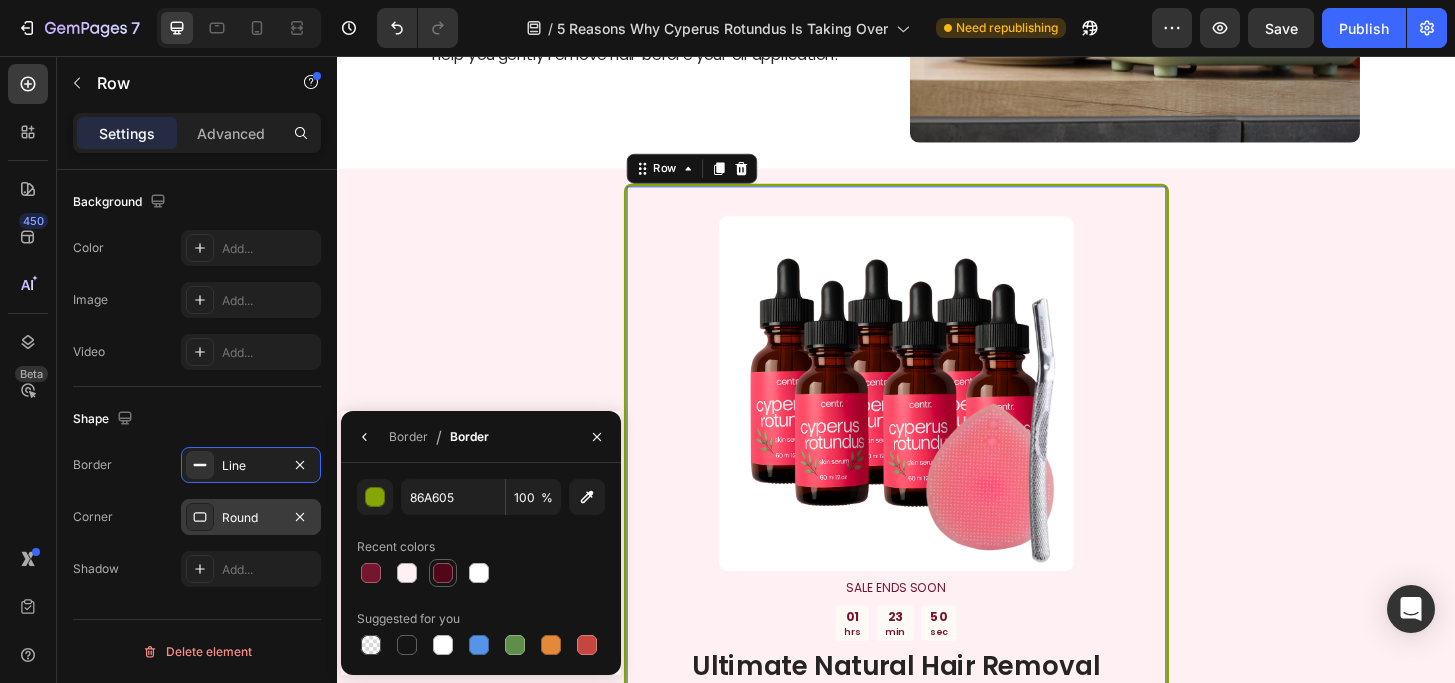 click at bounding box center (443, 573) 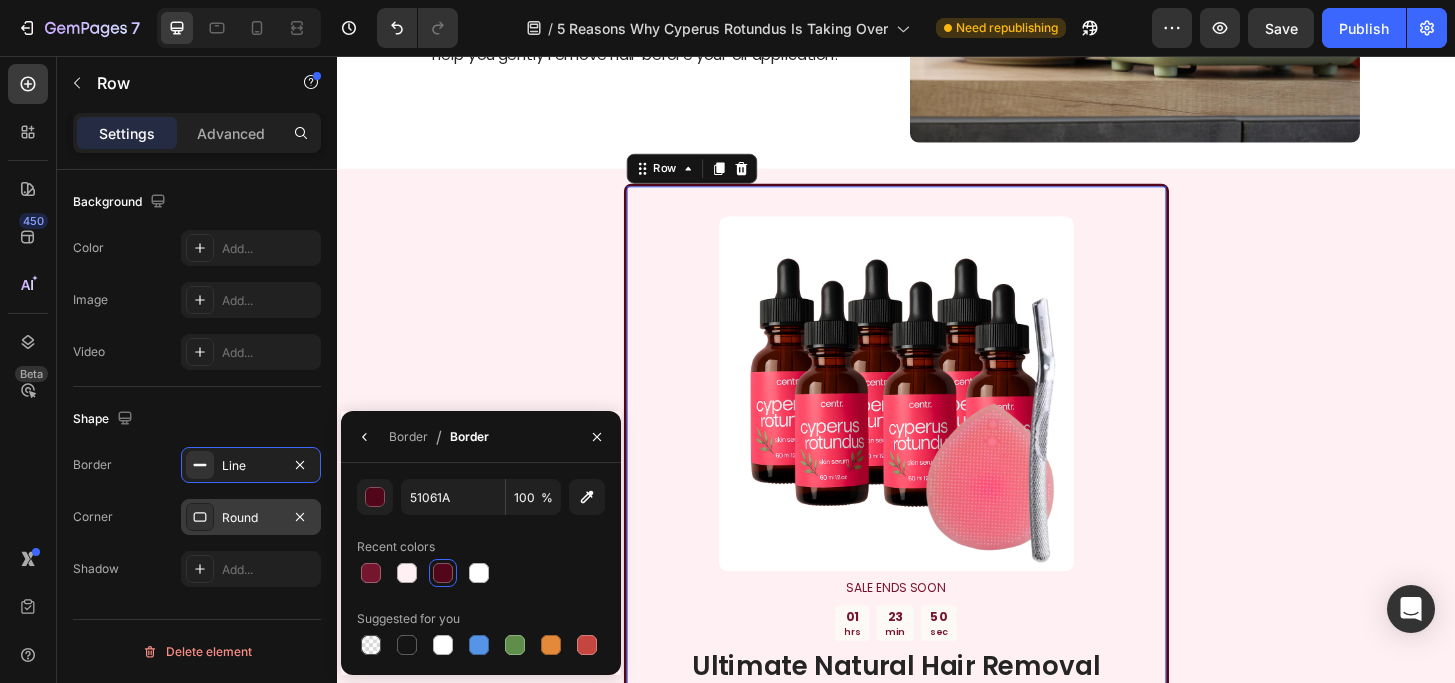 click at bounding box center (443, 573) 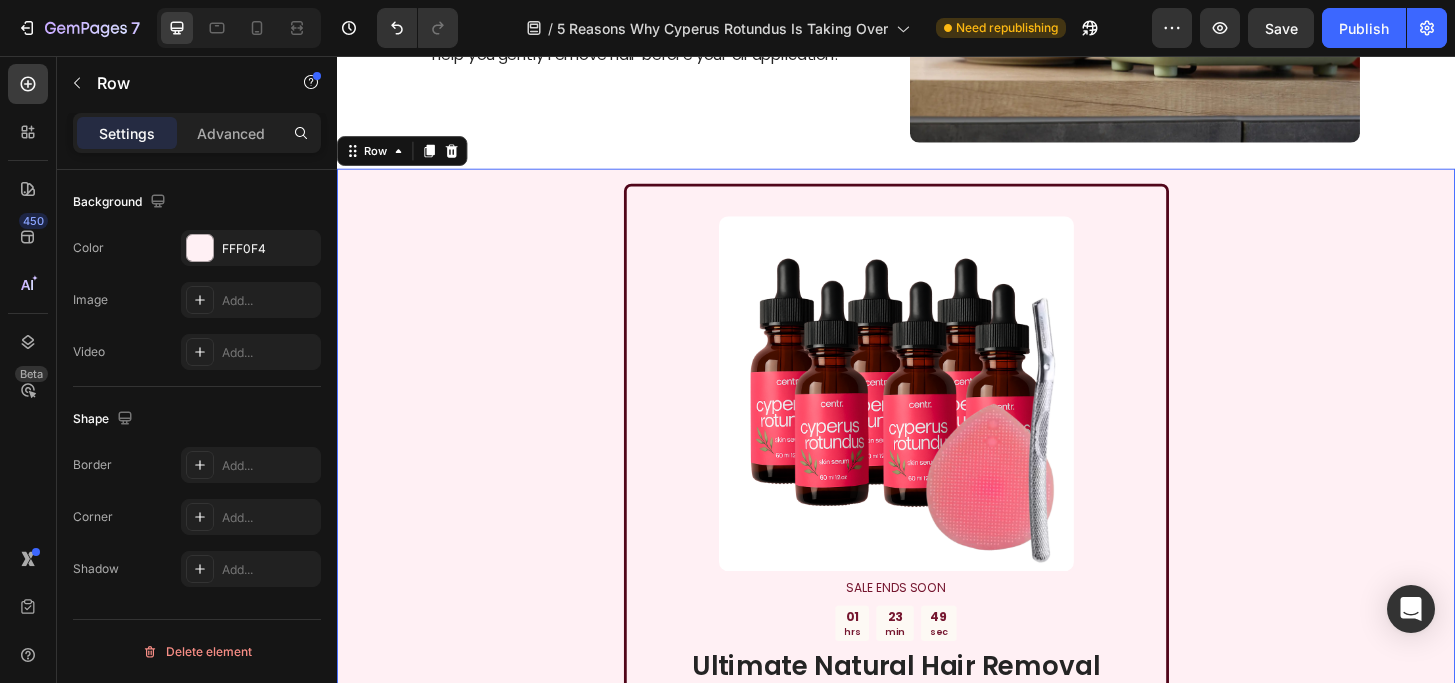 click on "Image SALE ENDS SOON Text Block 01 hrs 23 min 49 sec Countdown Timer Ultimate Natural Hair Removal Bundle Heading BUY 3 GET 3 FREE + FREE GIFTS Text Block Say Goodbye To Pesky Hairs, Forever Text Block CLAIM YOUR BUNDLE Button Sell-out Risk:  High Text Block | Text Block FREE  shipping Text Block Row 30-Day Money Back Guarantee! Text Block Row" at bounding box center [937, 607] 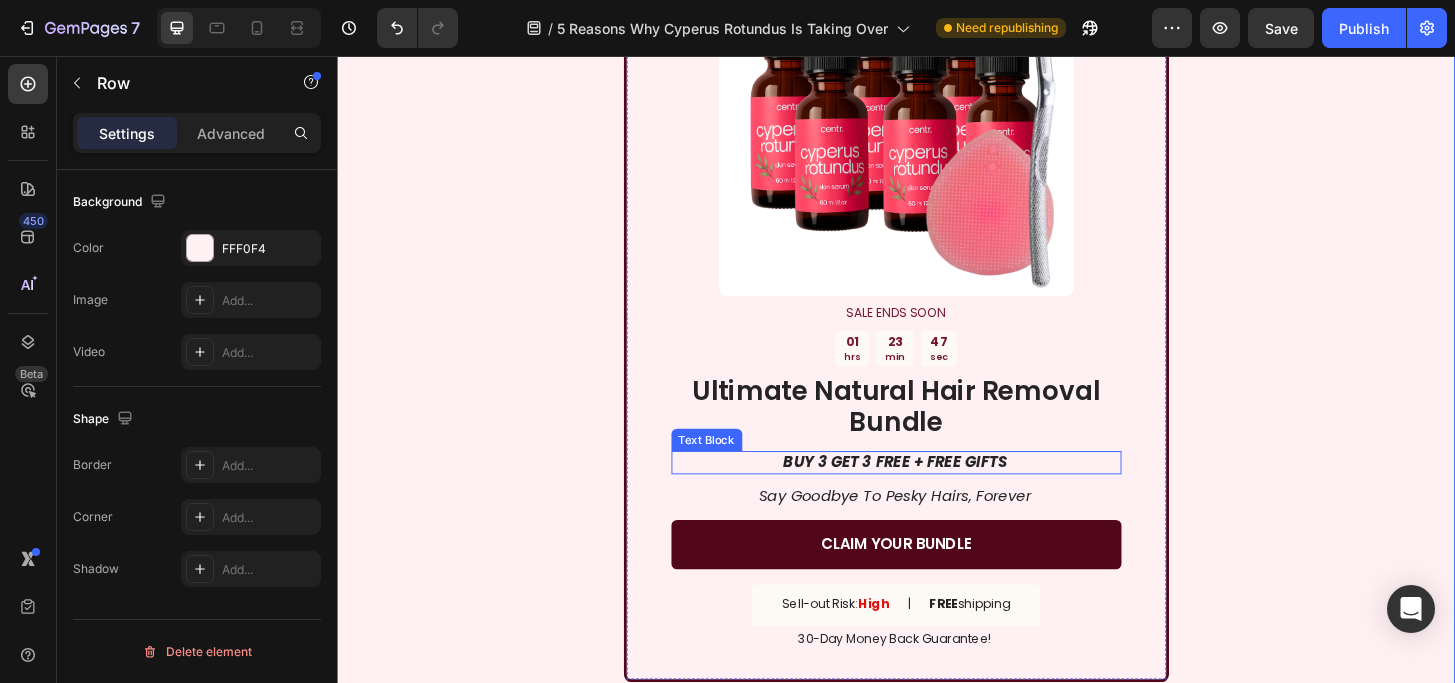 scroll, scrollTop: 3846, scrollLeft: 0, axis: vertical 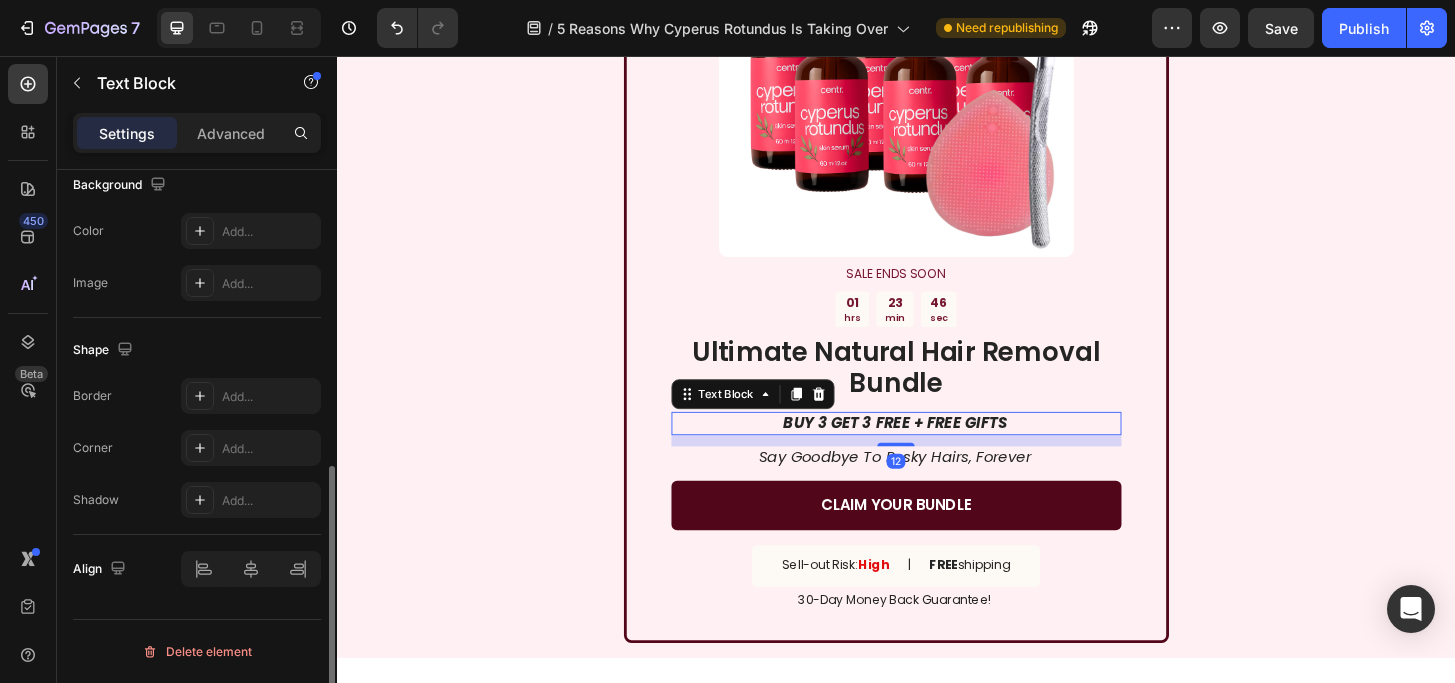 click on "BUY 3 GET 3 FREE + FREE GIFTS" at bounding box center [936, 449] 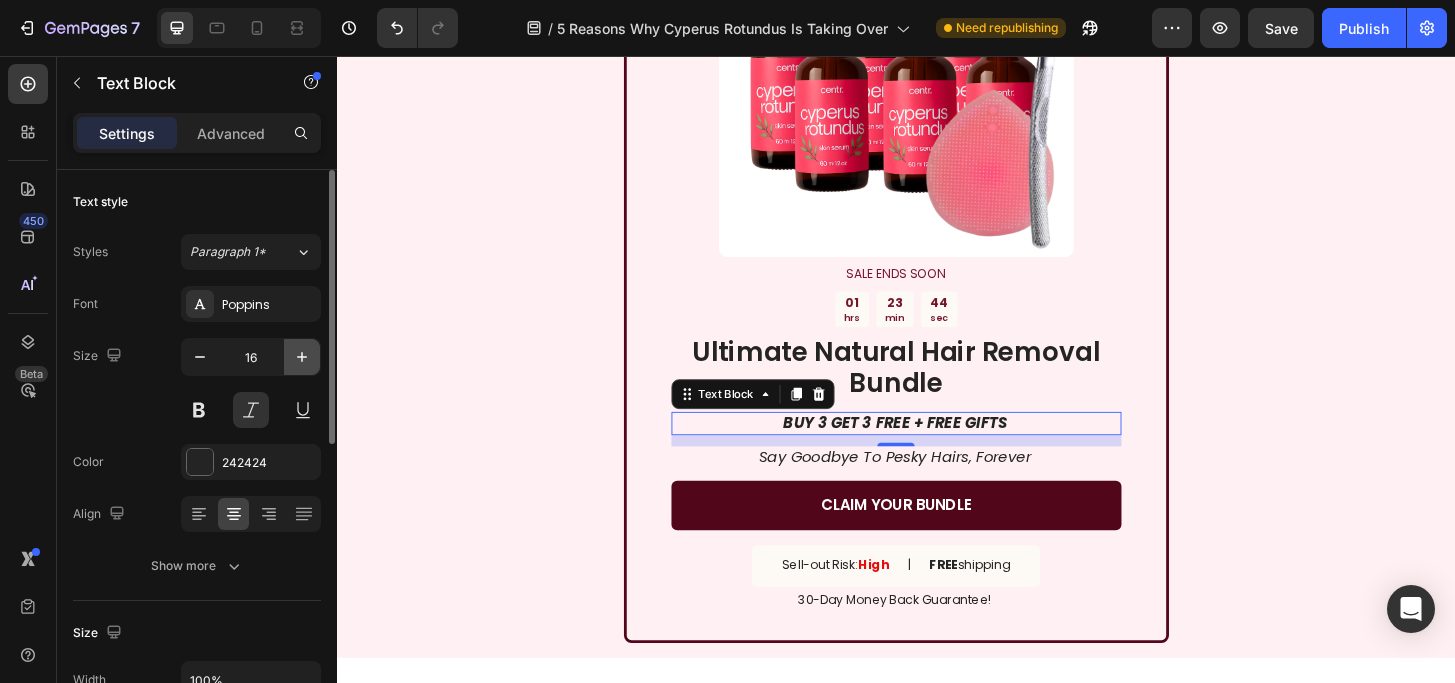 click 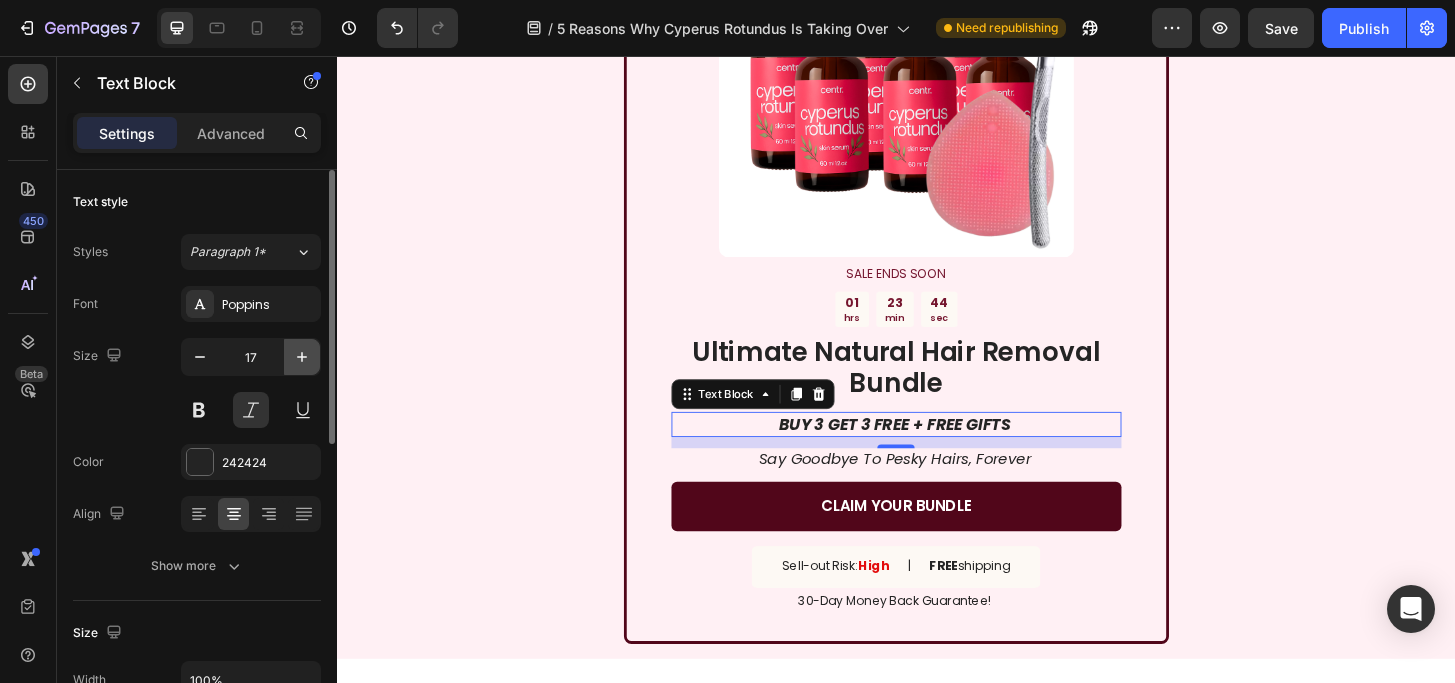 click 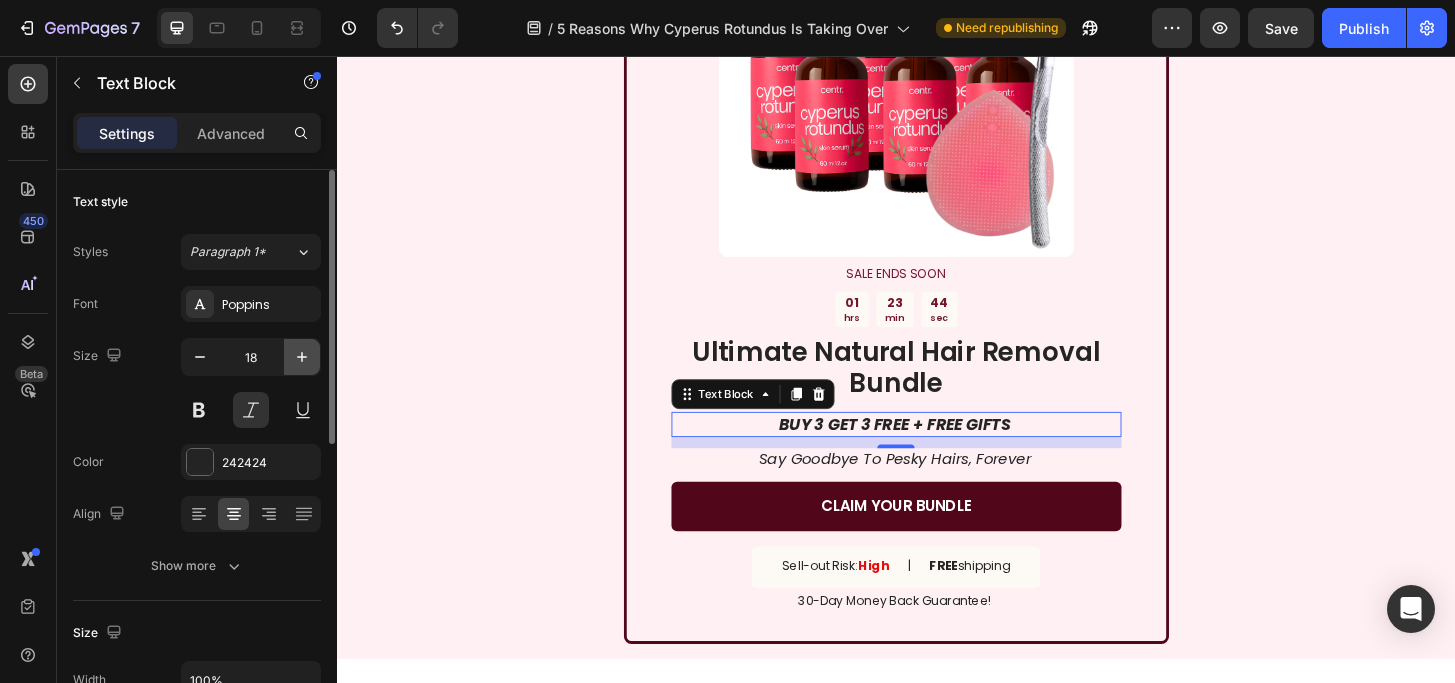 click 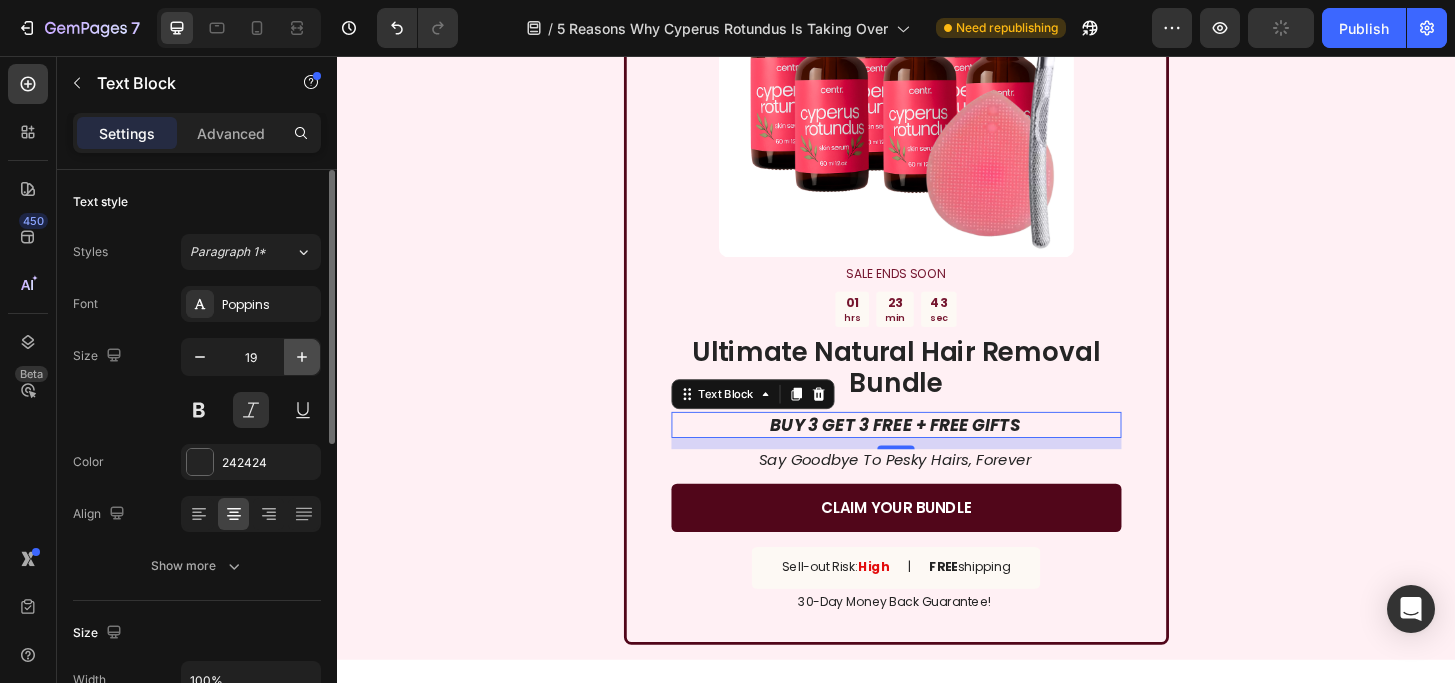 click 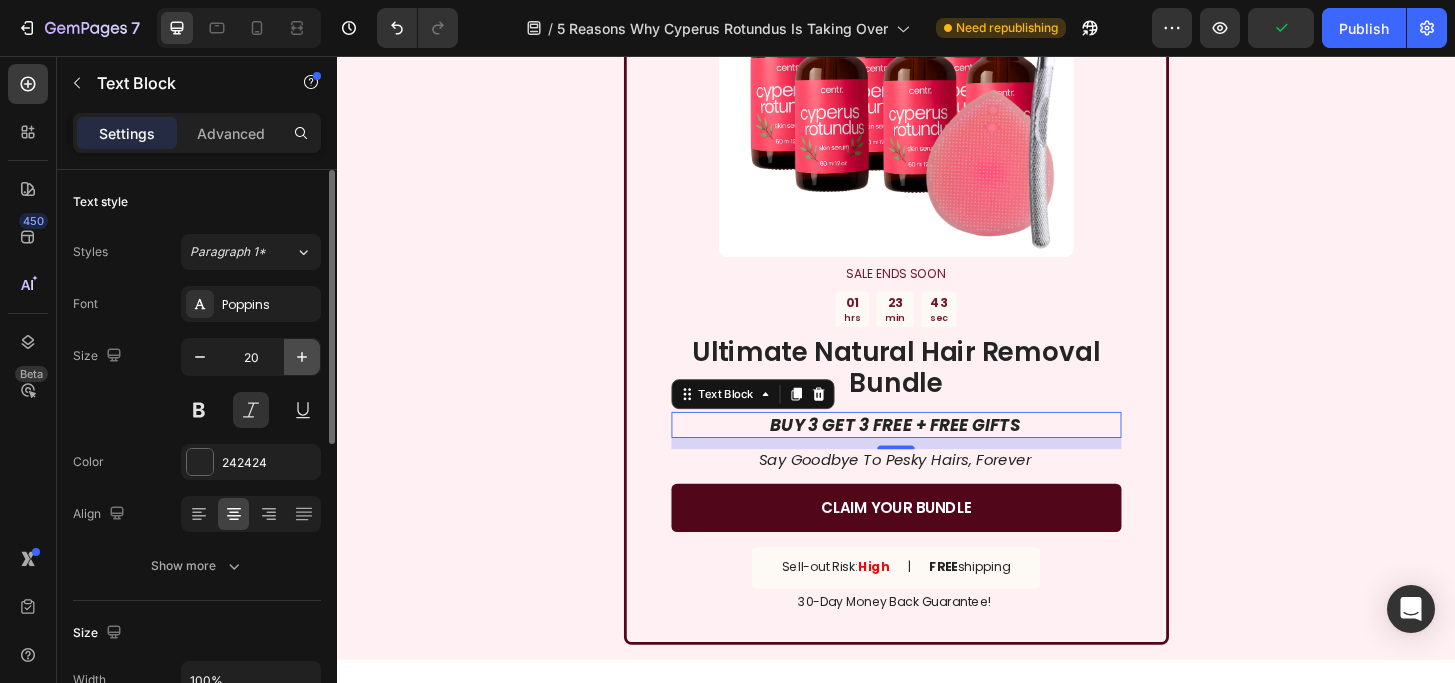 click 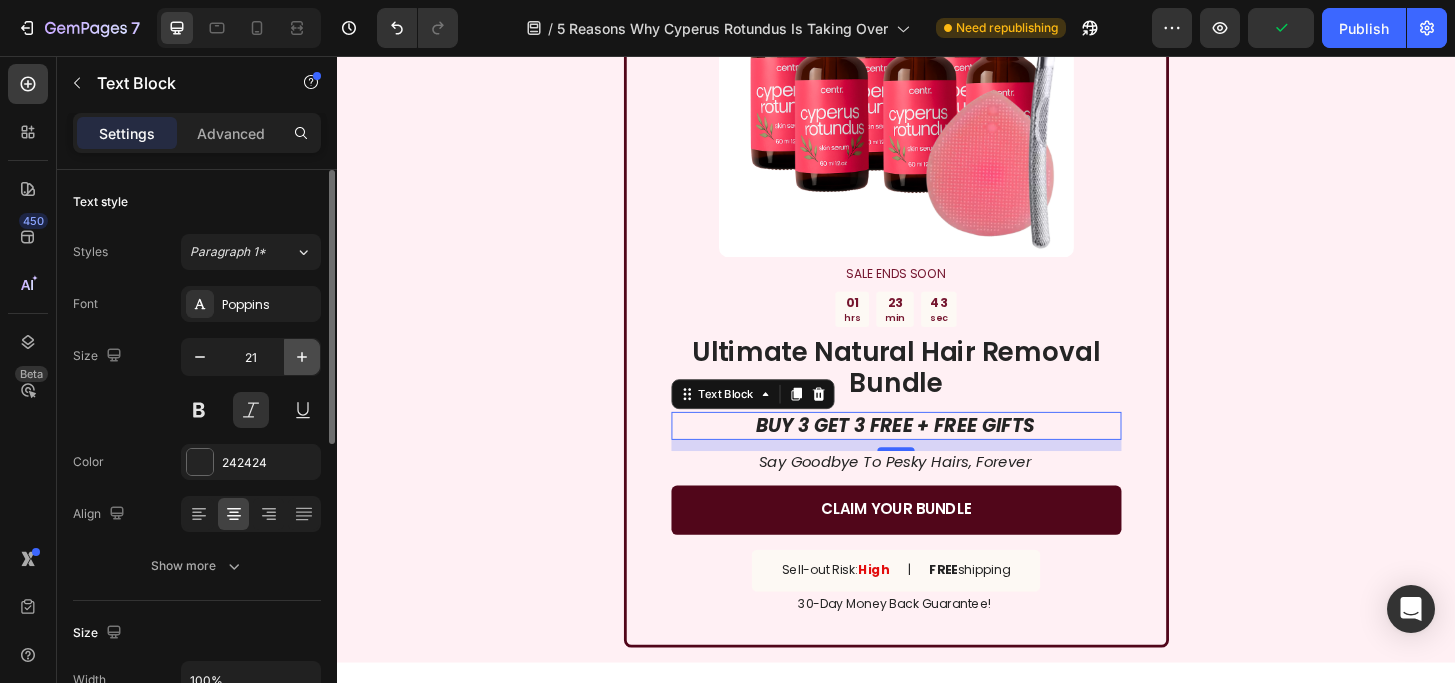 click 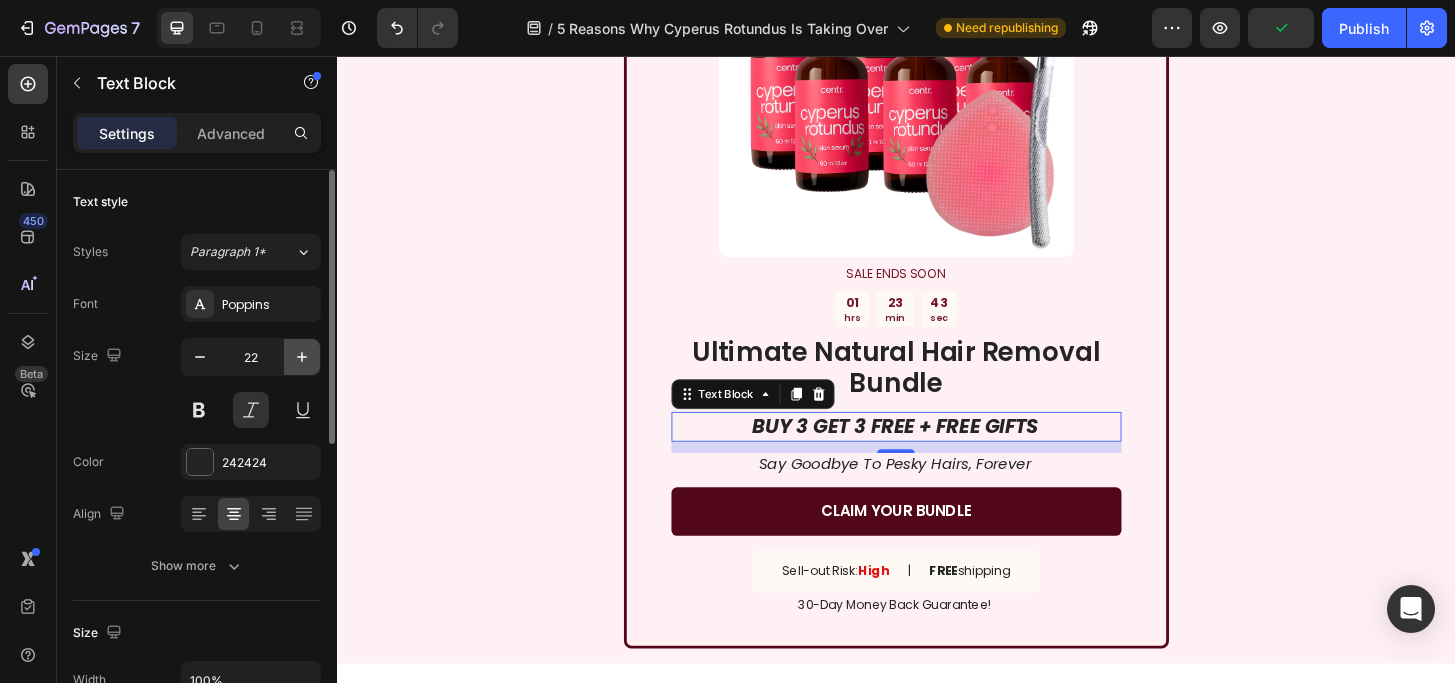click 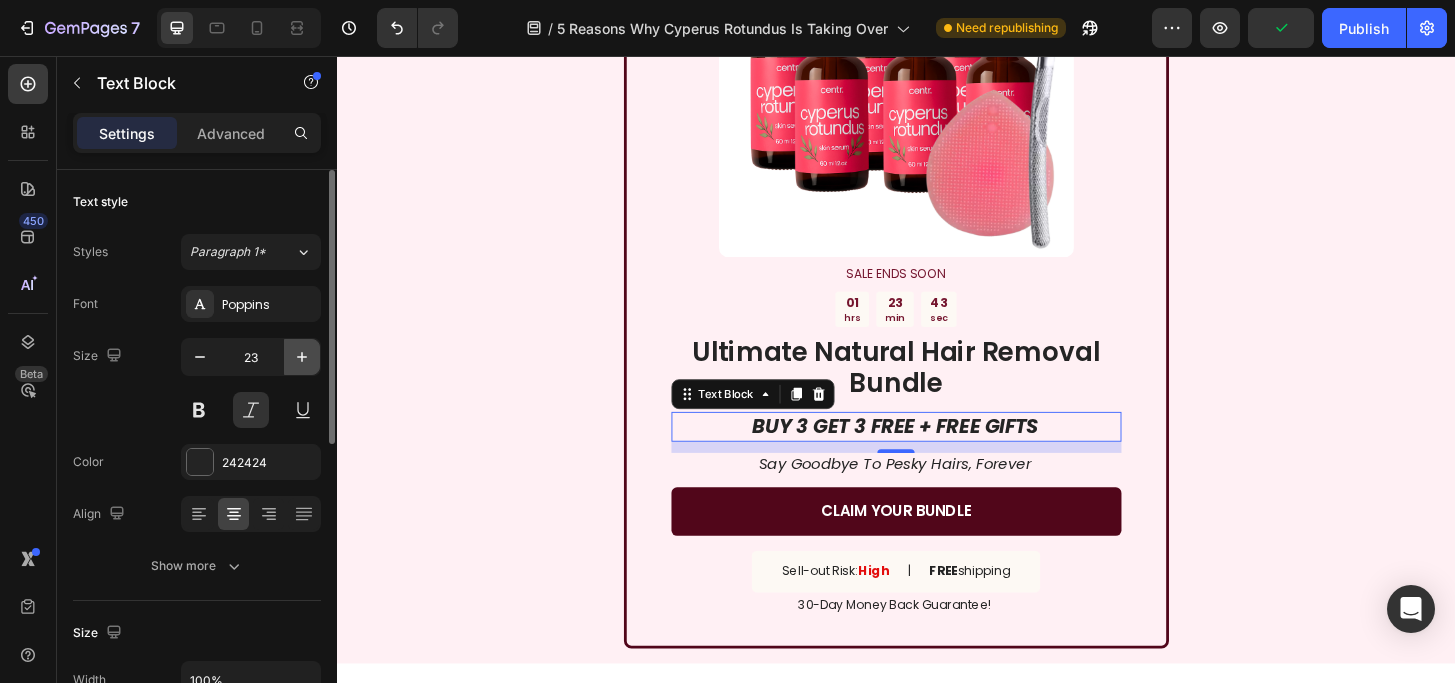 click 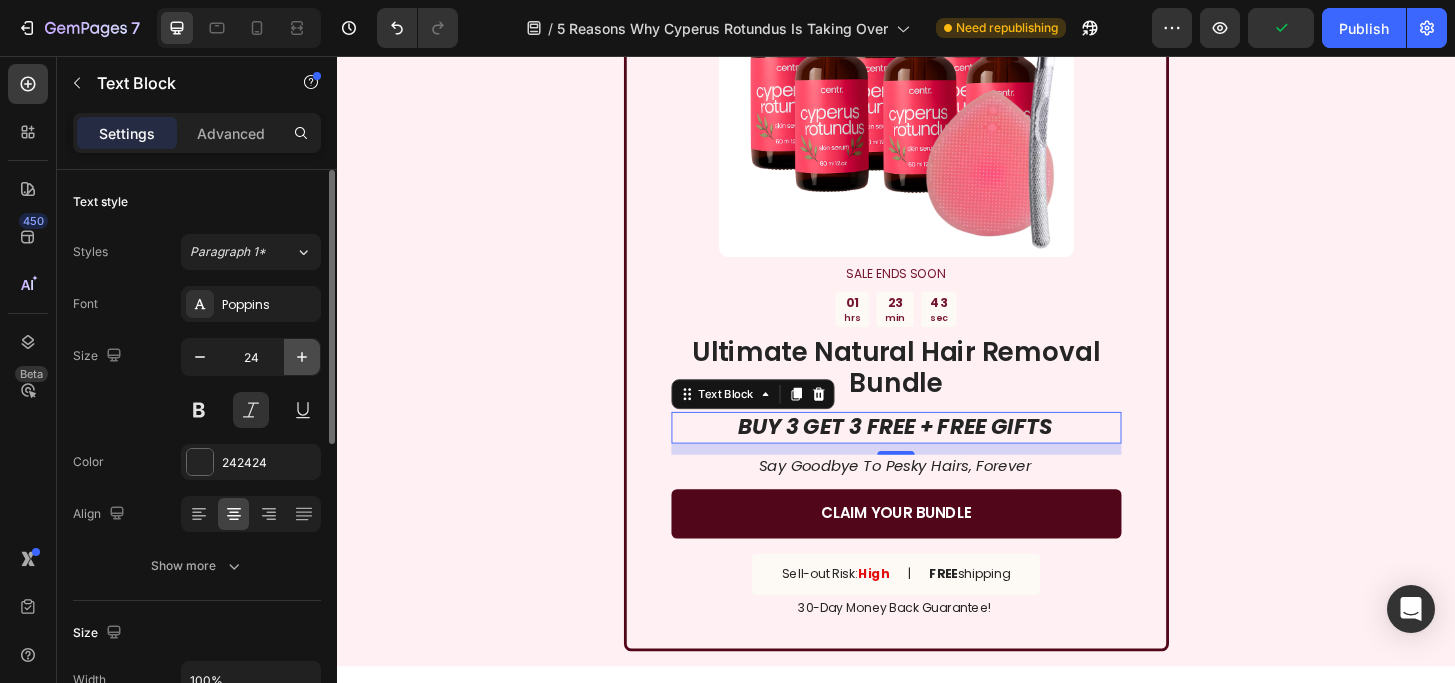 click 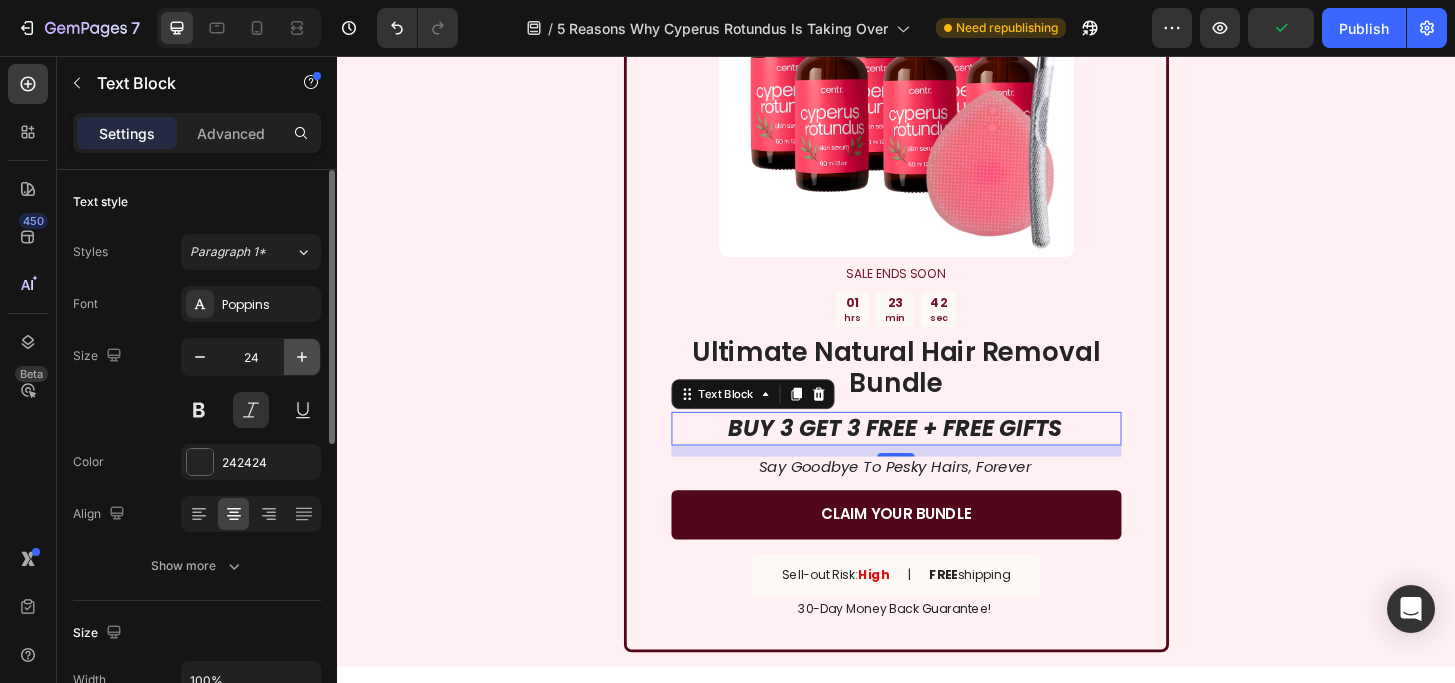 type on "25" 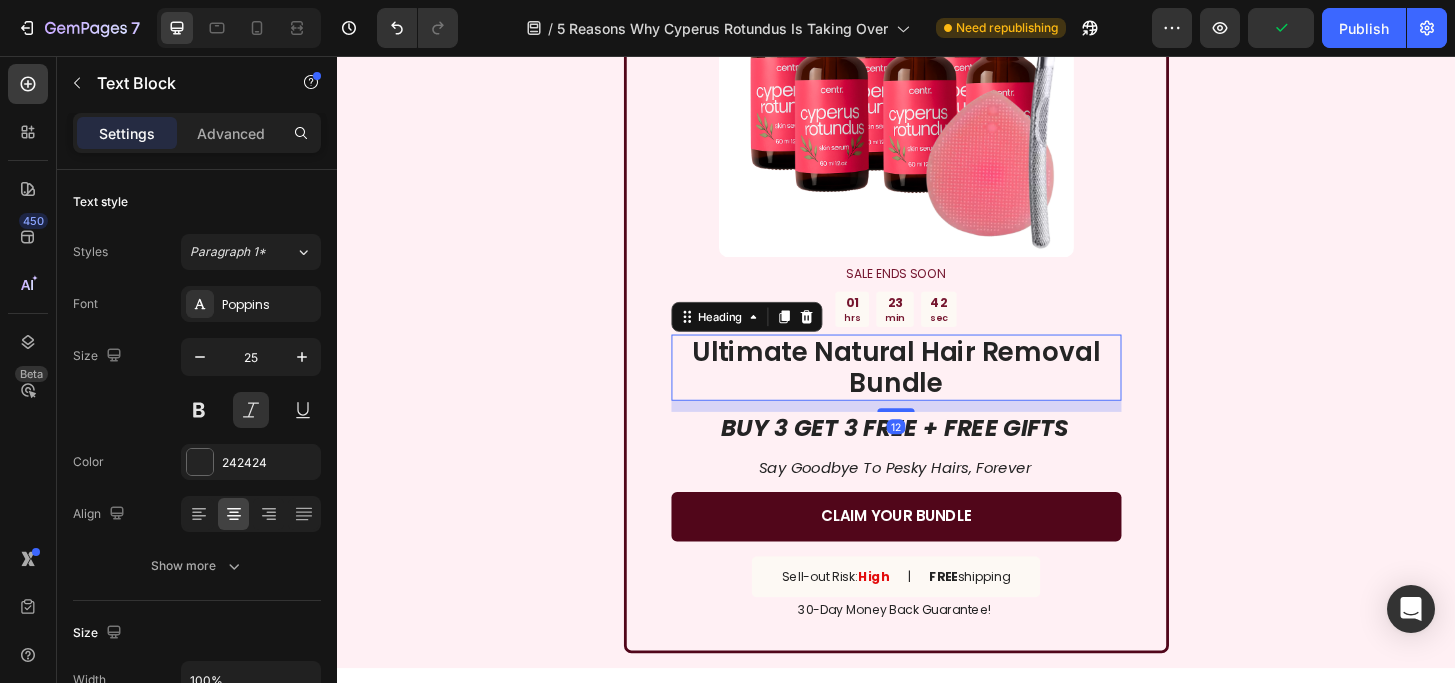 click on "Ultimate Natural Hair Removal Bundle" at bounding box center (937, 390) 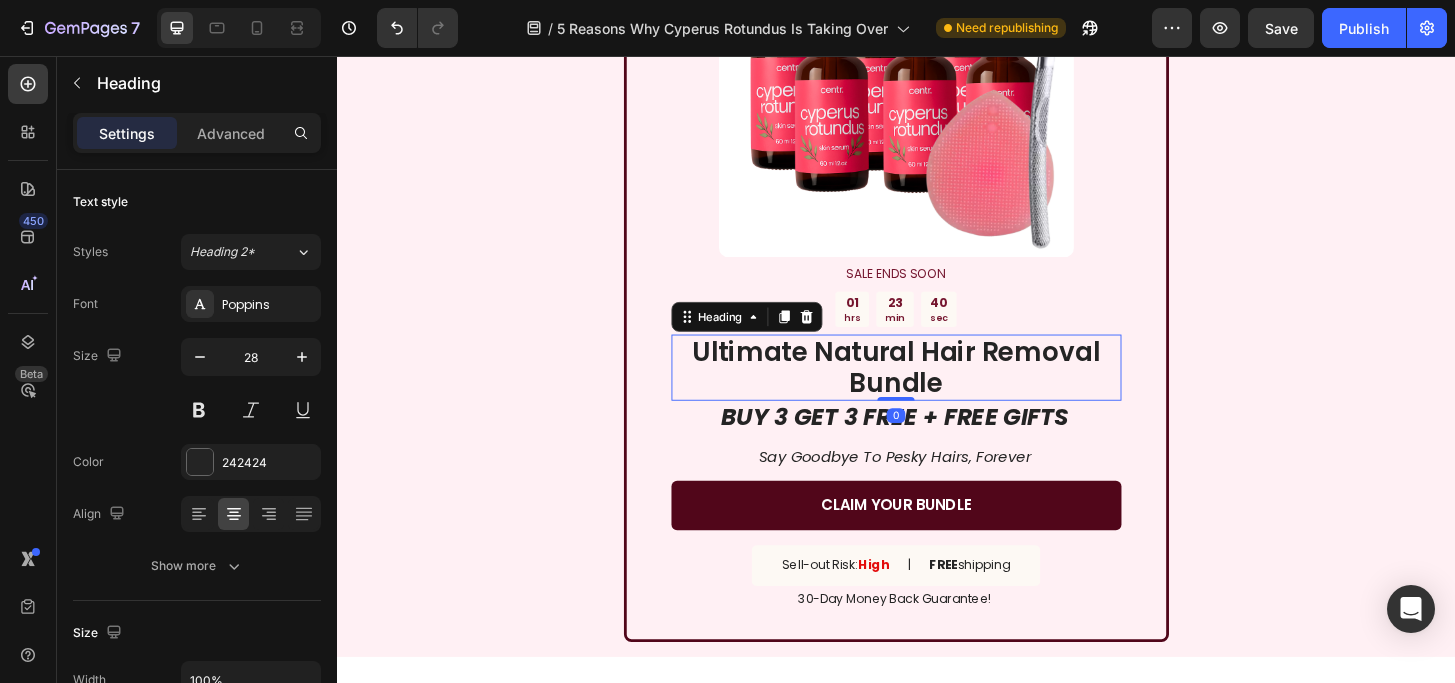 drag, startPoint x: 942, startPoint y: 435, endPoint x: 942, endPoint y: 398, distance: 37 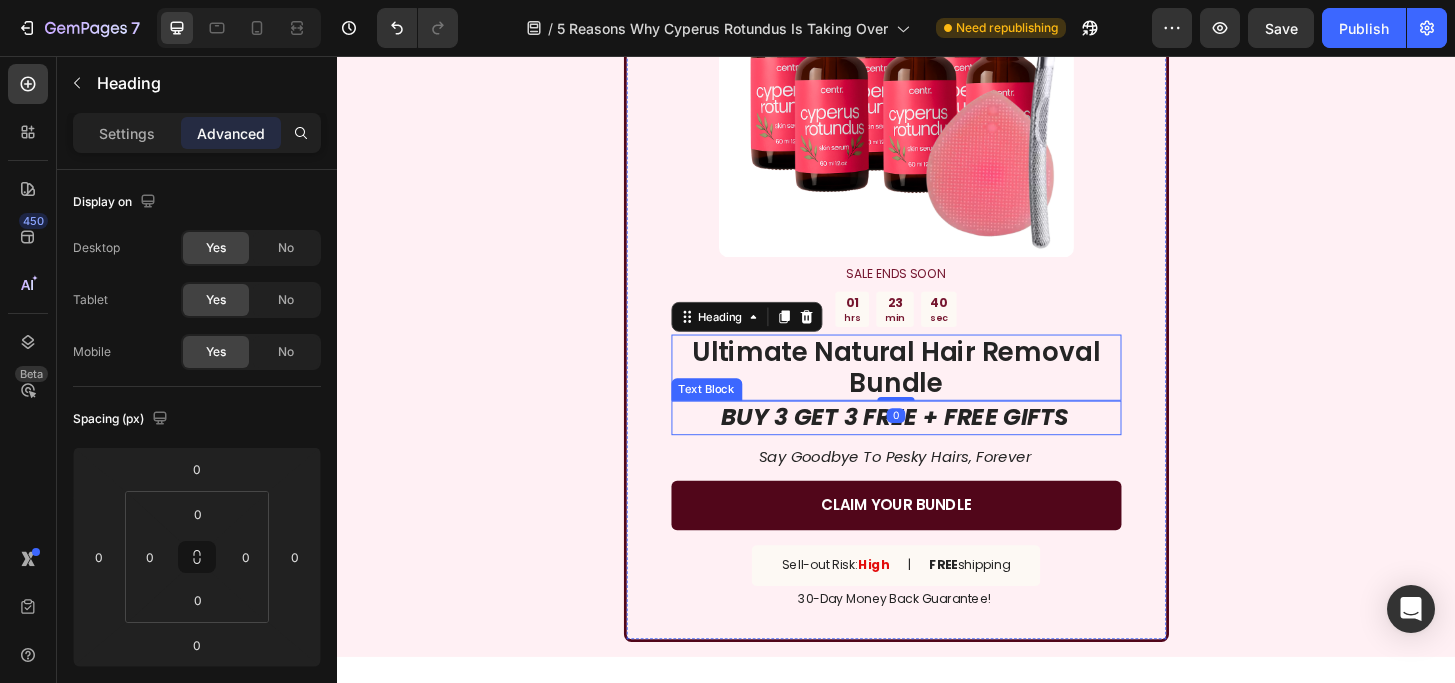 click on "BUY 3 GET 3 FREE + FREE GIFTS" at bounding box center (936, 443) 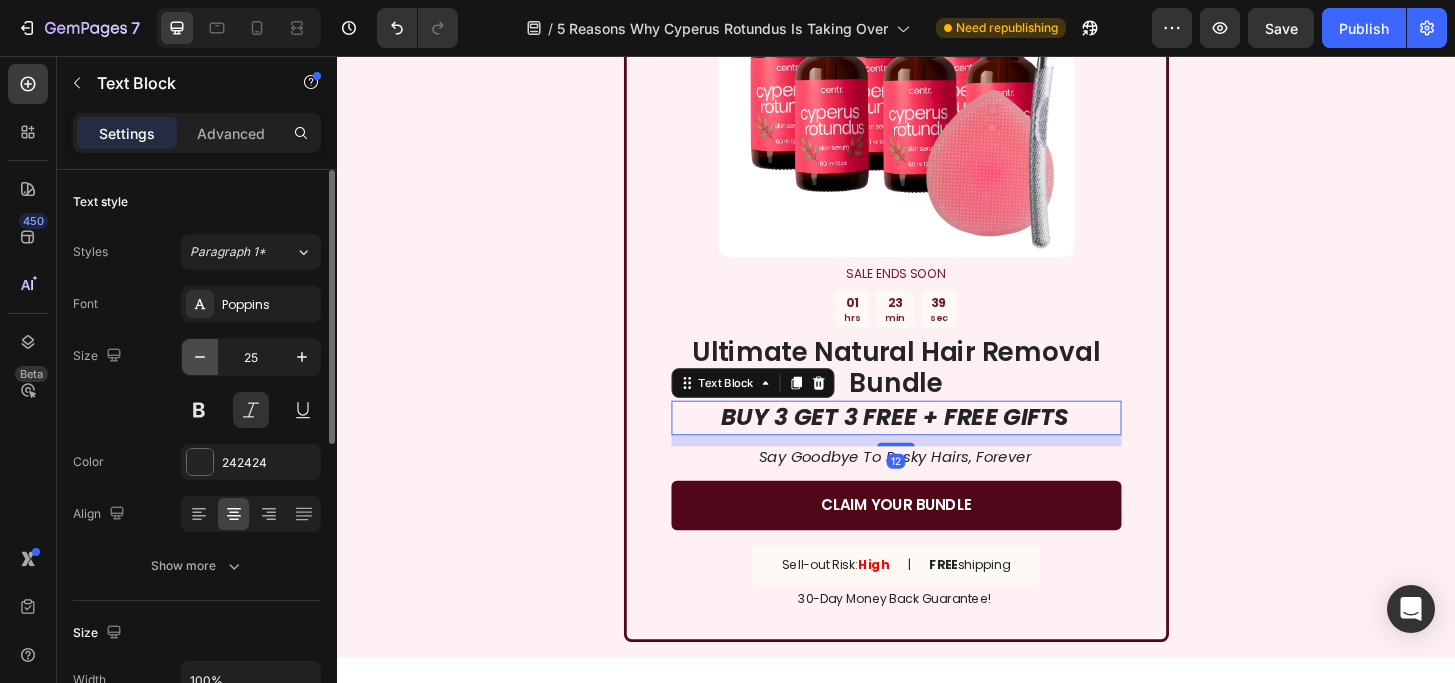 click 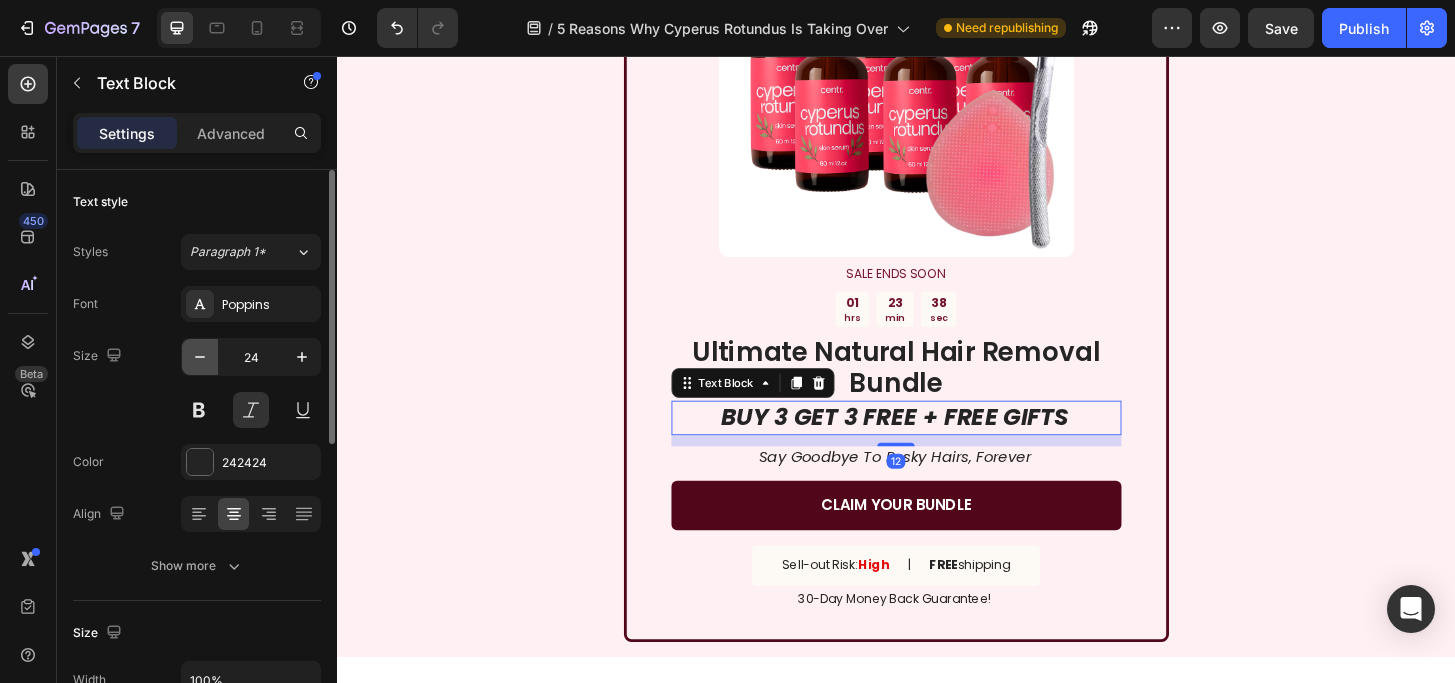 click 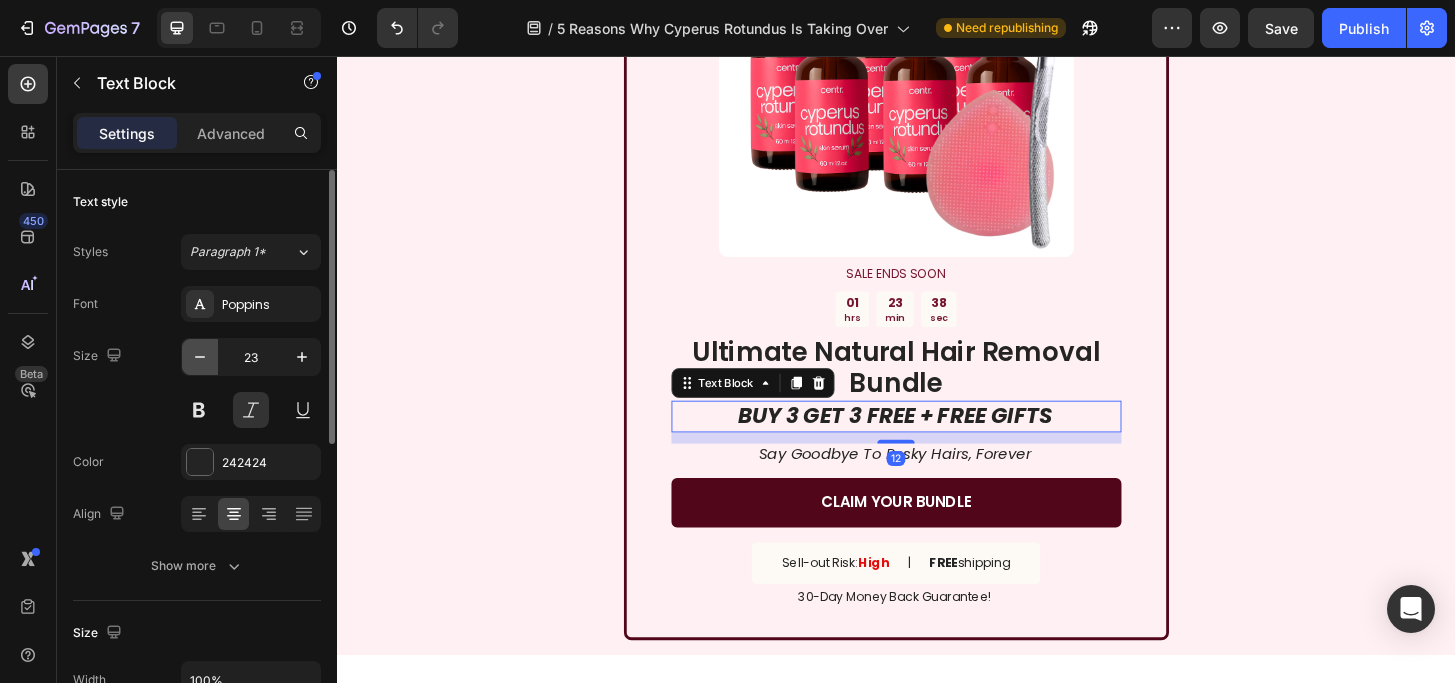 click 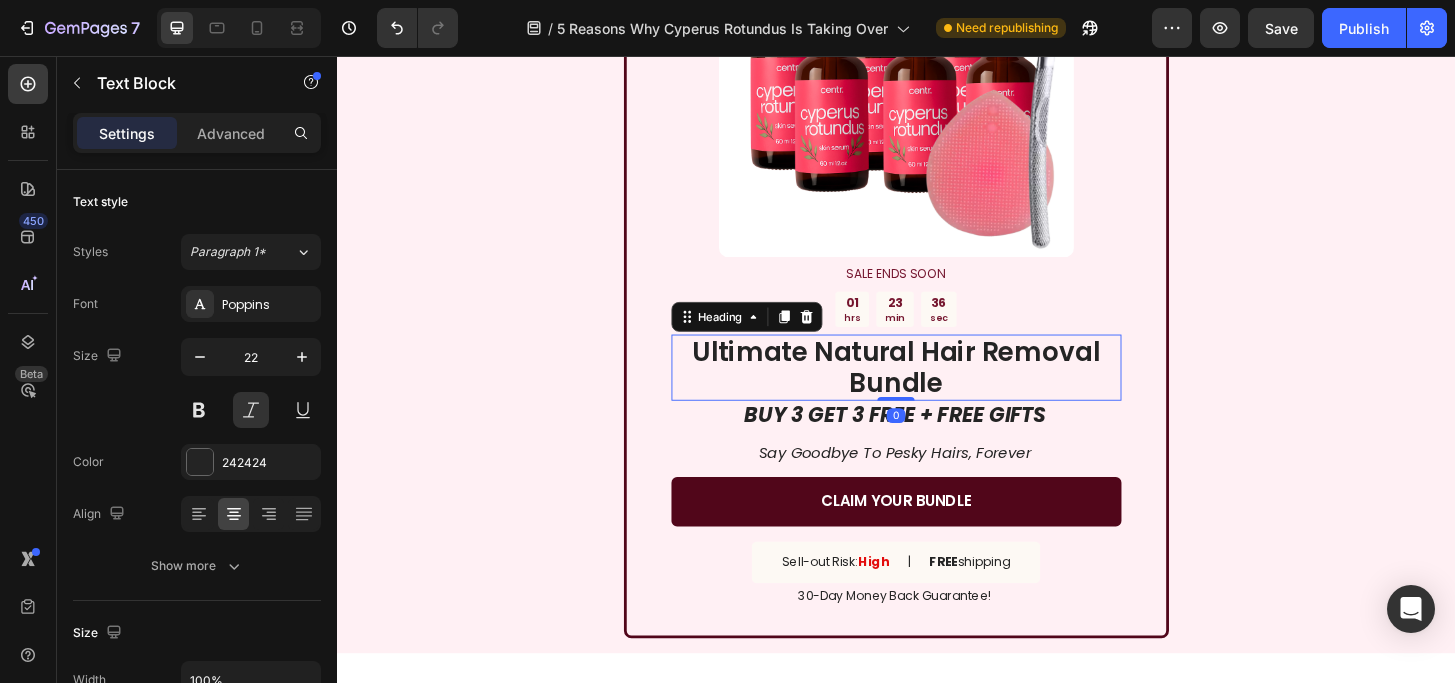 click on "Ultimate Natural Hair Removal Bundle Heading   0" at bounding box center (937, 390) 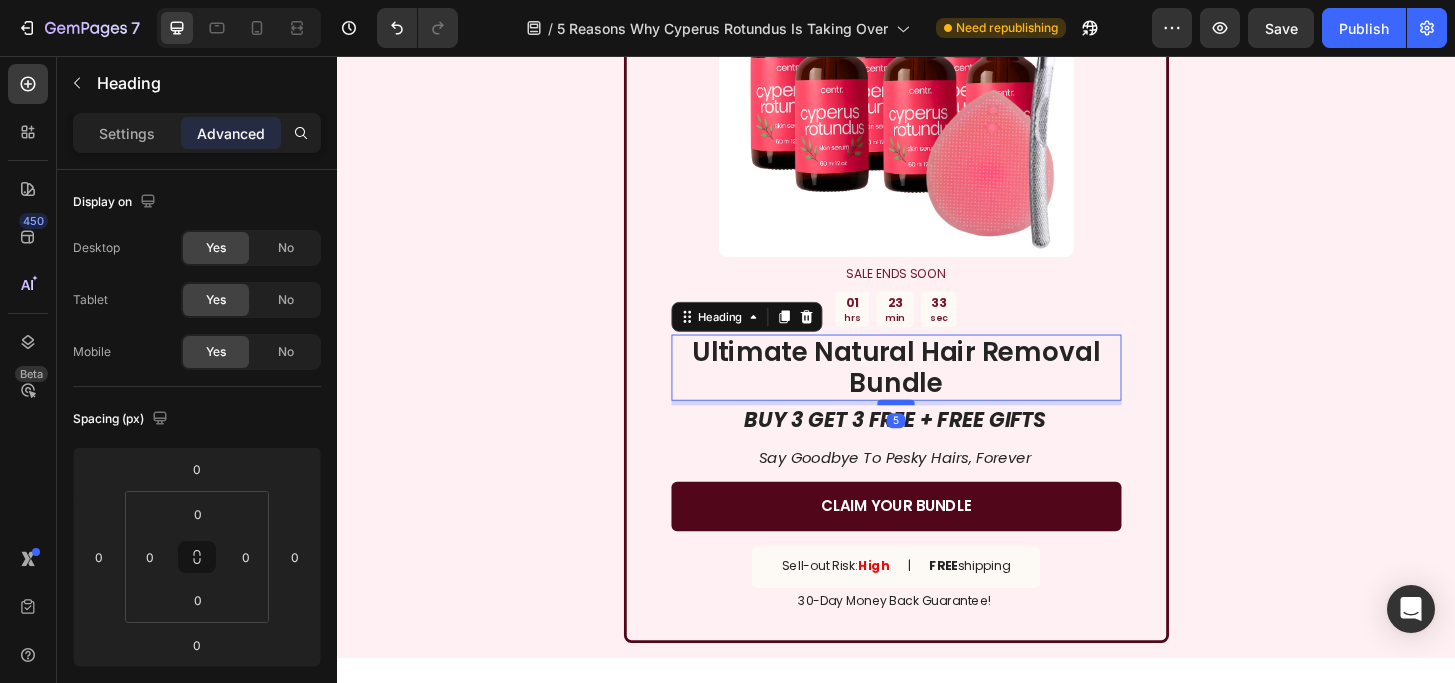 click at bounding box center [937, 428] 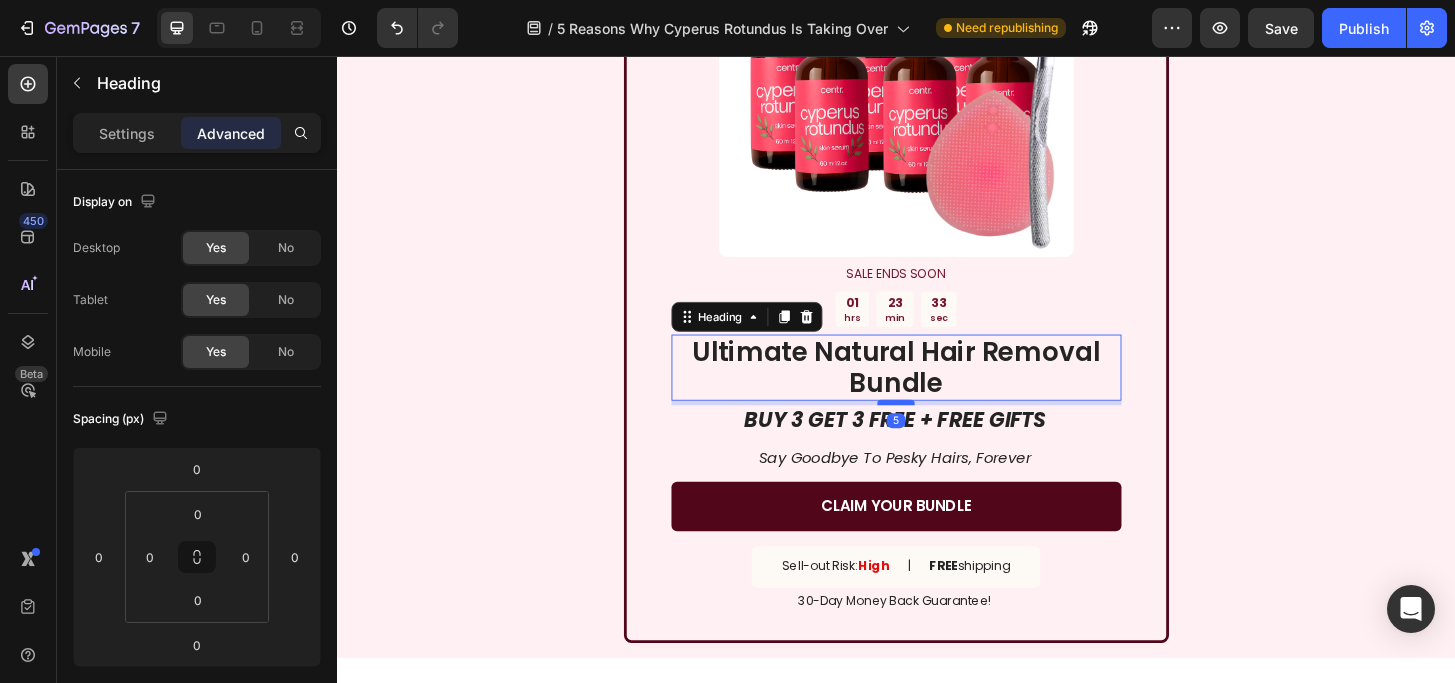 type on "5" 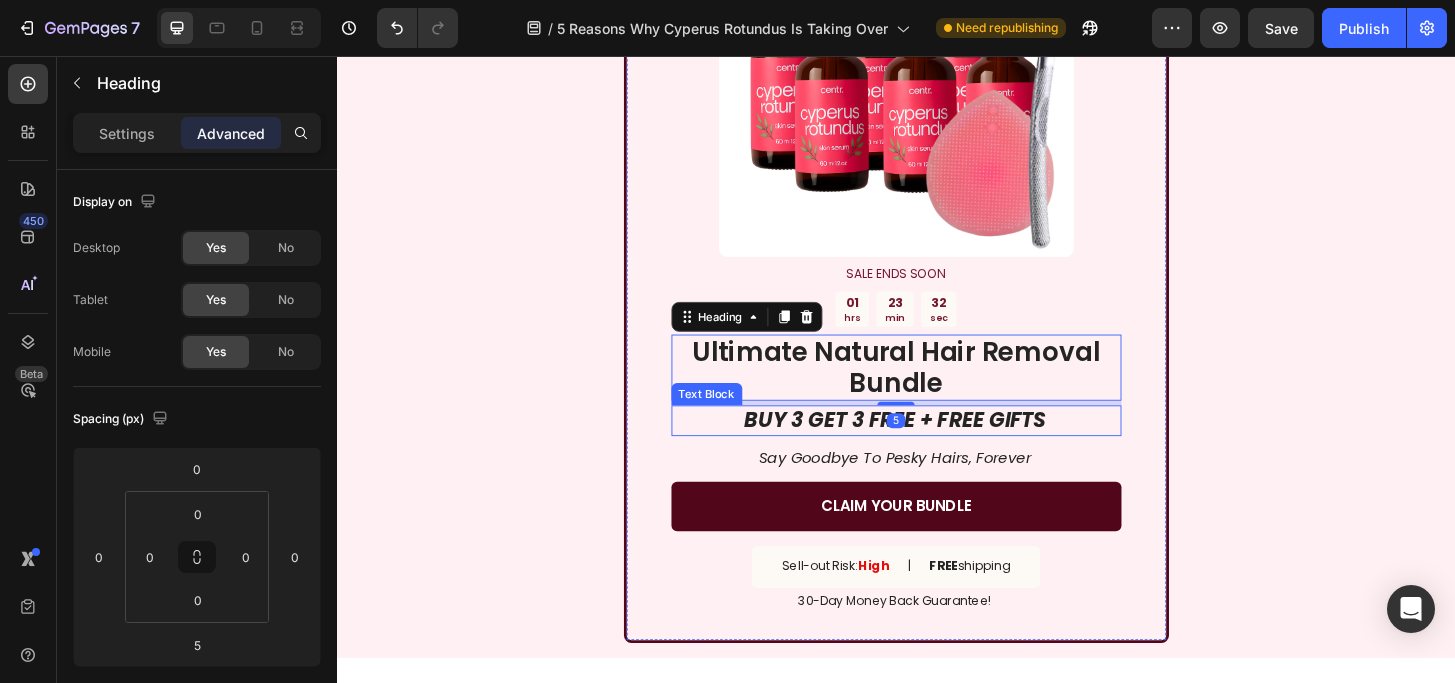 click on "BUY 3 GET 3 FREE + FREE GIFTS" at bounding box center (936, 446) 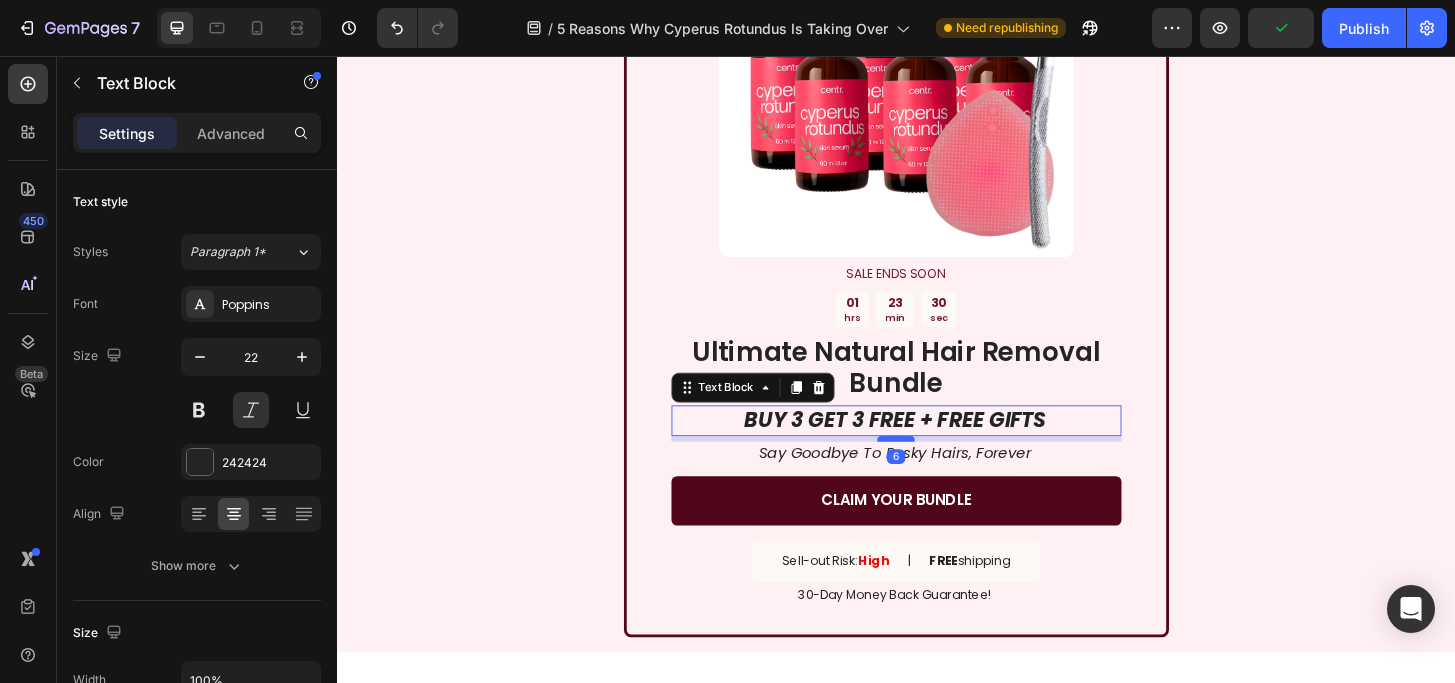 click at bounding box center [937, 467] 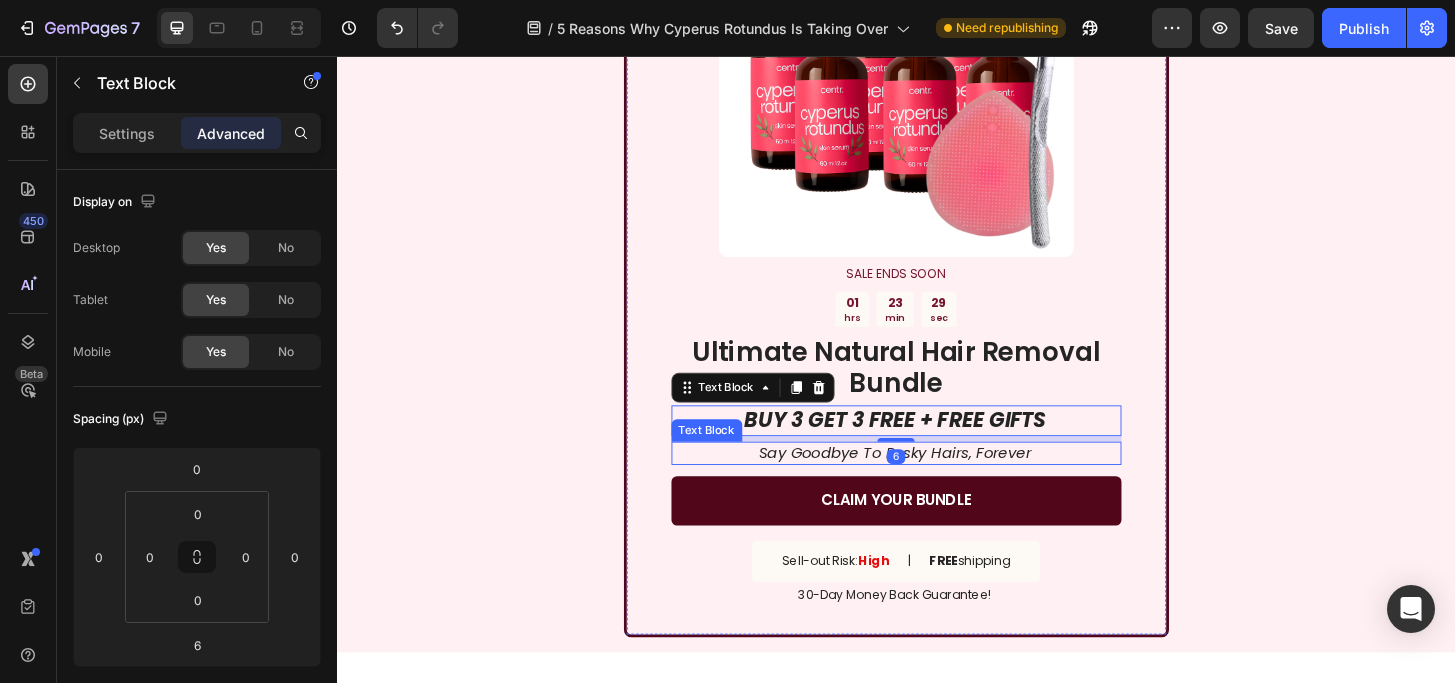click on "Say Goodbye To Pesky Hairs, Forever" at bounding box center [936, 482] 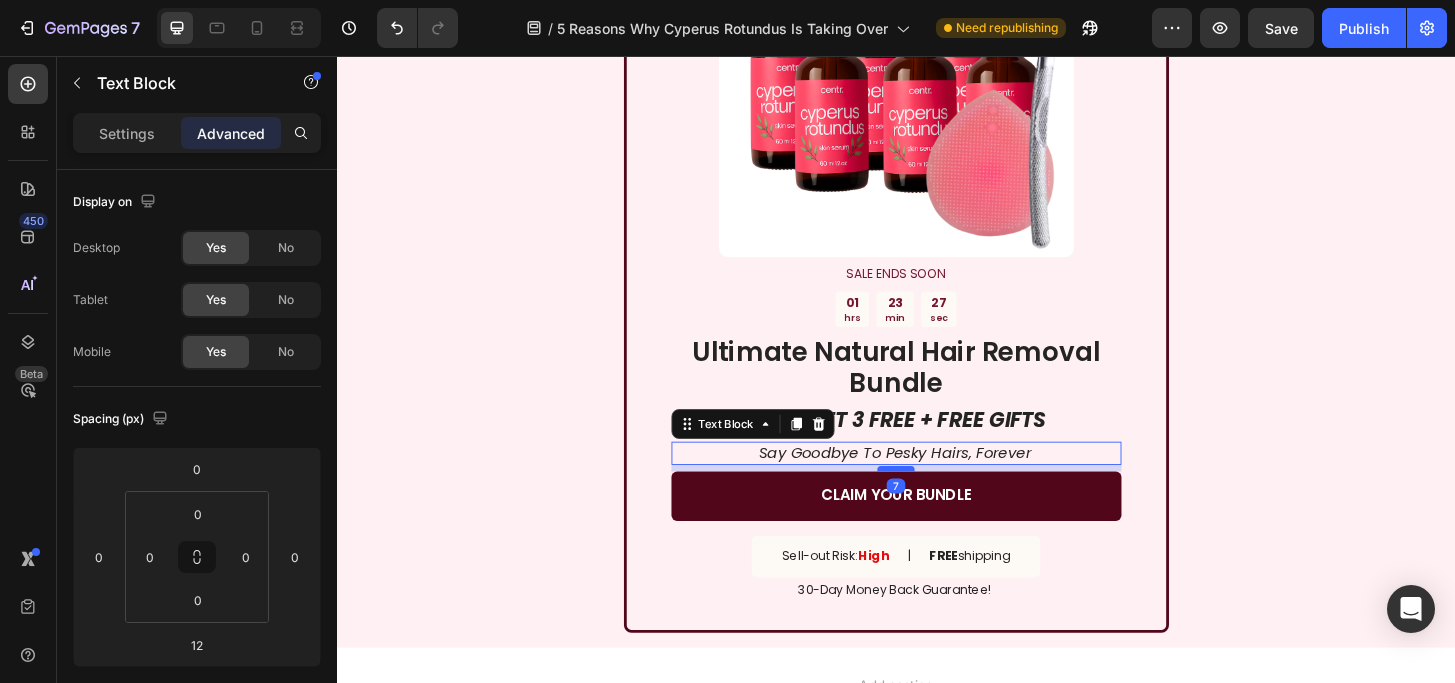 click at bounding box center (937, 499) 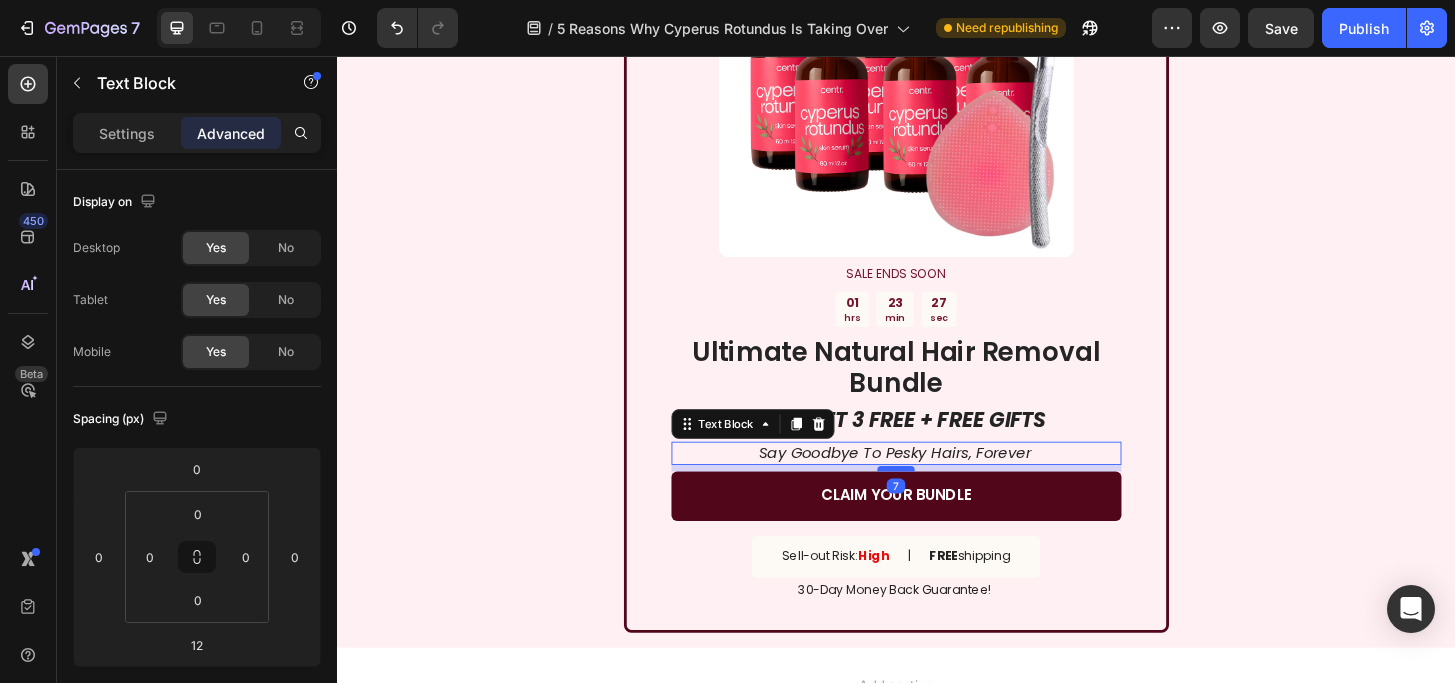 type on "7" 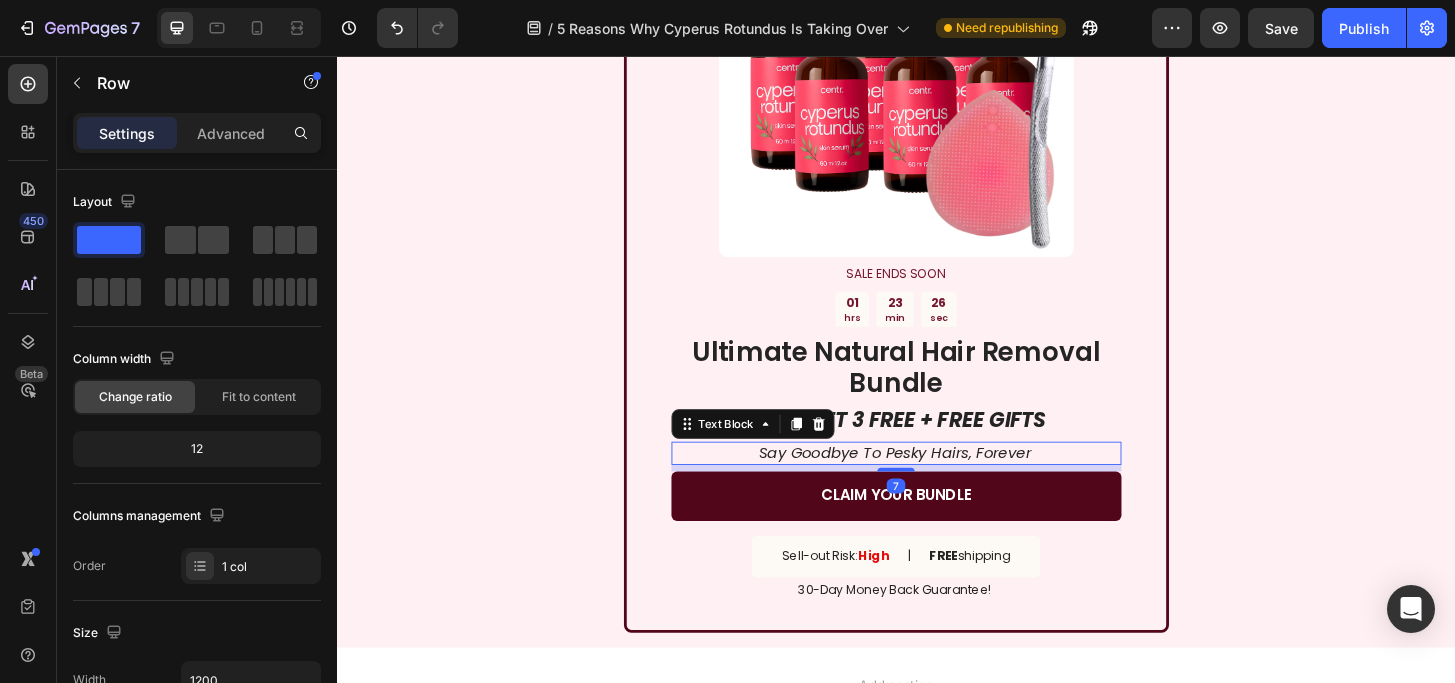 click on "Image SALE ENDS SOON Text Block 01 hrs 23 min 26 sec Countdown Timer Ultimate Natural Hair Removal Bundle Heading BUY 3 GET 3 FREE + FREE GIFTS Text Block Say Goodbye To Pesky Hairs, Forever Text Block   7 CLAIM YOUR BUNDLE Button Sell-out Risk:  High Text Block | Text Block FREE  shipping Text Block Row 30-Day Money Back Guarantee! Text Block Row" at bounding box center (937, 265) 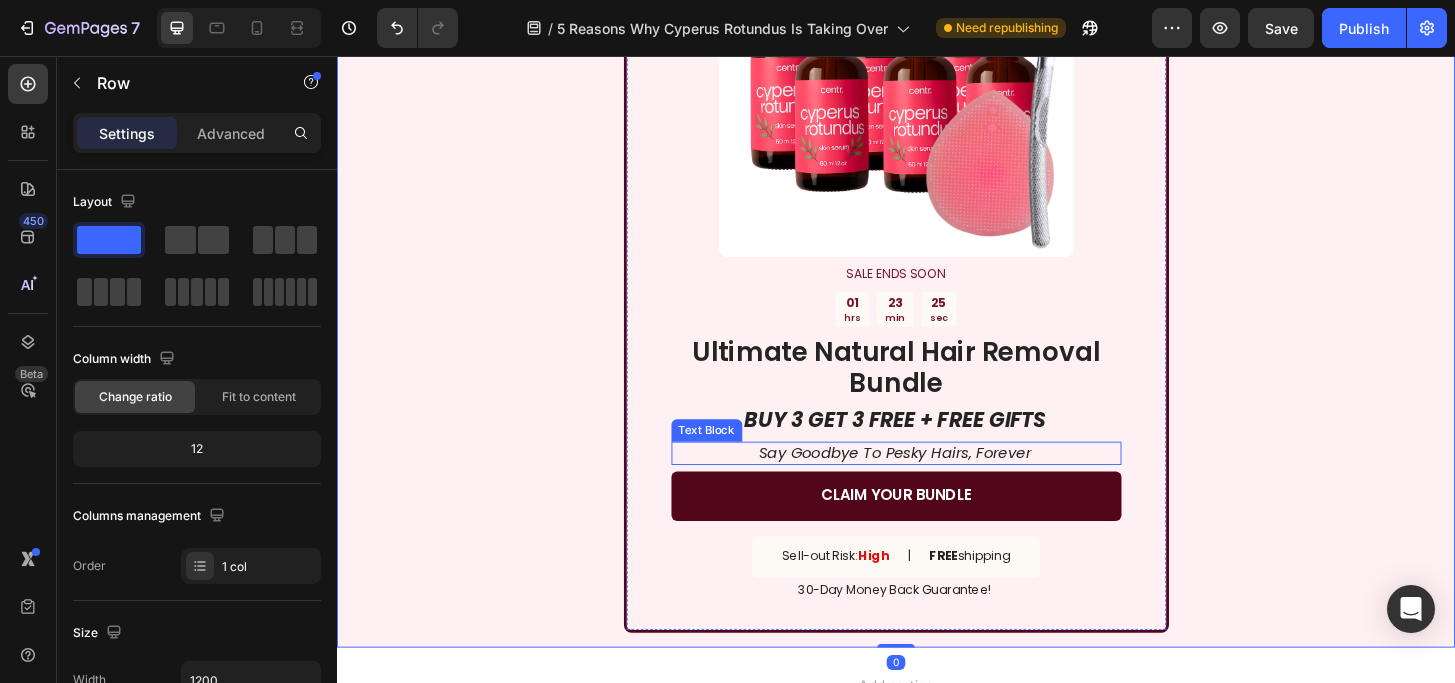 click on "BUY 3 GET 3 FREE + FREE GIFTS" at bounding box center (936, 446) 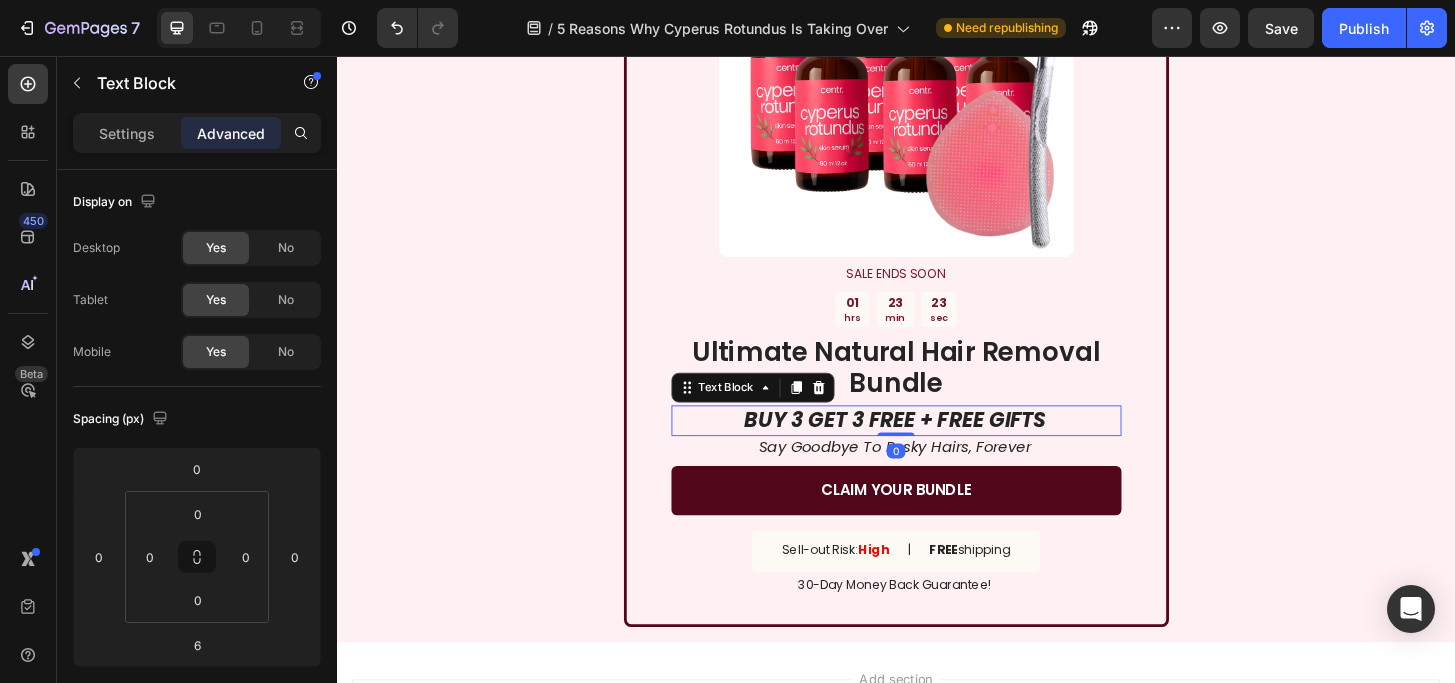 drag, startPoint x: 948, startPoint y: 468, endPoint x: 949, endPoint y: 375, distance: 93.00538 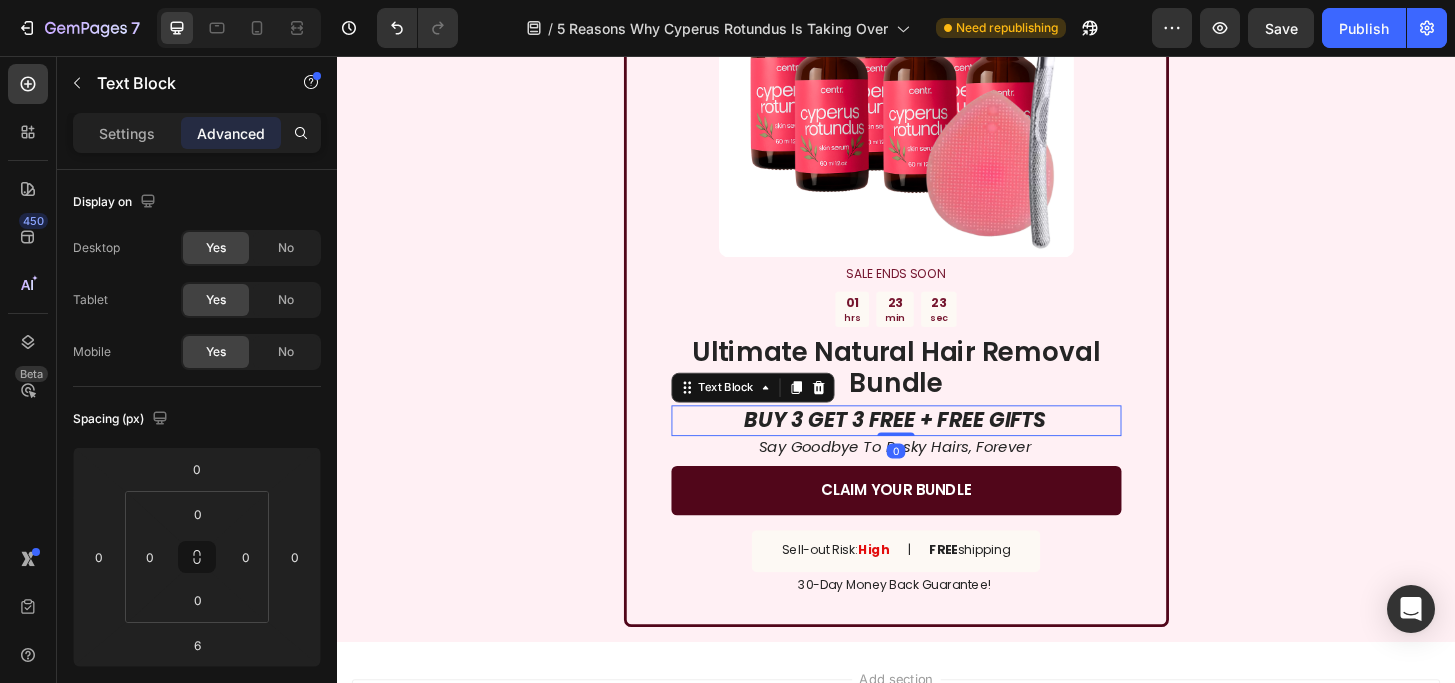 click on "Image SALE ENDS SOON Text Block 01 hrs 23 min 23 sec Countdown Timer Ultimate Natural Hair Removal Bundle Heading BUY 3 GET 3 FREE + FREE GIFTS Text Block   0 Say Goodbye To Pesky Hairs, Forever Text Block CLAIM YOUR BUNDLE Button Sell-out Risk:  High Text Block | Text Block FREE  shipping Text Block Row 30-Day Money Back Guarantee! Text Block" at bounding box center (937, 262) 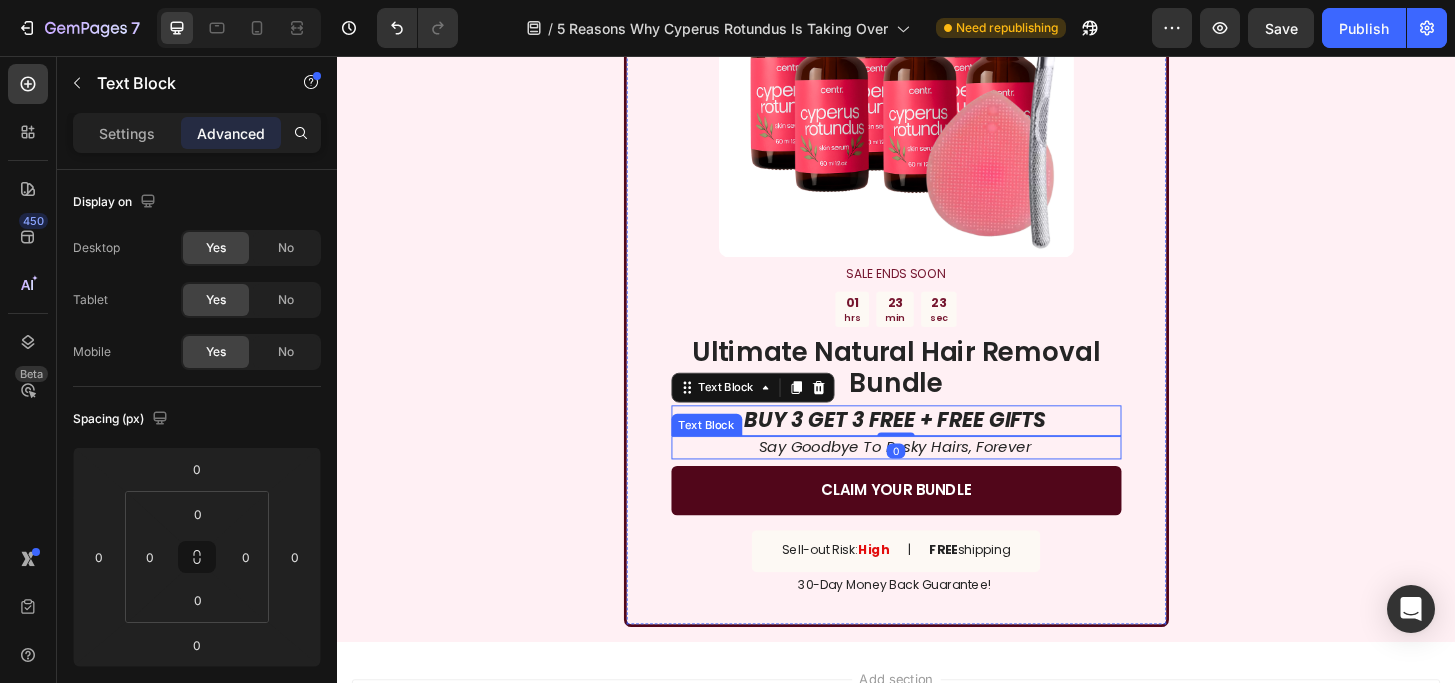 click on "Say Goodbye To Pesky Hairs, Forever" at bounding box center (936, 476) 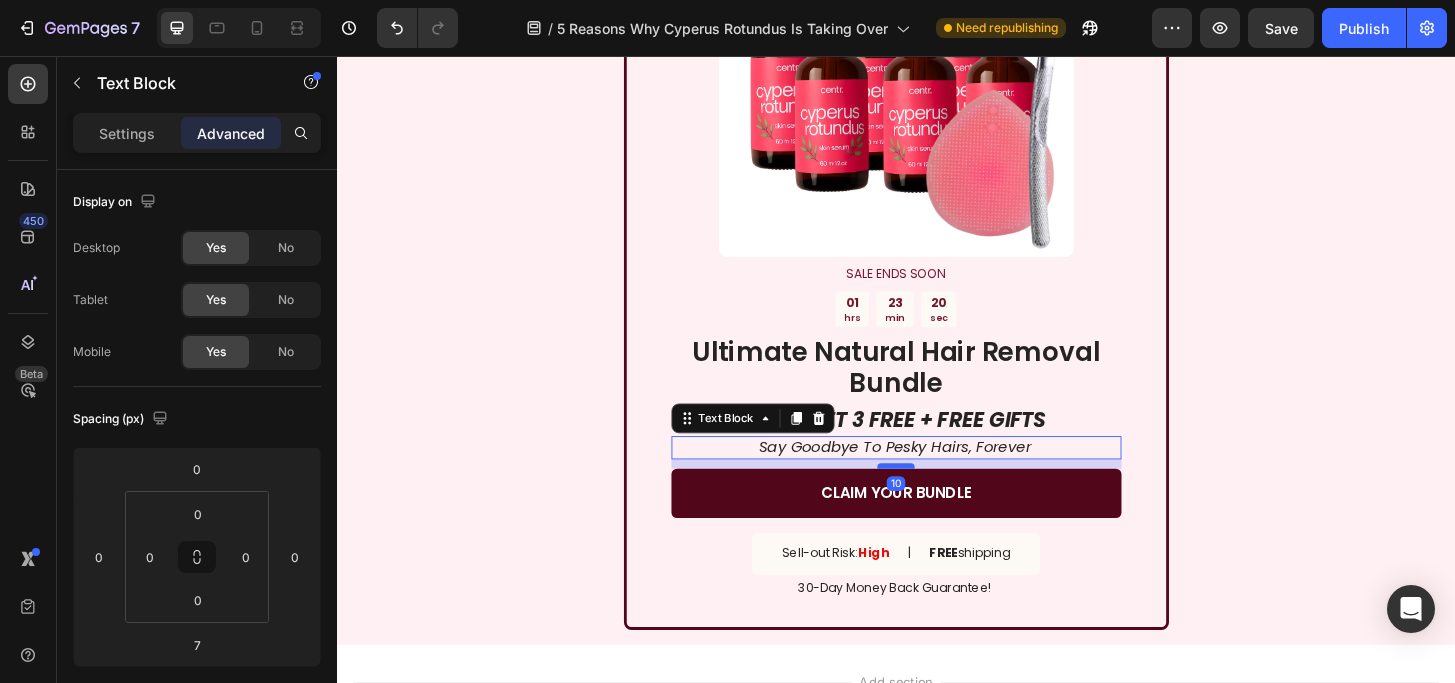 click at bounding box center (937, 496) 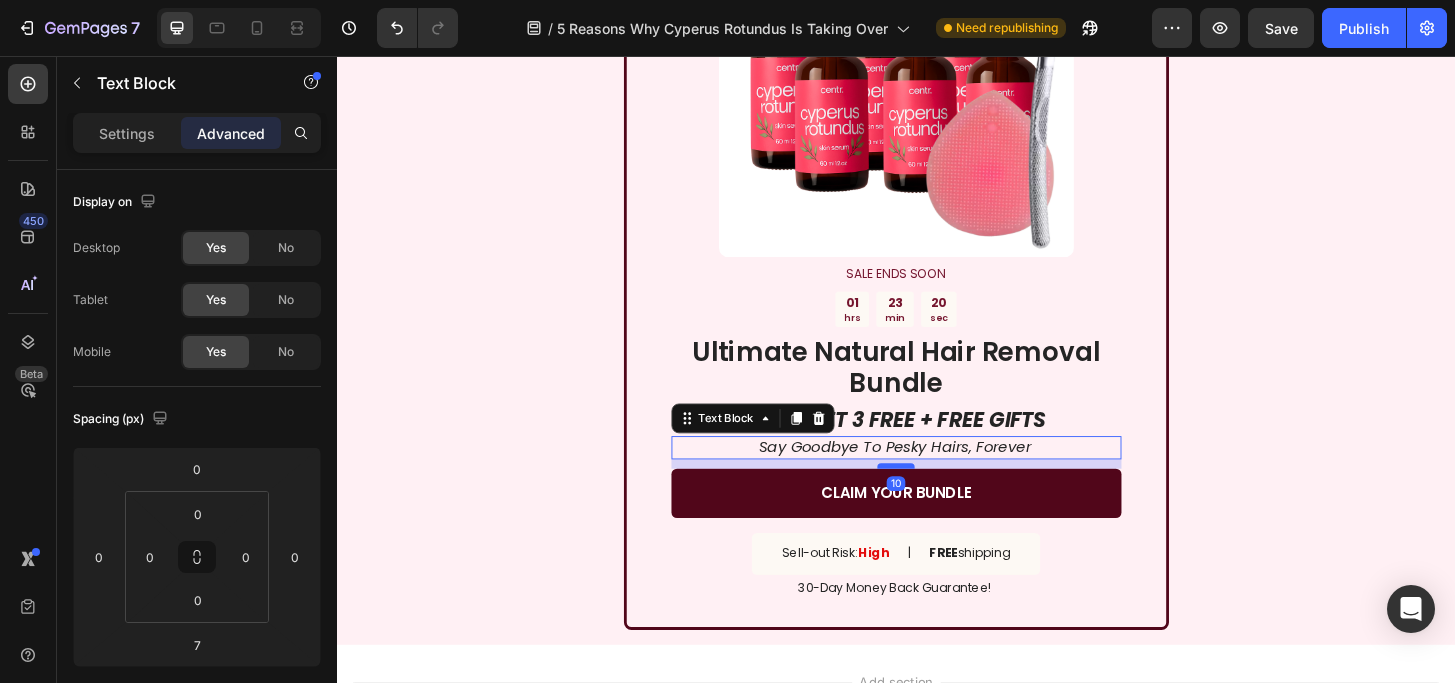 type on "10" 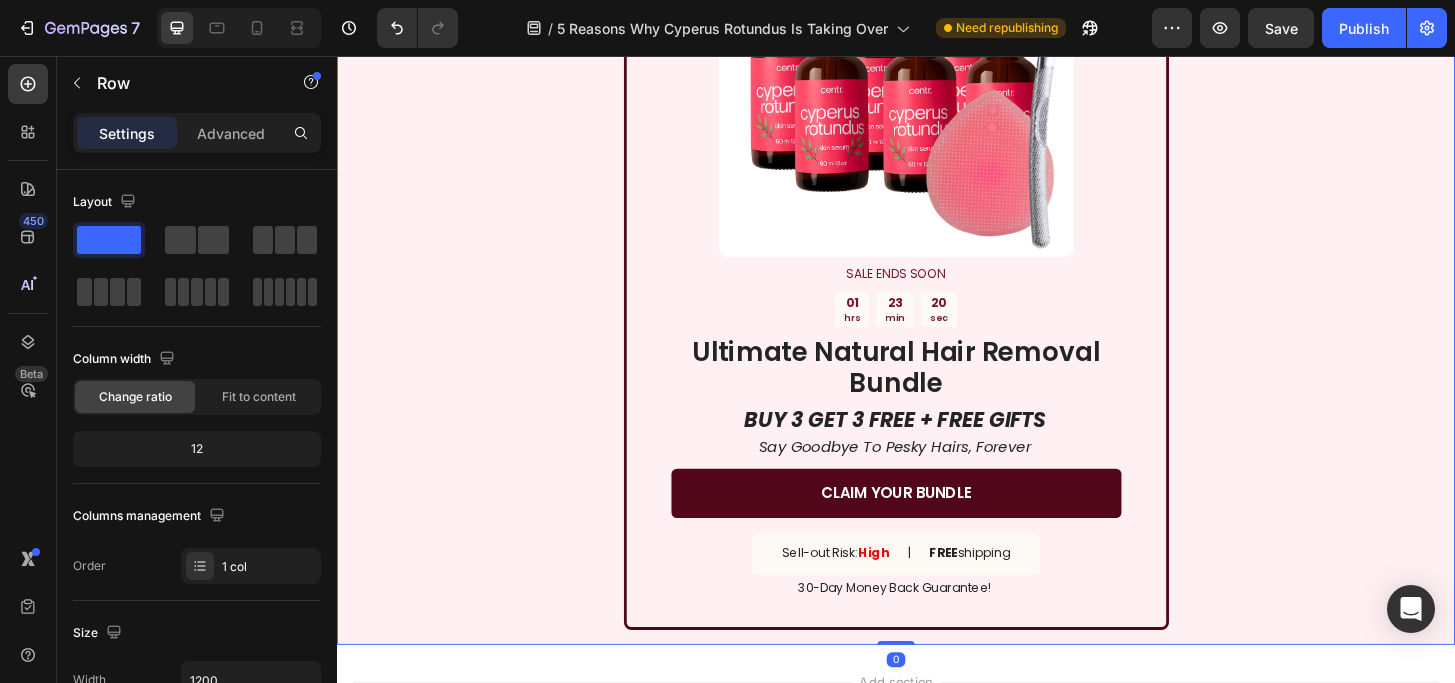 click on "Image SALE ENDS SOON Text Block 01 hrs 23 min 20 sec Countdown Timer Ultimate Natural Hair Removal Bundle Heading BUY 3 GET 3 FREE + FREE GIFTS Text Block Say Goodbye To Pesky Hairs, Forever Text Block CLAIM YOUR BUNDLE Button Sell-out Risk:  High Text Block | Text Block FREE  shipping Text Block Row 30-Day Money Back Guarantee! Text Block Row" at bounding box center (937, 264) 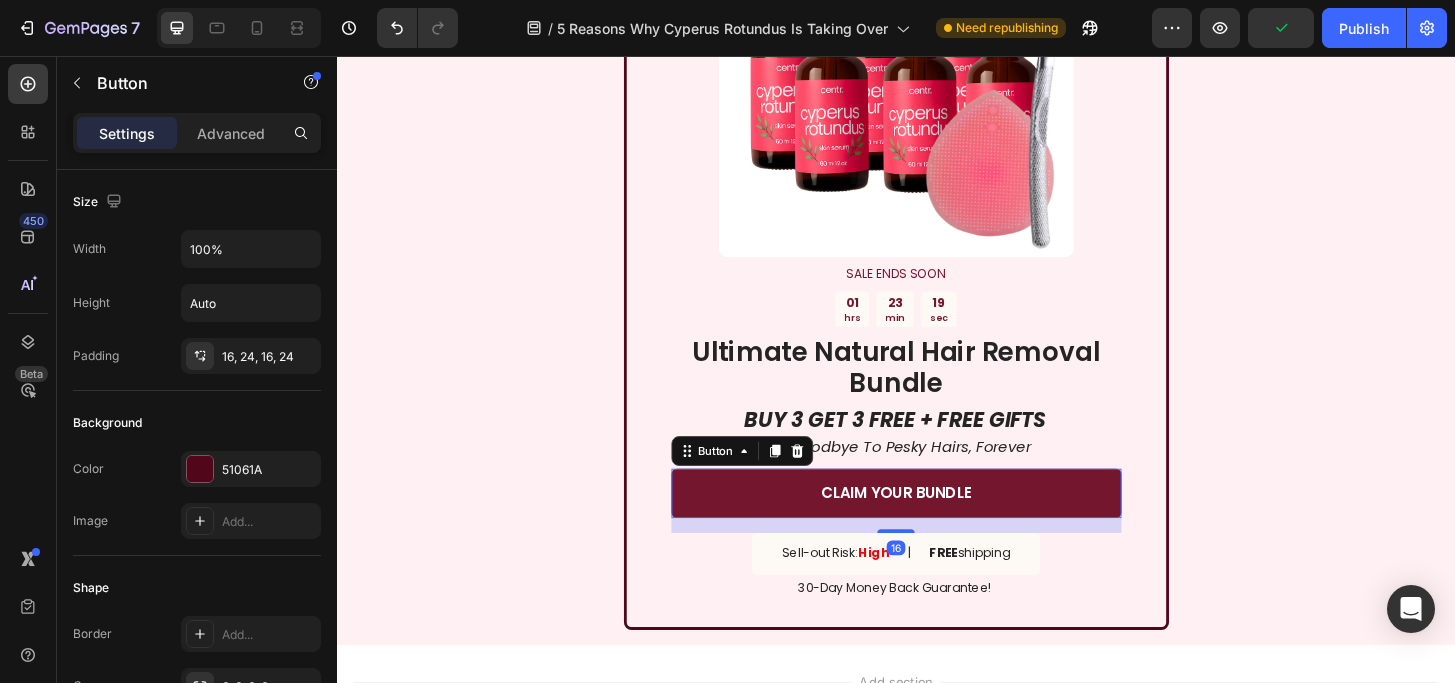 click on "CLAIM YOUR BUNDLE" at bounding box center [937, 525] 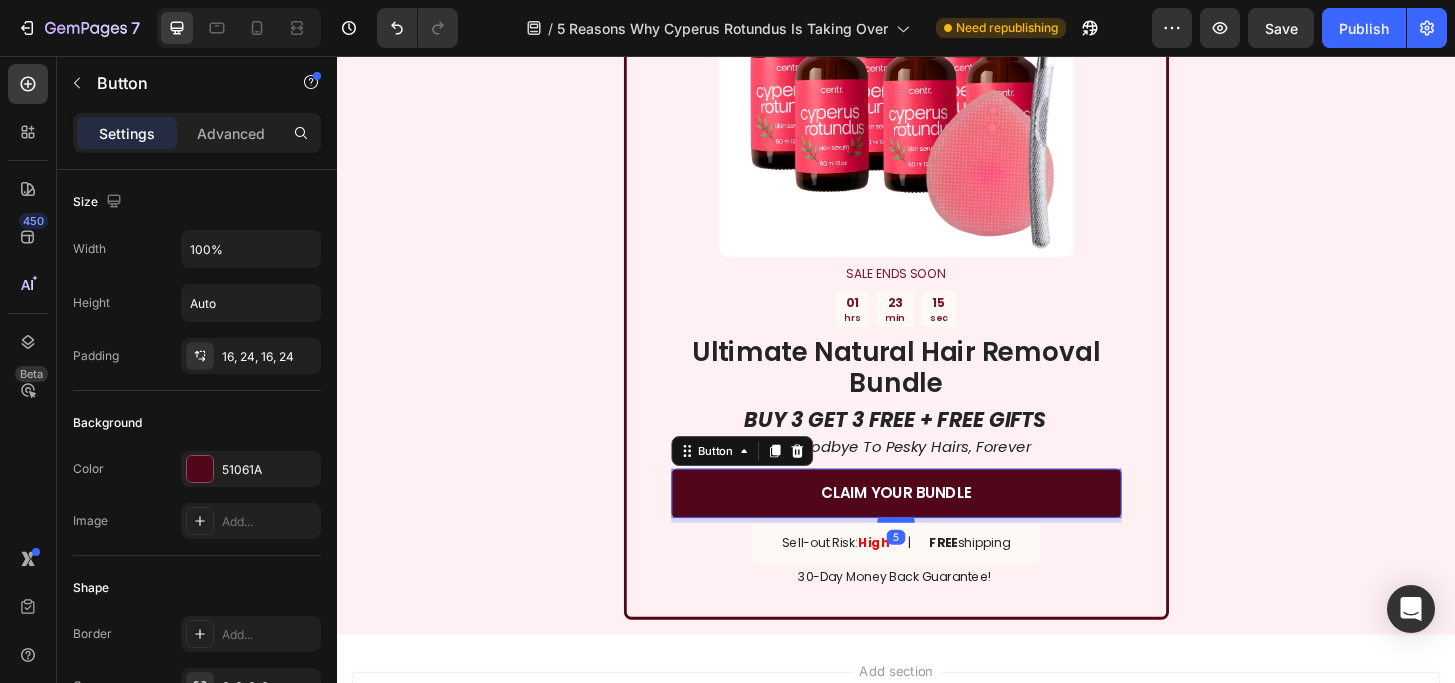 drag, startPoint x: 950, startPoint y: 566, endPoint x: 948, endPoint y: 555, distance: 11.18034 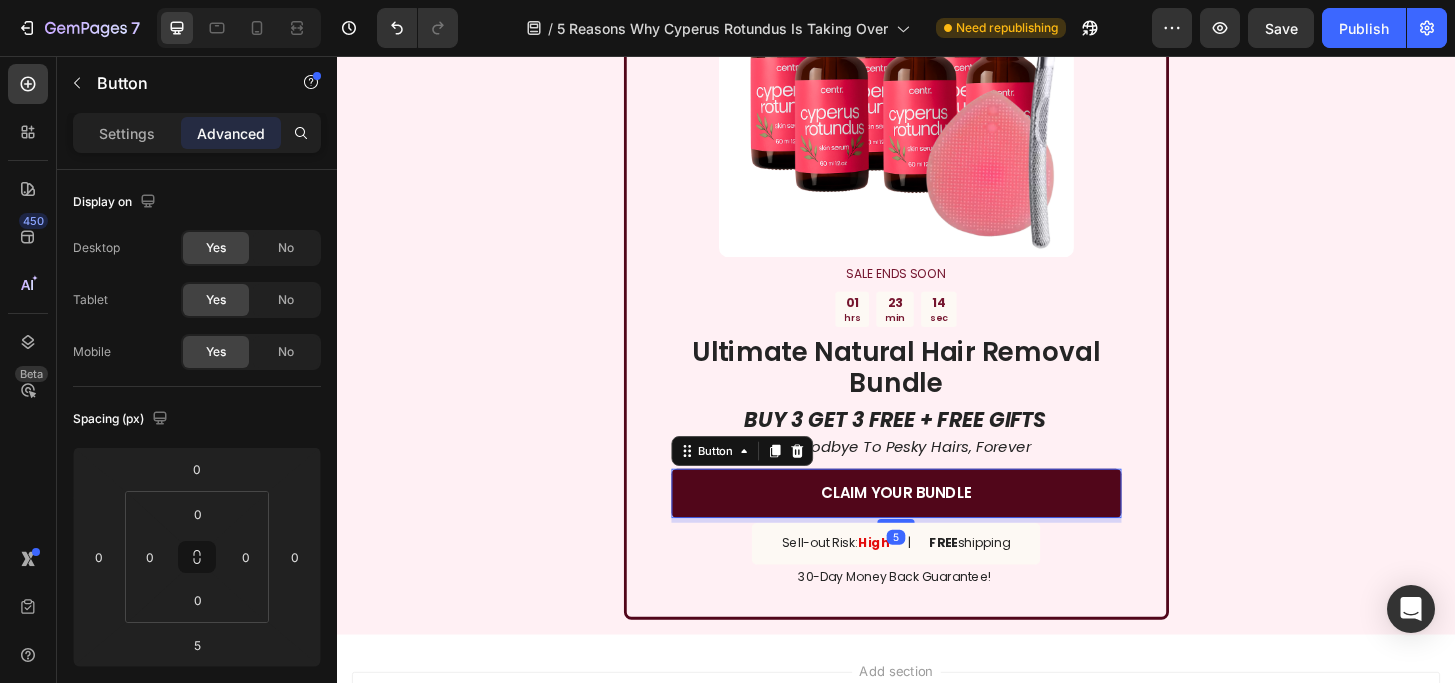 click on "Image SALE ENDS SOON Text Block 01 hrs 23 min 14 sec Countdown Timer Ultimate Natural Hair Removal Bundle Heading BUY 3 GET 3 FREE + FREE GIFTS Text Block Say Goodbye To Pesky Hairs, Forever Text Block CLAIM YOUR BUNDLE Button   5 Sell-out Risk:  High Text Block | Text Block FREE  shipping Text Block Row 30-Day Money Back Guarantee! Text Block Row" at bounding box center (937, 258) 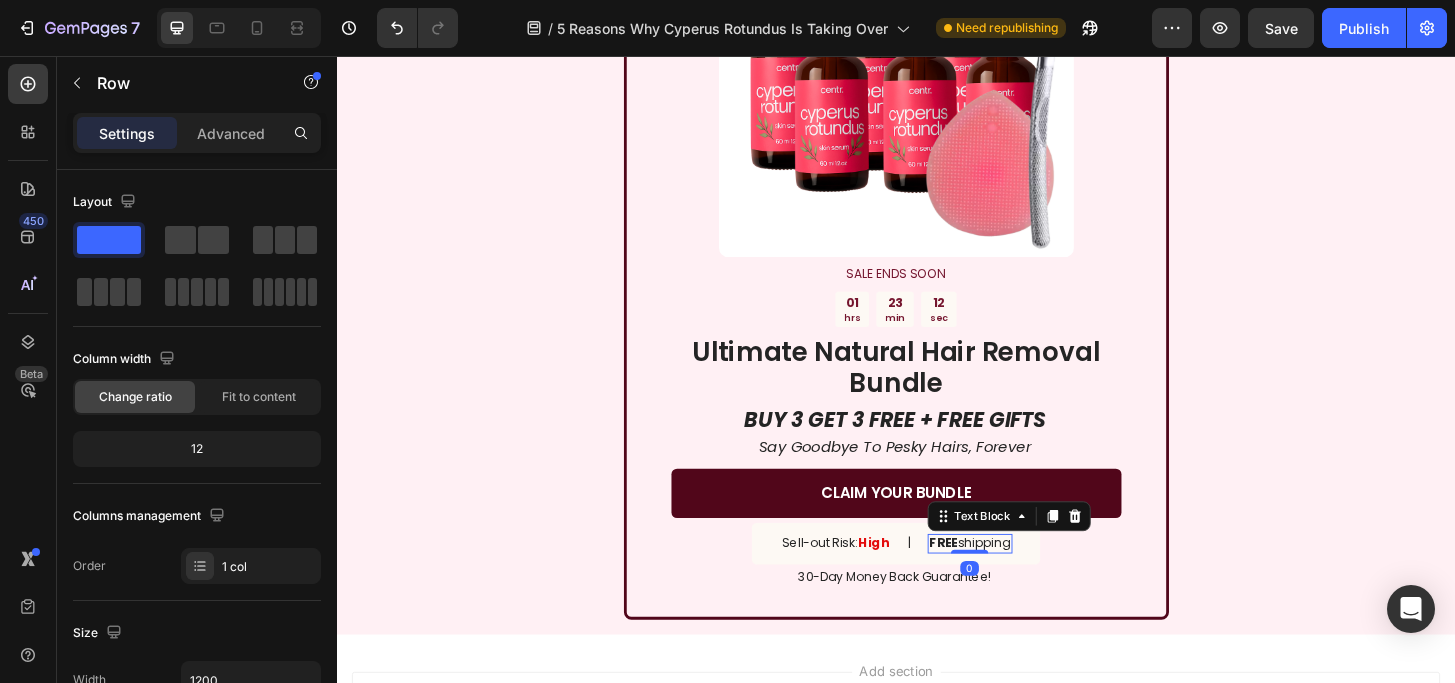 click on "FREE" at bounding box center [988, 578] 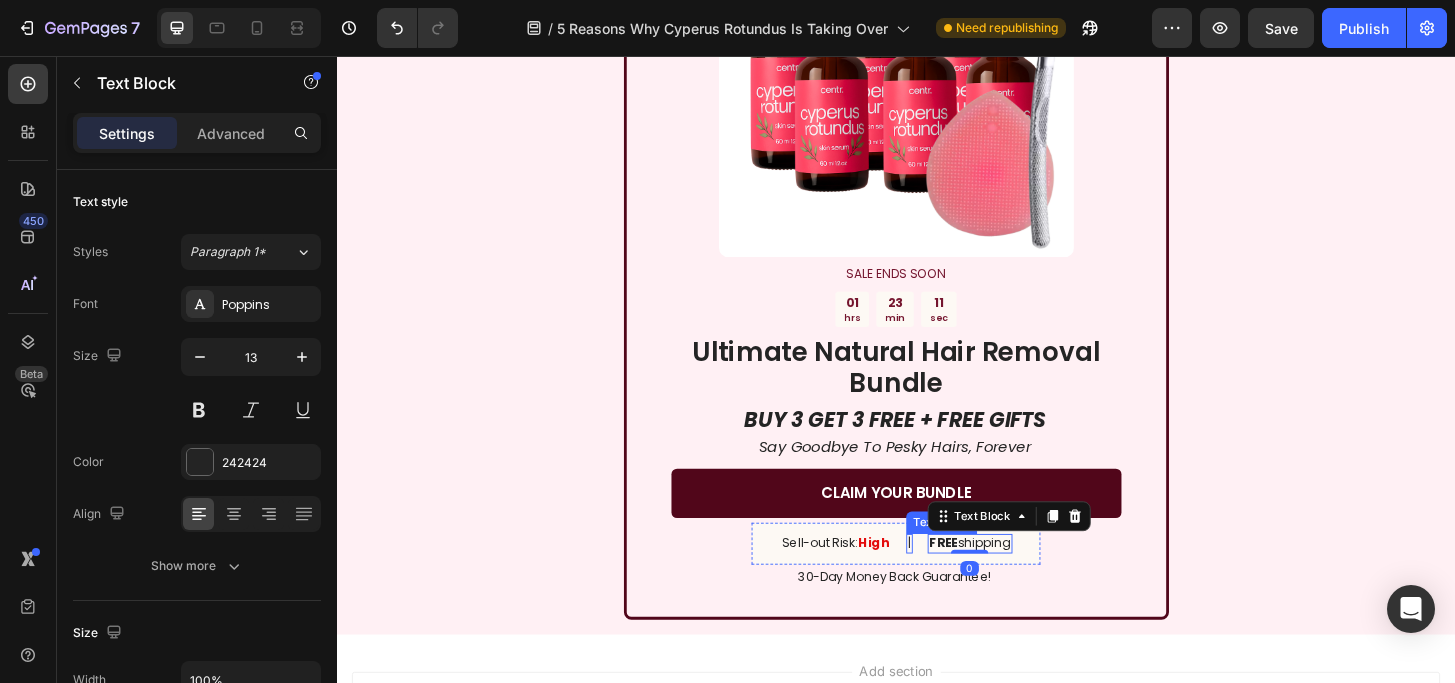 click on "| Text Block" at bounding box center (951, 579) 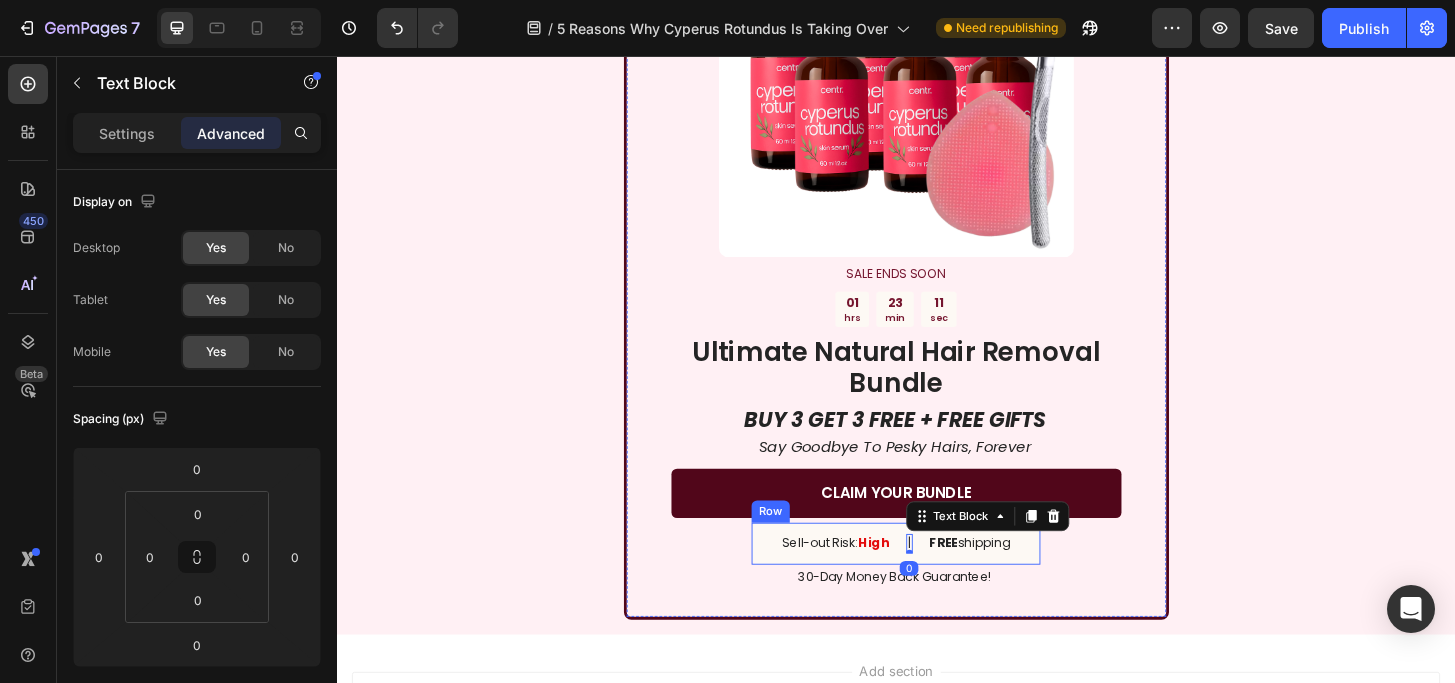 click on "Sell-out Risk:  High Text Block | Text Block   0 FREE  shipping Text Block Row" at bounding box center (937, 579) 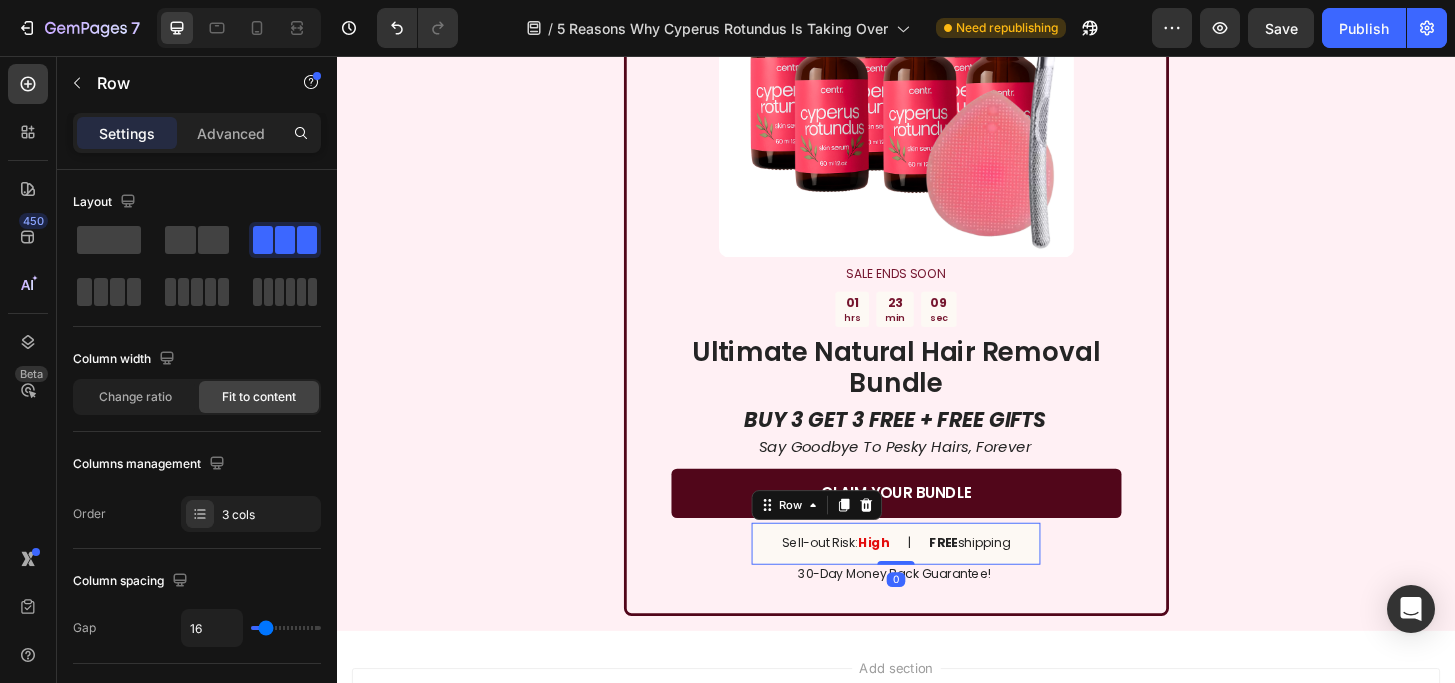 drag, startPoint x: 953, startPoint y: 603, endPoint x: 959, endPoint y: 567, distance: 36.496574 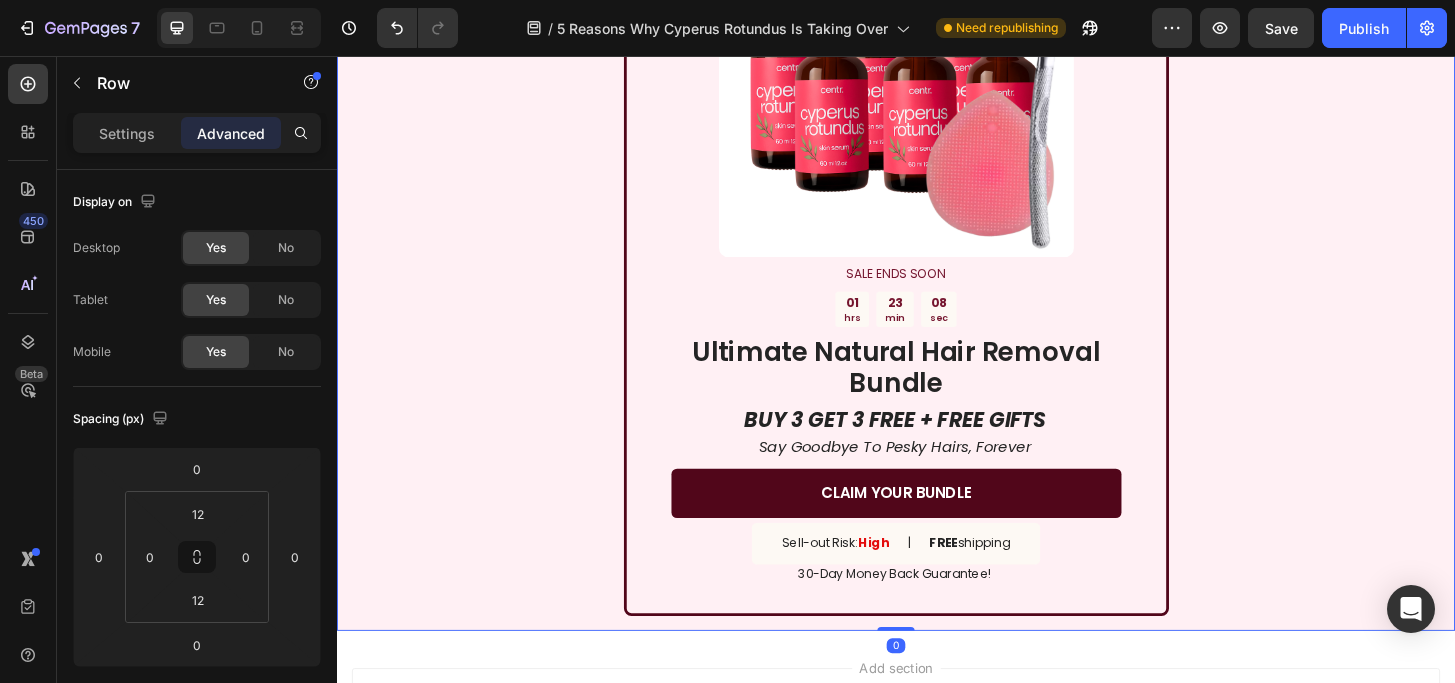 click on "Image SALE ENDS SOON Text Block 01 hrs 23 min 08 sec Countdown Timer Ultimate Natural Hair Removal Bundle Heading BUY 3 GET 3 FREE + FREE GIFTS Text Block Say Goodbye To Pesky Hairs, Forever Text Block CLAIM YOUR BUNDLE Button Sell-out Risk:  High Text Block | Text Block FREE  shipping Text Block Row 30-Day Money Back Guarantee! Text Block Row" at bounding box center [937, 256] 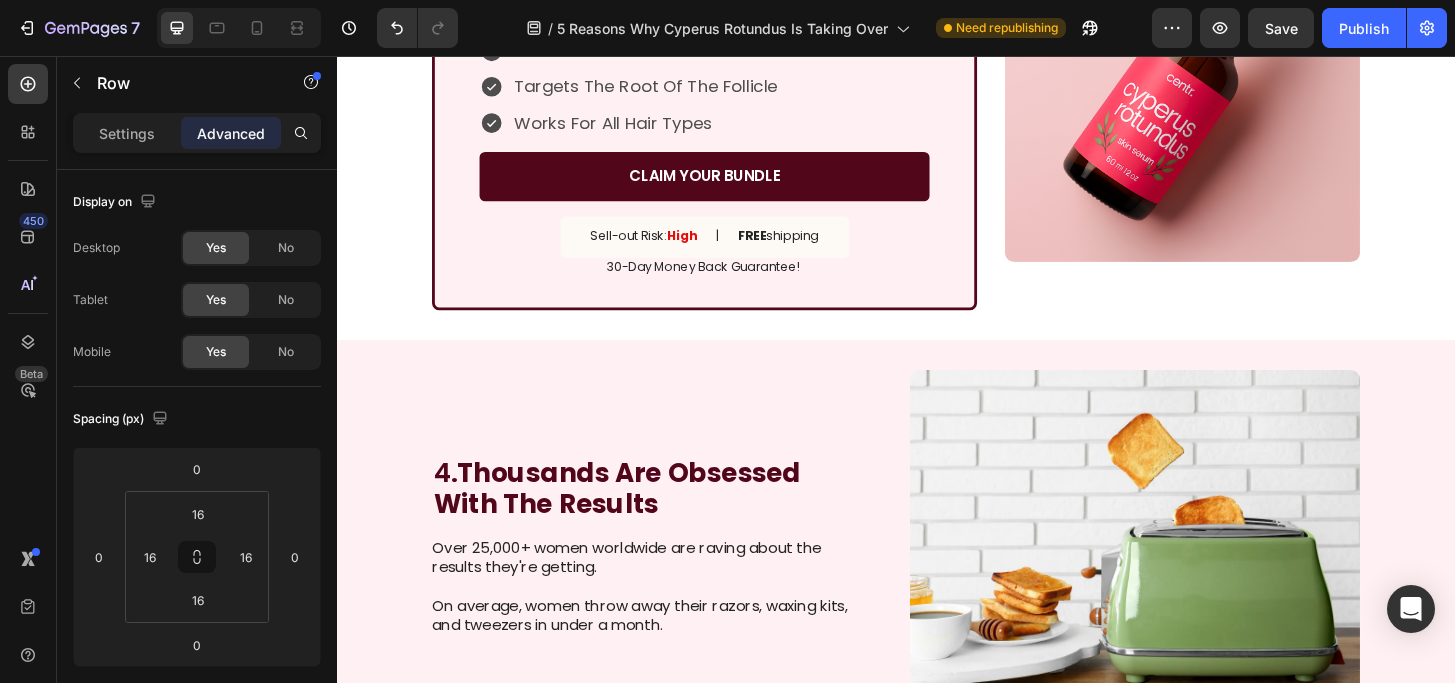 scroll, scrollTop: 2551, scrollLeft: 0, axis: vertical 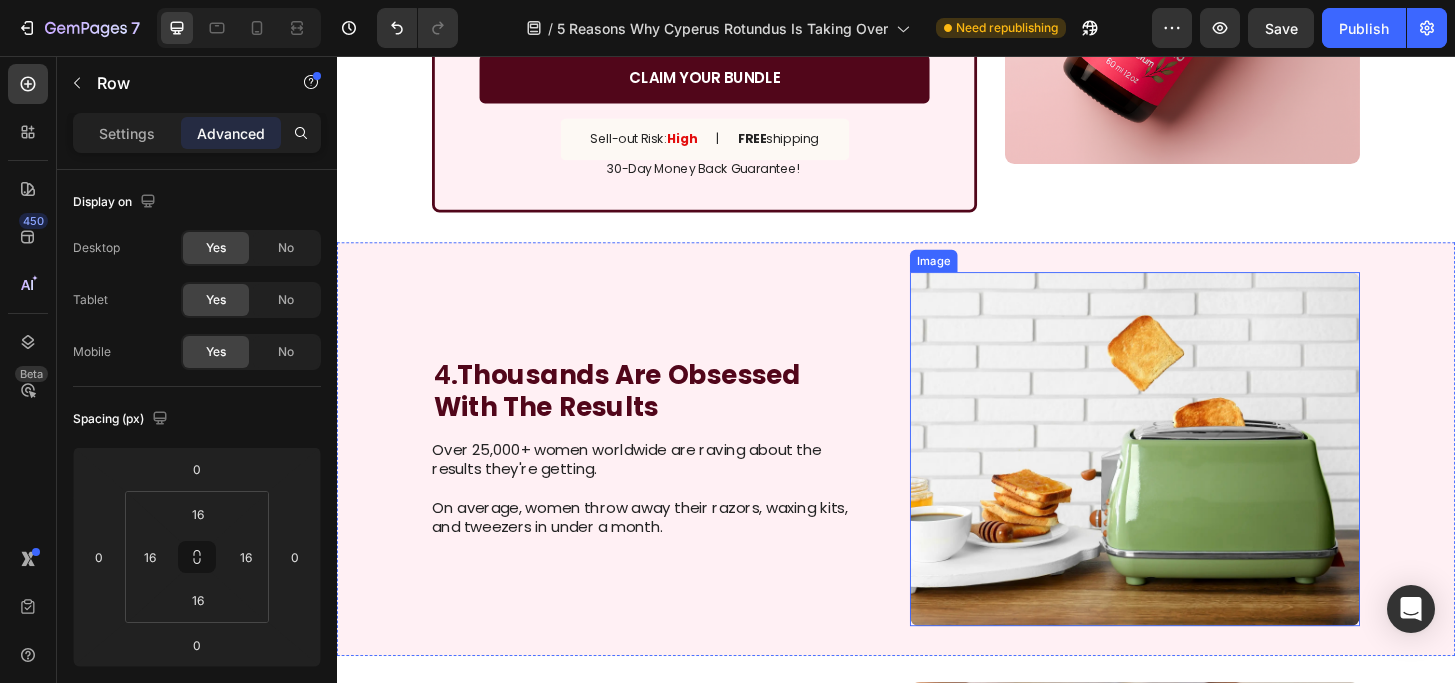 click at bounding box center (1193, 478) 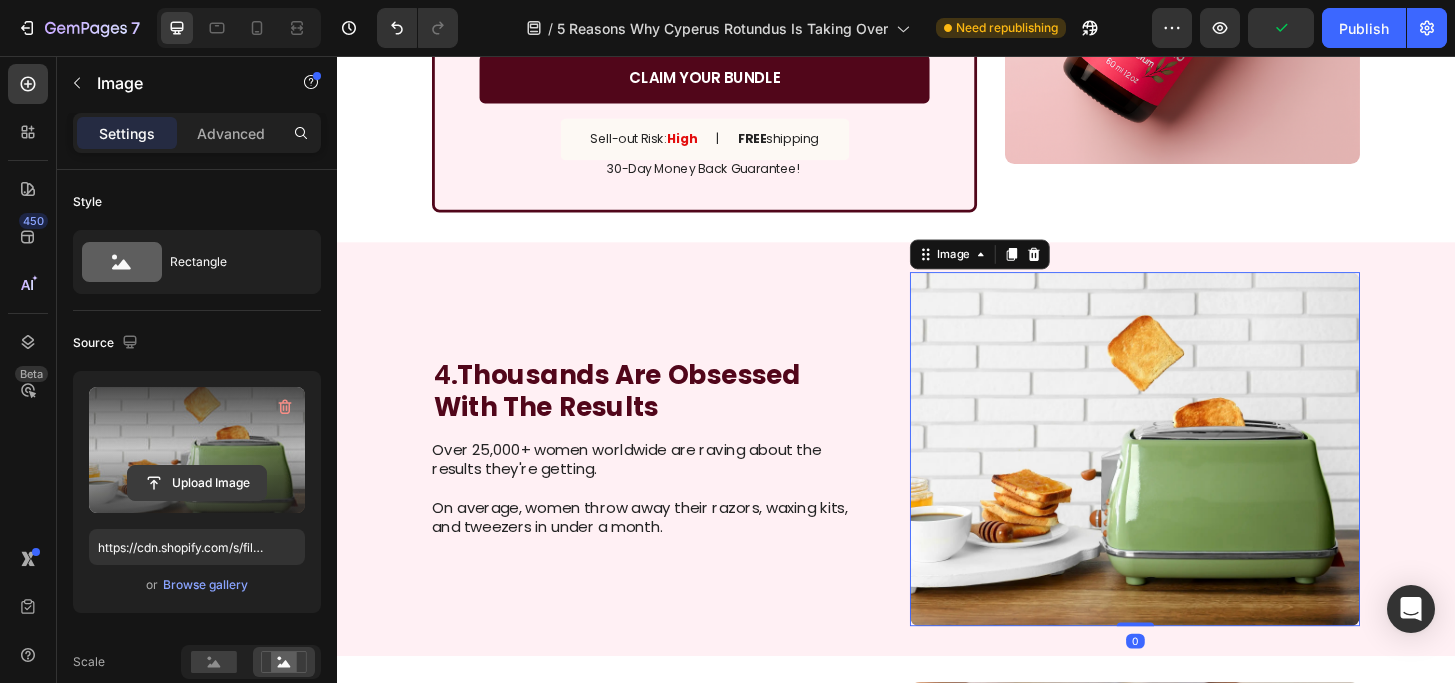 click 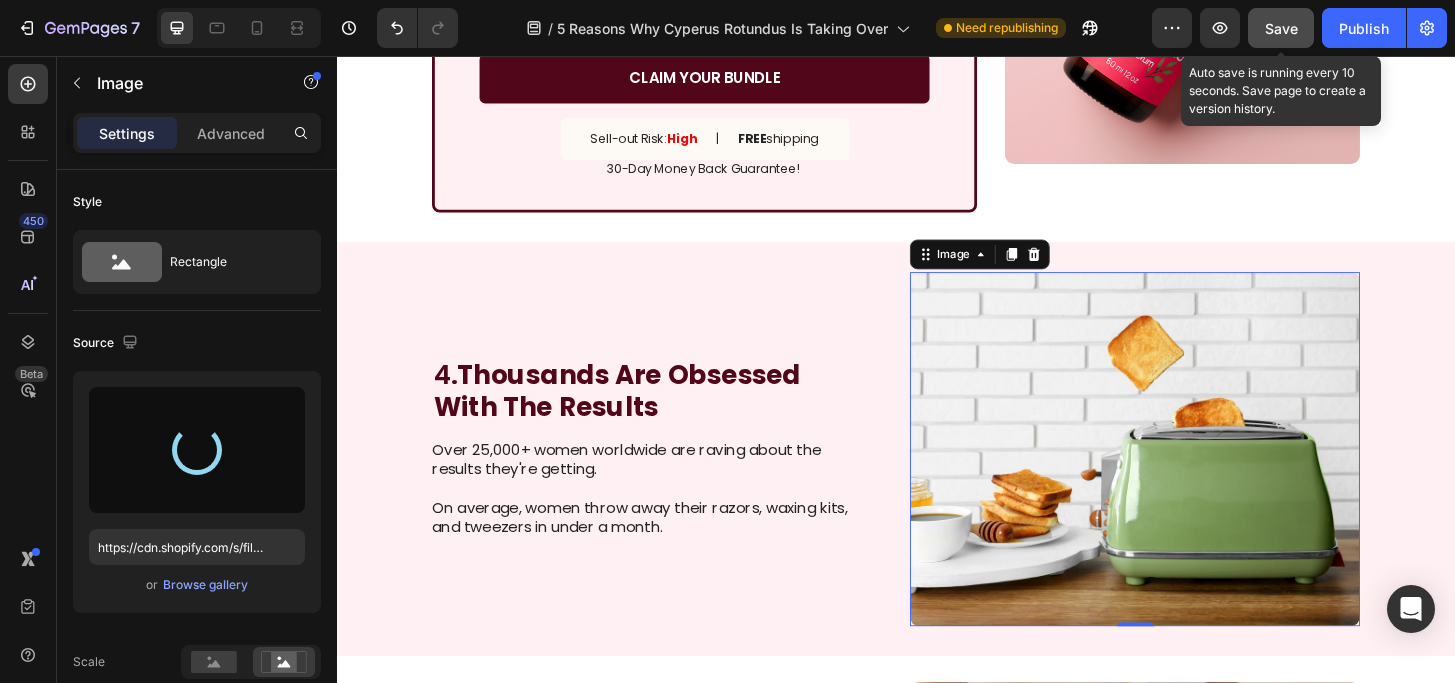 click on "Save" 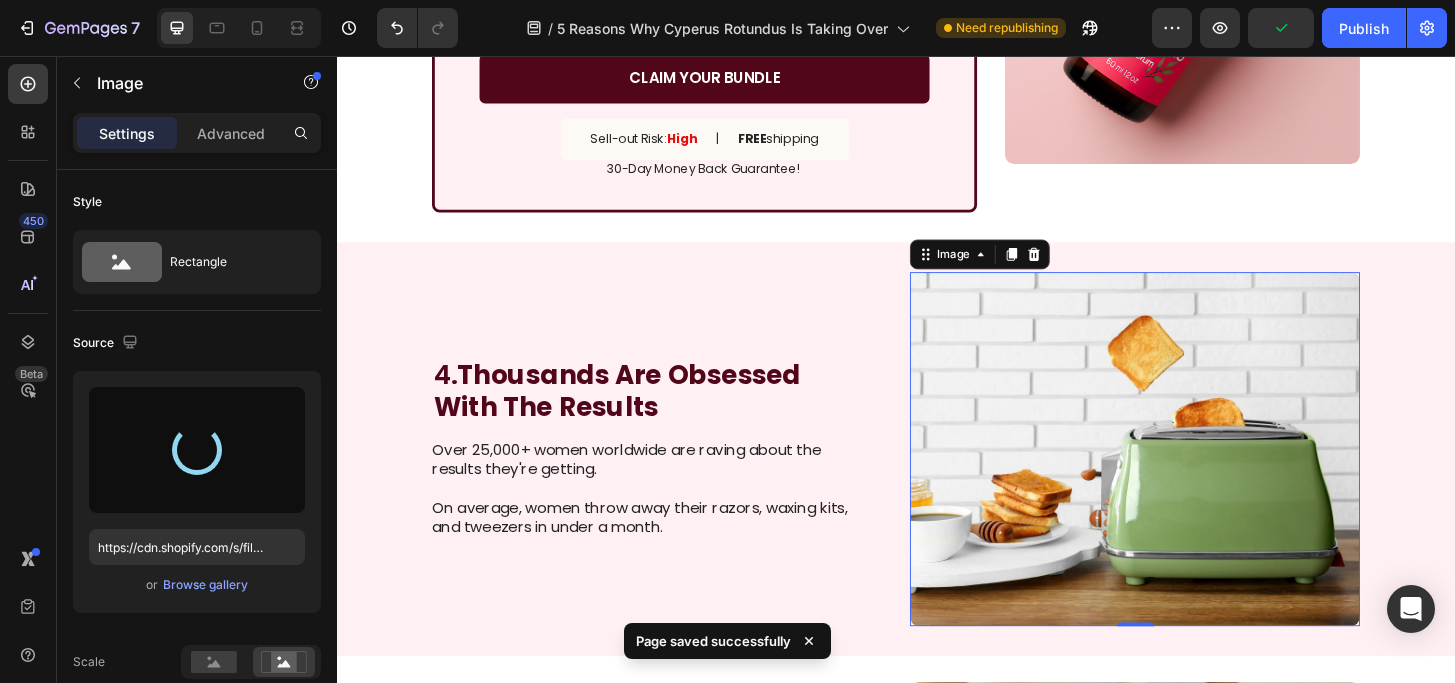 type on "https://cdn.shopify.com/s/files/1/0599/6832/3719/files/gempages_560326653935354965-d2930af6-d990-4735-80ae-e8cffb6a6375.png" 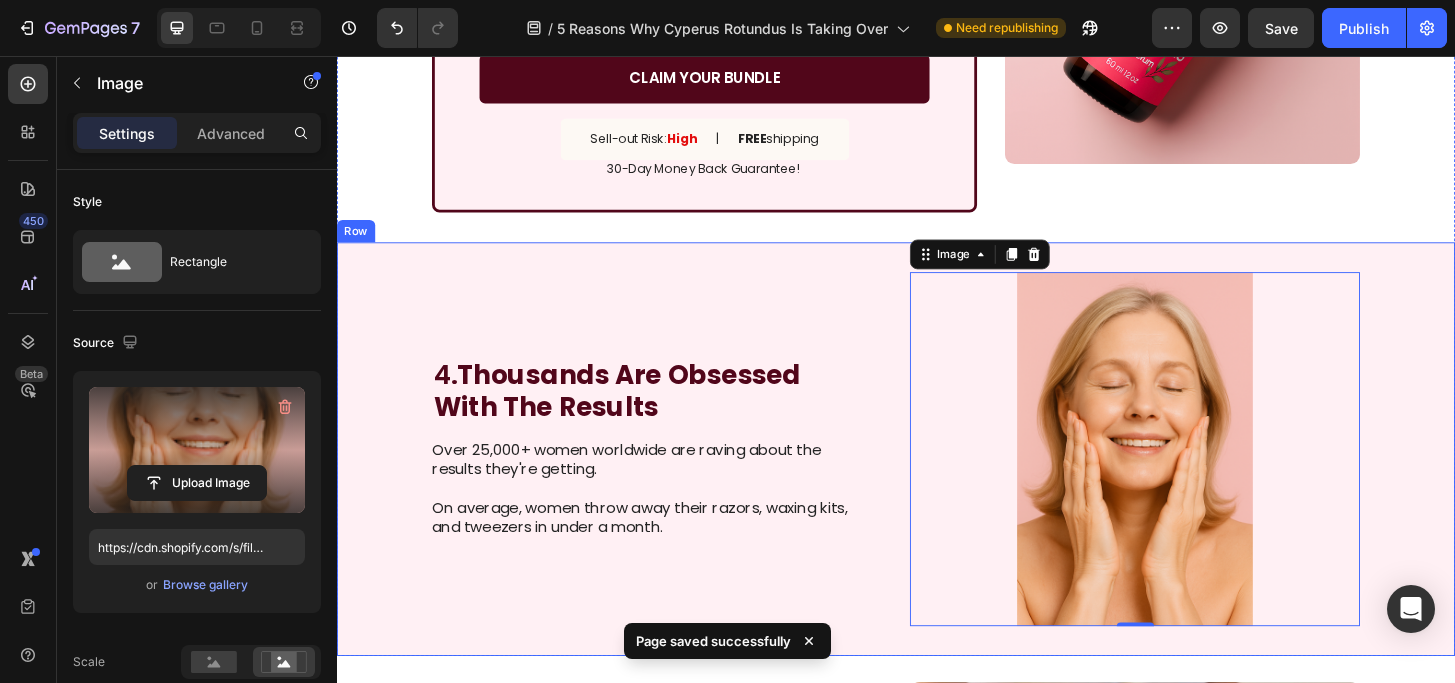 click on "4.  Thousands Are Obsessed With The Results Heading Over 25,000+ women worldwide are raving about the results they're getting.    On average, women throw away their razors, waxing kits, and tweezers in under a month. Text Block Image   0 Row" at bounding box center (937, 478) 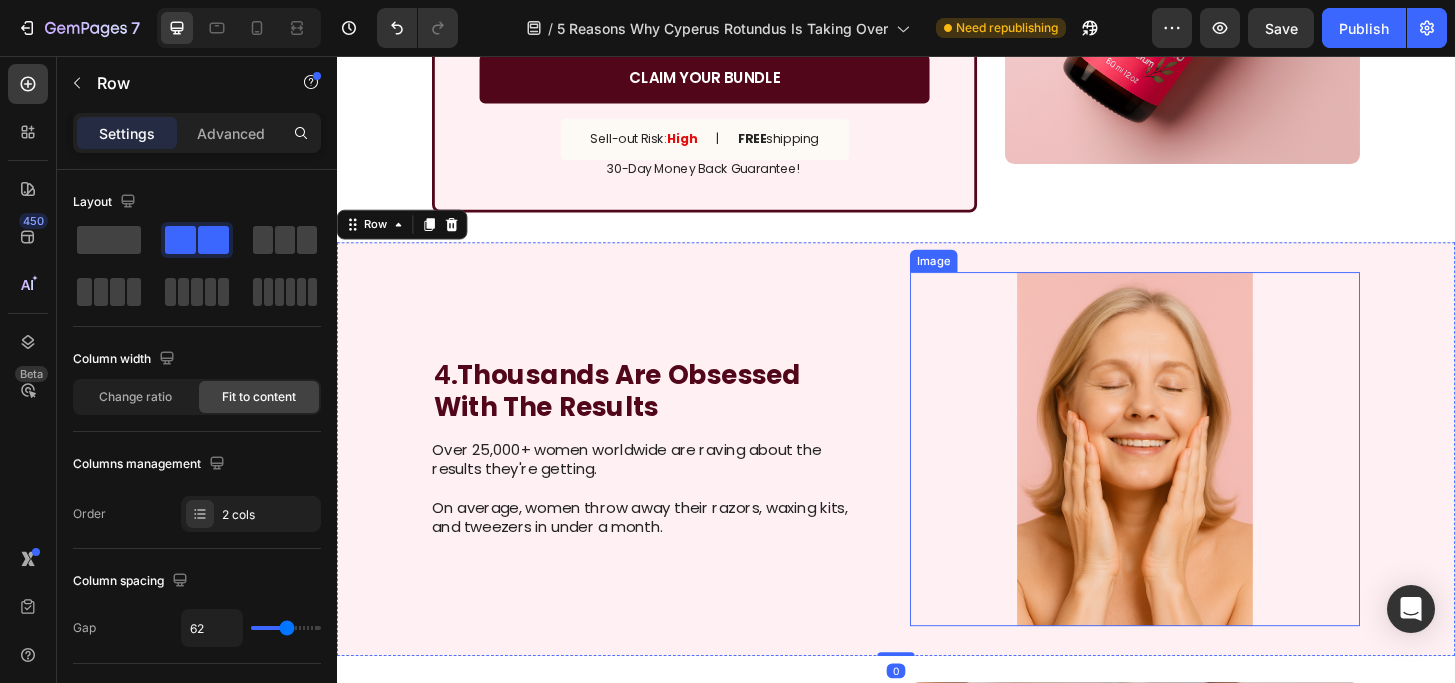 click at bounding box center (1193, 478) 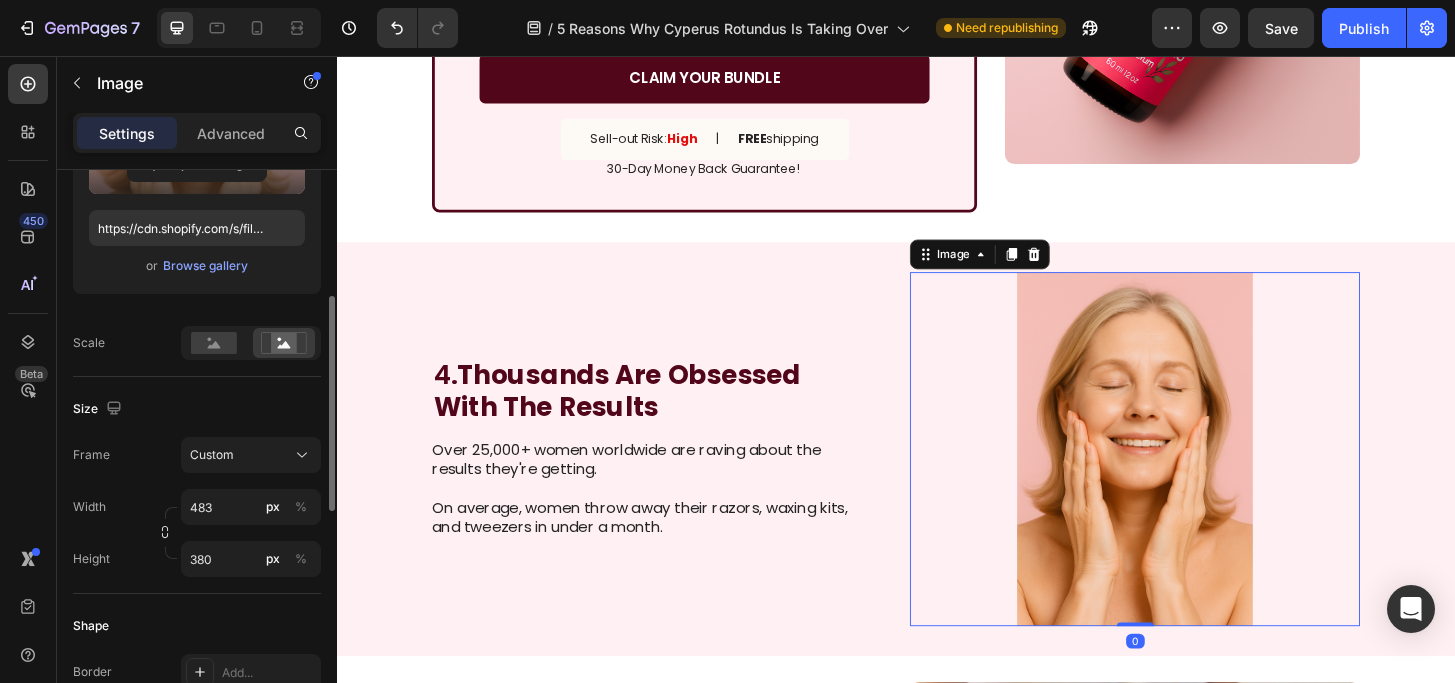scroll, scrollTop: 325, scrollLeft: 0, axis: vertical 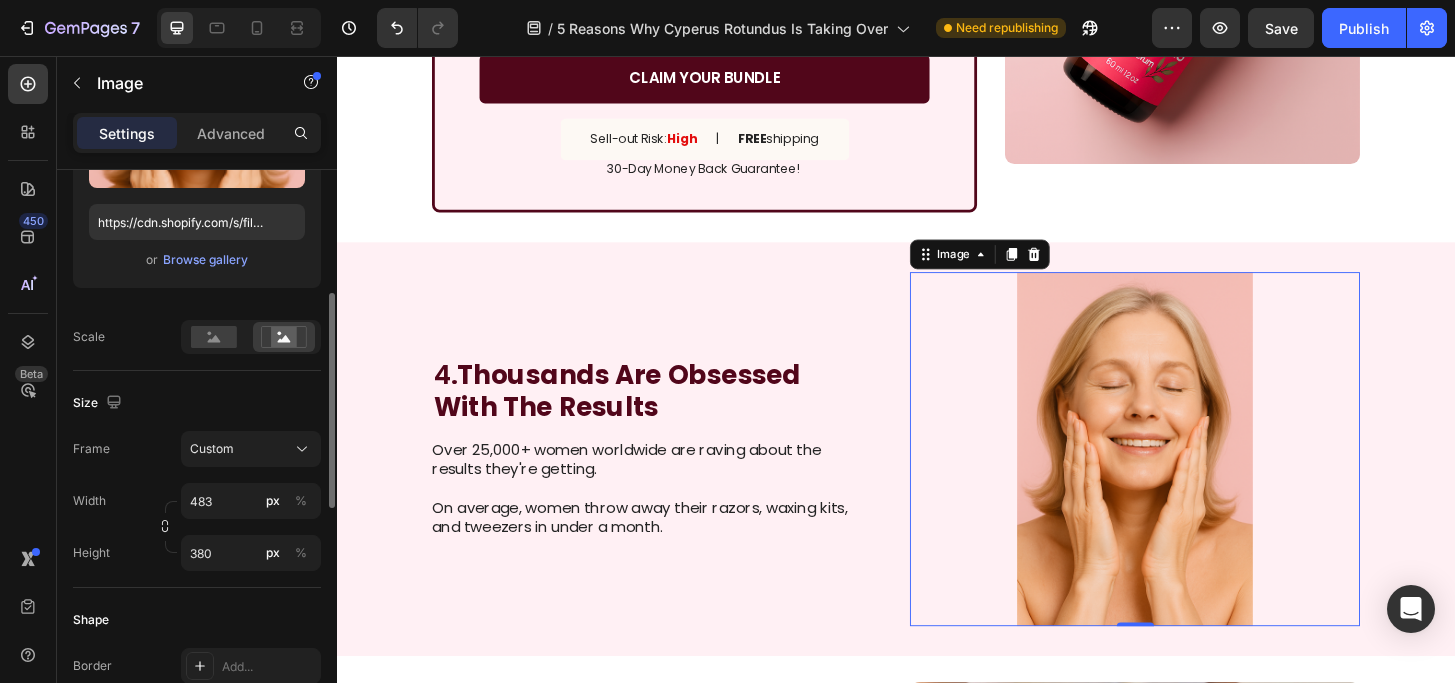 click on "Source Upload Image https://cdn.shopify.com/s/files/1/0599/6832/3719/files/gempages_560326653935354965-d2930af6-d990-4735-80ae-e8cffb6a6375.png or  Browse gallery  Scale" 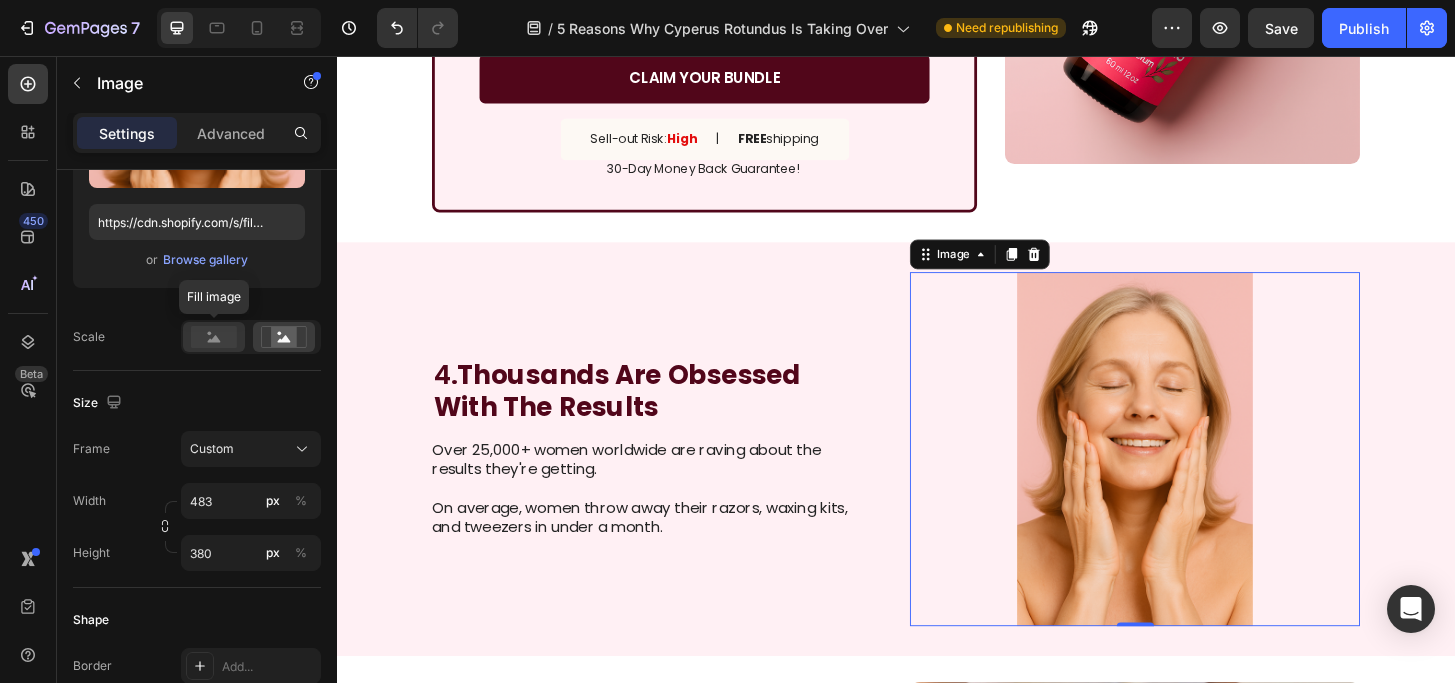 click 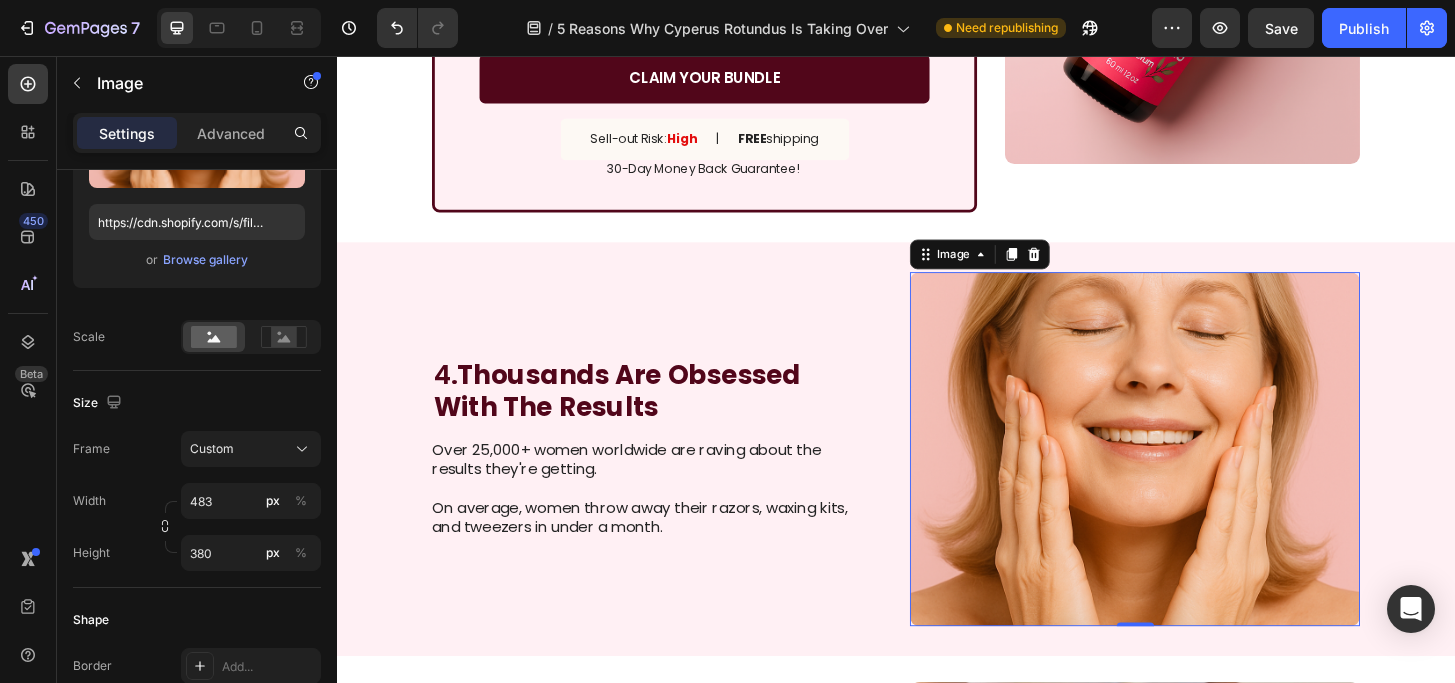 click at bounding box center (1193, 478) 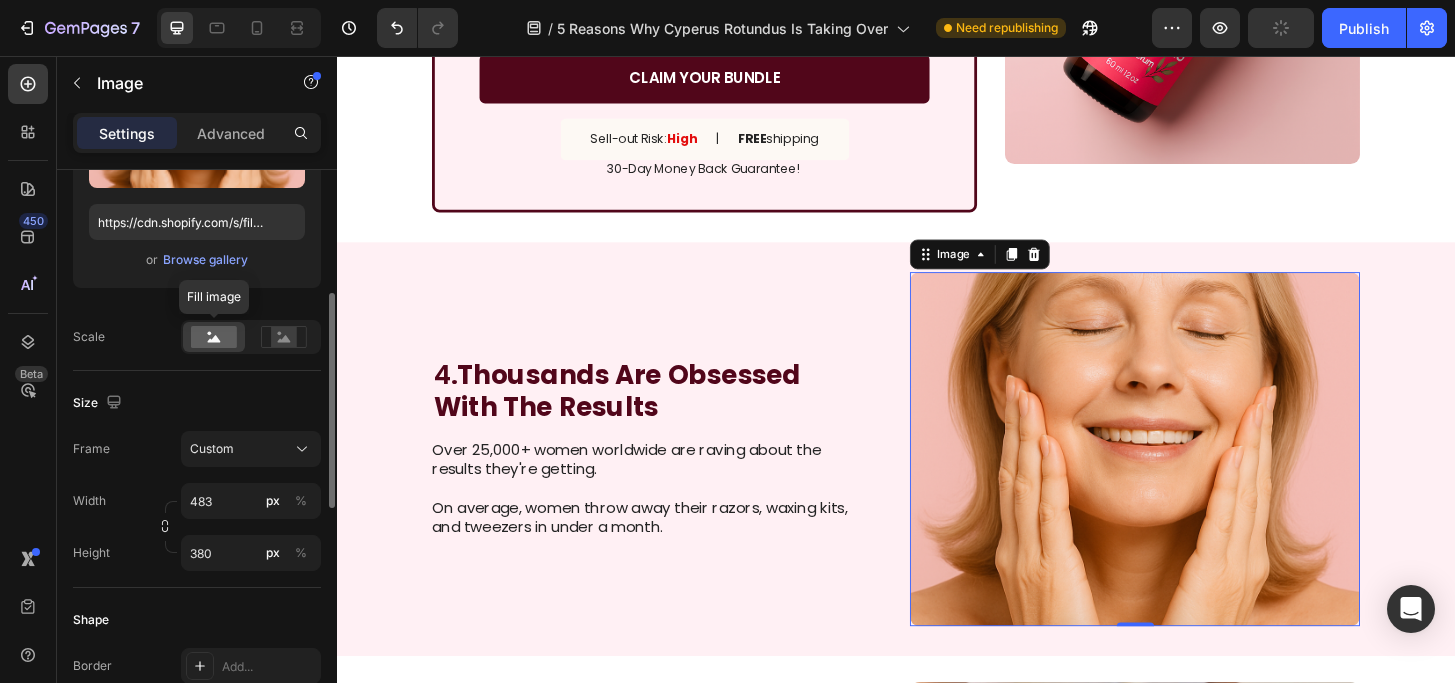 click 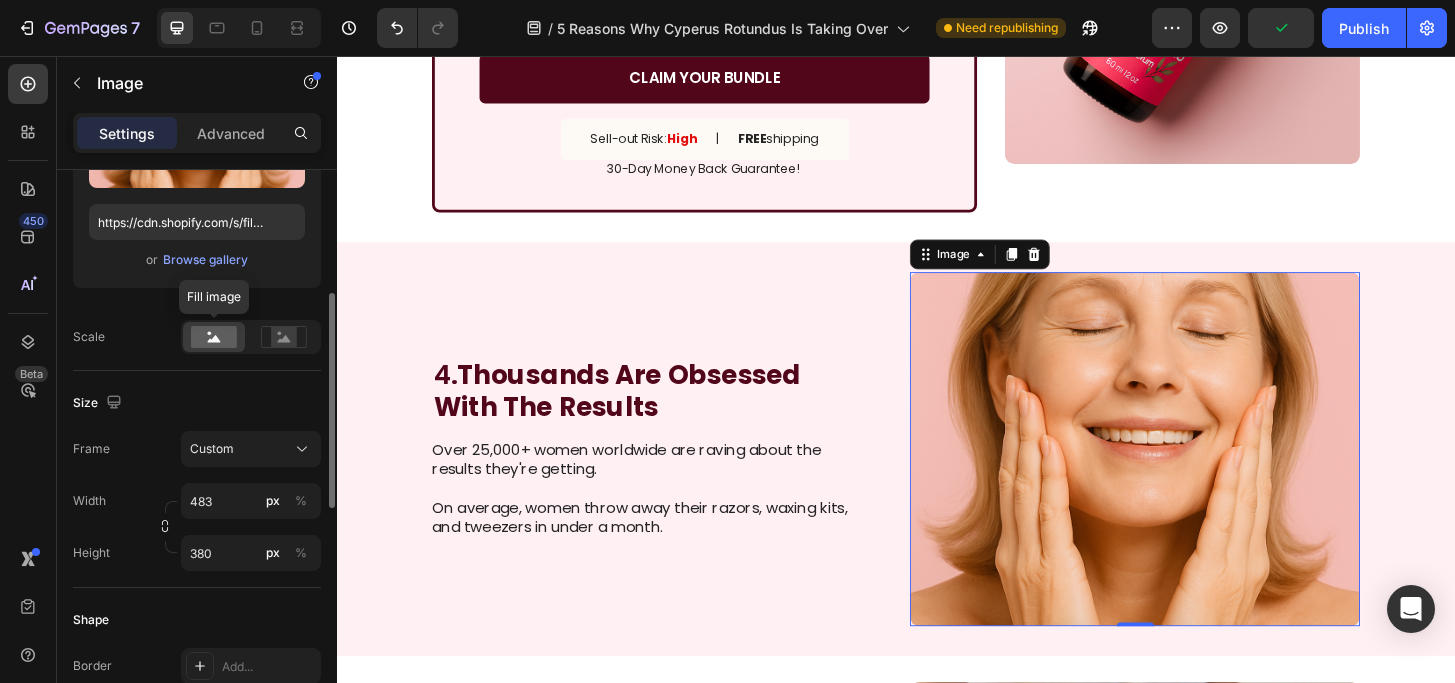 click 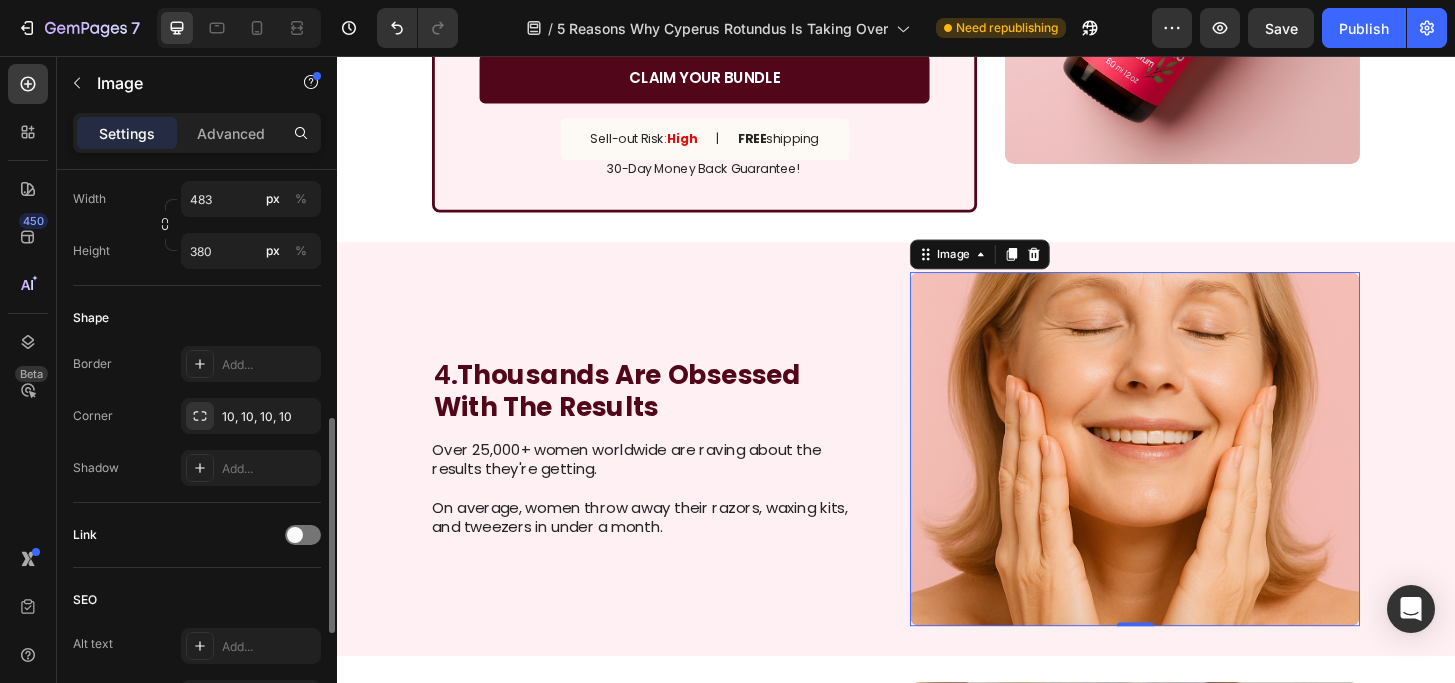 scroll, scrollTop: 640, scrollLeft: 0, axis: vertical 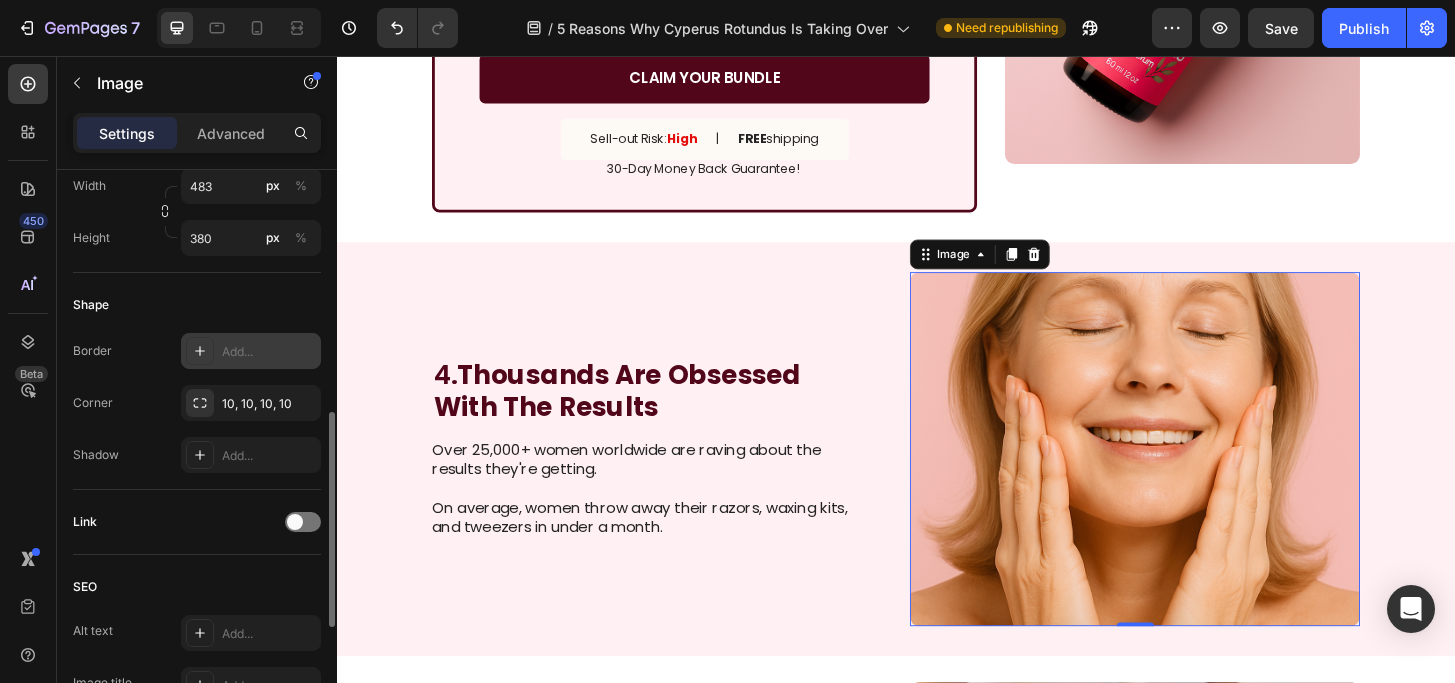 click on "Add..." at bounding box center (269, 352) 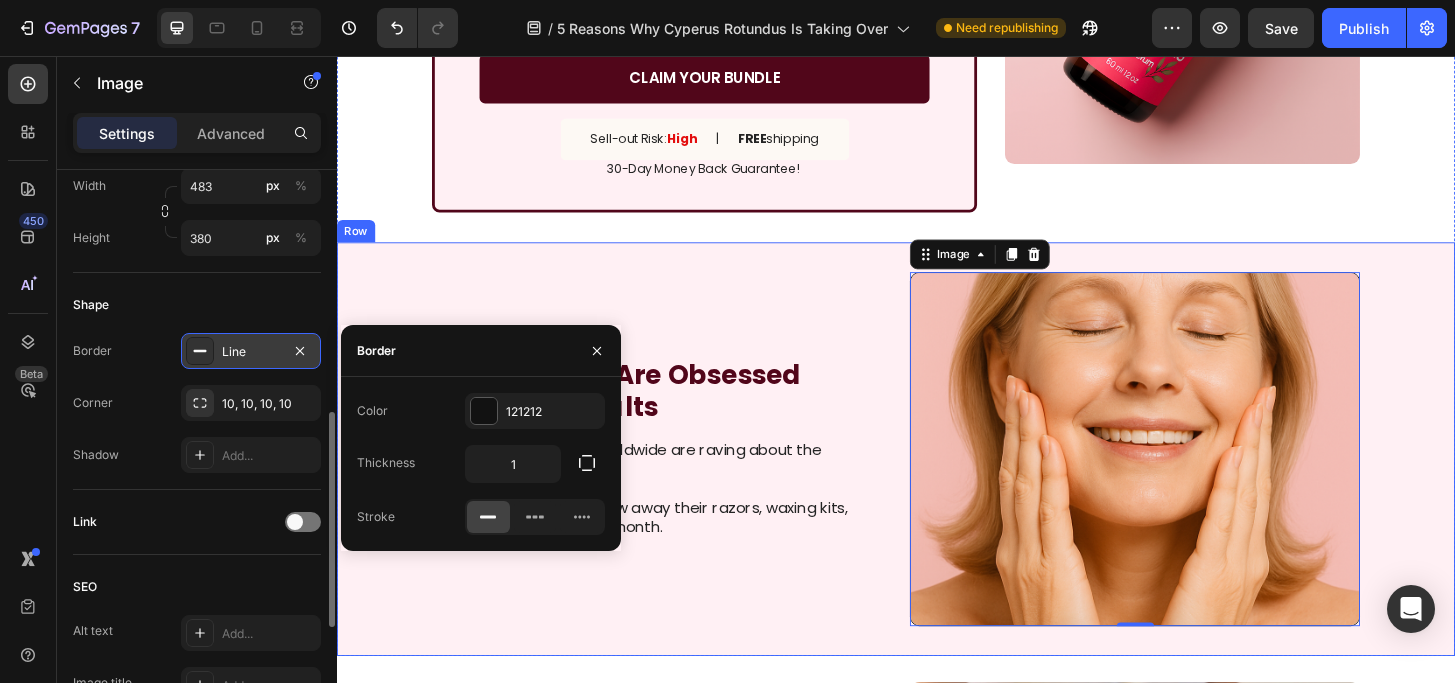 click on "4.  Thousands Are Obsessed With The Results Heading Over 25,000+ women worldwide are raving about the results they're getting.    On average, women throw away their razors, waxing kits, and tweezers in under a month. Text Block" at bounding box center (664, 478) 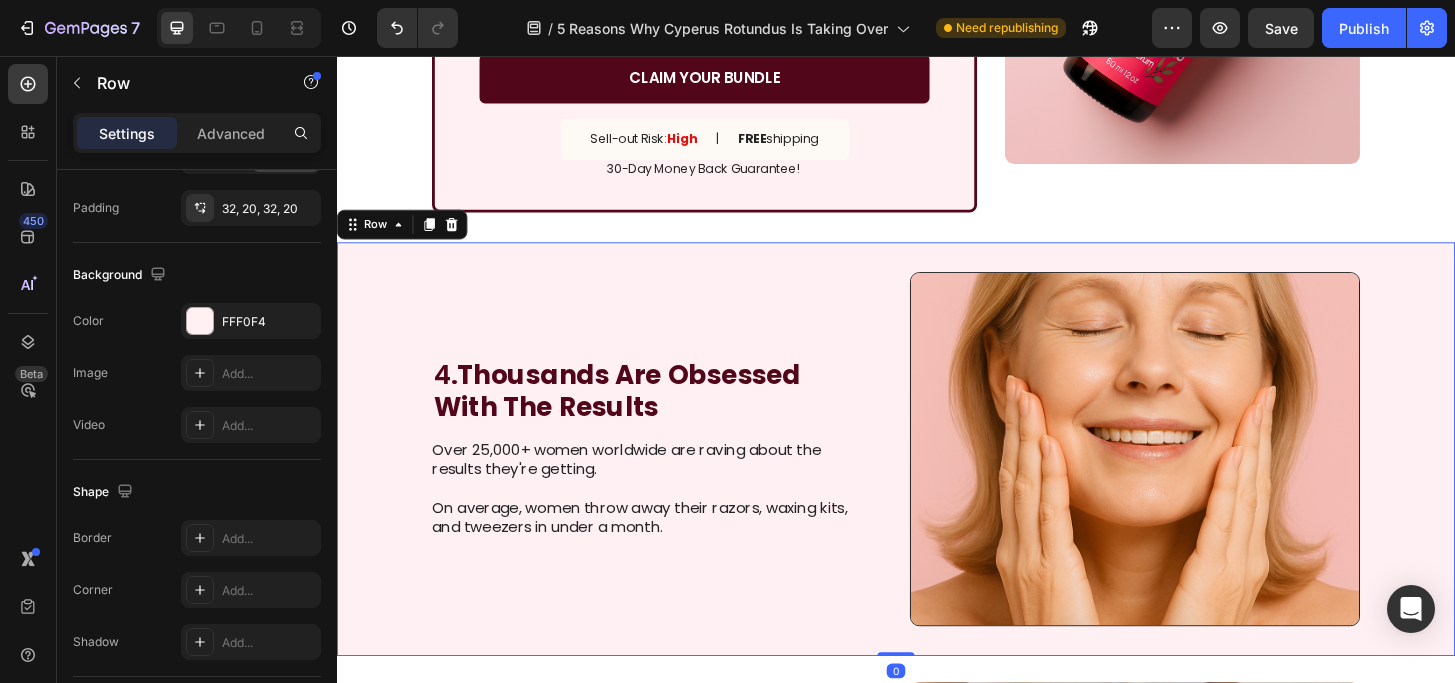 scroll, scrollTop: 0, scrollLeft: 0, axis: both 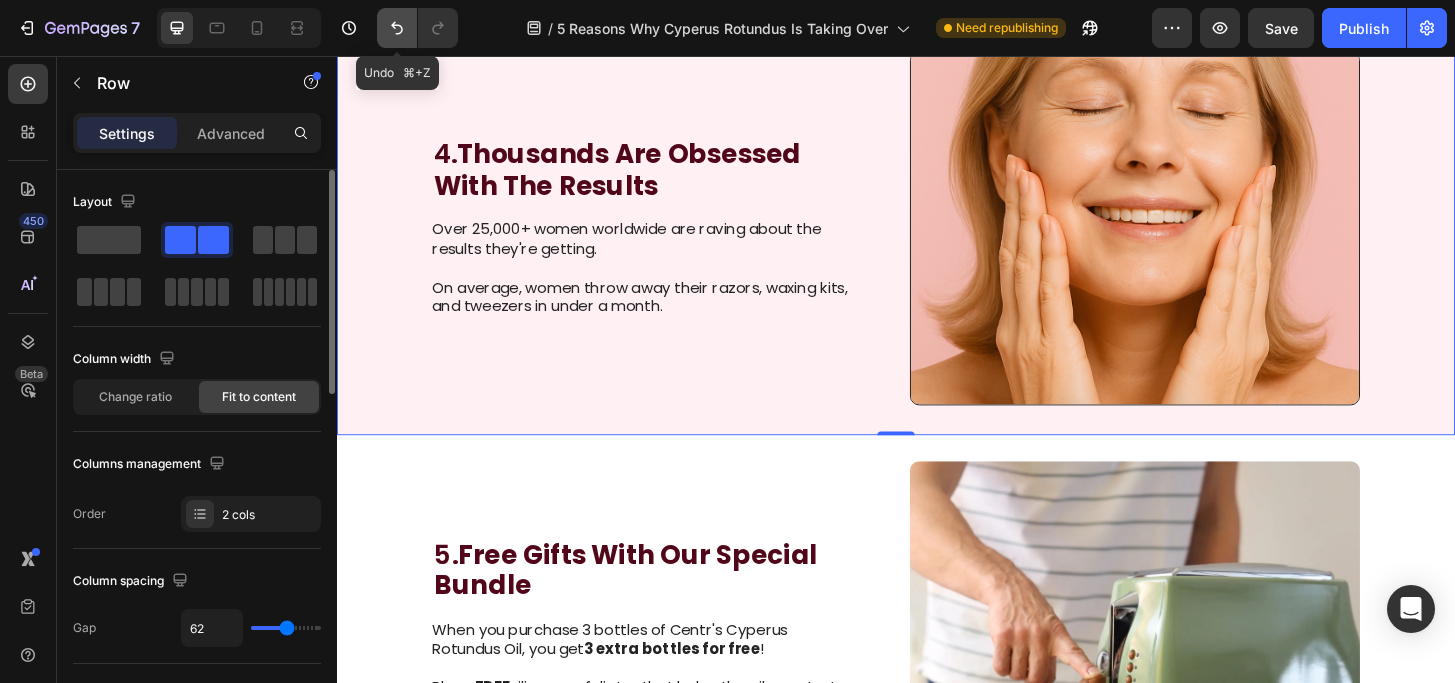 click 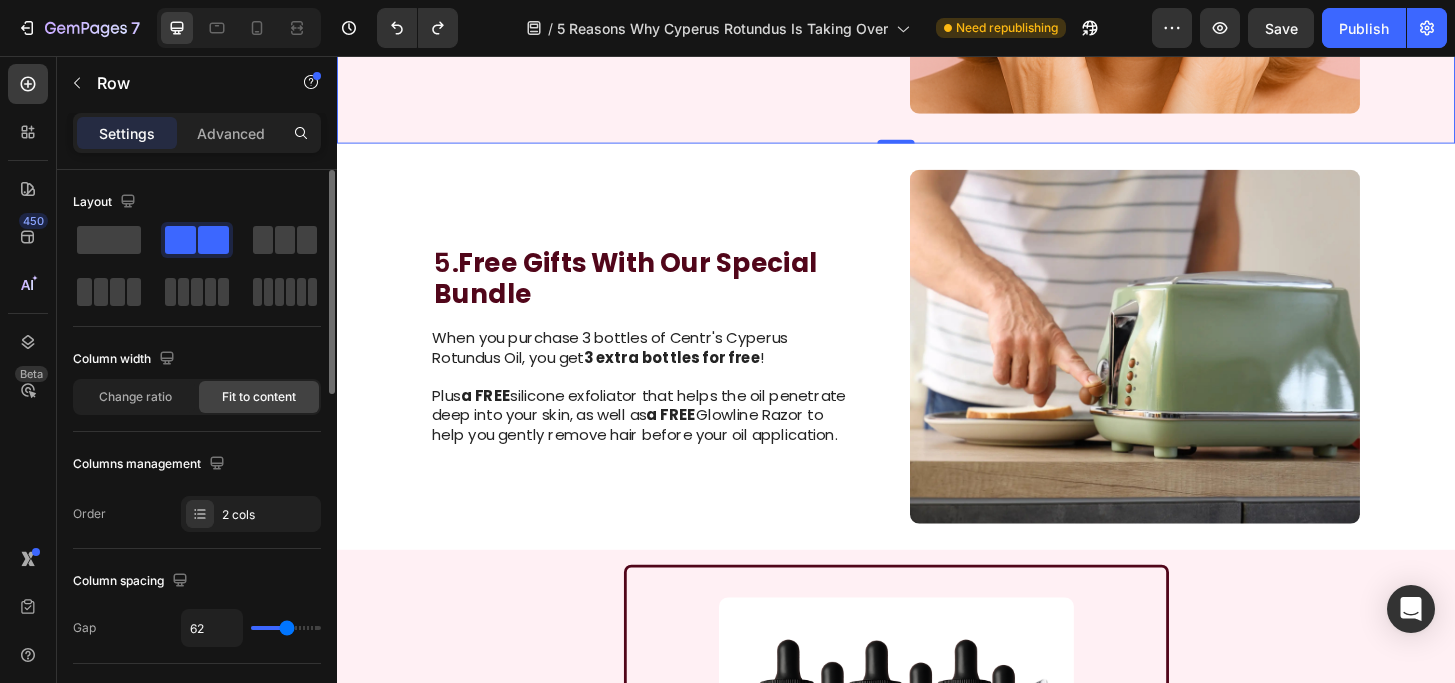 scroll, scrollTop: 3110, scrollLeft: 0, axis: vertical 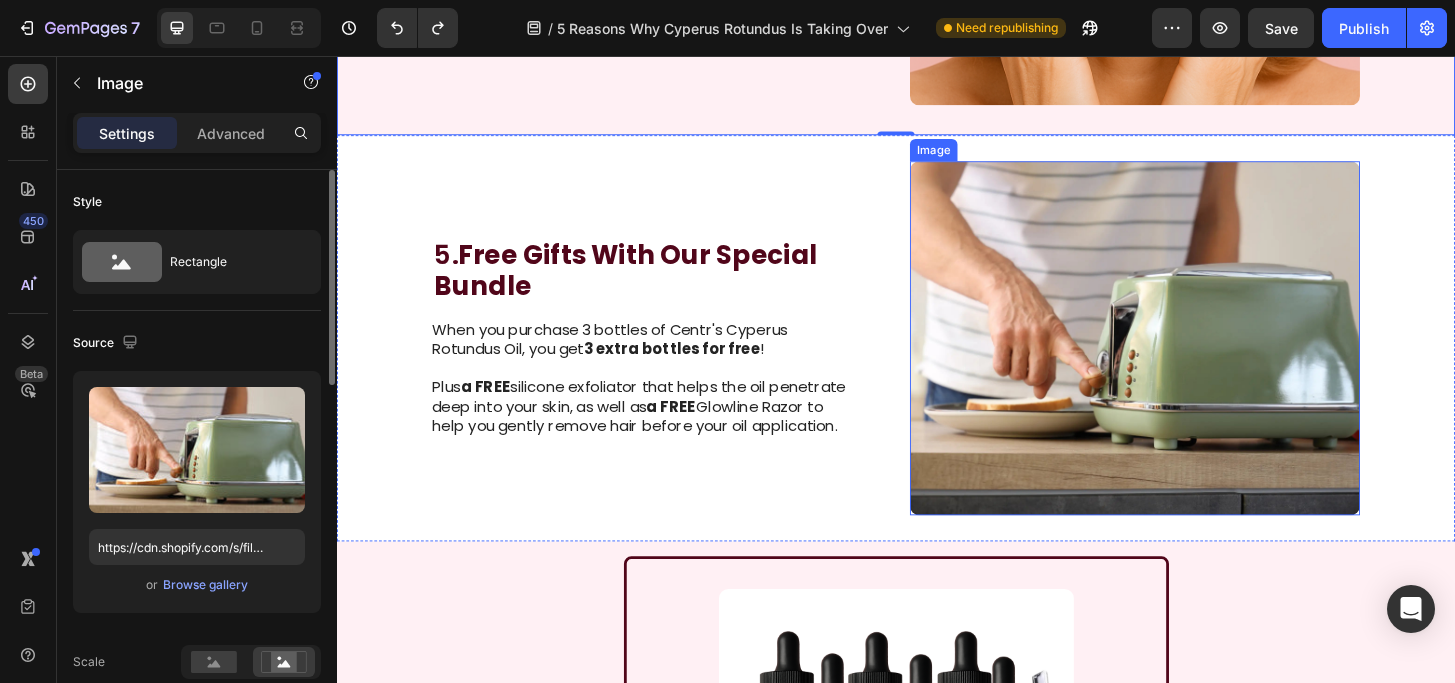 click at bounding box center [1193, 359] 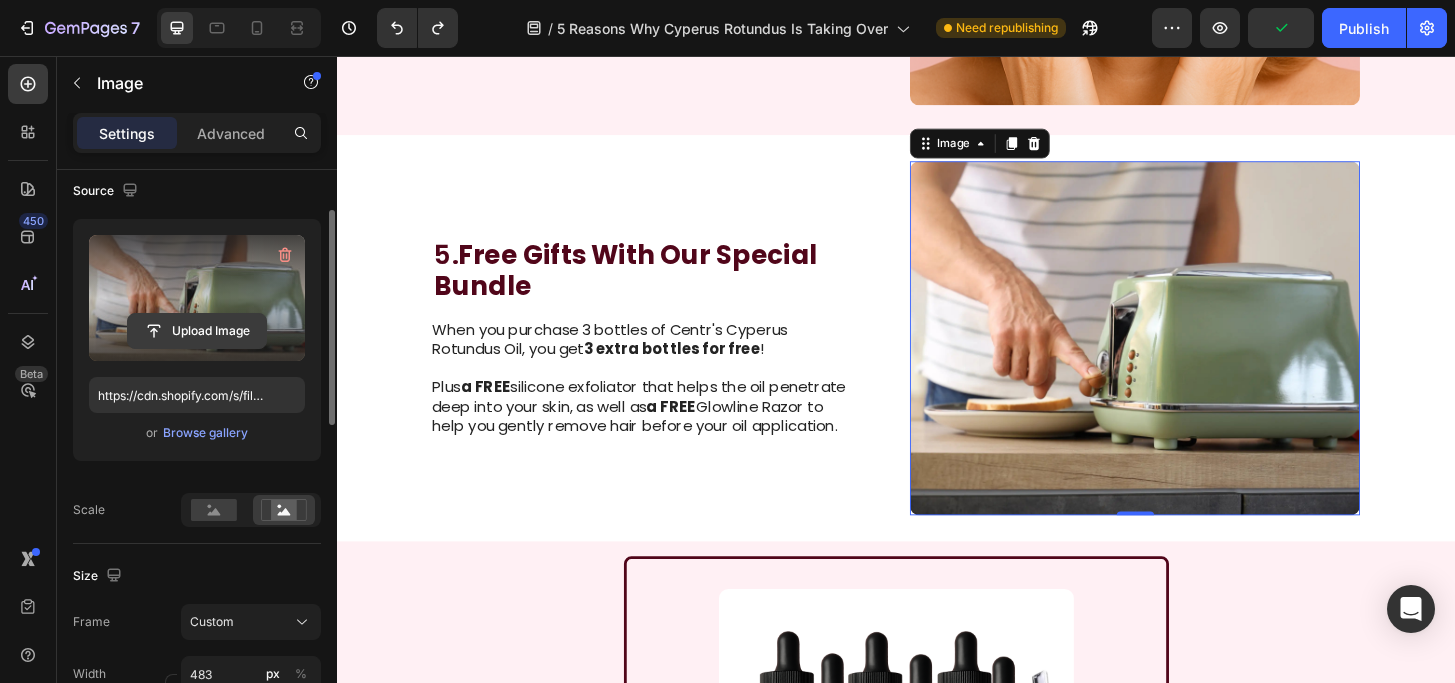 scroll, scrollTop: 140, scrollLeft: 0, axis: vertical 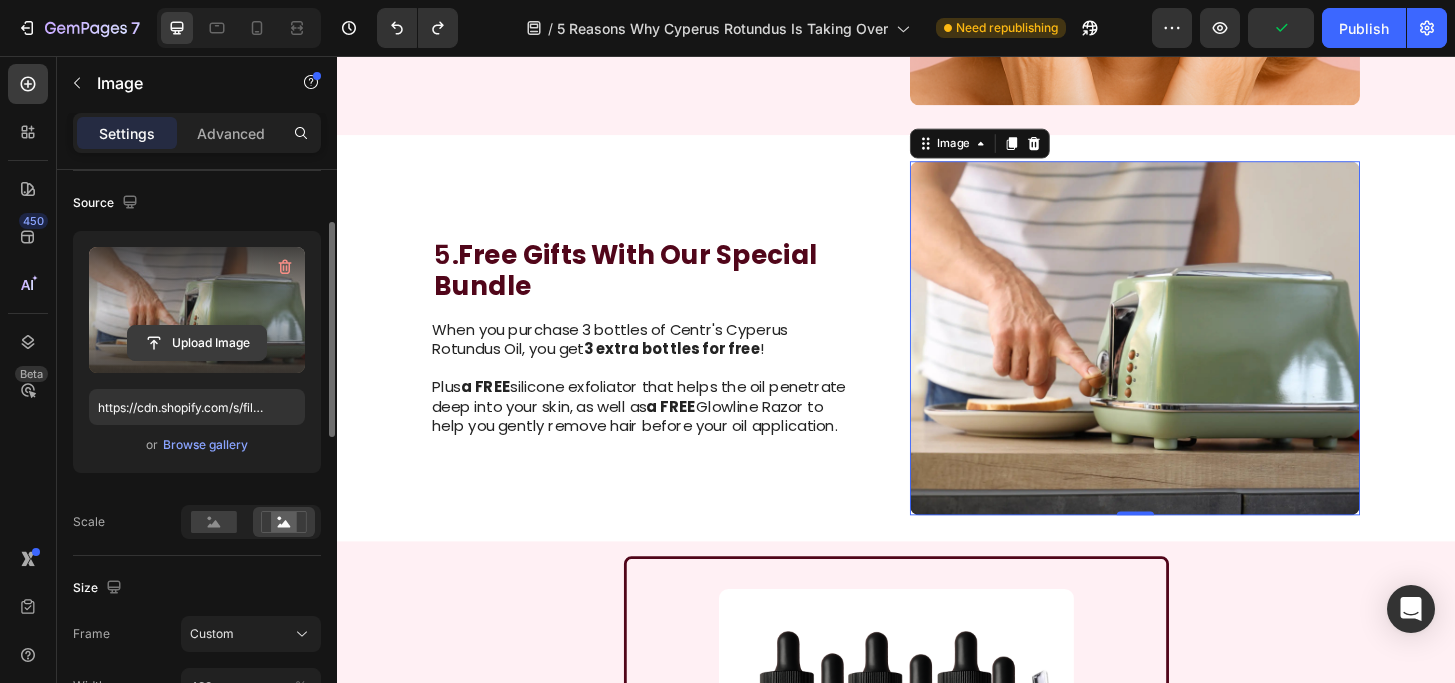 click 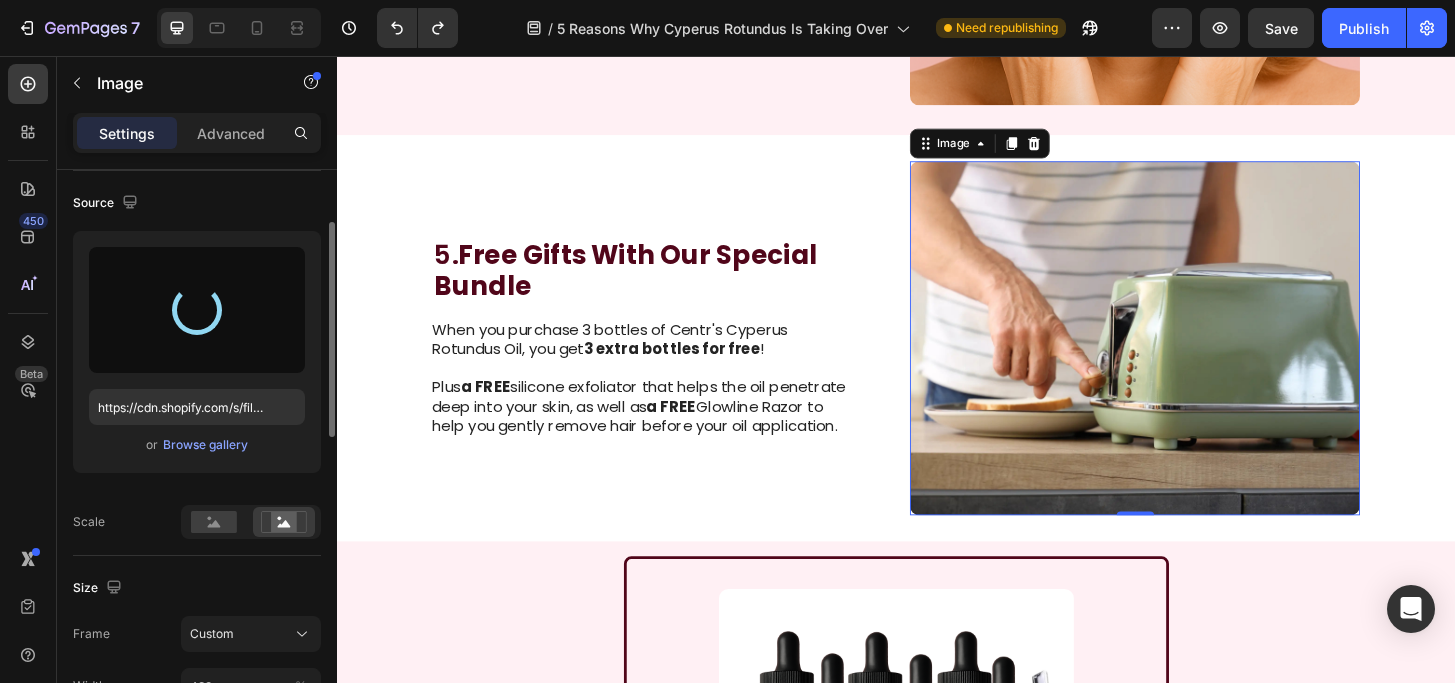 type on "https://cdn.shopify.com/s/files/1/0599/6832/3719/files/gempages_560326653935354965-dd6acd9d-e5de-4c13-95bc-83d7645c4079.png" 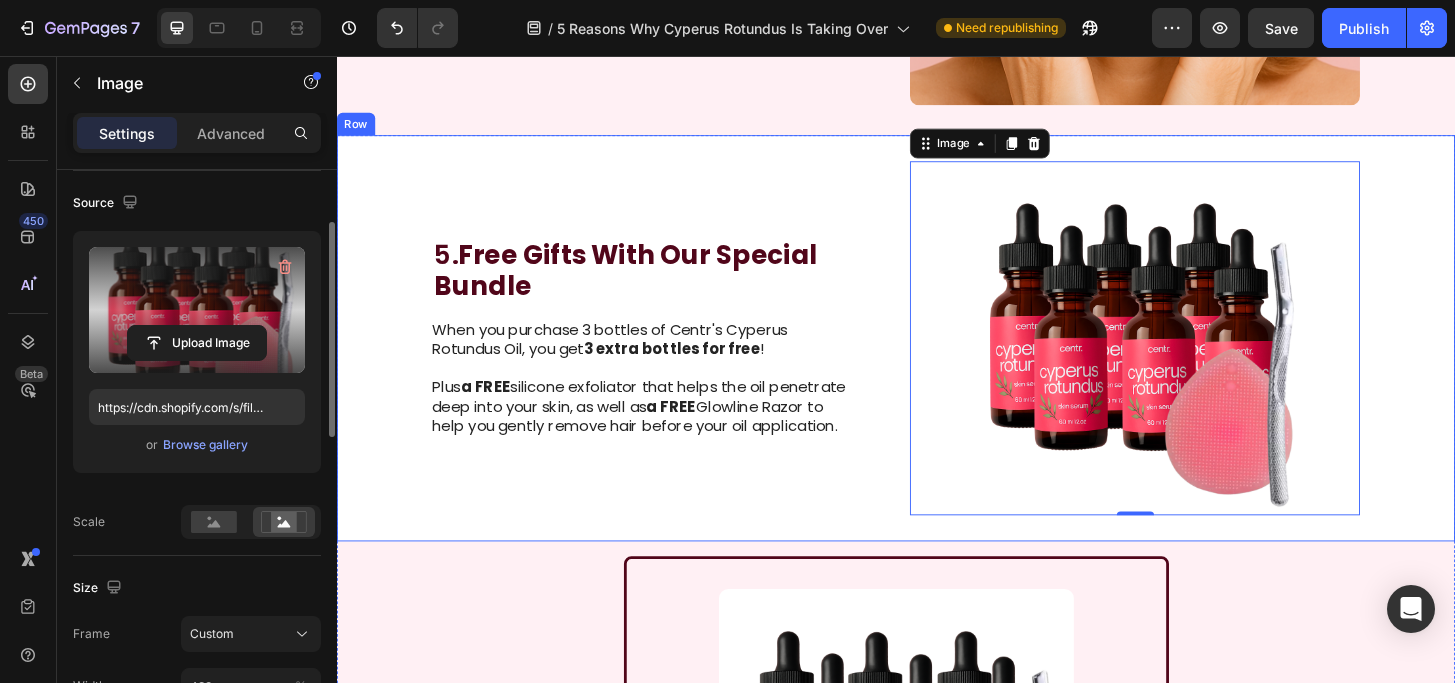 click on "5.  Free Gifts With Our Special Bundle Heading When you purchase 3 bottles of Centr's Cyperus Rotundus Oil, you get  3 extra bottles for free !   Plus  a FREE  silicone exfoliator that helps the oil penetrate deep into your skin, as well as  a FREE  Glowline Razor to help you gently remove hair before your oil application. Text Block" at bounding box center [664, 359] 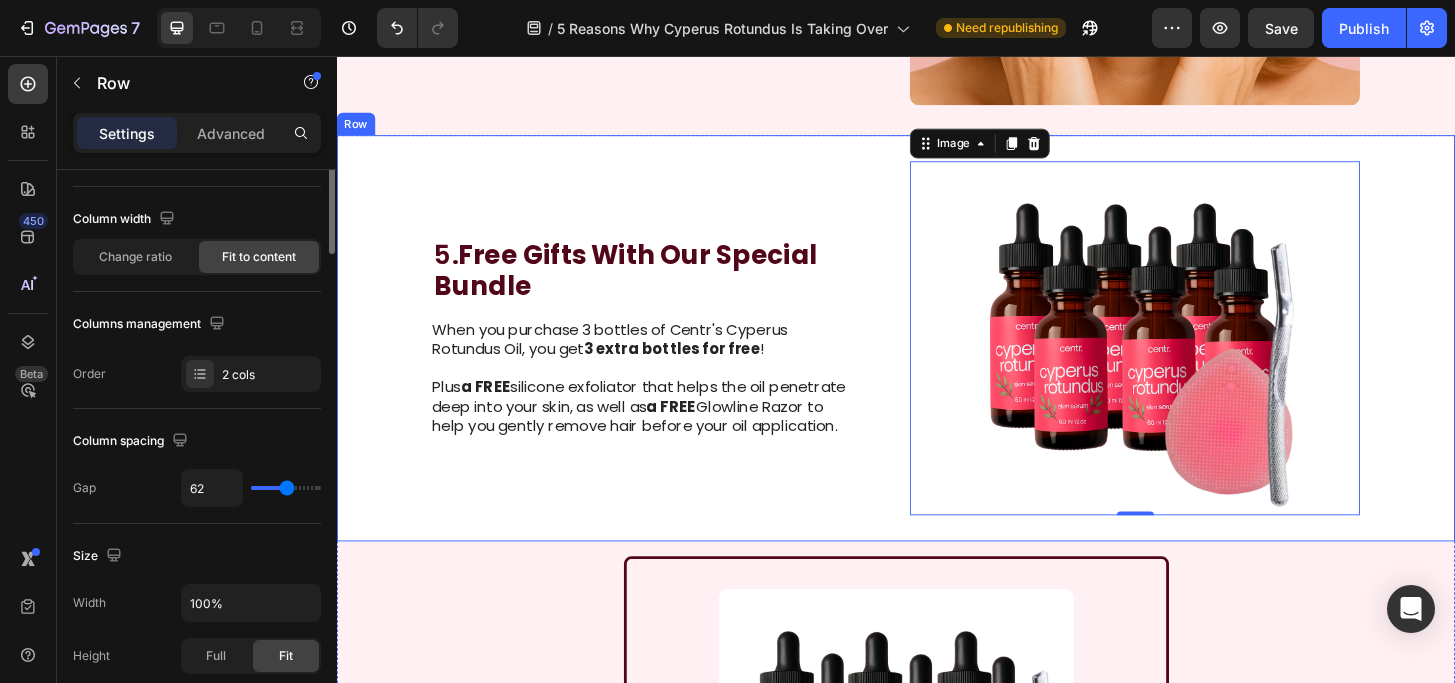 scroll, scrollTop: 0, scrollLeft: 0, axis: both 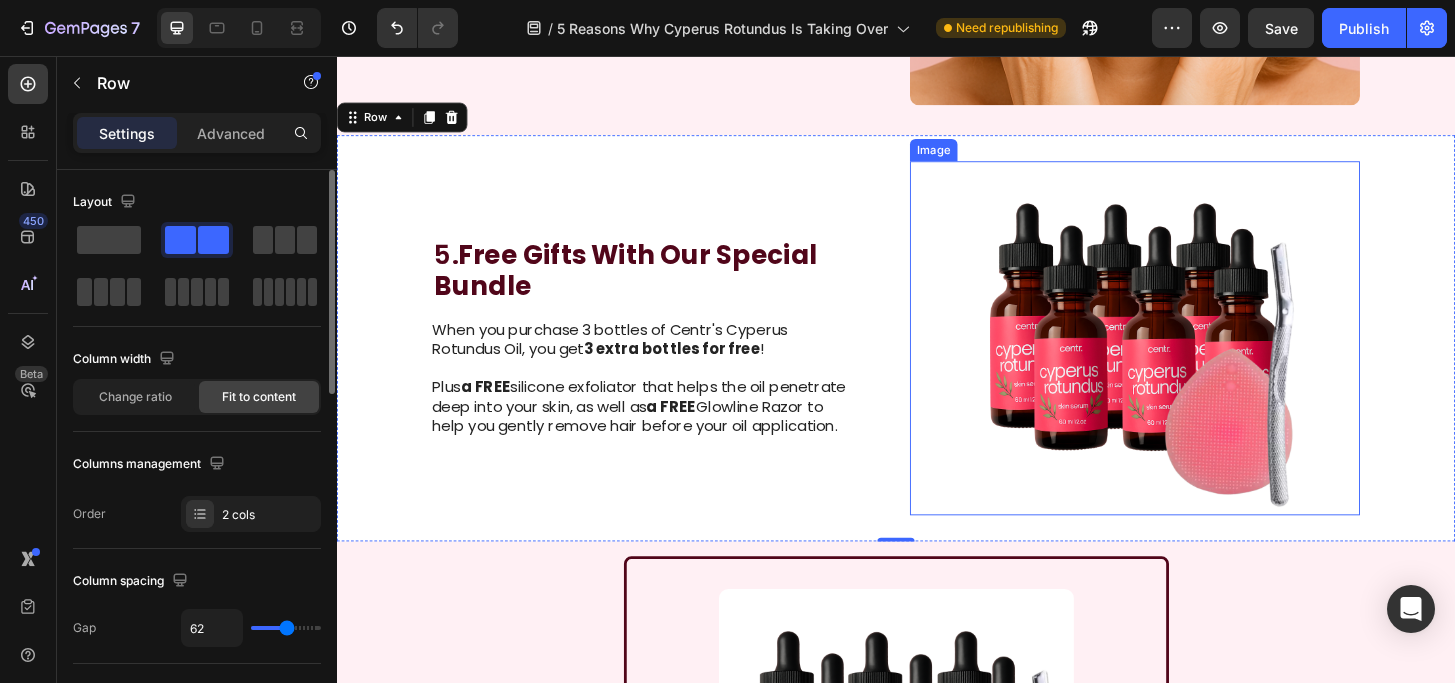 click at bounding box center [1193, 359] 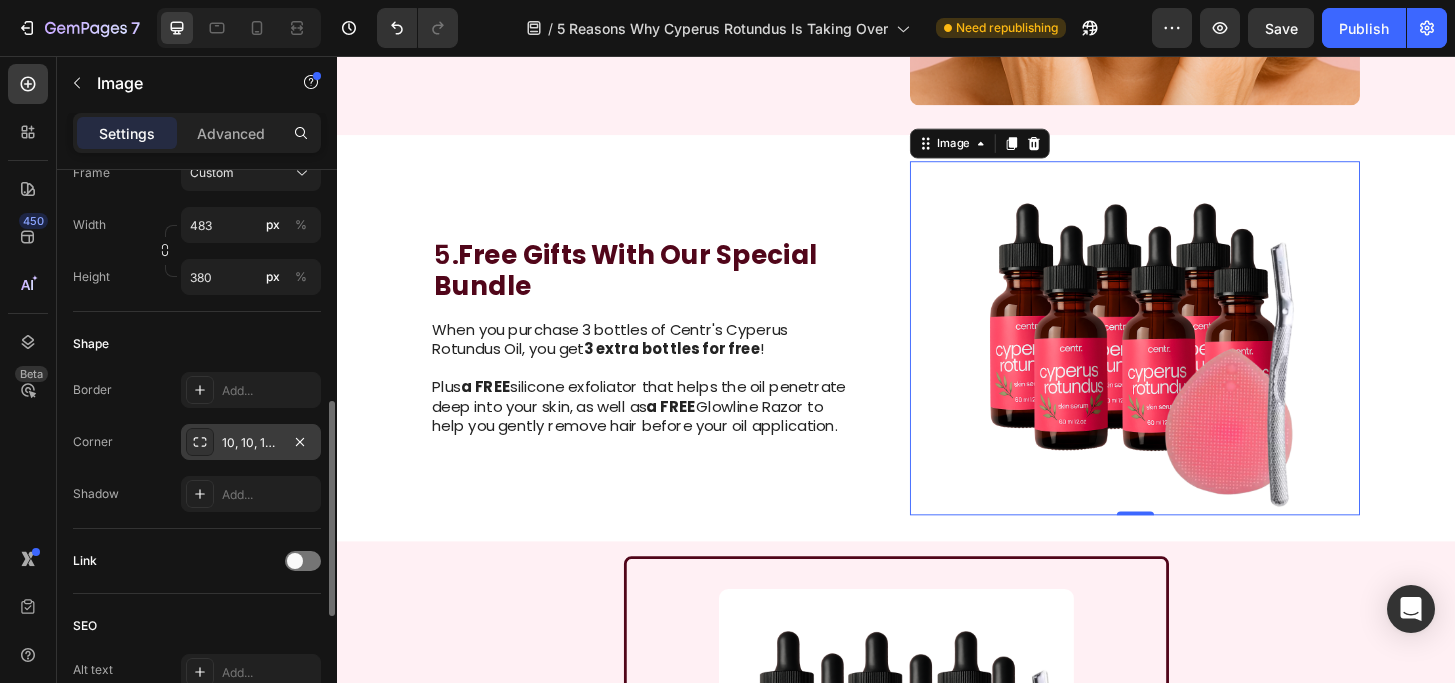 scroll, scrollTop: 604, scrollLeft: 0, axis: vertical 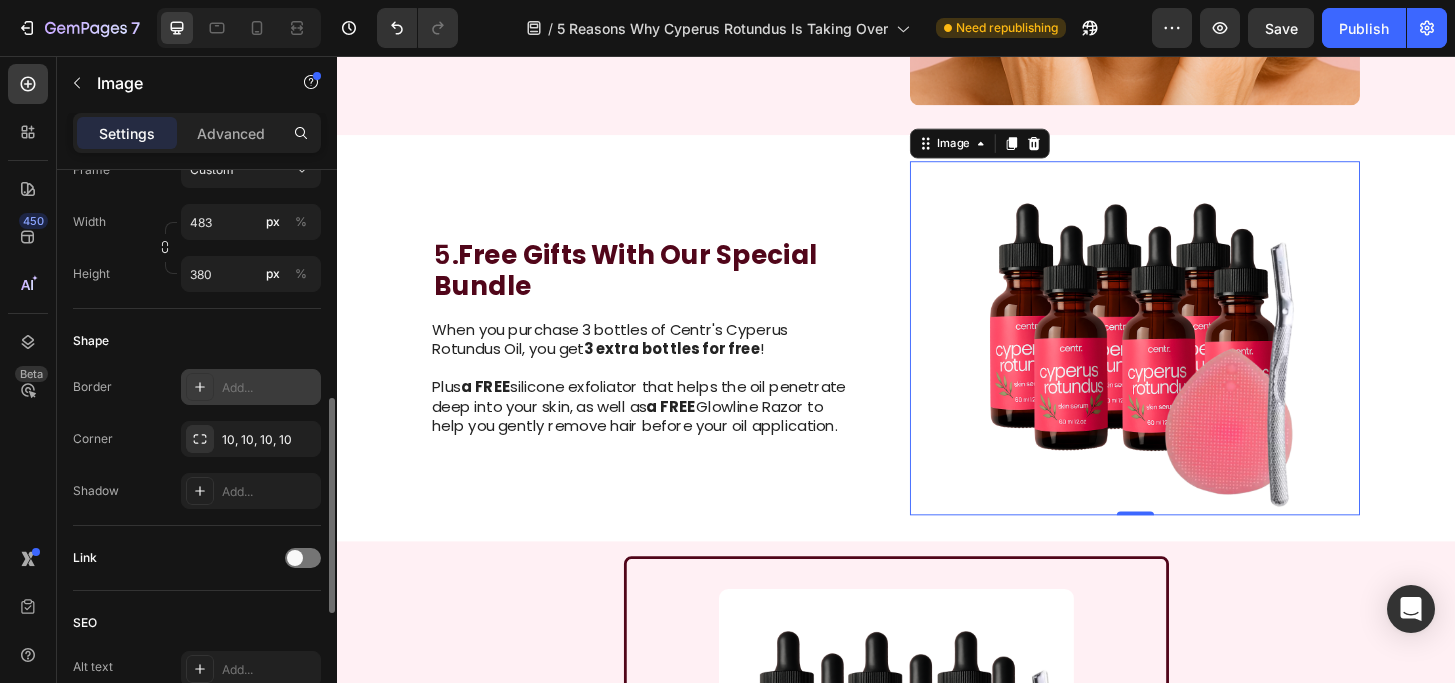 click on "Add..." at bounding box center (269, 388) 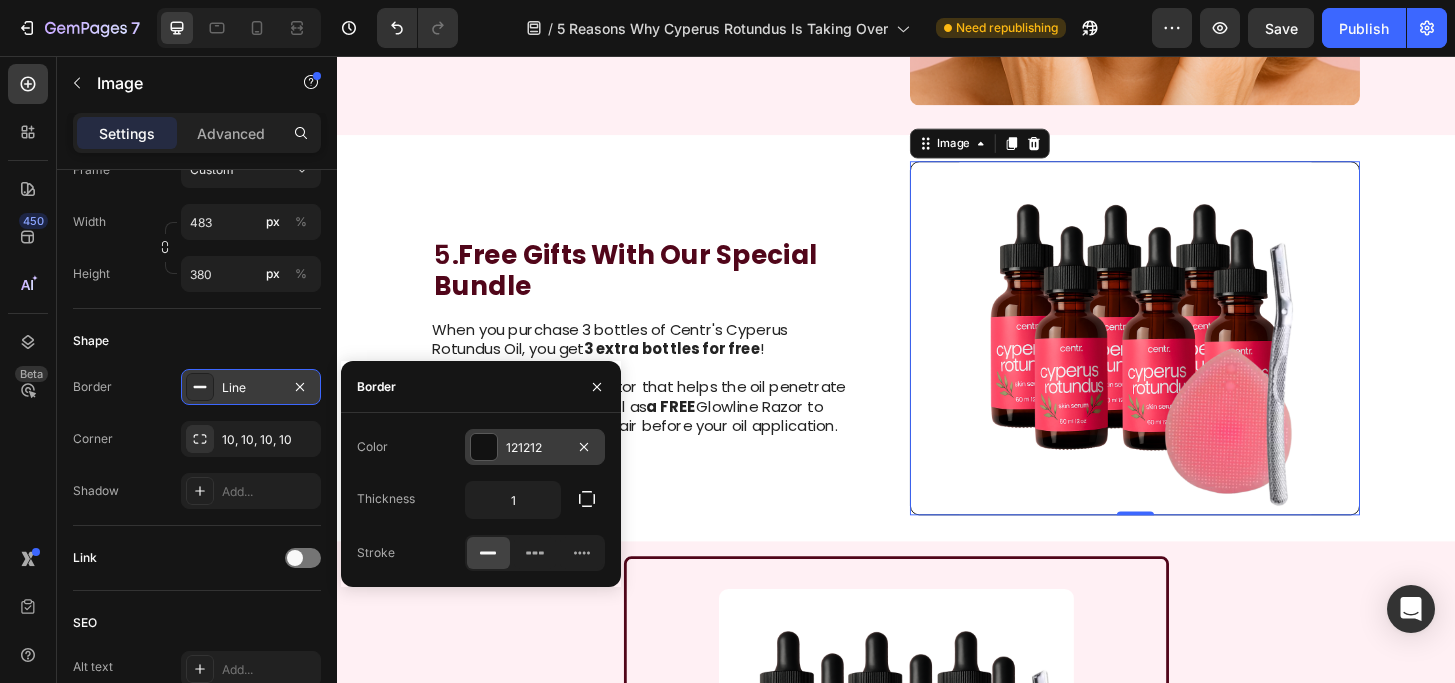 click at bounding box center (484, 447) 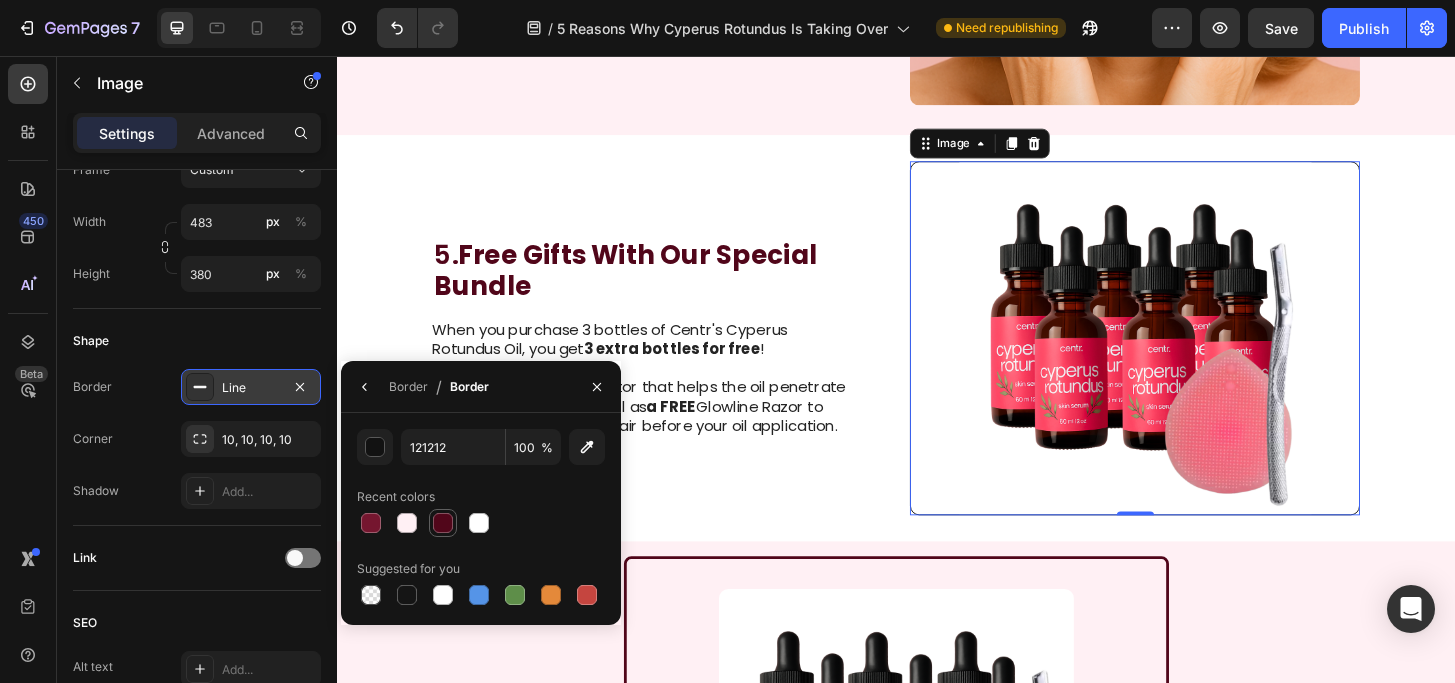 click at bounding box center [443, 523] 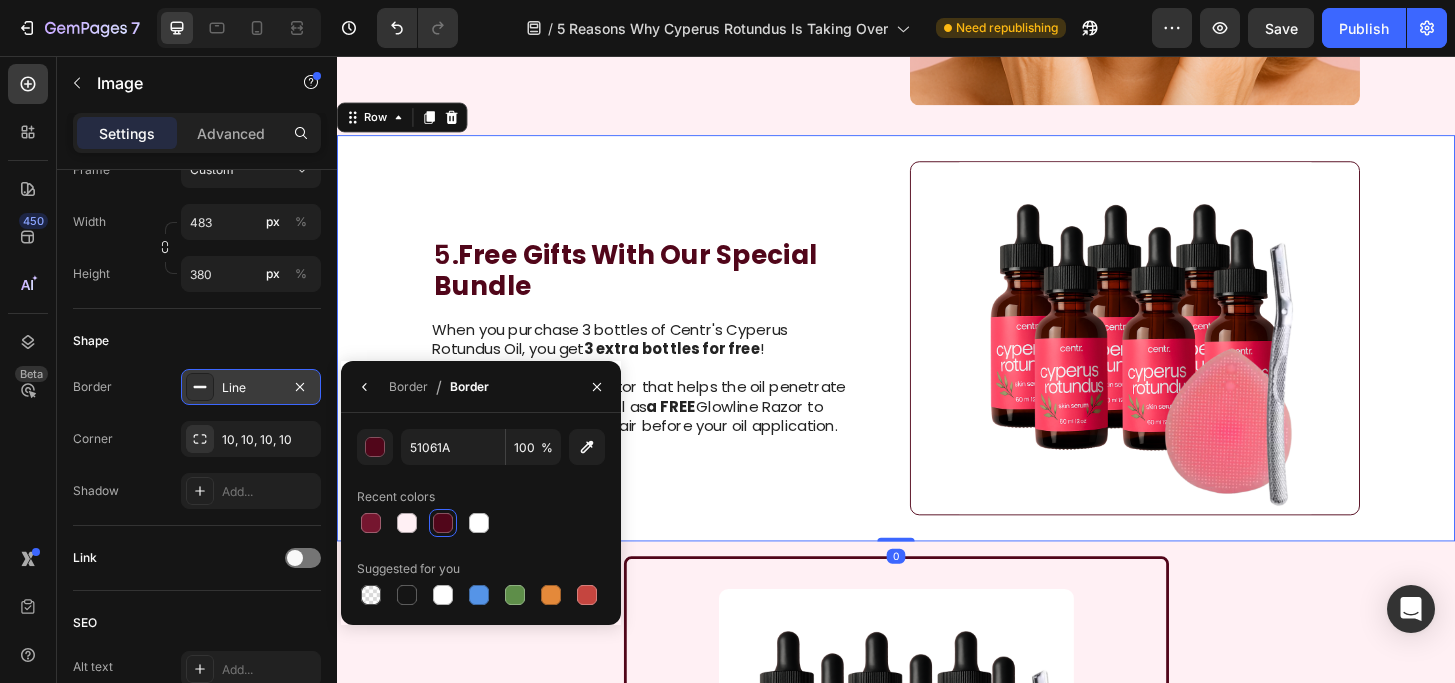 click on "5.  Free Gifts With Our Special Bundle Heading When you purchase 3 bottles of Centr's Cyperus Rotundus Oil, you get  3 extra bottles for free !   Plus  a FREE  silicone exfoliator that helps the oil penetrate deep into your skin, as well as  a FREE  Glowline Razor to help you gently remove hair before your oil application. Text Block" at bounding box center [664, 359] 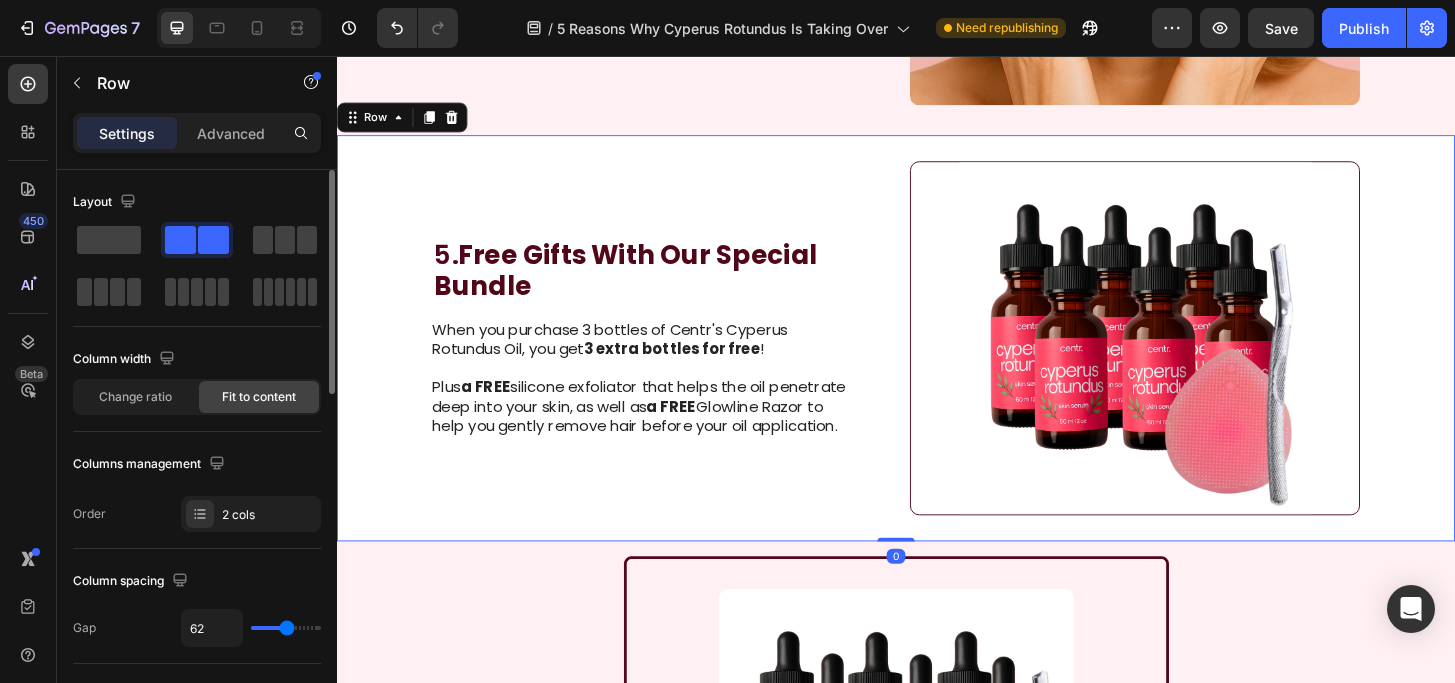 click on "5.  Free Gifts With Our Special Bundle Heading When you purchase 3 bottles of Centr's Cyperus Rotundus Oil, you get  3 extra bottles for free !   Plus  a FREE  silicone exfoliator that helps the oil penetrate deep into your skin, as well as  a FREE  Glowline Razor to help you gently remove hair before your oil application. Text Block Image Row   0" at bounding box center [937, 359] 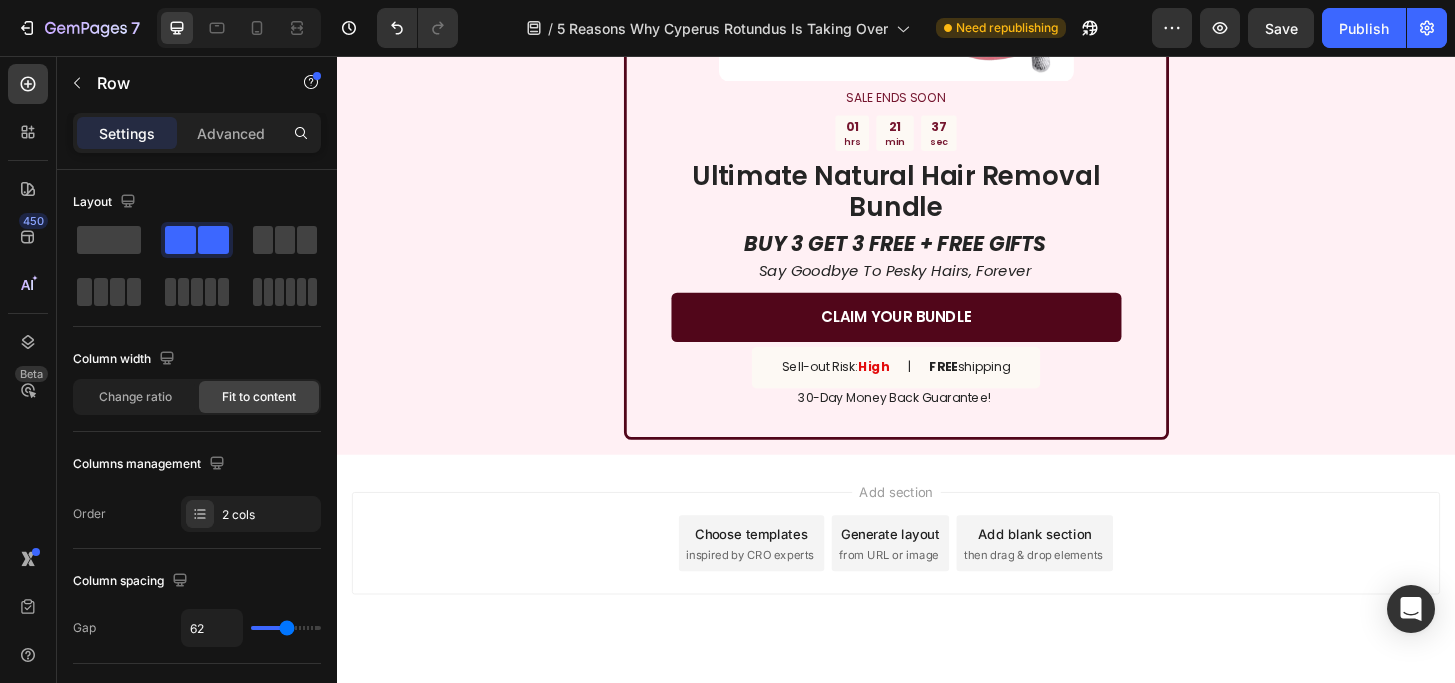 click on "Image SALE ENDS SOON Text Block 01 hrs 21 min 37 sec Countdown Timer Ultimate Natural Hair Removal Bundle Heading BUY 3 GET 3 FREE + FREE GIFTS Text Block Say Goodbye To Pesky Hairs, Forever Text Block CLAIM YOUR BUNDLE Button Sell-out Risk:  High Text Block | Text Block FREE  shipping Text Block Row 30-Day Money Back Guarantee! Text Block Row" at bounding box center [937, 67] 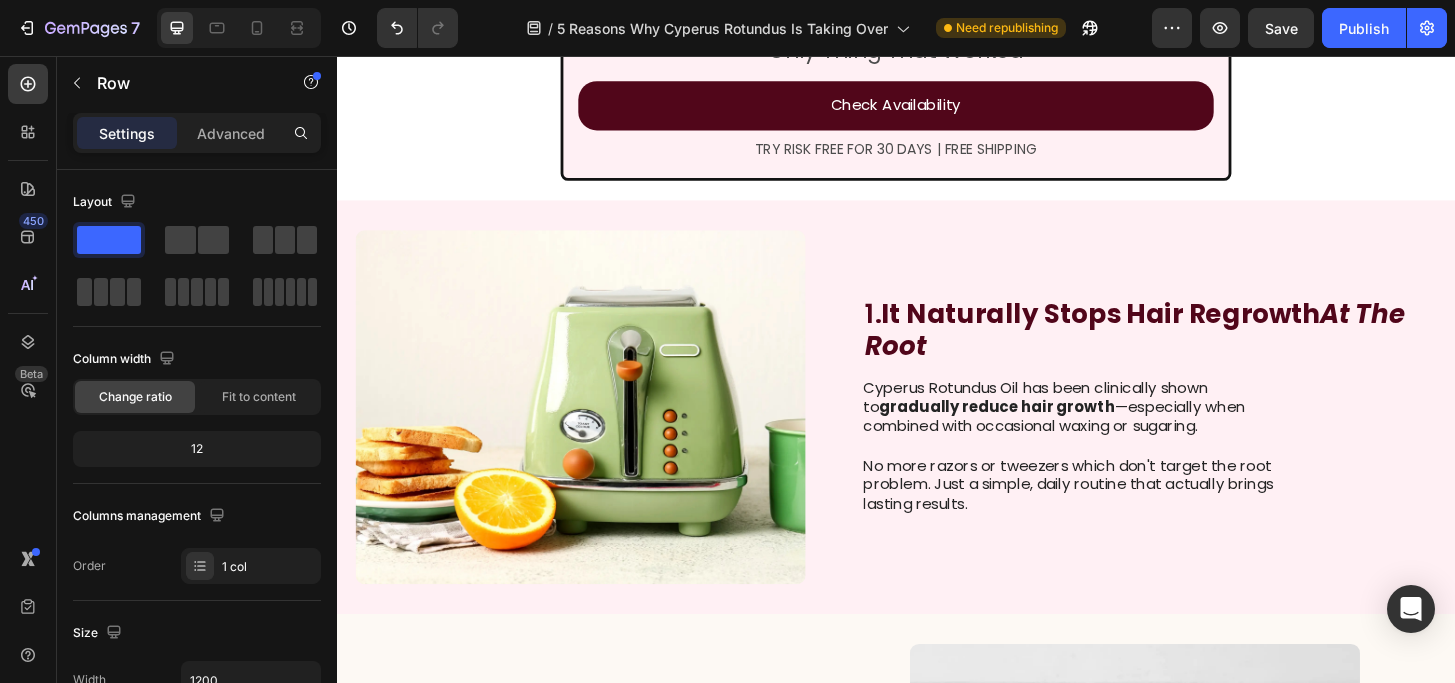 scroll, scrollTop: 731, scrollLeft: 0, axis: vertical 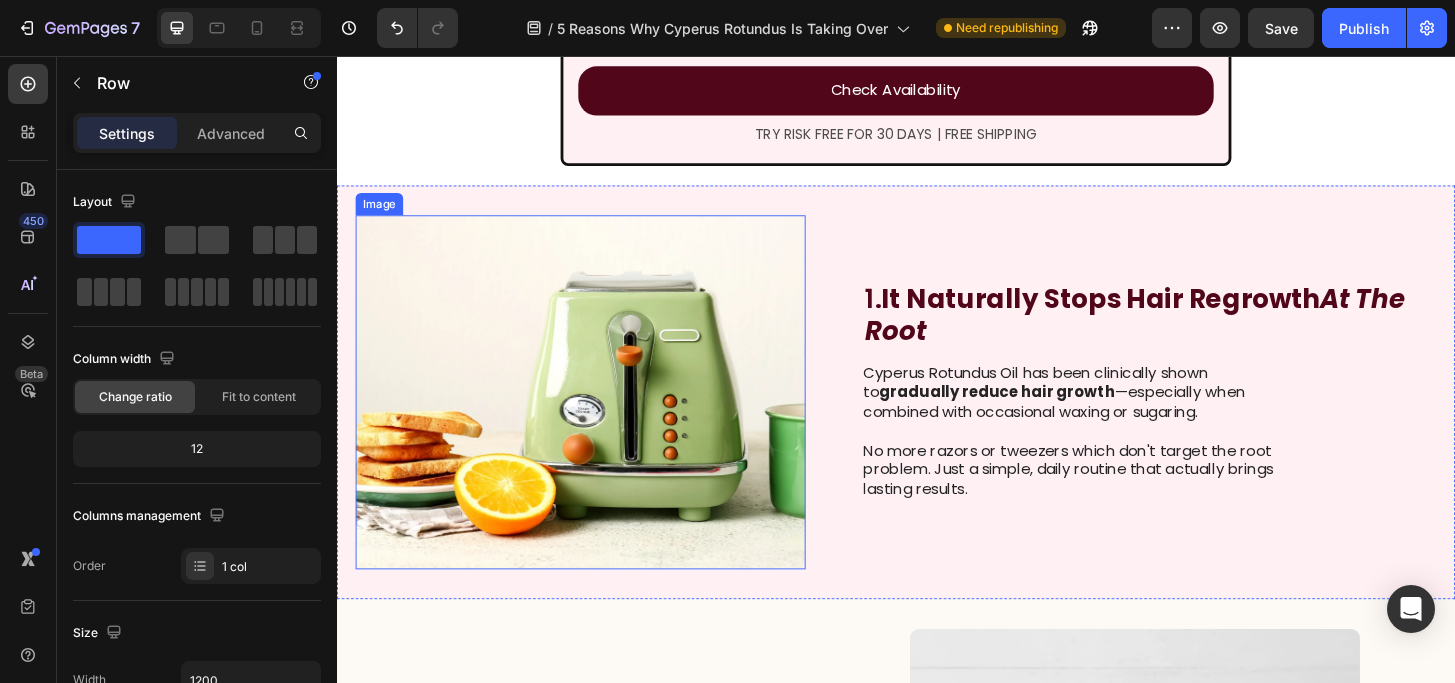 click at bounding box center (598, 417) 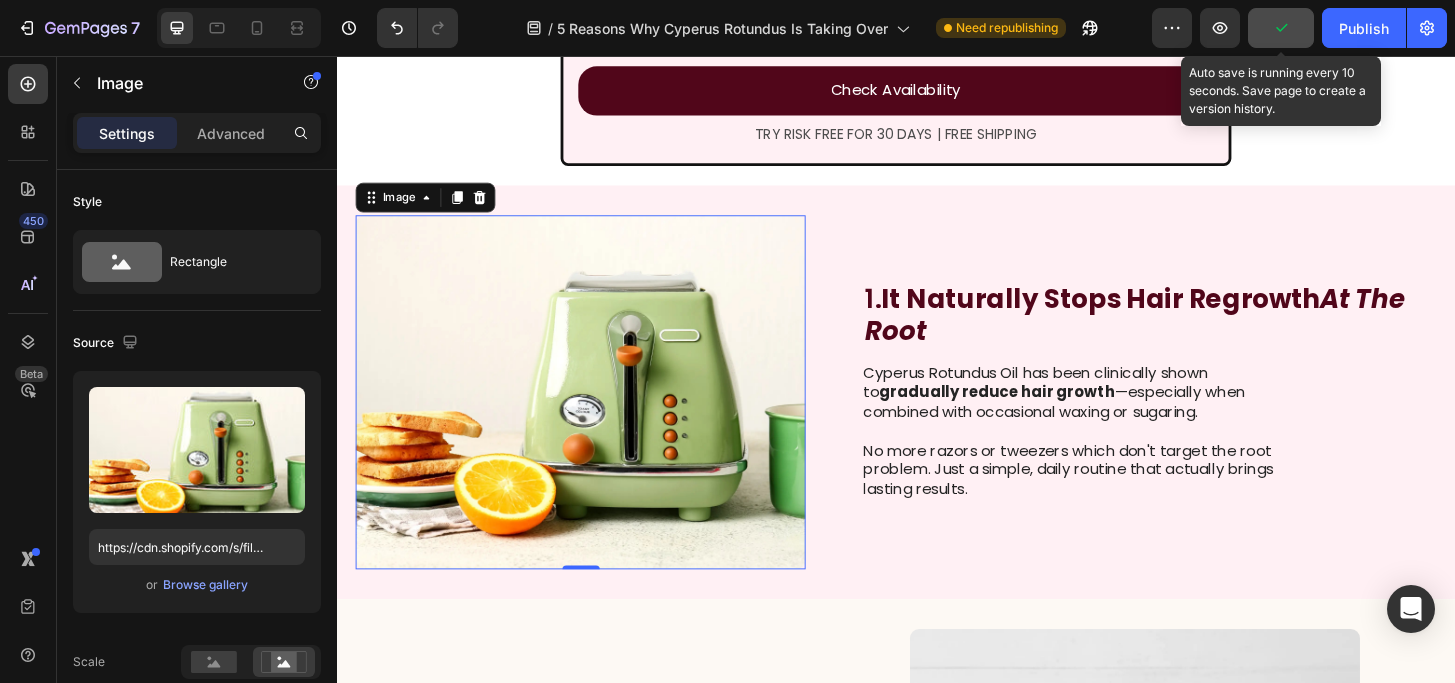 click 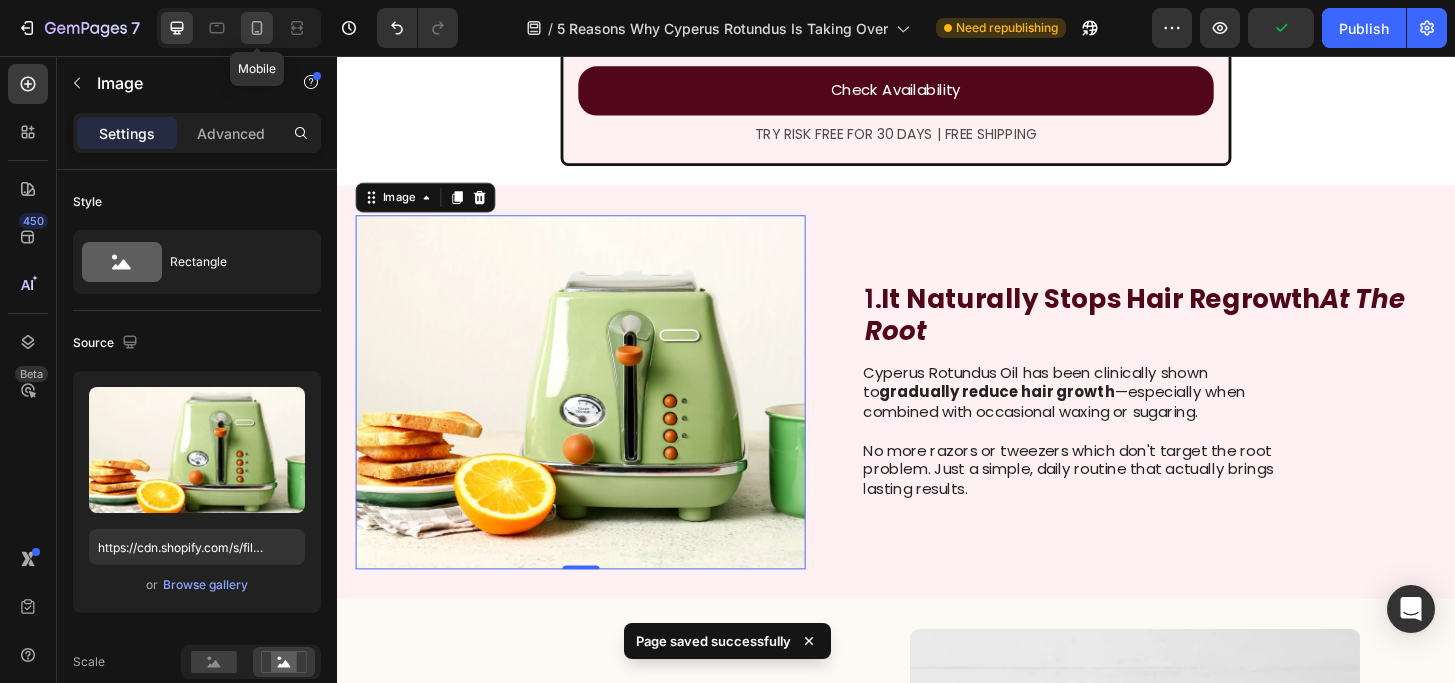 click 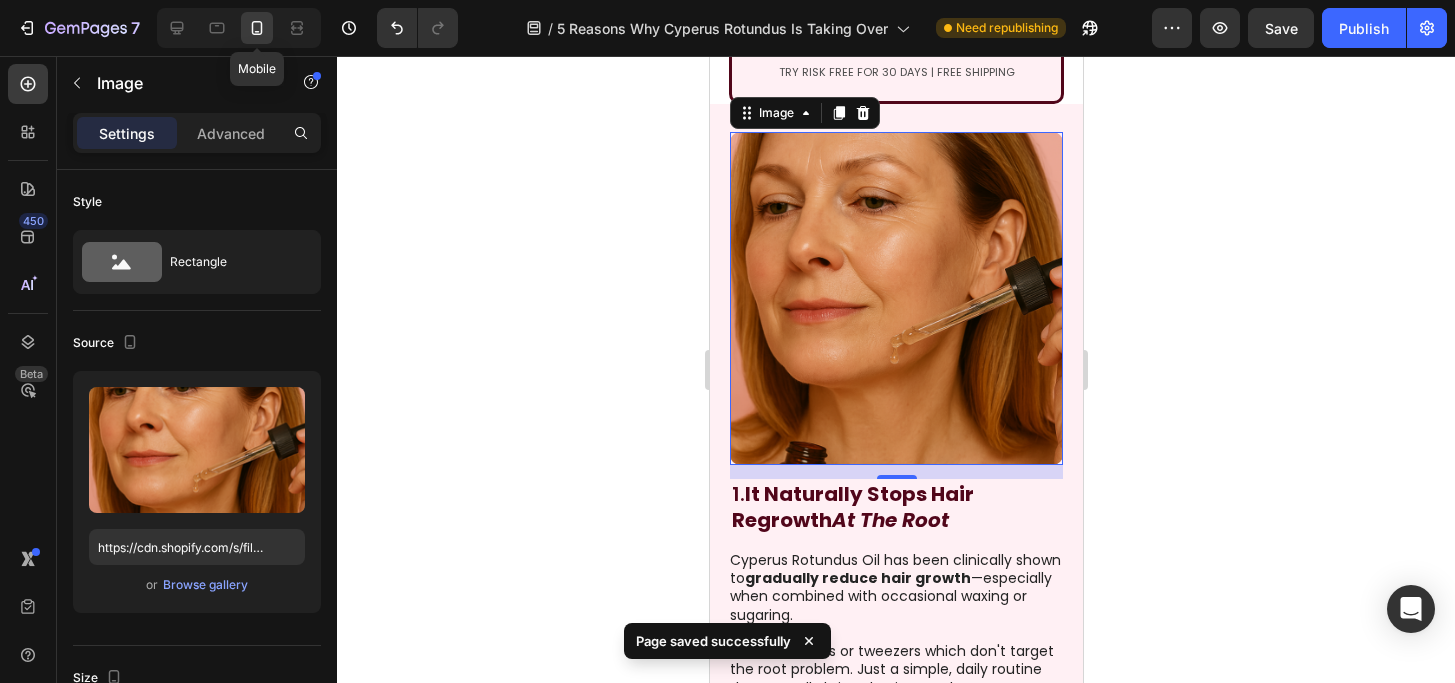 scroll, scrollTop: 828, scrollLeft: 0, axis: vertical 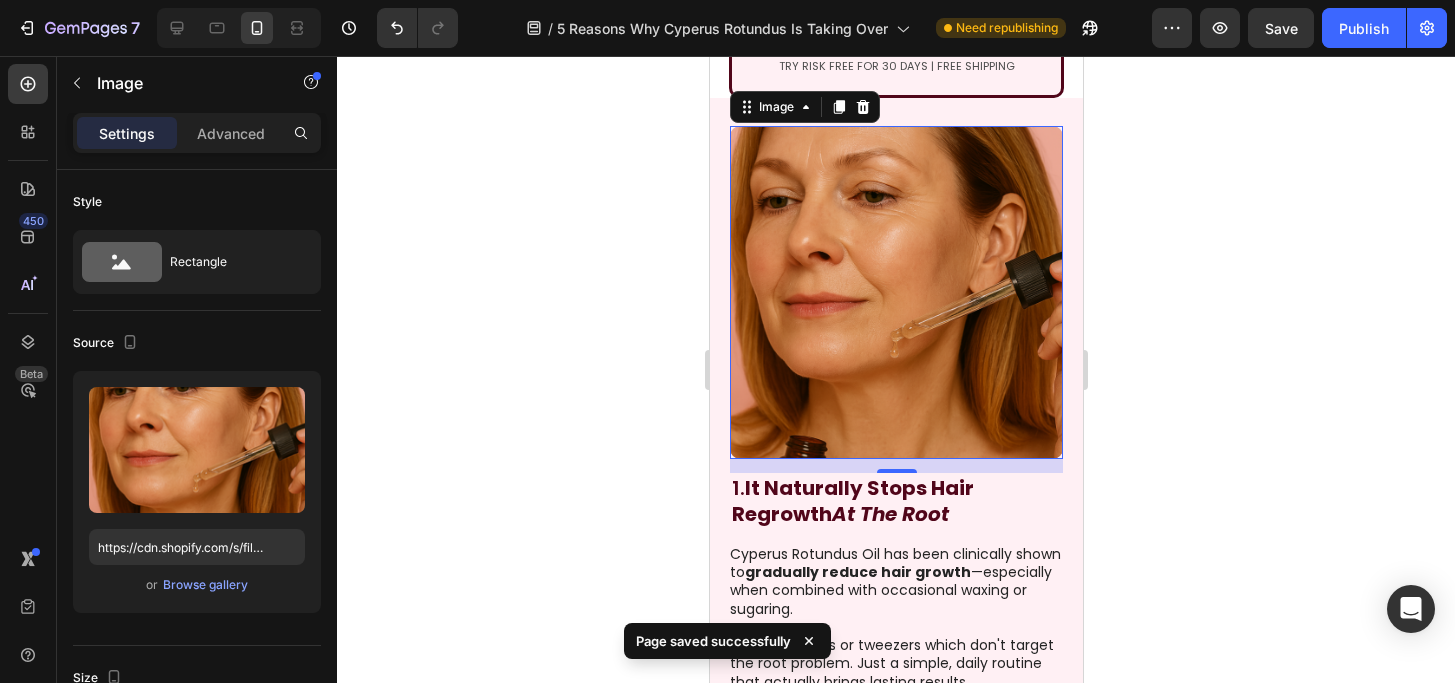 click at bounding box center (895, 292) 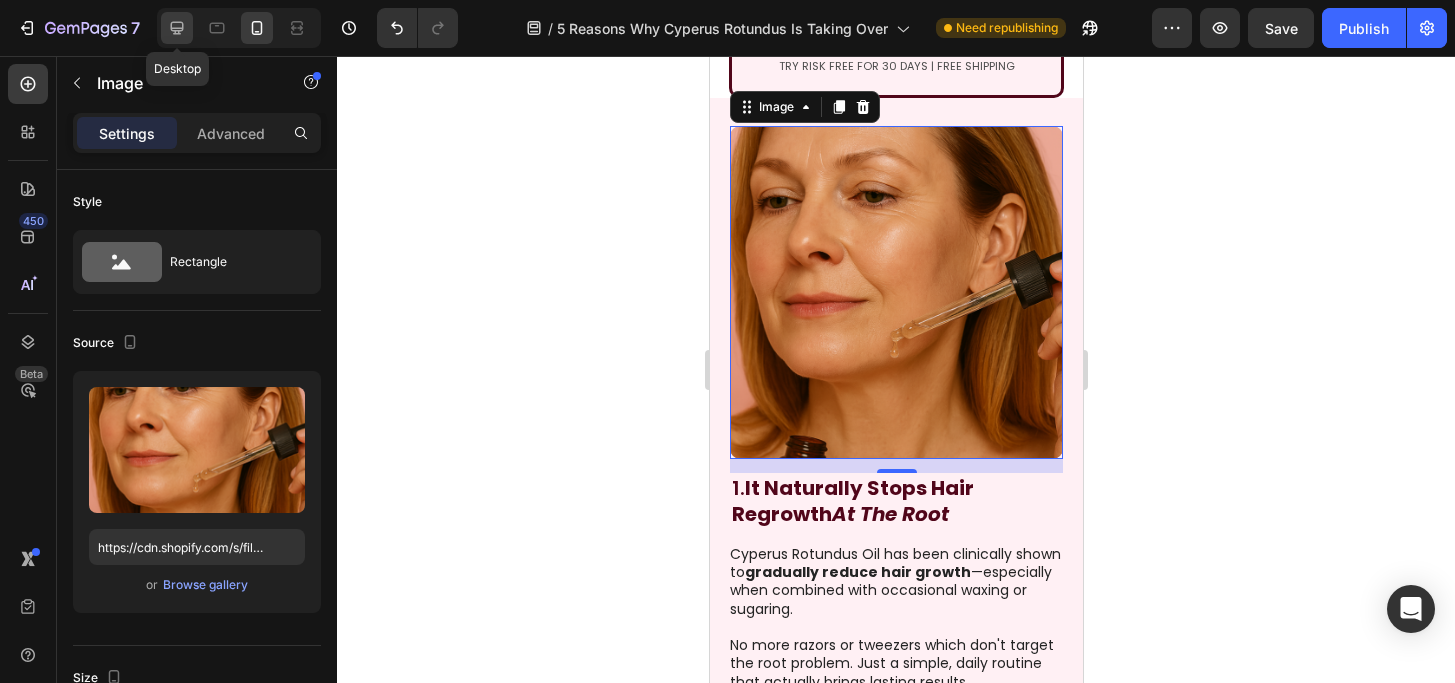 click 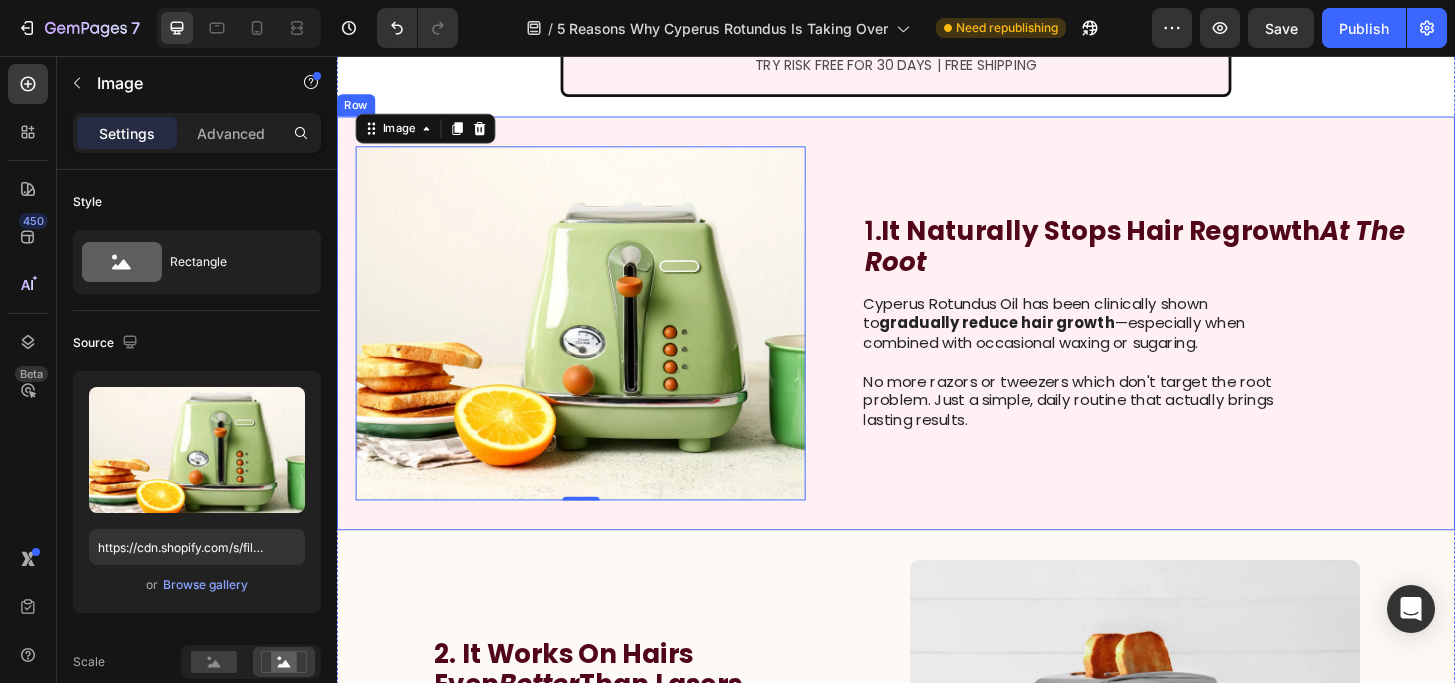 scroll, scrollTop: 831, scrollLeft: 0, axis: vertical 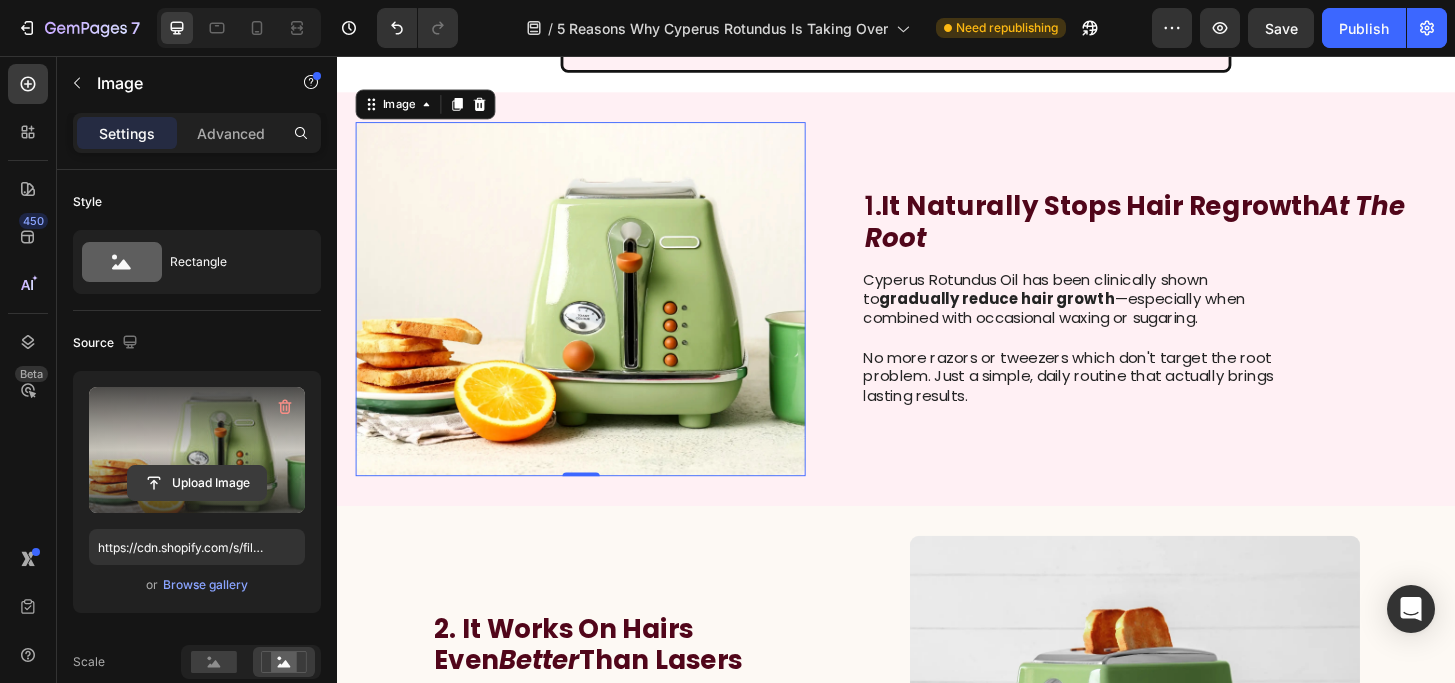 click 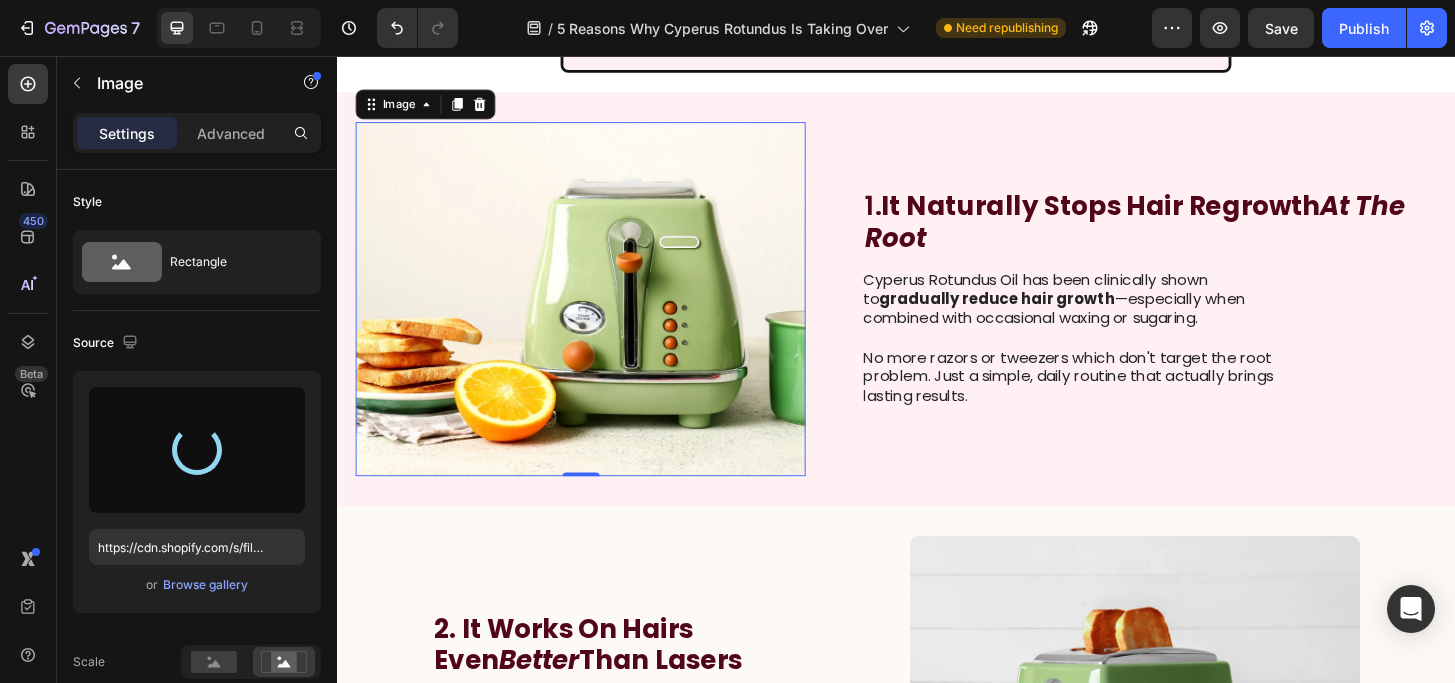 type on "https://cdn.shopify.com/s/files/1/0599/6832/3719/files/gempages_560326653935354965-af1f9469-4e7b-49a7-b807-ce2451697b17.png" 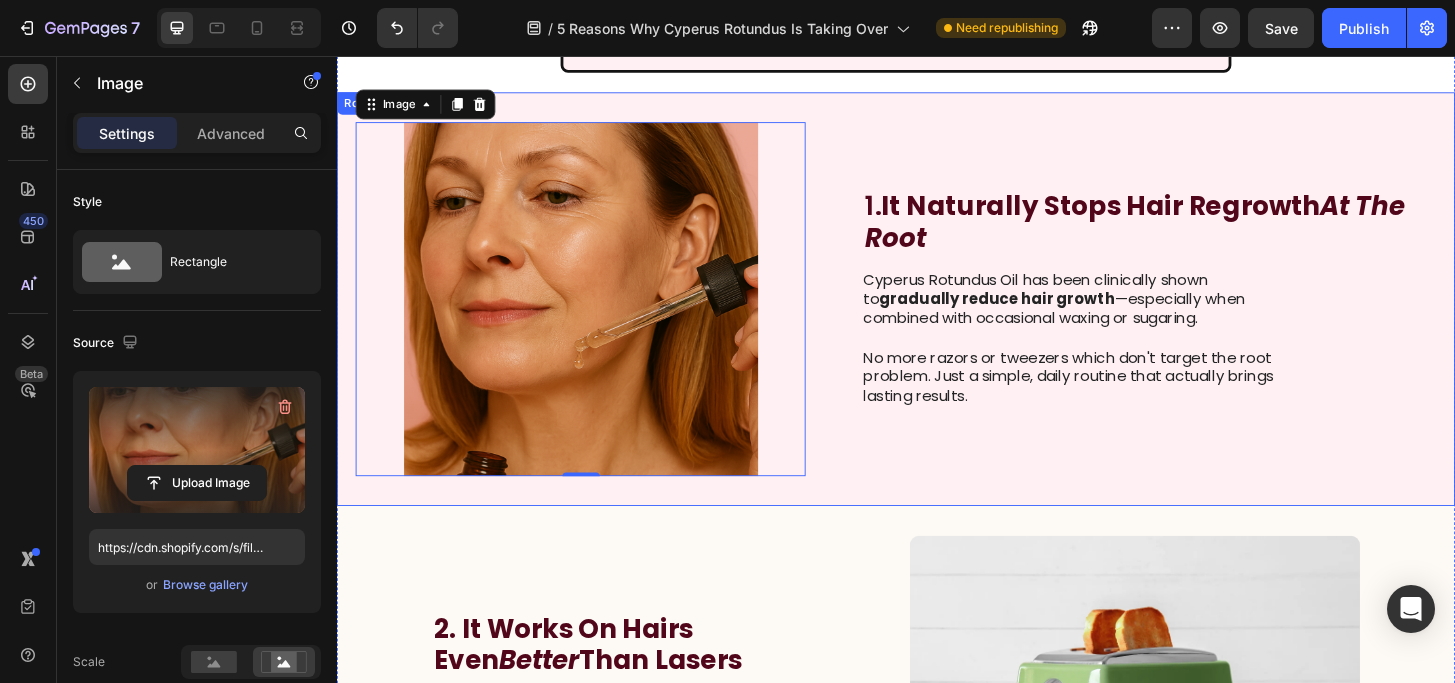 click on "1.  It Naturally Stops Hair Regrowth  At The Root Heading Cyperus Rotundus Oil has been clinically shown to  gradually reduce hair growth —especially when combined with occasional waxing or sugaring.    No more razors or tweezers which don't target the root problem. Just a simple, daily routine that actually brings lasting results. Text Block" at bounding box center (1209, 317) 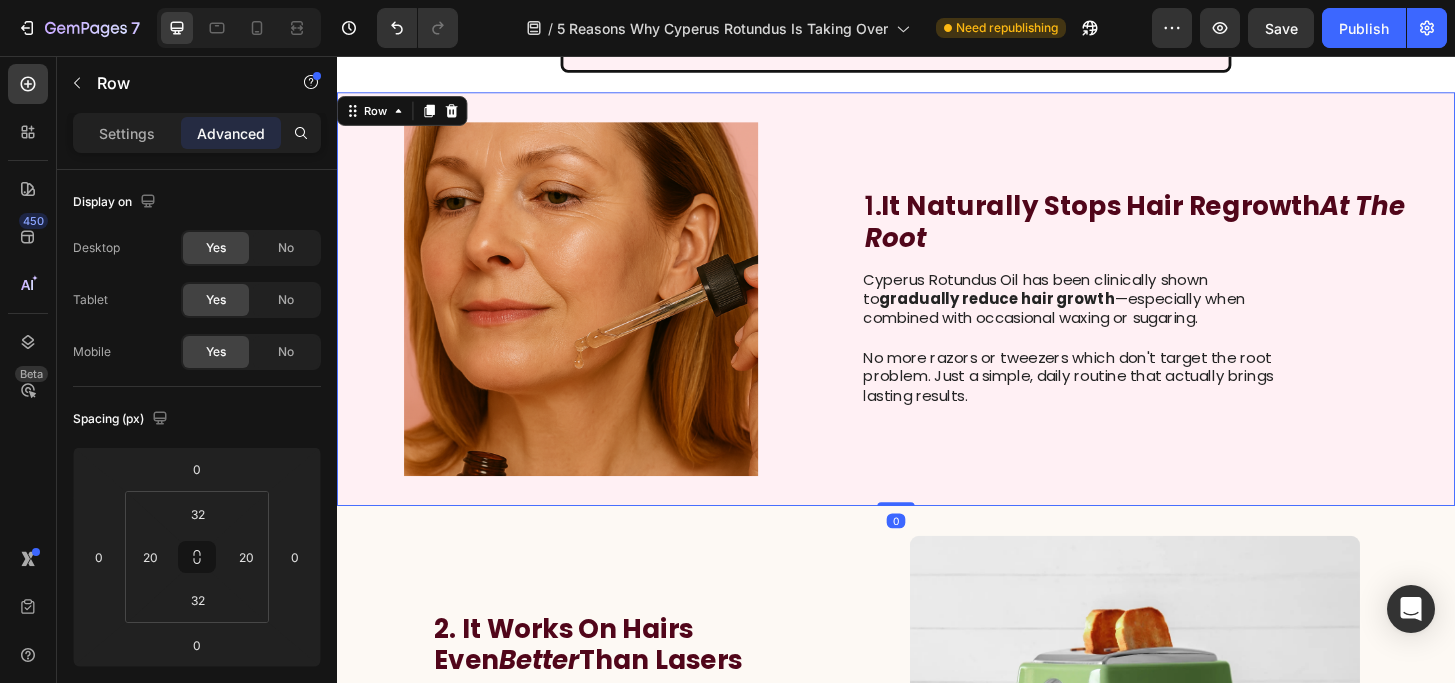 click at bounding box center (598, 317) 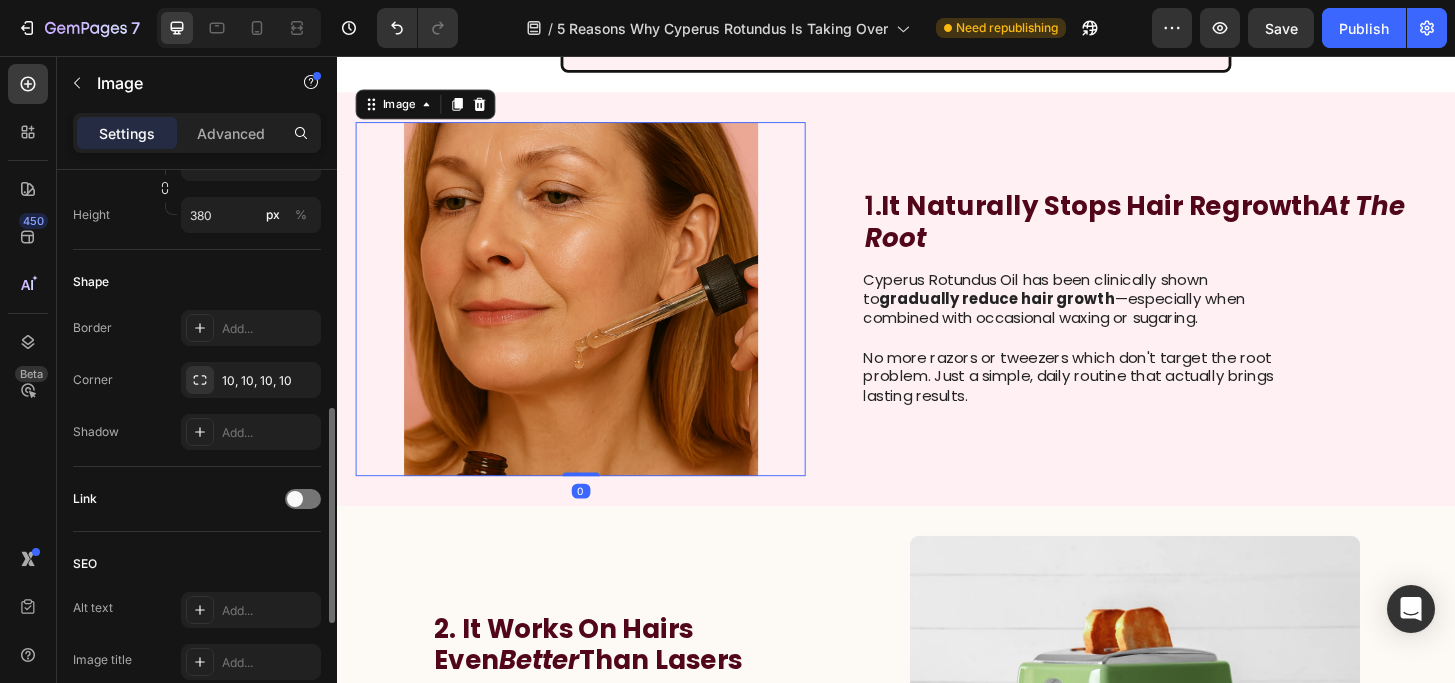 scroll, scrollTop: 649, scrollLeft: 0, axis: vertical 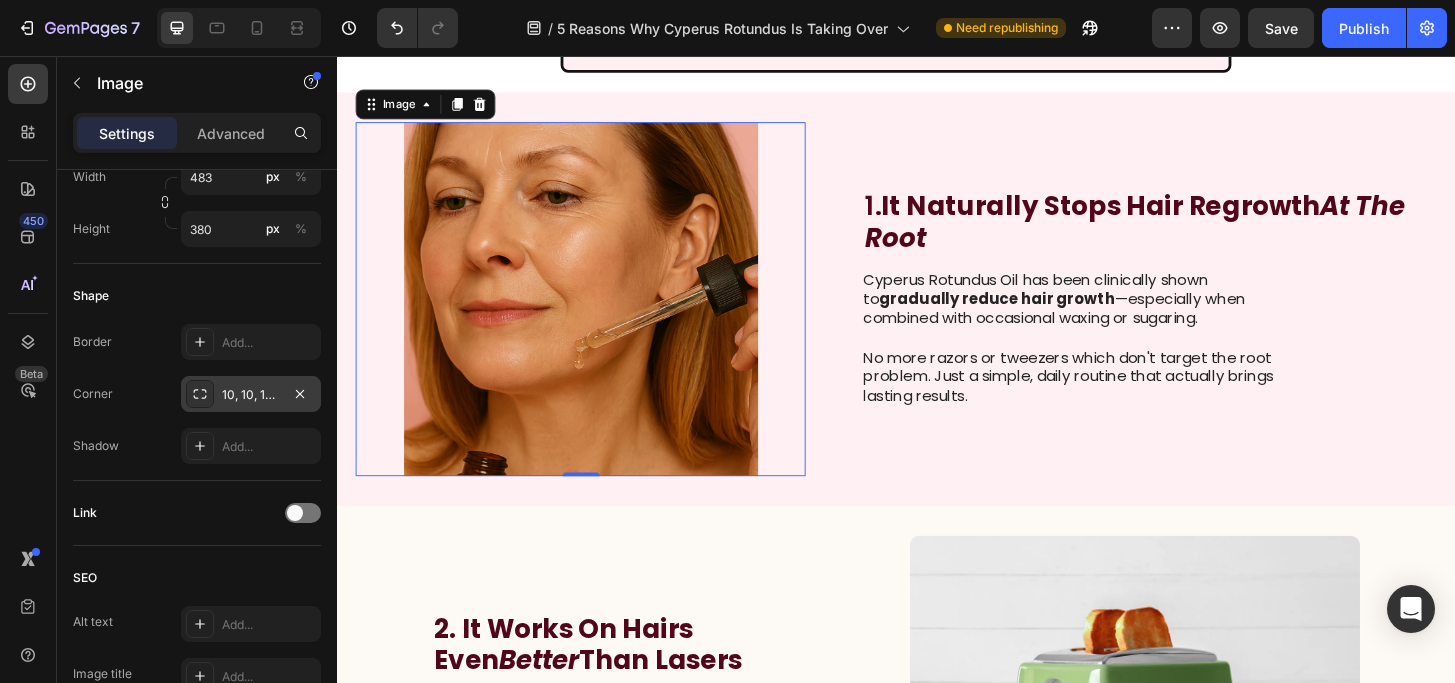click on "10, 10, 10, 10" at bounding box center (251, 395) 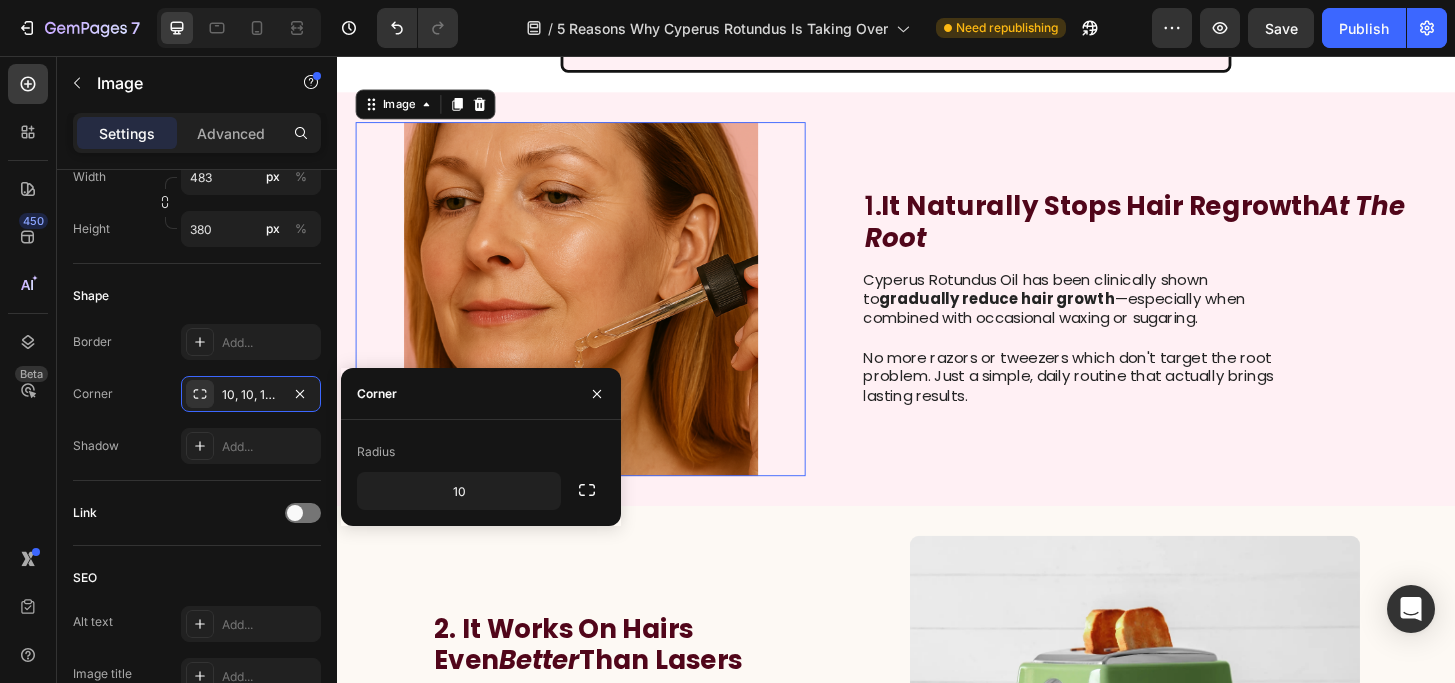 click at bounding box center [598, 317] 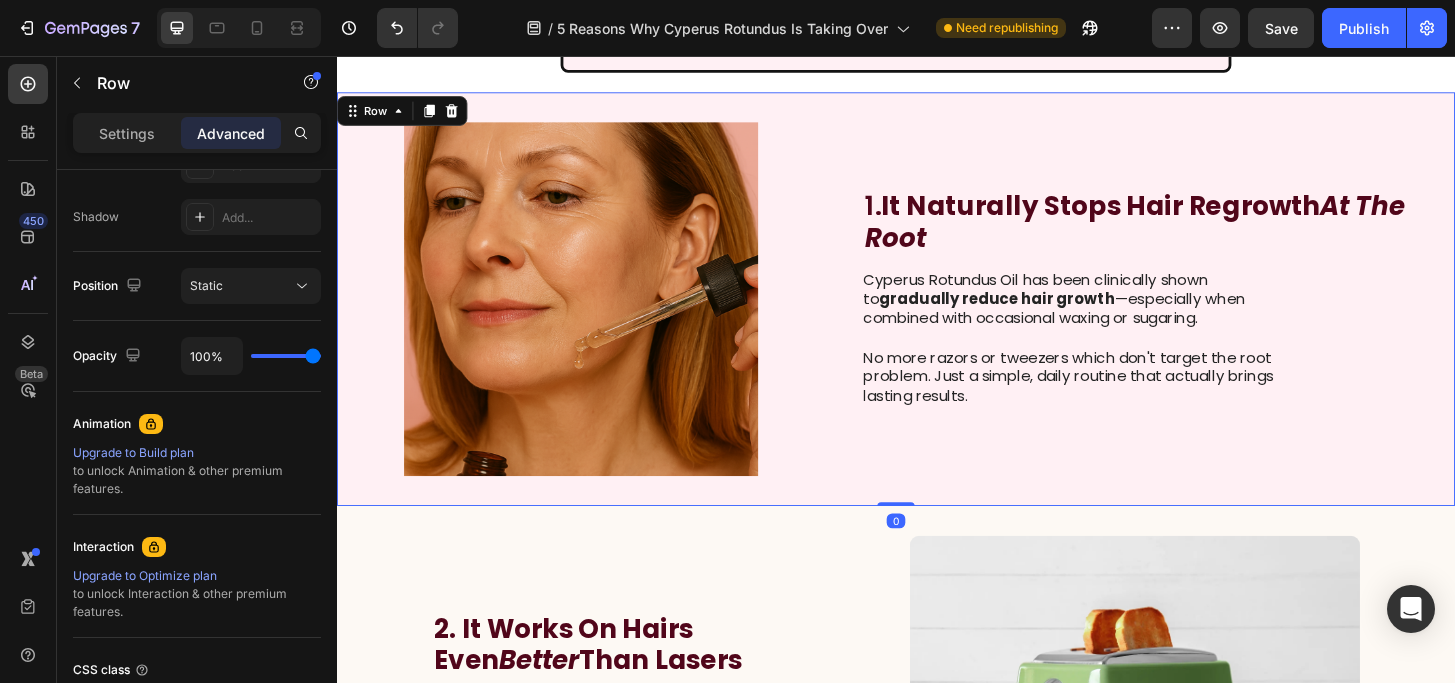 click on "Image 1.  It Naturally Stops Hair Regrowth  At The Root Heading Cyperus Rotundus Oil has been clinically shown to  gradually reduce hair growth —especially when combined with occasional waxing or sugaring.    No more razors or tweezers which don't target the root problem. Just a simple, daily routine that actually brings lasting results. Text Block Row   0" at bounding box center [937, 317] 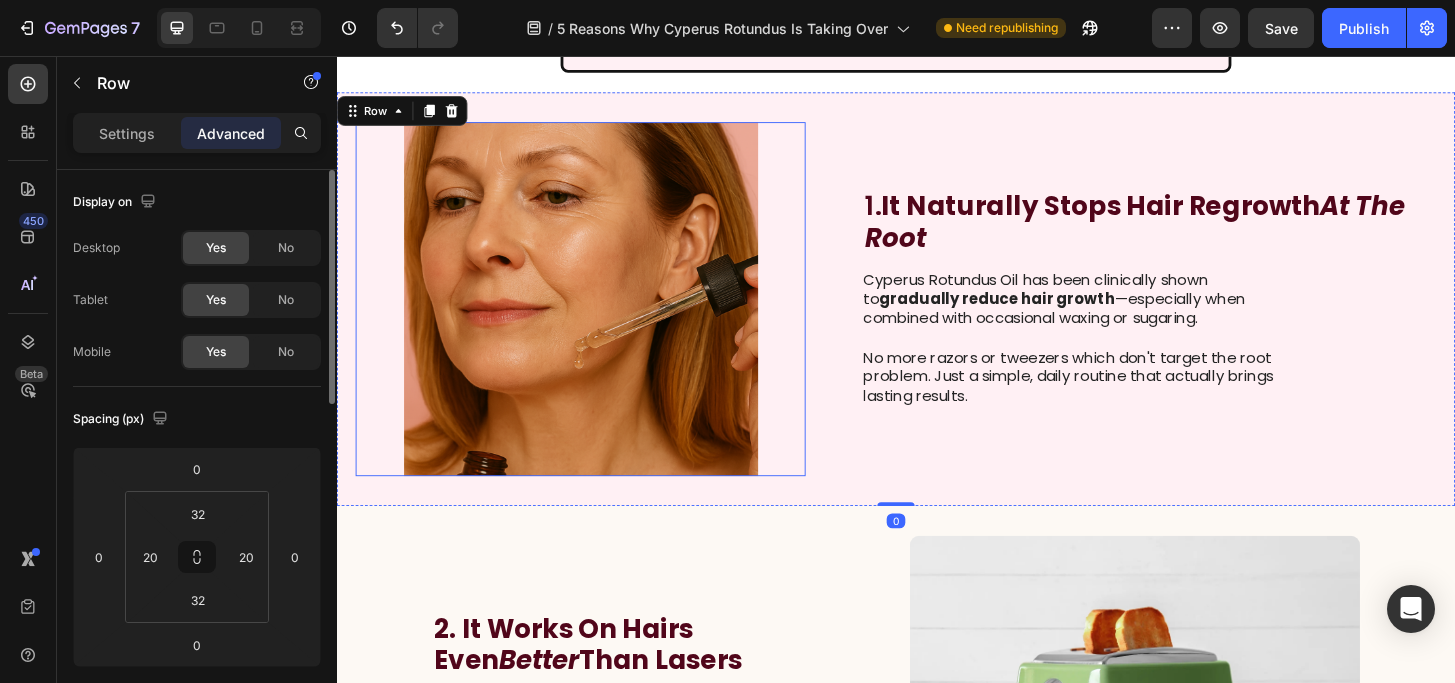 click at bounding box center [598, 317] 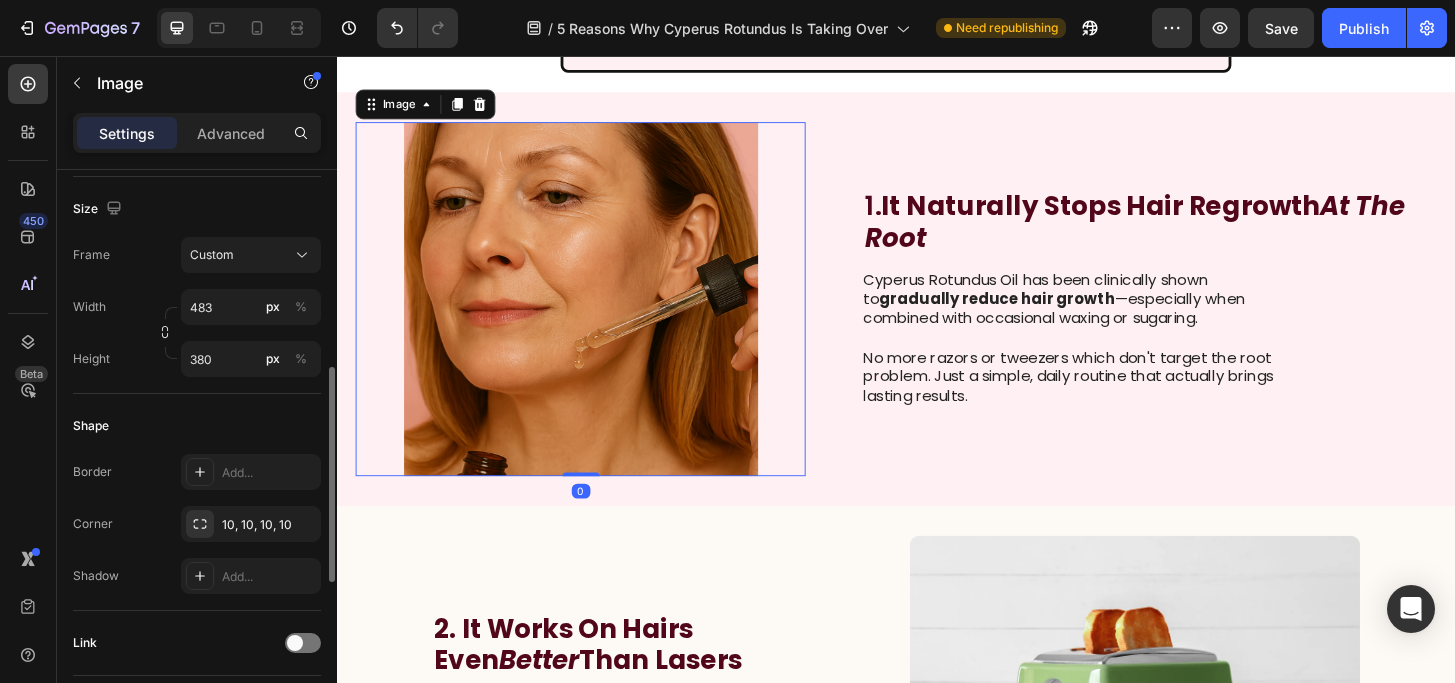 scroll, scrollTop: 523, scrollLeft: 0, axis: vertical 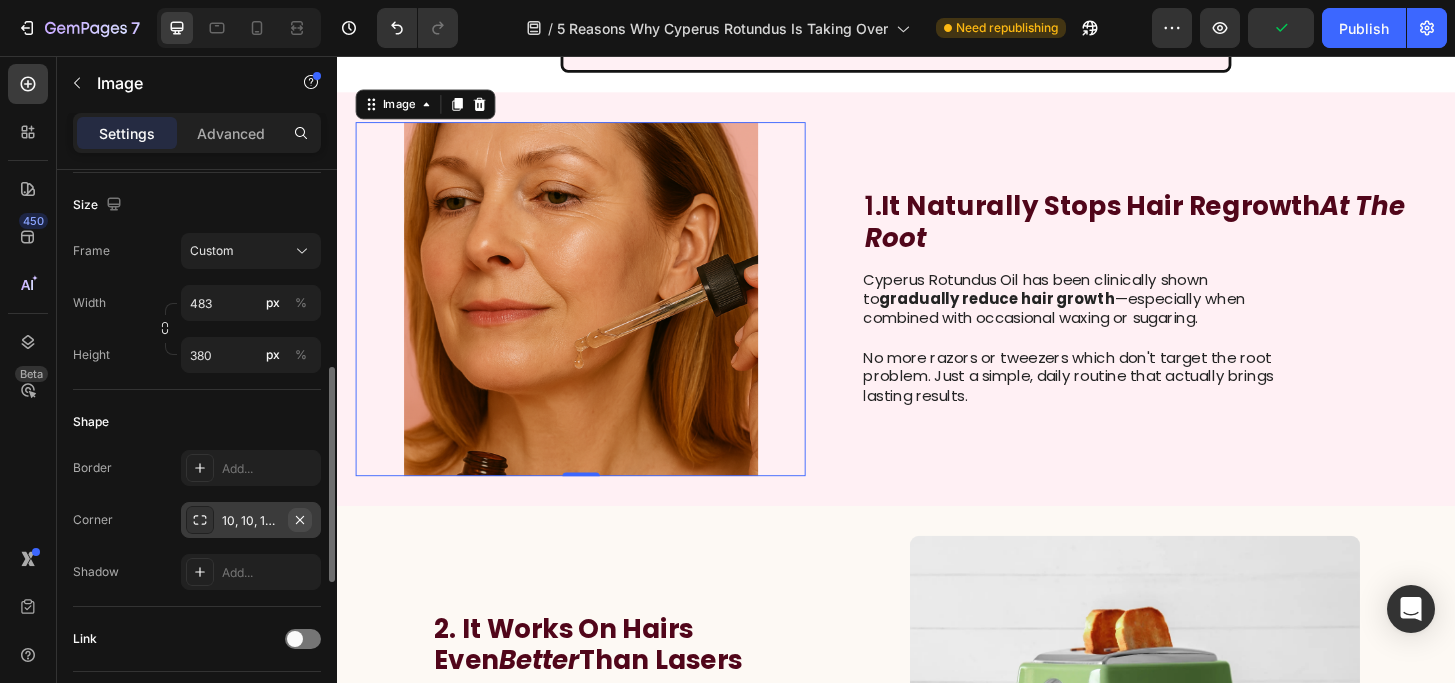 click 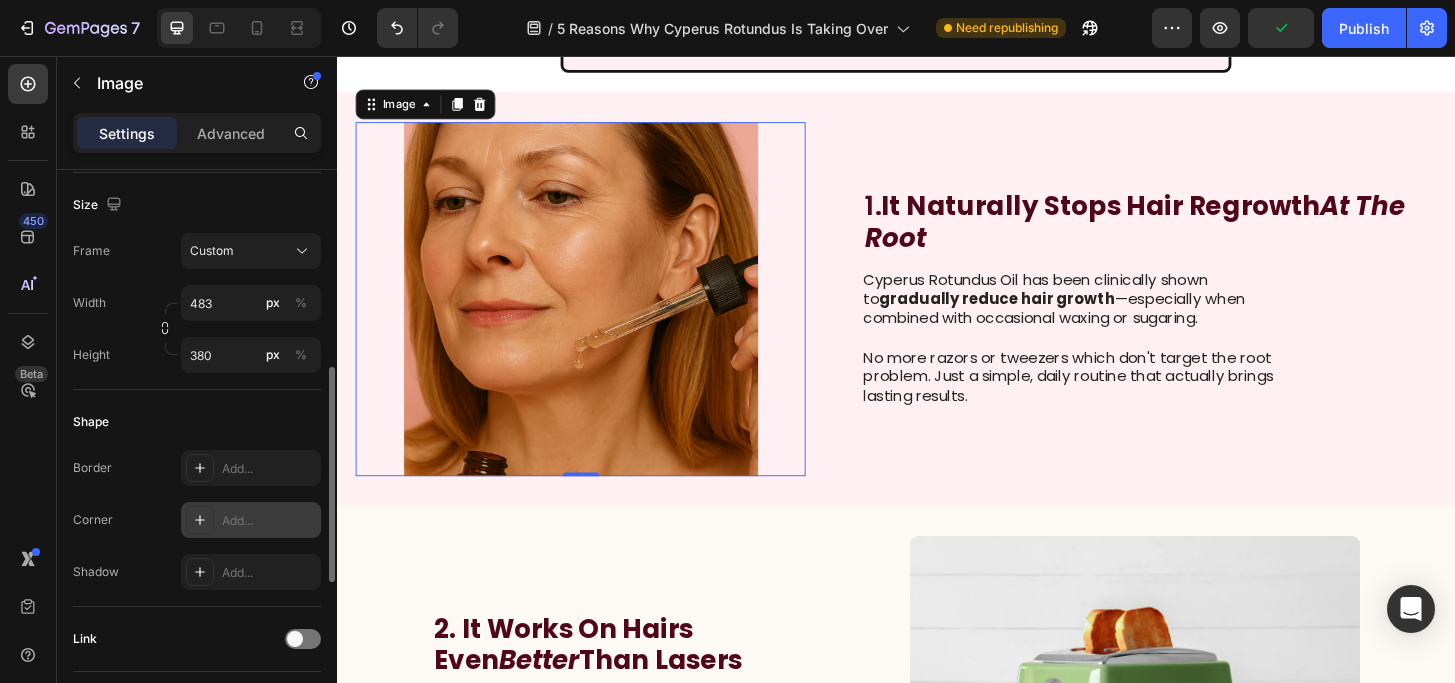 click on "Add..." at bounding box center [269, 521] 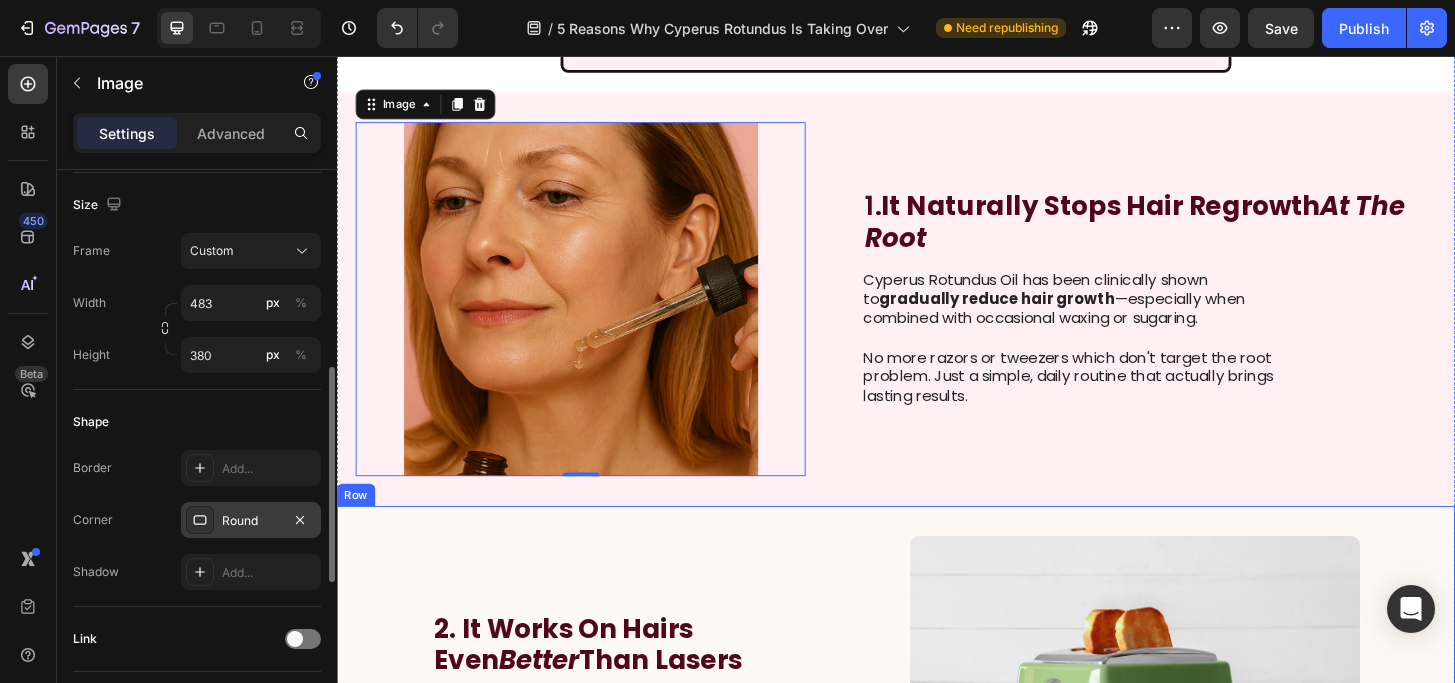 click at bounding box center [598, 317] 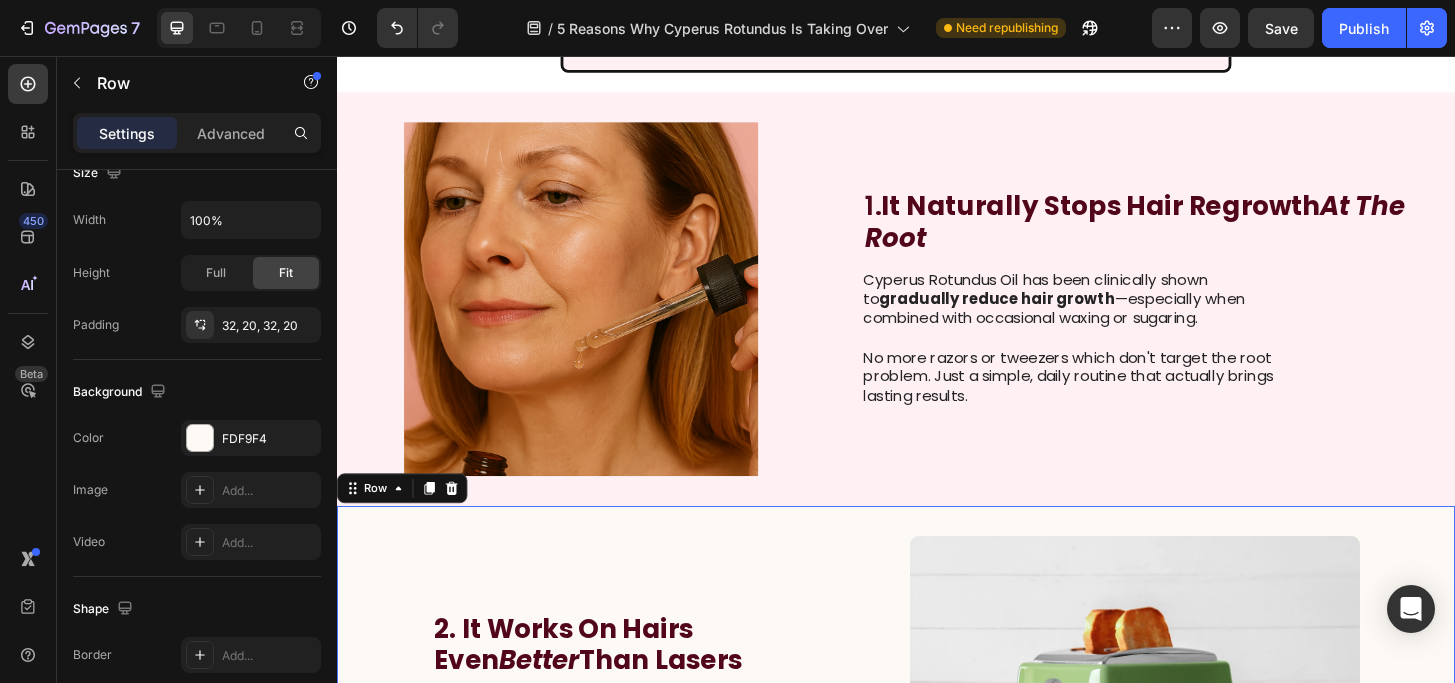 scroll, scrollTop: 0, scrollLeft: 0, axis: both 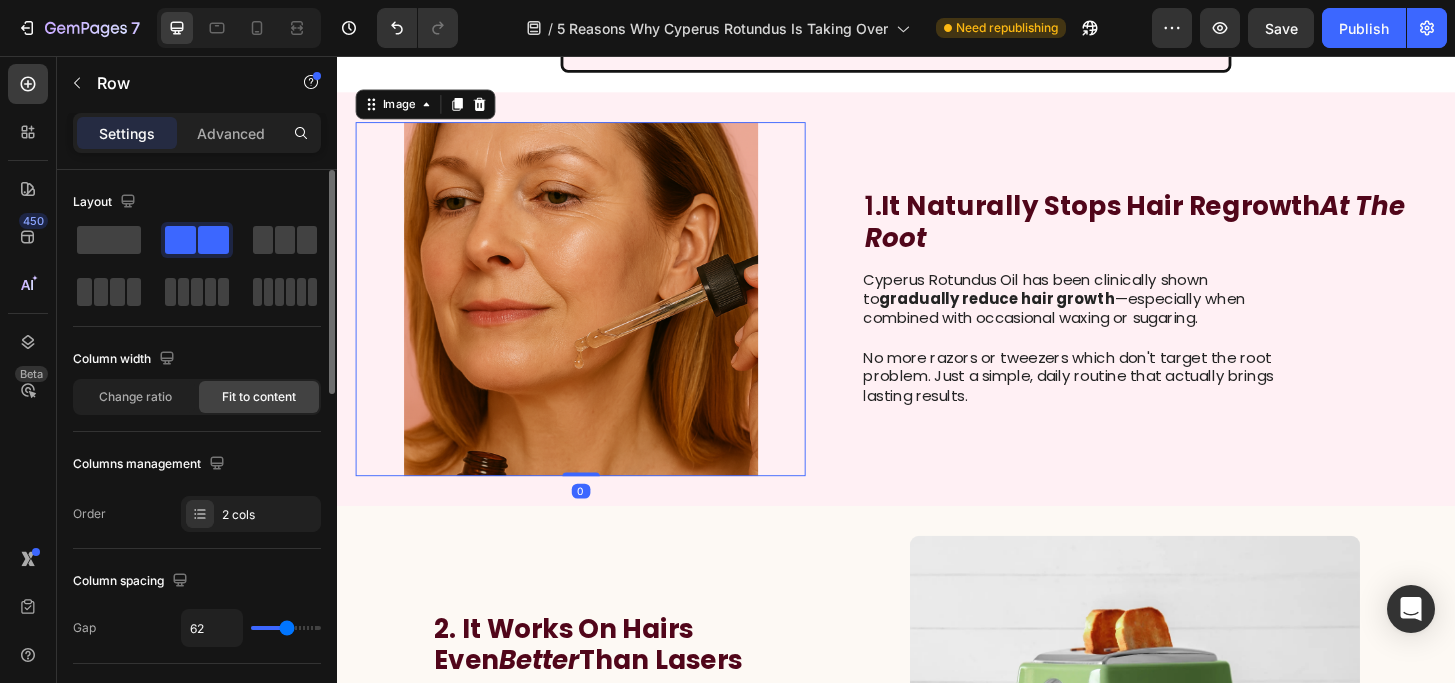 click at bounding box center [598, 317] 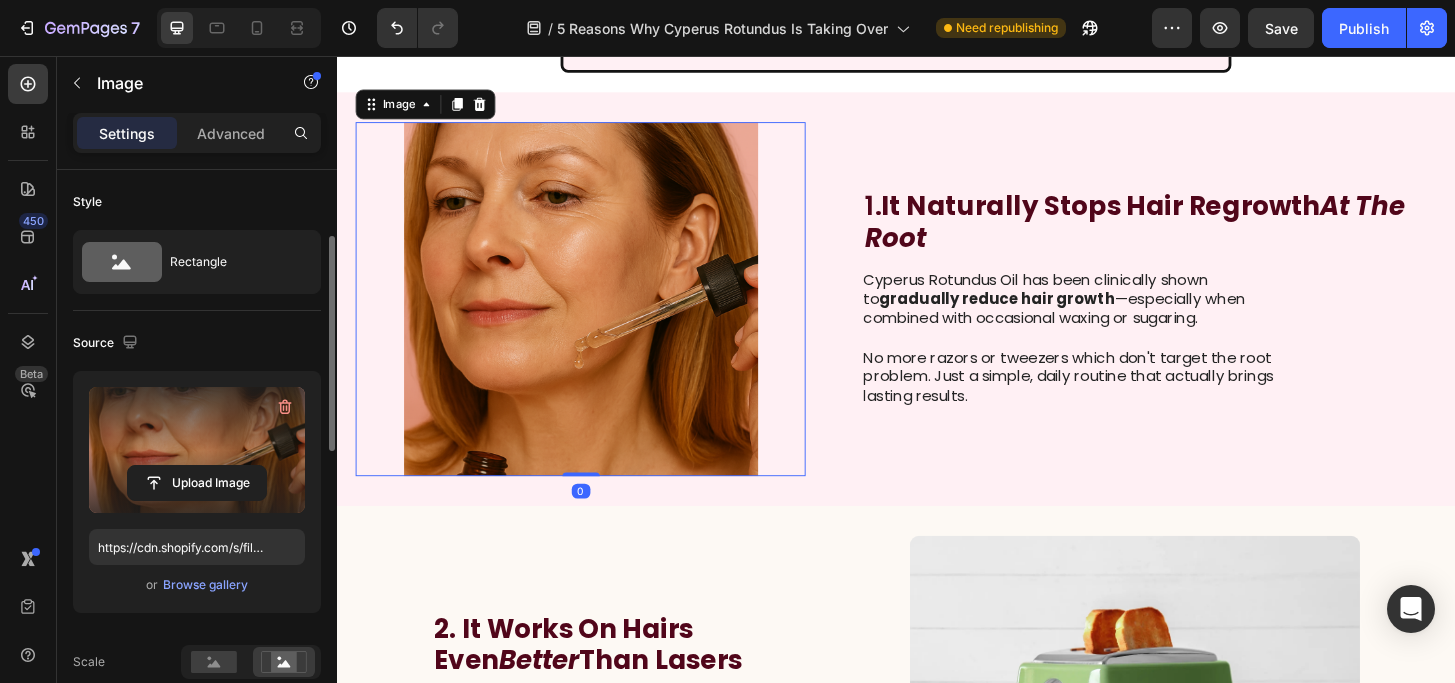 scroll, scrollTop: 170, scrollLeft: 0, axis: vertical 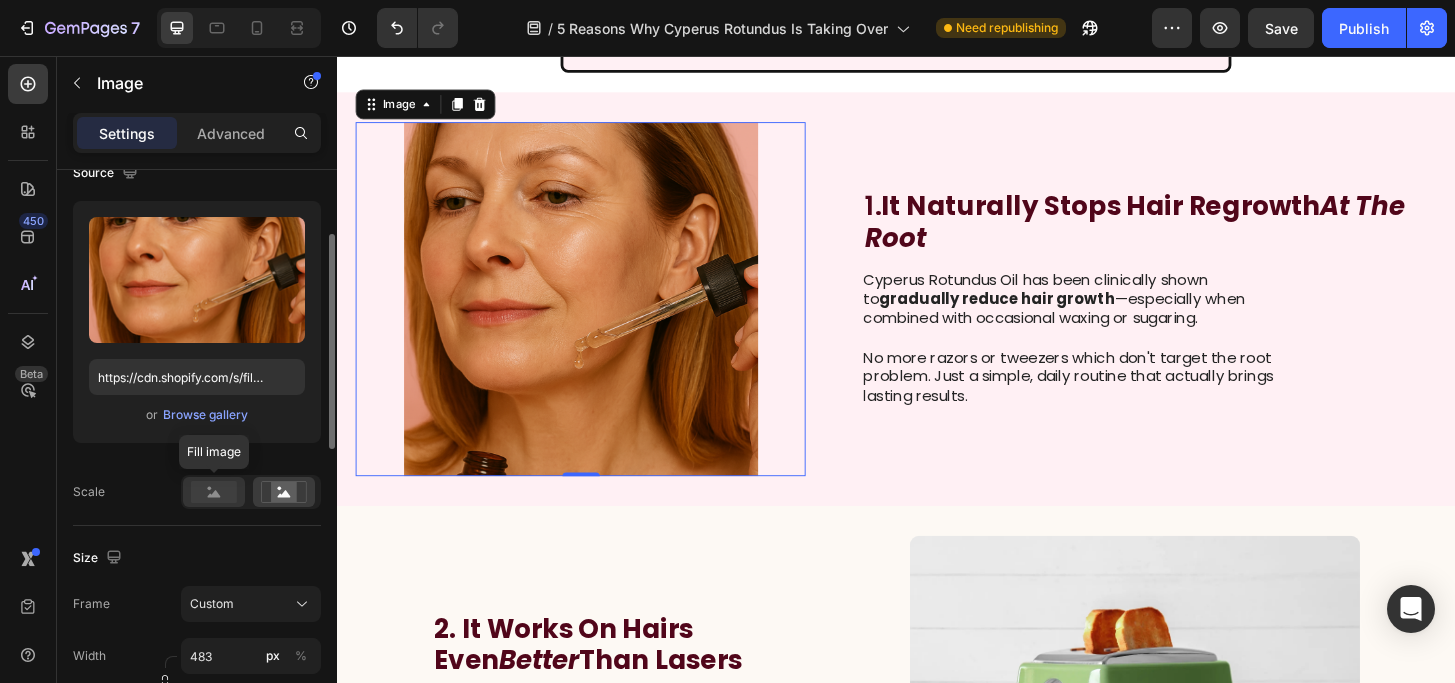 click 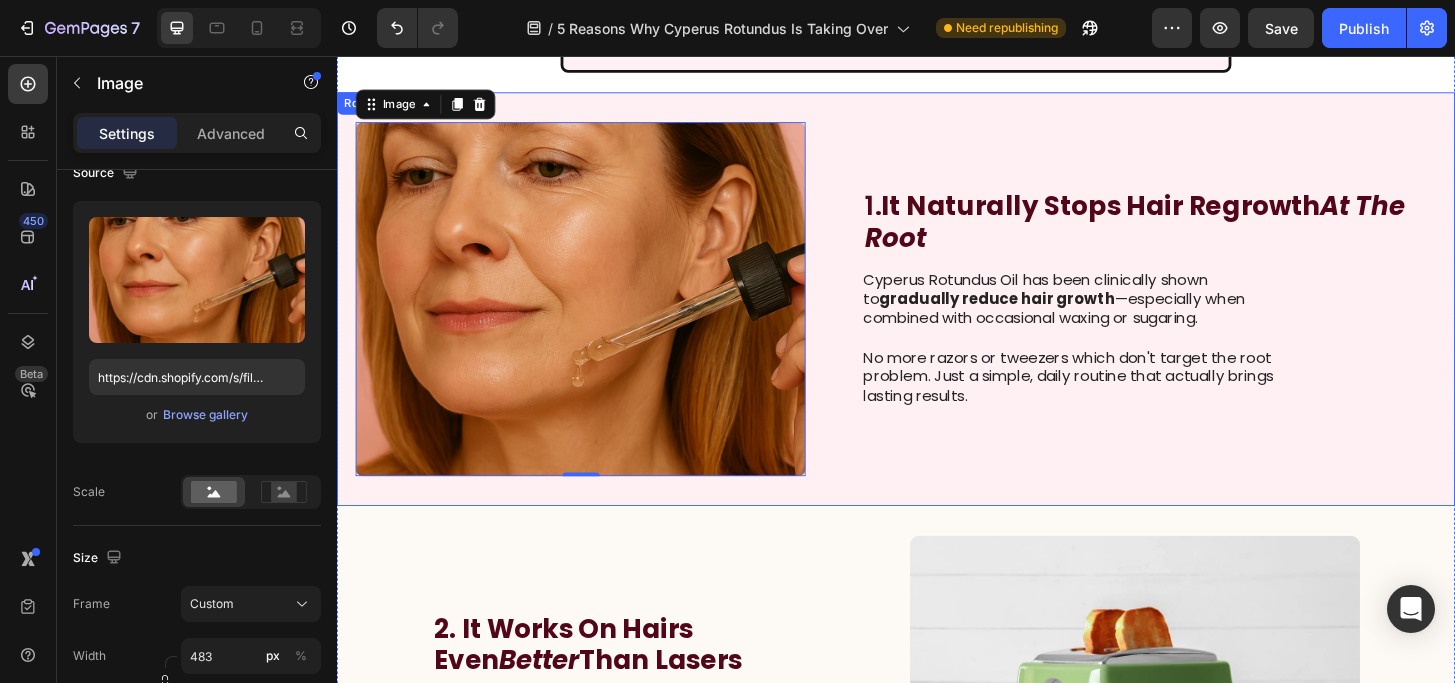 click on "Image   0 1.  It Naturally Stops Hair Regrowth  At The Root Heading Cyperus Rotundus Oil has been clinically shown to  gradually reduce hair growth —especially when combined with occasional waxing or sugaring.    No more razors or tweezers which don't target the root problem. Just a simple, daily routine that actually brings lasting results. Text Block Row" at bounding box center (937, 317) 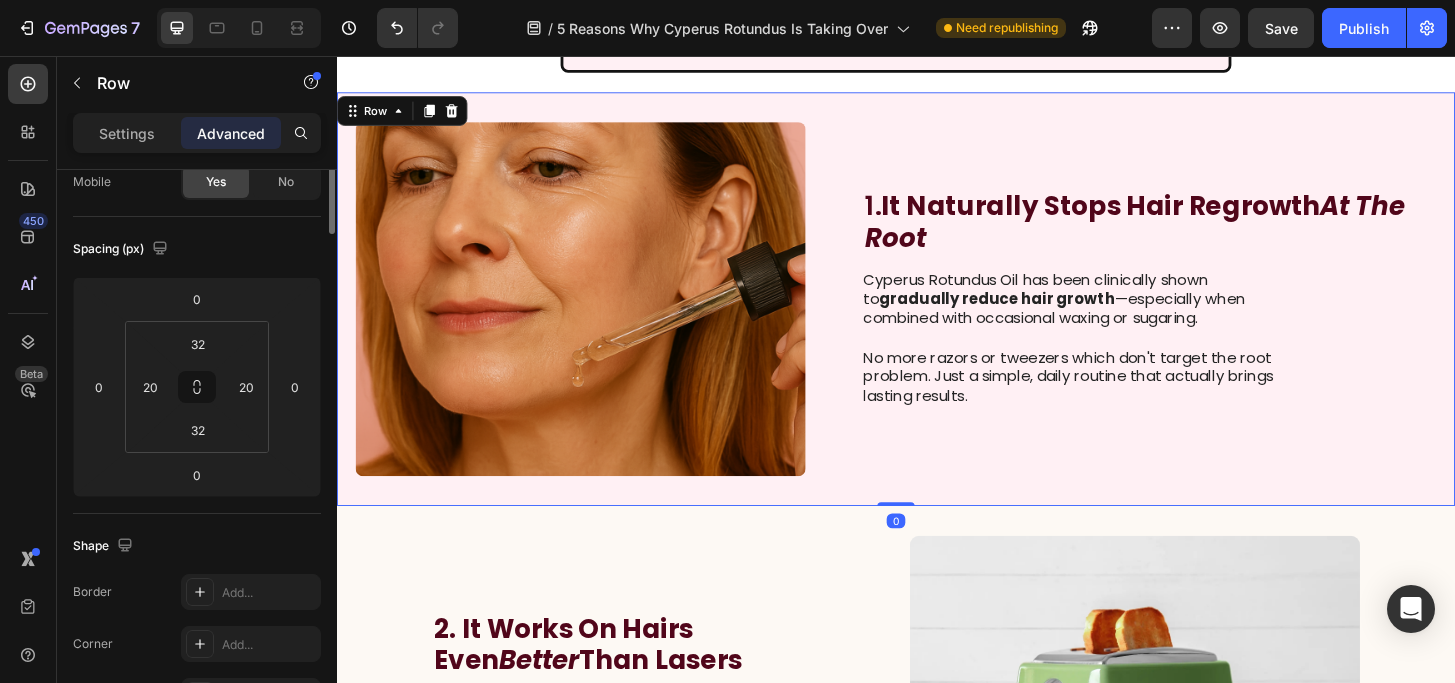 scroll, scrollTop: 0, scrollLeft: 0, axis: both 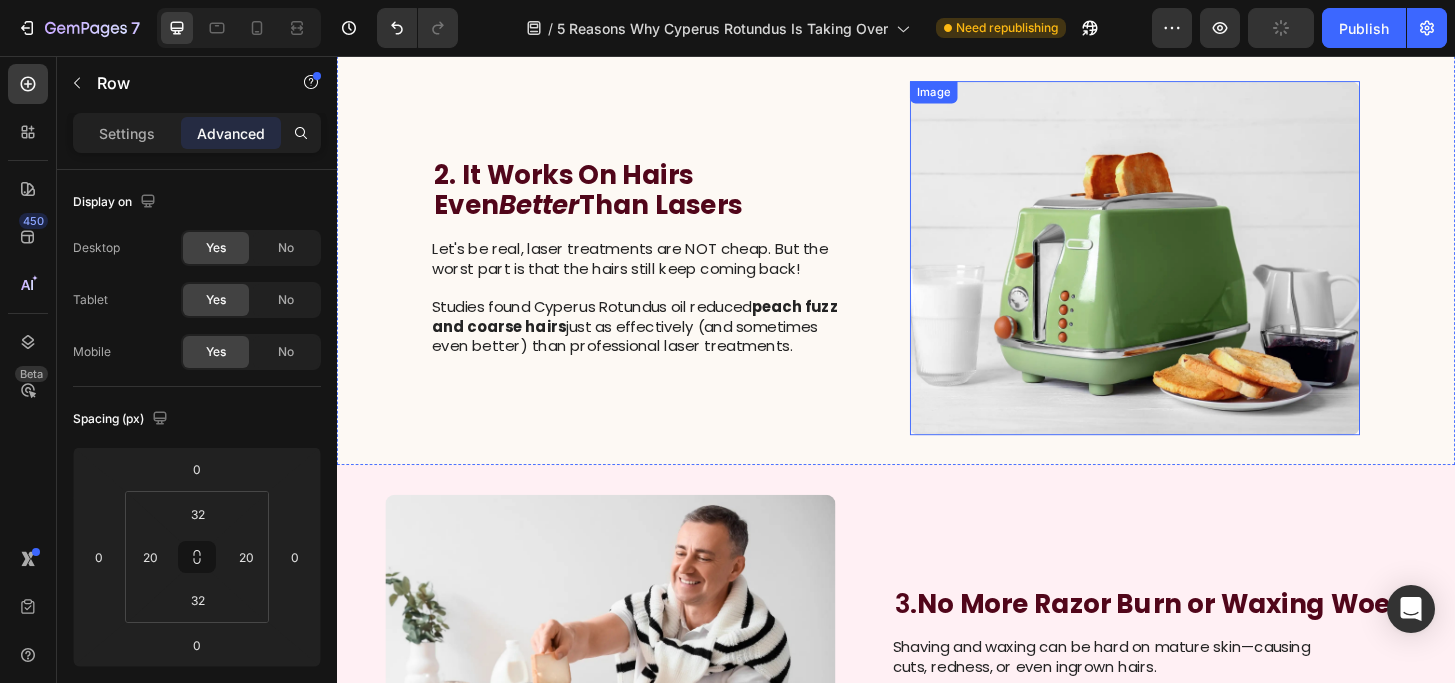 click at bounding box center (1193, 273) 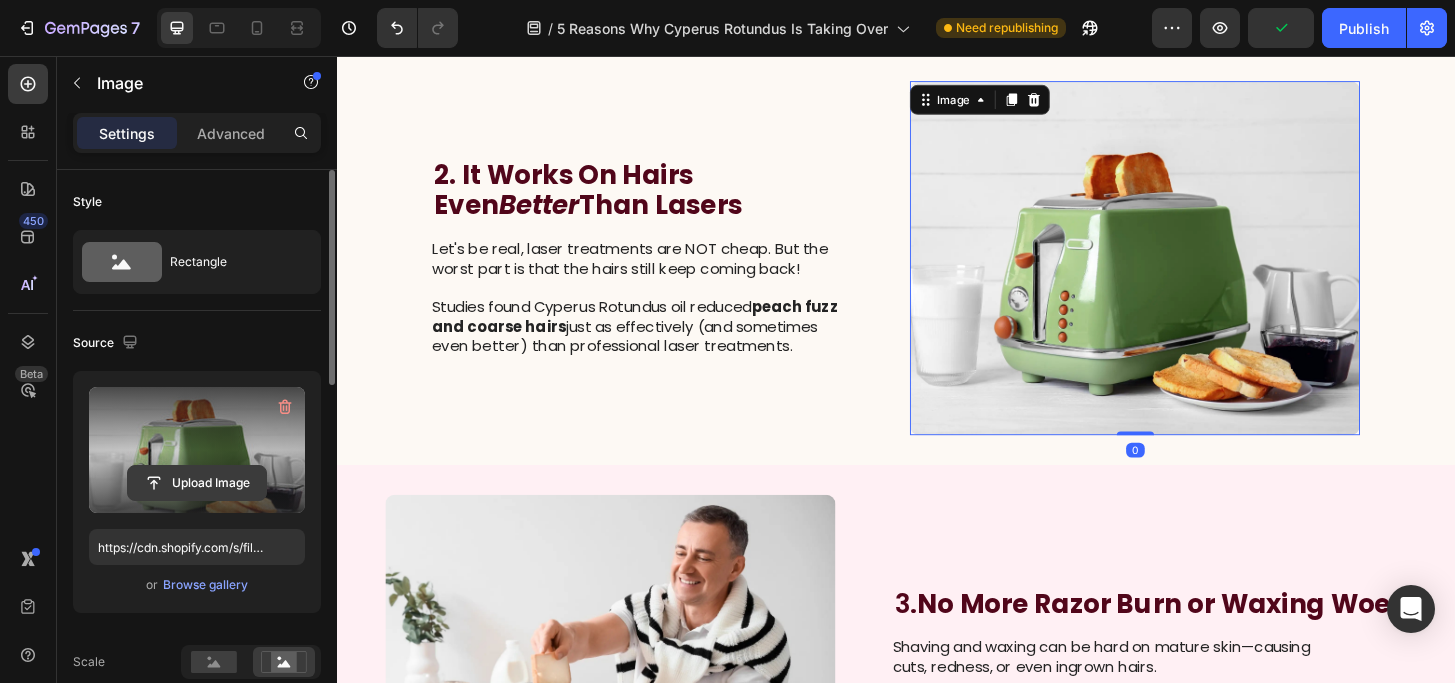 click 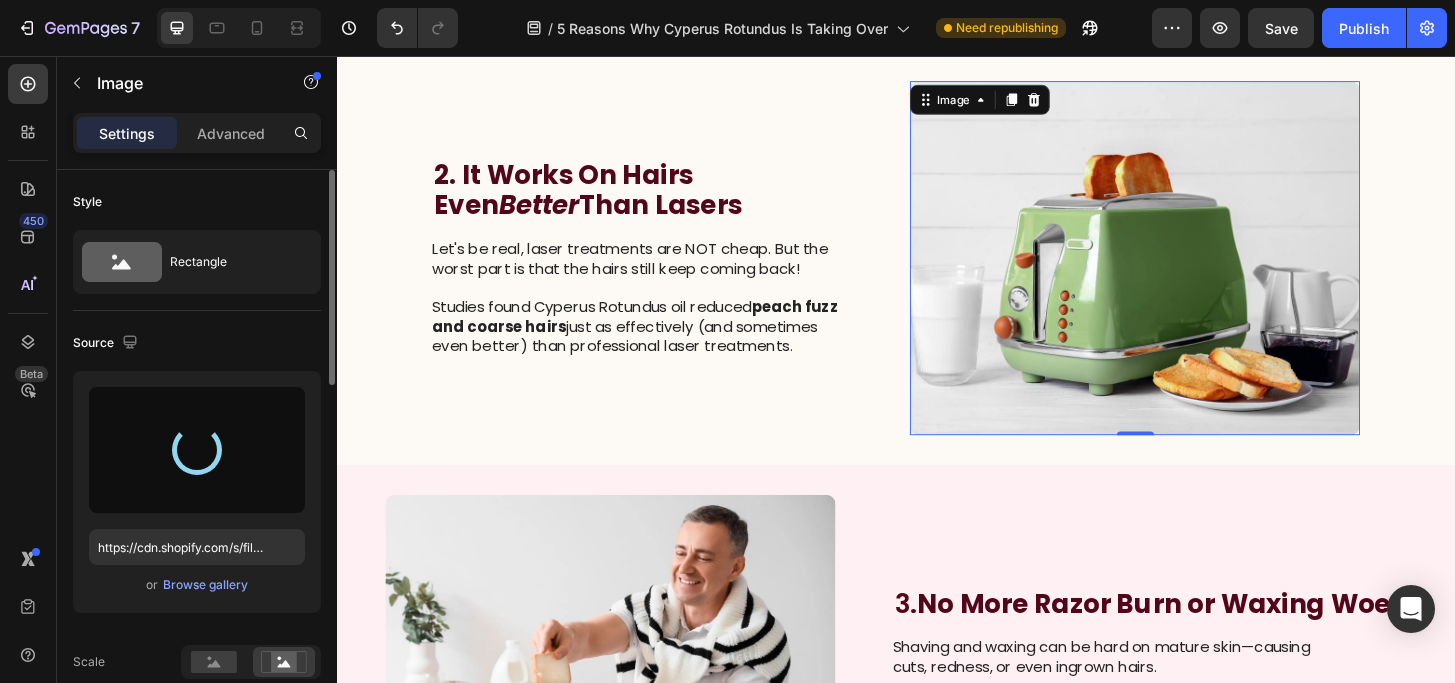 type on "https://cdn.shopify.com/s/files/1/0599/6832/3719/files/gempages_560326653935354965-644ffa53-e5d9-40b4-86e4-f056fdbf1b60.png" 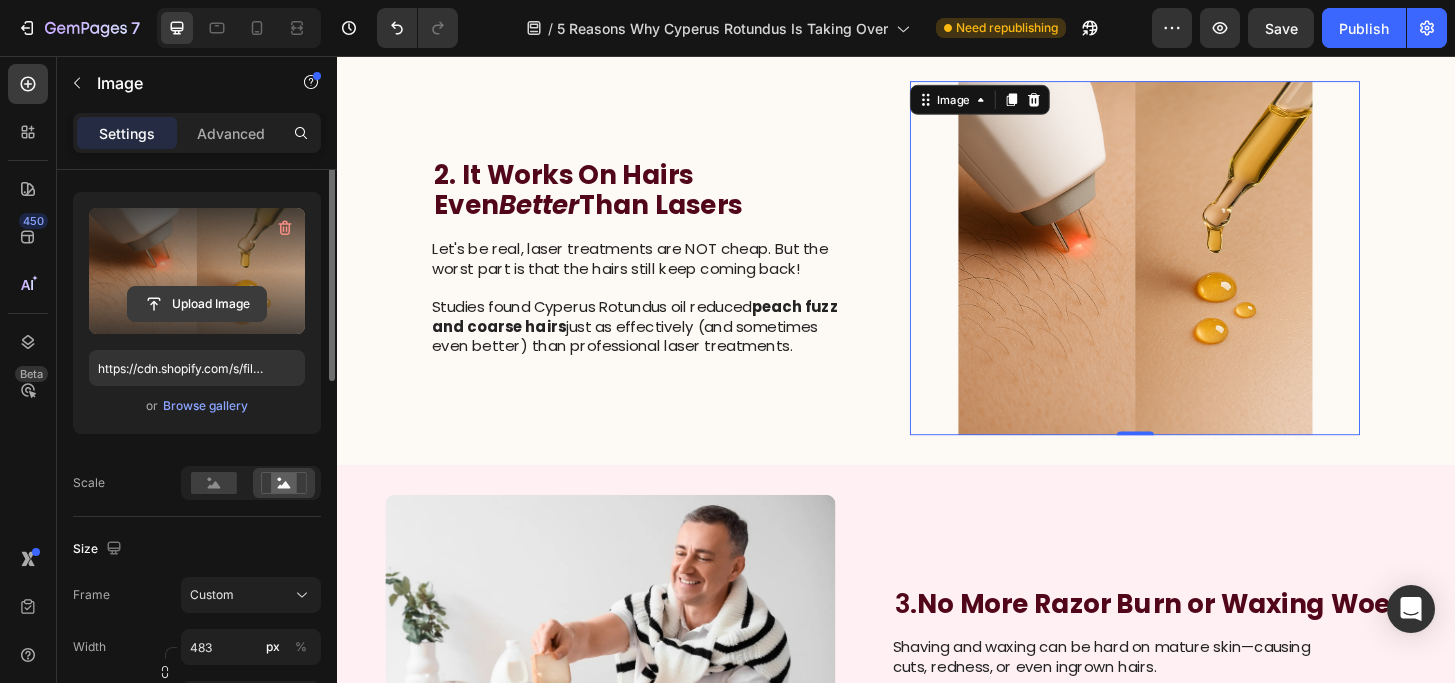 scroll, scrollTop: 206, scrollLeft: 0, axis: vertical 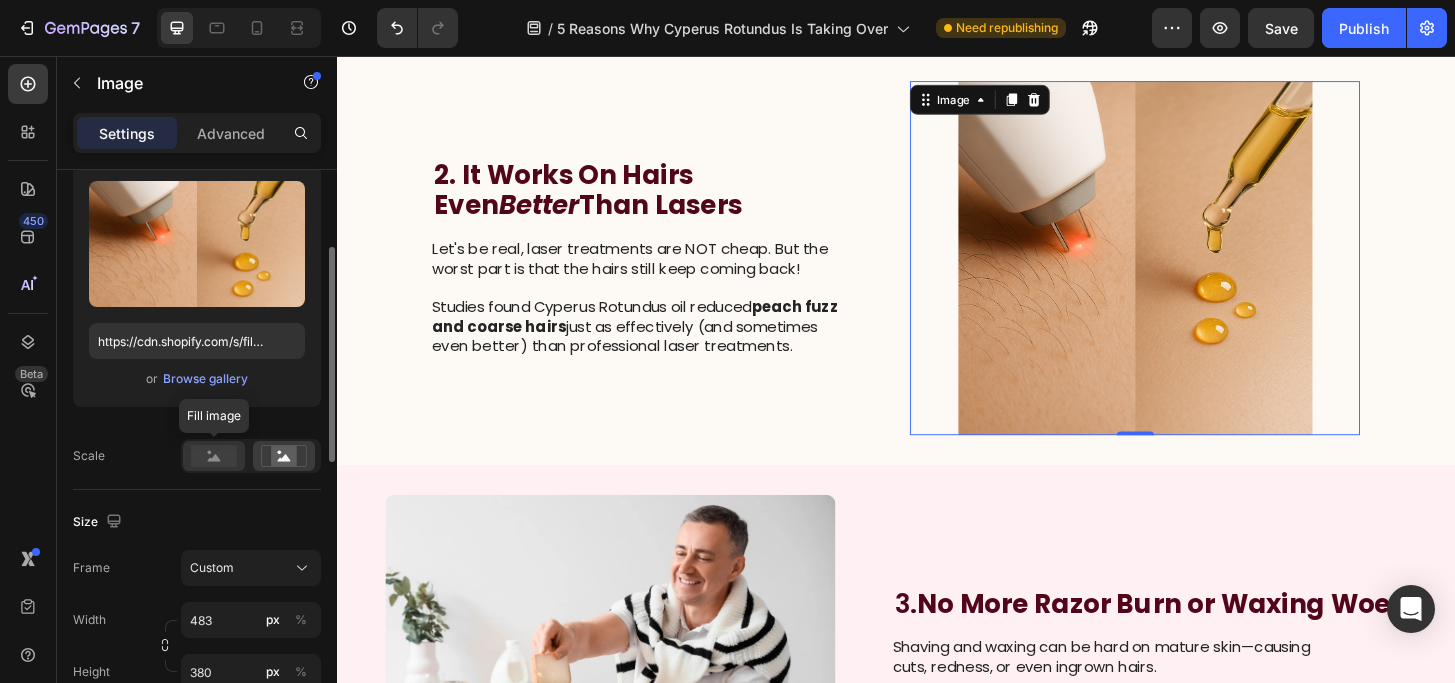 click 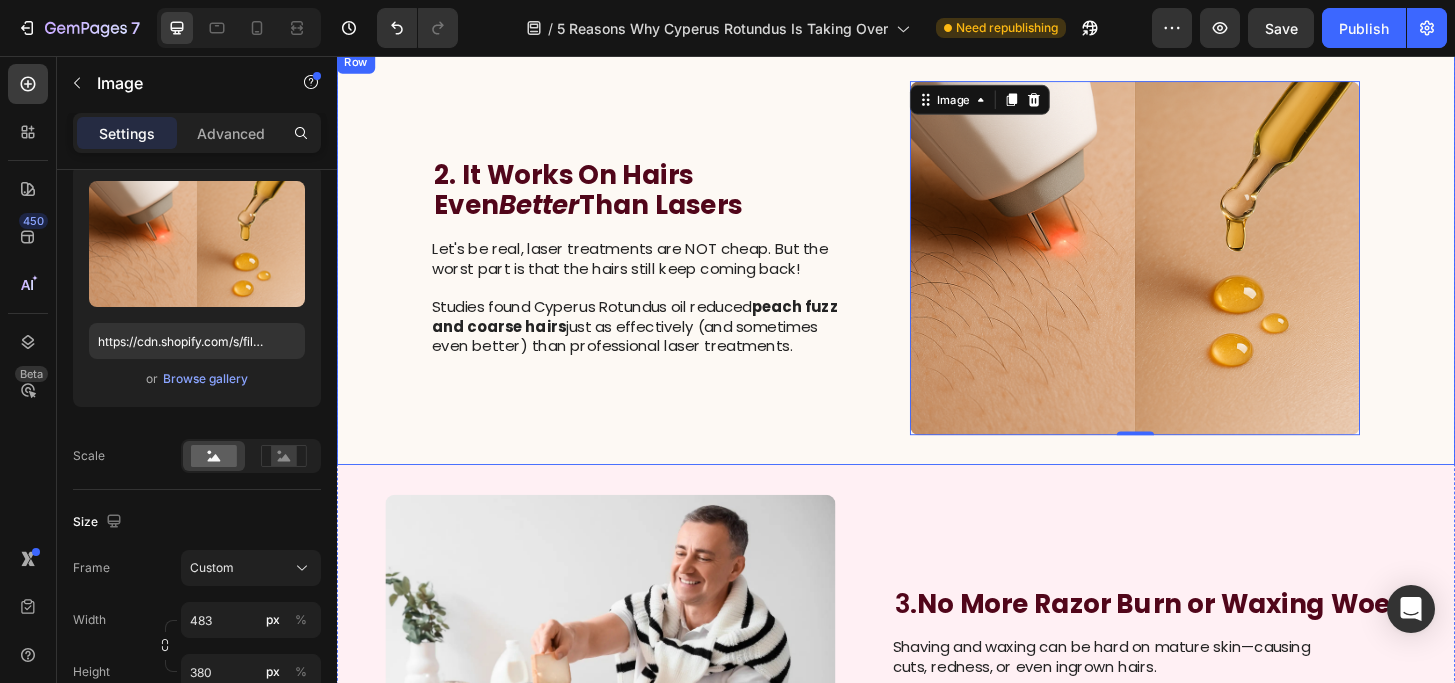 click on "2. It Works On Hairs Even  Better  Than Lasers Heading Let's be real, laser treatments are NOT cheap. But the worst part is that the hairs still keep coming back!   Studies found Cyperus Rotundus oil reduced  peach fuzz and coarse hairs  just as effectively (and sometimes even better) than professional laser treatments.  Text Block" at bounding box center (664, 273) 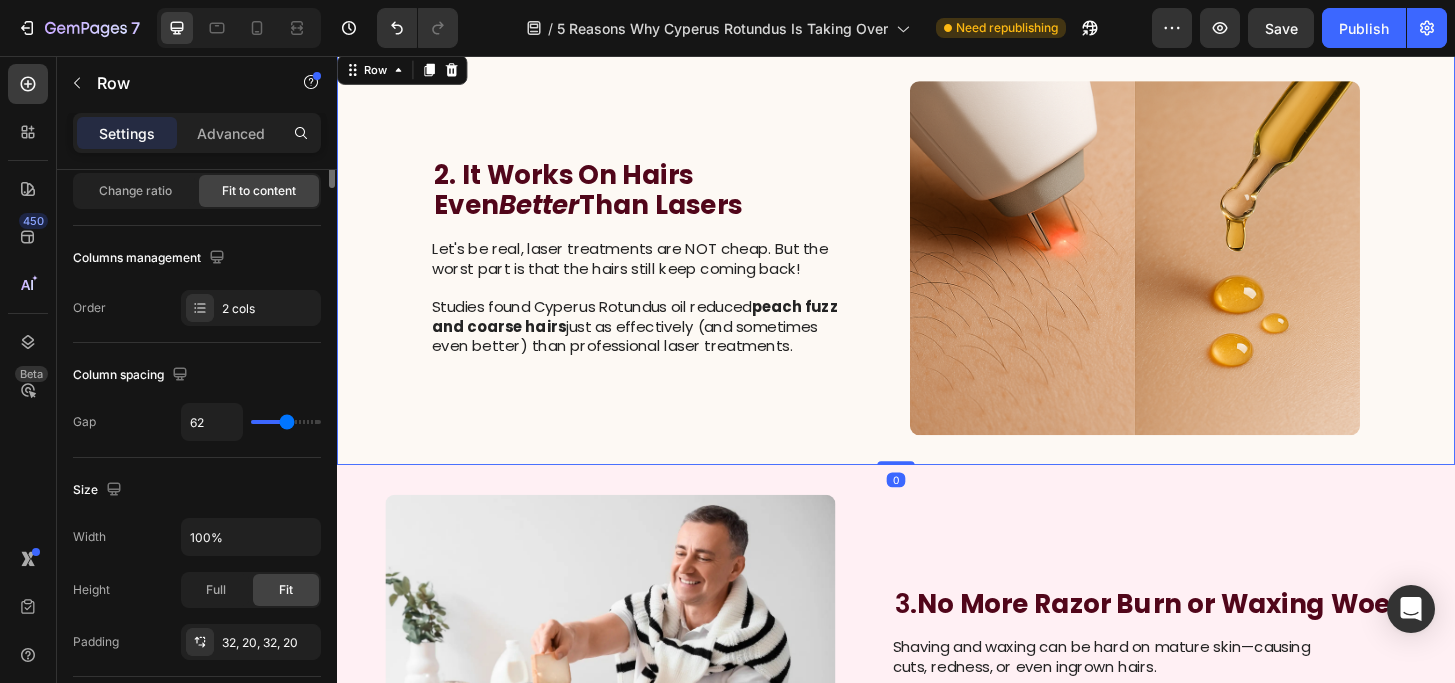 scroll, scrollTop: 0, scrollLeft: 0, axis: both 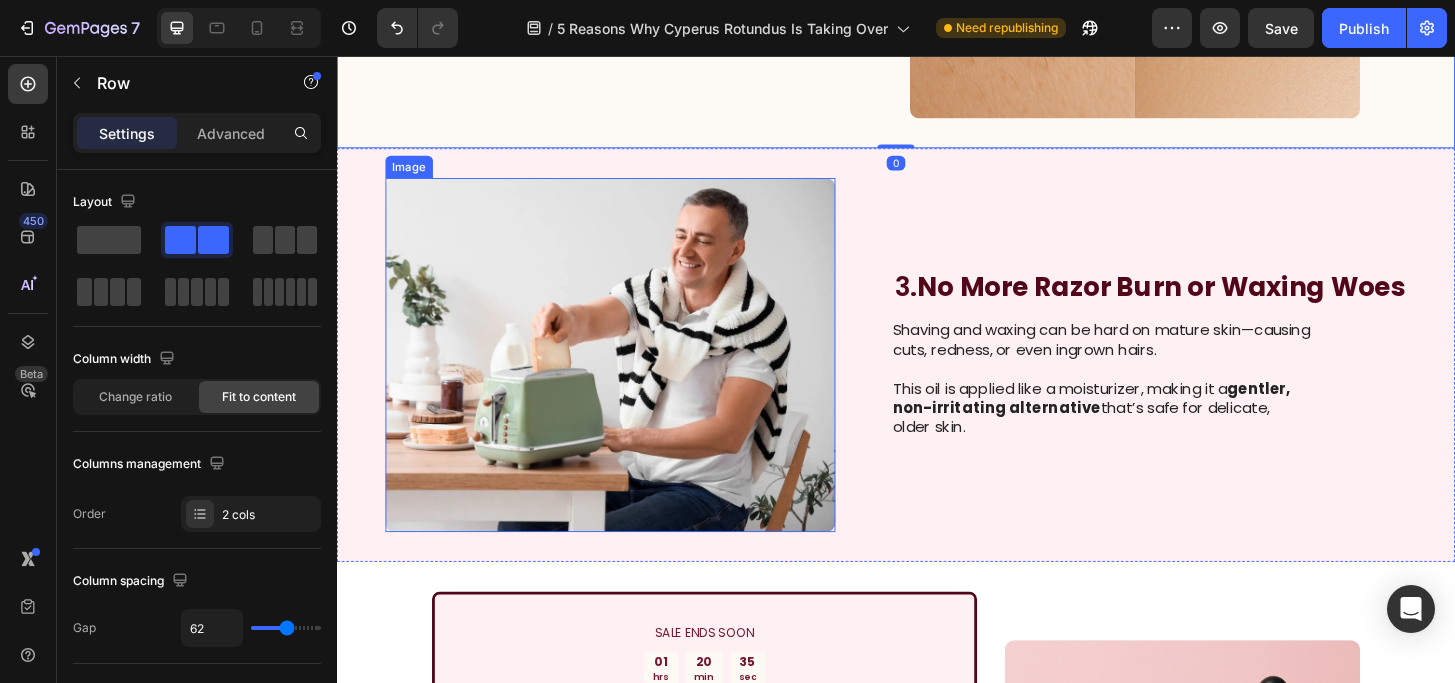 click at bounding box center (630, 377) 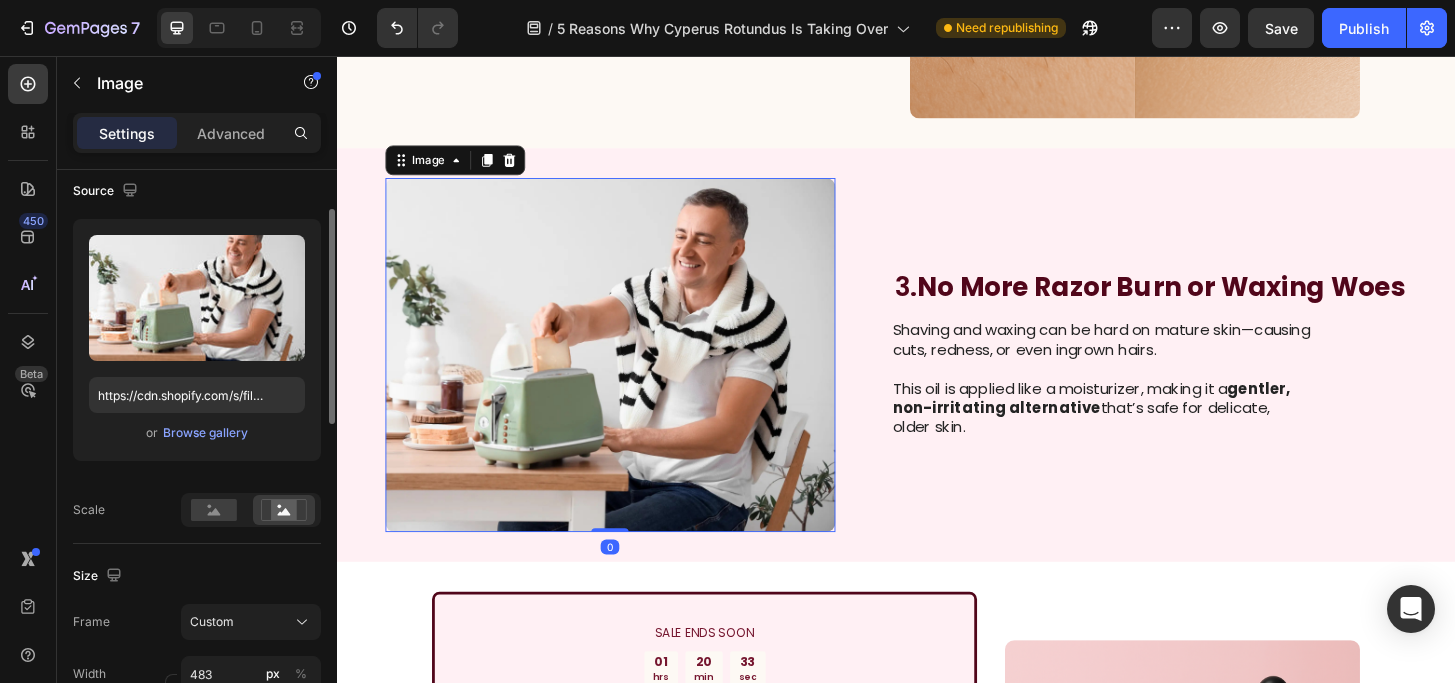 scroll, scrollTop: 171, scrollLeft: 0, axis: vertical 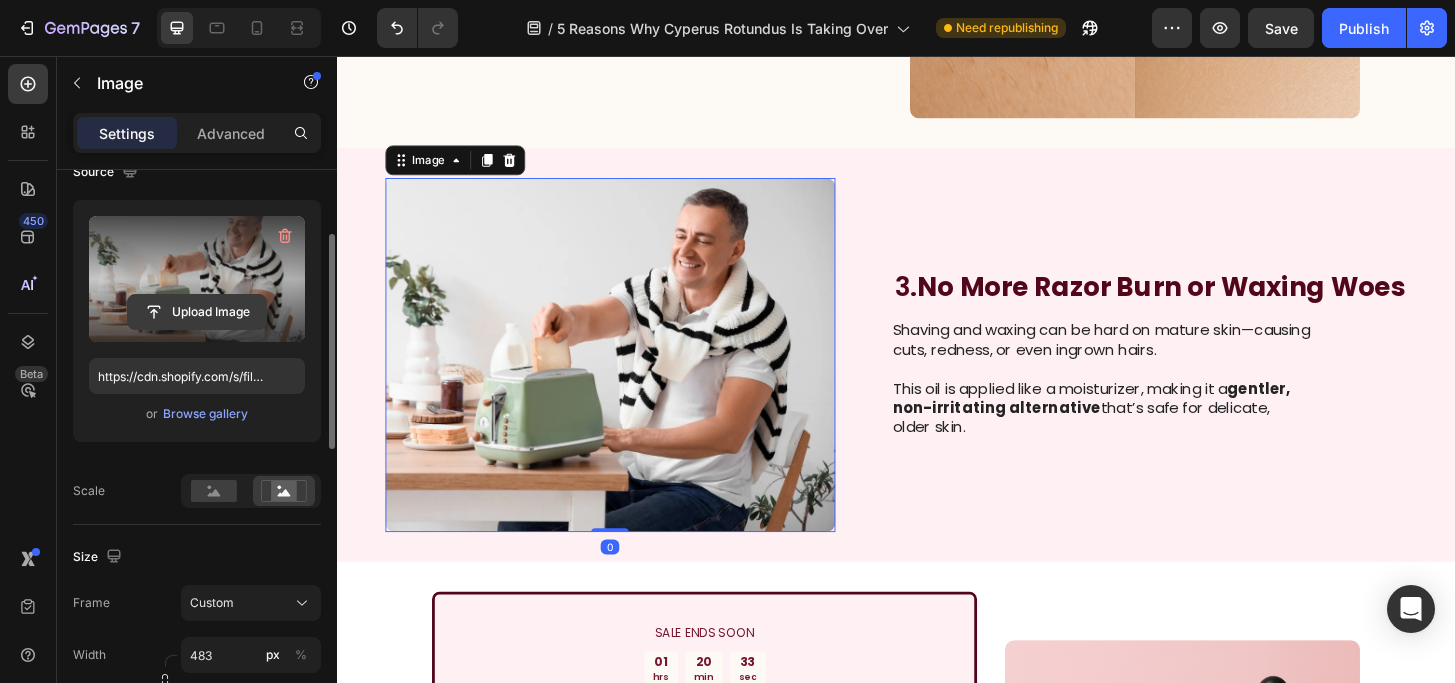 click 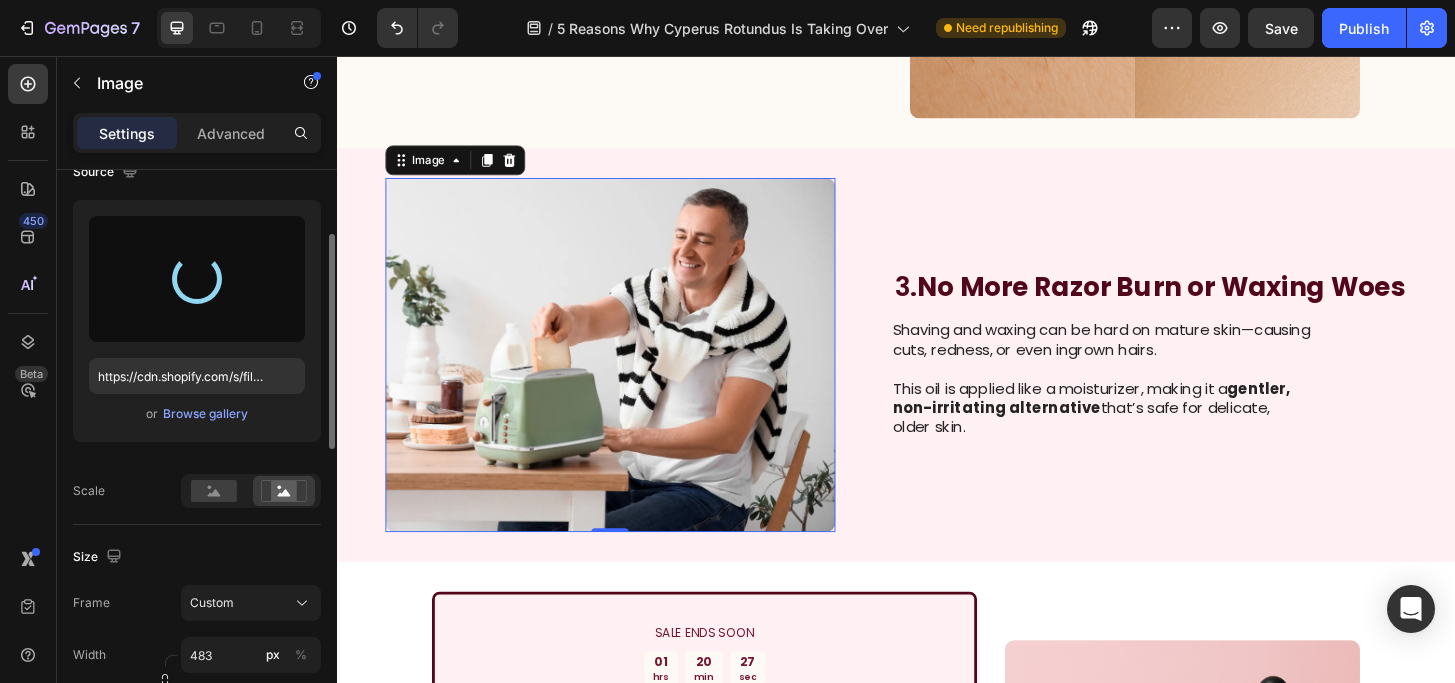 type on "https://cdn.shopify.com/s/files/1/0599/6832/3719/files/gempages_560326653935354965-1c615845-c644-44b7-a587-b2d441c6ecec.png" 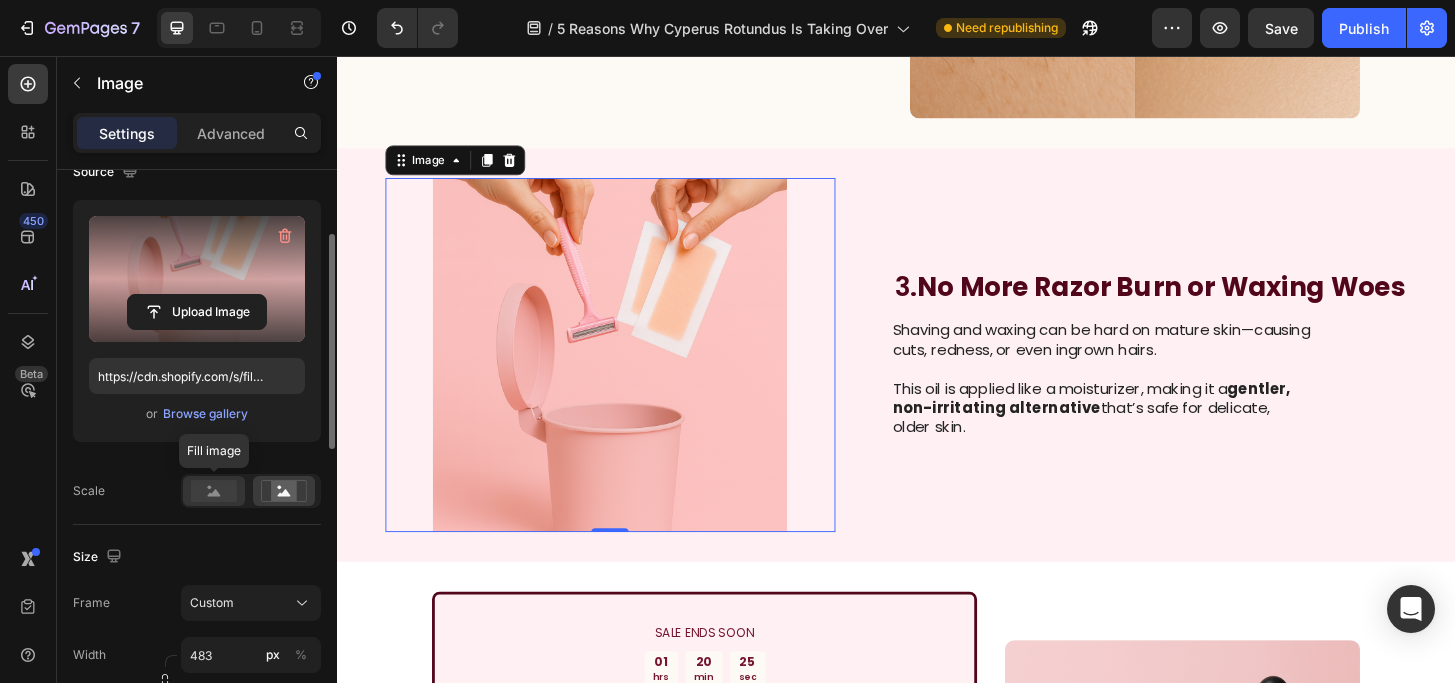 click 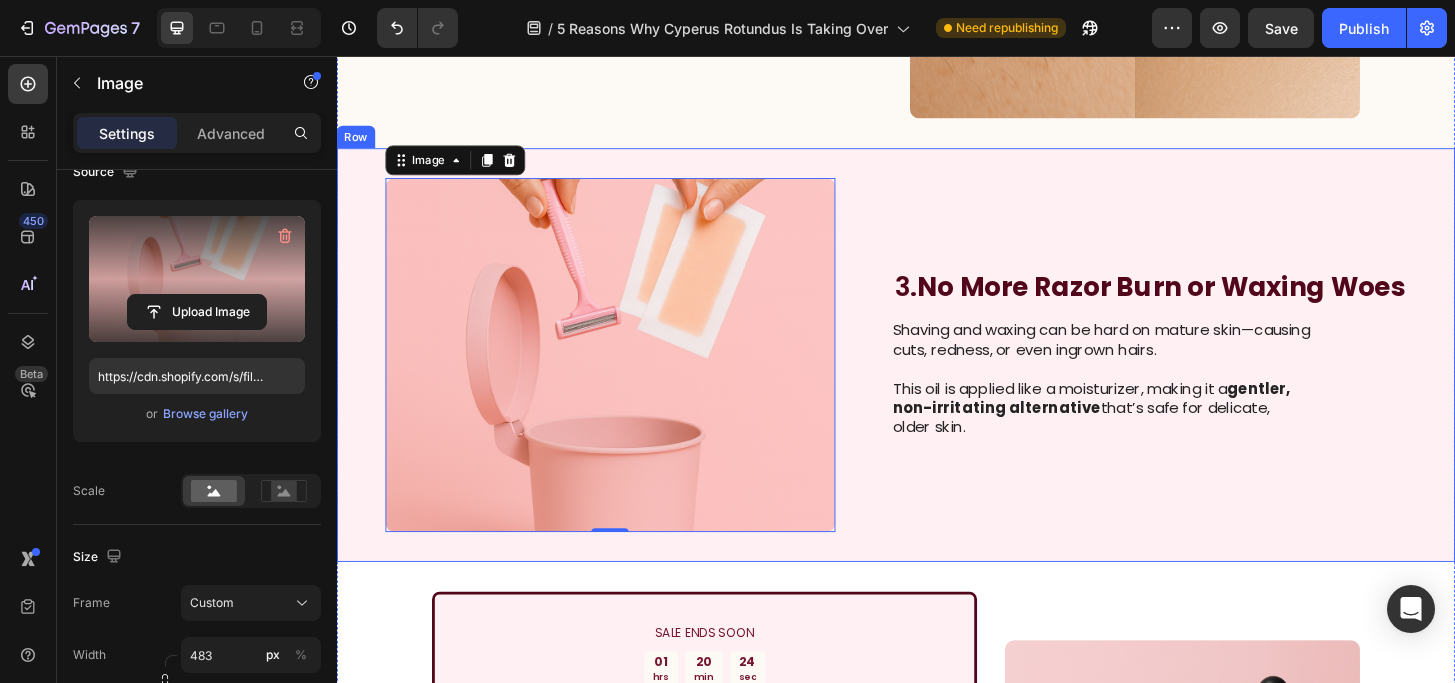 click on "Image   0 3.  No More Razor Burn or Waxing Woes Heading Shaving and waxing can be hard on mature skin—causing cuts, redness, or even ingrown hairs.    This oil is applied like a moisturizer, making it a  gentler, non-irritating alternative  that’s safe for delicate, older skin. Text Block Row" at bounding box center [937, 377] 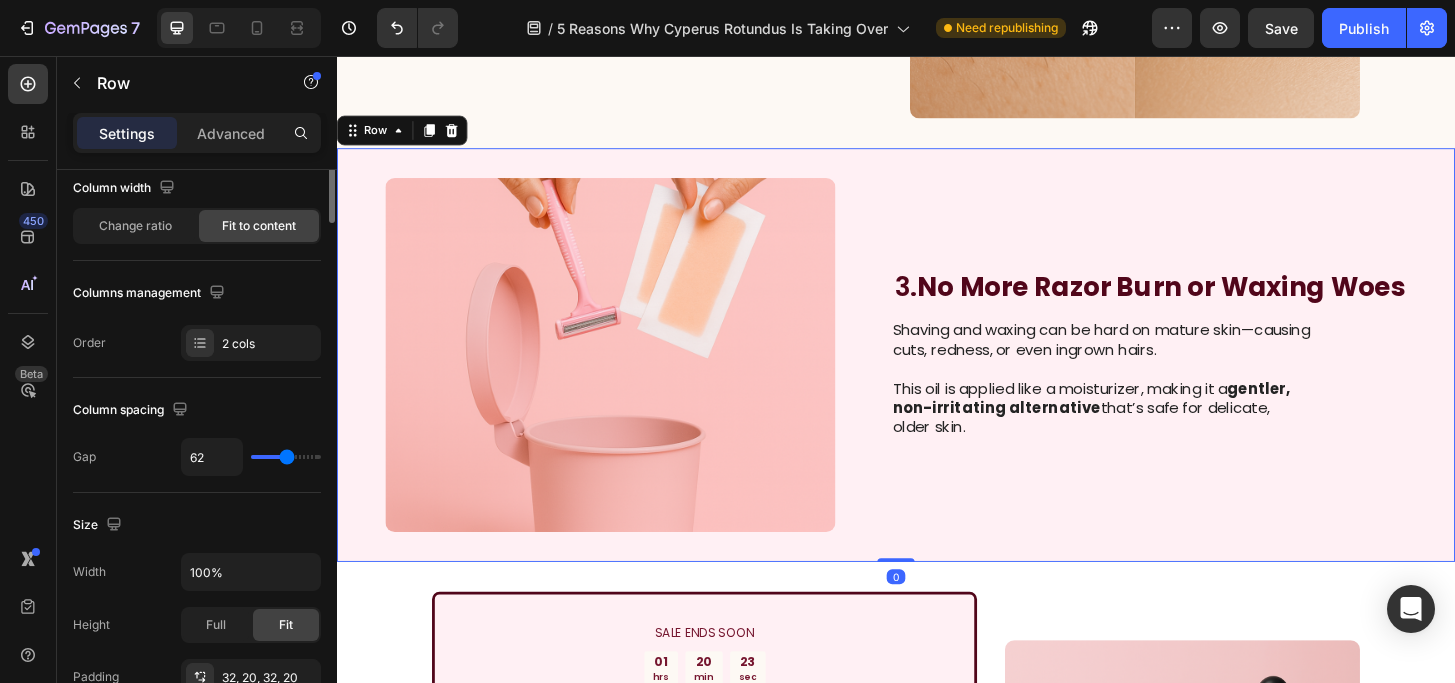 scroll, scrollTop: 0, scrollLeft: 0, axis: both 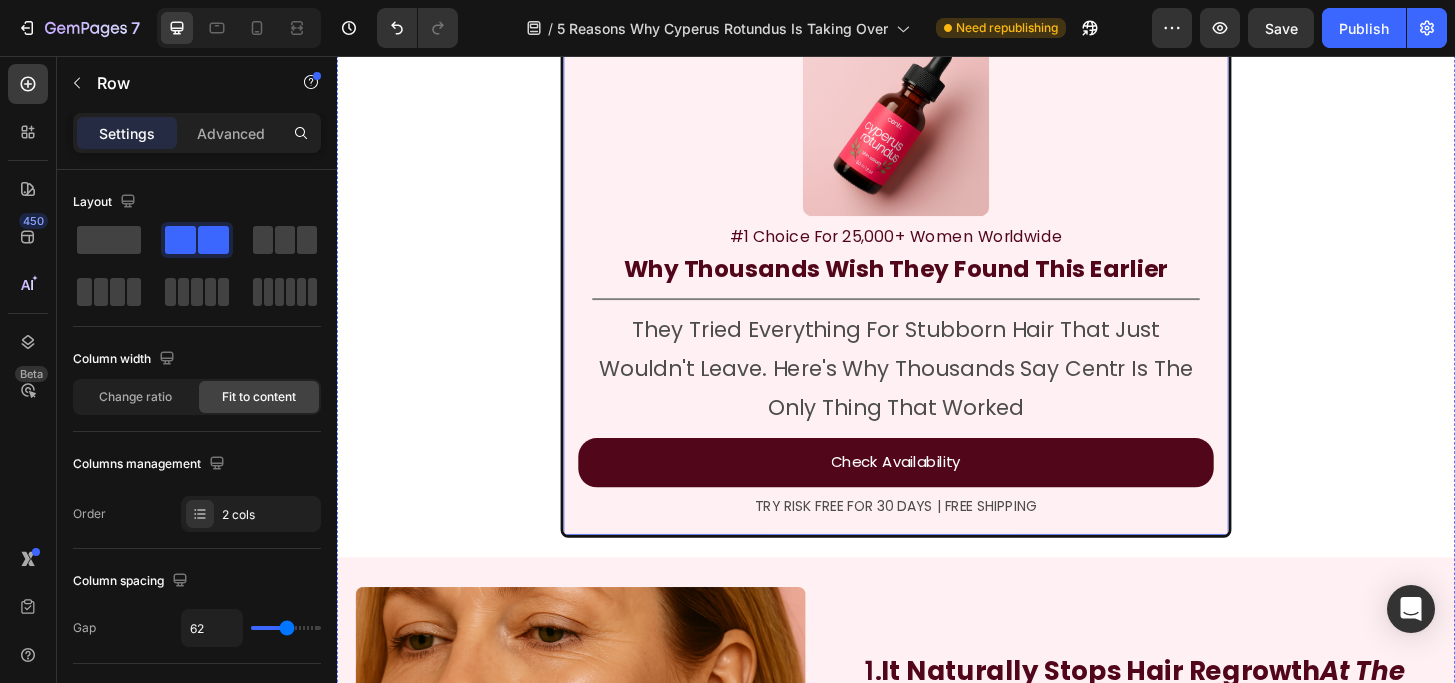 click on "Image #1 Choice For 25,000+ Women Worldwide Text Block Why Thousands Wish They Found This Earlier Heading                Title Line They Tried Everything For Stubborn Hair That Just Wouldn't Leave. Here's Why Thousands Say Centr Is The Only Thing That Worked Text Block Check Availability Button TRY RISK FREE FOR 30 DAYS | FREE SHIPPING Text Block Row" at bounding box center [937, 291] 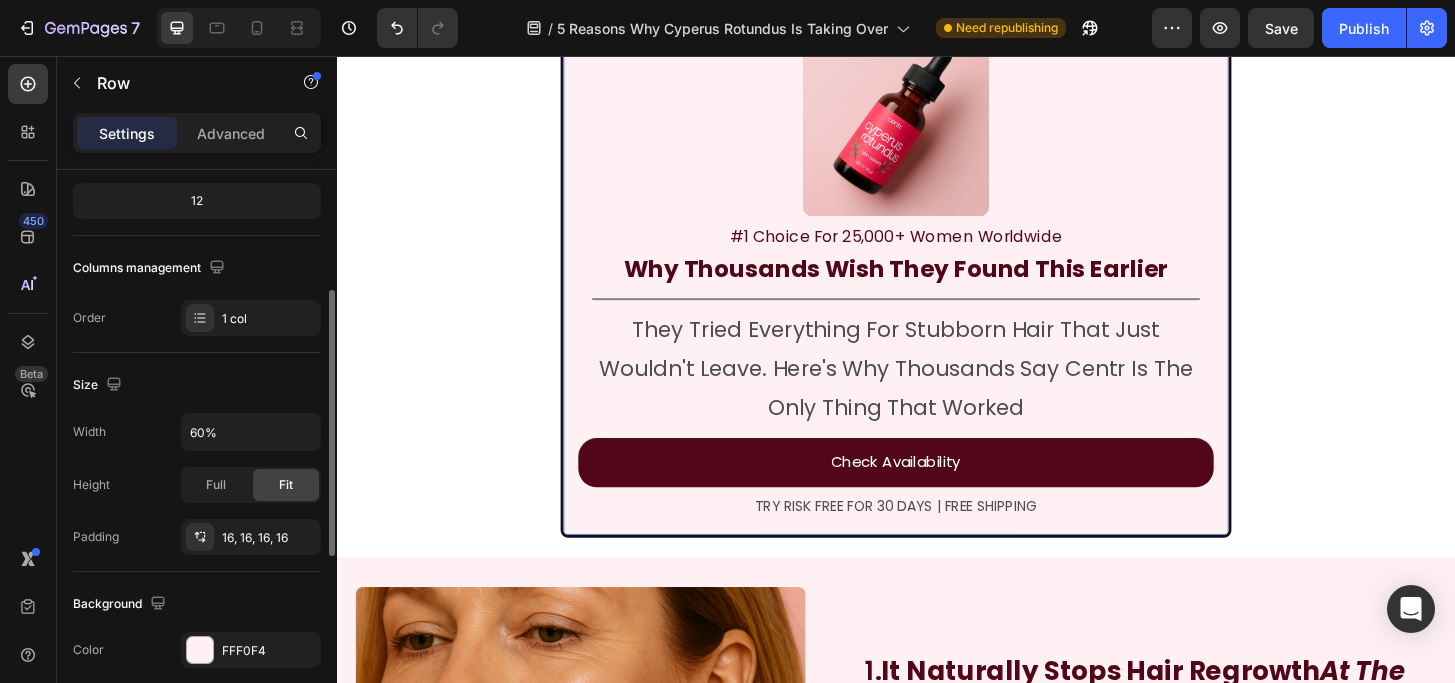 scroll, scrollTop: 251, scrollLeft: 0, axis: vertical 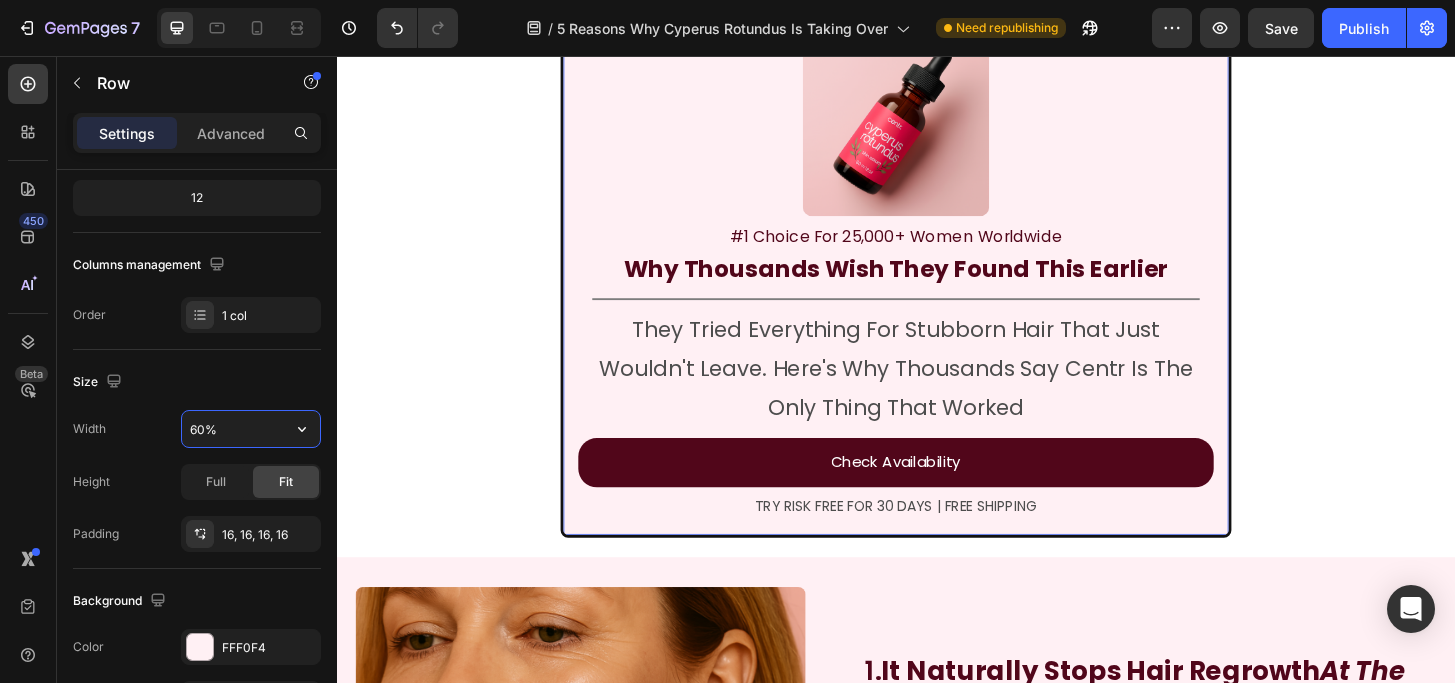 click on "60%" at bounding box center [251, 429] 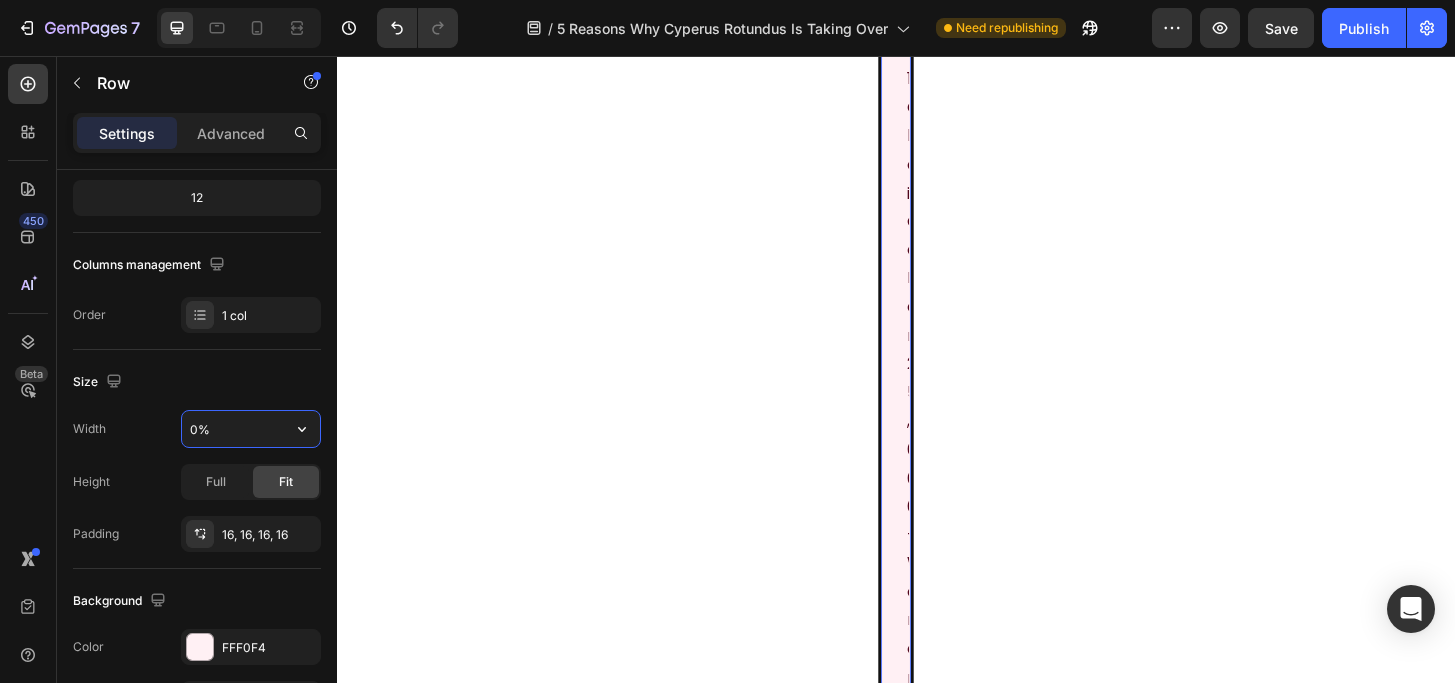 type on "80%" 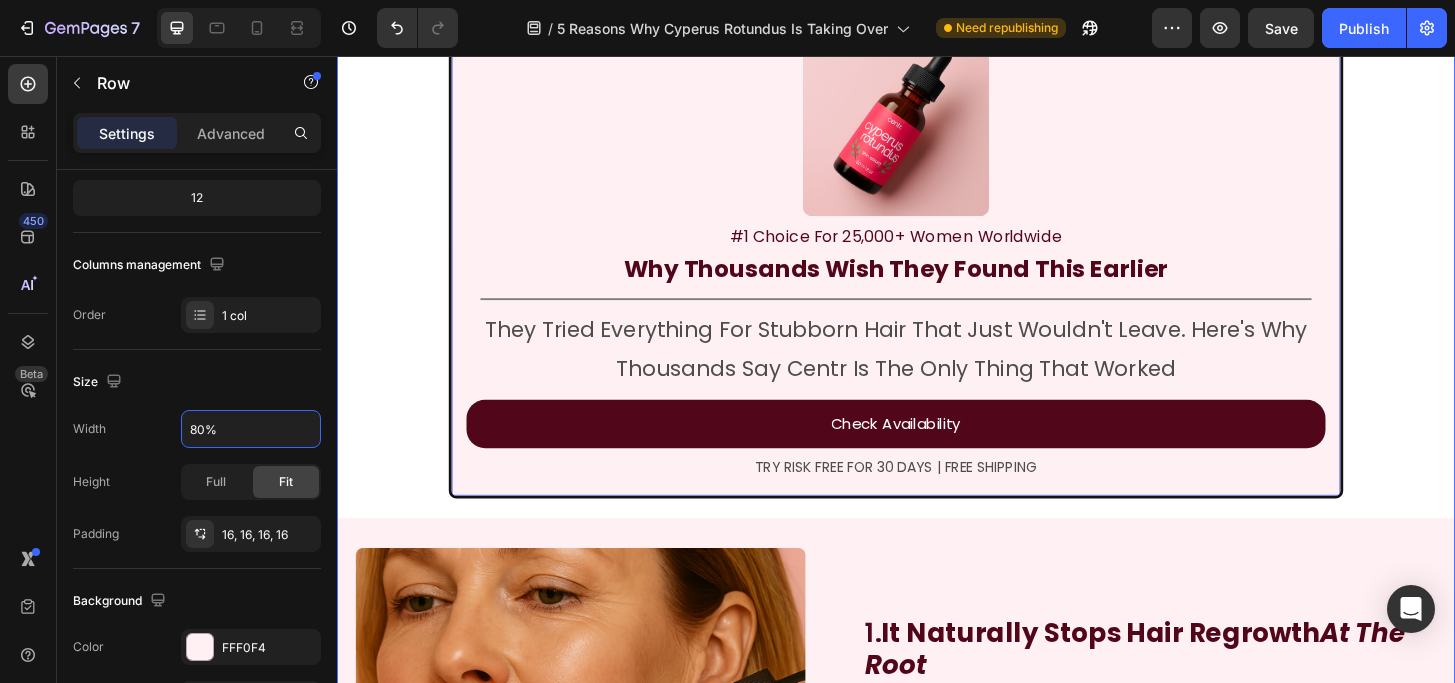 click on "5 Reasons Why Heading Thousands Of Women Over 45 Are Choosing Cyperus Rotundus Oil For Hair Removal Heading Image By  [FIRST] [LAST] | Verified User Heading Last Updated - July 24, 2025 Text Block Row Image #1 Choice For 25,000+ Women Worldwide Text Block Why Thousands Wish They Found This Earlier Heading                Title Line They Tried Everything For Stubborn Hair That Just Wouldn't Leave. Here's Why Thousands Say Centr Is The Only Thing That Worked Text Block Check Availability Button TRY RISK FREE FOR 30 DAYS | FREE SHIPPING Text Block Row   21 Image 1.  It Naturally Stops Hair Regrowth  At The Root Heading Cyperus Rotundus Oil has been clinically shown to  gradually reduce hair growth —especially when combined with occasional waxing or sugaring.    No more razors or tweezers which don't target the root problem. Just a simple, daily routine that actually brings lasting results. Text Block Row 2. It Works On Hairs Even  Better  Than Lasers Heading   Studies found Cyperus Rotundus oil reduced  Image |" at bounding box center [937, 1321] 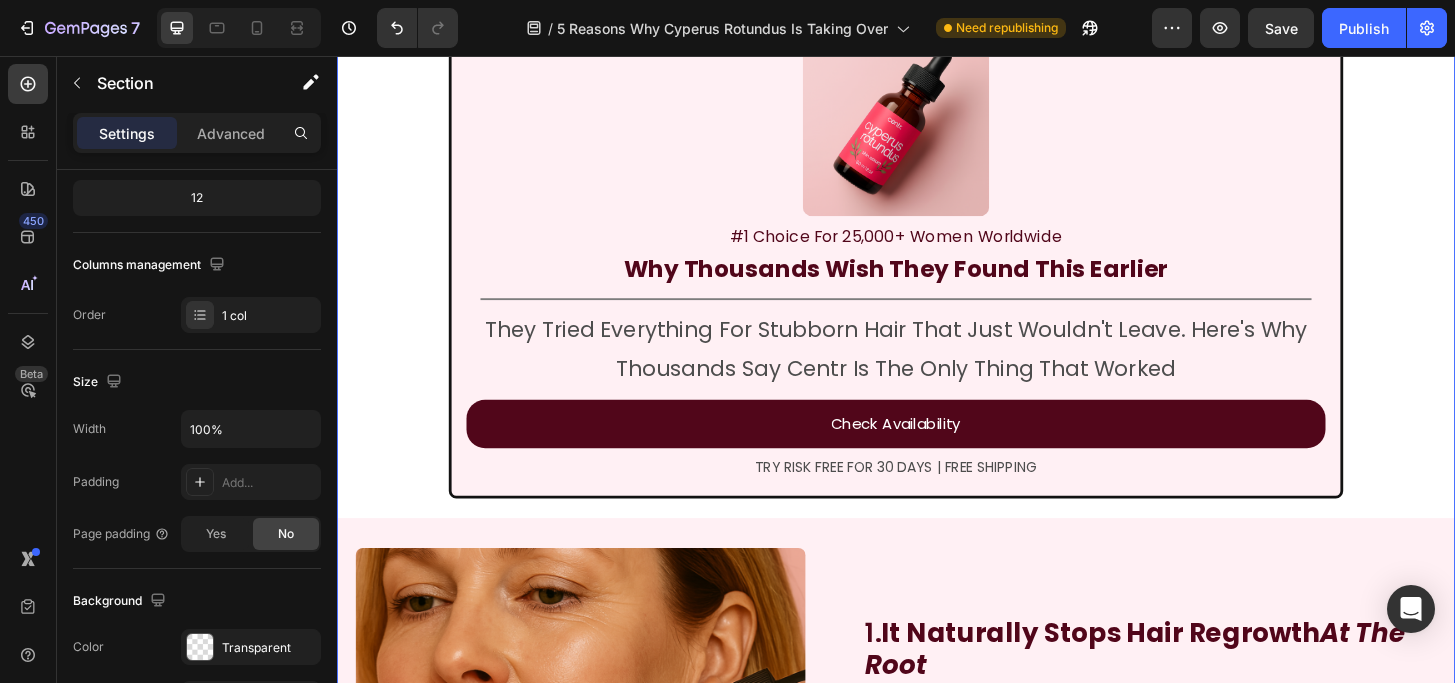 scroll, scrollTop: 0, scrollLeft: 0, axis: both 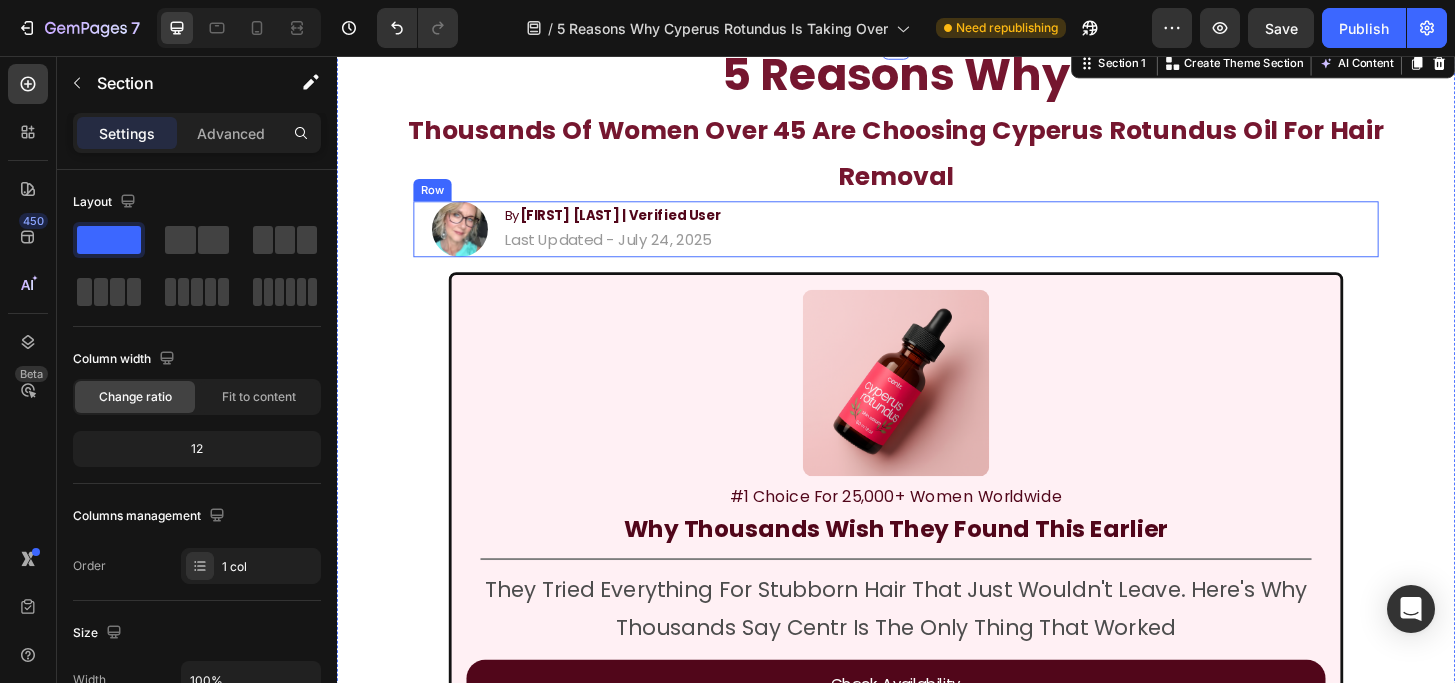click on "Image By  [FIRST] [LAST] | Verified User Heading Last Updated - July 24, 2025 Text Block Row" at bounding box center [937, 242] 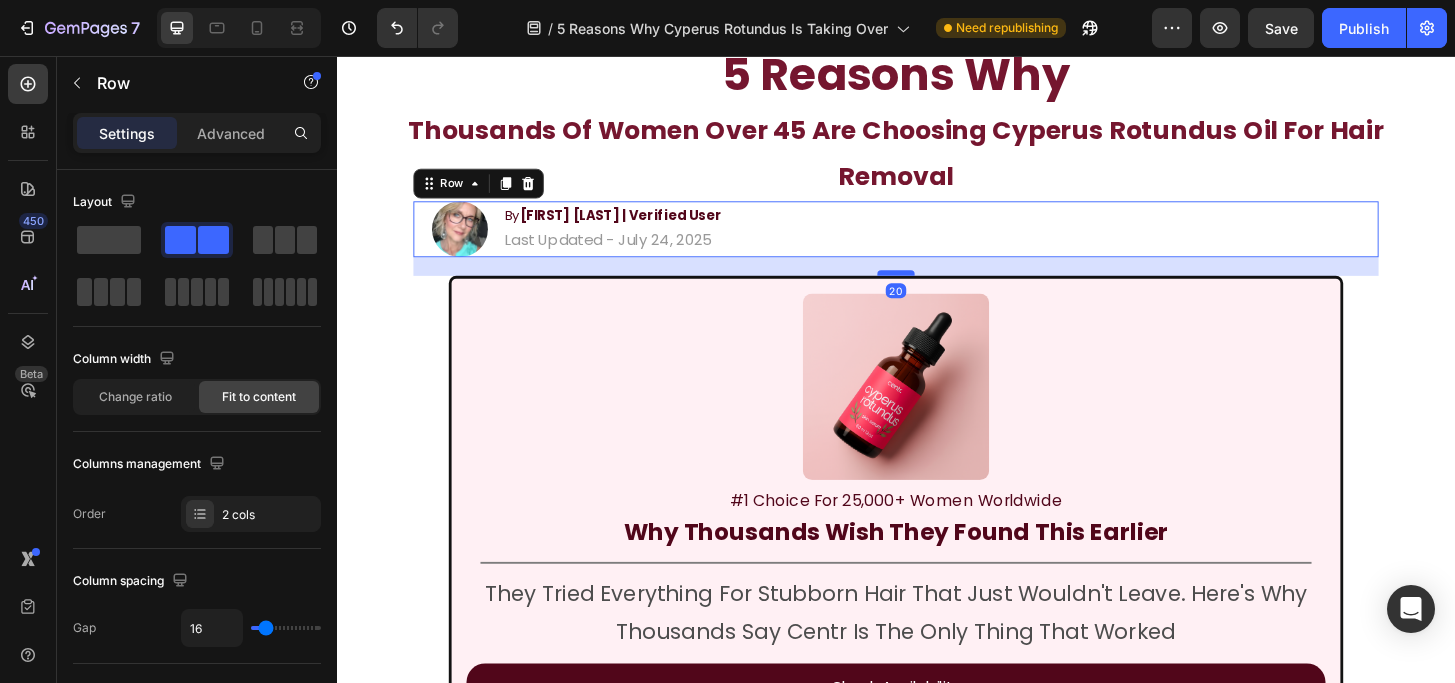 click at bounding box center [937, 289] 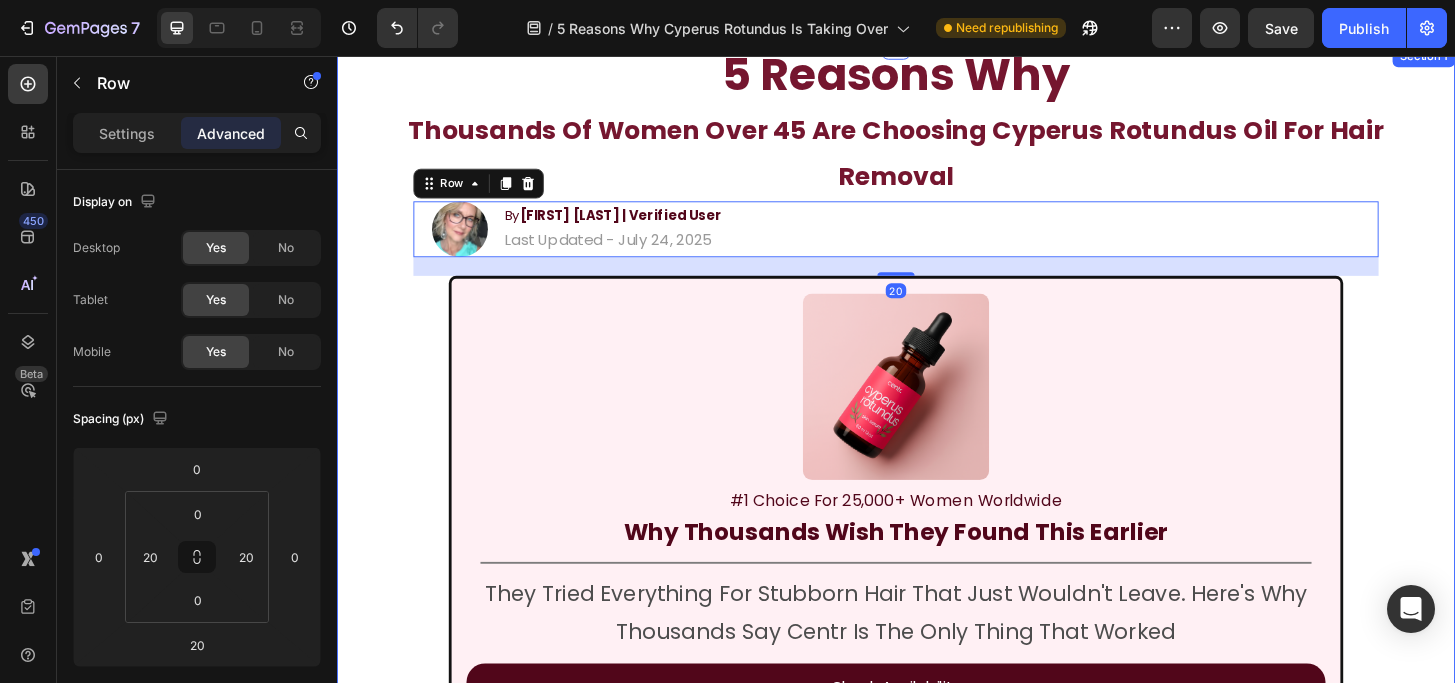 click on "5 Reasons Why Heading Thousands Of Women Over 45 Are Choosing Cyperus Rotundus Oil For Hair Removal Heading Image By  [FIRST] [LAST] | Verified User Heading Last Updated - July 24, 2025 Text Block Row   20 Image #1 Choice For 25,000+ Women Worldwide Text Block Why Thousands Wish They Found This Earlier Heading                Title Line They Tried Everything For Stubborn Hair That Just Wouldn't Leave. Here's Why Thousands Say Centr Is The Only Thing That Worked Text Block Check Availability Button TRY RISK FREE FOR 30 DAYS | FREE SHIPPING Text Block Row Image 1.  It Naturally Stops Hair Regrowth  At The Root Heading Cyperus Rotundus Oil has been clinically shown to  gradually reduce hair growth —especially when combined with occasional waxing or sugaring.    No more razors or tweezers which don't target the root problem. Just a simple, daily routine that actually brings lasting results. Text Block Row 2. It Works On Hairs Even  Better  Than Lasers Heading   Studies found Cyperus Rotundus oil reduced  Image |" at bounding box center [937, 1602] 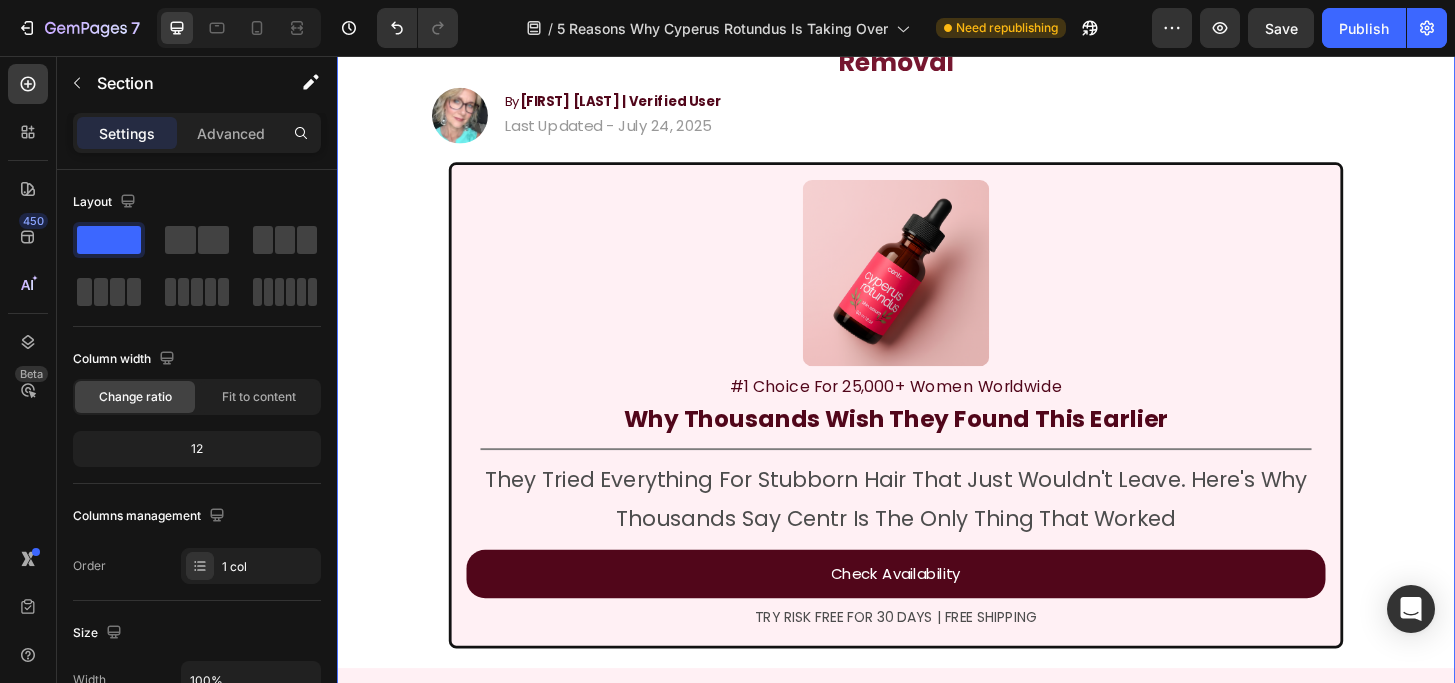 scroll, scrollTop: 257, scrollLeft: 0, axis: vertical 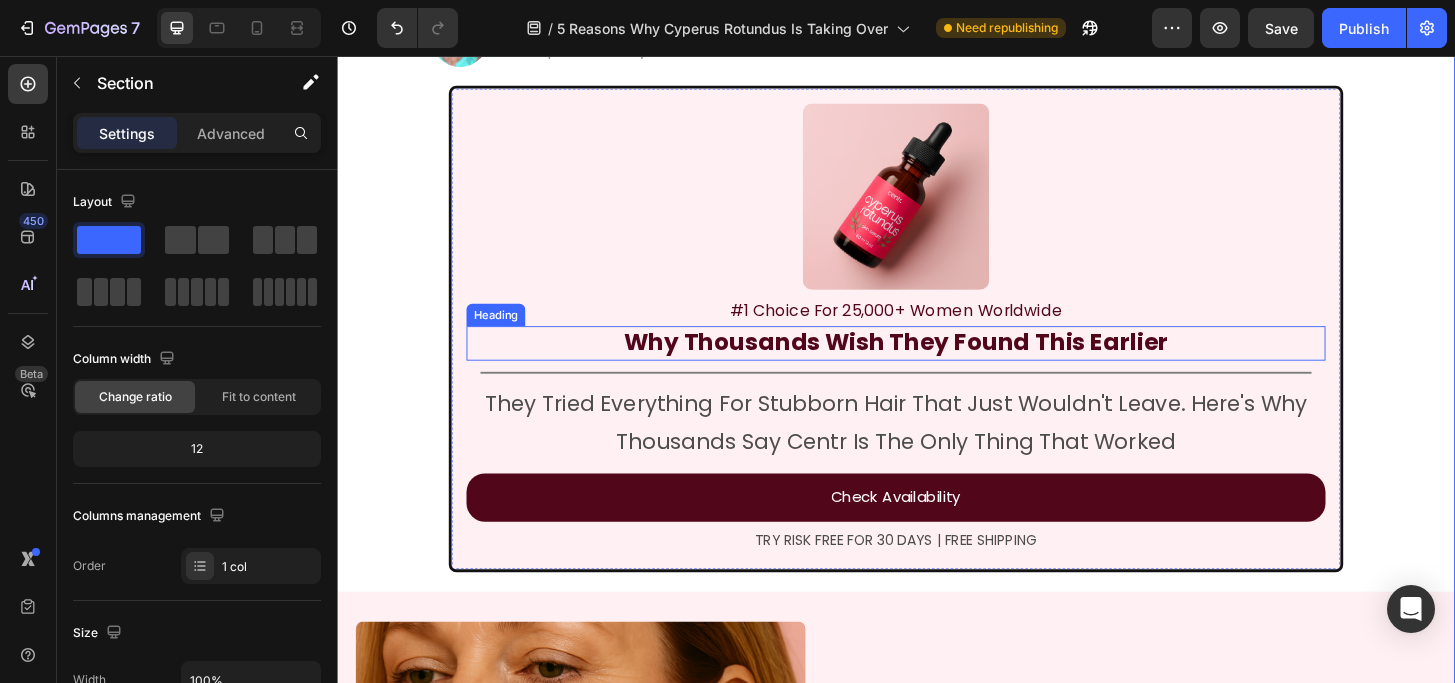 click on "Why Thousands Wish They Found This Earlier" at bounding box center [937, 363] 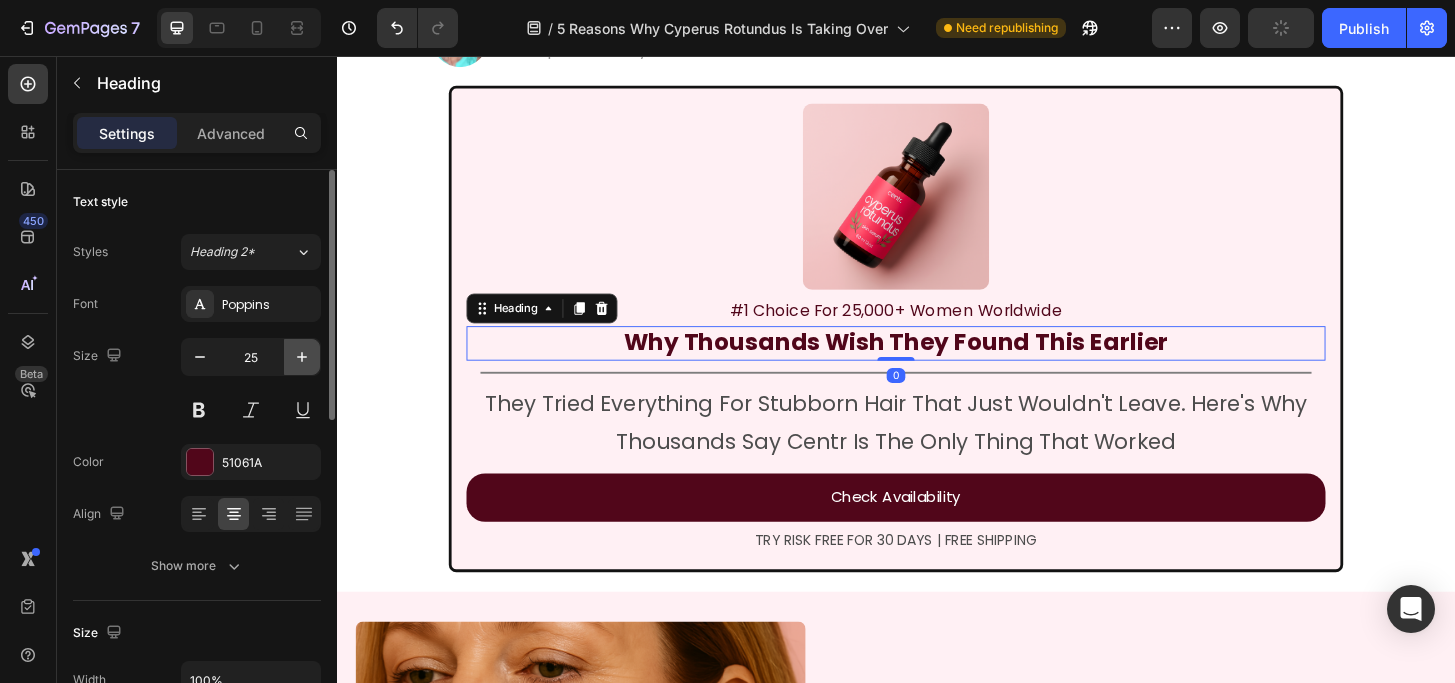 click 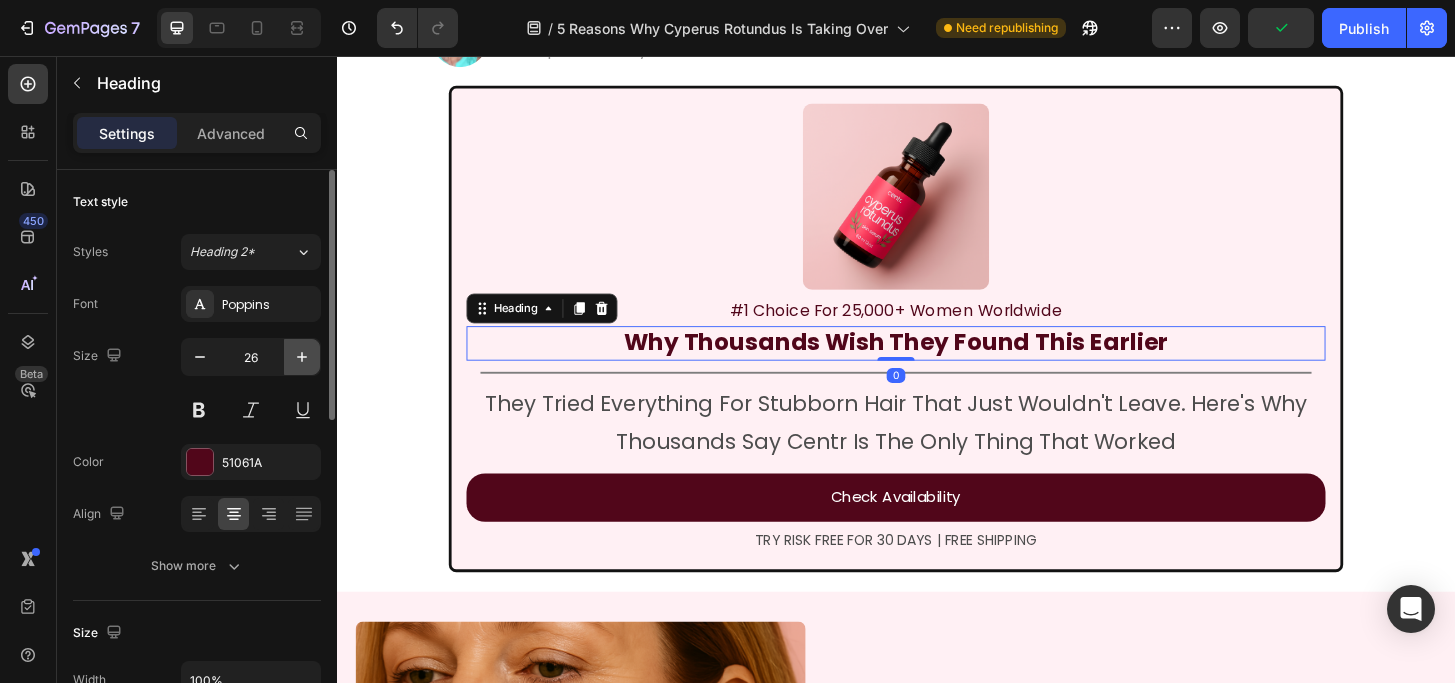 click 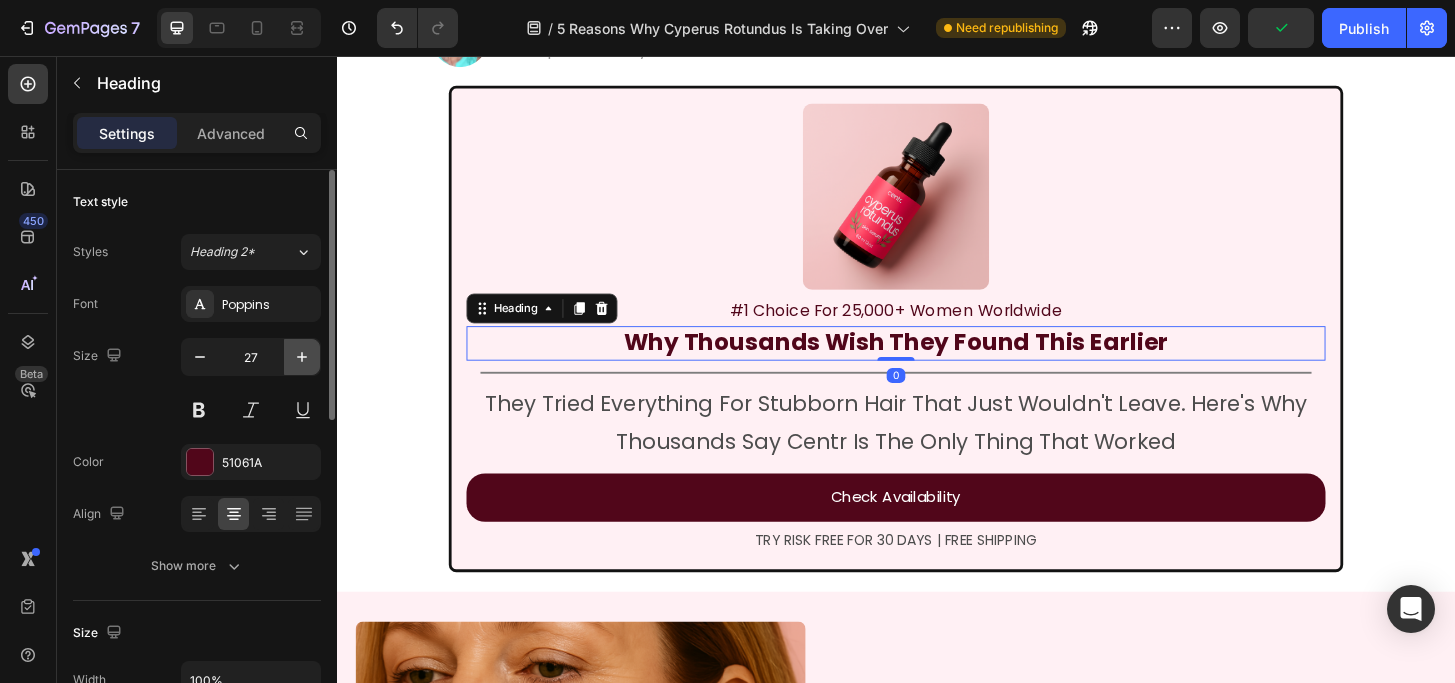 click 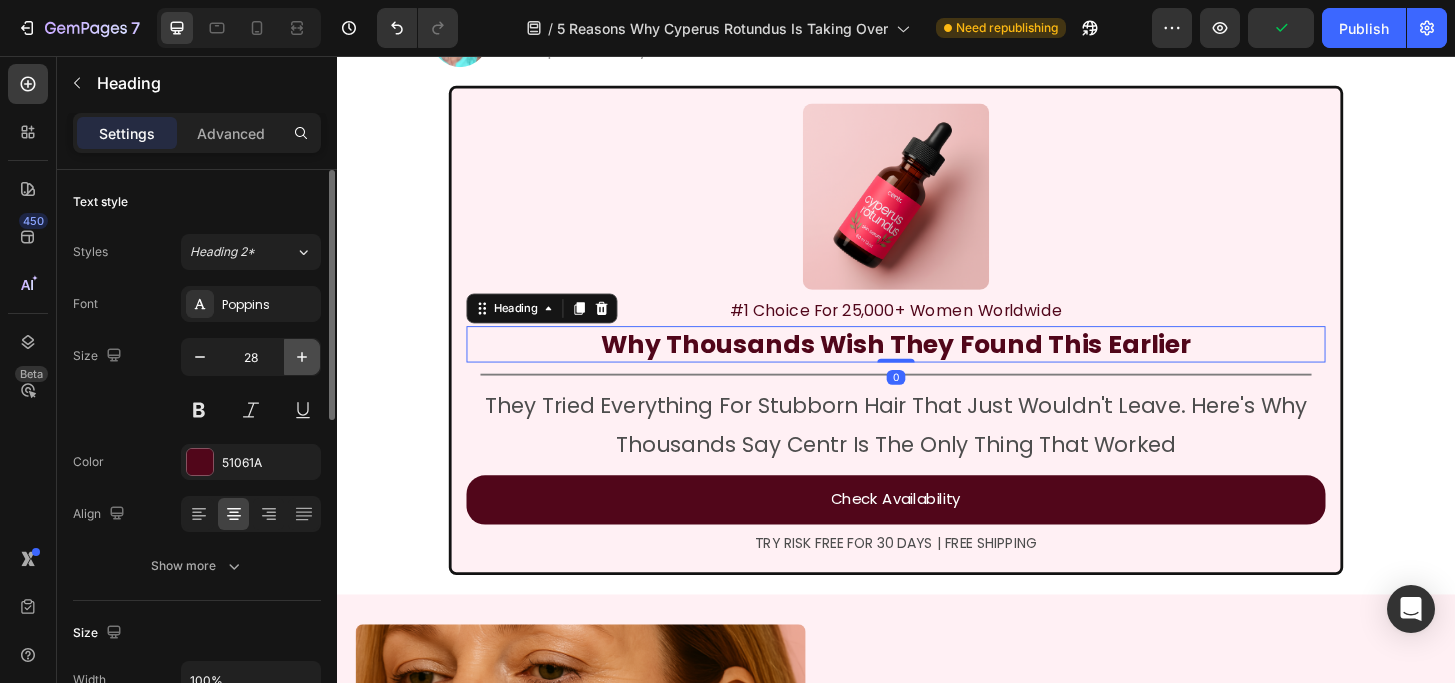 click 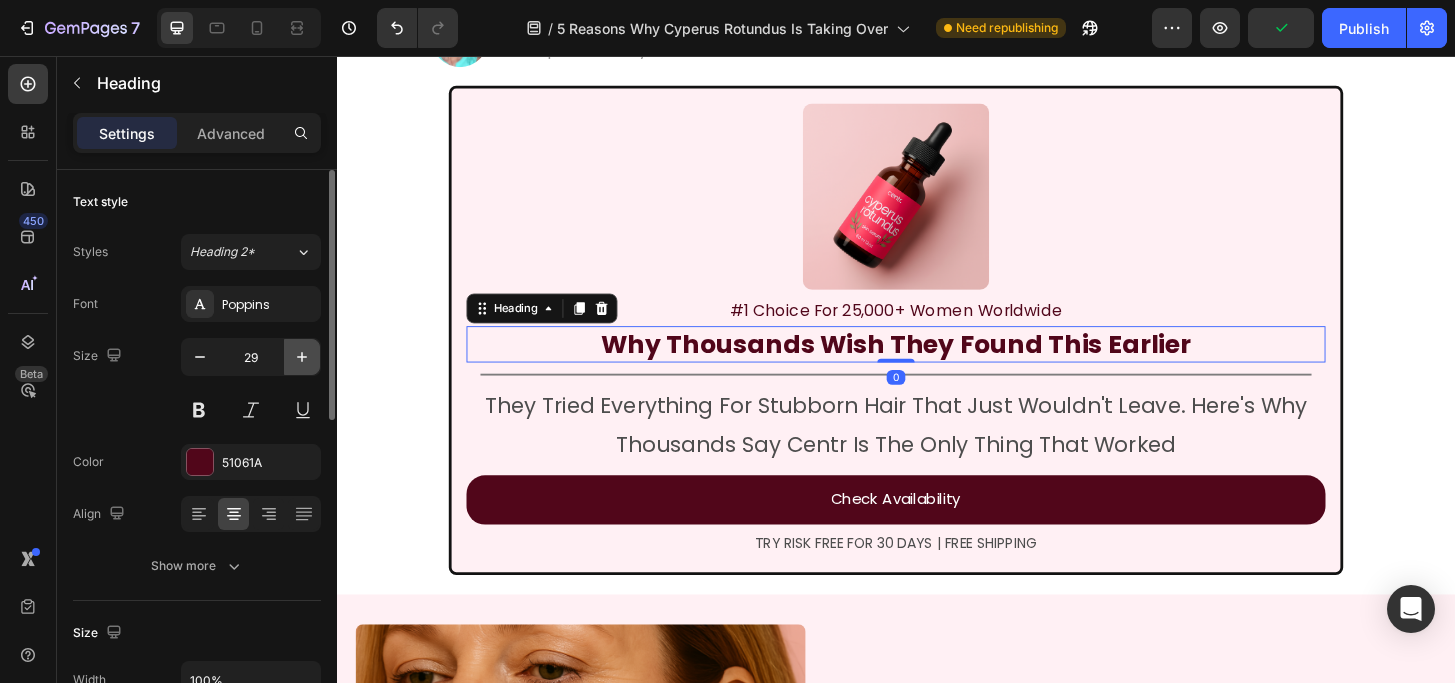 click 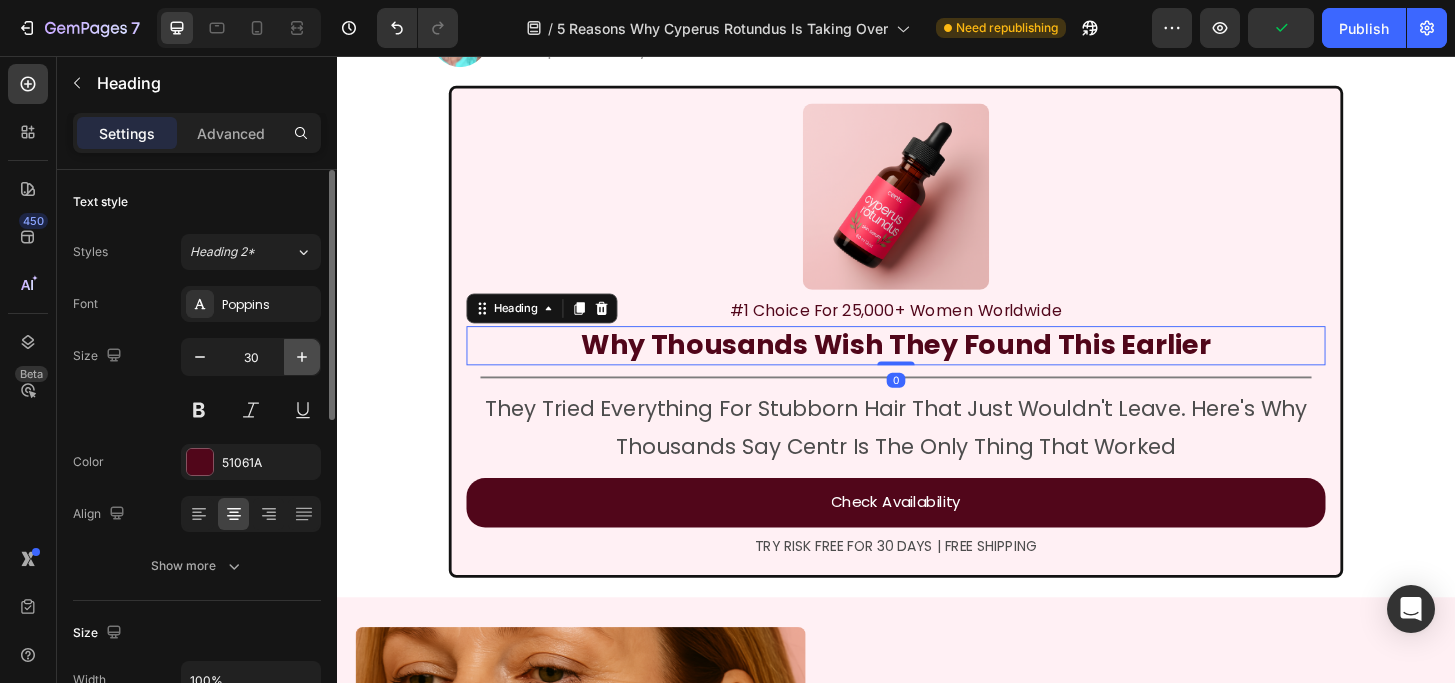 click 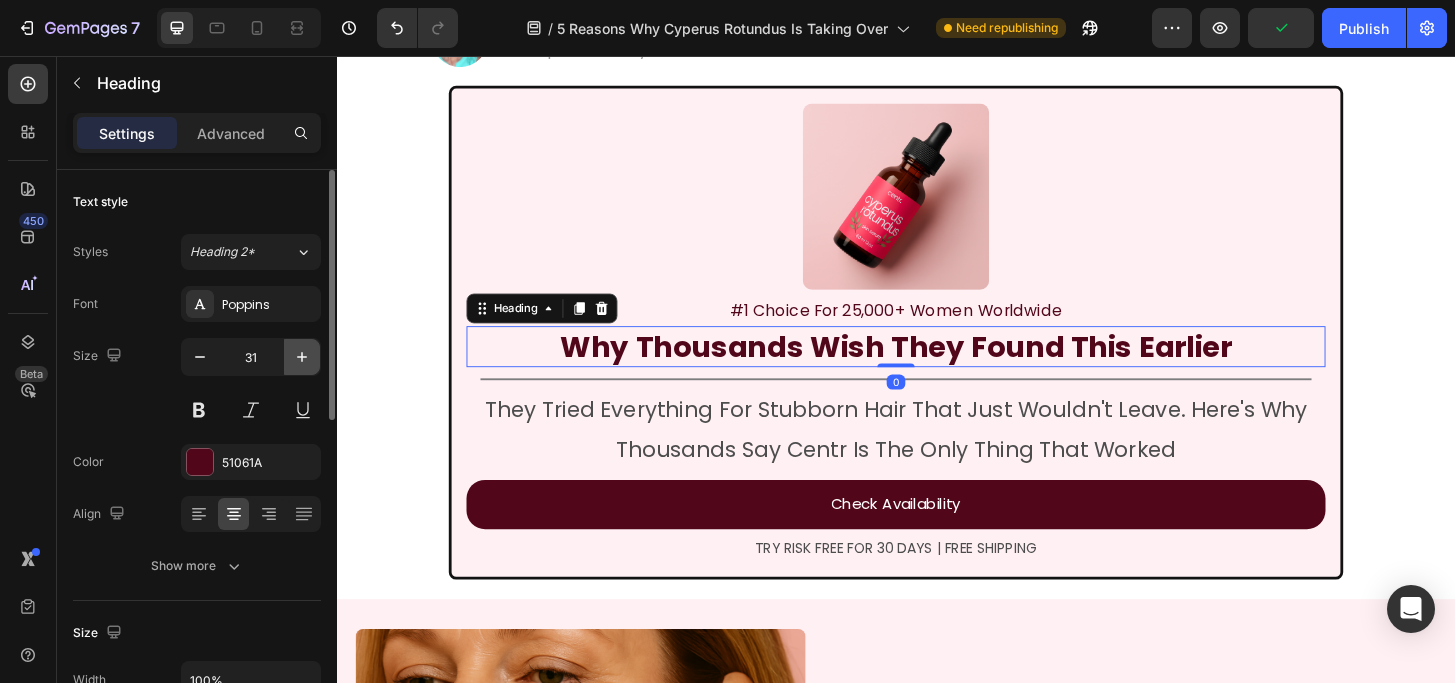 click 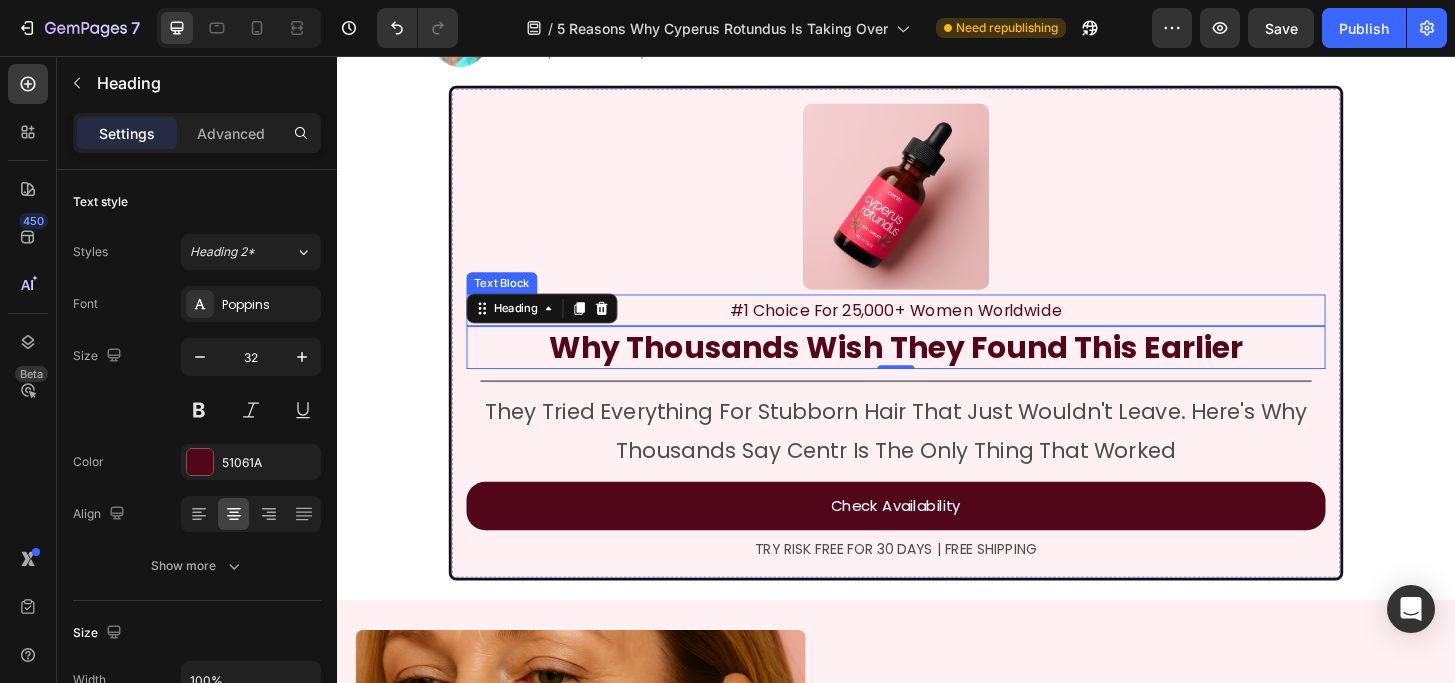 click on "#1 Choice For 25,000+ Women Worldwide" at bounding box center [937, 329] 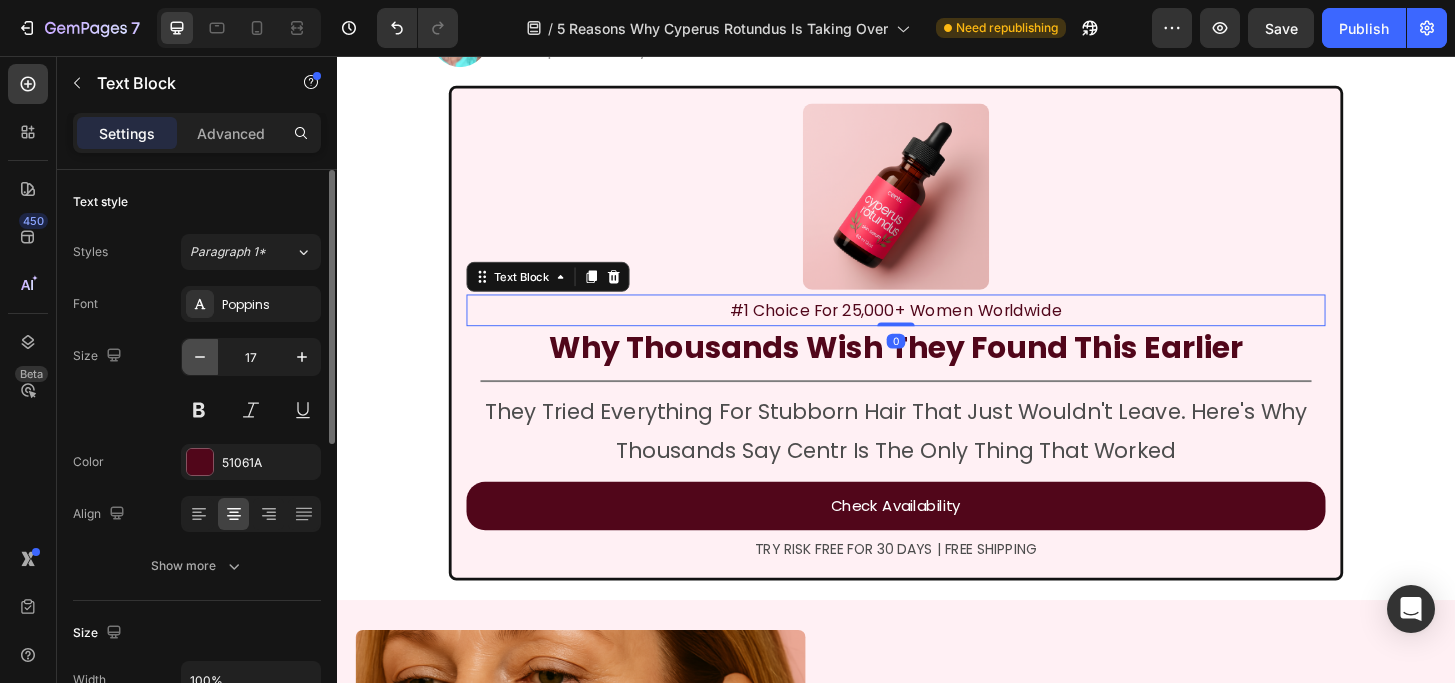 click 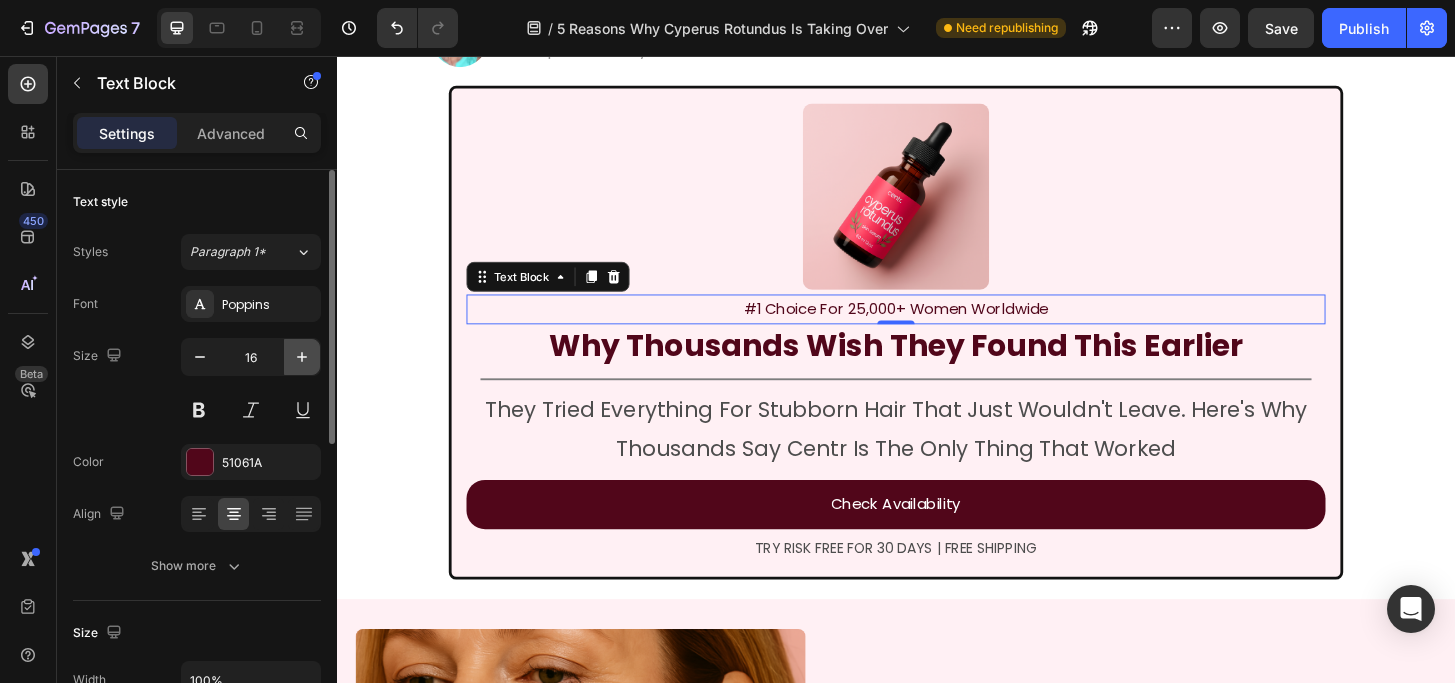 click 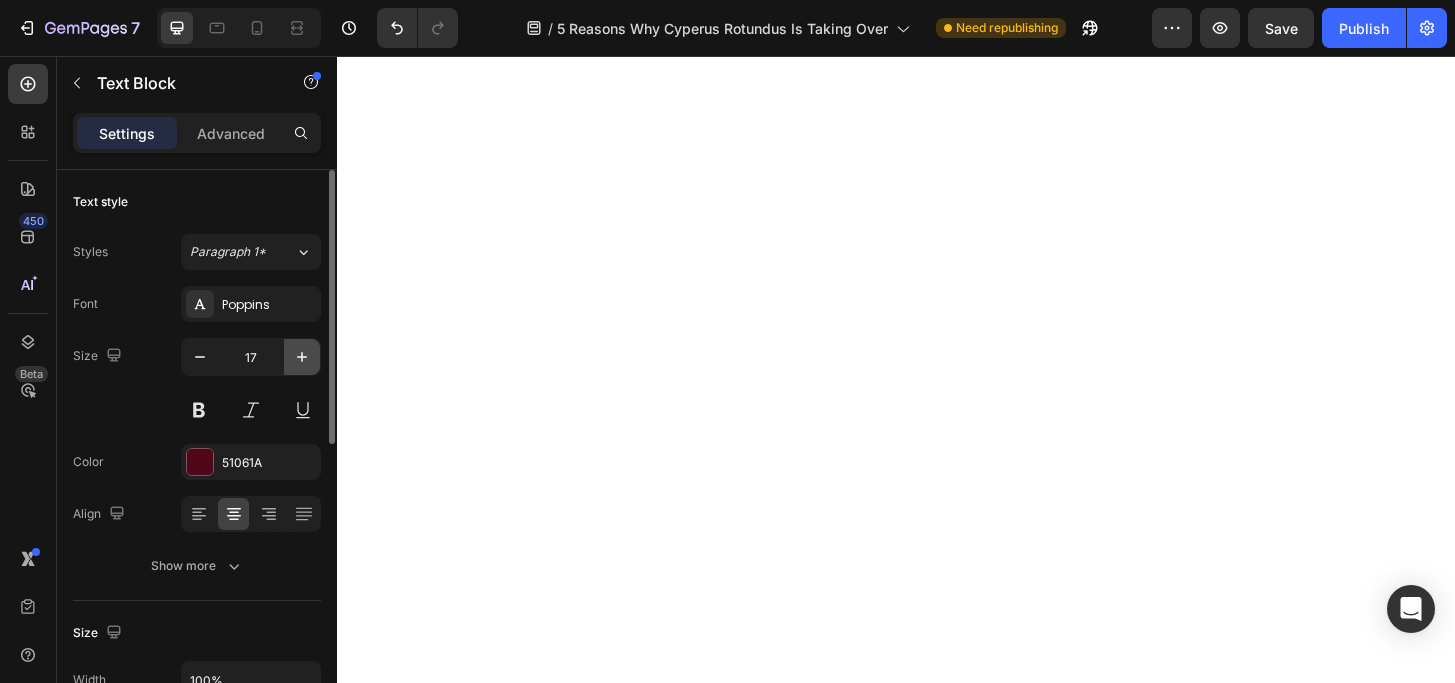 scroll, scrollTop: 0, scrollLeft: 0, axis: both 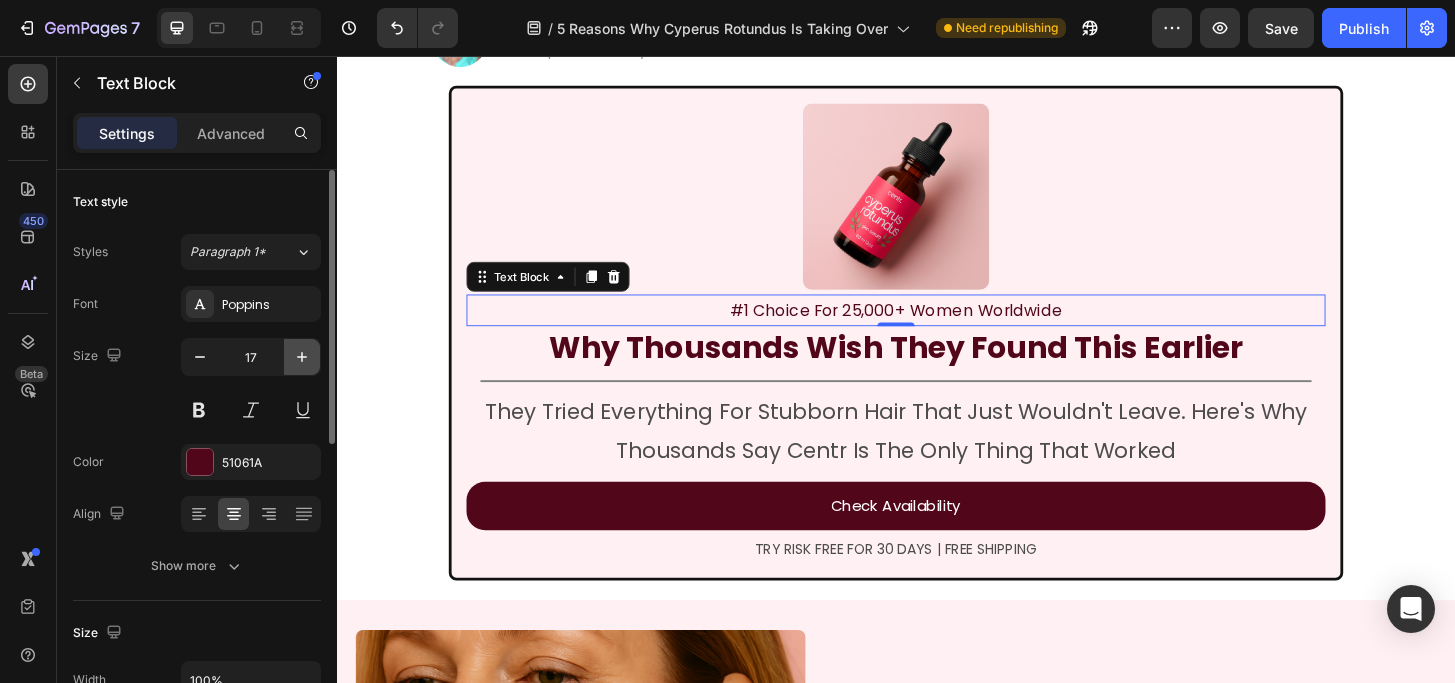click 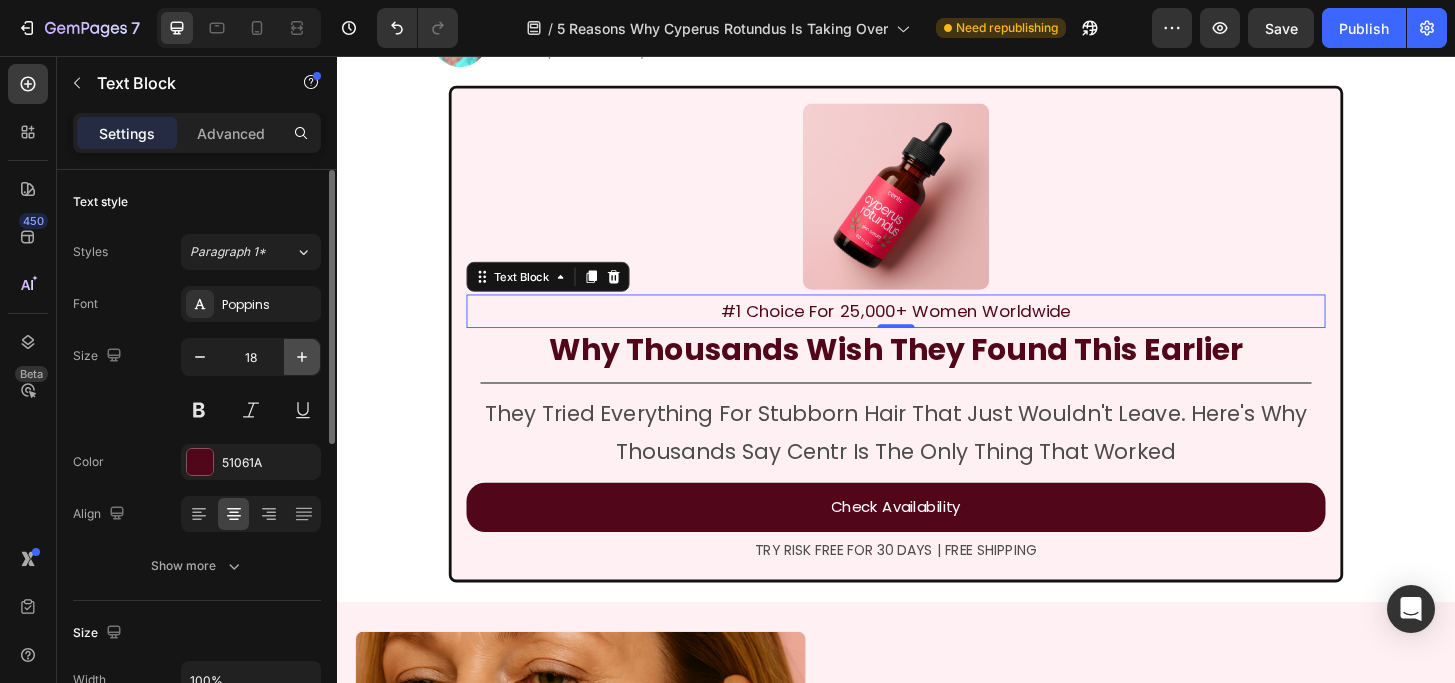 click 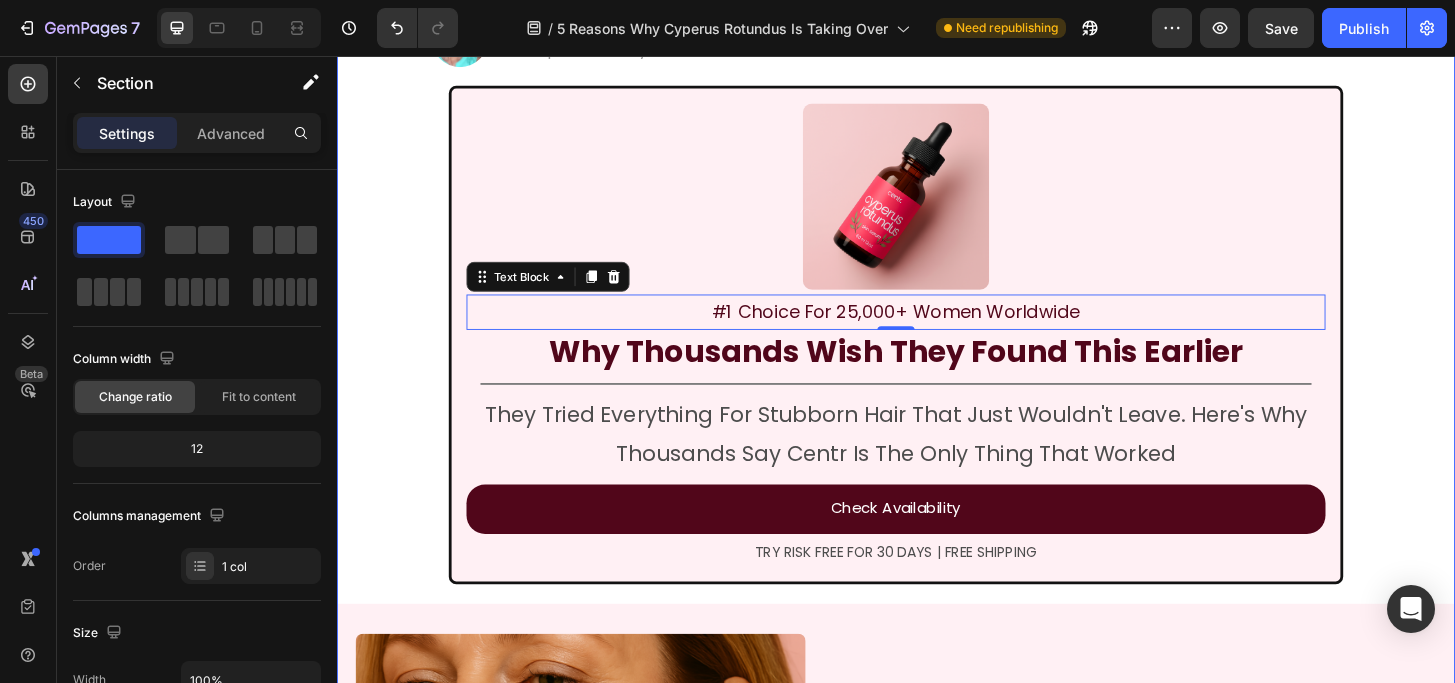 click on "5 Reasons Why Heading Thousands Of Women Over 45 Are Choosing Cyperus Rotundus Oil For Hair Removal Heading Image By  Jessica M. | Verified User Heading Last Updated - July 24, 2025 Text Block Row Image #1 Choice For 25,000+ Women Worldwide Text Block   0 Why Thousands Wish They Found This Earlier Heading                Title Line They Tried Everything For Stubborn Hair That Just Wouldn't Leave. Here's Why Thousands Say Centr Is The Only Thing That Worked Text Block Check Availability Button TRY RISK FREE FOR 30 DAYS | FREE SHIPPING Text Block Row Image 1.  It Naturally Stops Hair Regrowth  At The Root Heading Cyperus Rotundus Oil has been clinically shown to  gradually reduce hair growth —especially when combined with occasional waxing or sugaring.    No more razors or tweezers which don't target the root problem. Just a simple, daily routine that actually brings lasting results. Text Block Row 2. It Works On Hairs Even  Better  Than Lasers Heading   Studies found Cyperus Rotundus oil reduced  Image" at bounding box center (937, 1404) 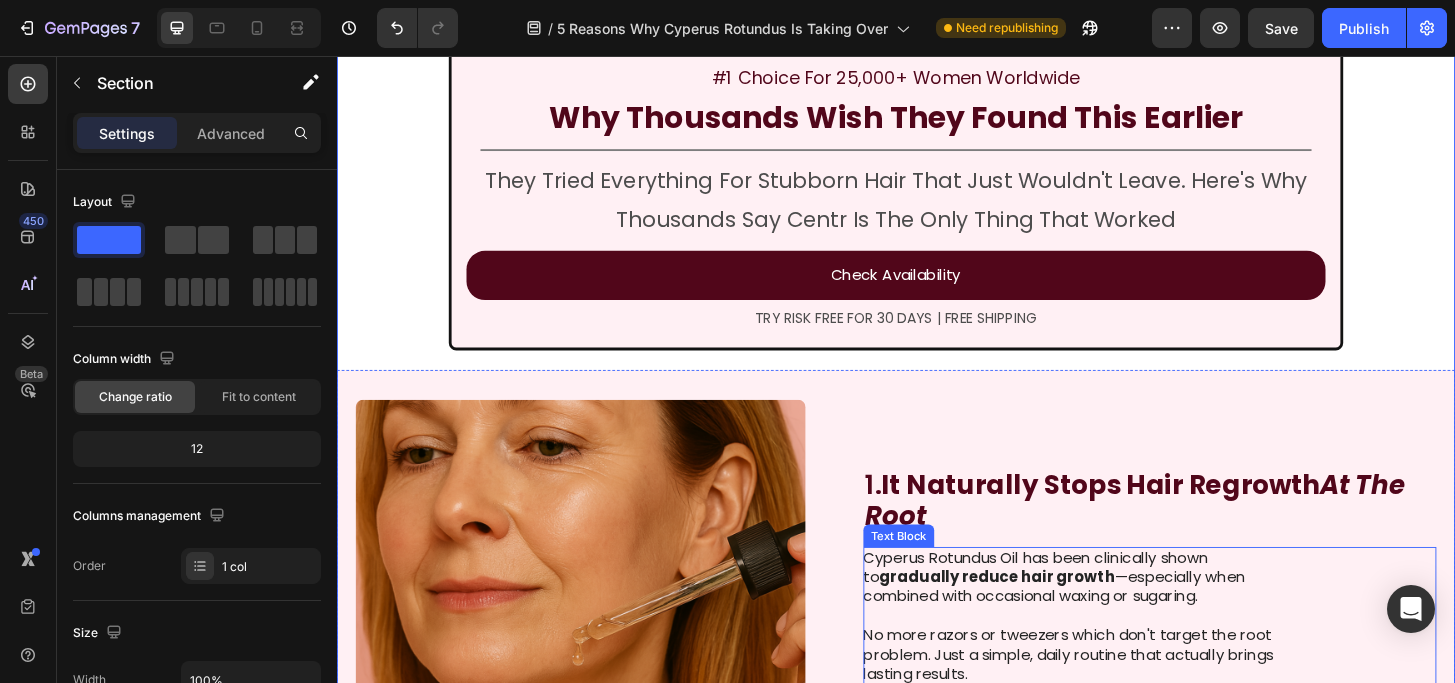 scroll, scrollTop: 543, scrollLeft: 0, axis: vertical 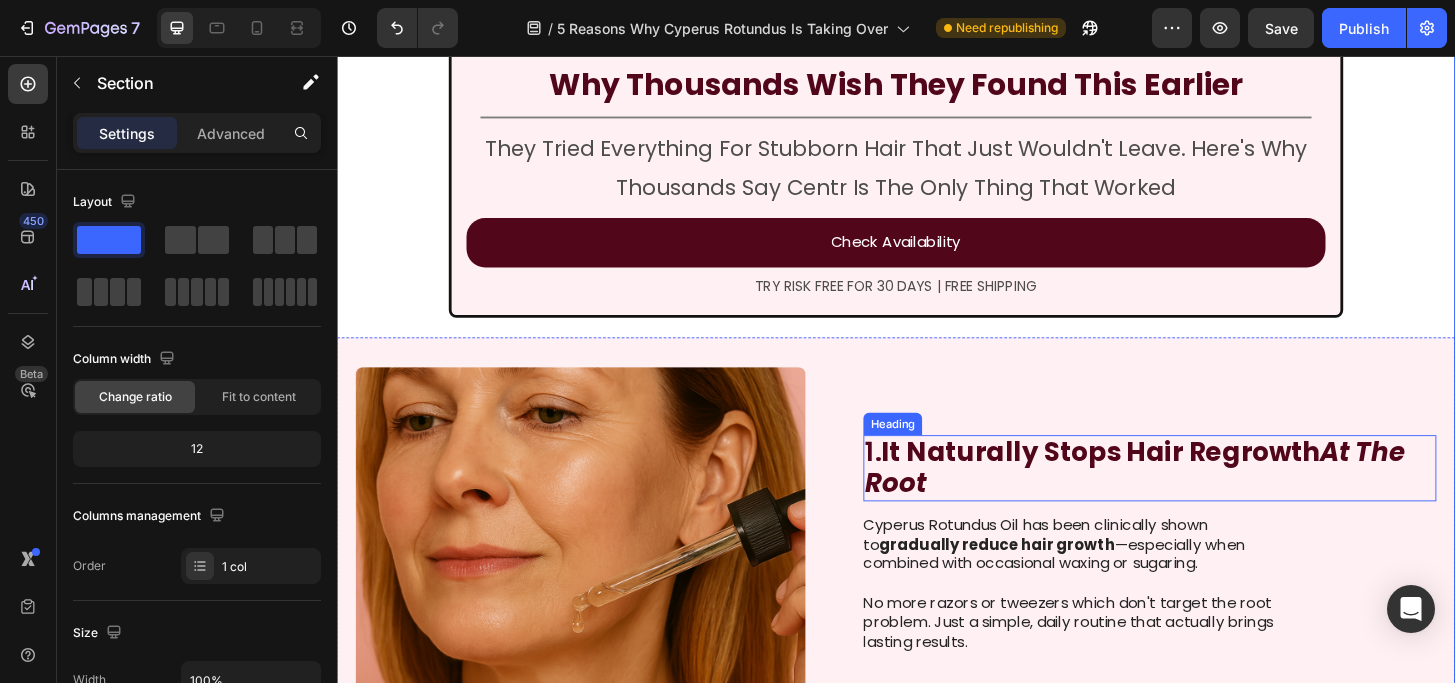 click on "1.  It Naturally Stops Hair Regrowth  At The Root" at bounding box center (1209, 498) 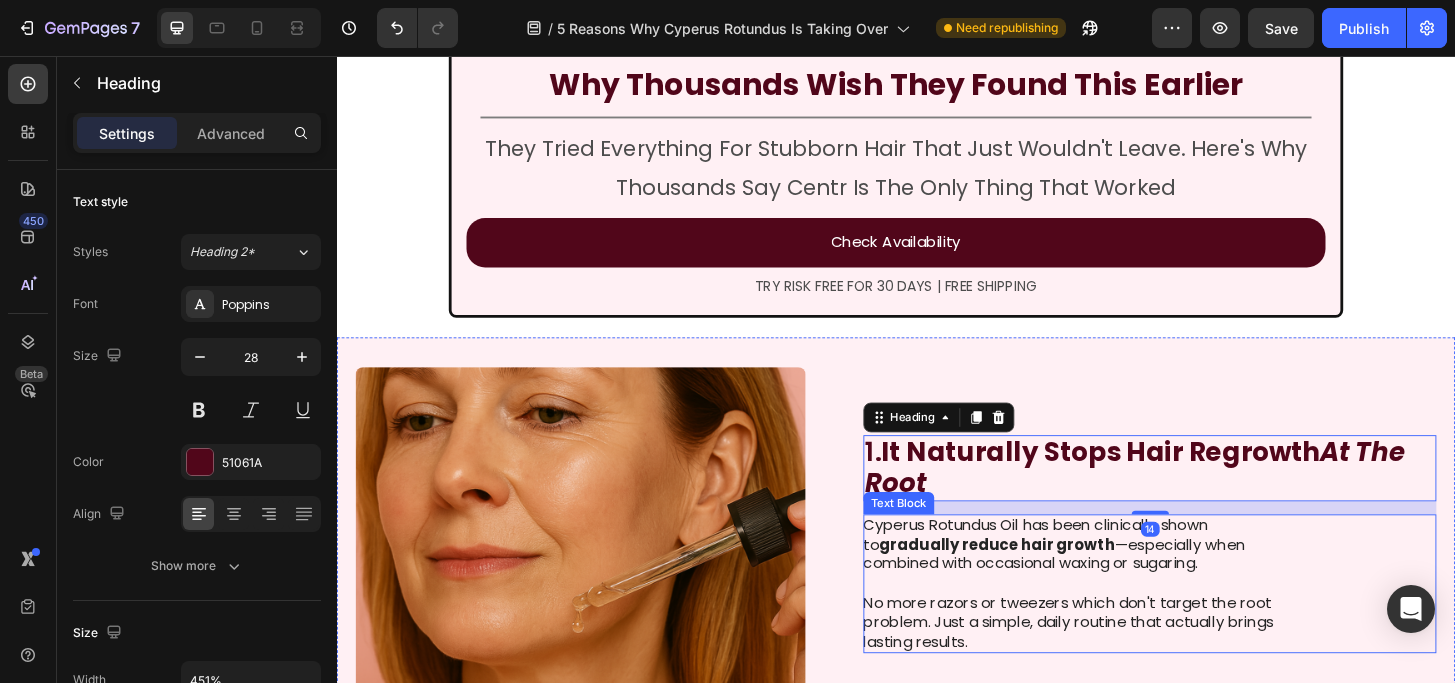 click on "gradually reduce hair growth" at bounding box center (1045, 580) 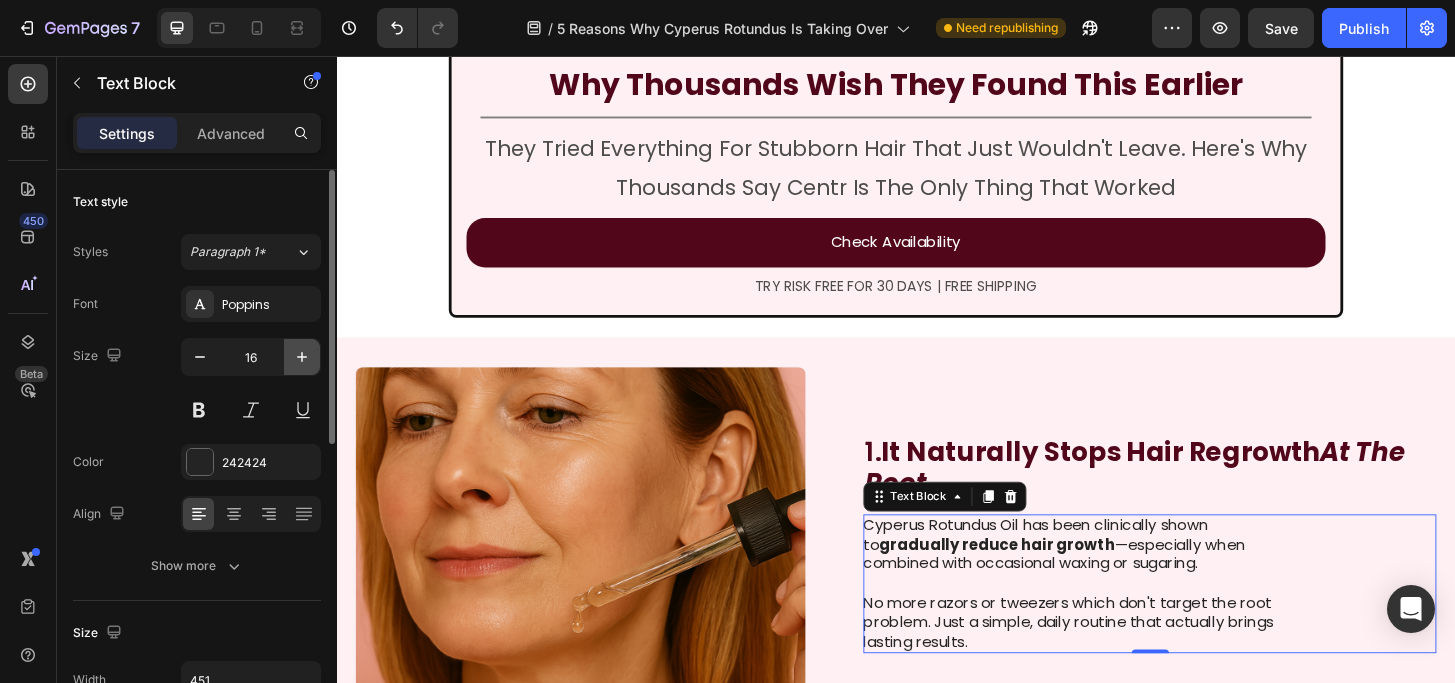 click 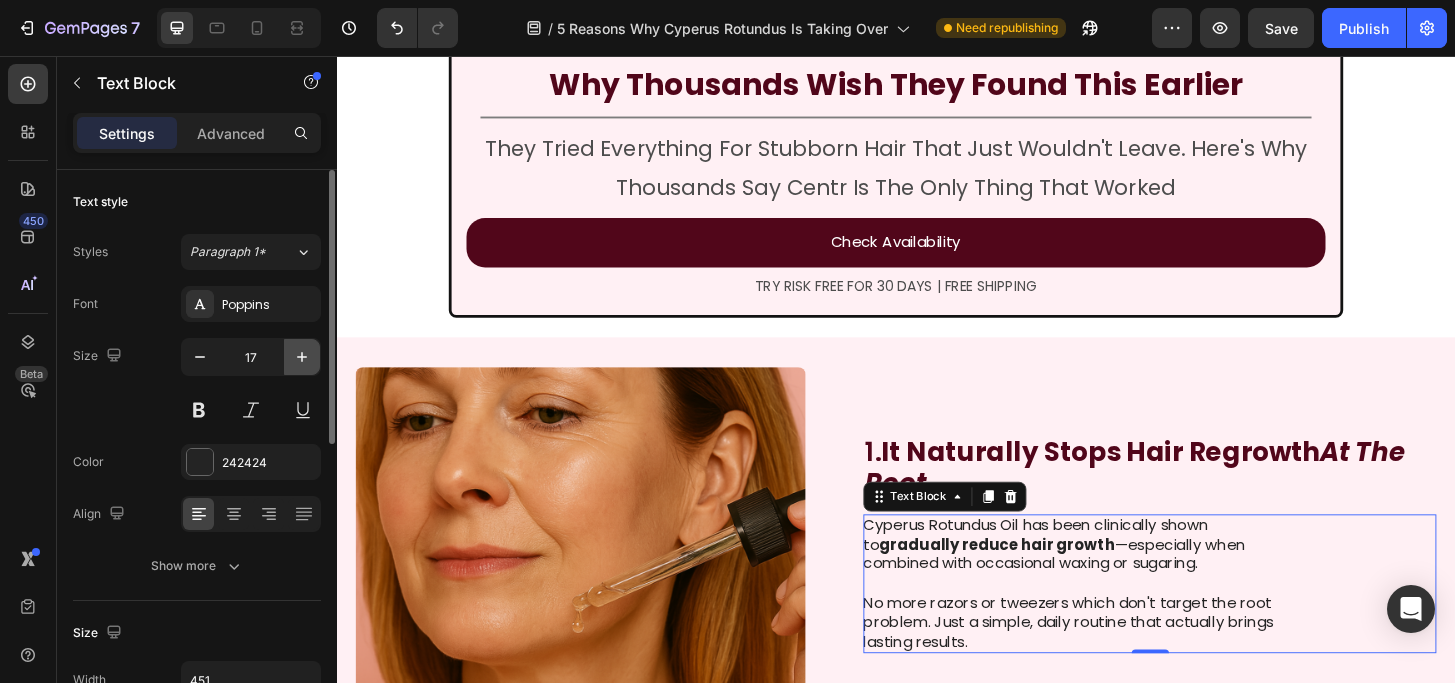 click 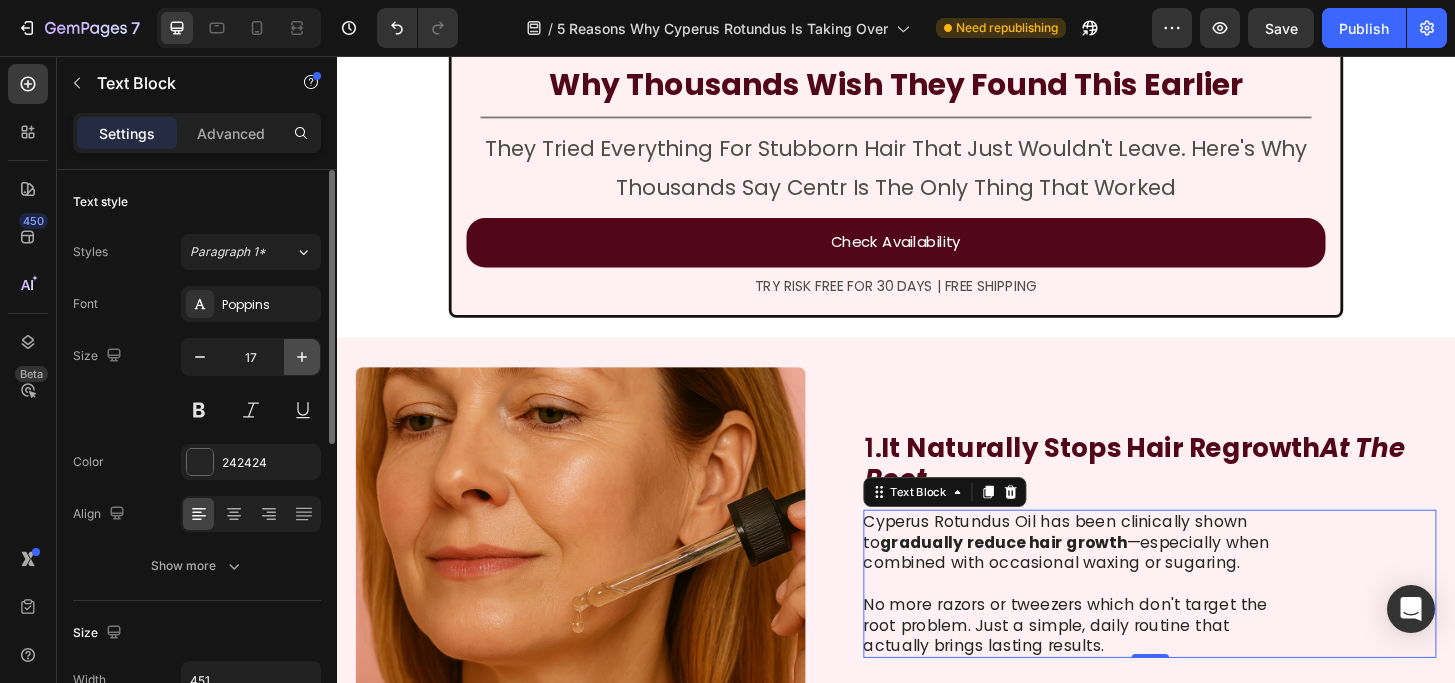 type on "18" 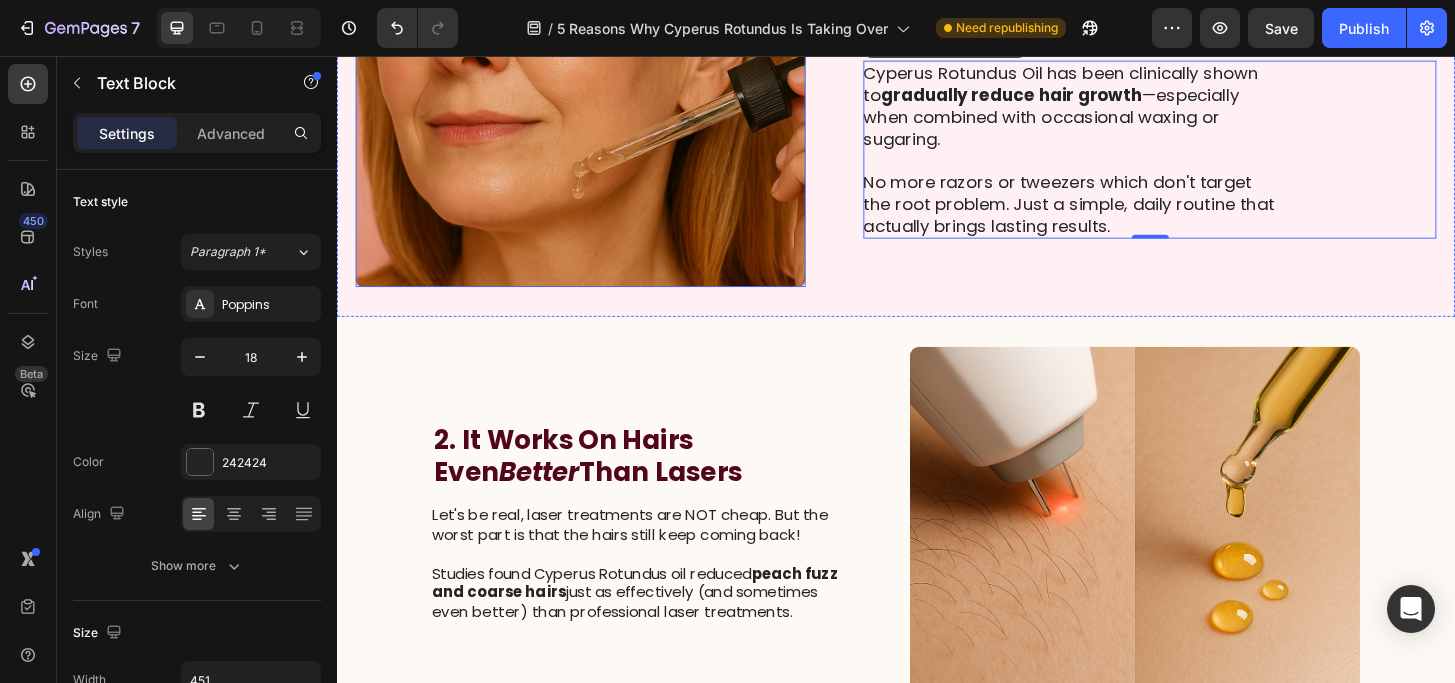 scroll, scrollTop: 1037, scrollLeft: 0, axis: vertical 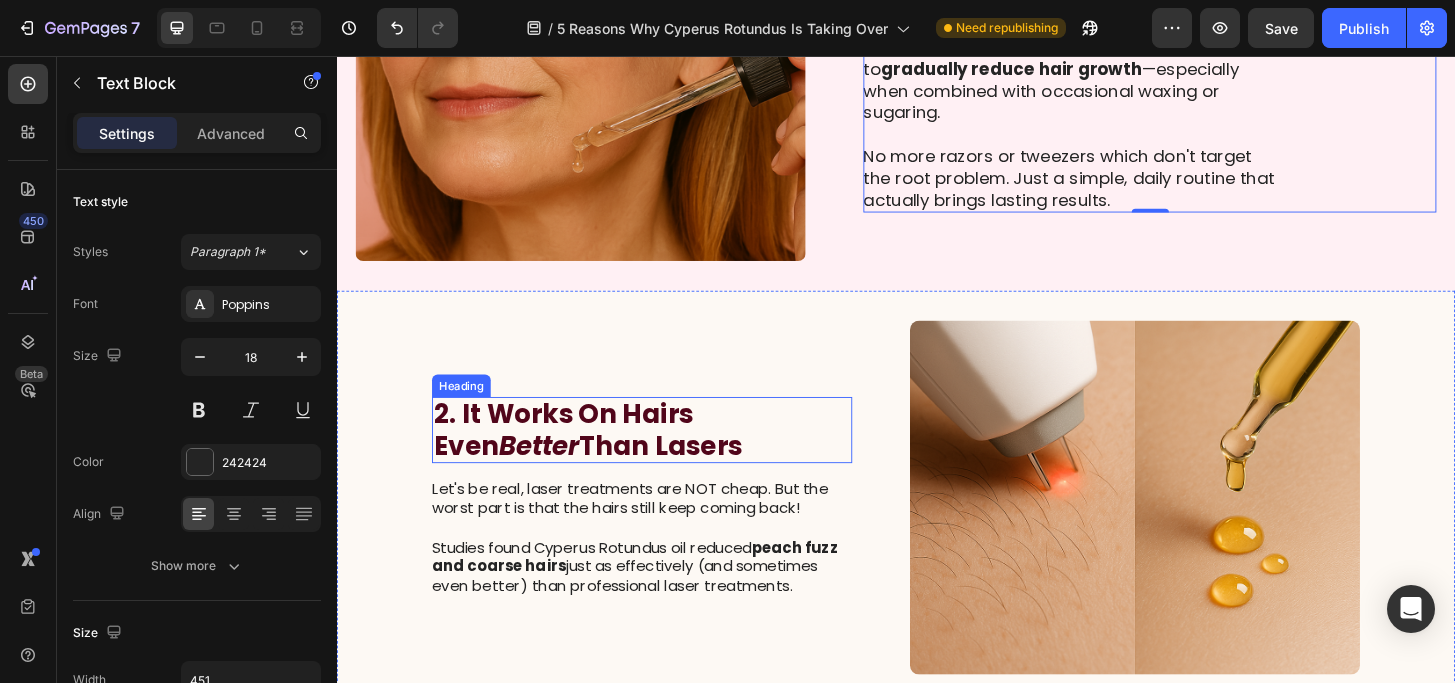 click on "2. It Works On Hairs Even  Better  Than Lasers" at bounding box center [664, 457] 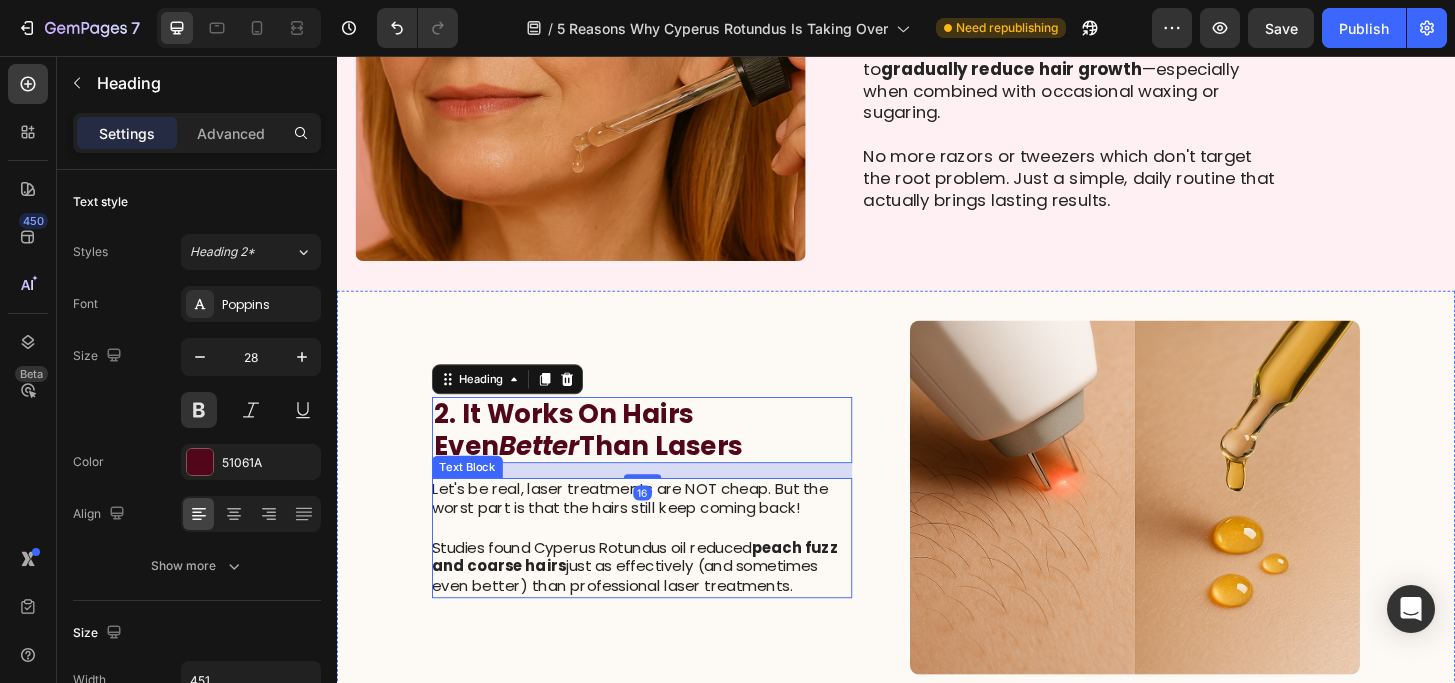 click on "Let's be real, laser treatments are NOT cheap. But the worst part is that the hairs still keep coming back!" at bounding box center (663, 532) 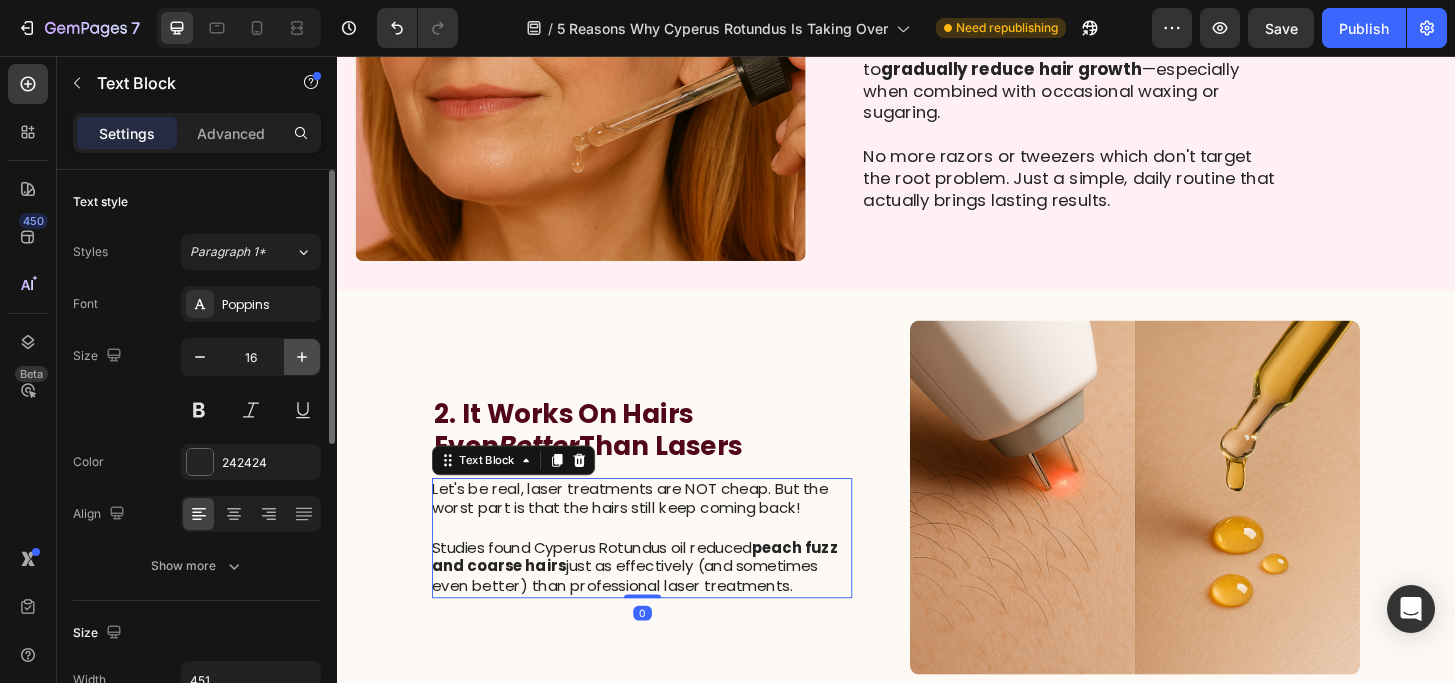 click at bounding box center [302, 357] 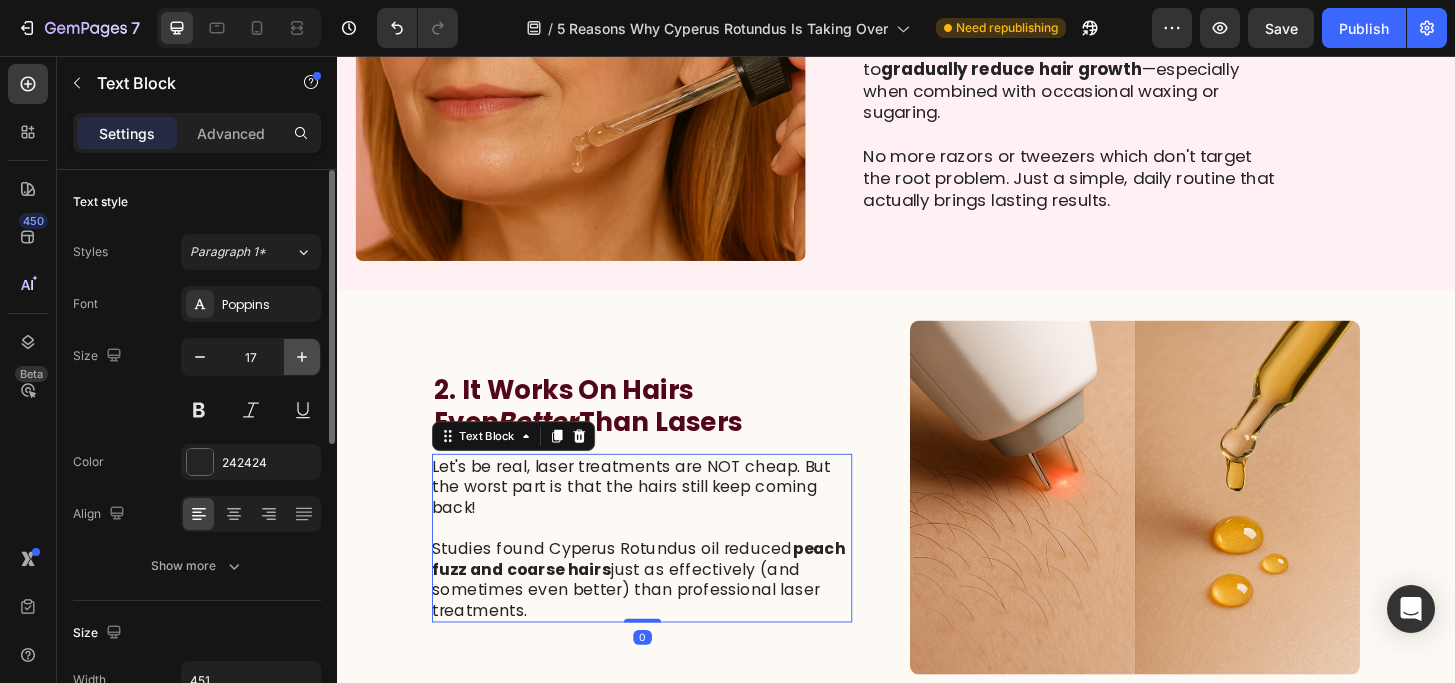 click at bounding box center (302, 357) 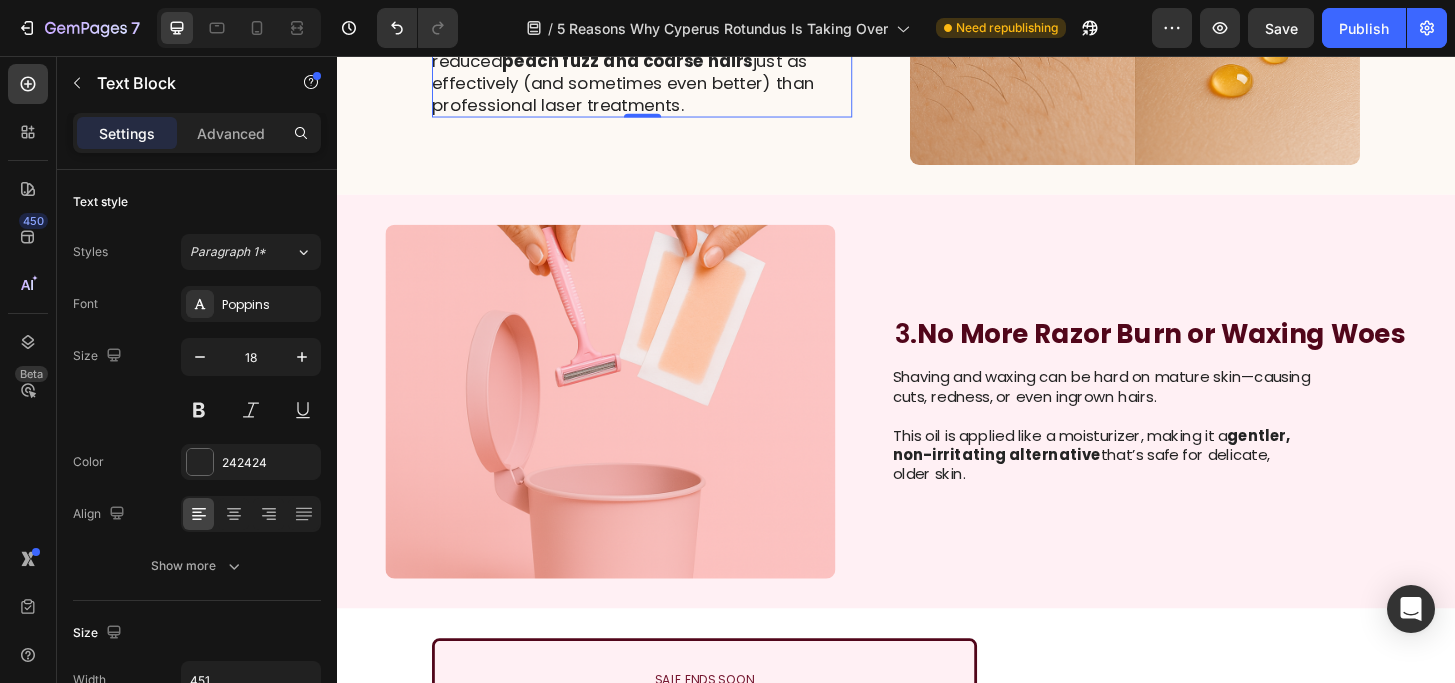 scroll, scrollTop: 1623, scrollLeft: 0, axis: vertical 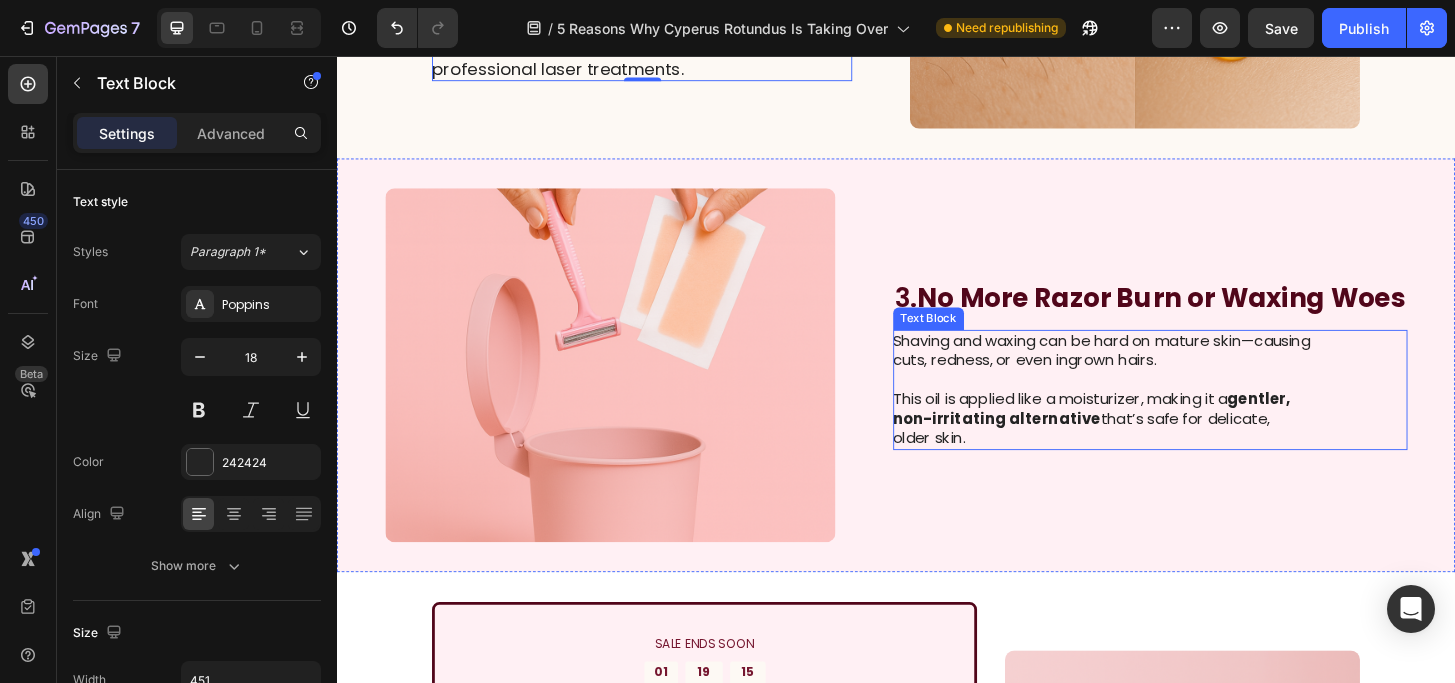 click on "Shaving and waxing can be hard on mature skin—causing cuts, redness, or even ingrown hairs." at bounding box center [1158, 373] 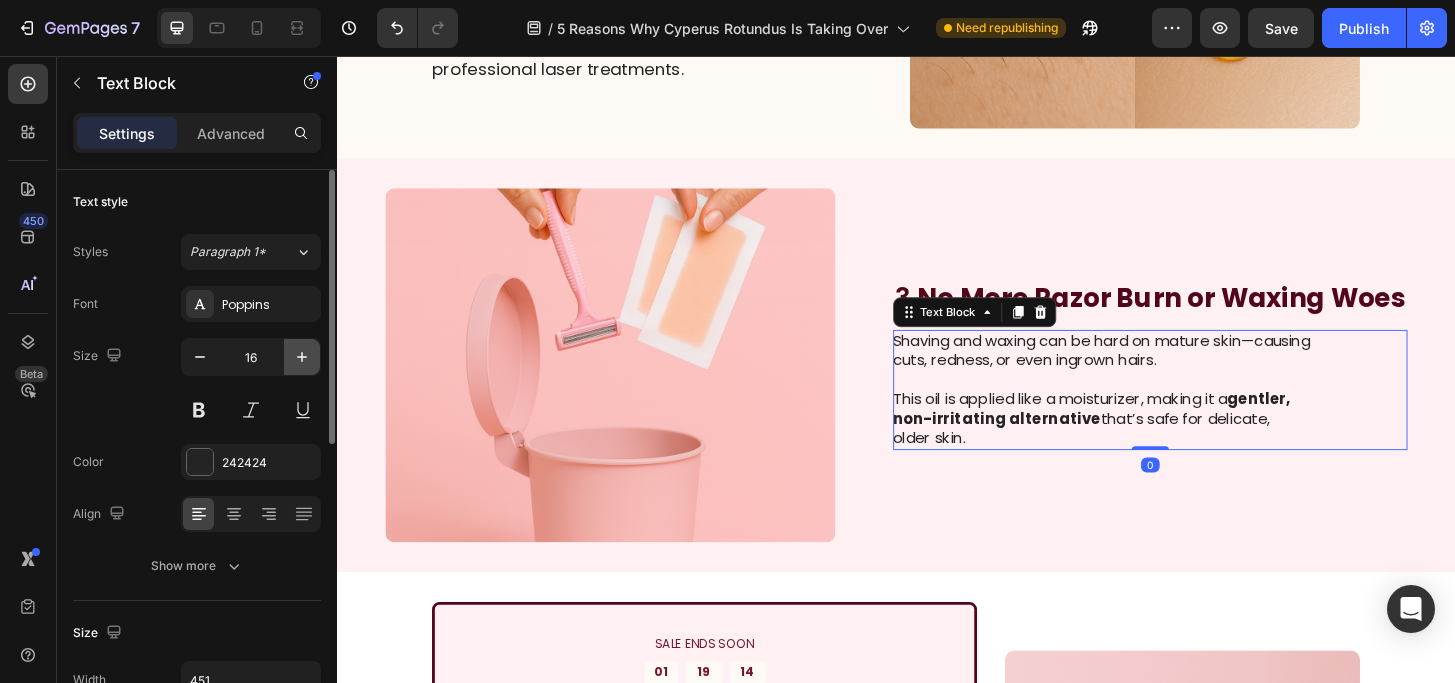 click 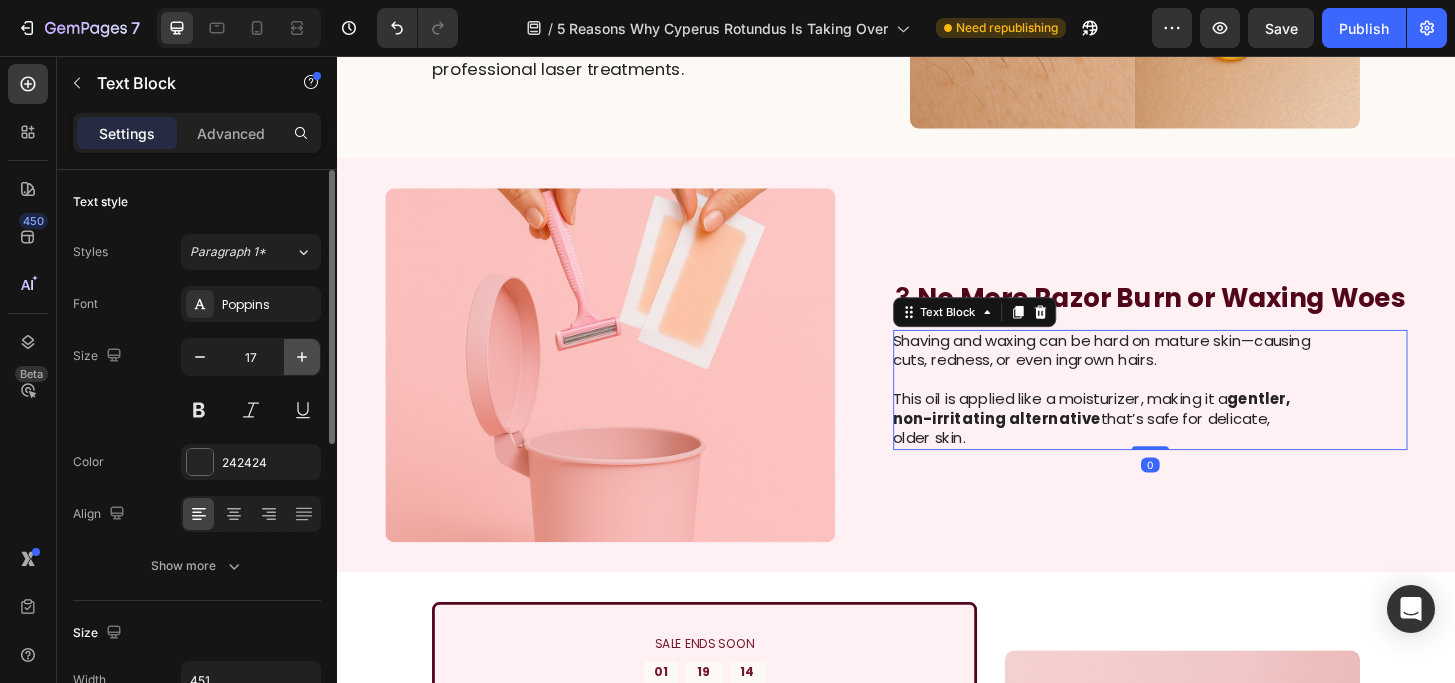 click 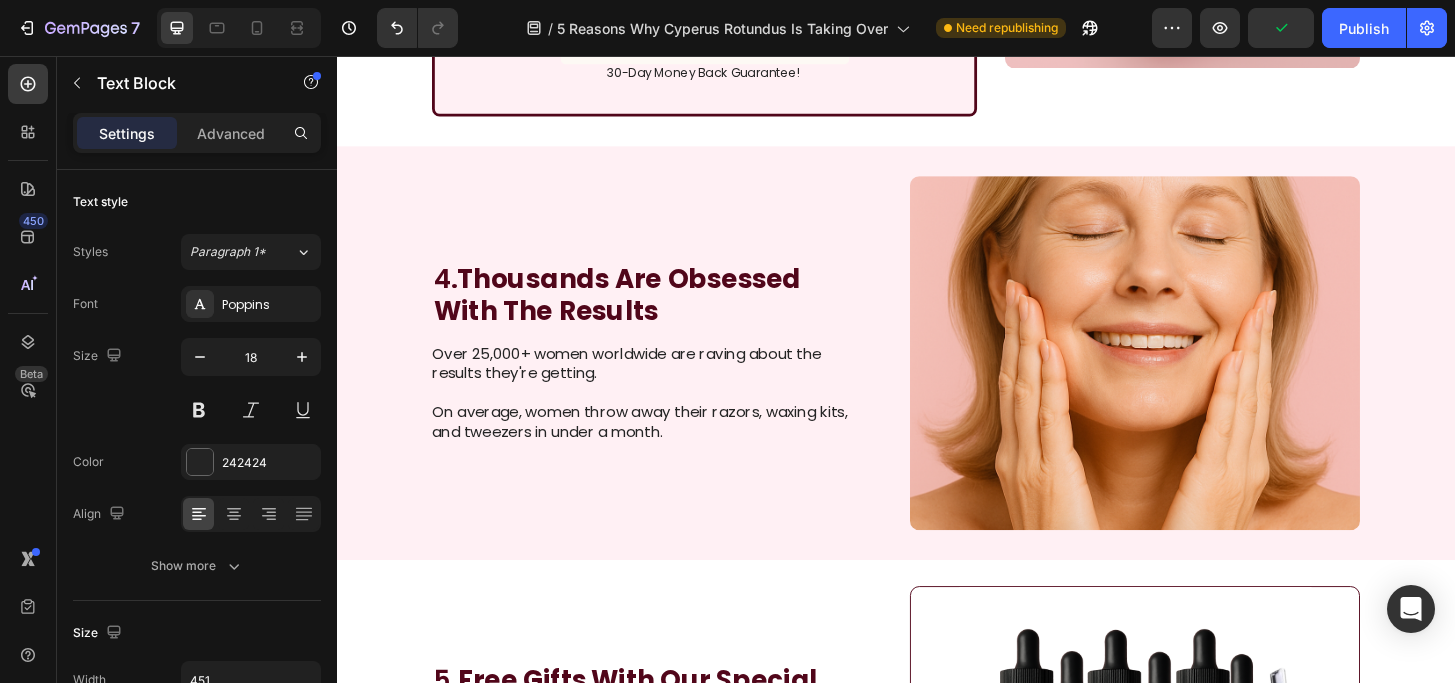 scroll, scrollTop: 2631, scrollLeft: 0, axis: vertical 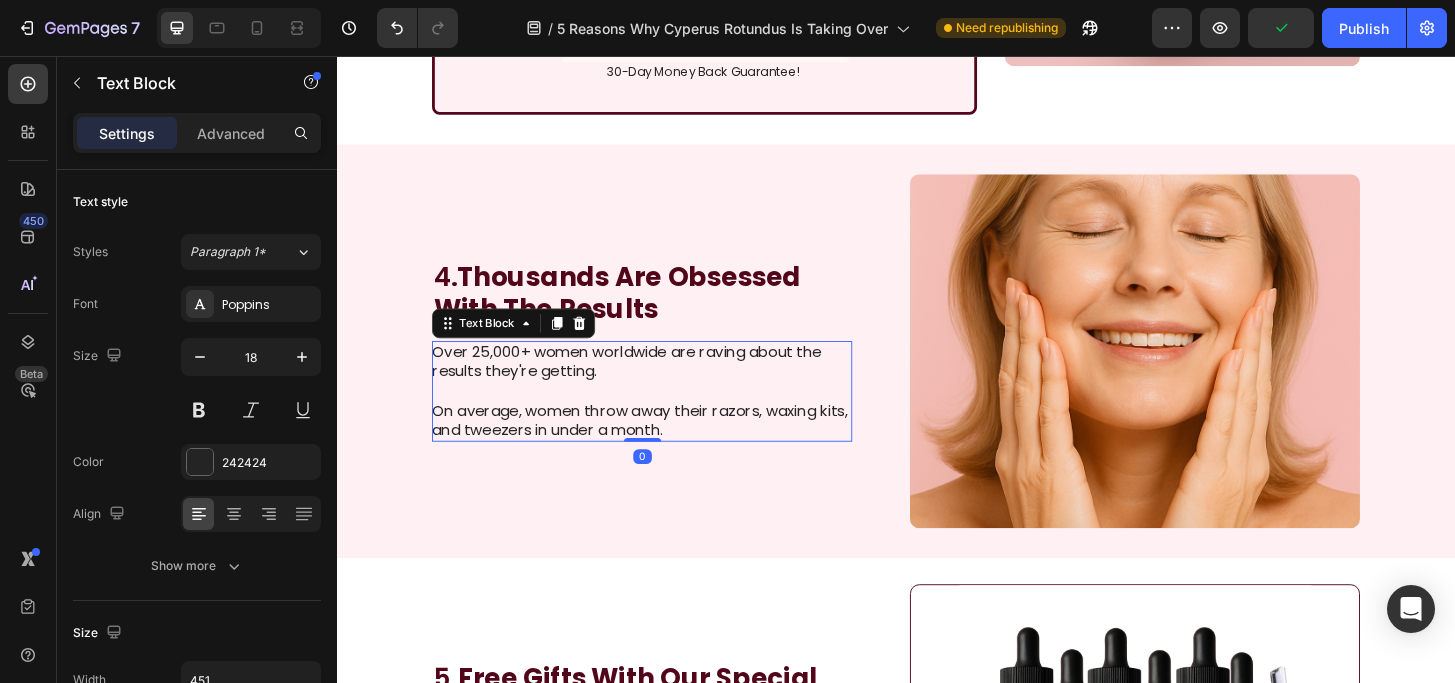 click on "On average, women throw away their razors, waxing kits, and tweezers in under a month." at bounding box center (663, 448) 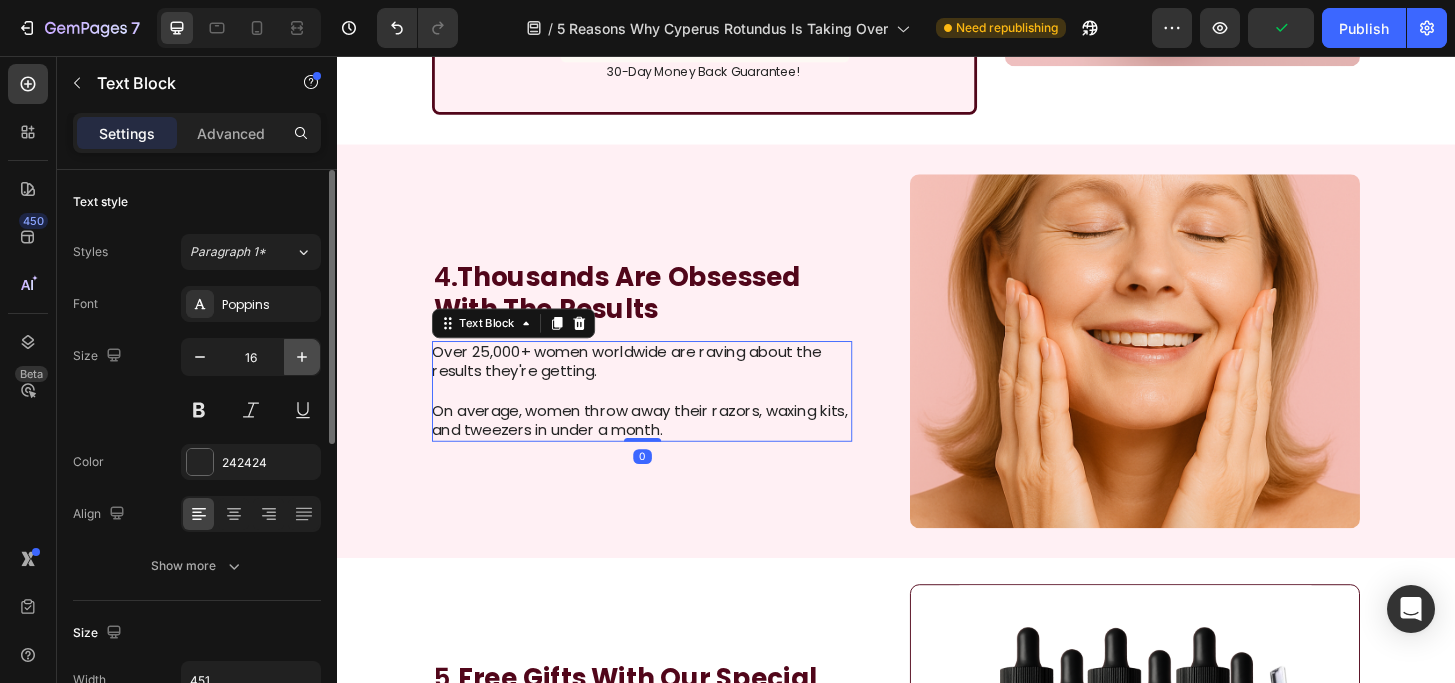 click 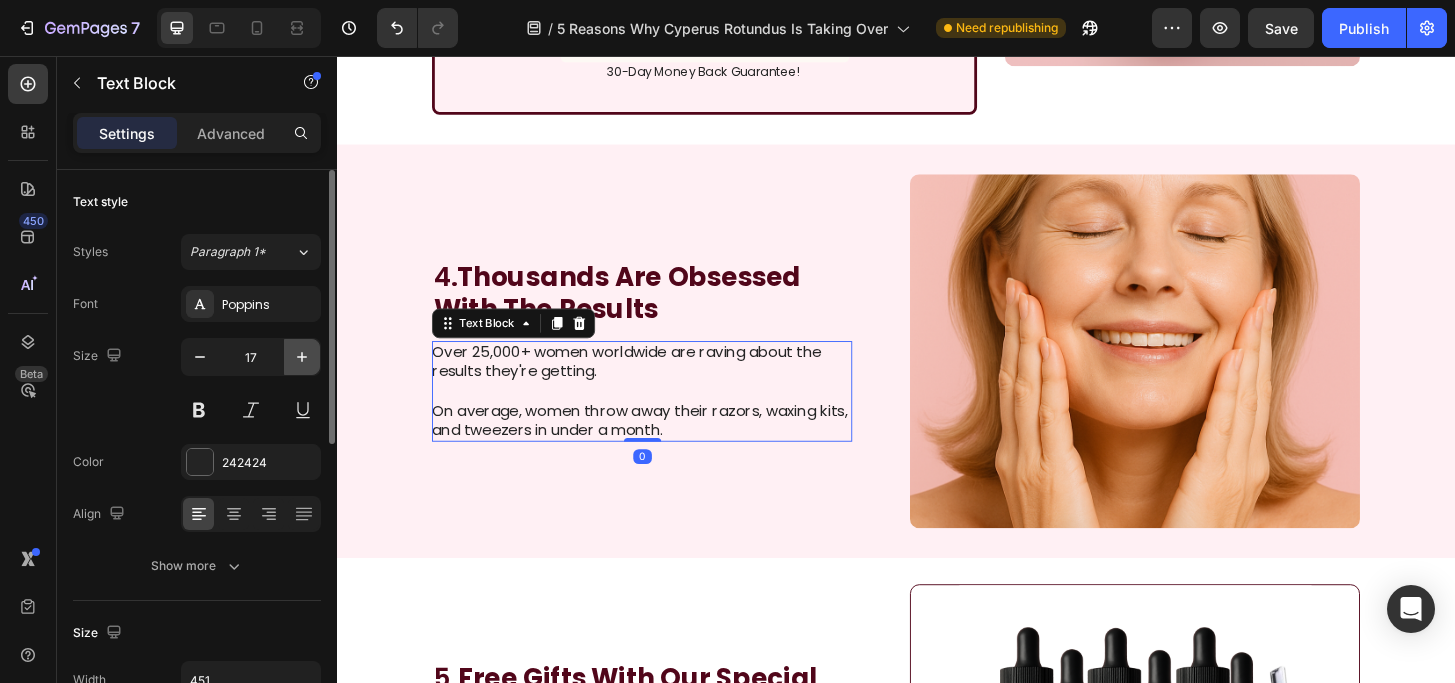click 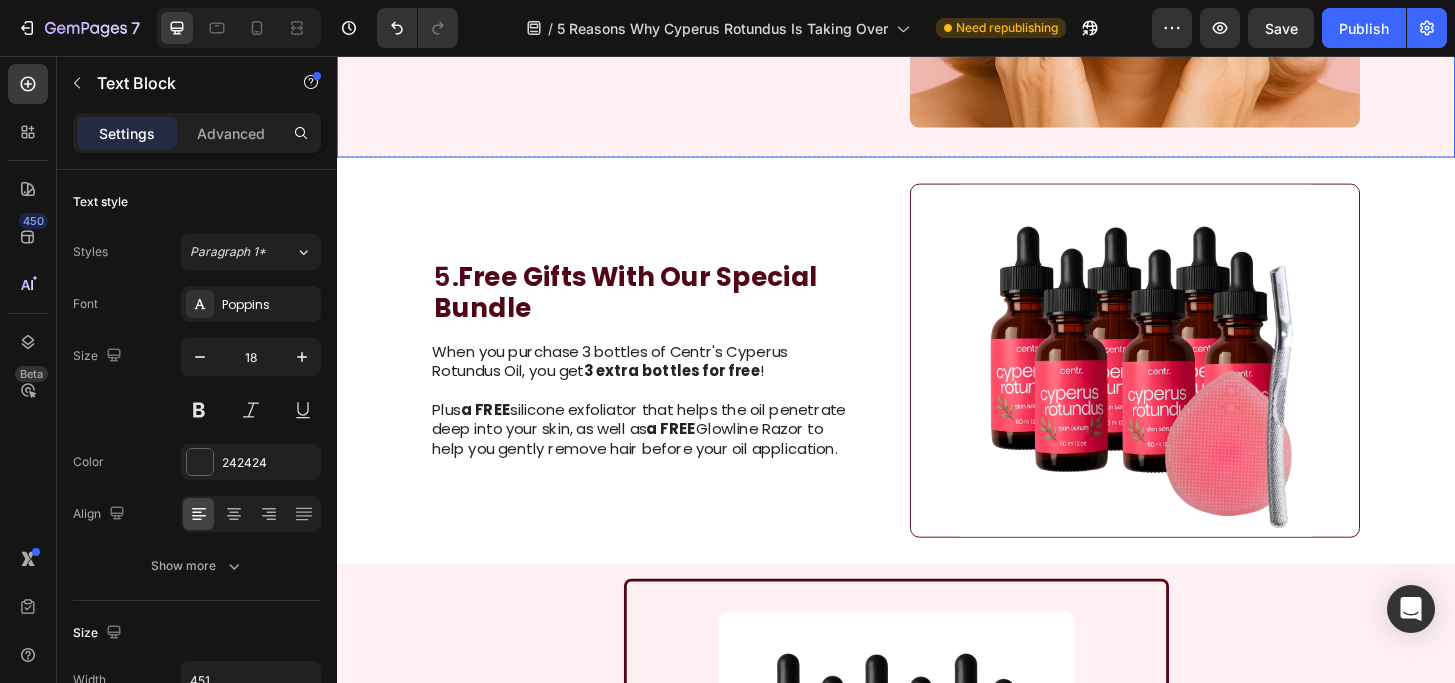 scroll, scrollTop: 3077, scrollLeft: 0, axis: vertical 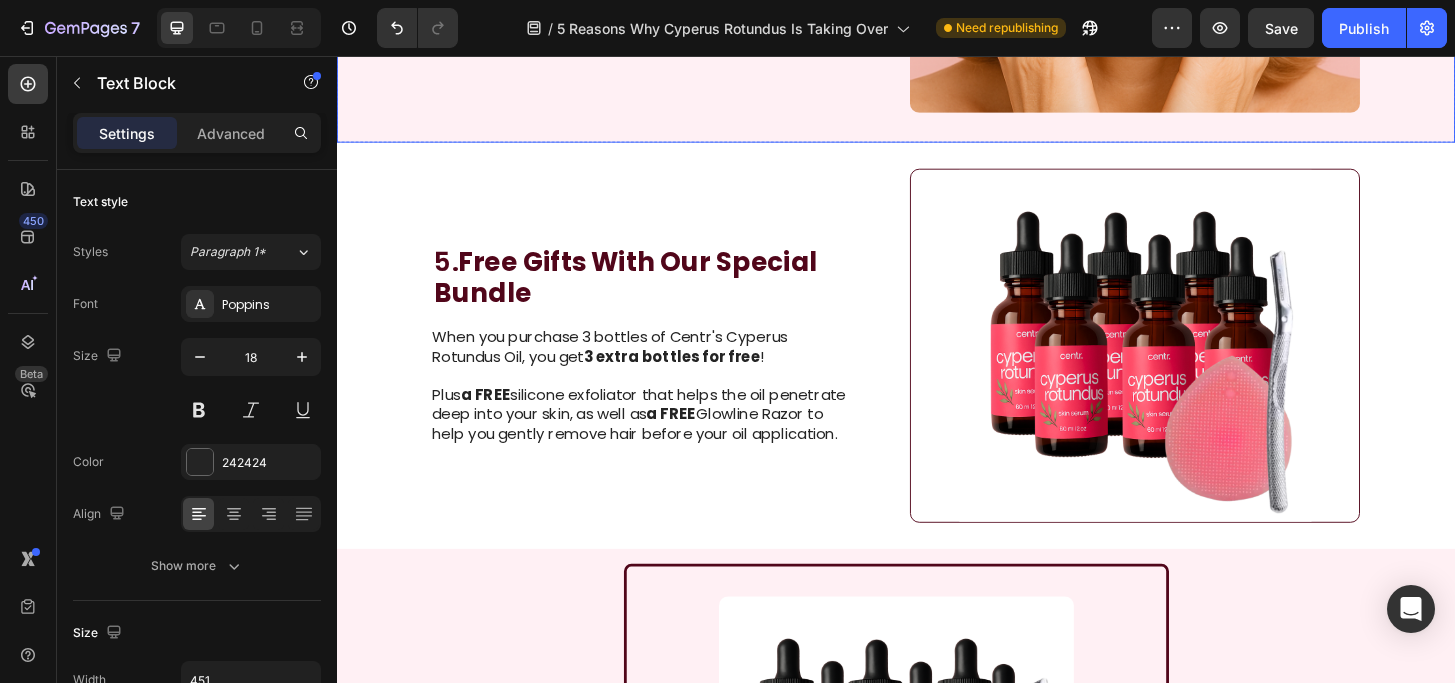 click on "Plus  a FREE  silicone exfoliator that helps the oil penetrate deep into your skin, as well as  a FREE  Glowline Razor to help you gently remove hair before your oil application." at bounding box center [663, 441] 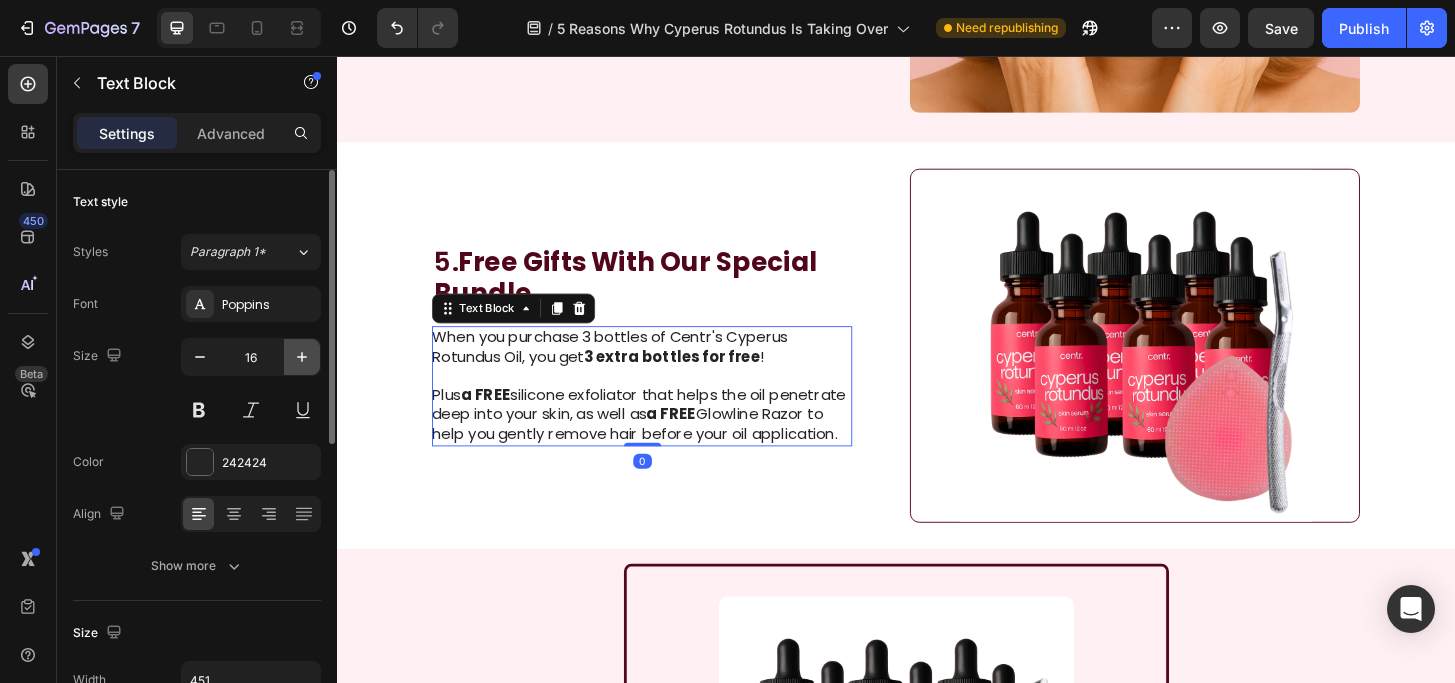 click 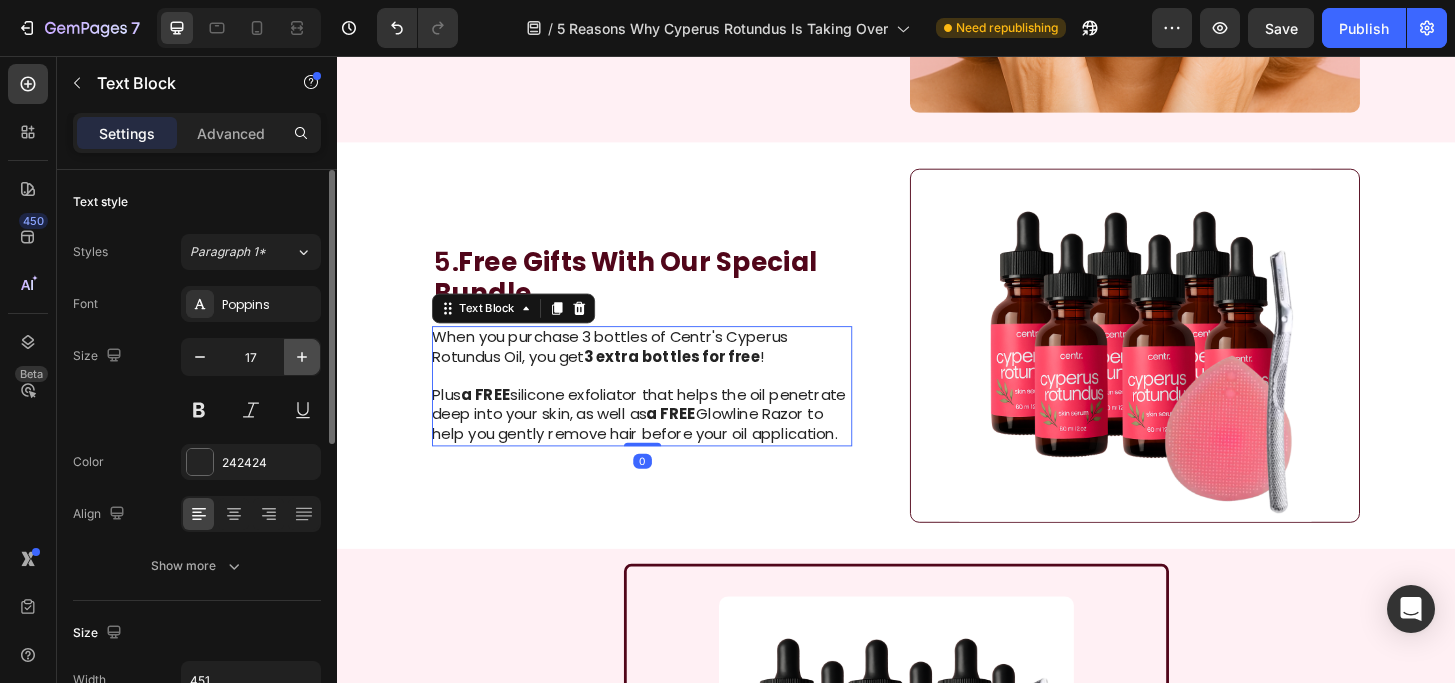 click 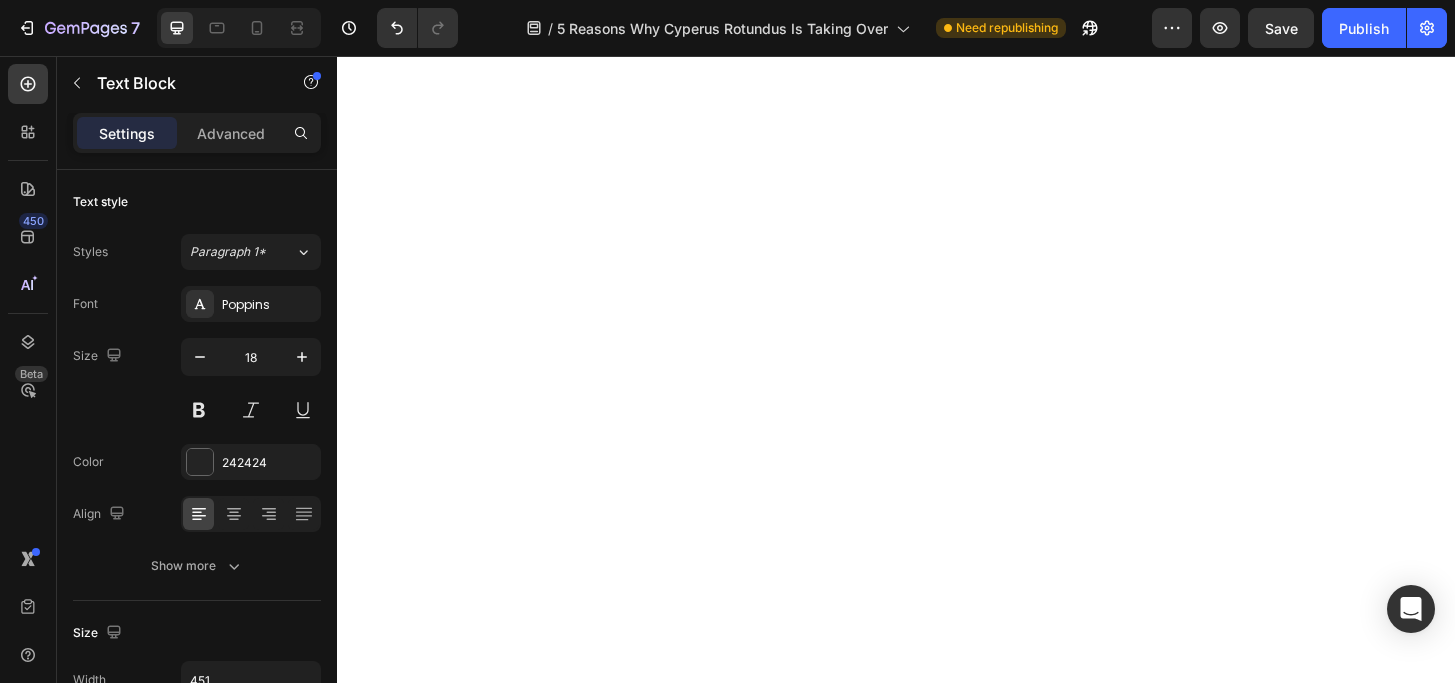 scroll, scrollTop: 2207, scrollLeft: 0, axis: vertical 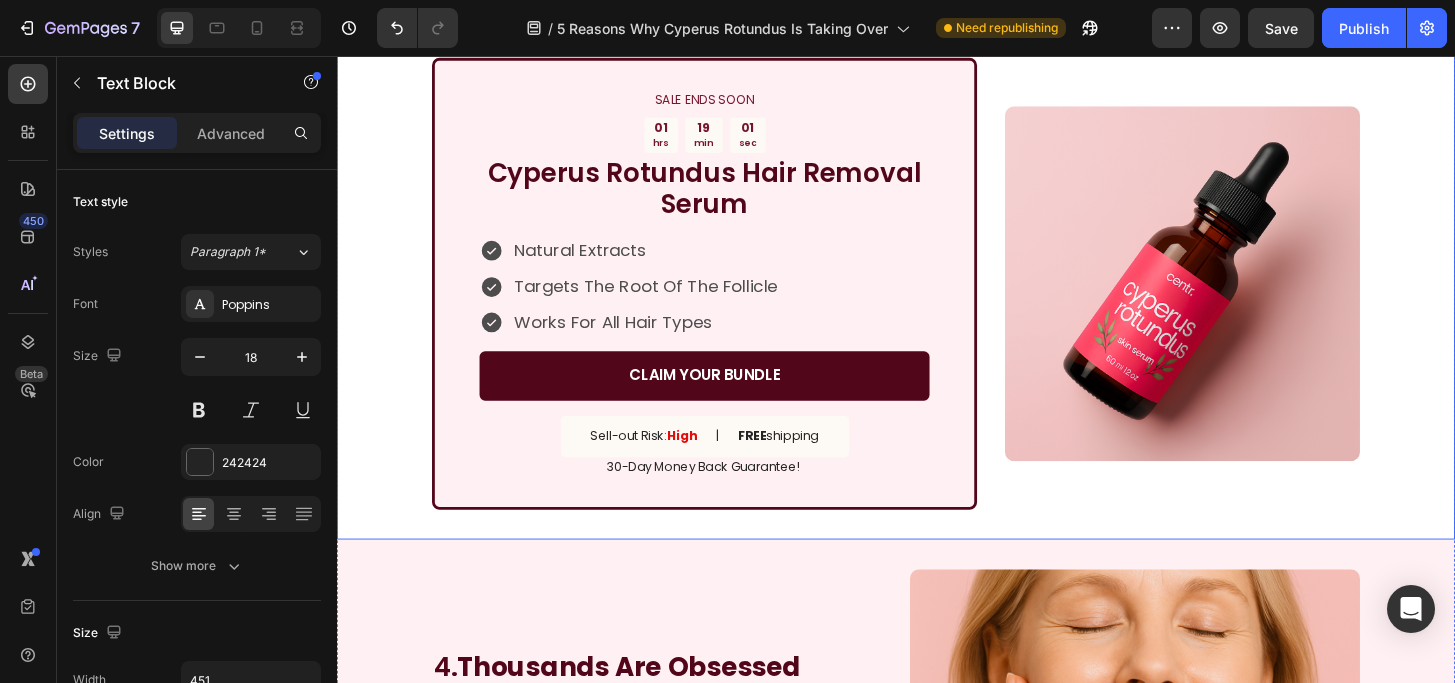 click on "Image" at bounding box center (1244, 300) 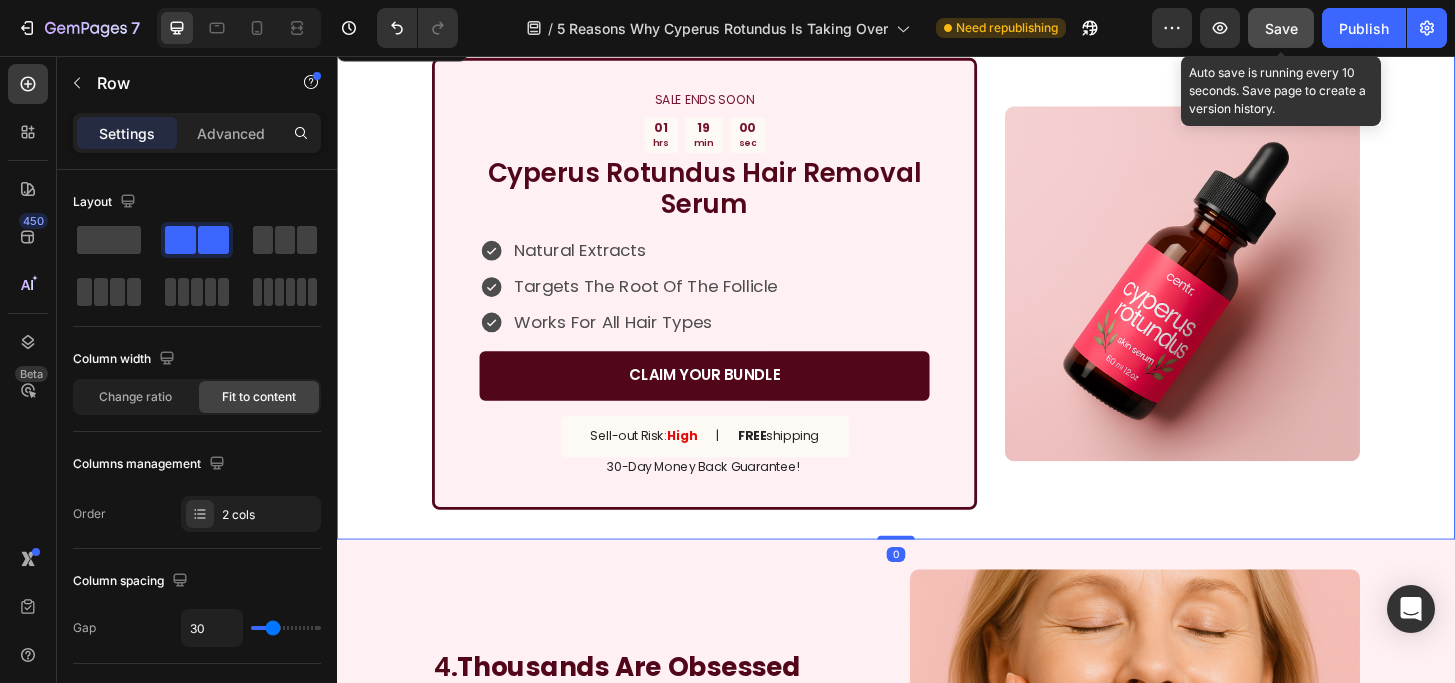 click on "Save" 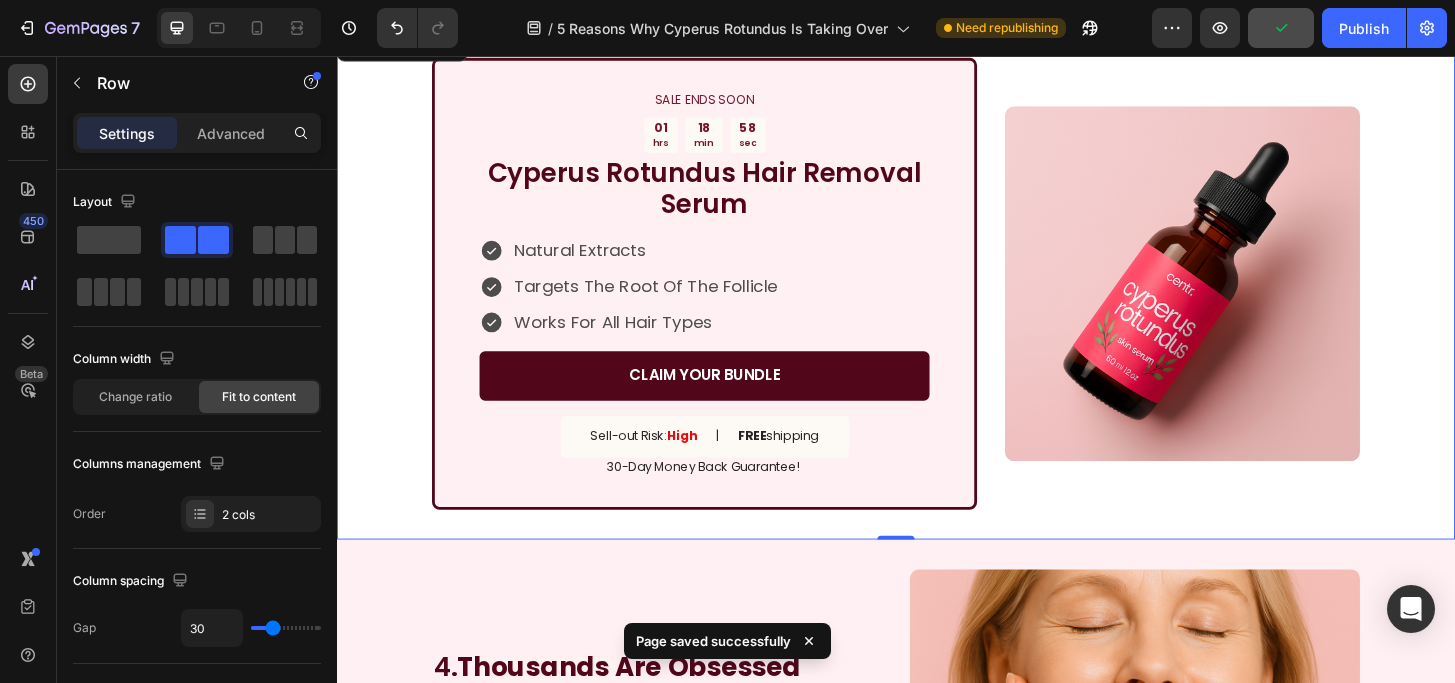click on "SALE ENDS SOON Text Block 01 hrs 18 min 58 sec Countdown Timer Cyperus Rotundus Hair Removal Serum Heading Natural Extracts Targets The Root Of The Follicle Works For All Hair Types Item List CLAIM YOUR BUNDLE Button Sell-out Risk:  High Text Block | Text Block FREE  shipping Text Block Row 30-Day Money Back Guarantee! Text Block Row Image Row   0" at bounding box center (937, 300) 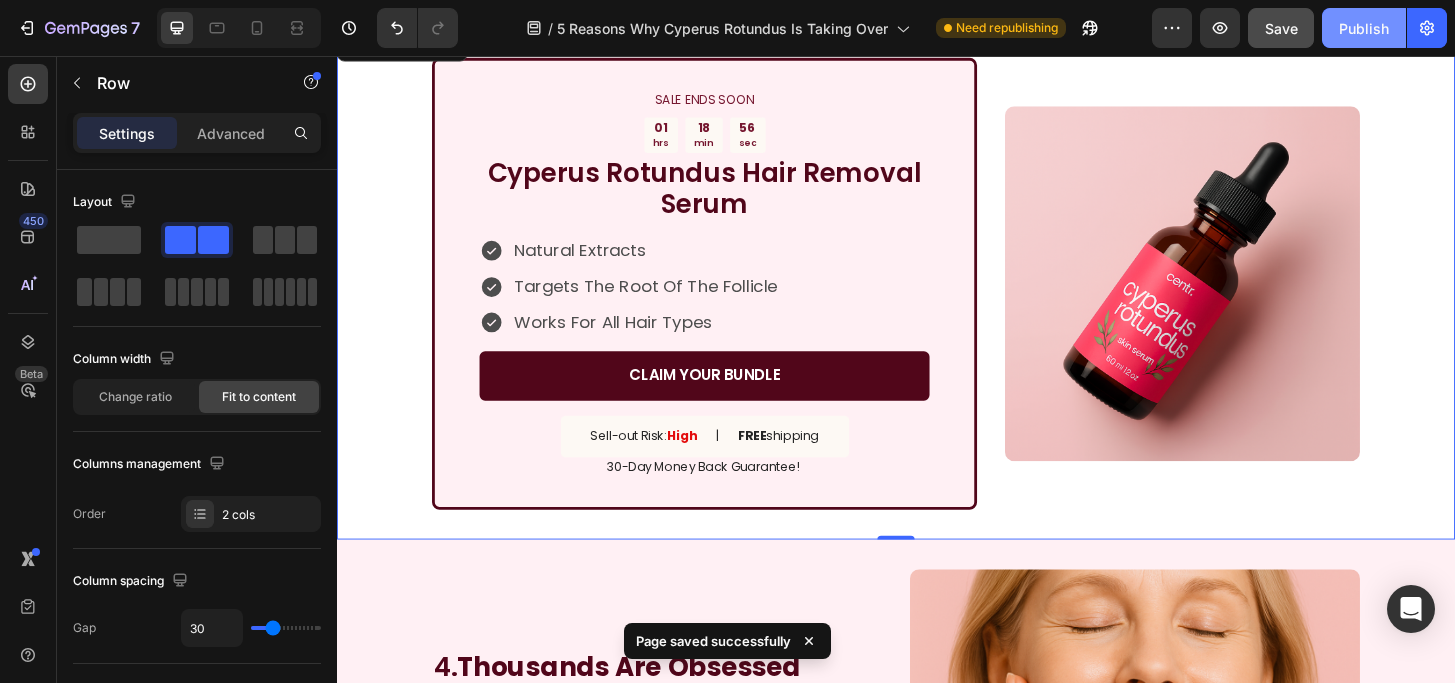 click on "Publish" at bounding box center (1364, 28) 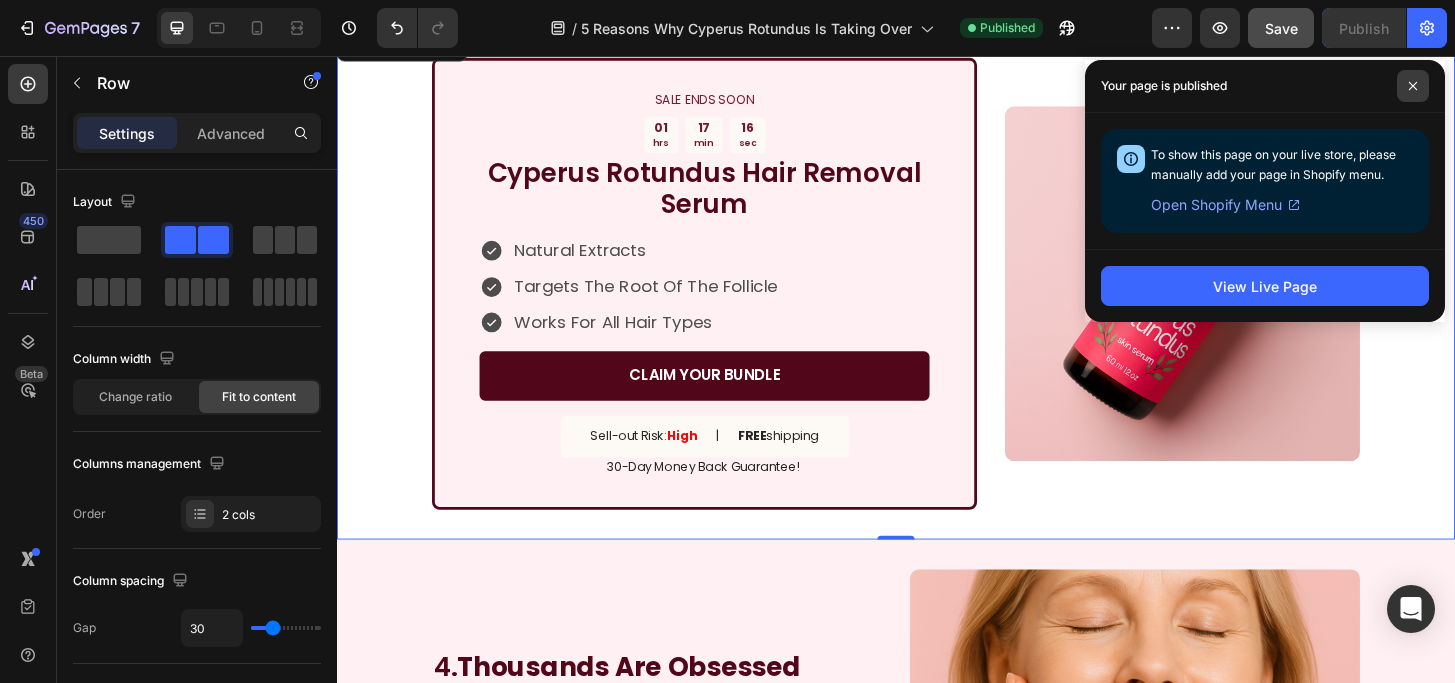 click at bounding box center [1413, 86] 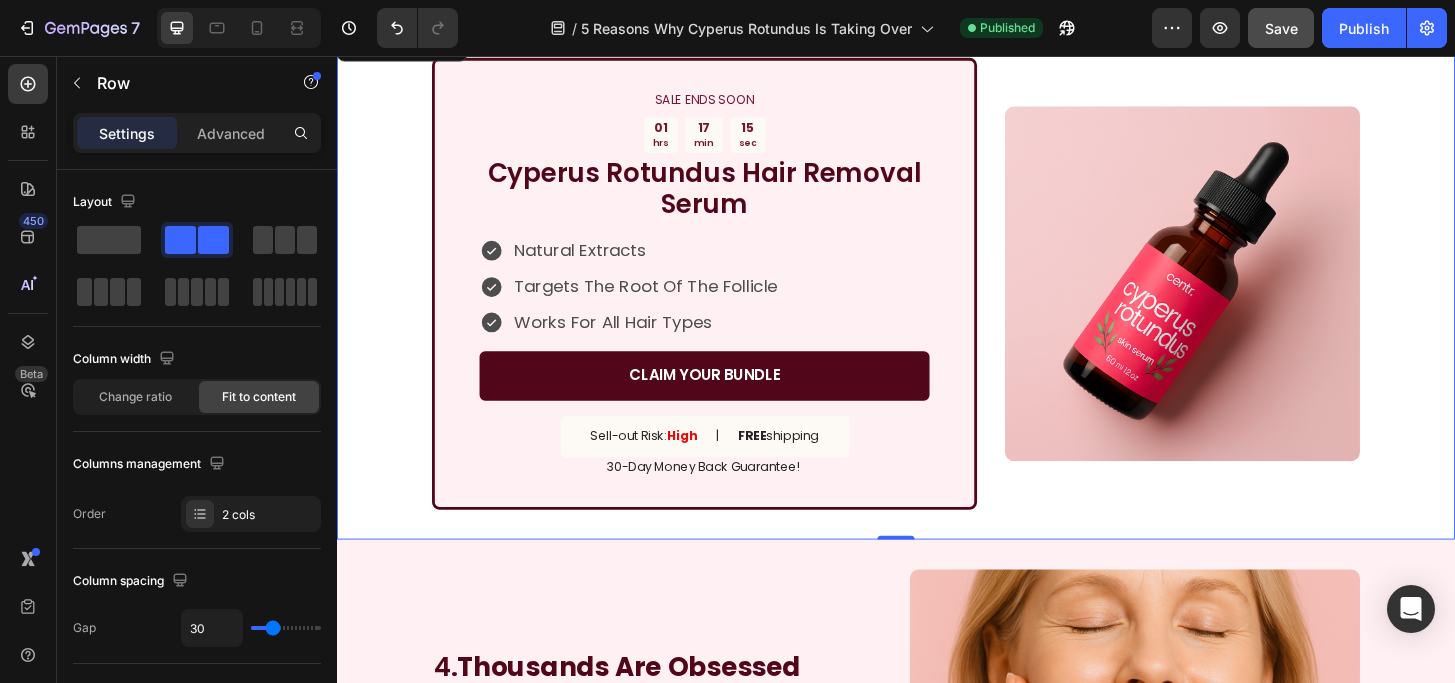 click on "7   /  5 Reasons Why Cyperus Rotundus Is Taking Over Published Preview  Save   Publish" 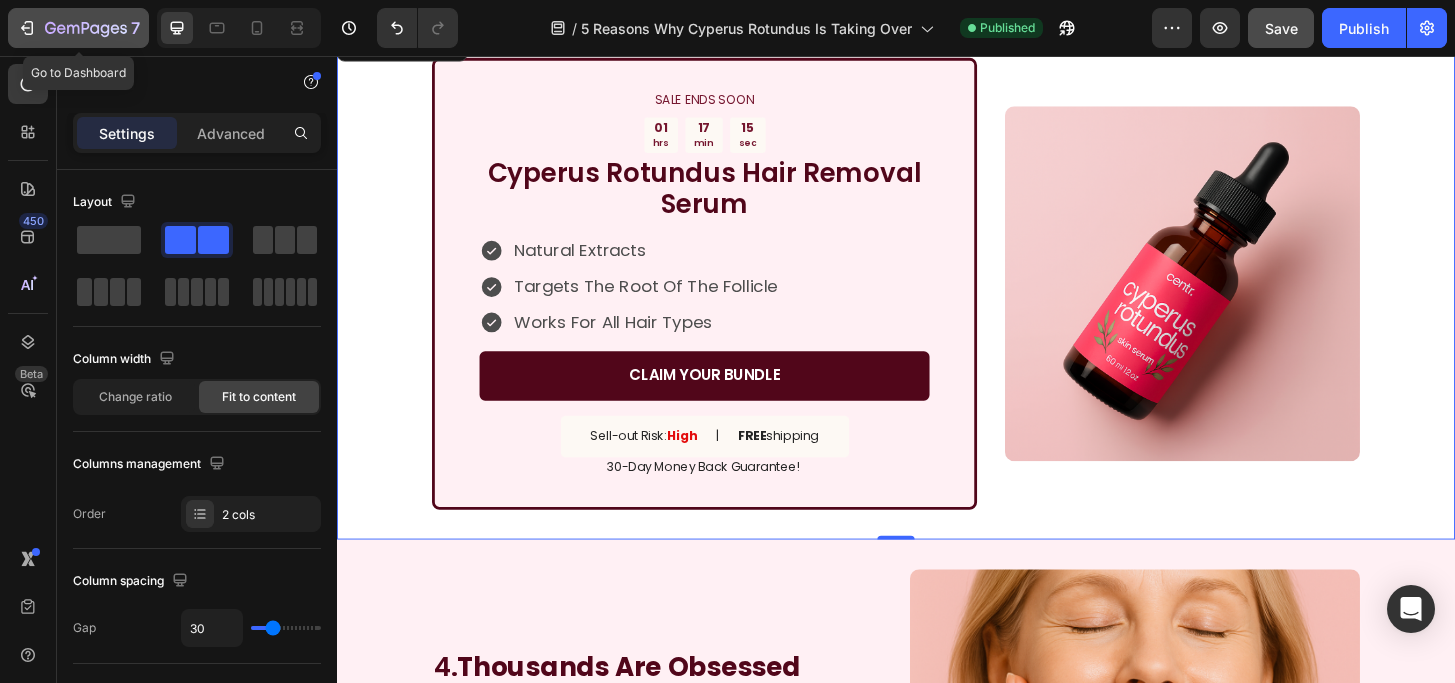 click 